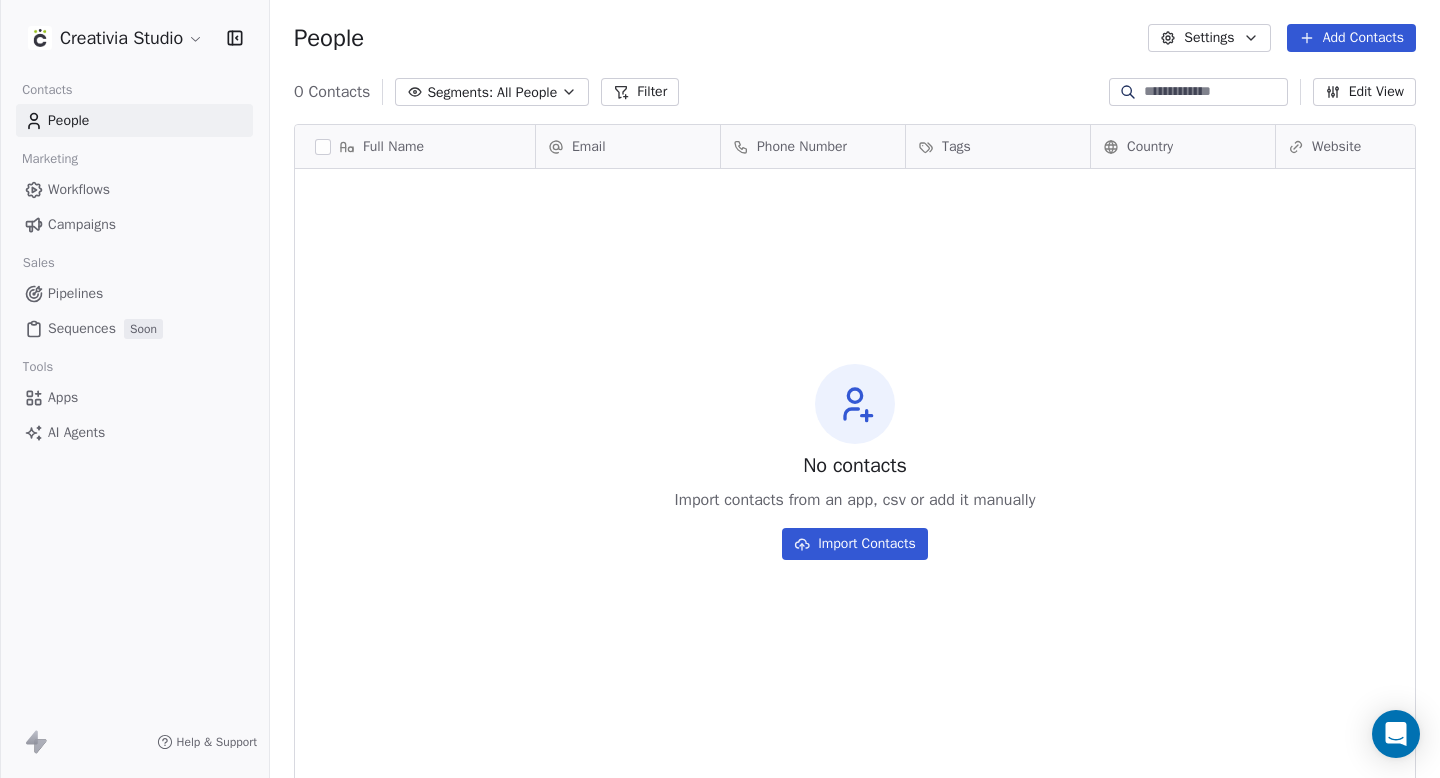 scroll, scrollTop: 0, scrollLeft: 0, axis: both 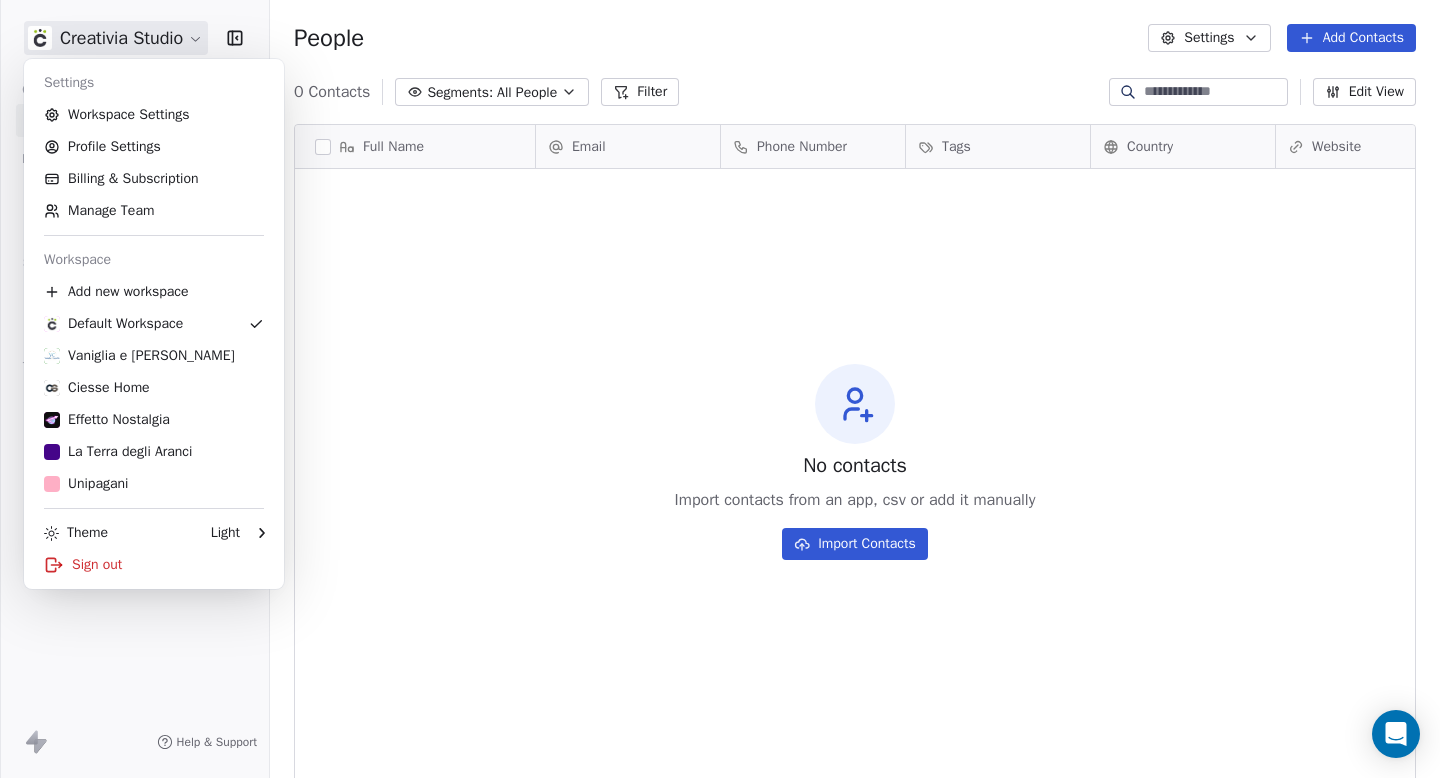 click on "Creativia Studio Contacts People Marketing Workflows Campaigns Sales Pipelines Sequences Soon Tools Apps AI Agents Help & Support People Settings  Add Contacts 0 Contacts Segments: All People Filter  Edit View Tag Export Full Name Email Phone Number Tags Country Website Job Title Status Contact Source
To pick up a draggable item, press the space bar.
While dragging, use the arrow keys to move the item.
Press space again to drop the item in its new position, or press escape to cancel.
No contacts Import contacts from an app, csv or add it manually   Import Contacts
Settings Workspace Settings Profile Settings Billing & Subscription Manage Team   Workspace Add new workspace Default Workspace Vaniglia e Cannella Ciesse Home Effetto Nostalgia La Terra degli Aranci Unipagani Theme Light Sign out" at bounding box center (720, 389) 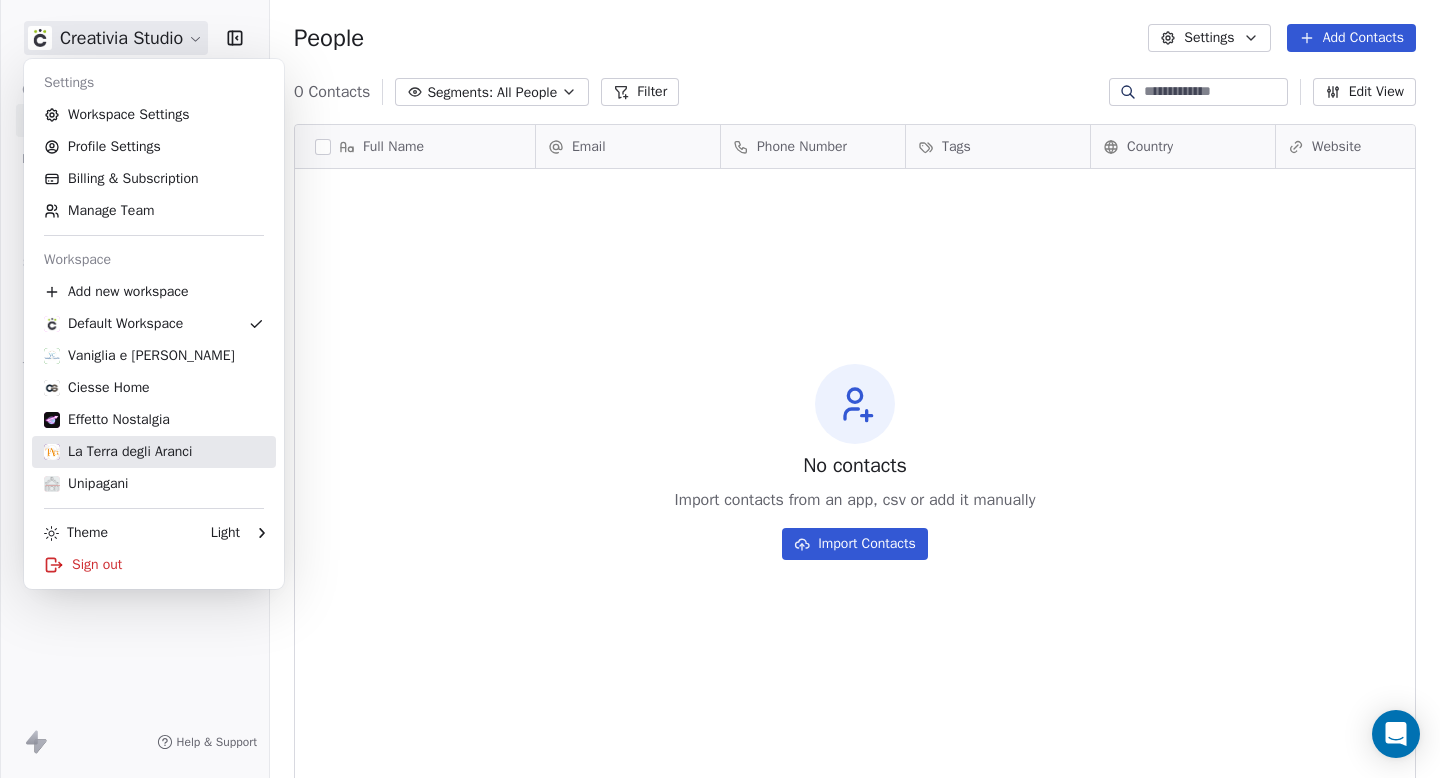 click on "La Terra degli Aranci" at bounding box center [118, 452] 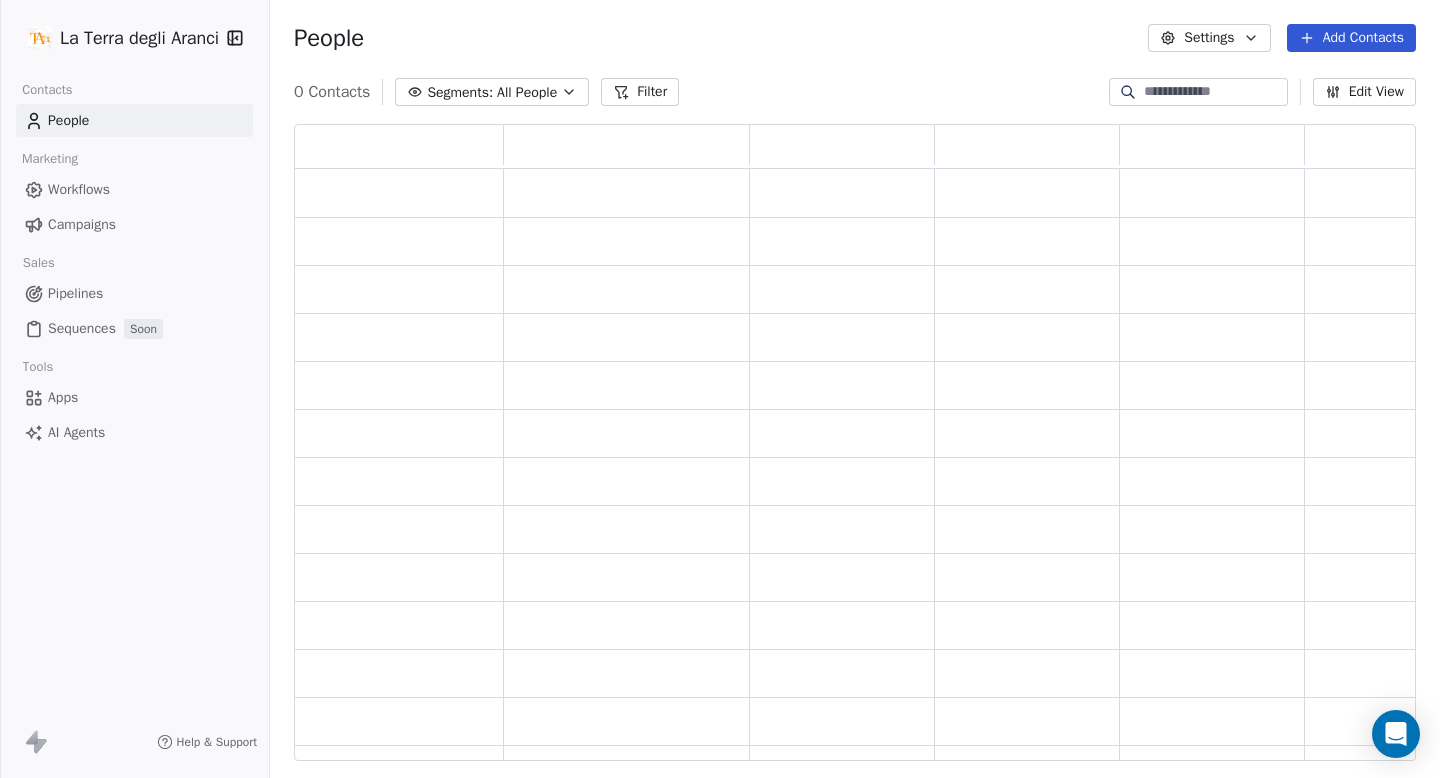 scroll, scrollTop: 16, scrollLeft: 16, axis: both 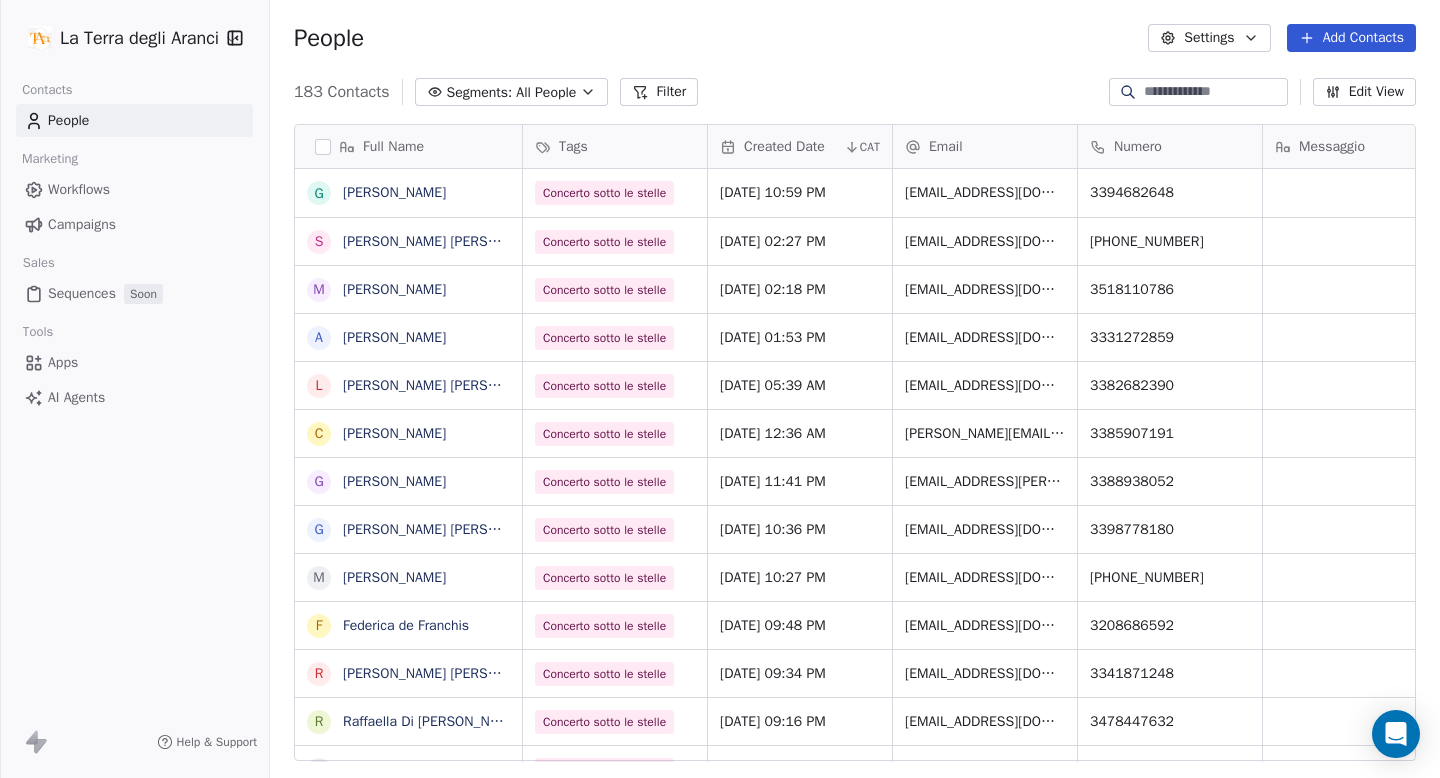 click on "Add Contacts" at bounding box center (1351, 38) 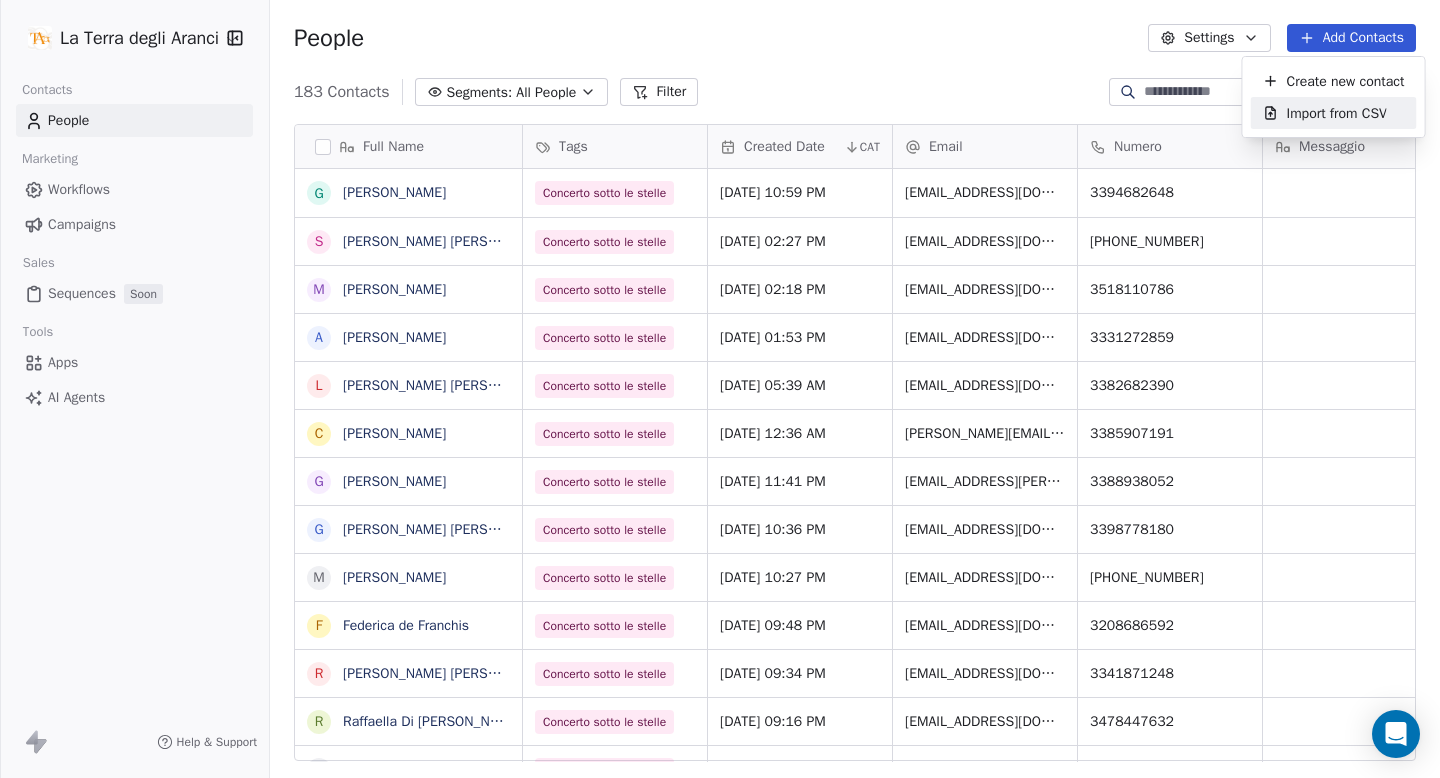 click on "Import from CSV" at bounding box center (1337, 113) 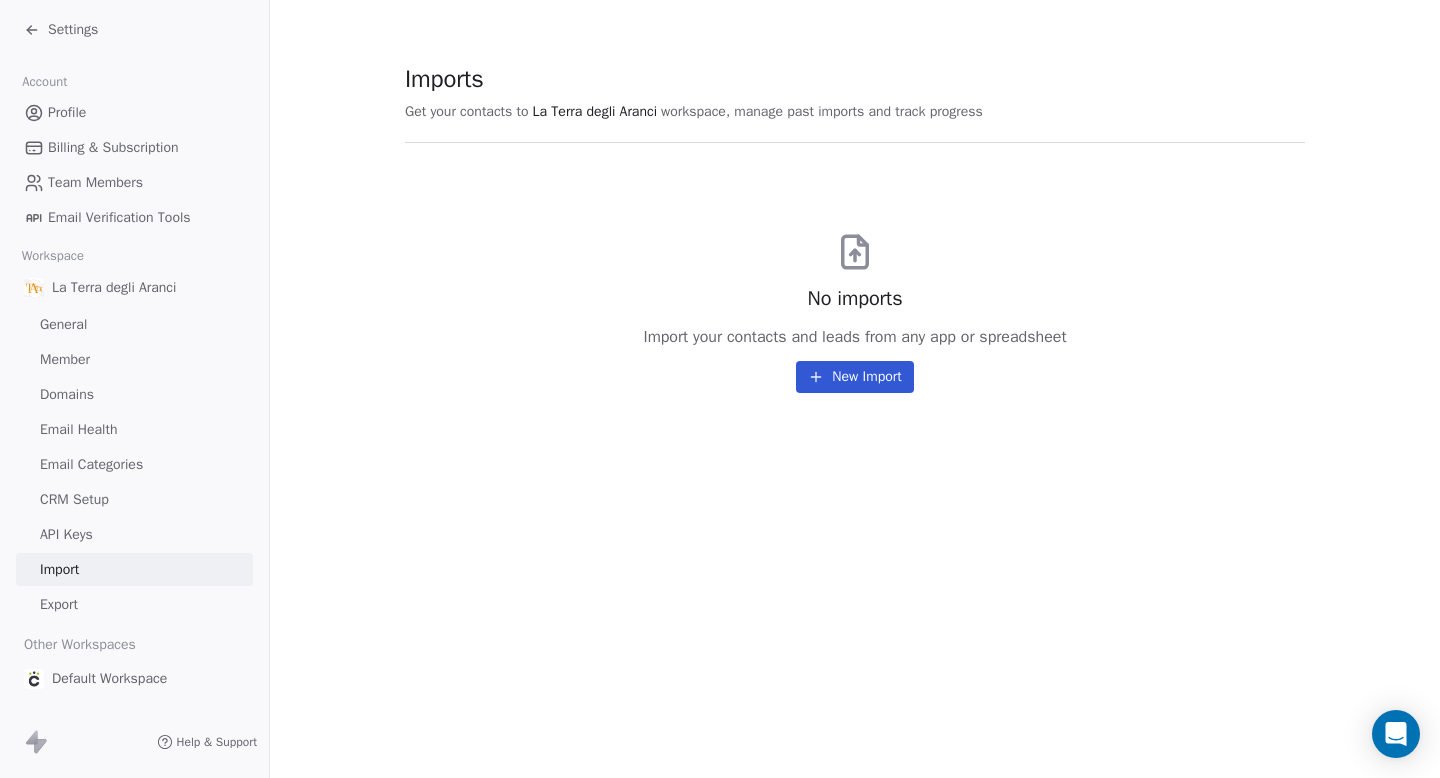 click on "New Import" at bounding box center (854, 377) 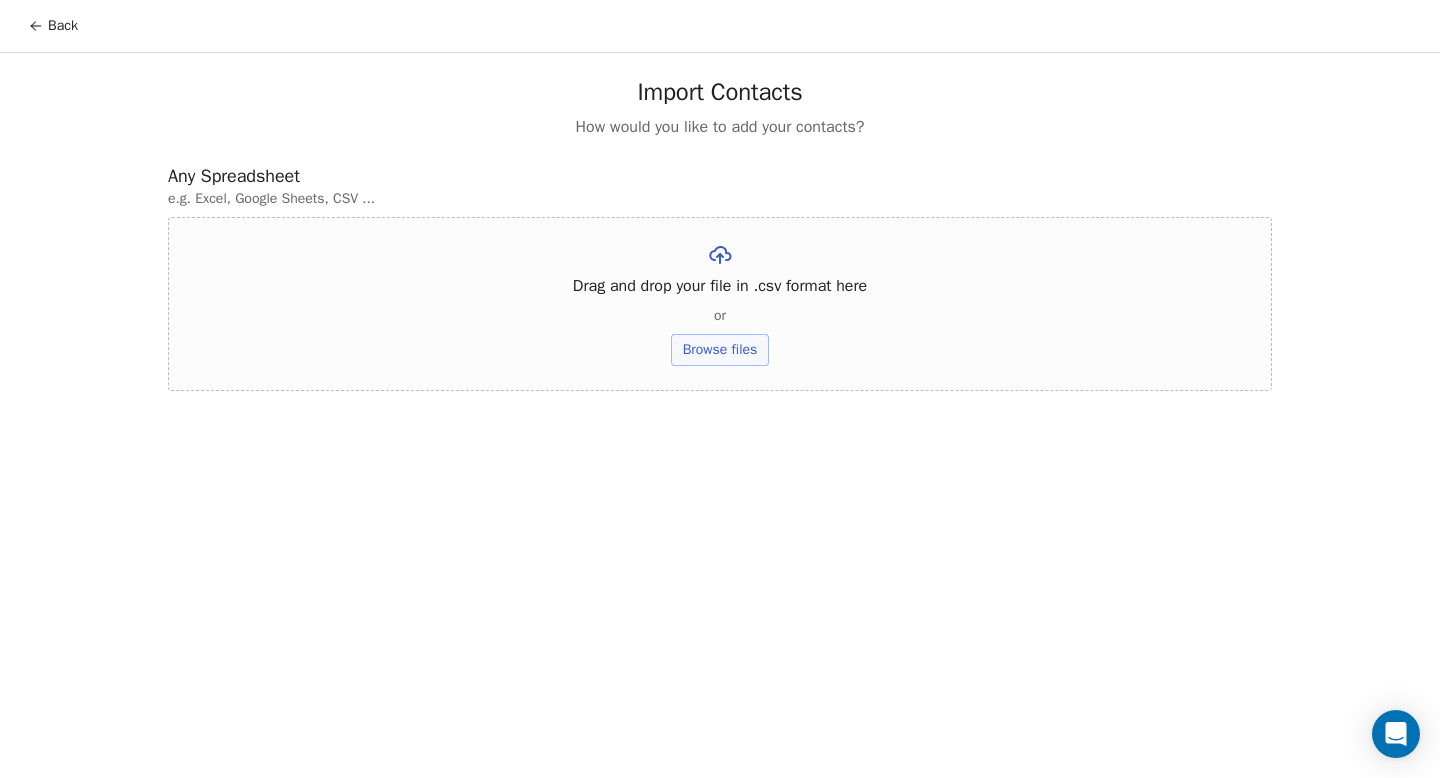 click on "Browse files" at bounding box center [720, 350] 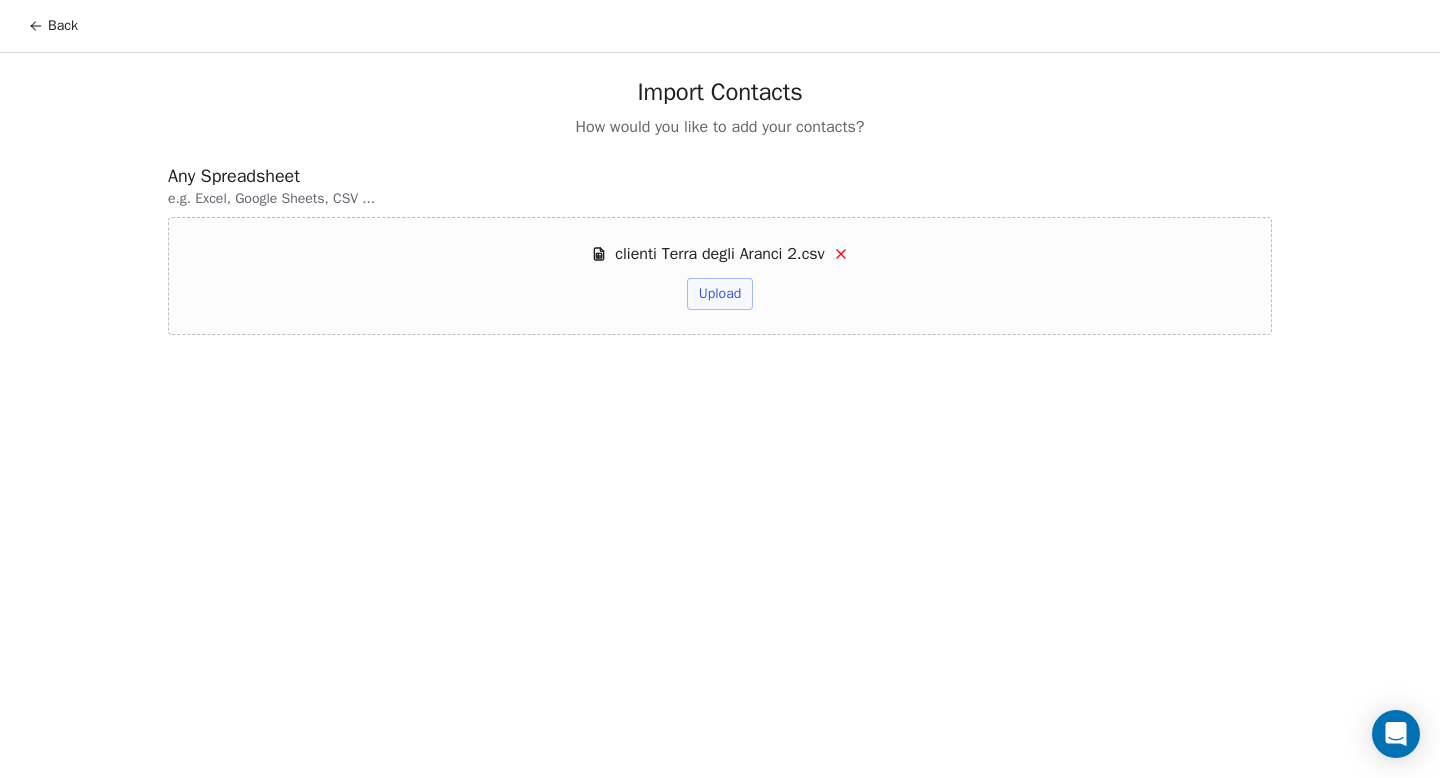 click on "Upload" at bounding box center [720, 294] 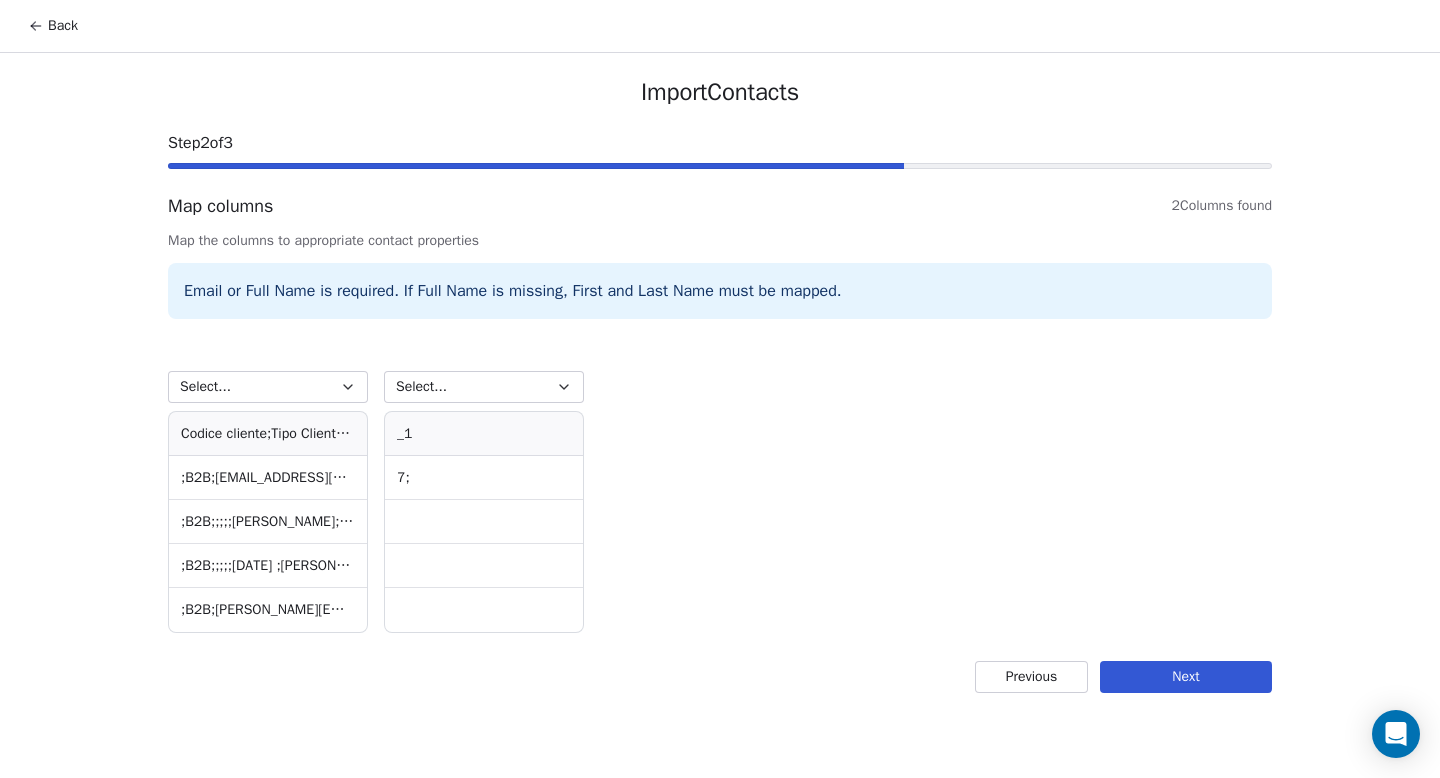click on "Select..." at bounding box center [268, 387] 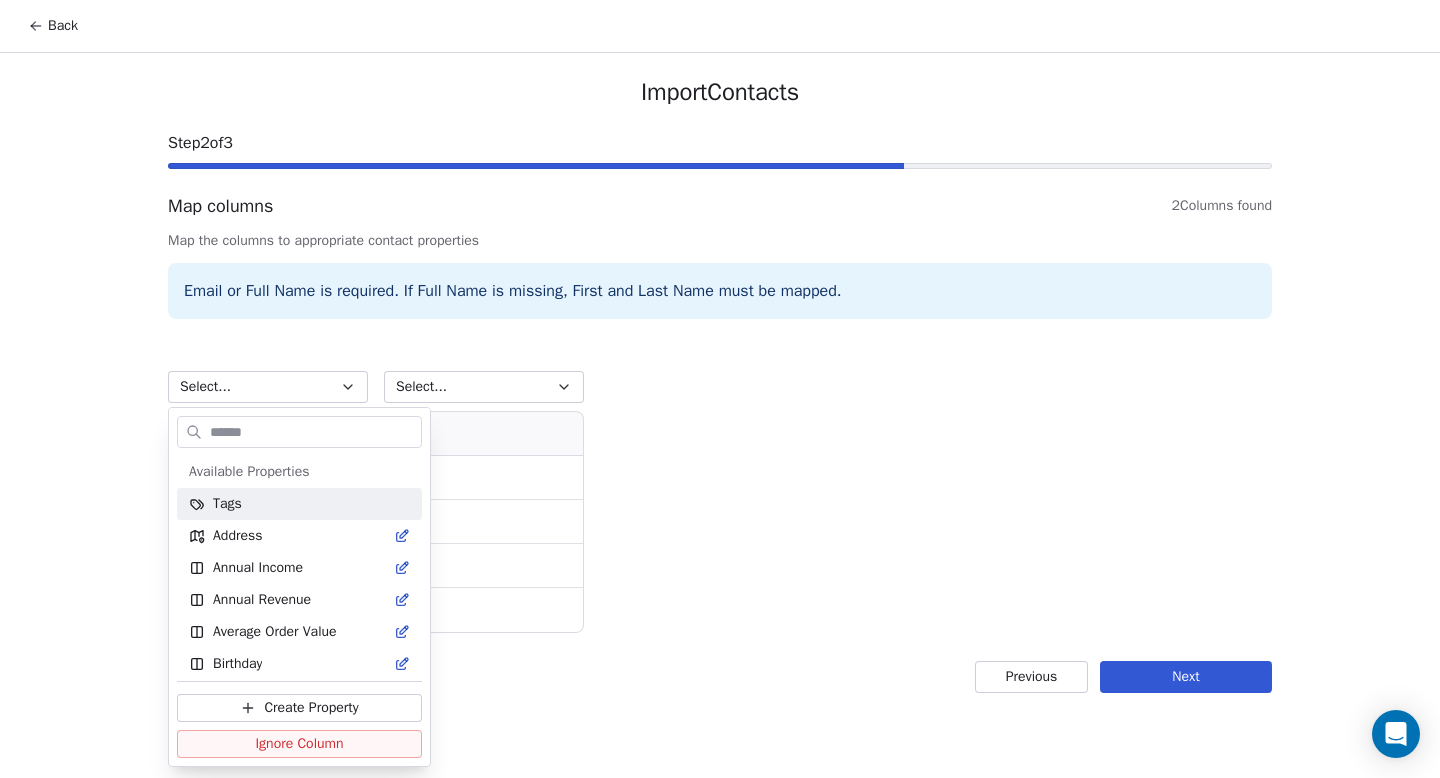 click on "Back Import  Contacts Step  2  of  3 Map columns 2  Columns found Map the columns to appropriate contact properties Email or Full Name is required. If Full Name is missing, First and Last Name must be mapped.   Select... Codice cliente;Tipo Cliente;Email;Telefono;ID Paese;Denominazione;Nome;Cognome;Nazione;CAP;Provincia;Comune;Indirizzo;Numero civico ;B2B;andreasavastano4@gmail.com;;IT;A.S. SOCIETA' A RESPONSABILITA' LIMITATA SEMPLIFICATA;;;IT;80132;NA;NAPOLI;PIAZZETTA MATILDE SERAO ;B2B;;;;;Maurizio;Abate;IT;80128;NA;Napoli;Via Pigna 82; ;B2B;;;;;Lucia ;Abbamonte;IT;80122;NA;Napoli;Via Petrarca 203; ;B2B;aniello.abbate95@gmail.com;;;;Aniello;Abbate;IT;80014;NA;Giugliano in Campania;Via Antica Giardini;34   Select... _1  7; Previous Next
Available Properties Tags Address Annual Income Annual Revenue Average Order Value Birthday Browser Contact Source Country Created Date Customer Lifetime Value Data appuntamento Department Device Email Email Verification Status Facebook Nome First Purchase Date" at bounding box center [720, 389] 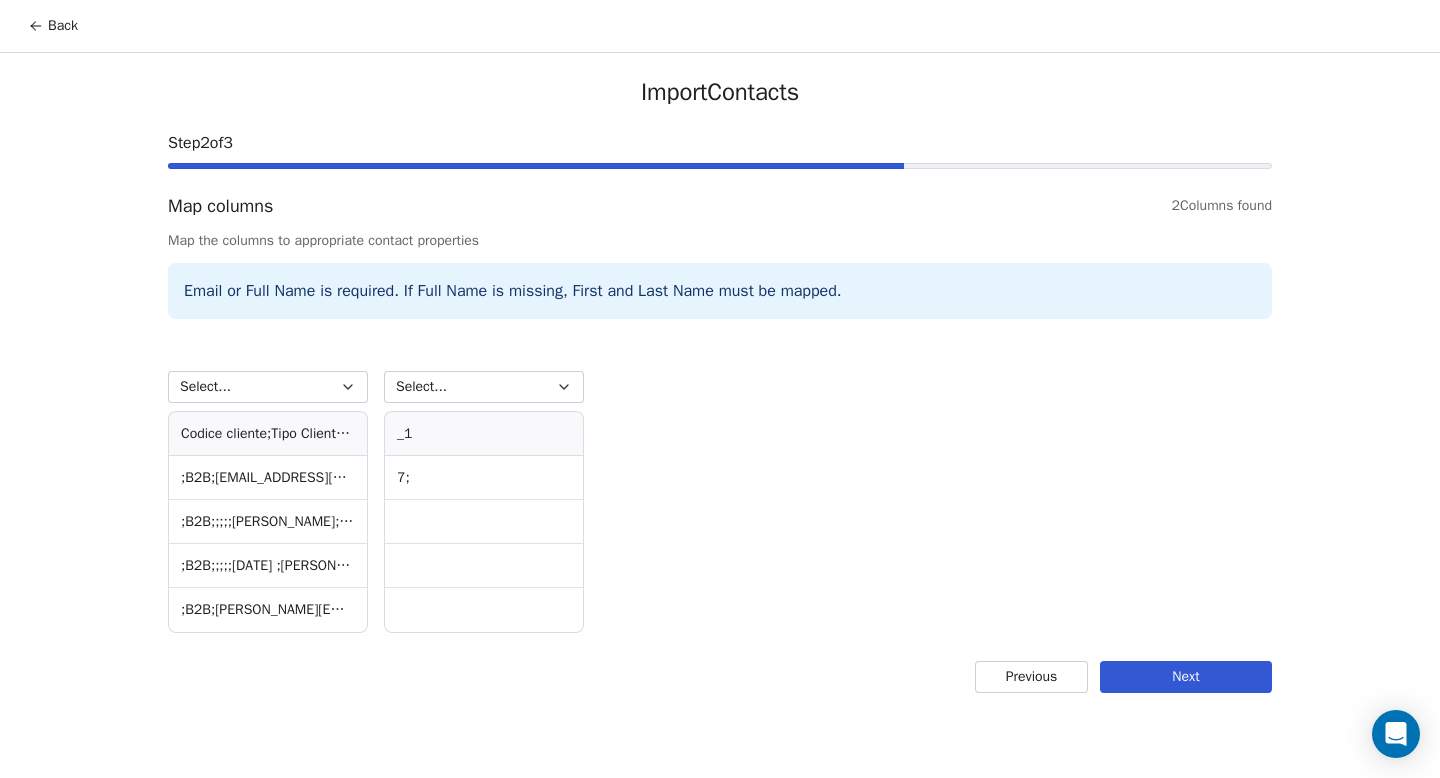 click on "7;" at bounding box center [484, 478] 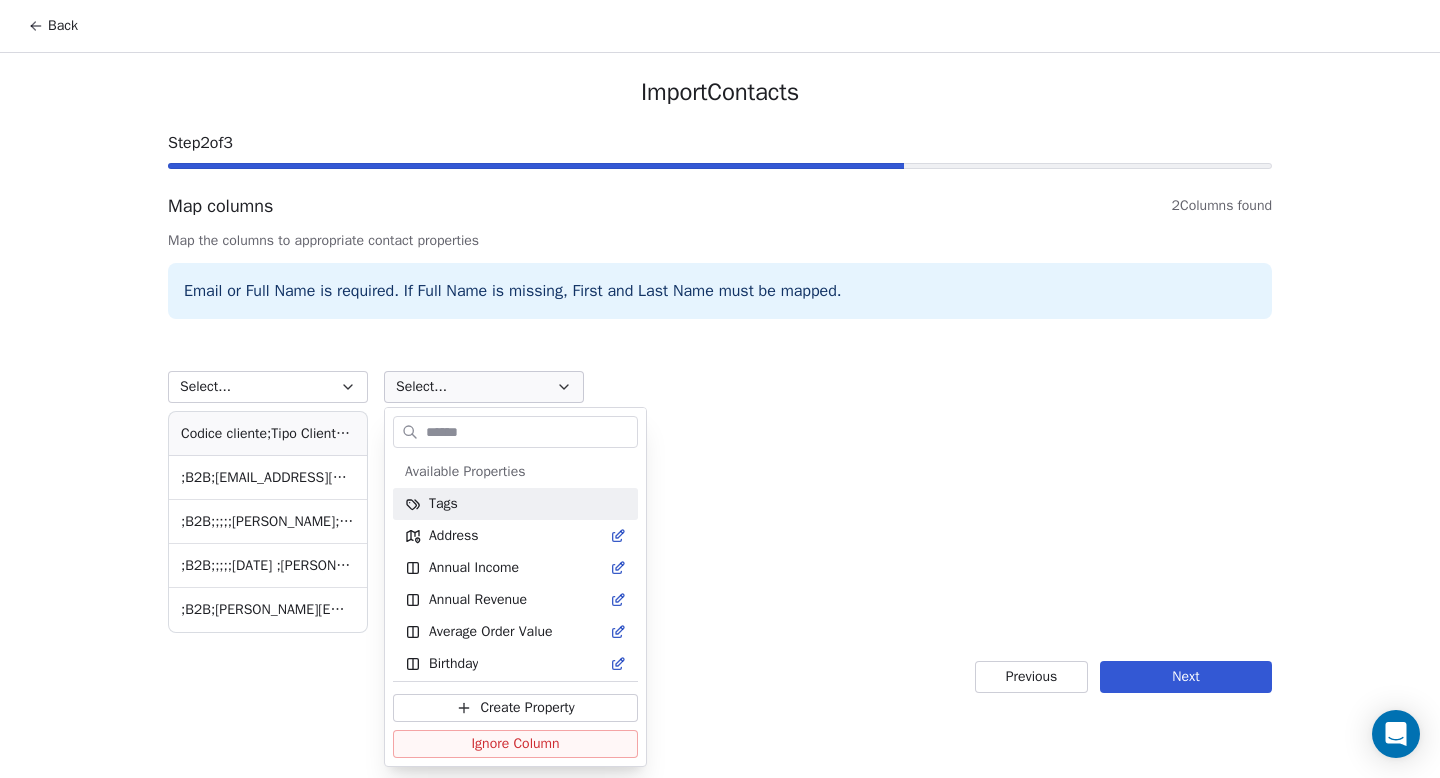click on "Back Import  Contacts Step  2  of  3 Map columns 2  Columns found Map the columns to appropriate contact properties Email or Full Name is required. If Full Name is missing, First and Last Name must be mapped.   Select... Codice cliente;Tipo Cliente;Email;Telefono;ID Paese;Denominazione;Nome;Cognome;Nazione;CAP;Provincia;Comune;Indirizzo;Numero civico ;B2B;andreasavastano4@gmail.com;;IT;A.S. SOCIETA' A RESPONSABILITA' LIMITATA SEMPLIFICATA;;;IT;80132;NA;NAPOLI;PIAZZETTA MATILDE SERAO ;B2B;;;;;Maurizio;Abate;IT;80128;NA;Napoli;Via Pigna 82; ;B2B;;;;;Lucia ;Abbamonte;IT;80122;NA;Napoli;Via Petrarca 203; ;B2B;aniello.abbate95@gmail.com;;;;Aniello;Abbate;IT;80014;NA;Giugliano in Campania;Via Antica Giardini;34   Select... _1  7; Previous Next
Available Properties Tags Address Annual Income Annual Revenue Average Order Value Birthday Browser Contact Source Country Created Date Customer Lifetime Value Data appuntamento Department Device Email Email Verification Status Facebook Nome First Purchase Date" at bounding box center [720, 389] 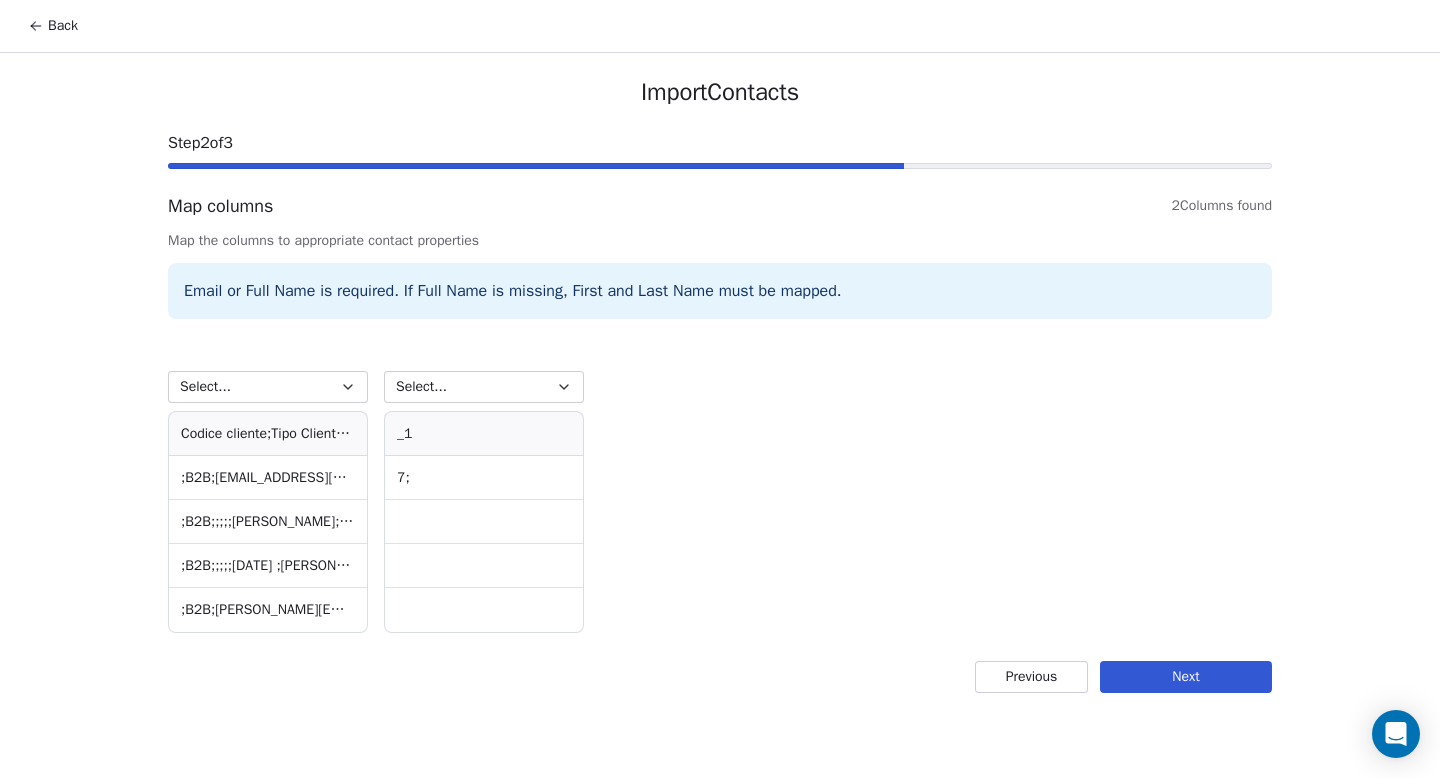 click on "Select..." at bounding box center (268, 387) 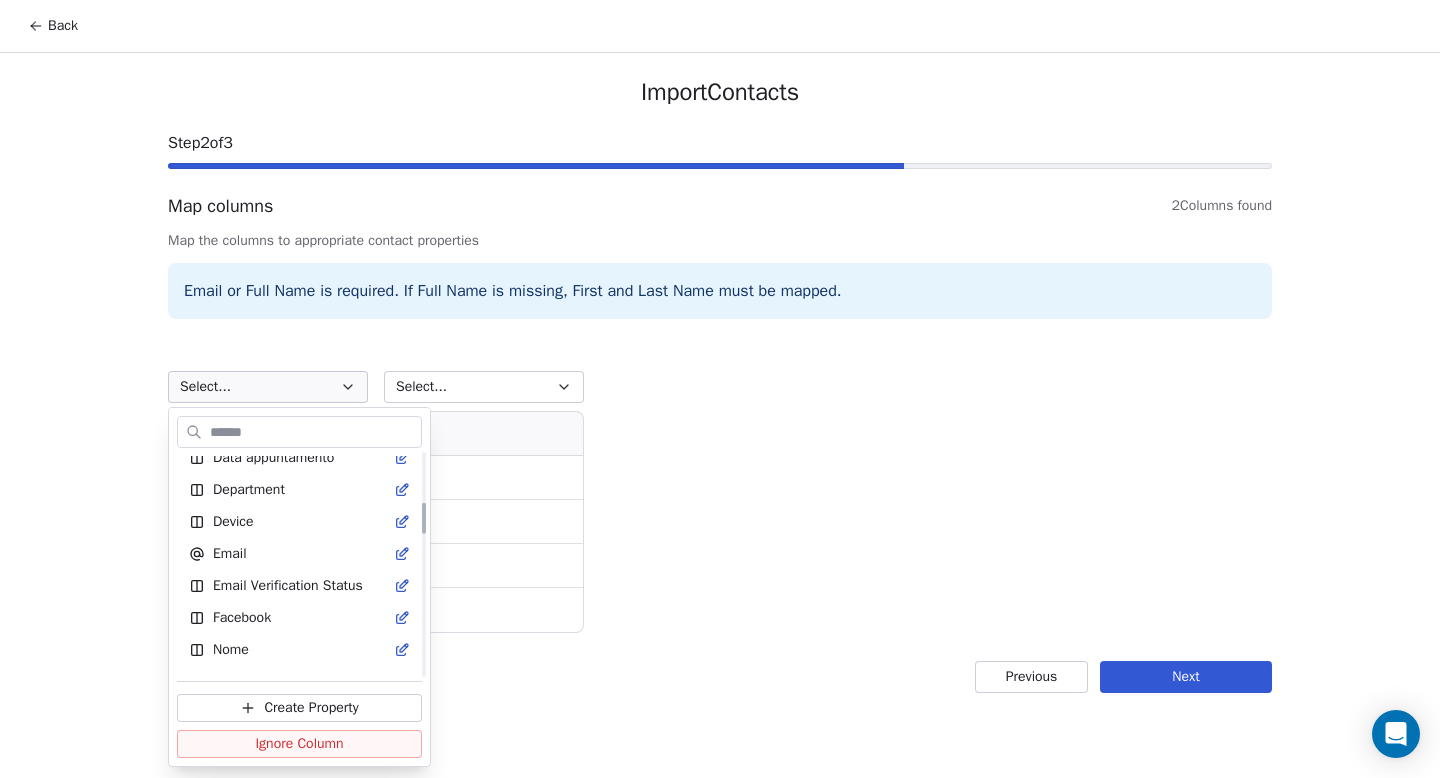 scroll, scrollTop: 400, scrollLeft: 0, axis: vertical 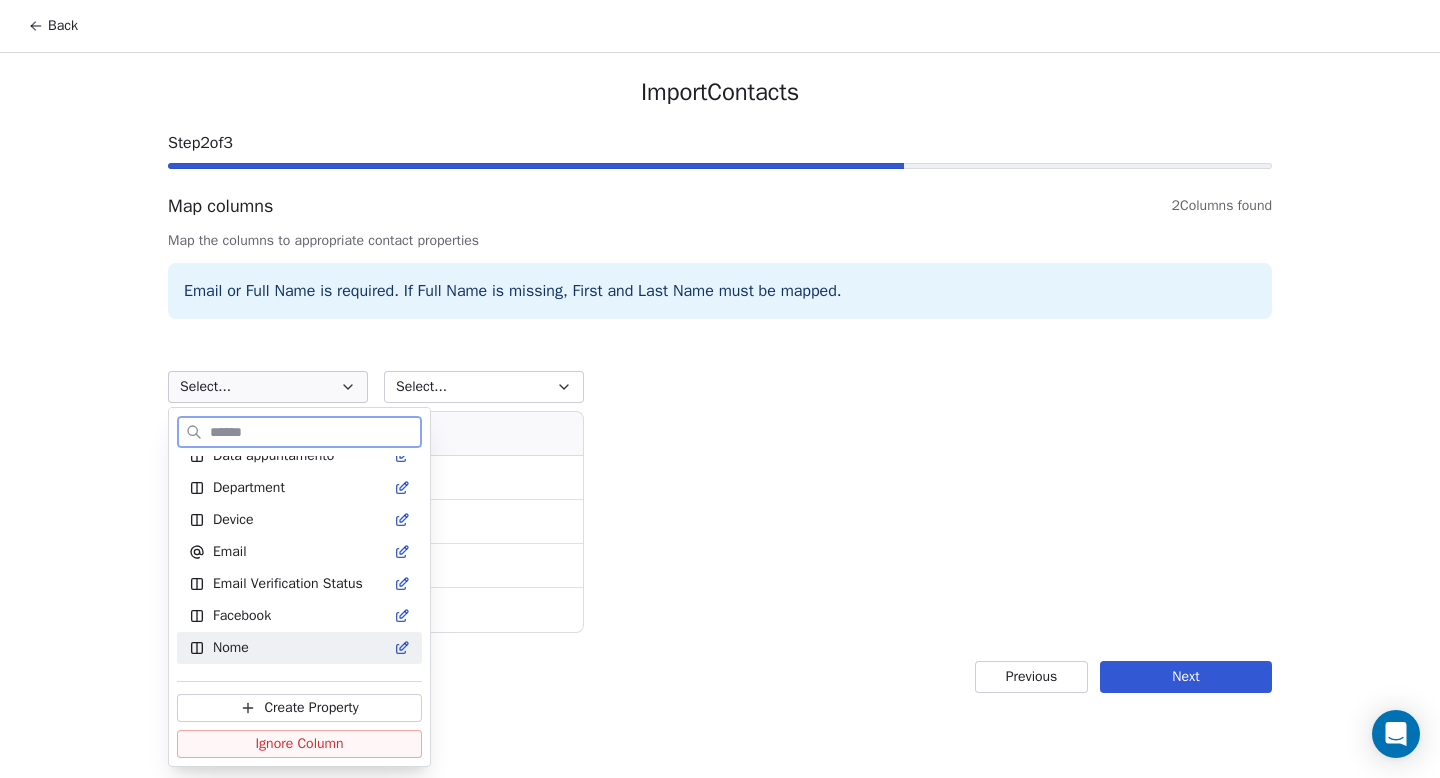 click on "Nome" at bounding box center [299, 648] 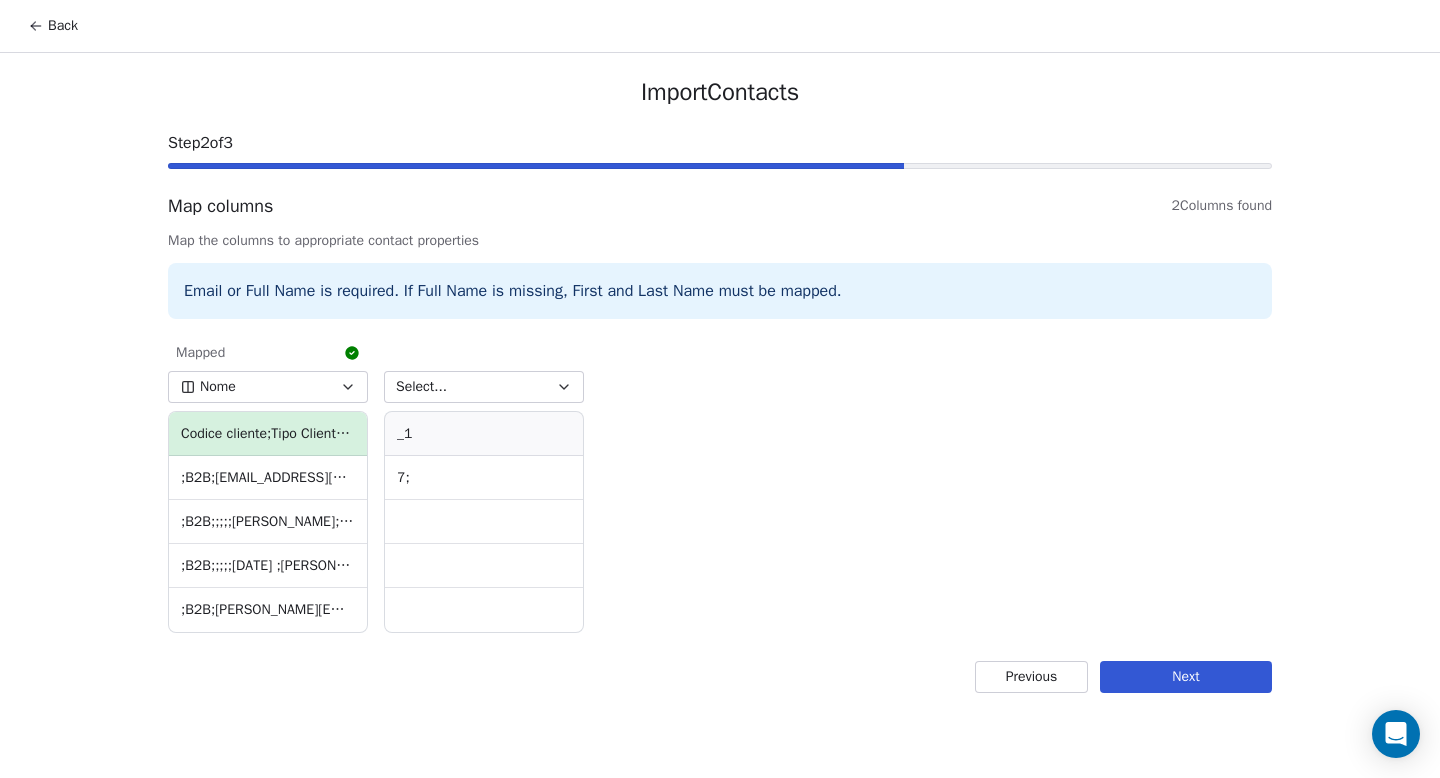 click on "Back" at bounding box center [53, 26] 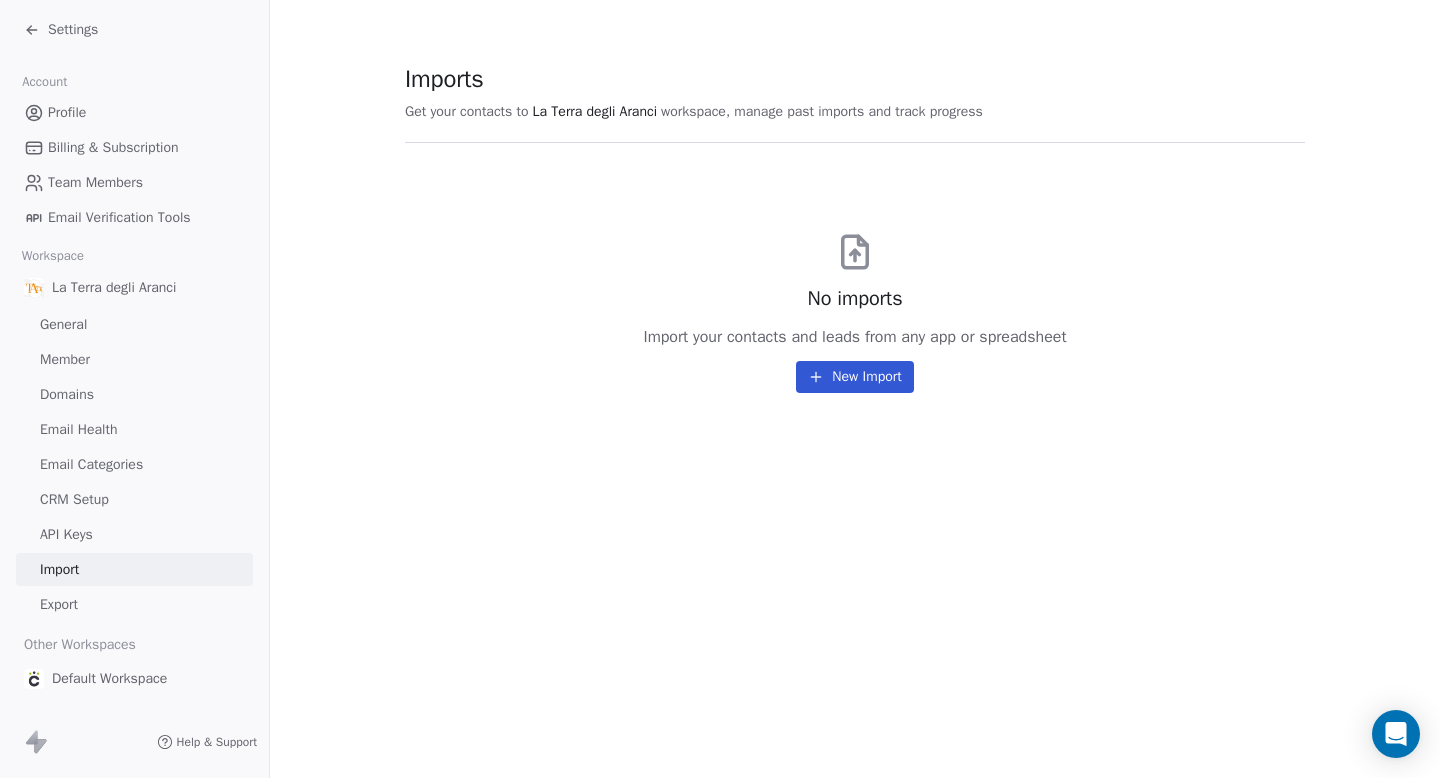 click on "New Import" at bounding box center (854, 377) 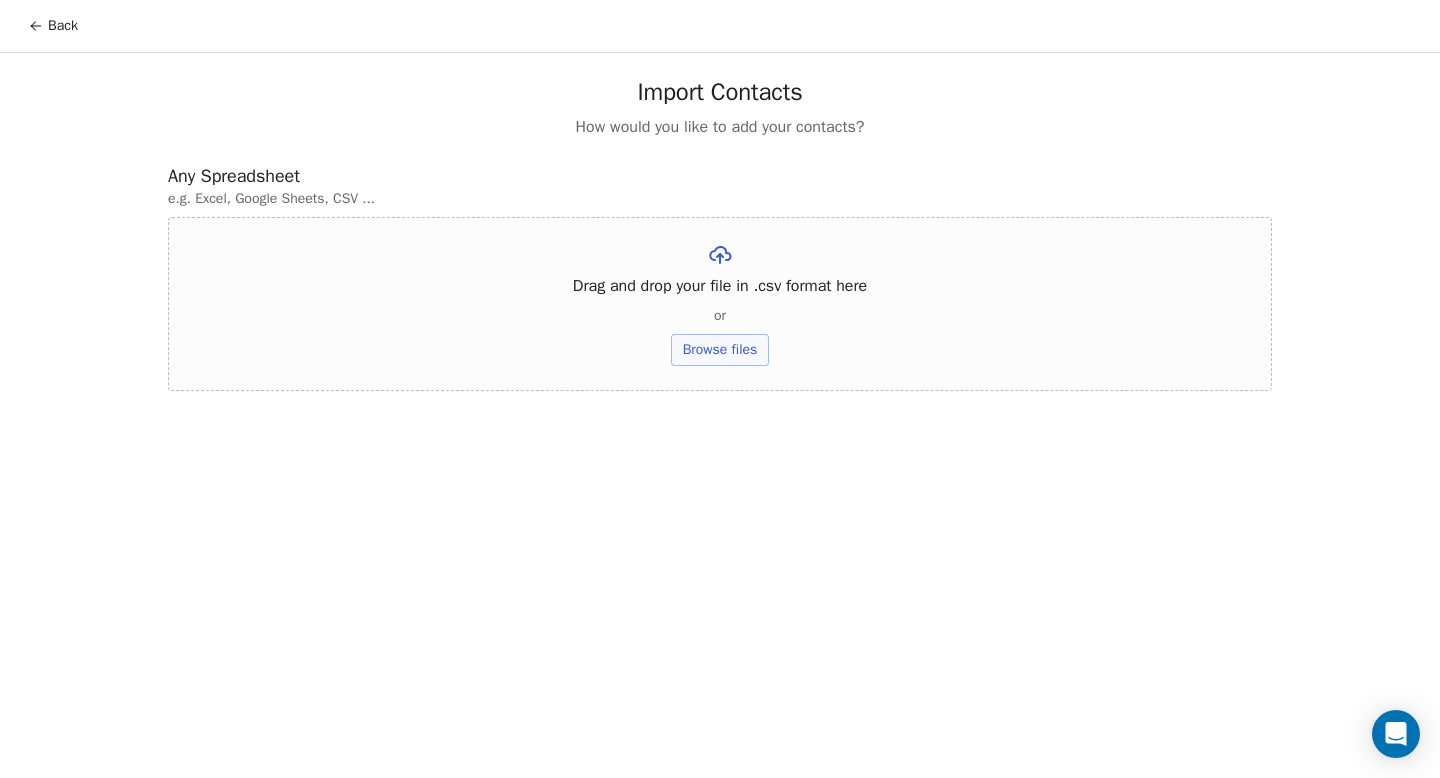 click on "Browse files" at bounding box center (720, 350) 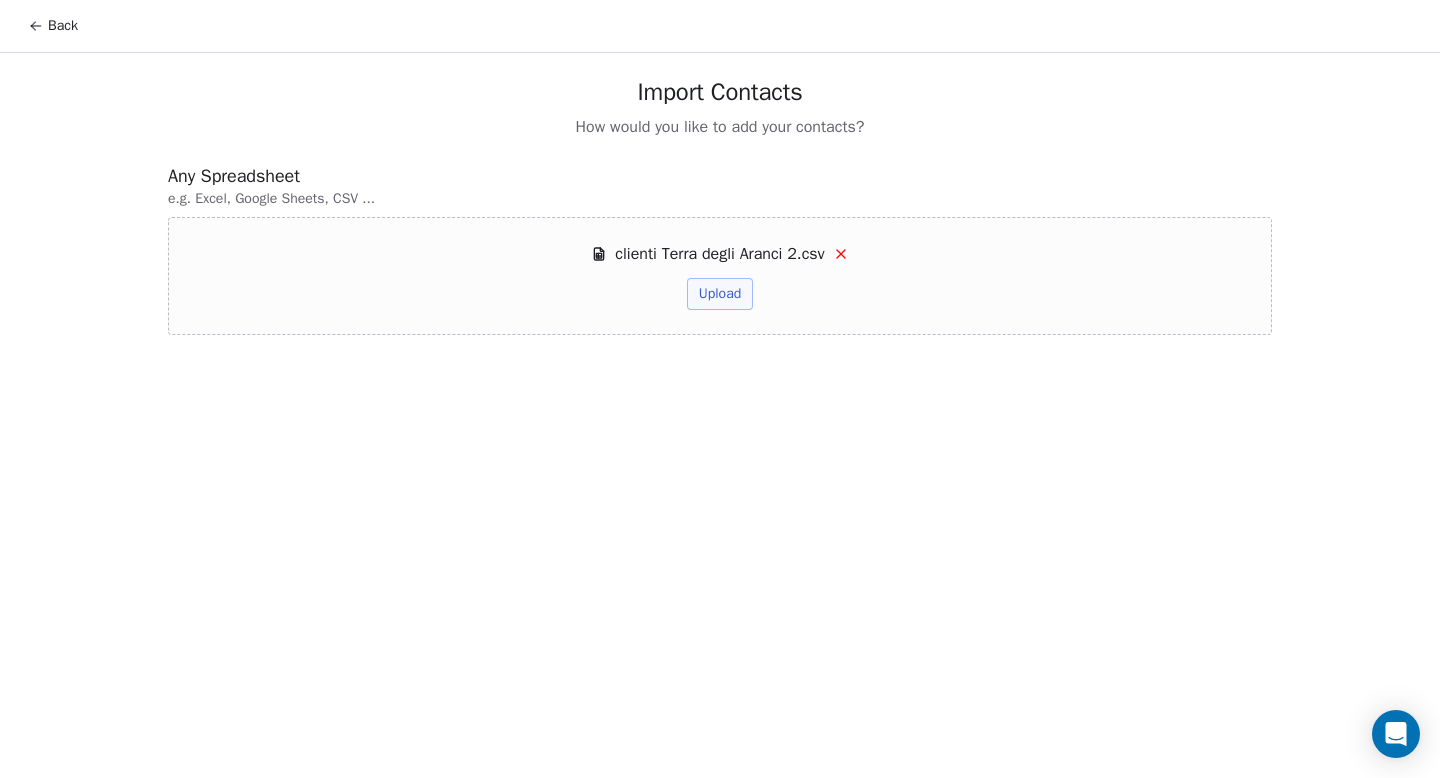 click on "Upload" at bounding box center (720, 294) 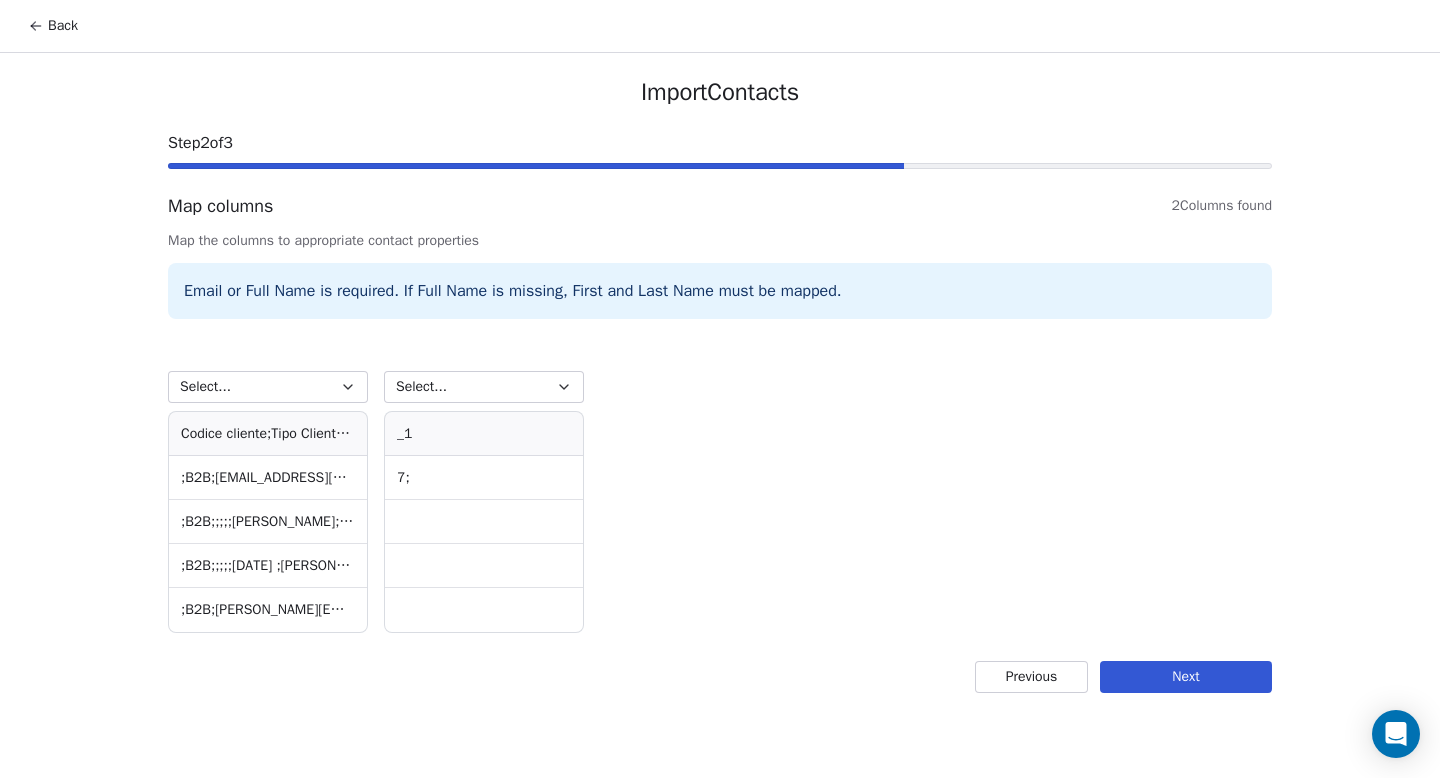 click on "Previous" at bounding box center [1031, 677] 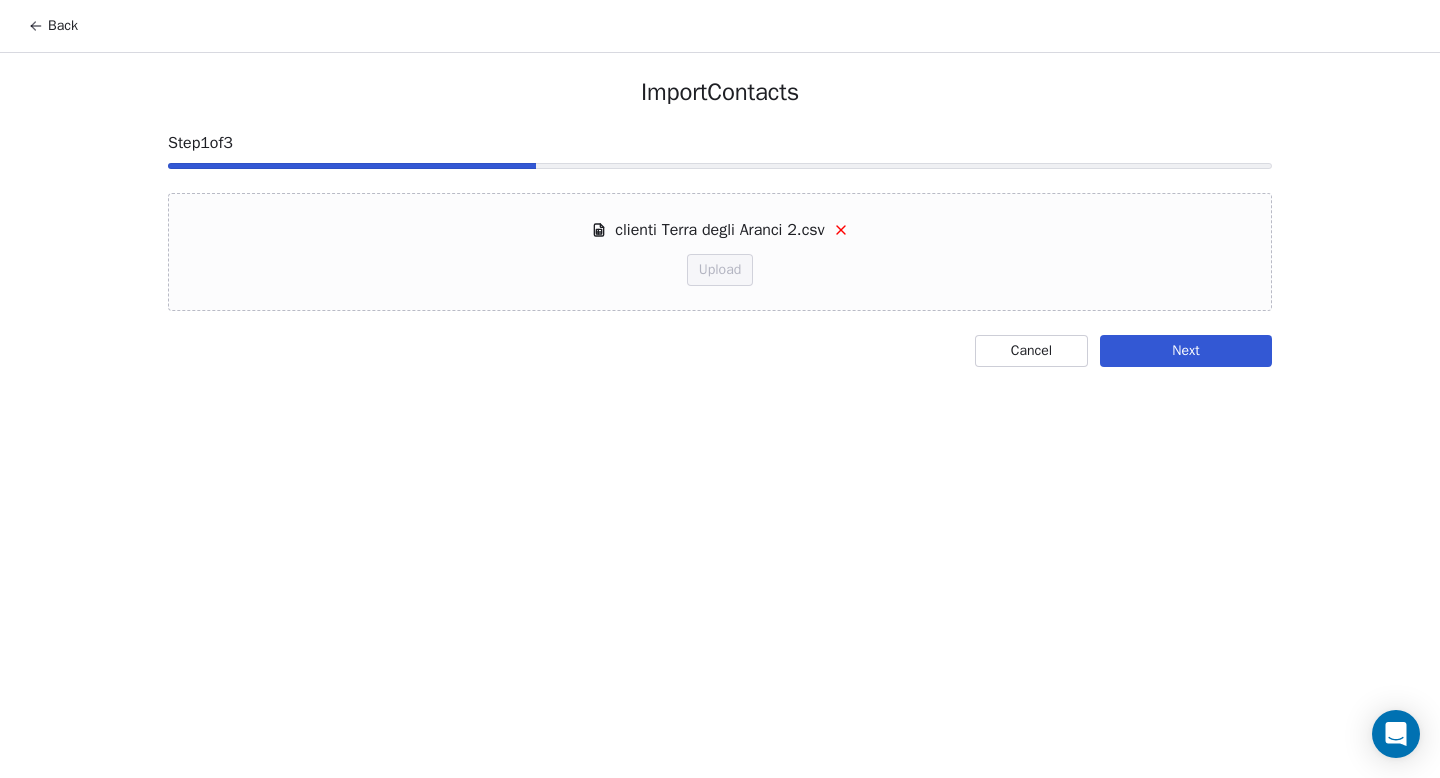 click 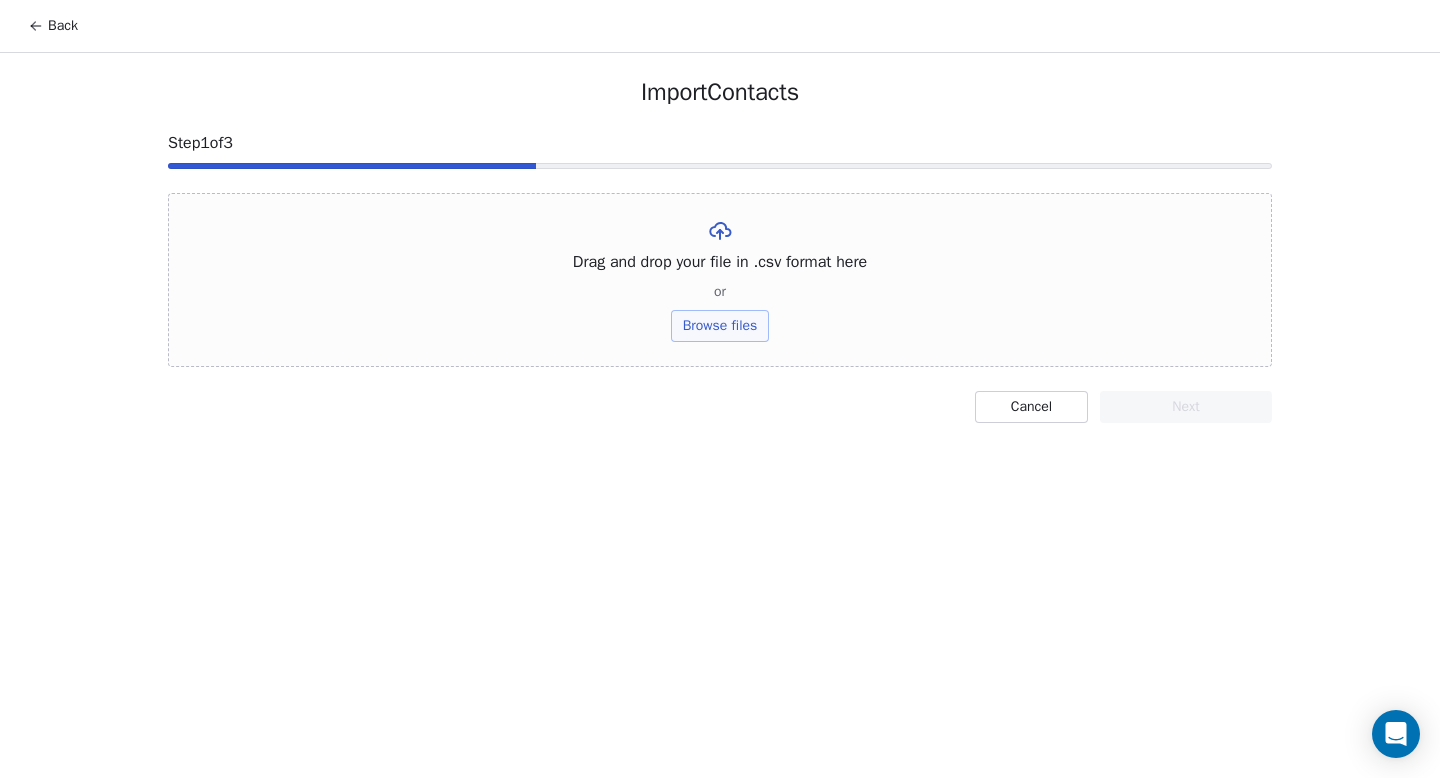 click on "Back" at bounding box center [53, 26] 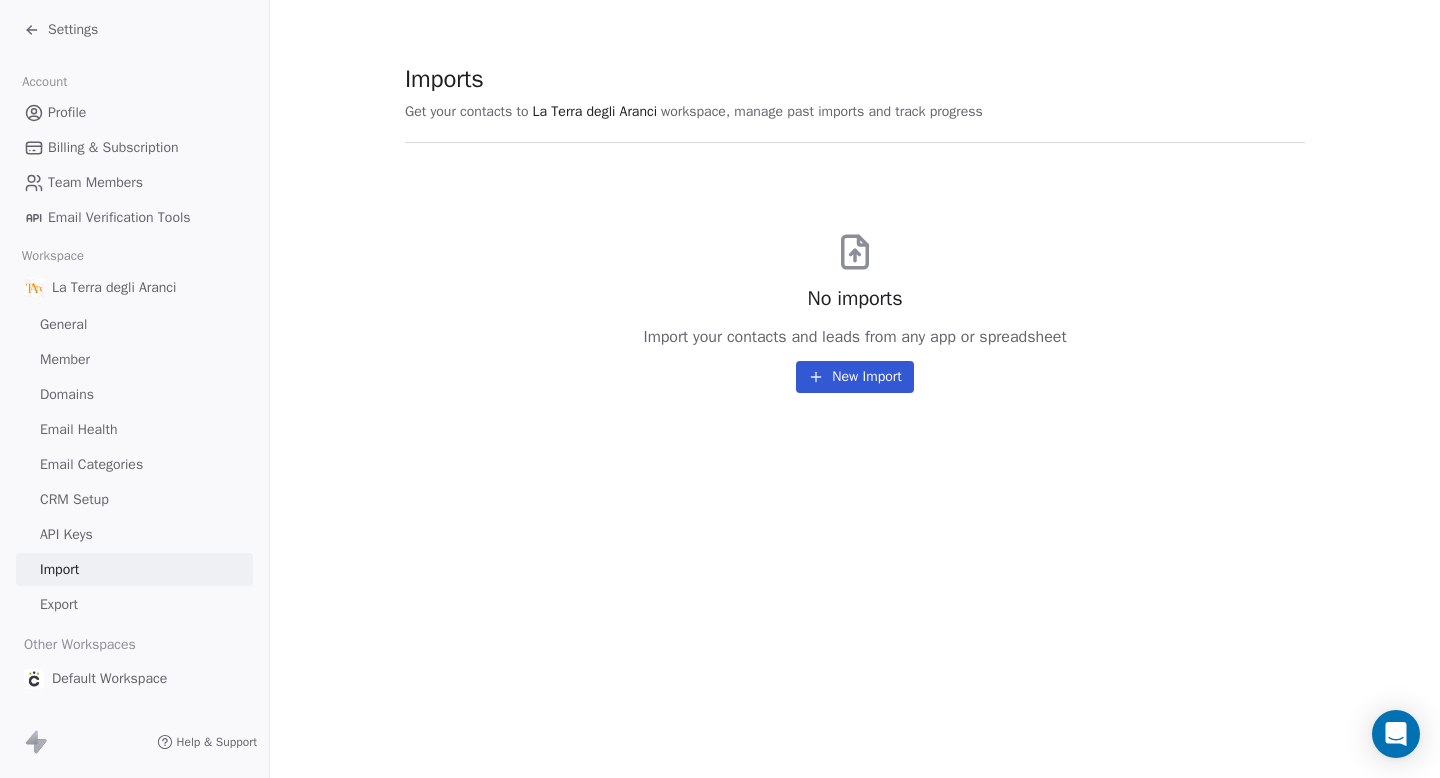 click on "New Import" at bounding box center (854, 377) 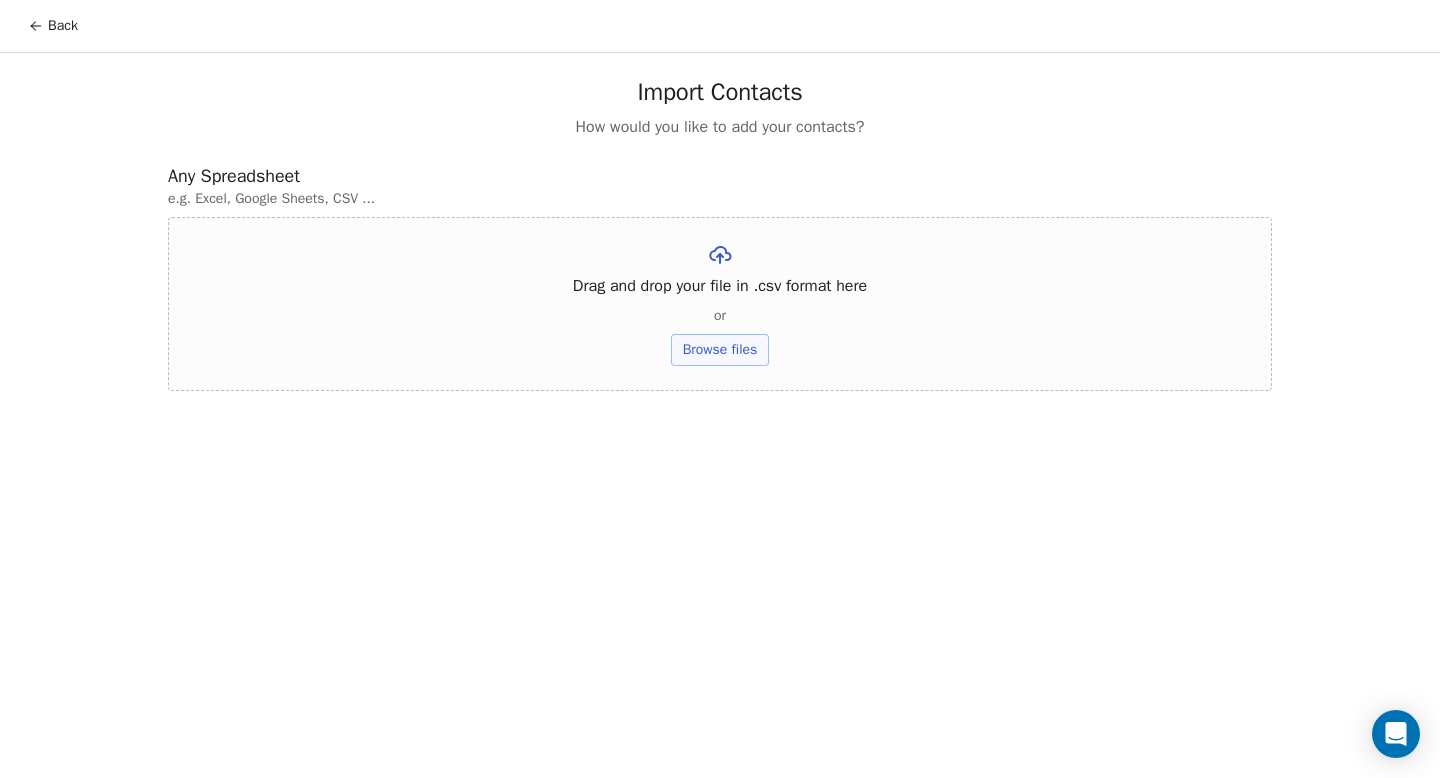 click on "Browse files" at bounding box center (720, 350) 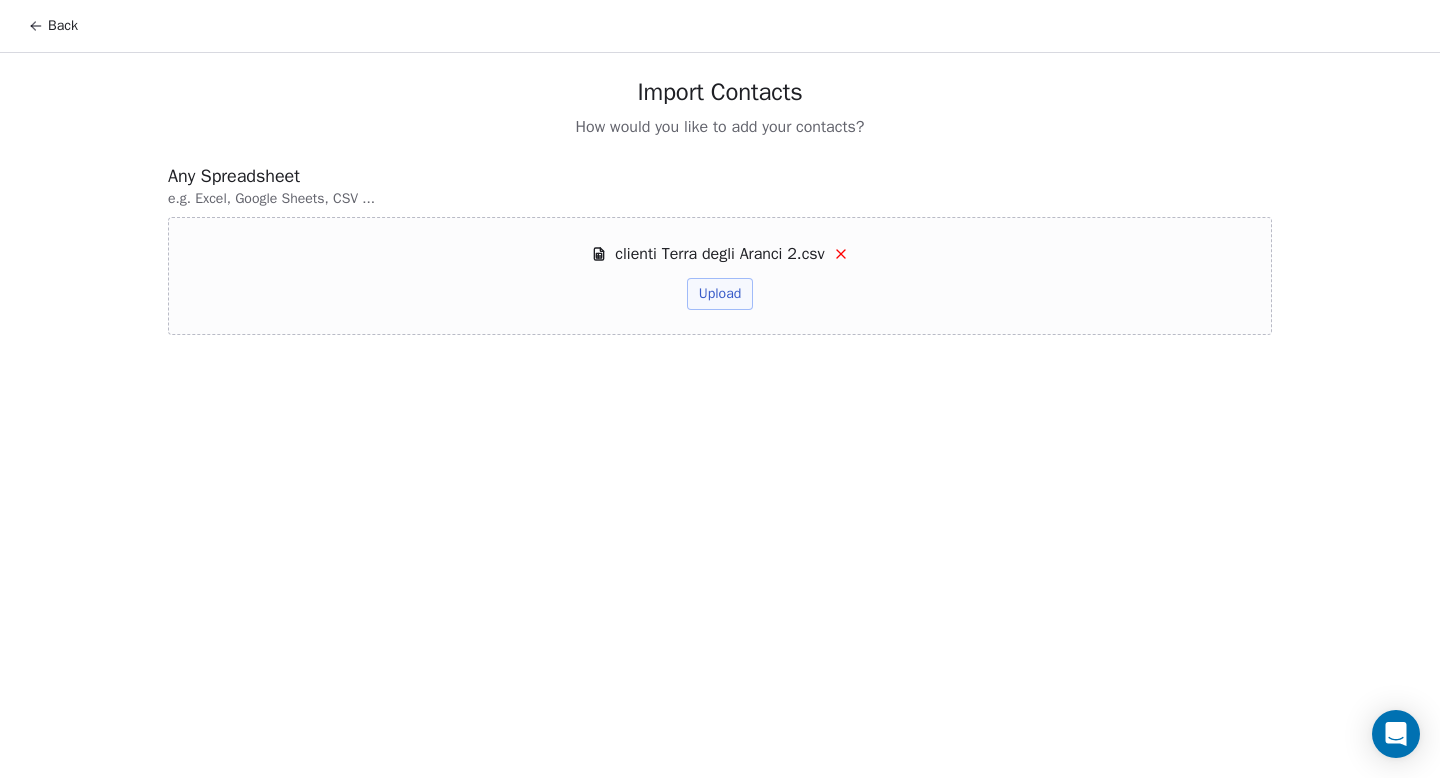click on "Upload" at bounding box center [720, 294] 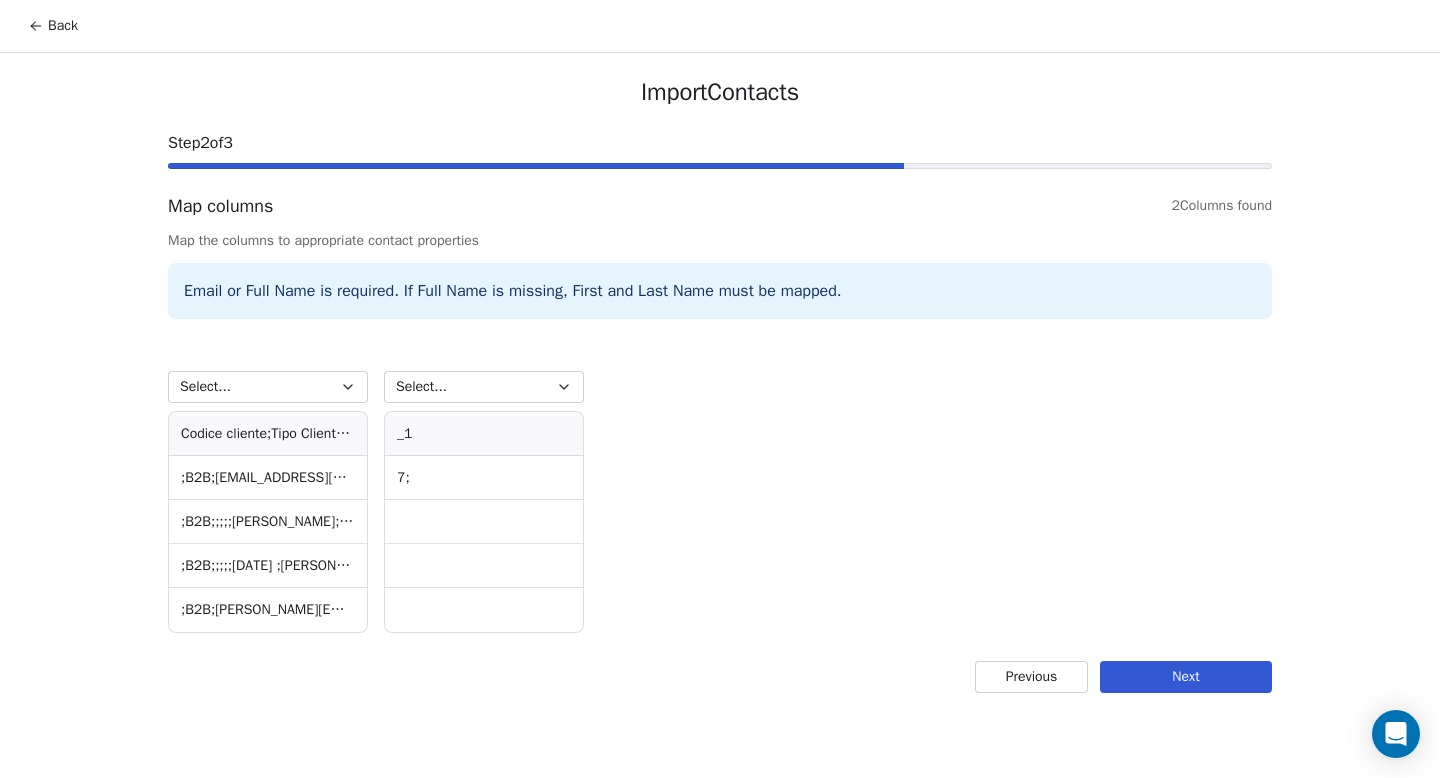 click on "Previous" at bounding box center (1031, 677) 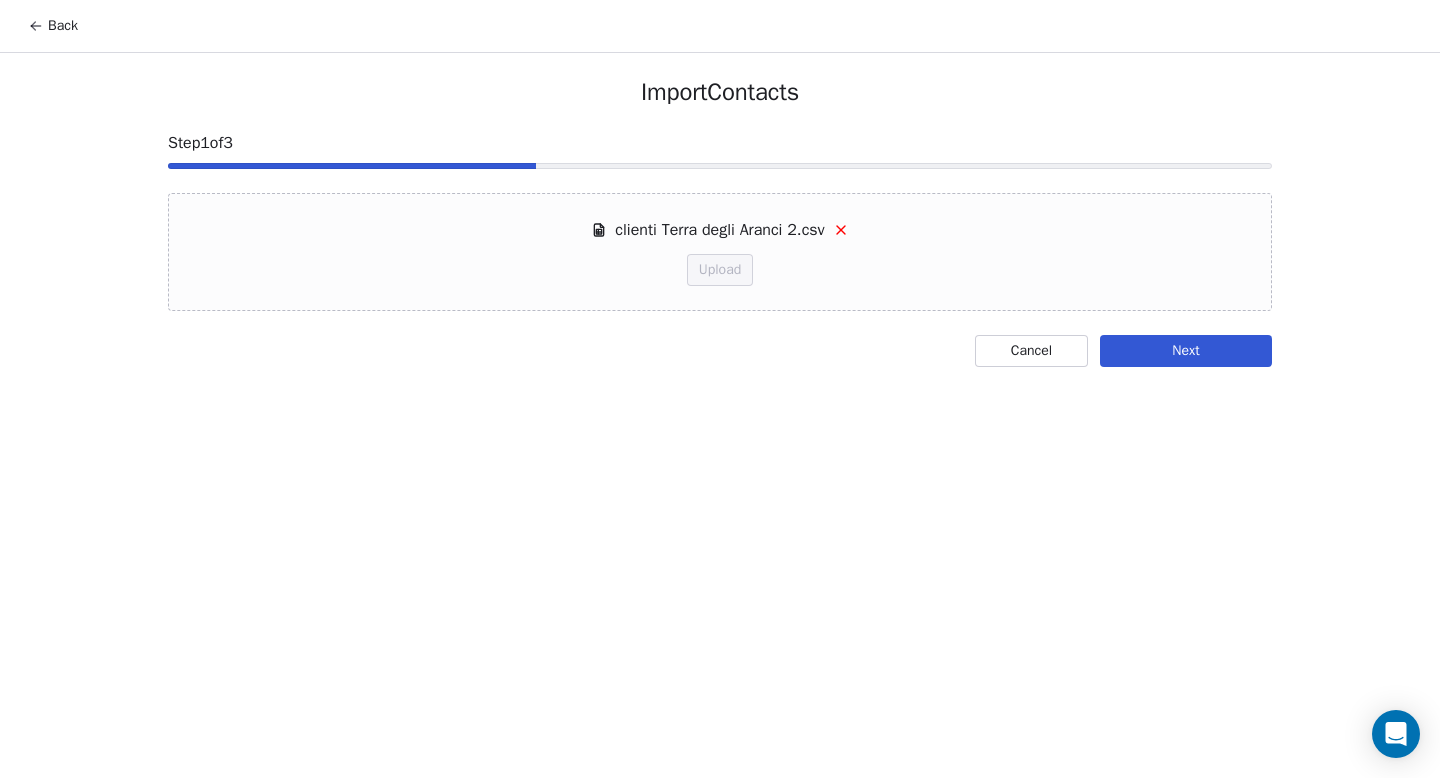 click 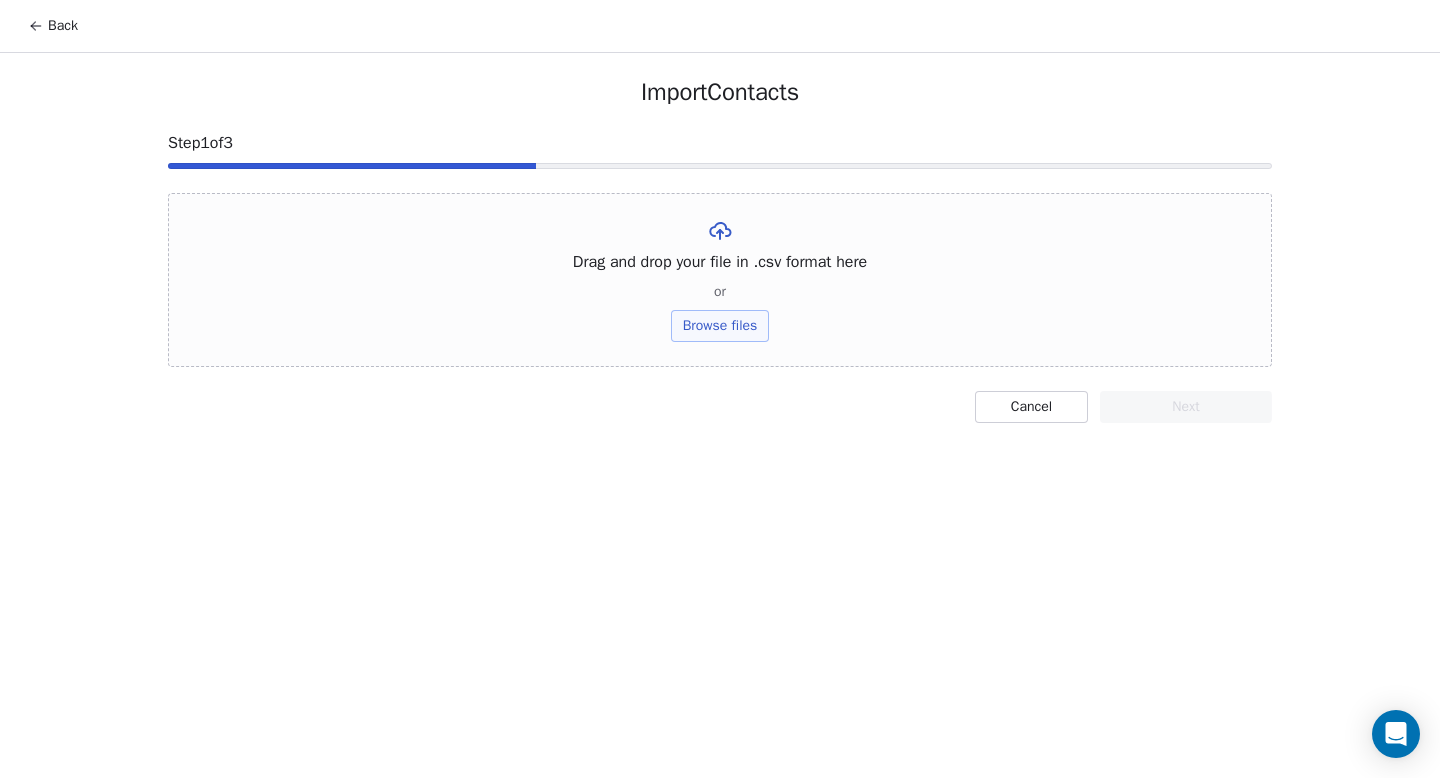 click on "Browse files" at bounding box center [720, 326] 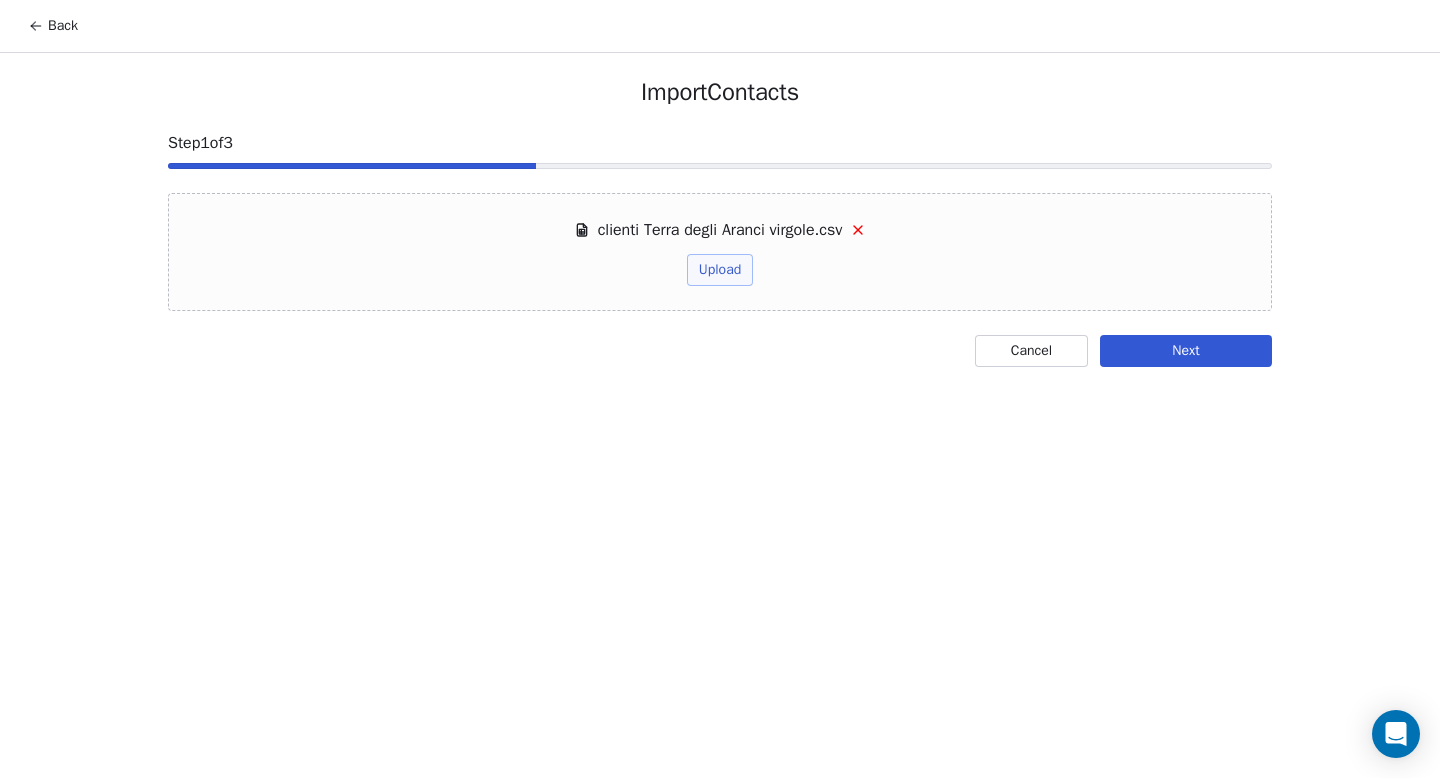 click on "Upload" at bounding box center (720, 270) 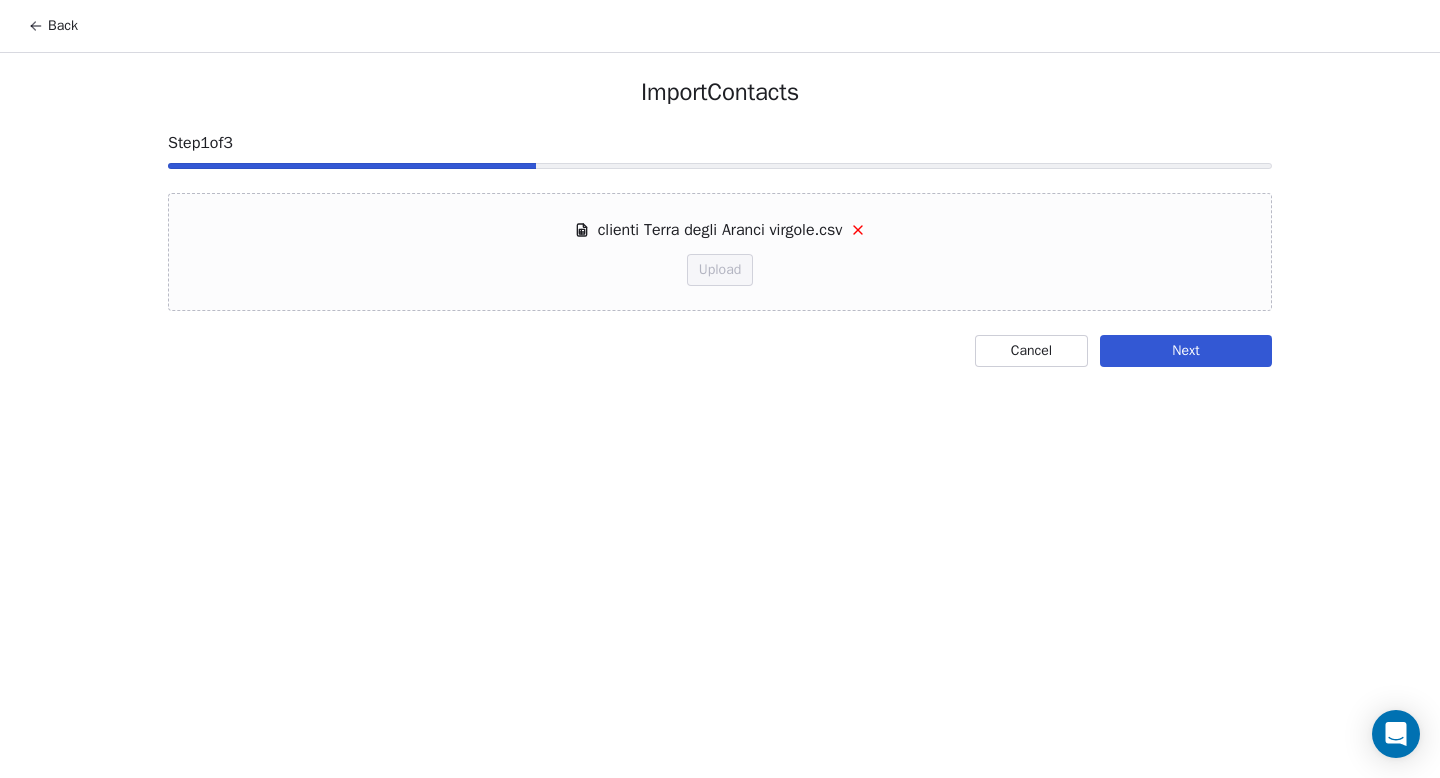 click on "Next" at bounding box center [1186, 351] 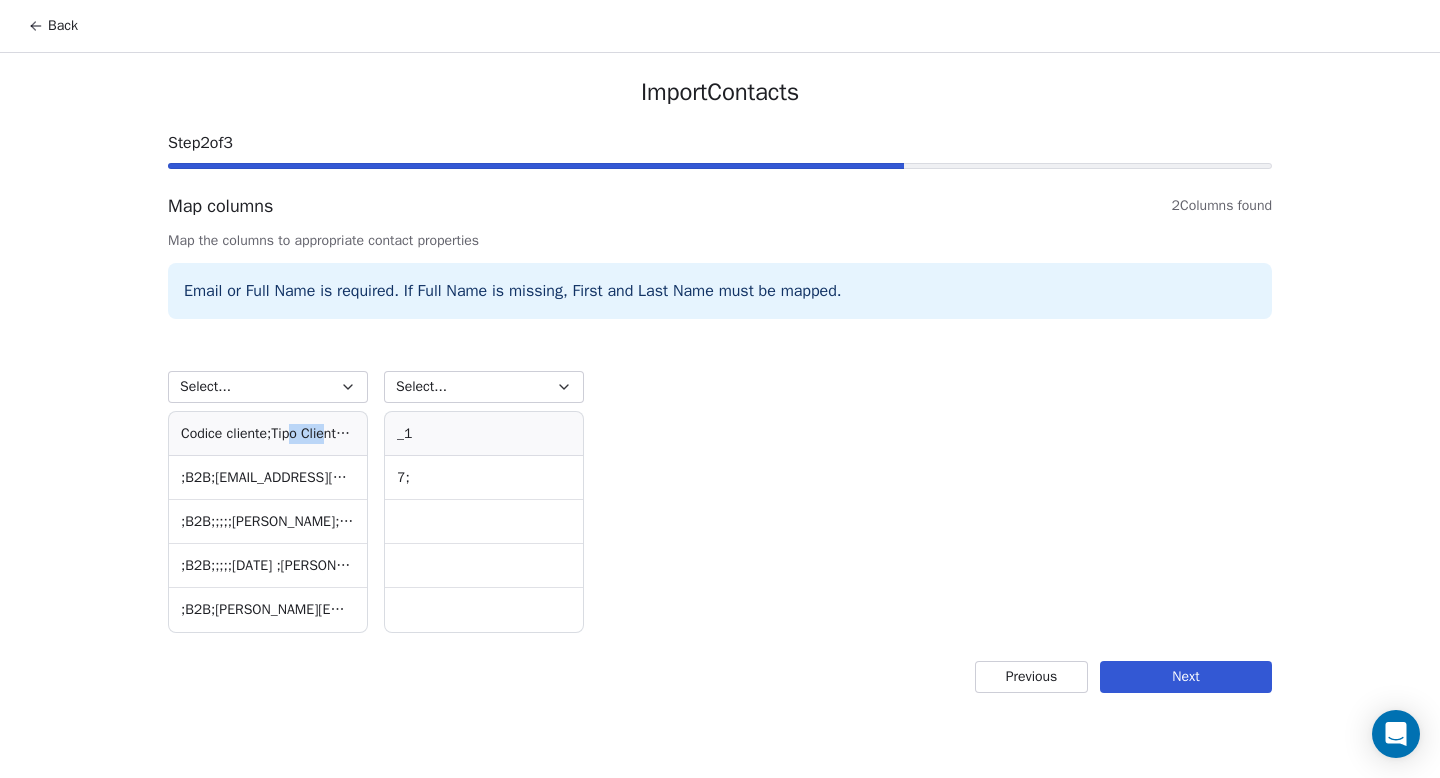 drag, startPoint x: 290, startPoint y: 436, endPoint x: 331, endPoint y: 448, distance: 42.72002 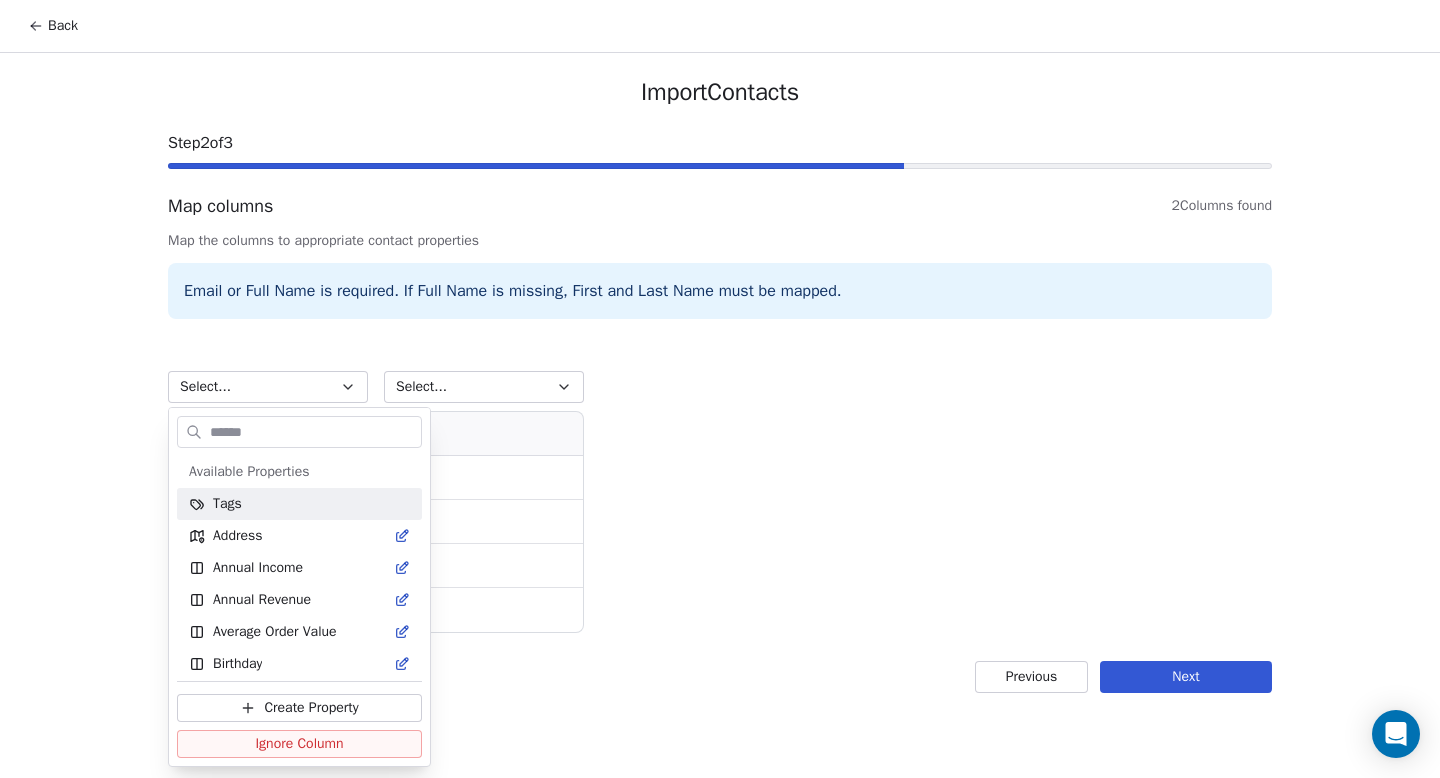 click on "Back Import  Contacts Step  2  of  3 Map columns 2  Columns found Map the columns to appropriate contact properties Email or Full Name is required. If Full Name is missing, First and Last Name must be mapped.   Select... ﻿Codice cliente;Tipo Cliente;Email;Telefono;ID Paese;Denominazione;Nome;Cognome;Nazione;CAP;Provincia;Comune;Indirizzo;Numero civico ;B2B;andreasavastano4@gmail.com;;IT;A.S. SOCIETA' A RESPONSABILITA' LIMITATA SEMPLIFICATA;;;IT;80132;NA;NAPOLI;PIAZZETTA MATILDE SERAO ;B2B;;;;;Maurizio;Abate;IT;80128;NA;Napoli;Via Pigna 82; ;B2B;;;;;Lucia ;Abbamonte;IT;80122;NA;Napoli;Via Petrarca 203; ;B2B;aniello.abbate95@gmail.com;;;;Aniello;Abbate;IT;80014;NA;Giugliano in Campania;Via Antica Giardini;34   Select... _1  7; Previous Next
Available Properties Tags Address Annual Income Annual Revenue Average Order Value Birthday Browser Contact Source Country Created Date Customer Lifetime Value Data appuntamento Department Device Email Email Verification Status Facebook Nome Full Name Gender" at bounding box center [720, 389] 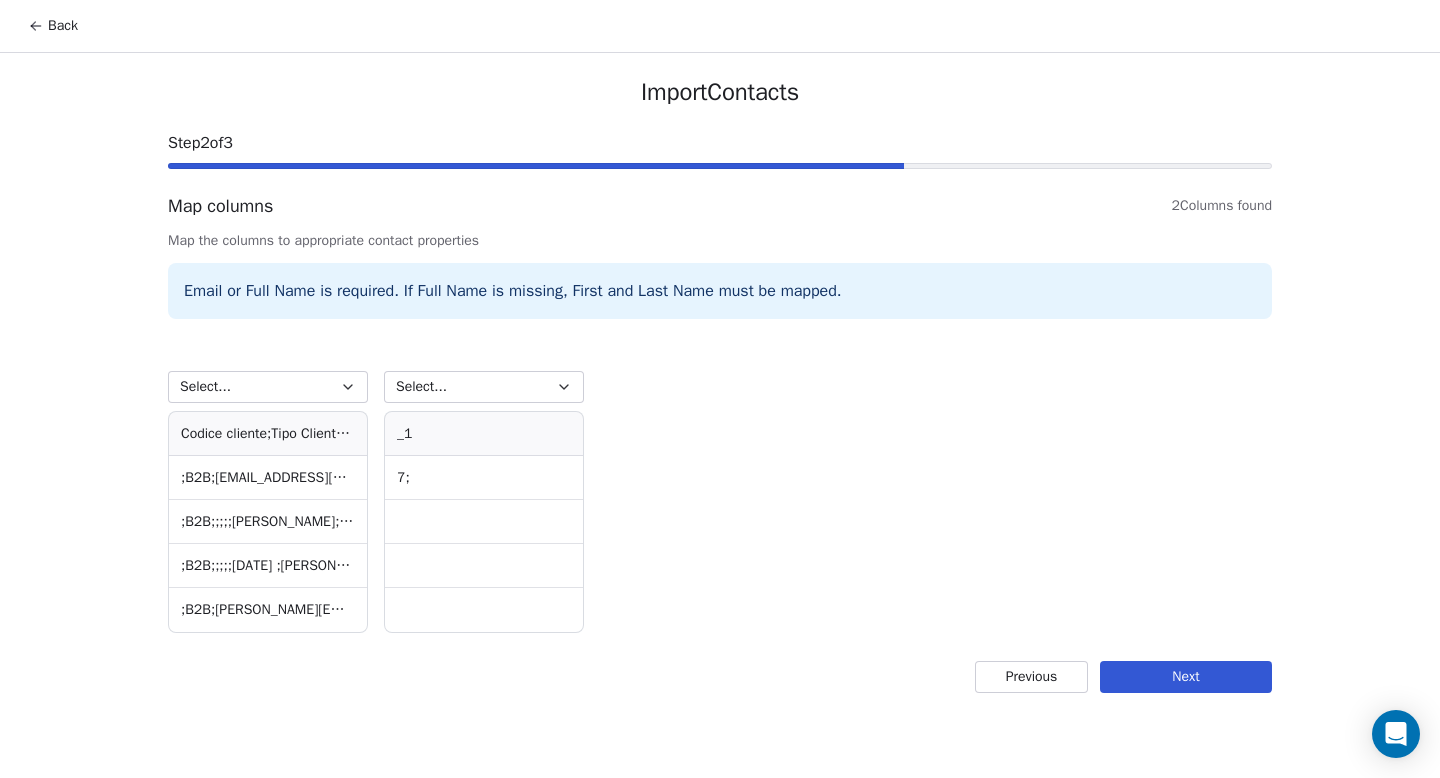 click on "Next" at bounding box center (1186, 677) 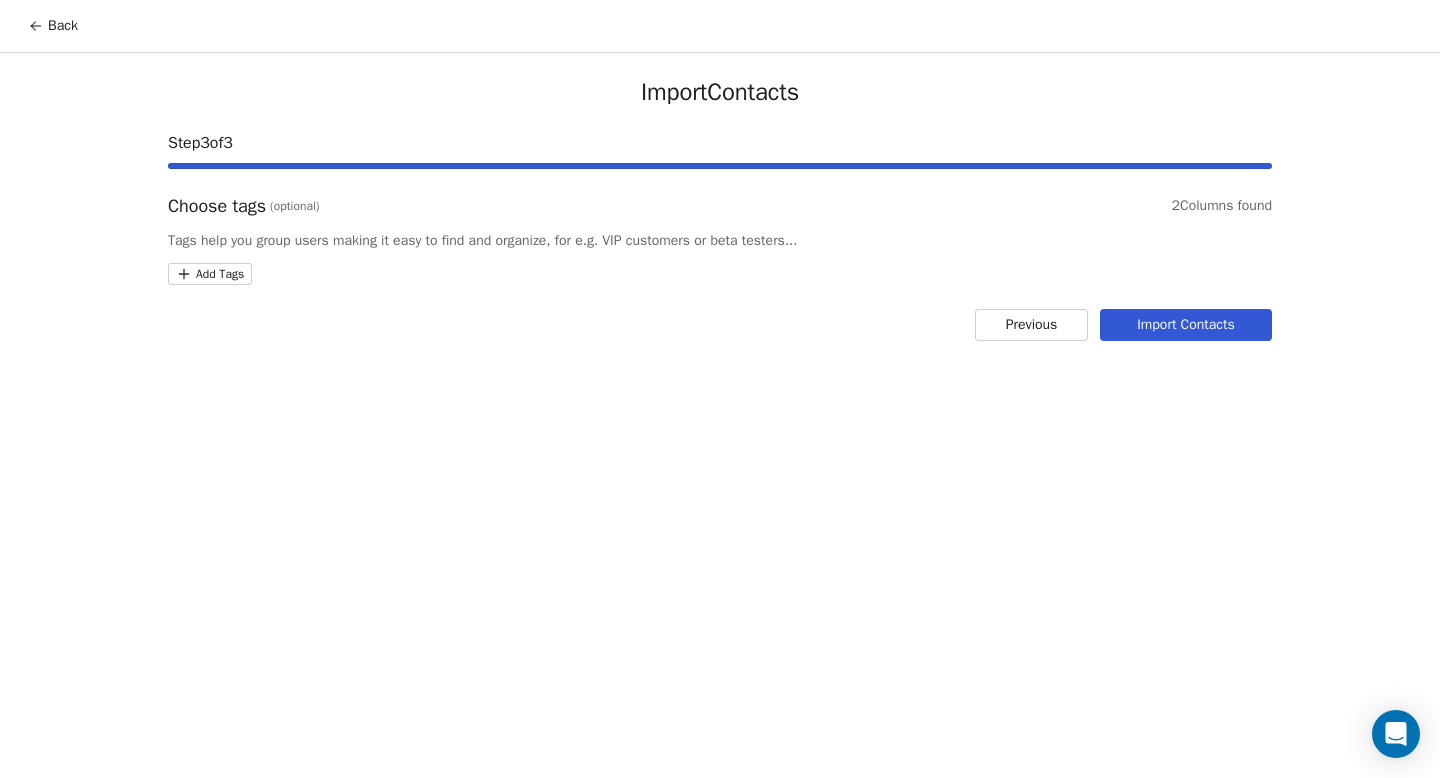 click on "Previous" at bounding box center (1031, 325) 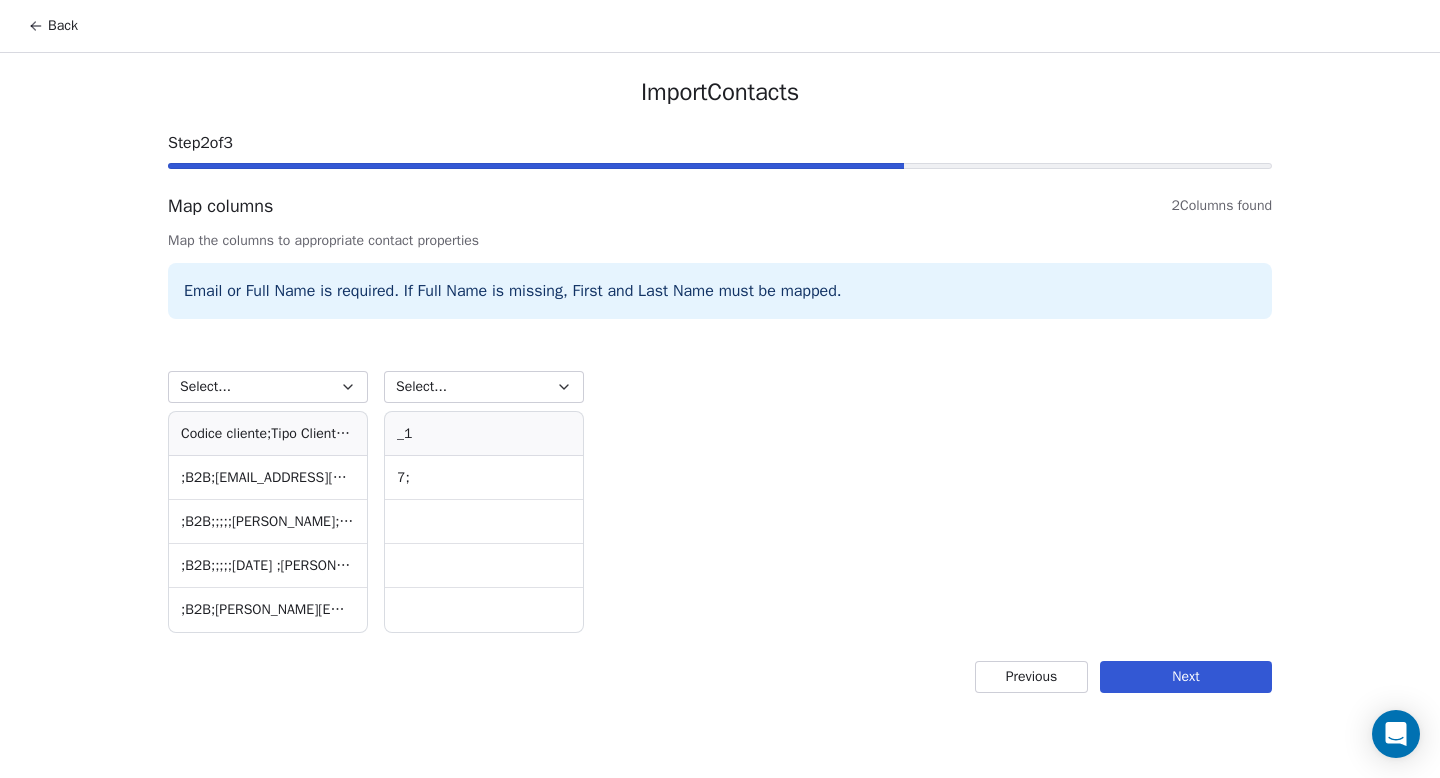 click on "Select..." at bounding box center [268, 387] 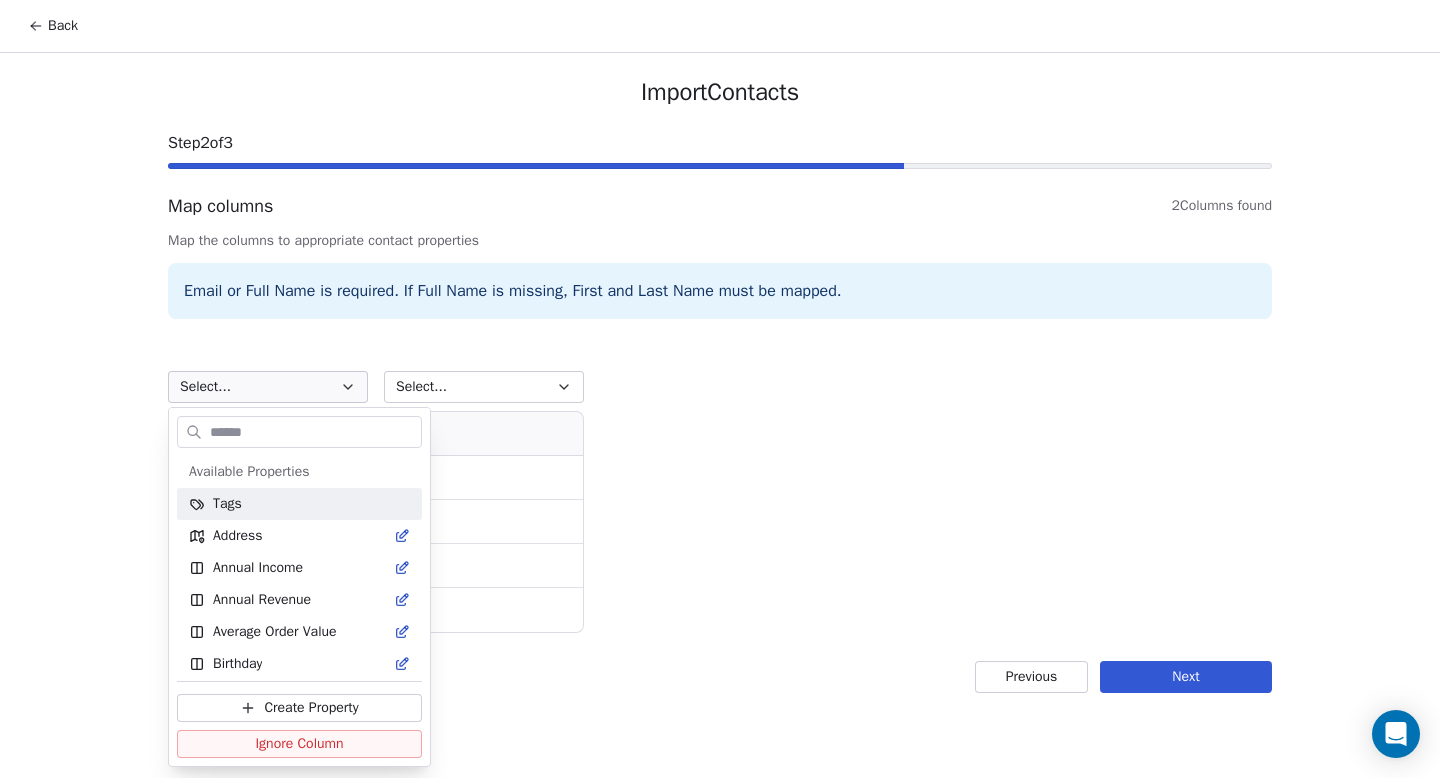 click on "Back Import  Contacts Step  2  of  3 Map columns 2  Columns found Map the columns to appropriate contact properties Email or Full Name is required. If Full Name is missing, First and Last Name must be mapped.   Select... ﻿Codice cliente;Tipo Cliente;Email;Telefono;ID Paese;Denominazione;Nome;Cognome;Nazione;CAP;Provincia;Comune;Indirizzo;Numero civico ;B2B;andreasavastano4@gmail.com;;IT;A.S. SOCIETA' A RESPONSABILITA' LIMITATA SEMPLIFICATA;;;IT;80132;NA;NAPOLI;PIAZZETTA MATILDE SERAO ;B2B;;;;;Maurizio;Abate;IT;80128;NA;Napoli;Via Pigna 82; ;B2B;;;;;Lucia ;Abbamonte;IT;80122;NA;Napoli;Via Petrarca 203; ;B2B;aniello.abbate95@gmail.com;;;;Aniello;Abbate;IT;80014;NA;Giugliano in Campania;Via Antica Giardini;34   Select... _1  7; Previous Next
Available Properties Tags Address Annual Income Annual Revenue Average Order Value Birthday Browser Contact Source Country Created Date Customer Lifetime Value Data appuntamento Department Device Email Email Verification Status Facebook Nome Full Name Gender" at bounding box center [720, 389] 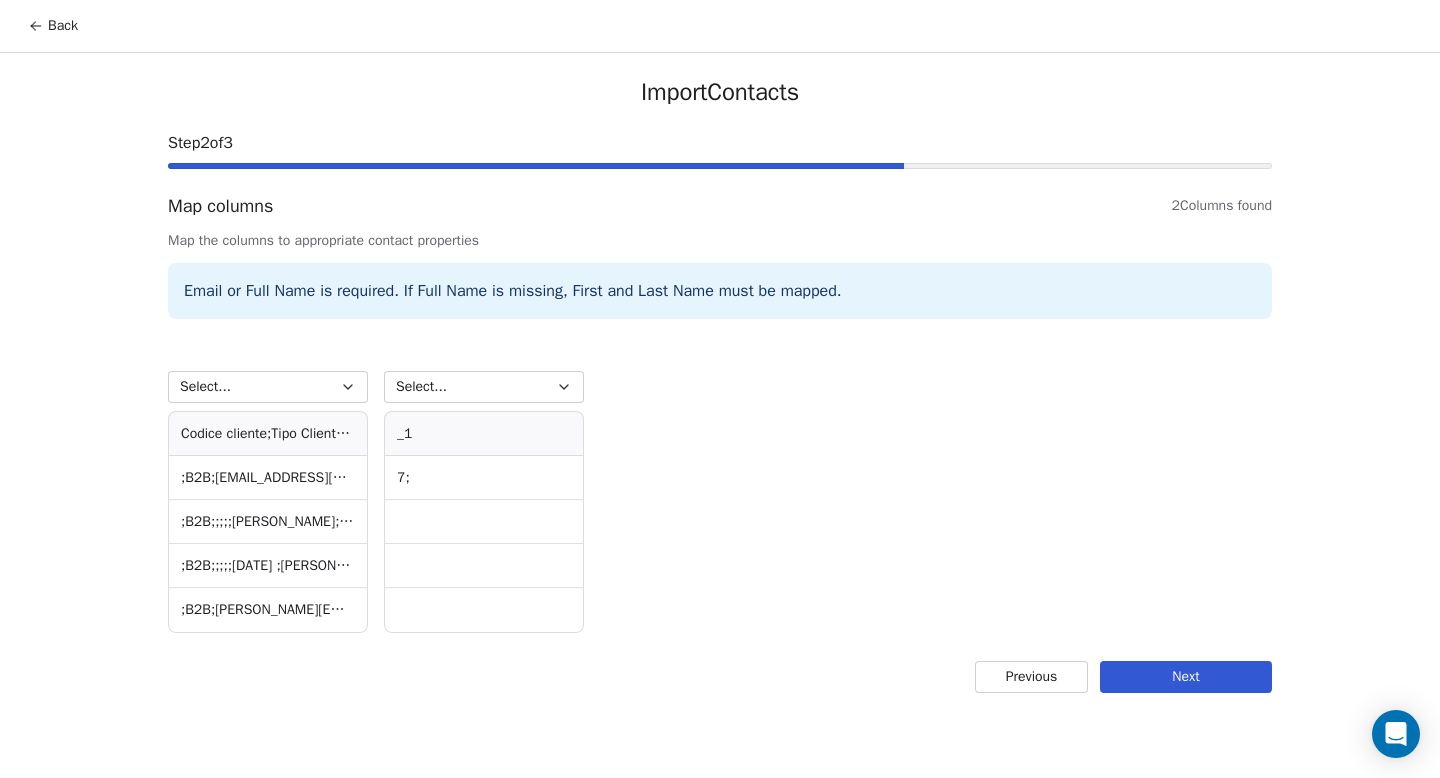 click on "Email or Full Name is required. If Full Name is missing, First and Last Name must be mapped." at bounding box center [720, 291] 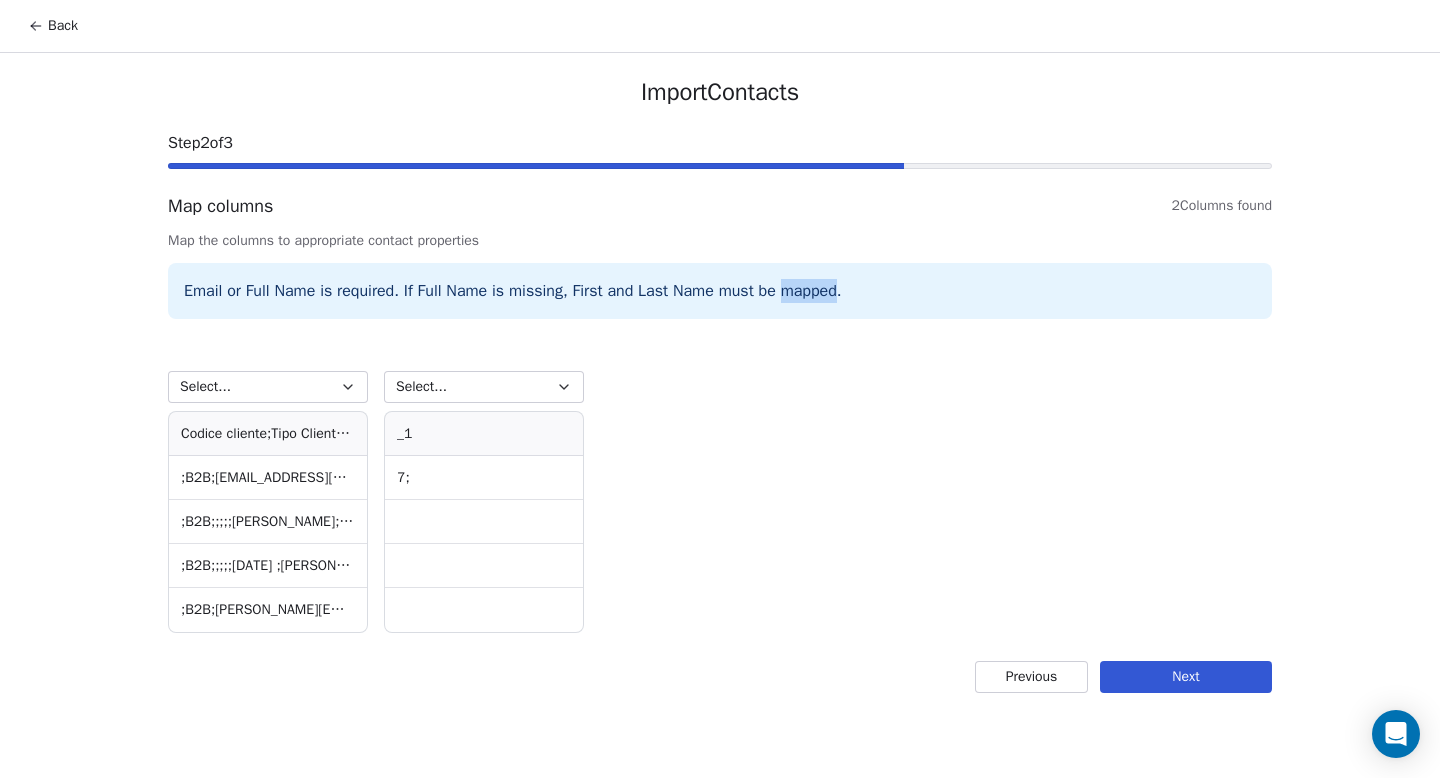 click on "Email or Full Name is required. If Full Name is missing, First and Last Name must be mapped." at bounding box center [720, 291] 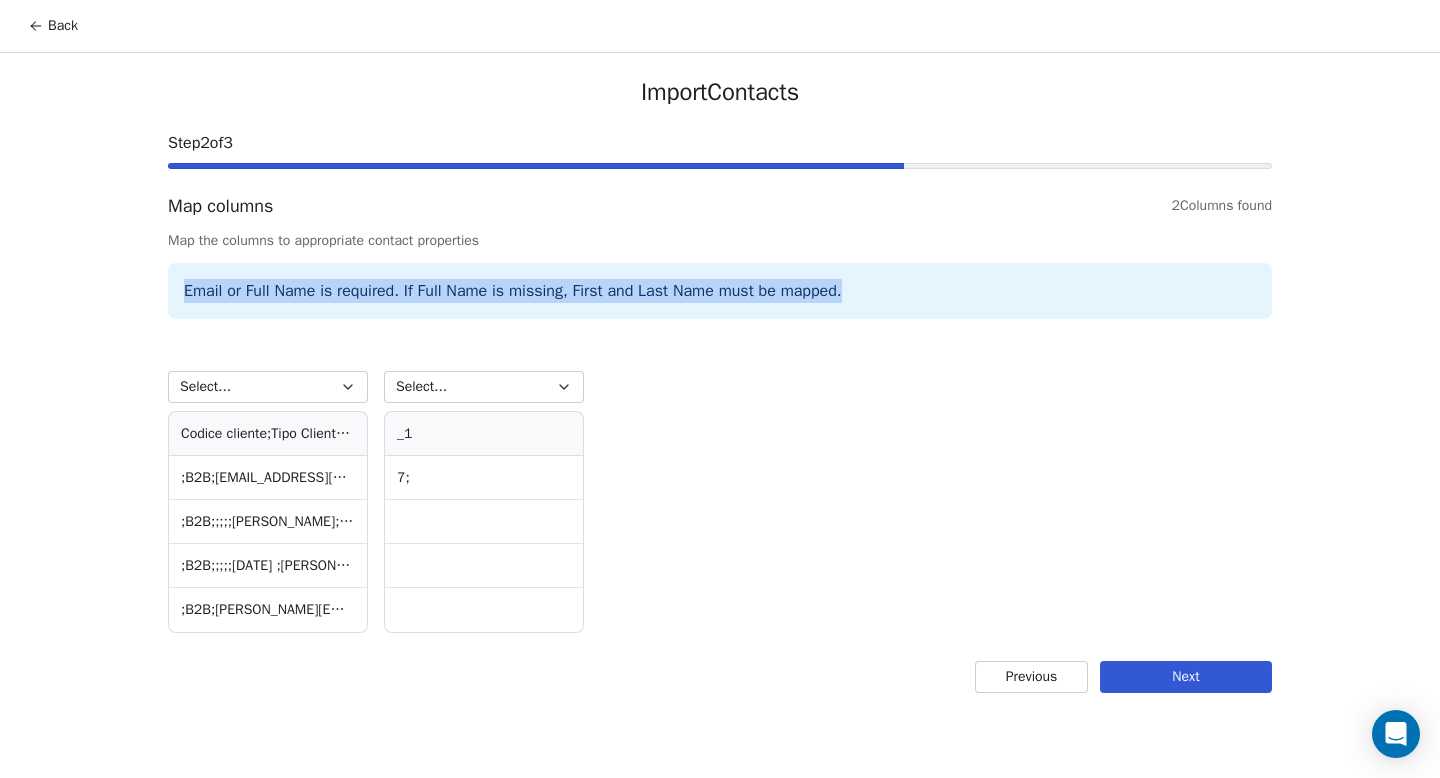 click on "Email or Full Name is required. If Full Name is missing, First and Last Name must be mapped." at bounding box center [720, 291] 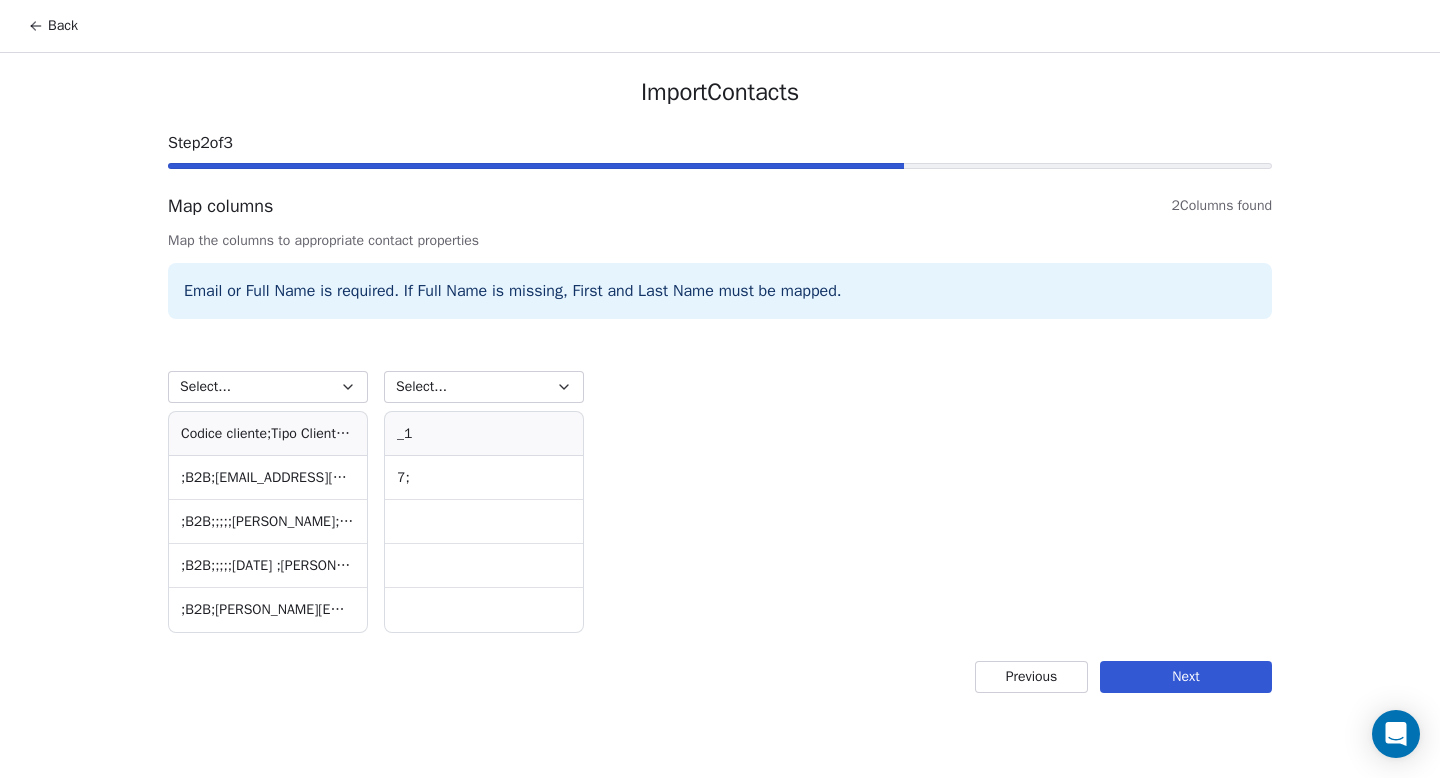 drag, startPoint x: 246, startPoint y: 490, endPoint x: 261, endPoint y: 484, distance: 16.155495 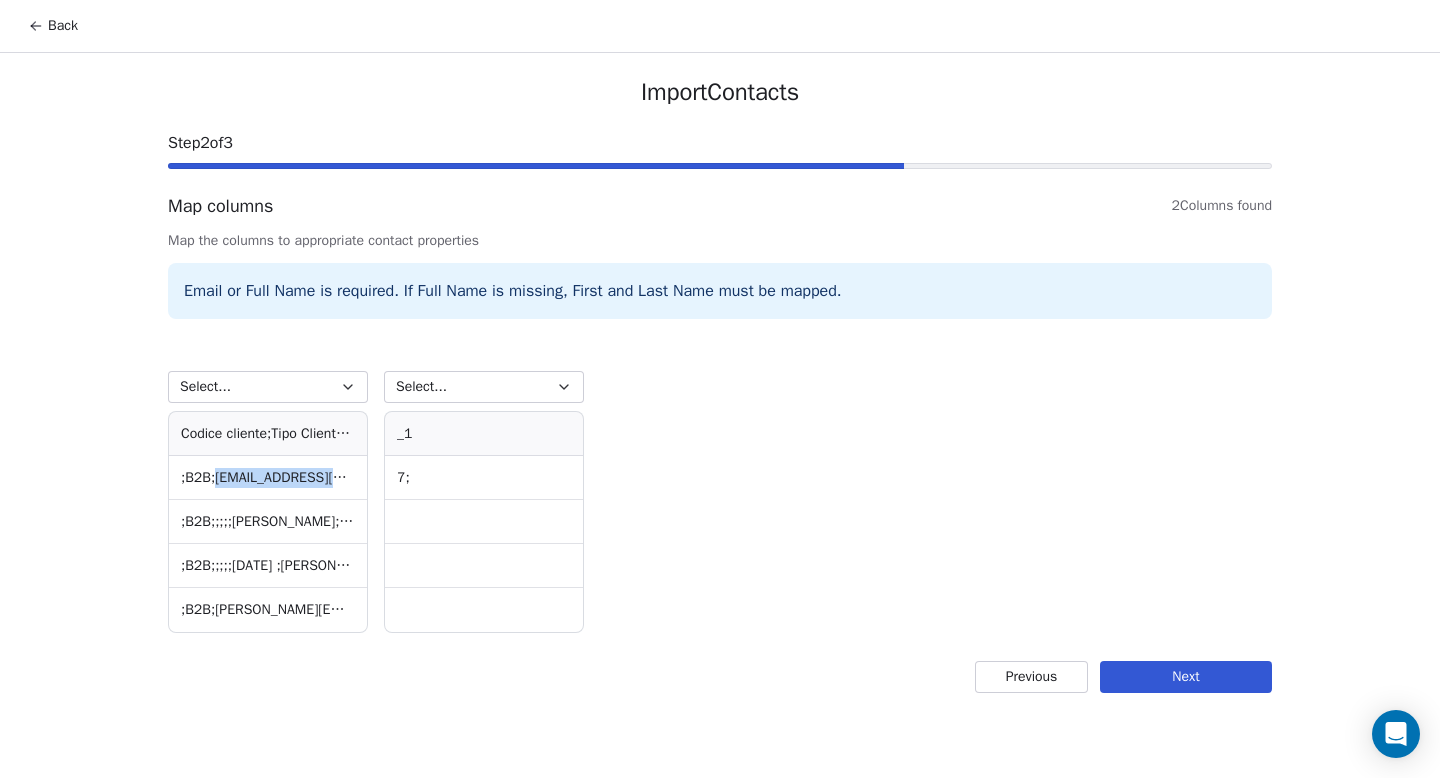 drag, startPoint x: 263, startPoint y: 483, endPoint x: 323, endPoint y: 481, distance: 60.033325 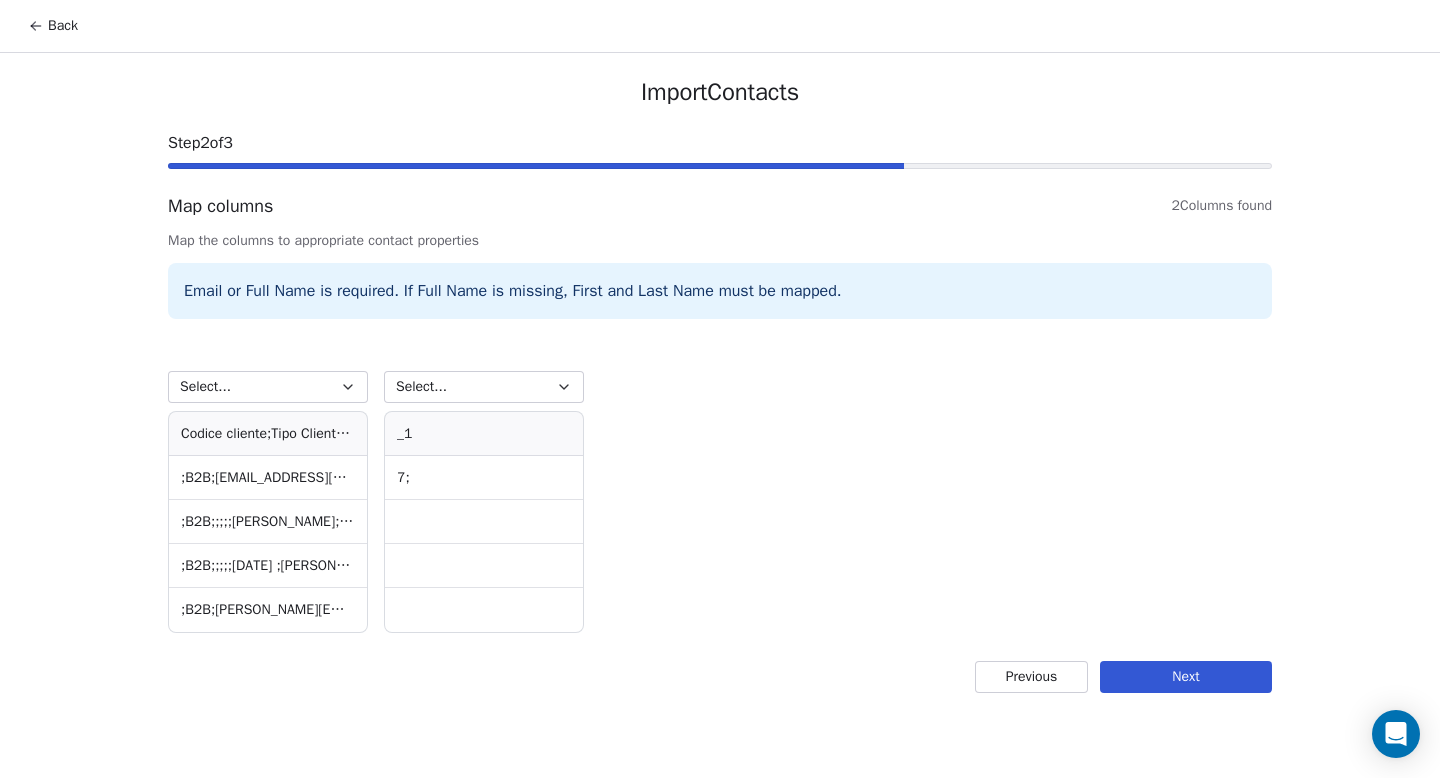 click on "Select... ﻿Codice cliente;Tipo Cliente;Email;Telefono;ID Paese;Denominazione;Nome;Cognome;Nazione;CAP;Provincia;Comune;Indirizzo;Numero civico ;B2B;andreasavastano4@gmail.com;;IT;A.S. SOCIETA' A RESPONSABILITA' LIMITATA SEMPLIFICATA;;;IT;80132;NA;NAPOLI;PIAZZETTA MATILDE SERAO ;B2B;;;;;Maurizio;Abate;IT;80128;NA;Napoli;Via Pigna 82; ;B2B;;;;;Lucia ;Abbamonte;IT;80122;NA;Napoli;Via Petrarca 203; ;B2B;aniello.abbate95@gmail.com;;;;Aniello;Abbate;IT;80014;NA;Giugliano in Campania;Via Antica Giardini;34" at bounding box center [268, 484] 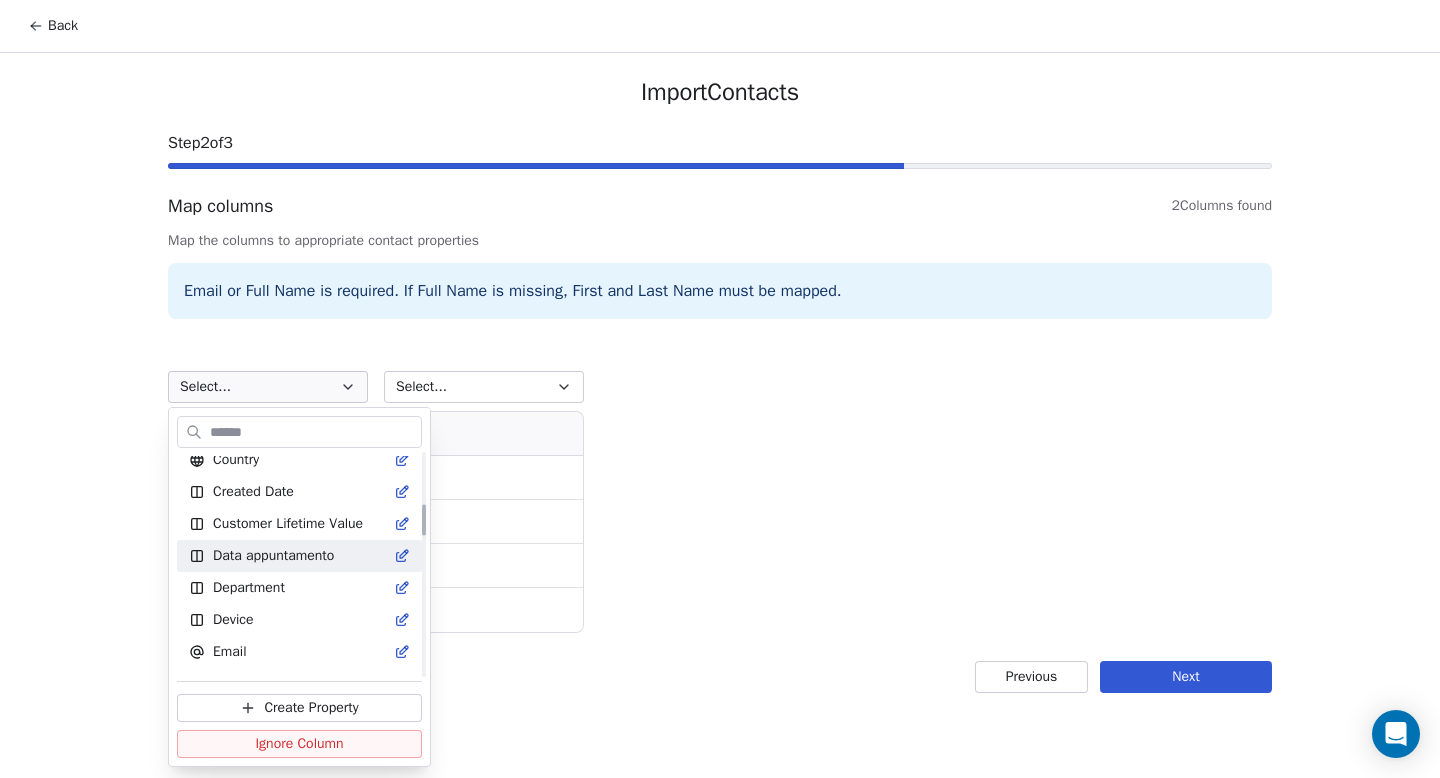 scroll, scrollTop: 400, scrollLeft: 0, axis: vertical 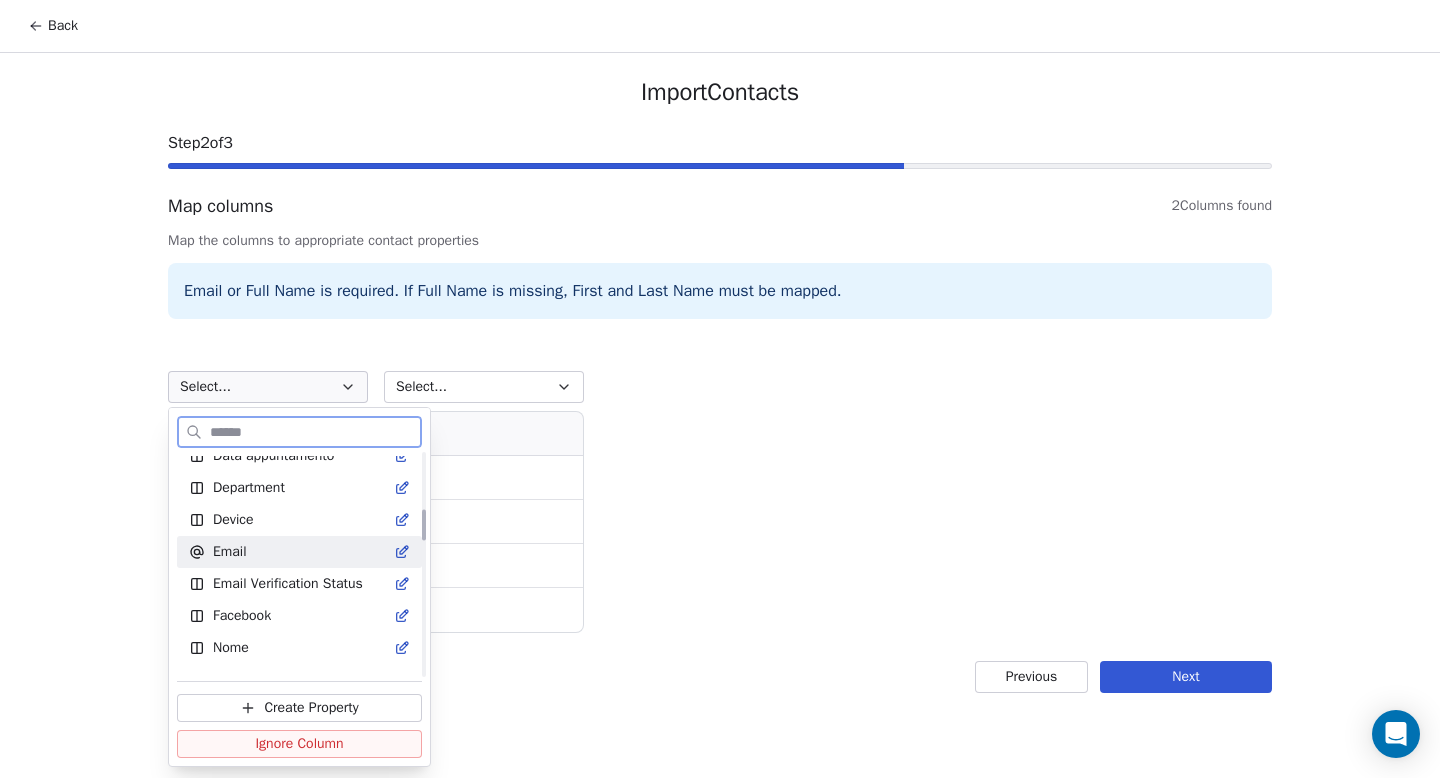 click on "Email" at bounding box center (299, 552) 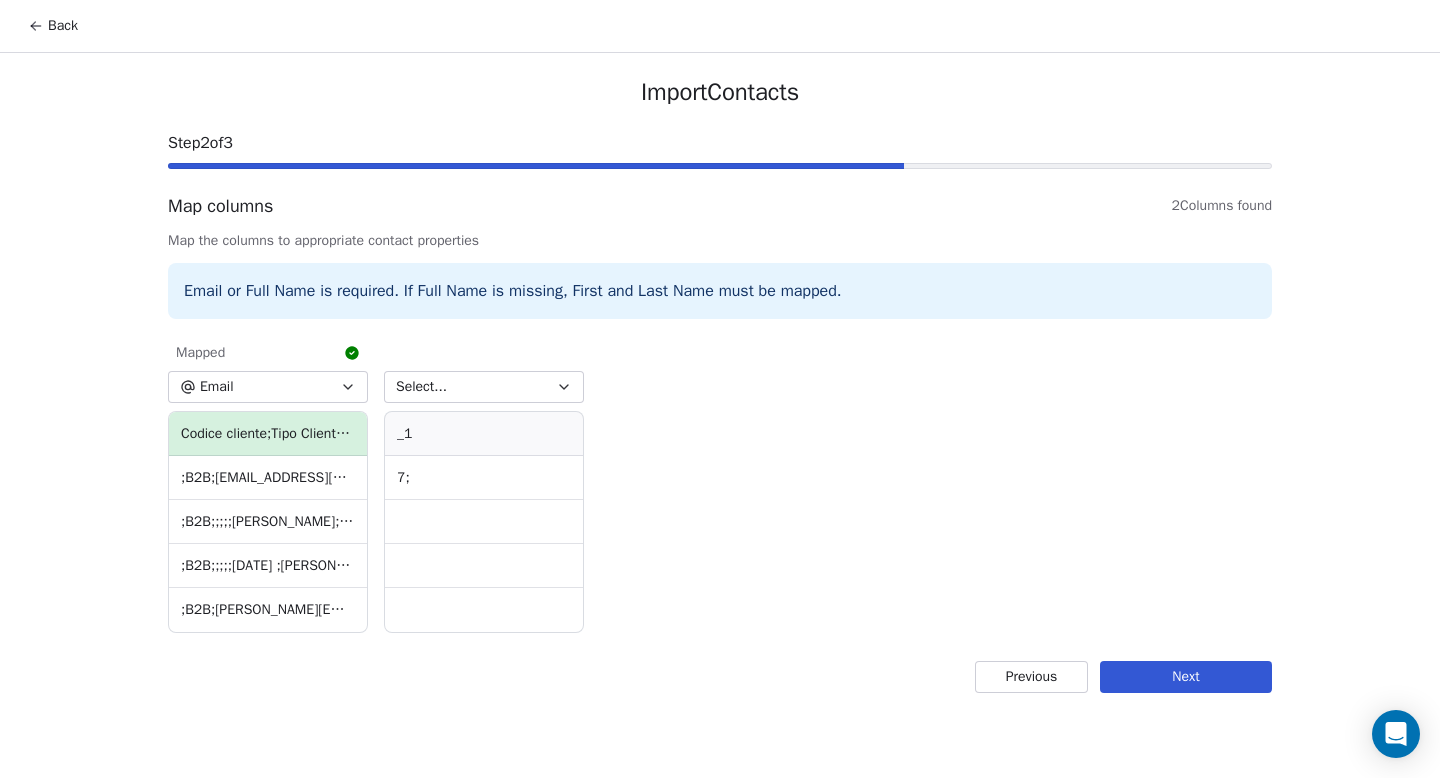 click on "Email" at bounding box center (268, 387) 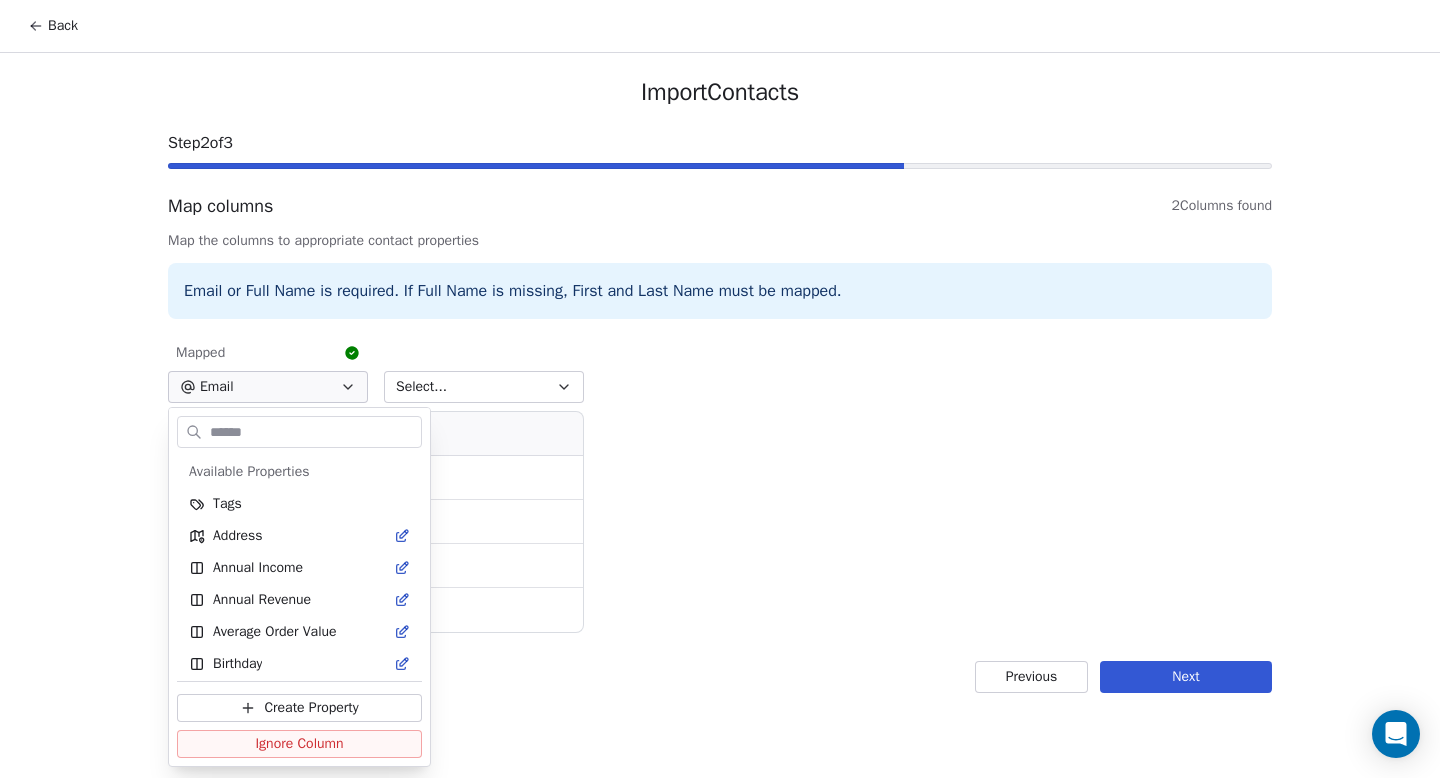 scroll, scrollTop: 294, scrollLeft: 0, axis: vertical 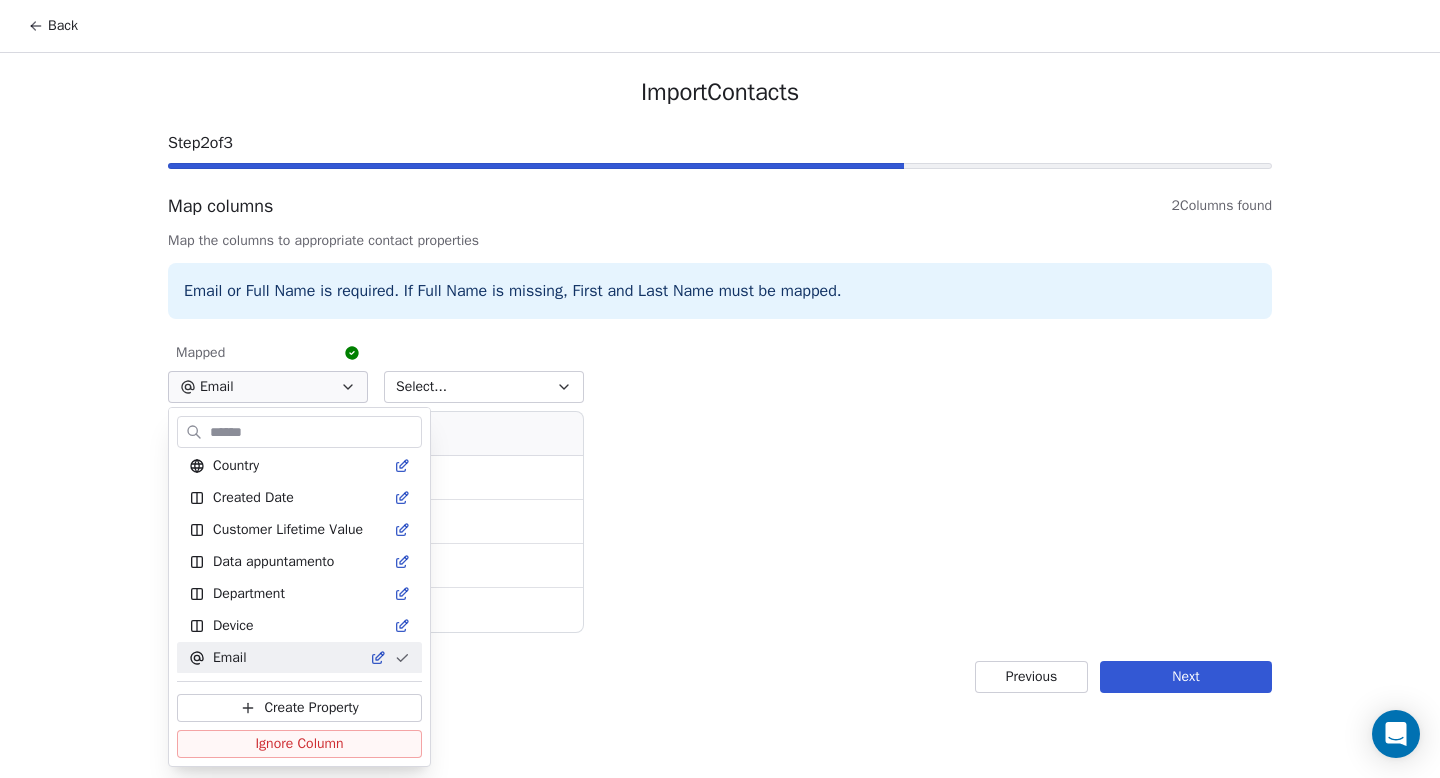click on "Back Import  Contacts Step  2  of  3 Map columns 2  Columns found Map the columns to appropriate contact properties Email or Full Name is required. If Full Name is missing, First and Last Name must be mapped.   Mapped Email ﻿Codice cliente;Tipo Cliente;Email;Telefono;ID Paese;Denominazione;Nome;Cognome;Nazione;CAP;Provincia;Comune;Indirizzo;Numero civico ;B2B;andreasavastano4@gmail.com;;IT;A.S. SOCIETA' A RESPONSABILITA' LIMITATA SEMPLIFICATA;;;IT;80132;NA;NAPOLI;PIAZZETTA MATILDE SERAO ;B2B;;;;;Maurizio;Abate;IT;80128;NA;Napoli;Via Pigna 82; ;B2B;;;;;Lucia ;Abbamonte;IT;80122;NA;Napoli;Via Petrarca 203; ;B2B;aniello.abbate95@gmail.com;;;;Aniello;Abbate;IT;80014;NA;Giugliano in Campania;Via Antica Giardini;34   Select... _1  7; Previous Next
Available Properties Tags Address Annual Income Annual Revenue Average Order Value Birthday Browser Contact Source Country Created Date Customer Lifetime Value Data appuntamento Department Device Email Email Verification Status Facebook Nome Full Name MRR" at bounding box center [720, 389] 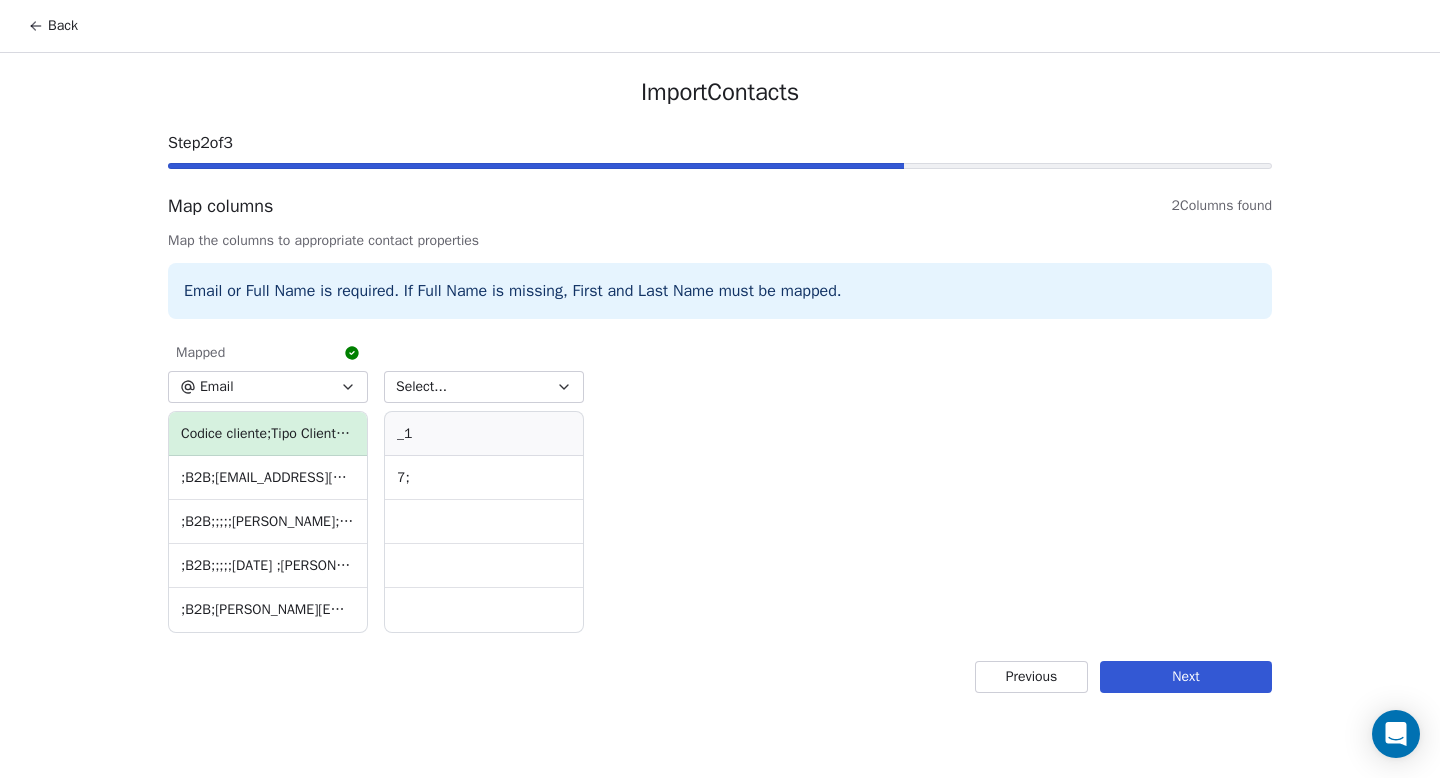 click on "Select..." at bounding box center [484, 387] 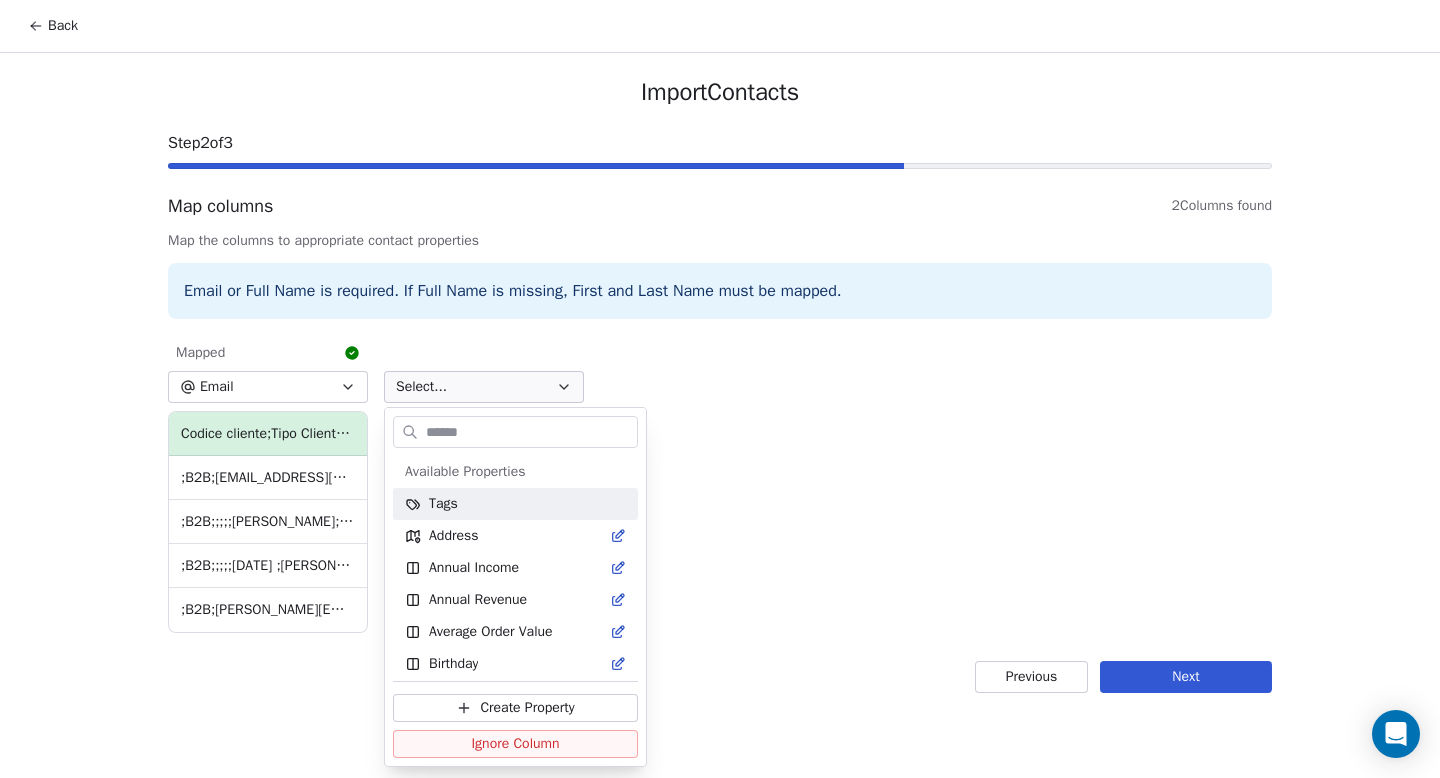 click on "Back Import  Contacts Step  2  of  3 Map columns 2  Columns found Map the columns to appropriate contact properties Email or Full Name is required. If Full Name is missing, First and Last Name must be mapped.   Mapped Email ﻿Codice cliente;Tipo Cliente;Email;Telefono;ID Paese;Denominazione;Nome;Cognome;Nazione;CAP;Provincia;Comune;Indirizzo;Numero civico ;B2B;andreasavastano4@gmail.com;;IT;A.S. SOCIETA' A RESPONSABILITA' LIMITATA SEMPLIFICATA;;;IT;80132;NA;NAPOLI;PIAZZETTA MATILDE SERAO ;B2B;;;;;Maurizio;Abate;IT;80128;NA;Napoli;Via Pigna 82; ;B2B;;;;;Lucia ;Abbamonte;IT;80122;NA;Napoli;Via Petrarca 203; ;B2B;aniello.abbate95@gmail.com;;;;Aniello;Abbate;IT;80014;NA;Giugliano in Campania;Via Antica Giardini;34   Select... _1  7; Previous Next
Available Properties Tags Address Annual Income Annual Revenue Average Order Value Birthday Browser Contact Source Country Created Date Customer Lifetime Value Data appuntamento Department Device Email Email Verification Status Facebook Nome Full Name MRR" at bounding box center [720, 389] 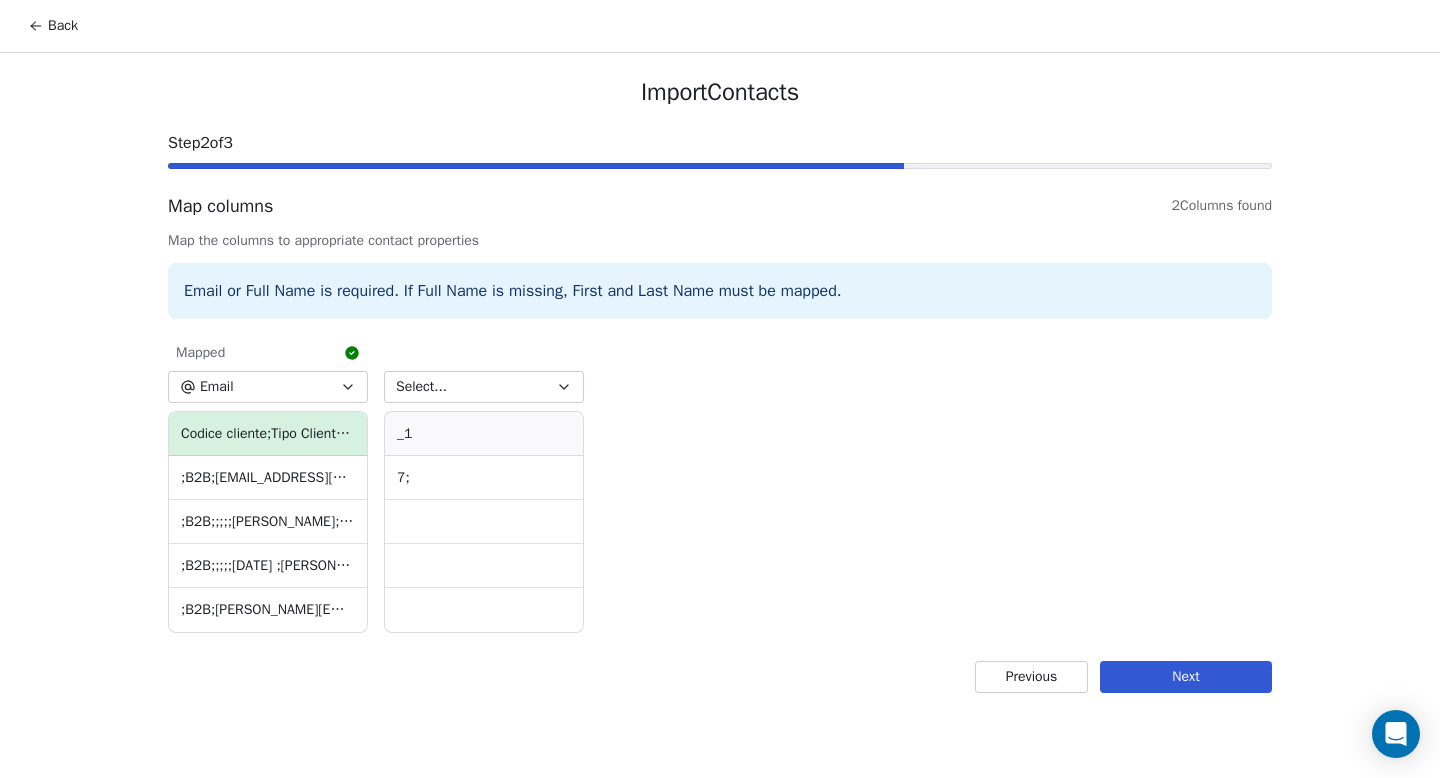 click on ";B2B;aniello.abbate95@gmail.com;;;;Aniello;Abbate;IT;80014;NA;Giugliano in Campania;Via Antica Giardini;34" at bounding box center (268, 610) 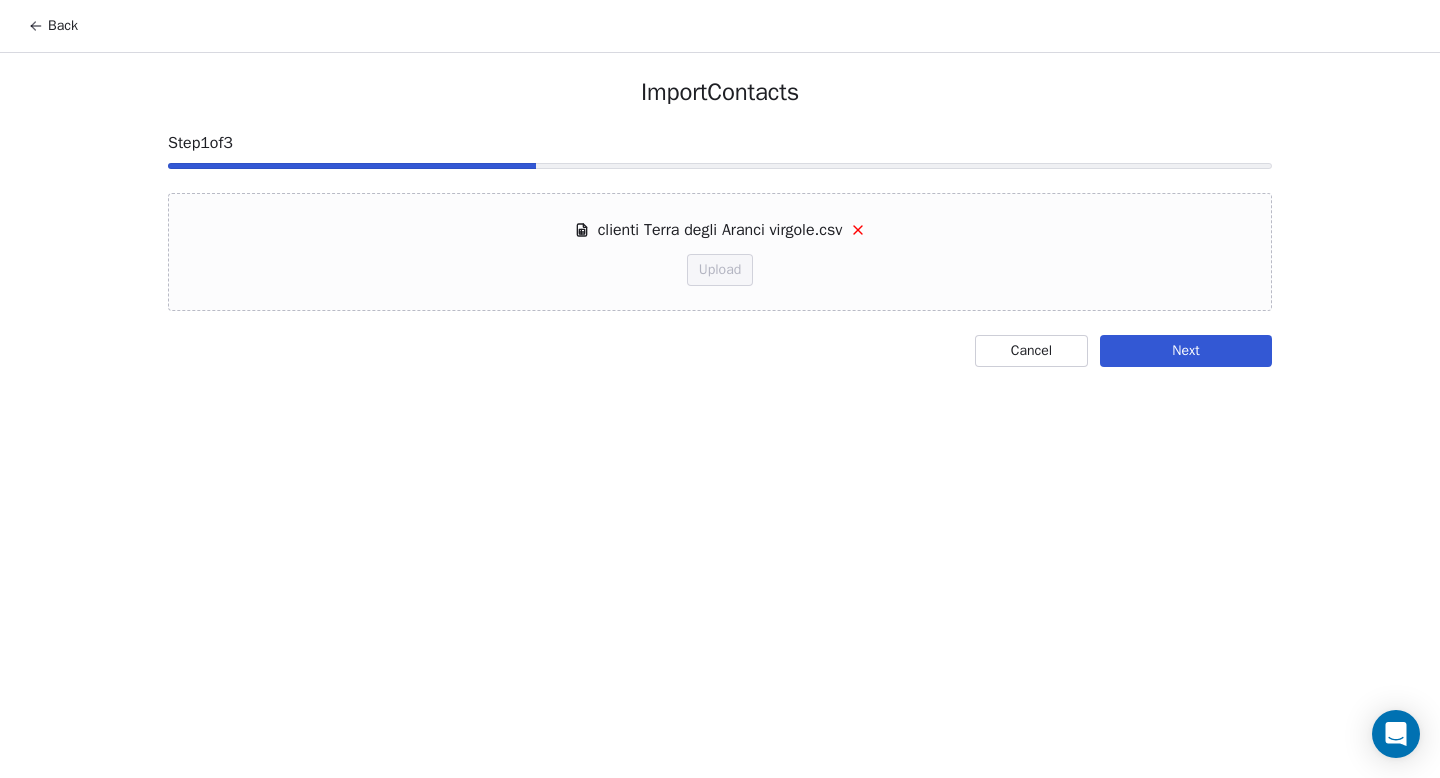 click 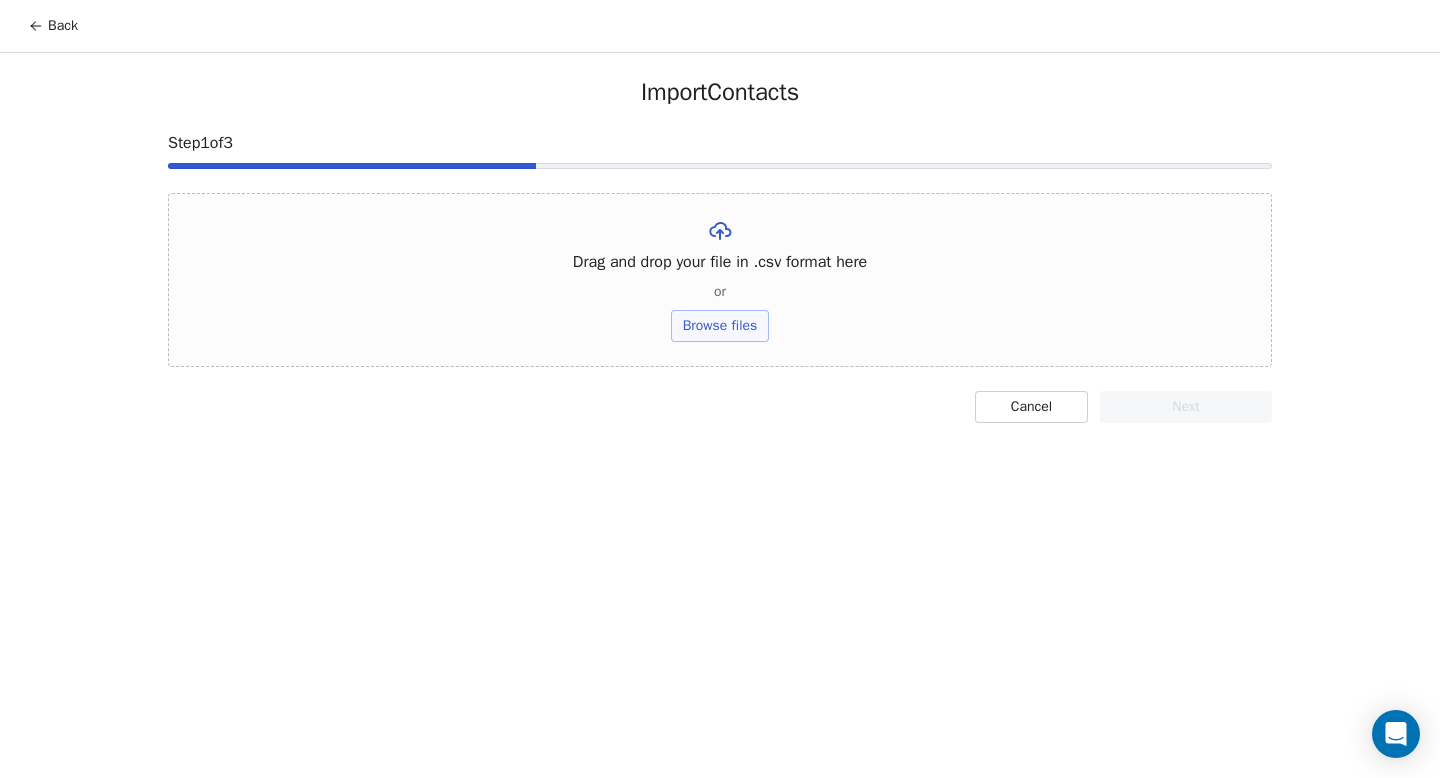 click on "Cancel" at bounding box center (1031, 407) 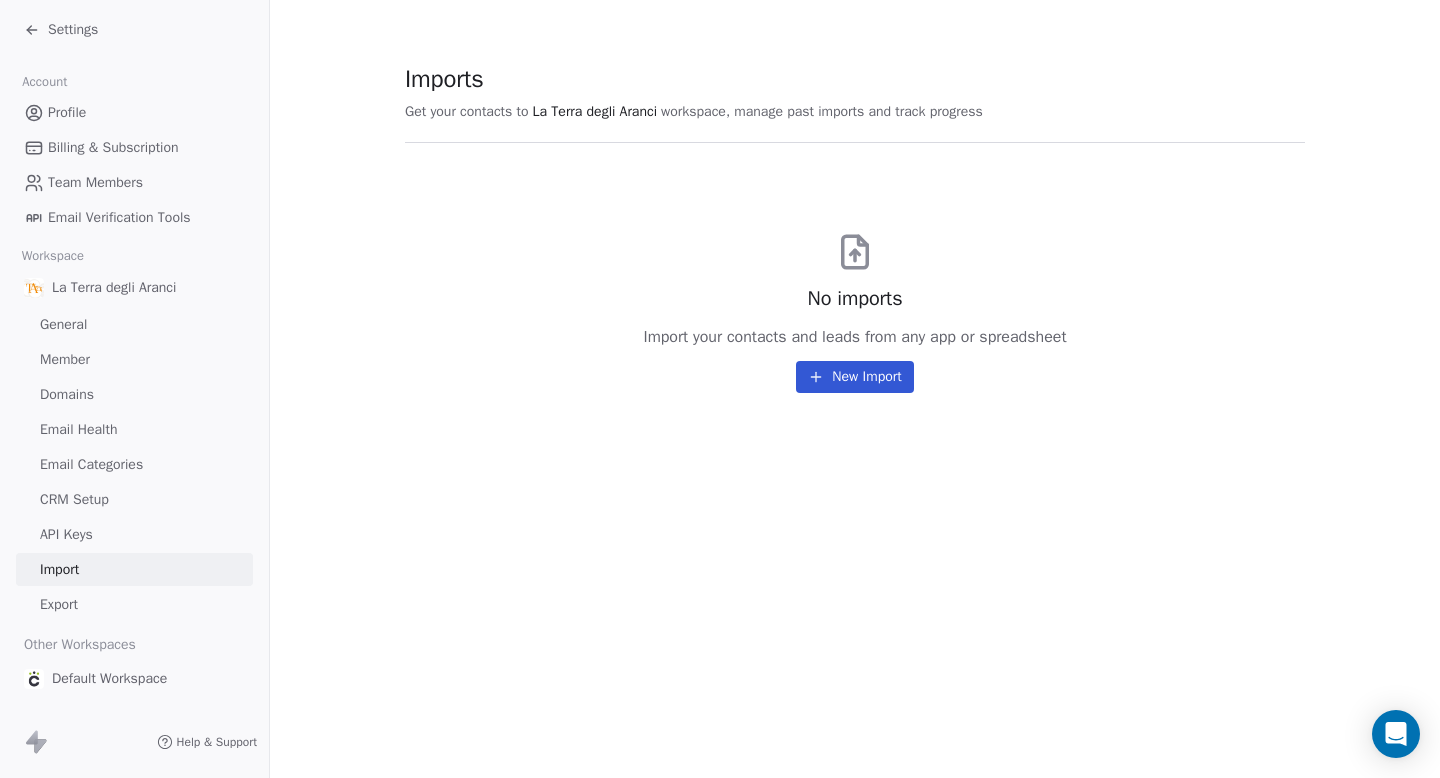 click on "New Import" at bounding box center [854, 377] 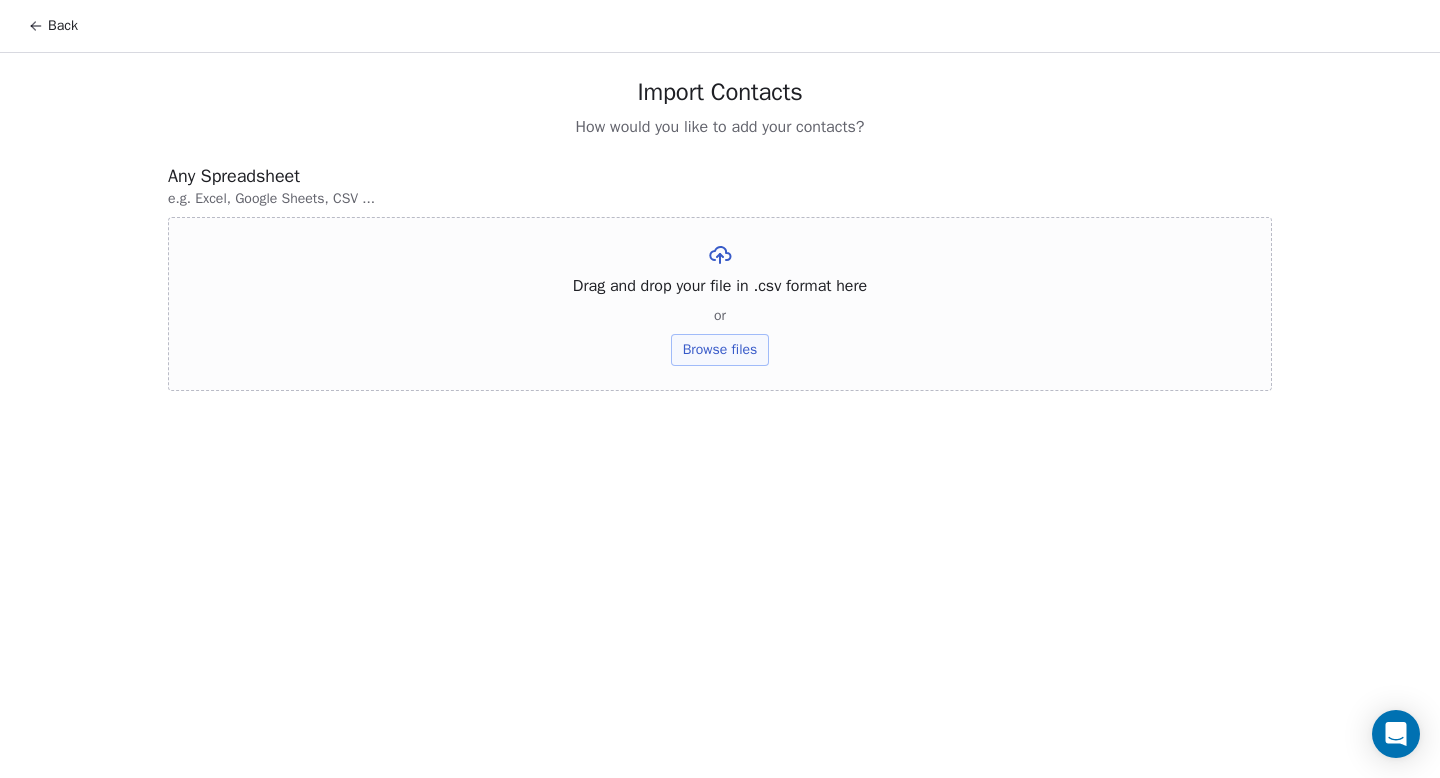click on "Browse files" at bounding box center [720, 350] 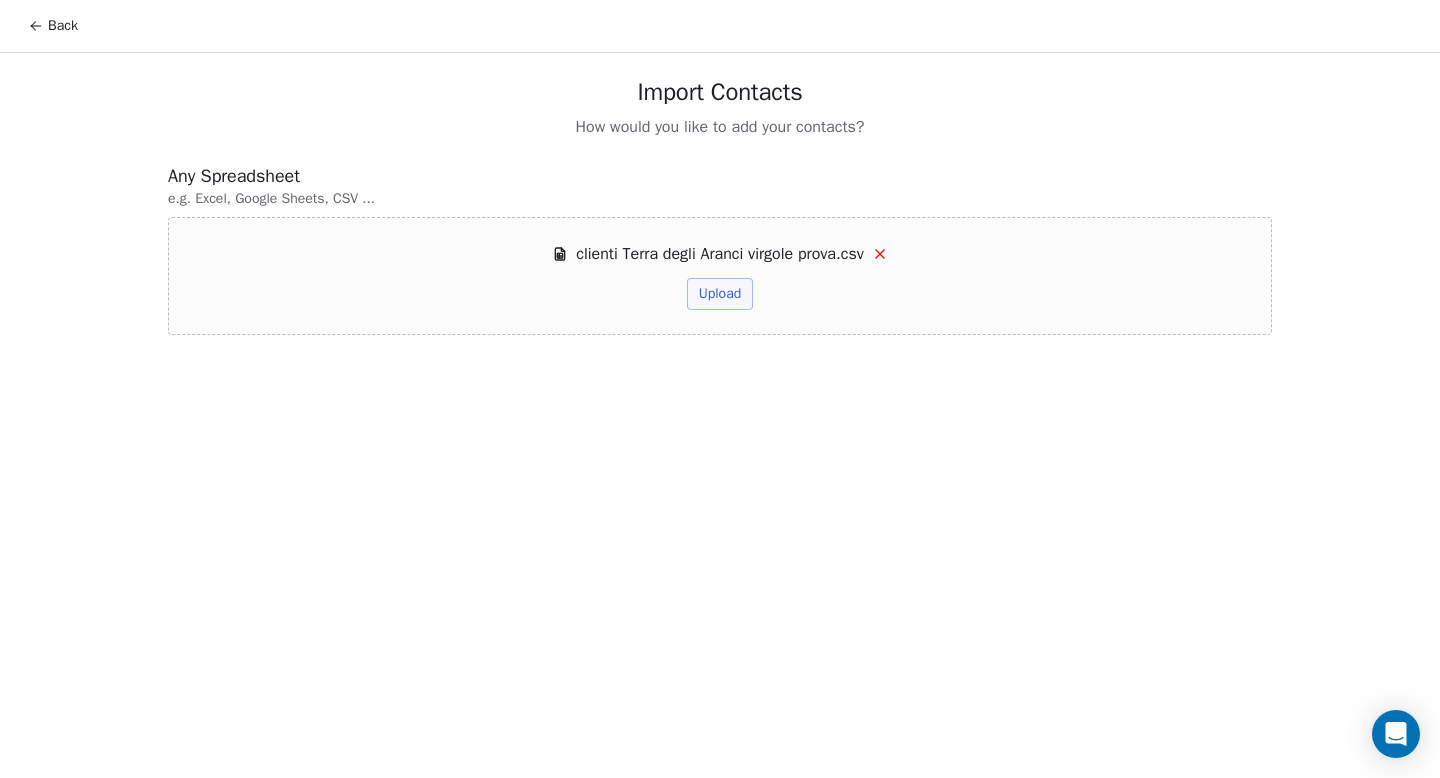 click on "Upload" at bounding box center (720, 294) 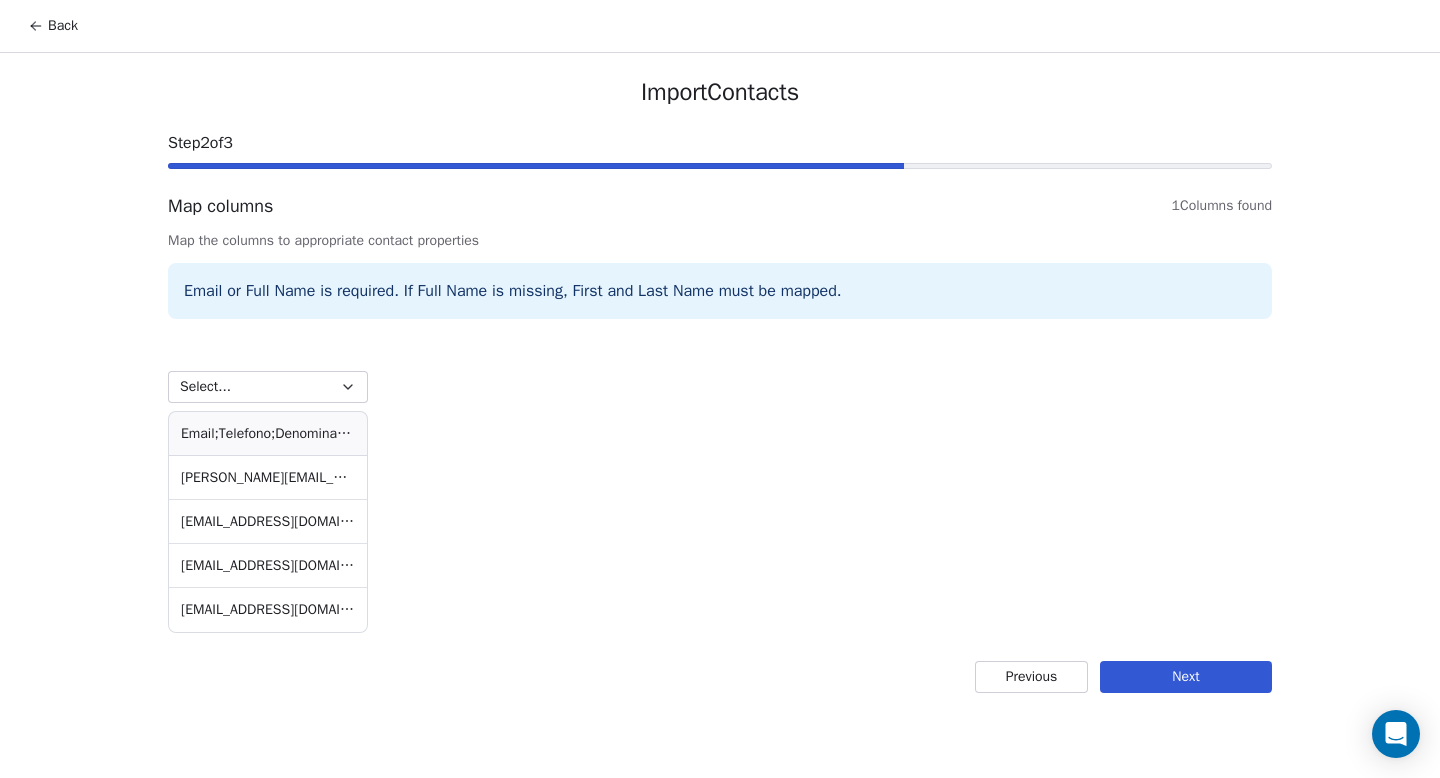 click on "Select..." at bounding box center (268, 387) 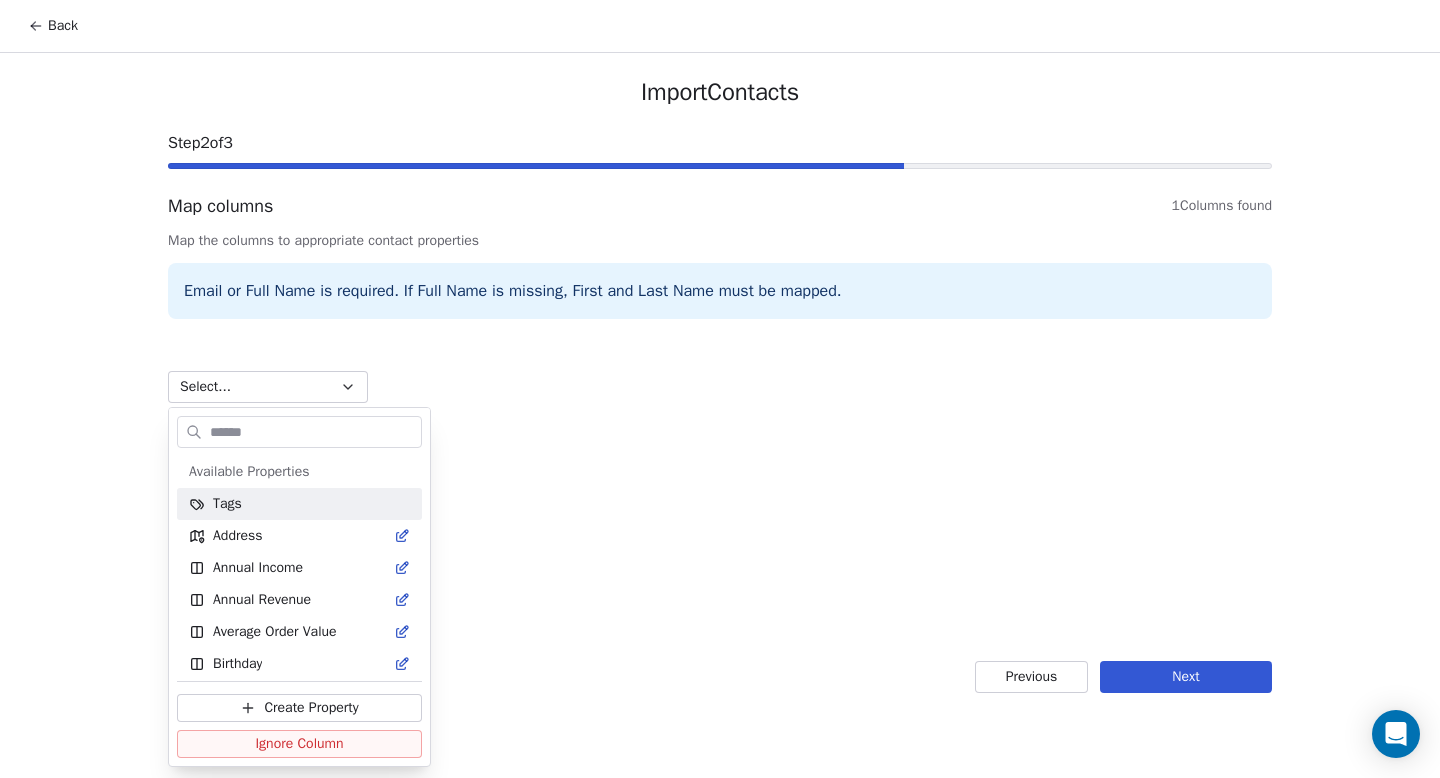 click on "Back Import  Contacts Step  2  of  3 Map columns 1  Columns found Map the columns to appropriate contact properties Email or Full Name is required. If Full Name is missing, First and Last Name must be mapped.   Select... ﻿Email;Telefono;Denominazione;Nome;Cognome;Comune;Indirizzo;Numero civico aniello.abbate95@gmail.com;;;Aniello;Abbate;Giugliano in Campania;Via Antica Giardini;34 mattewabbate@gmail.com;;;Matteo;Abbate;Napoli;Via Montagna Spaccata 250; abitabilemarianna@gmail.com;;;Marianna;Abitabile;Portici;via brunelleschi 30; CFestante@aboca.it;;ABOCA S.P.A. SOCIETA' AGRICOLA;;;SANSEPOLCRO;FRAZIONE ABOCA Previous Next
Available Properties Tags Address Annual Income Annual Revenue Average Order Value Birthday Browser Contact Source Country Created Date Customer Lifetime Value Data appuntamento Department Device Email Email Verification Status Facebook Nome First Purchase Date Full Name Gender Job Title Language Last Activity Date Cognome Last Abandoned Date Last Purchase Date LinkedIn MRR" at bounding box center (720, 389) 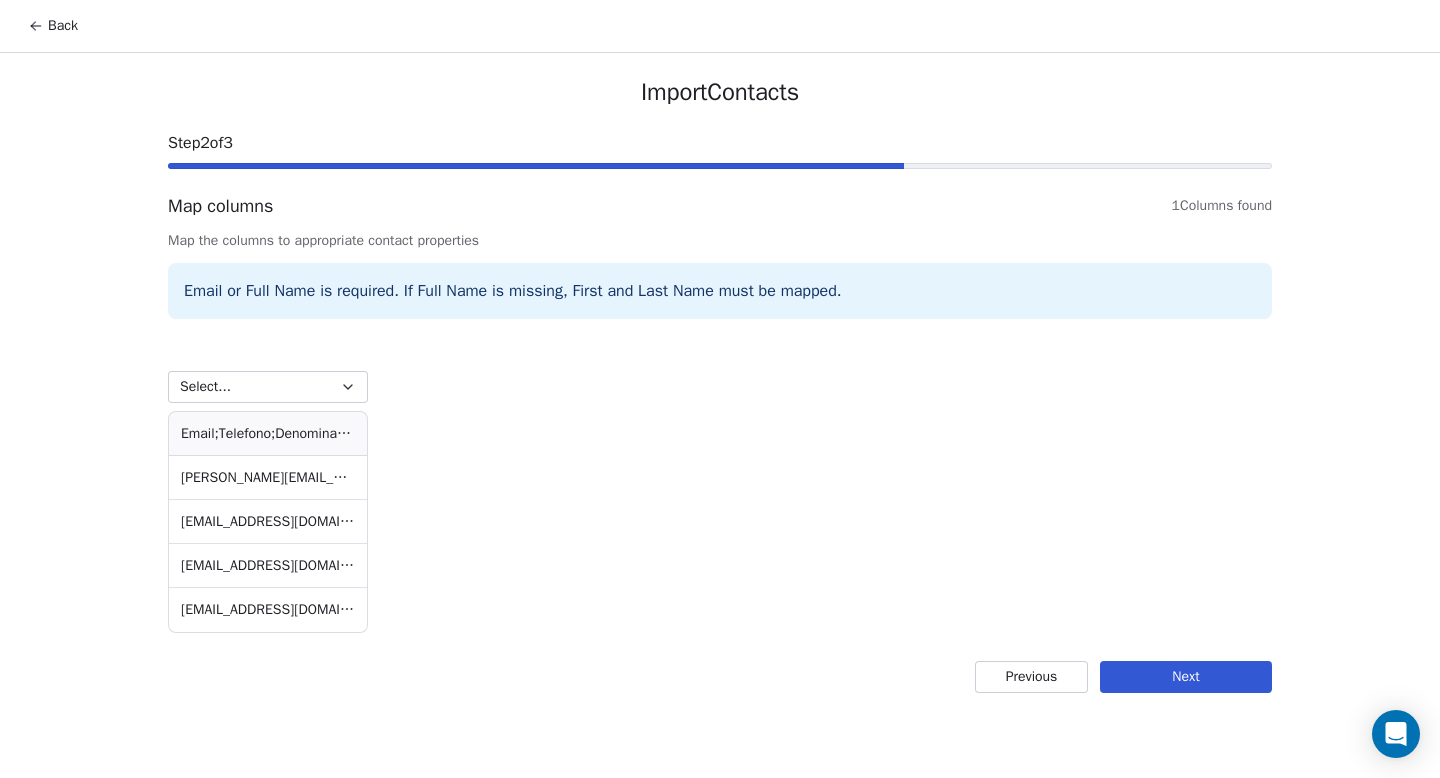 click on "Next" at bounding box center [1186, 677] 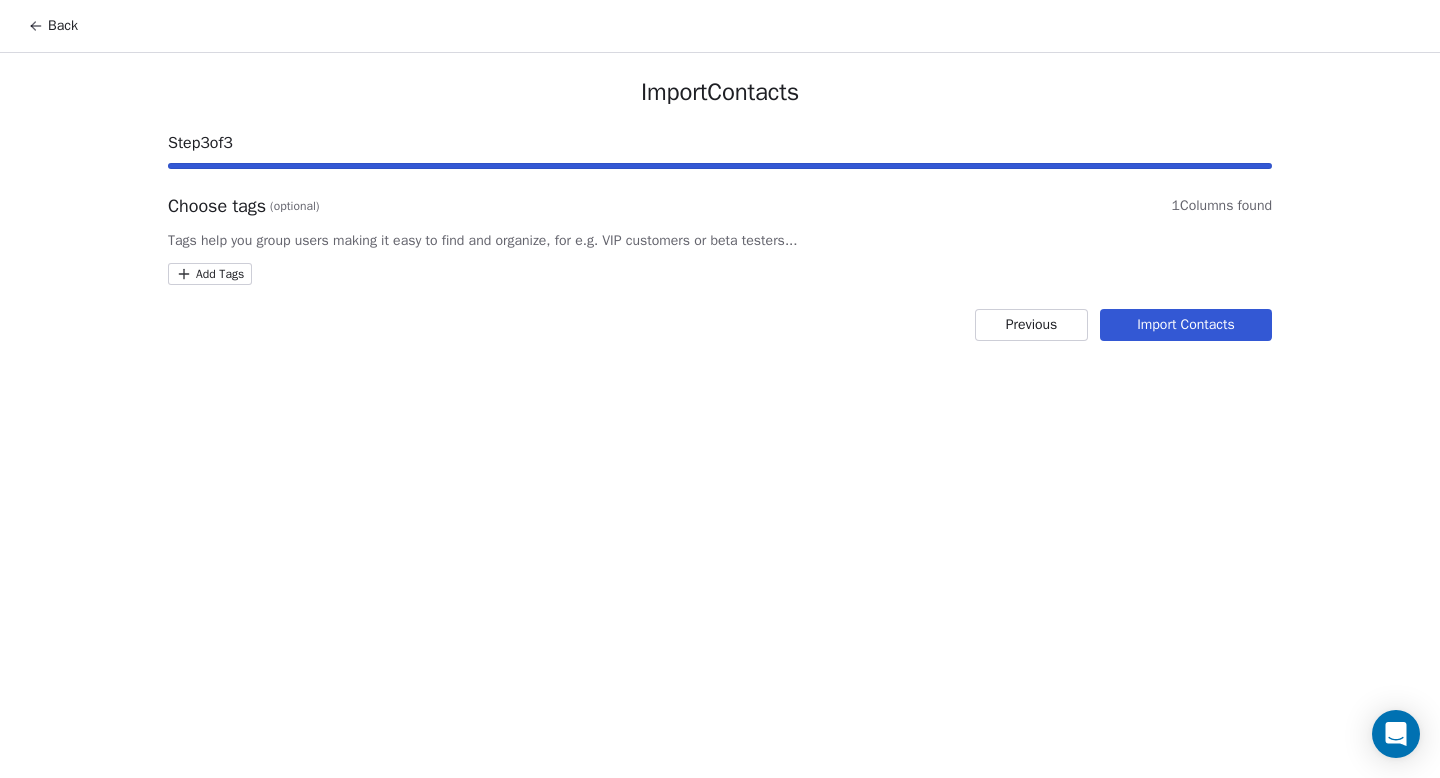 click on "Back Import  Contacts Step  3  of  3 Choose tags (optional) 1  Columns found Tags help you group users making it easy to find and organize, for e.g. VIP customers or beta testers...  Add Tags Previous Import Contacts" at bounding box center (720, 389) 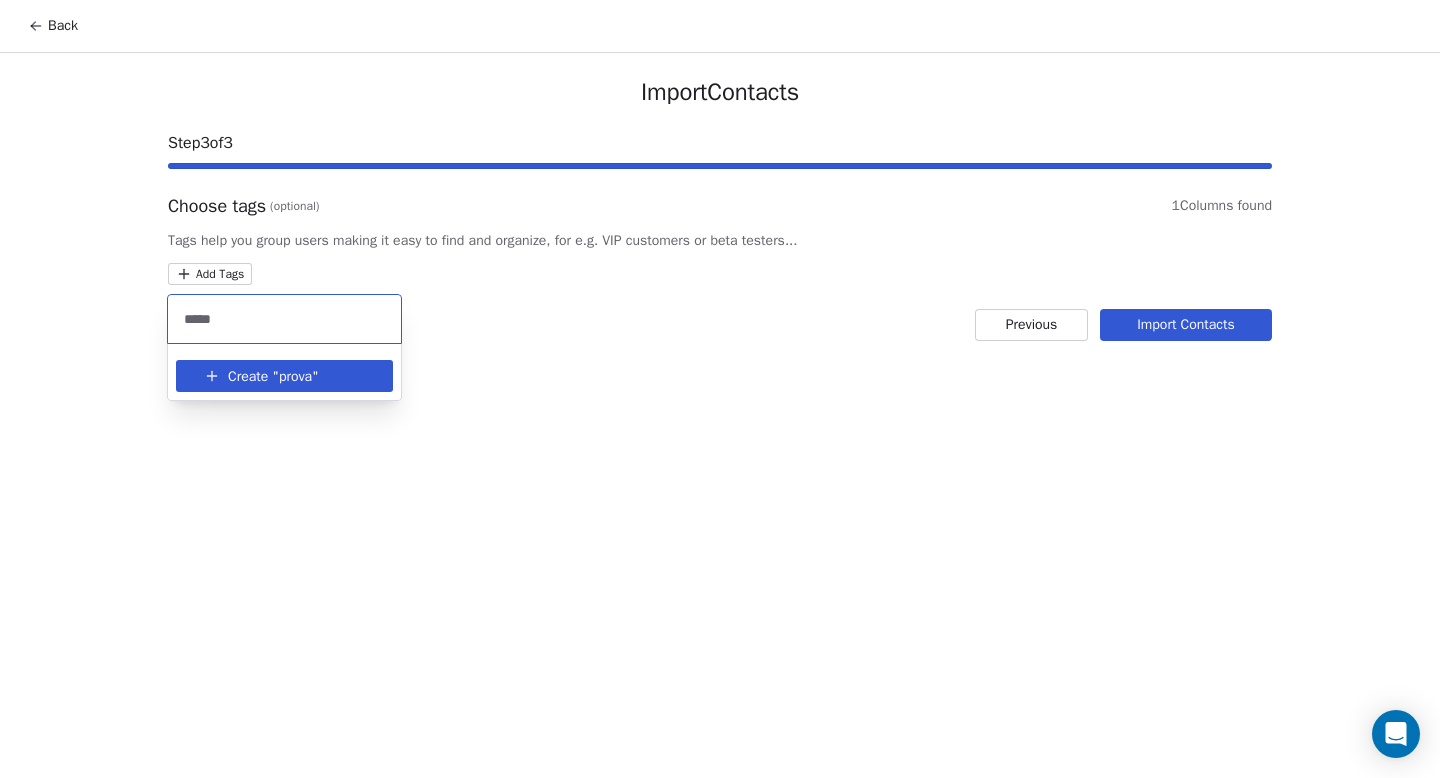 type on "*****" 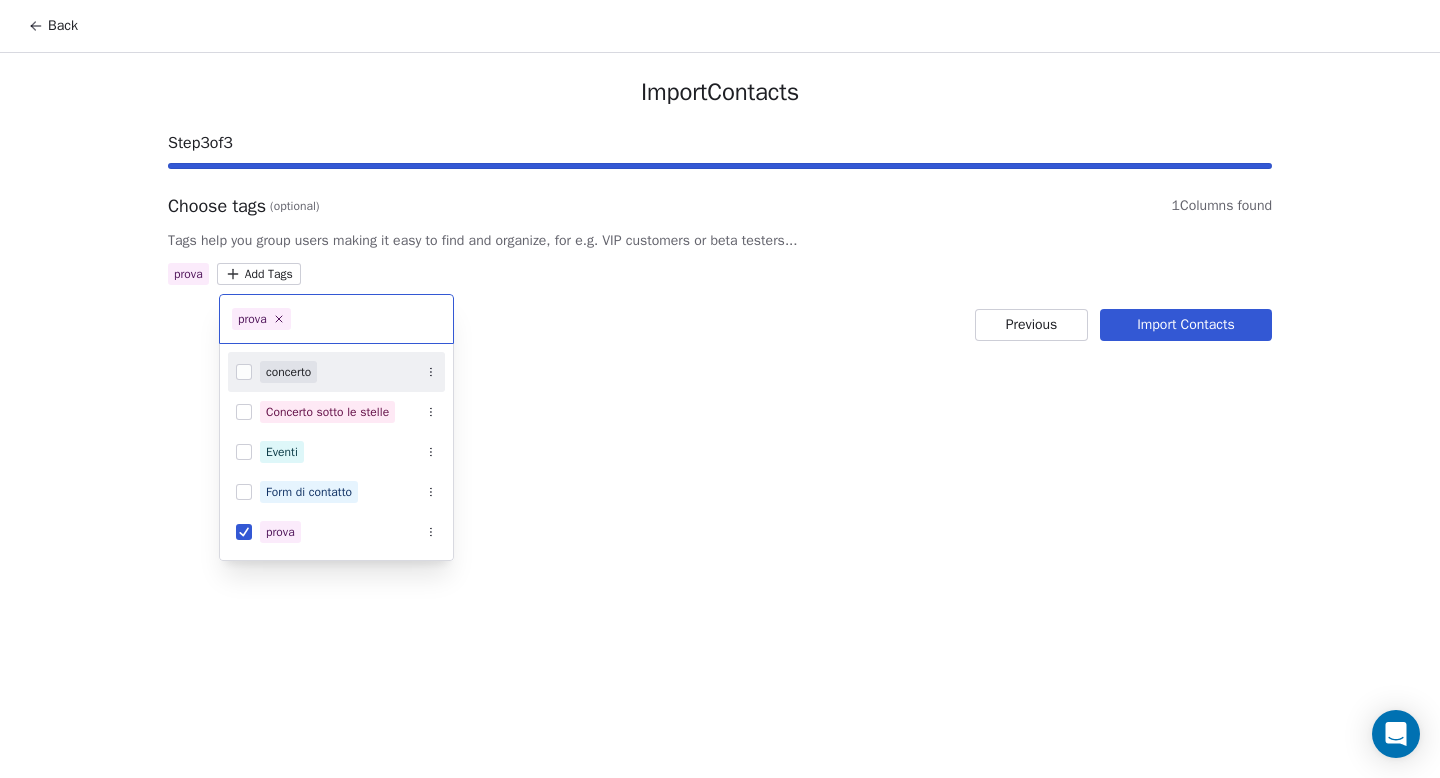 click on "Back Import  Contacts Step  3  of  3 Choose tags (optional) 1  Columns found Tags help you group users making it easy to find and organize, for e.g. VIP customers or beta testers... prova  Add Tags Previous Import Contacts
prova concerto Concerto sotto le stelle Eventi Form di contatto prova" at bounding box center [720, 389] 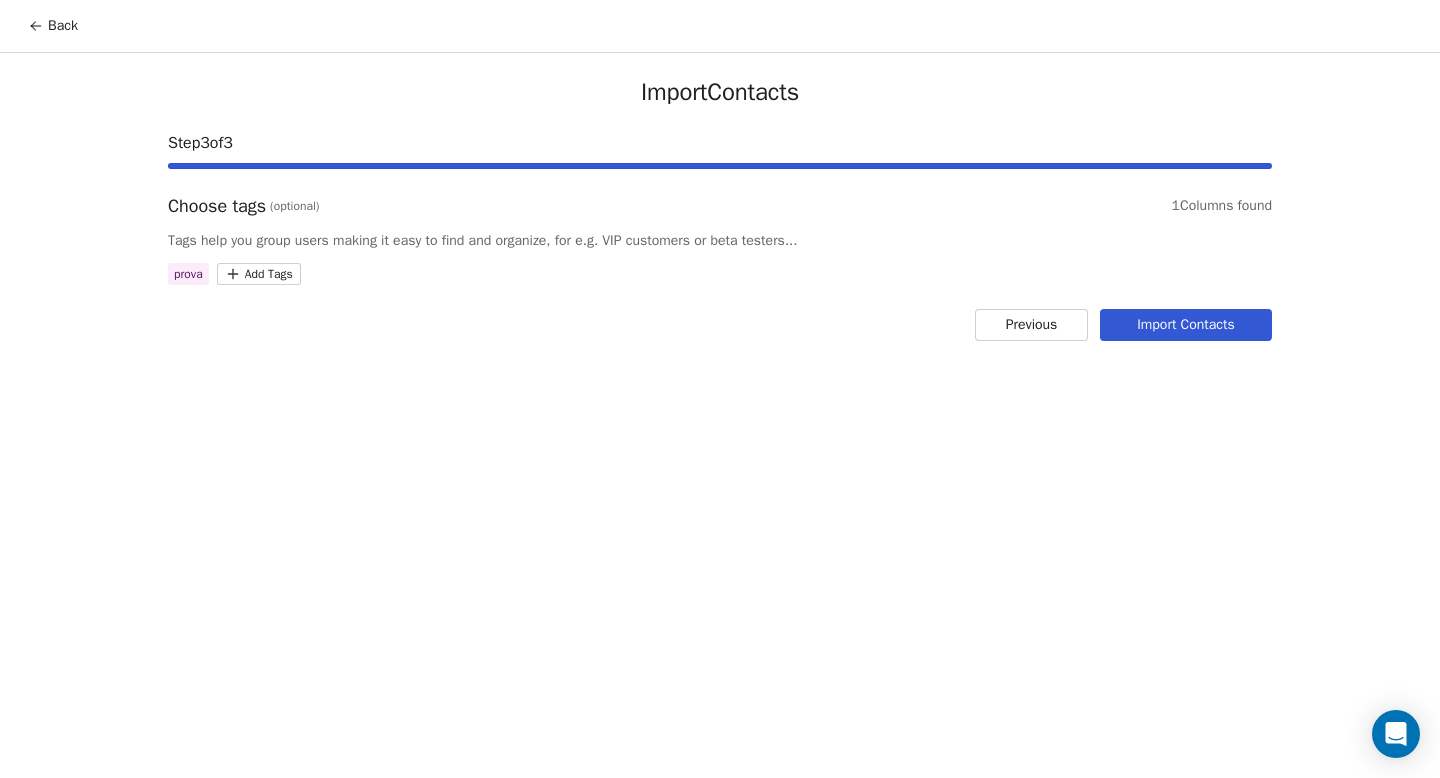 click on "Import Contacts" at bounding box center (1186, 325) 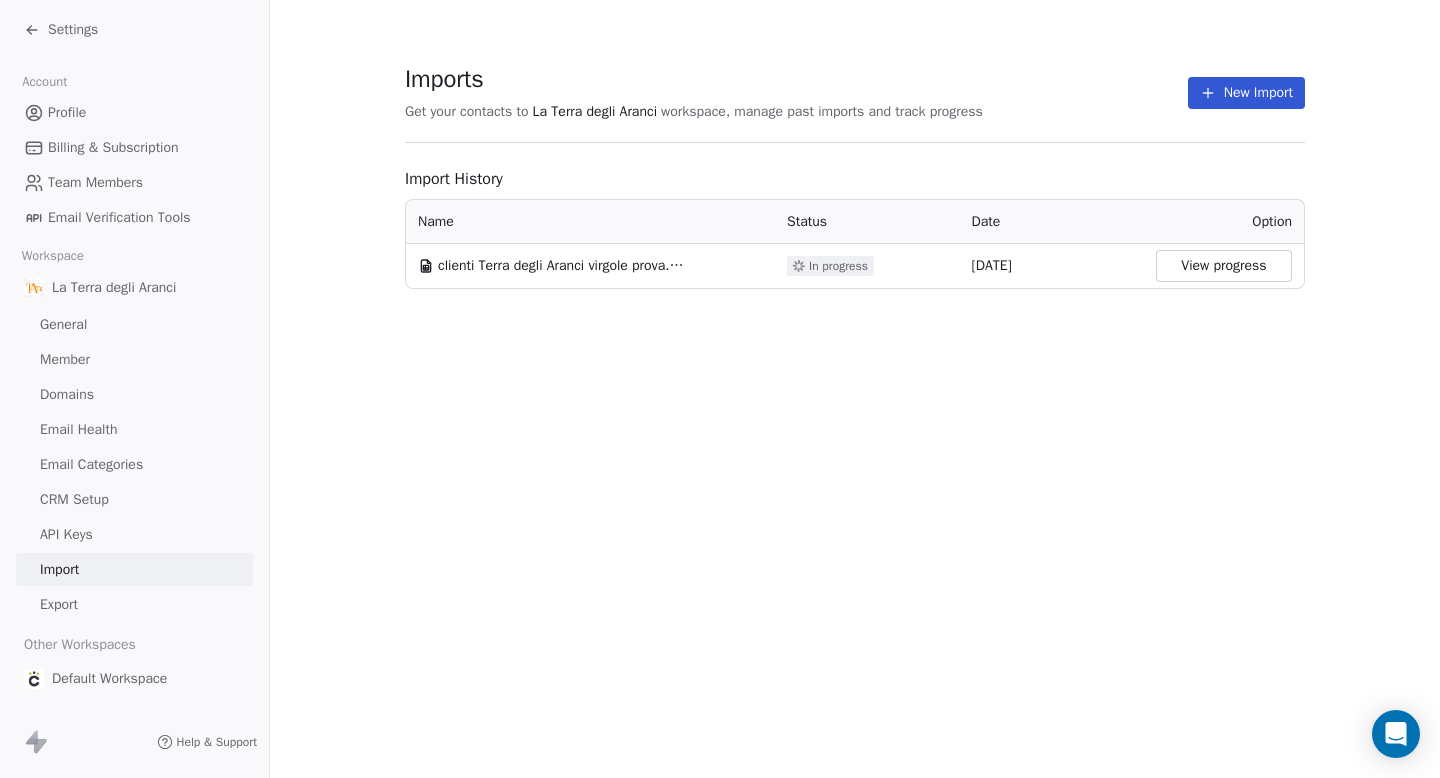 click on "View progress" at bounding box center (1224, 266) 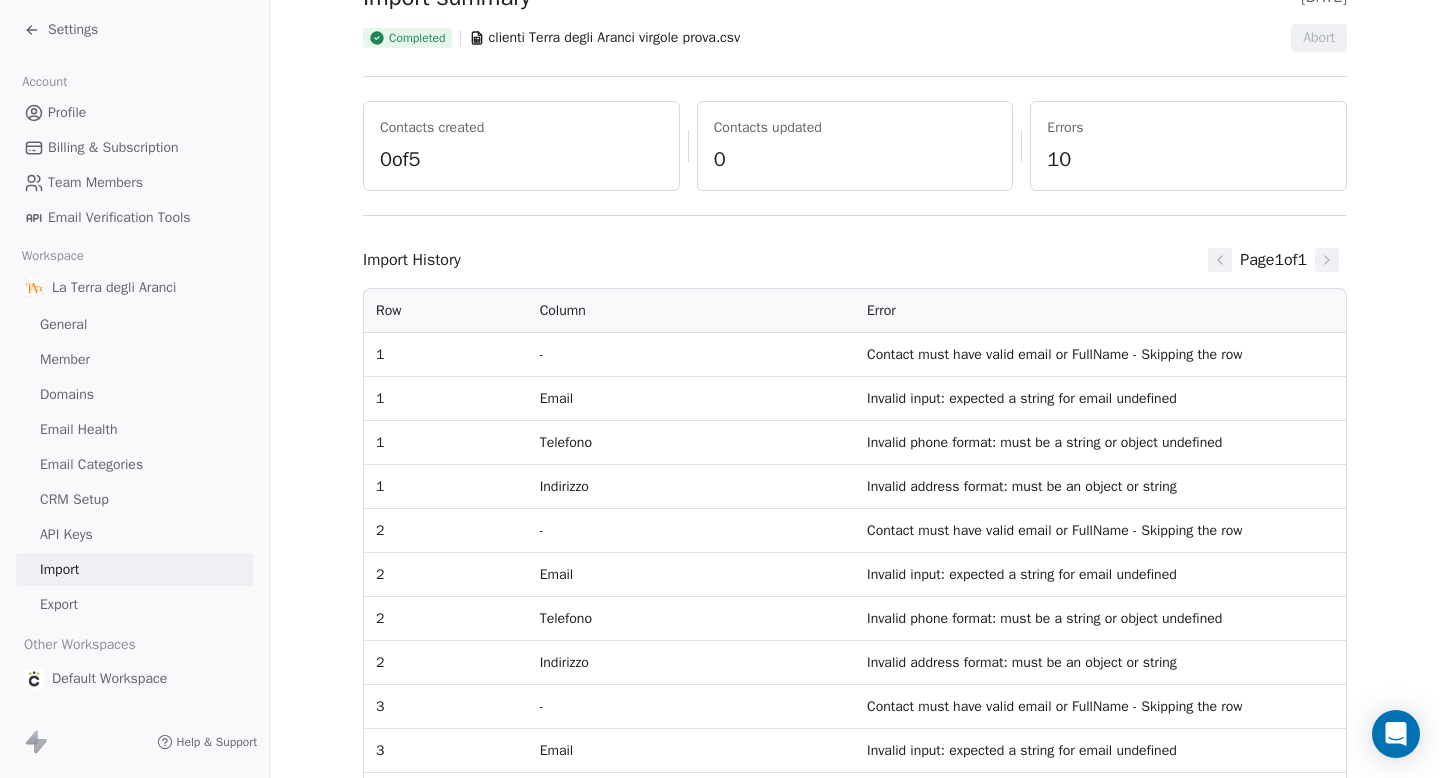 scroll, scrollTop: 0, scrollLeft: 0, axis: both 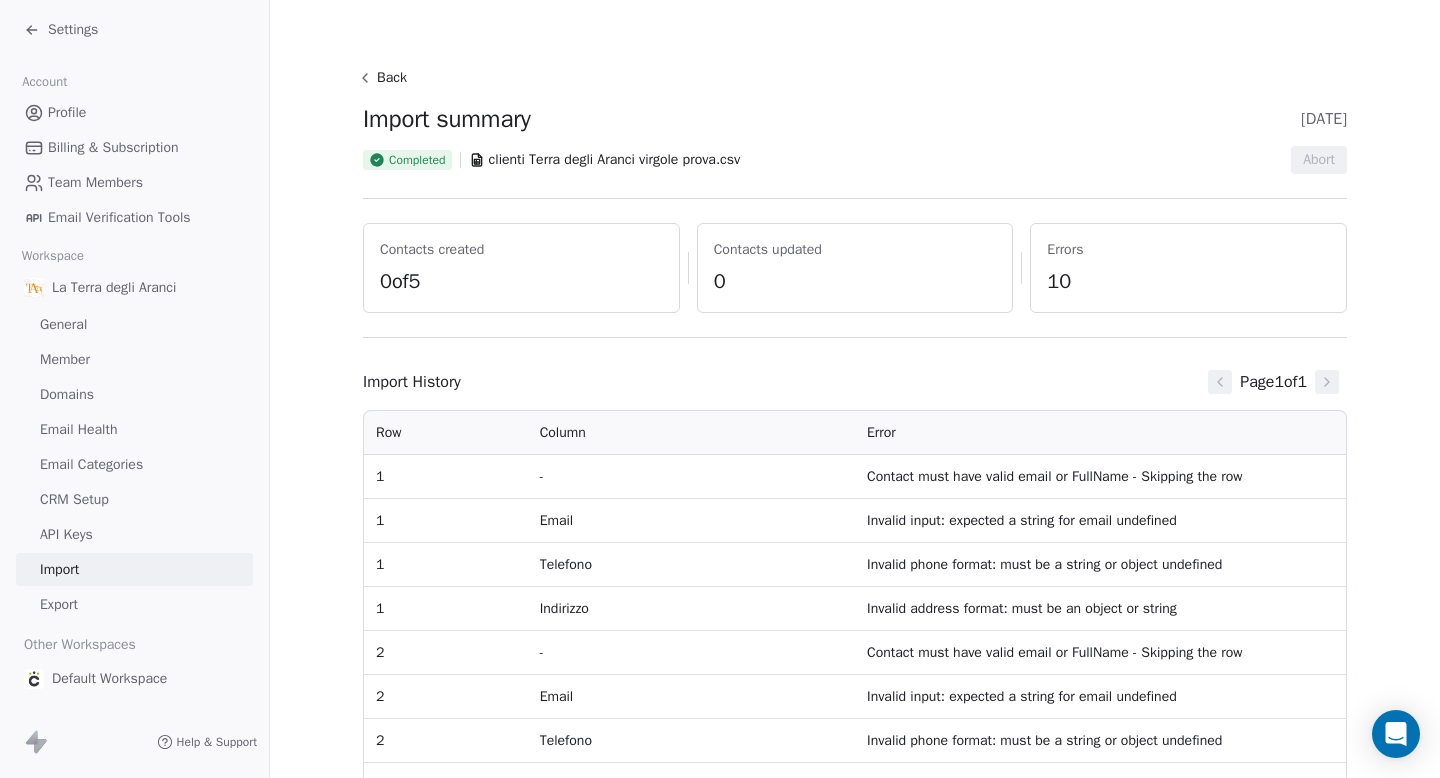 click on "Back" at bounding box center (385, 78) 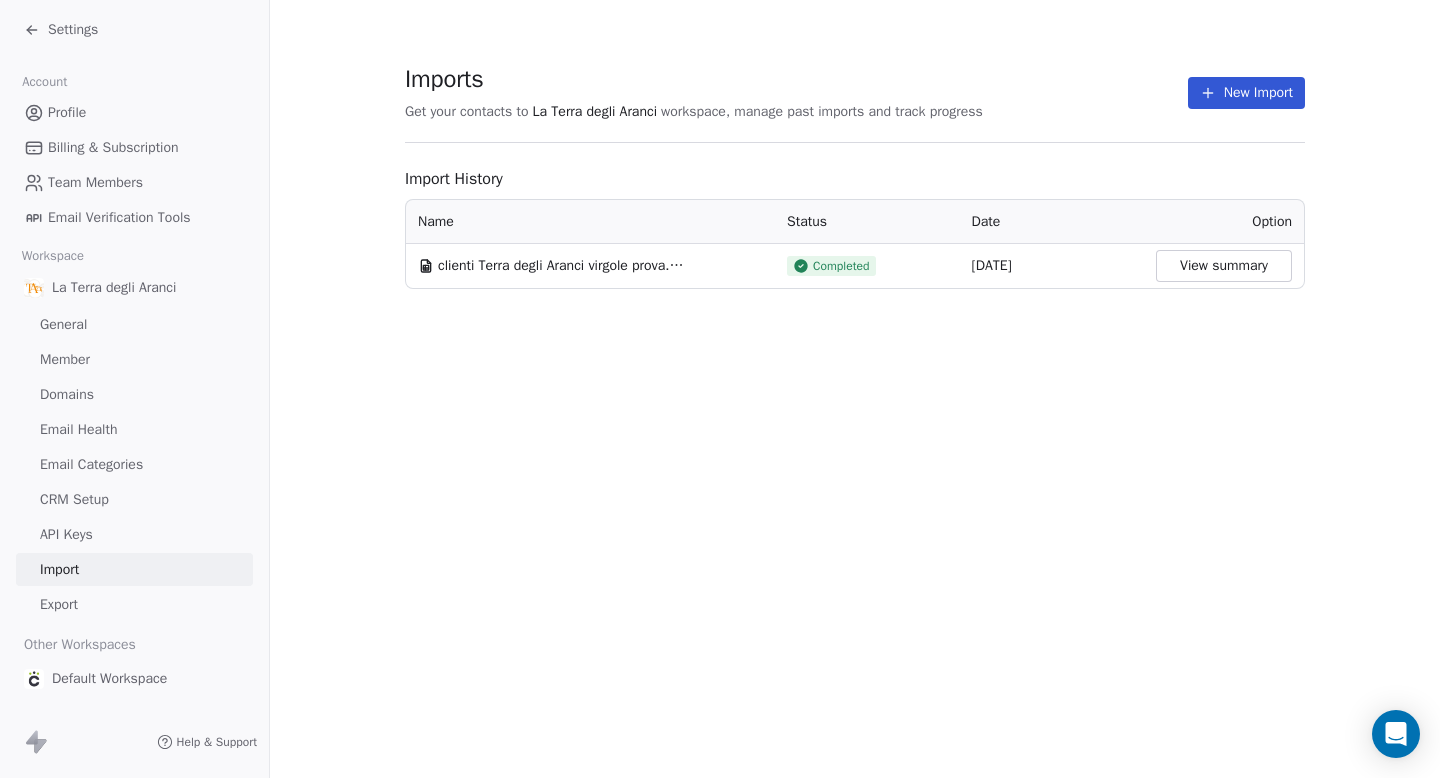 click on "Profile" at bounding box center [134, 112] 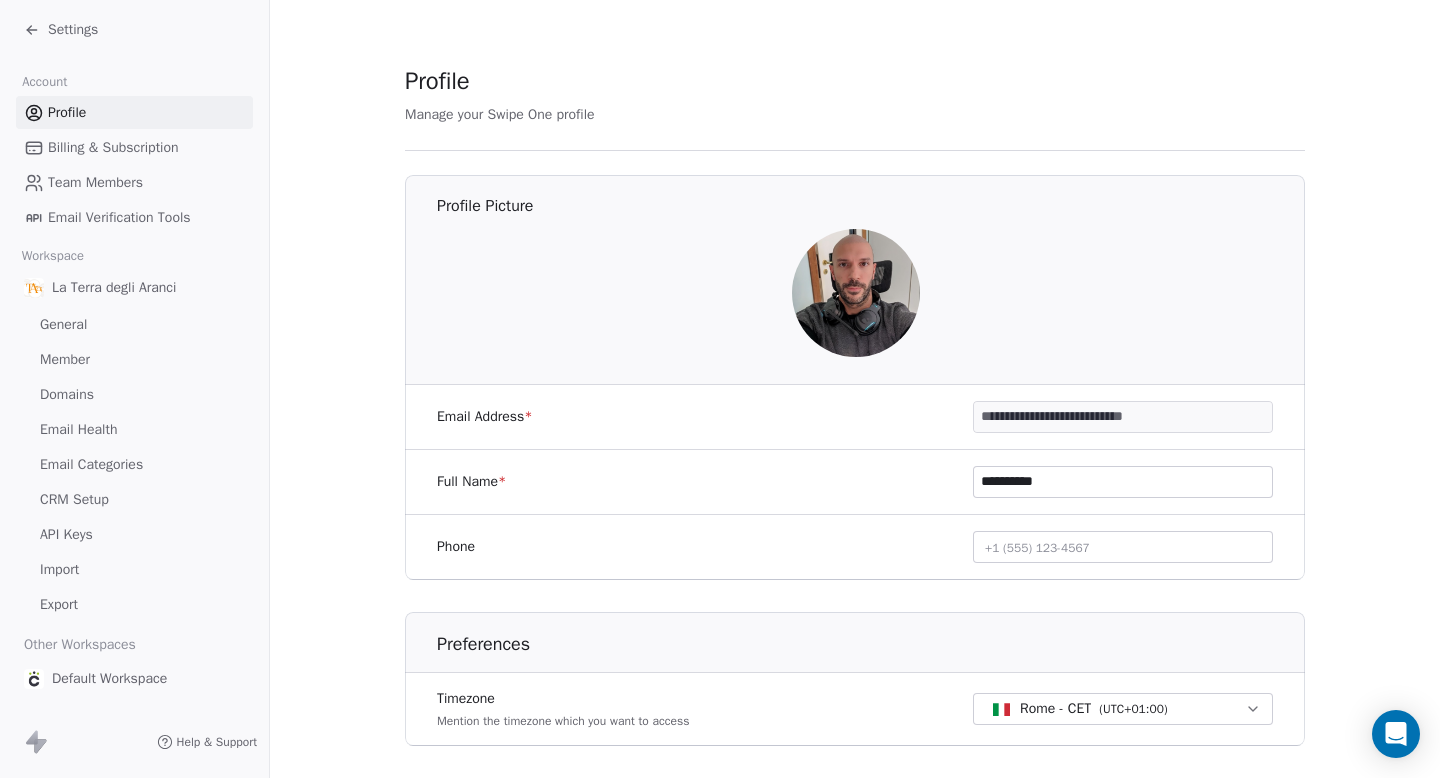 click 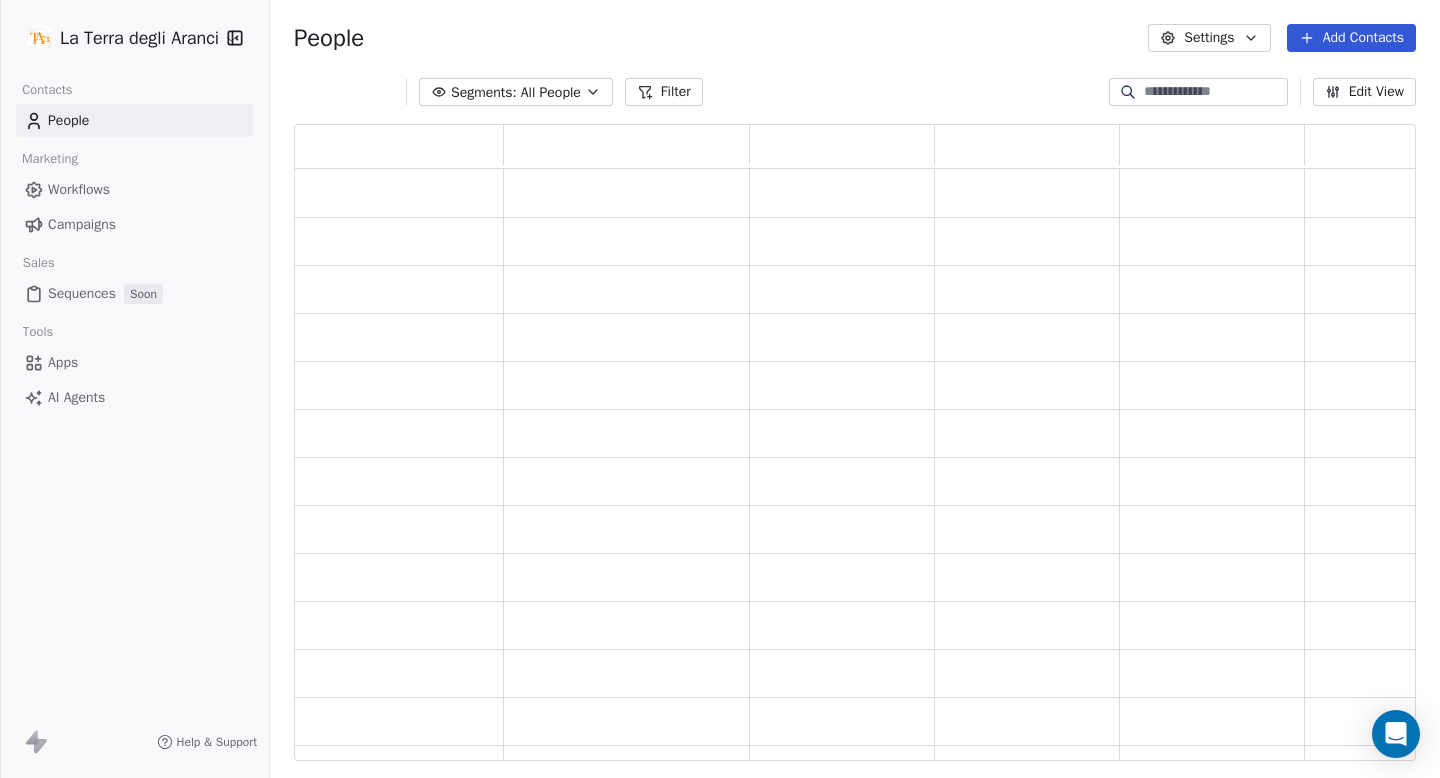 scroll, scrollTop: 16, scrollLeft: 16, axis: both 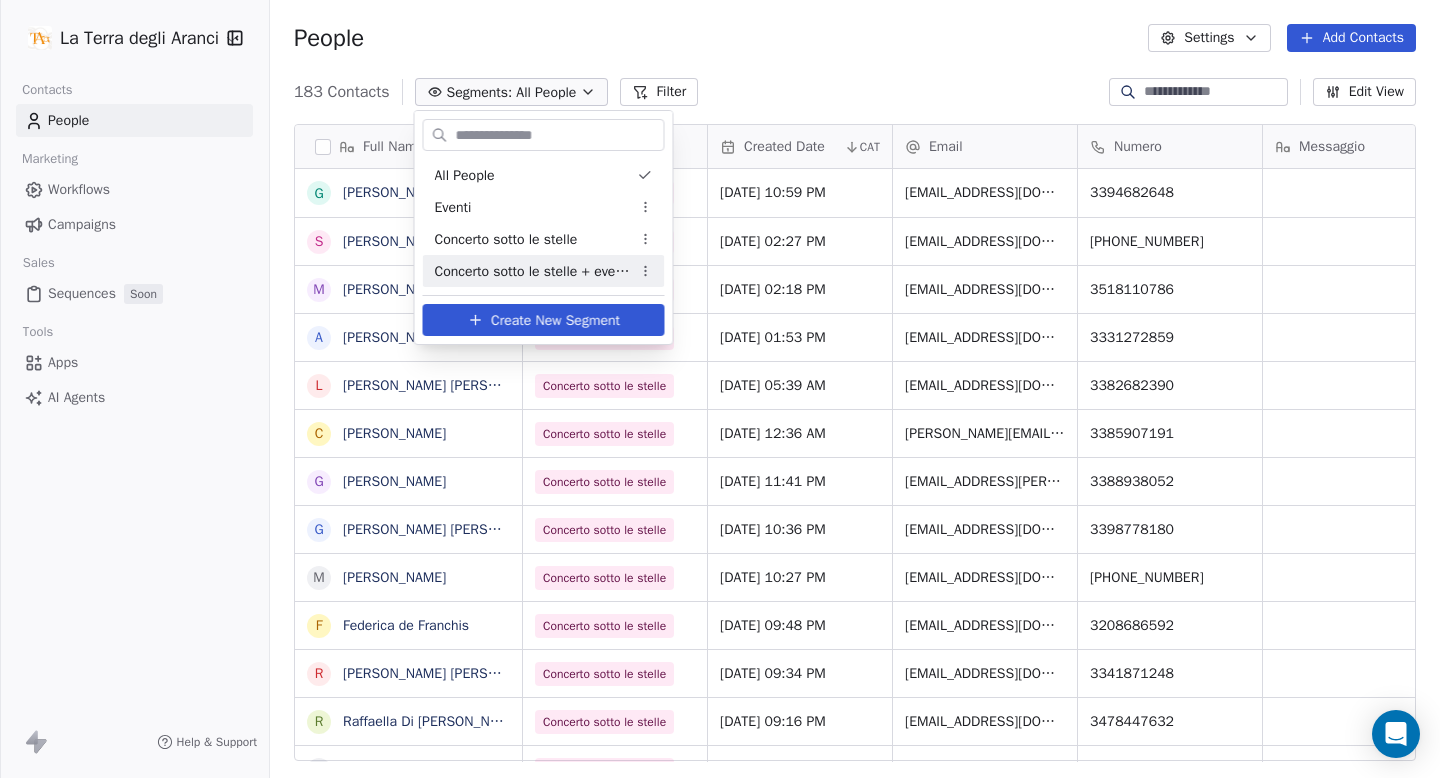 click on "La Terra degli Aranci Contacts People Marketing Workflows Campaigns Sales Sequences Soon Tools Apps AI Agents Help & Support People Settings  Add Contacts 183 Contacts Segments: All People Filter  Edit View Tag Export Full Name G [PERSON_NAME] S [PERSON_NAME] [PERSON_NAME] M [PERSON_NAME] di Vico A [PERSON_NAME][GEOGRAPHIC_DATA] L [PERSON_NAME] [PERSON_NAME] C [PERSON_NAME] G [PERSON_NAME] G Grazia [PERSON_NAME] M [PERSON_NAME] F Federica de [PERSON_NAME] [PERSON_NAME] R [PERSON_NAME] g [PERSON_NAME] M [PERSON_NAME] D [PERSON_NAME] [PERSON_NAME] A [PERSON_NAME] [PERSON_NAME] [PERSON_NAME] [PERSON_NAME] I [PERSON_NAME] A [PERSON_NAME] l [PERSON_NAME] [PERSON_NAME] T [PERSON_NAME] [PERSON_NAME] M Mariarosaria d'[PERSON_NAME] d'Emmanuele L [PERSON_NAME] [PERSON_NAME] R [PERSON_NAME] P [PERSON_NAME] D [PERSON_NAME] P [PERSON_NAME] [PERSON_NAME] T [PERSON_NAME] A [PERSON_NAME] T [PERSON_NAME] D [PERSON_NAME] M F [PERSON_NAME]" at bounding box center (720, 389) 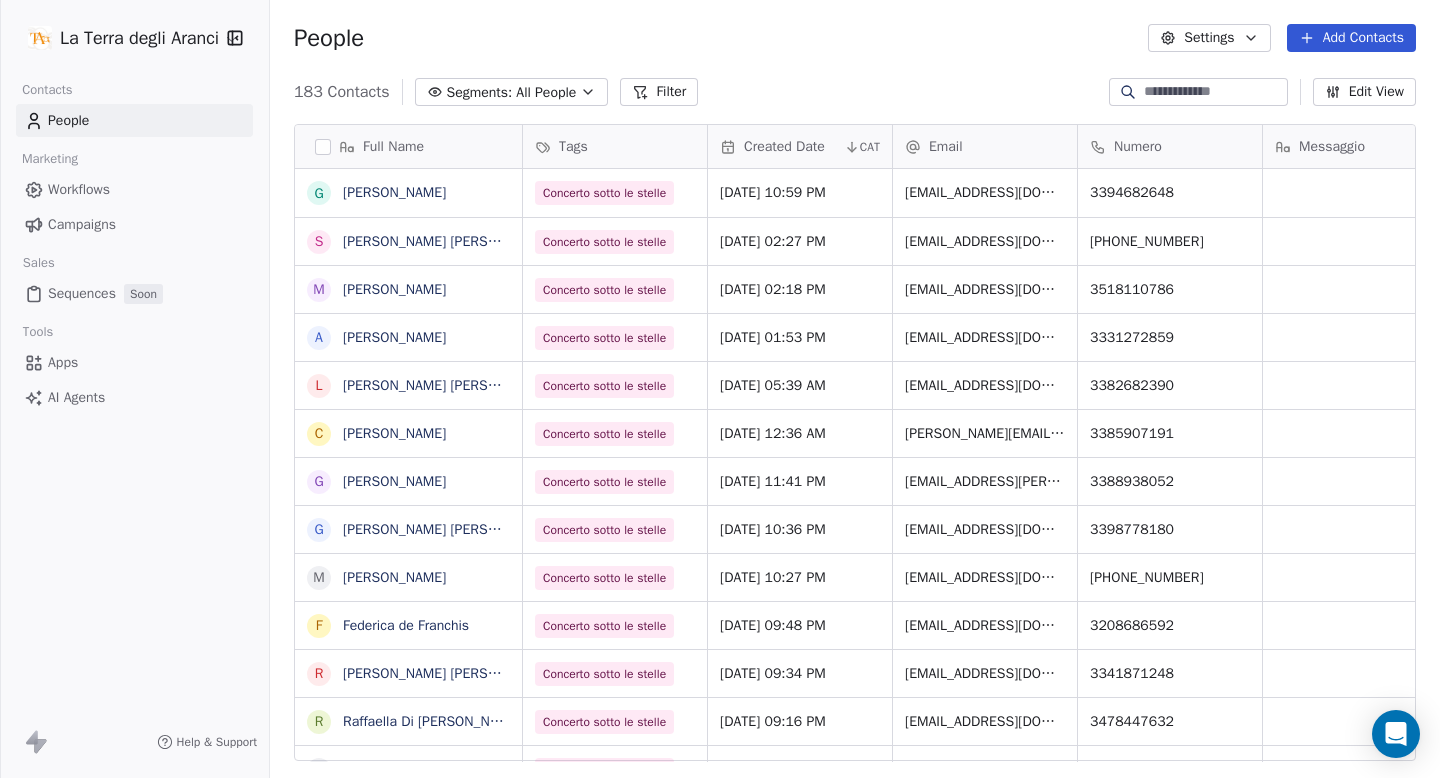click on "Add Contacts" at bounding box center (1351, 38) 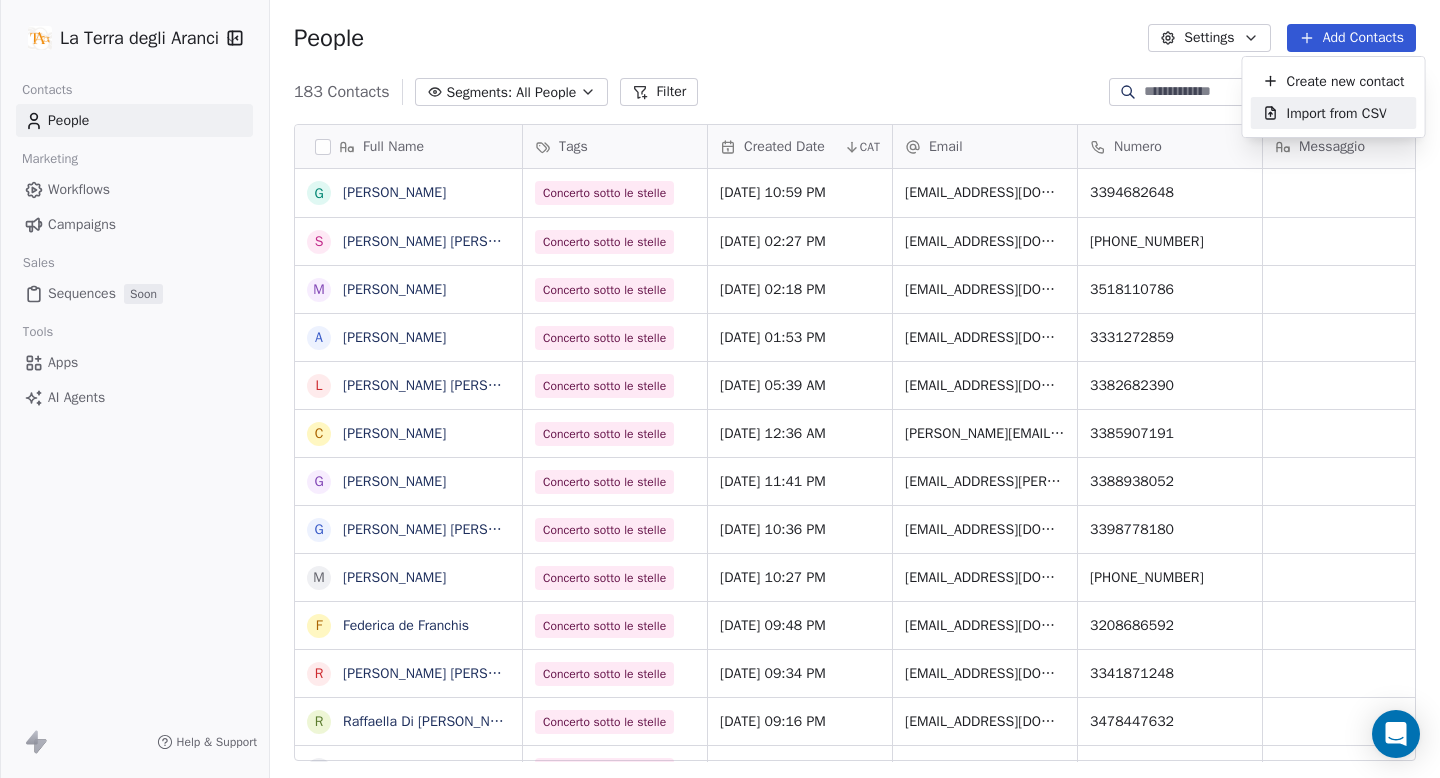 click on "Import from CSV" at bounding box center (1337, 113) 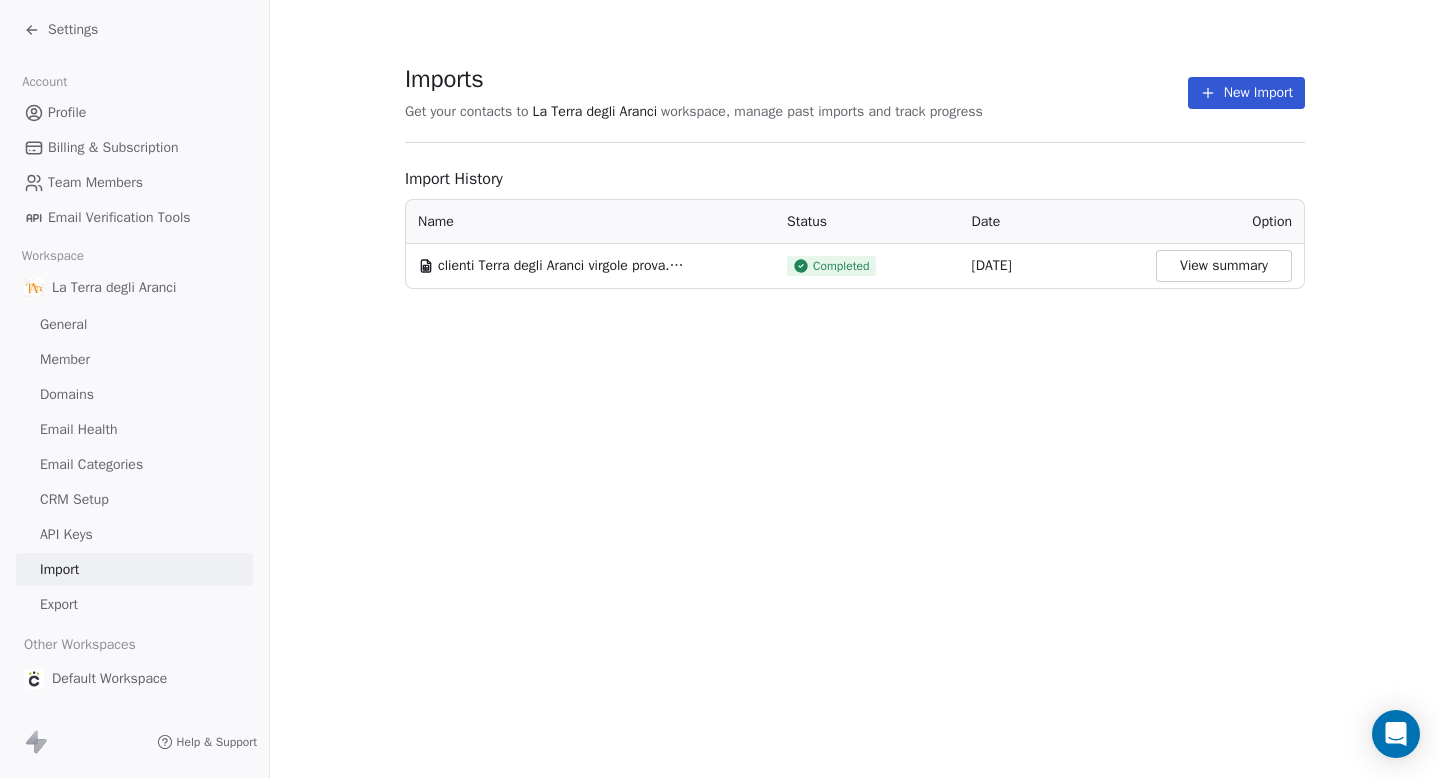 click on "View summary" at bounding box center [1224, 266] 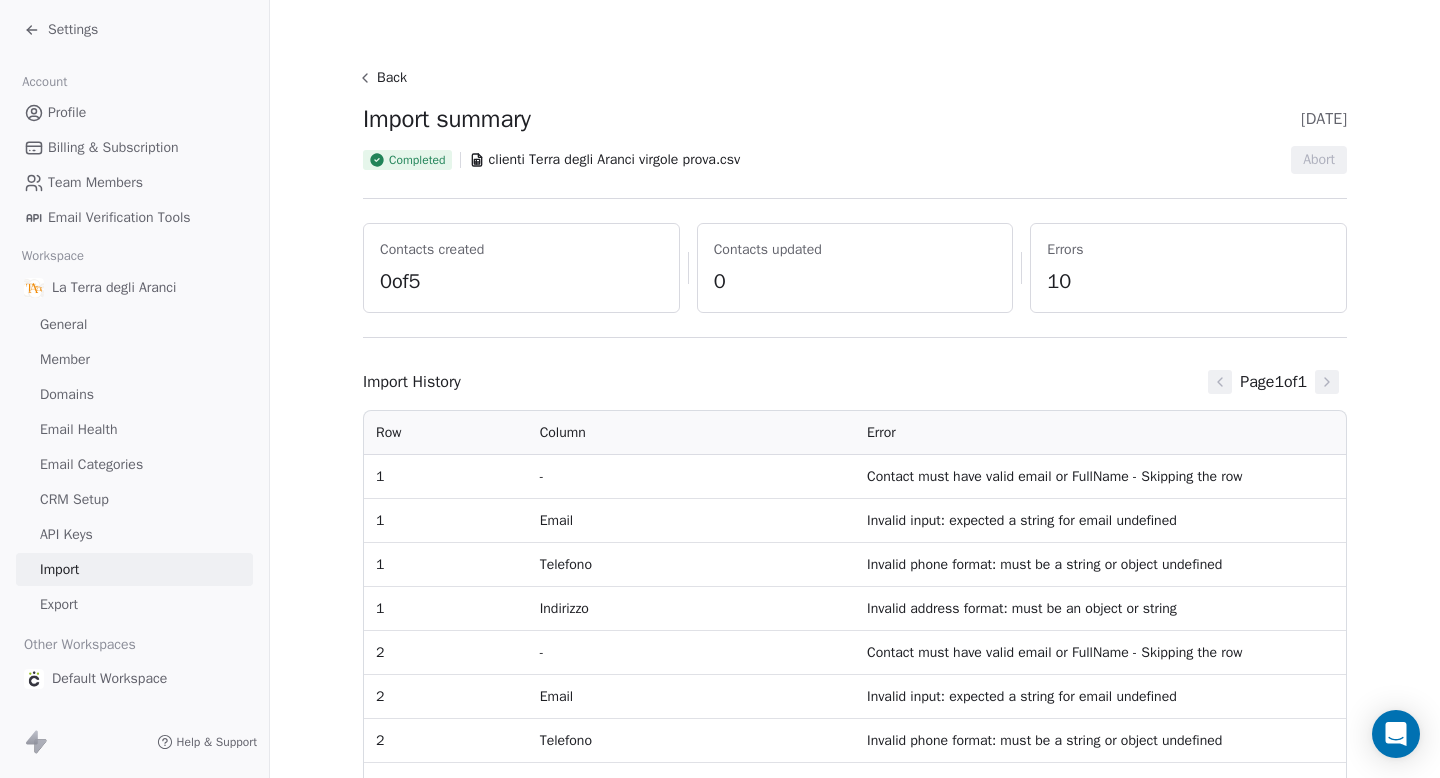 click on "Back" at bounding box center (385, 78) 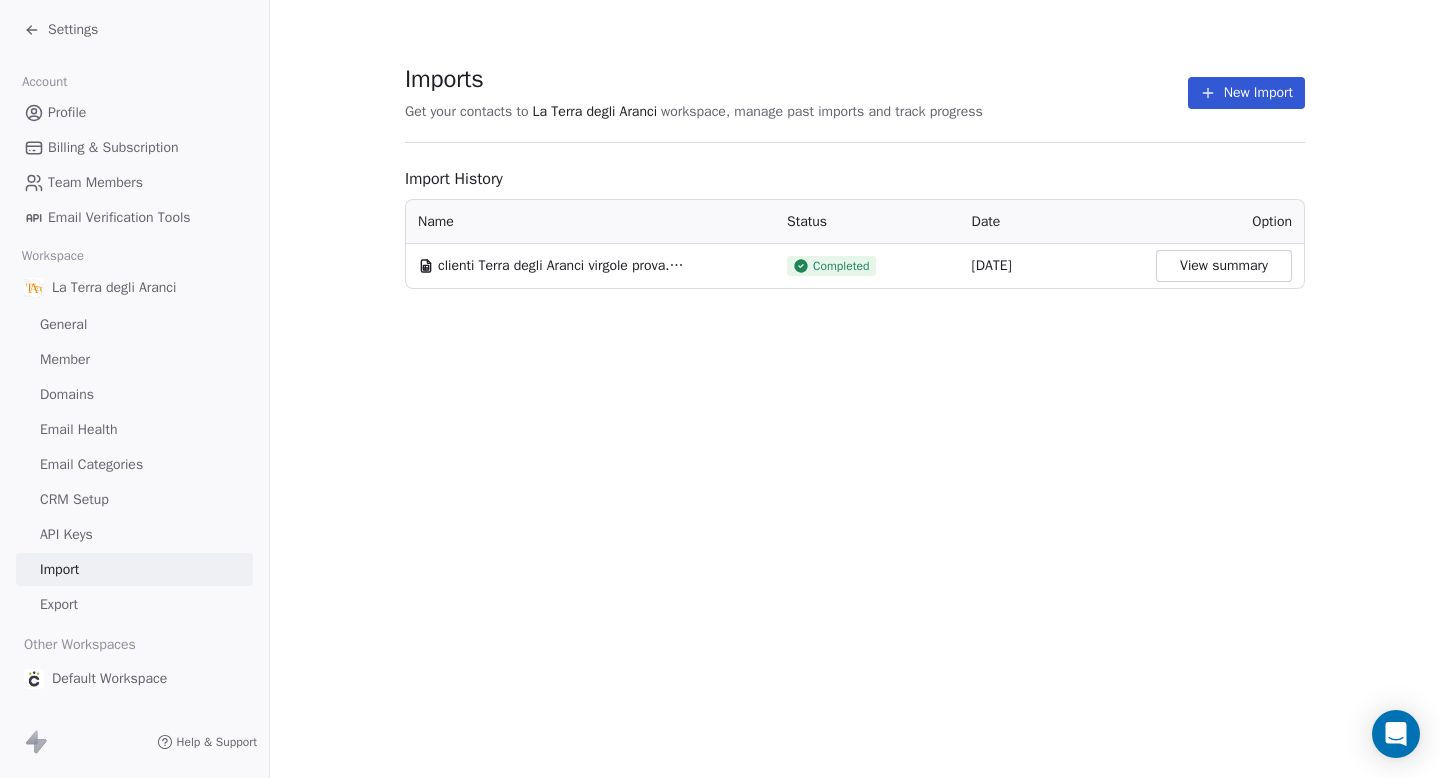 click on "New Import" at bounding box center [1246, 93] 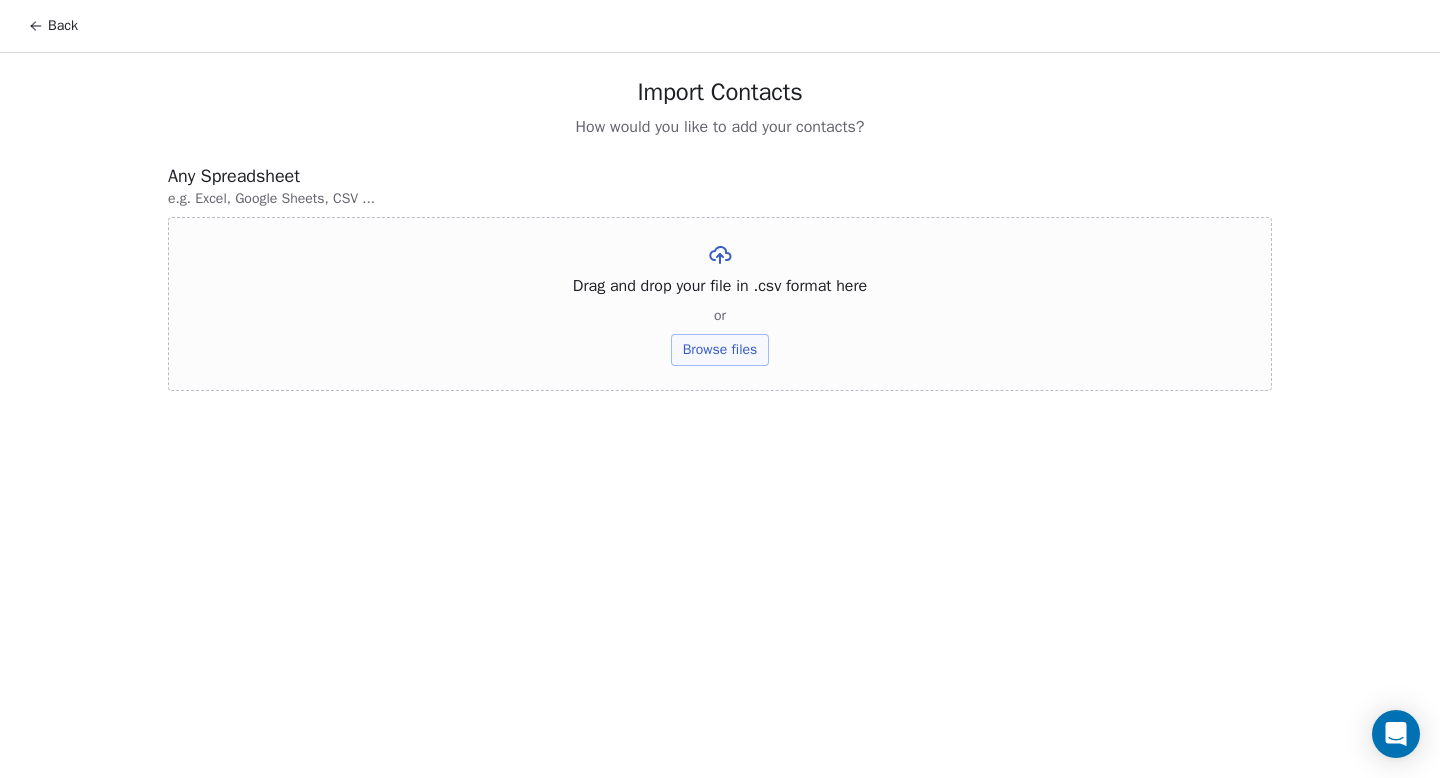 click on "Browse files" at bounding box center (720, 350) 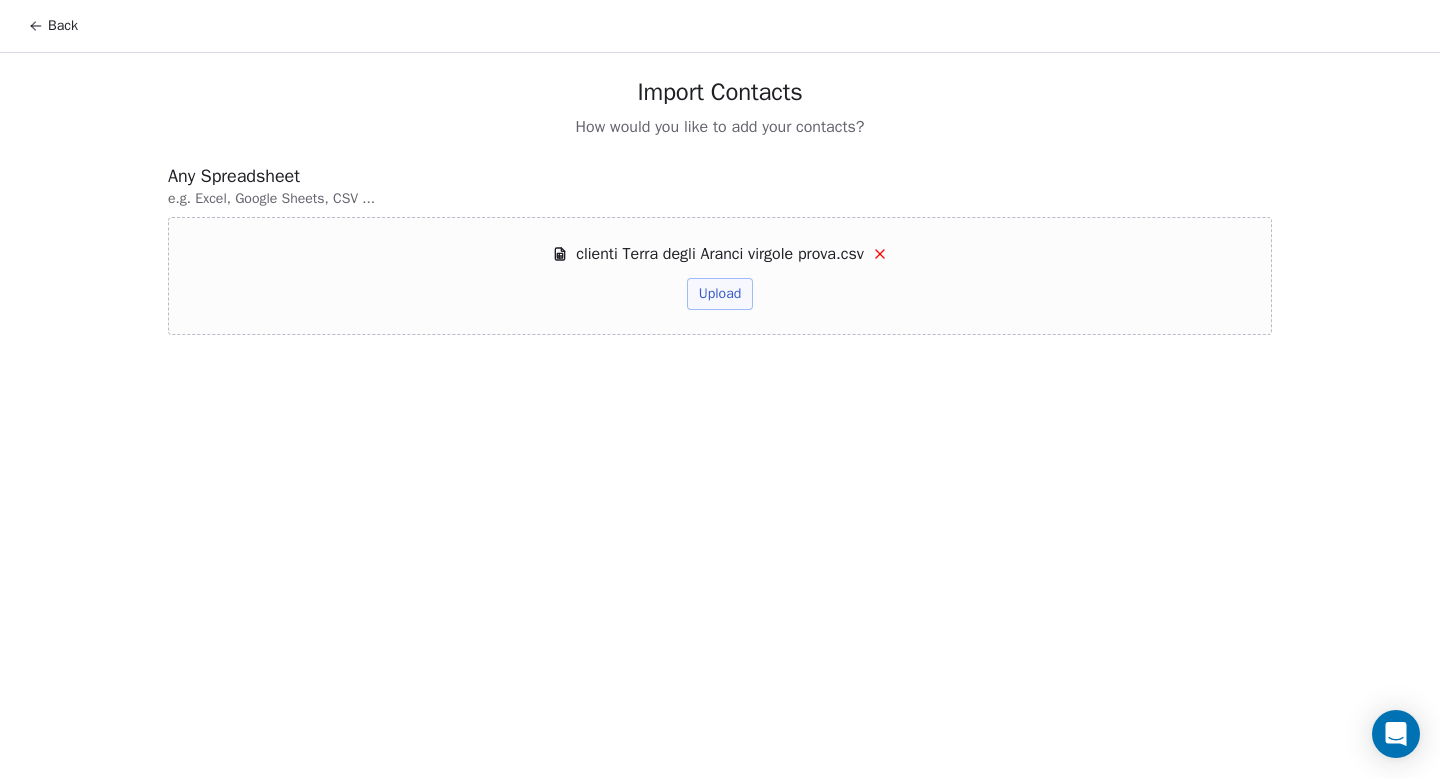 click on "Upload" at bounding box center [720, 294] 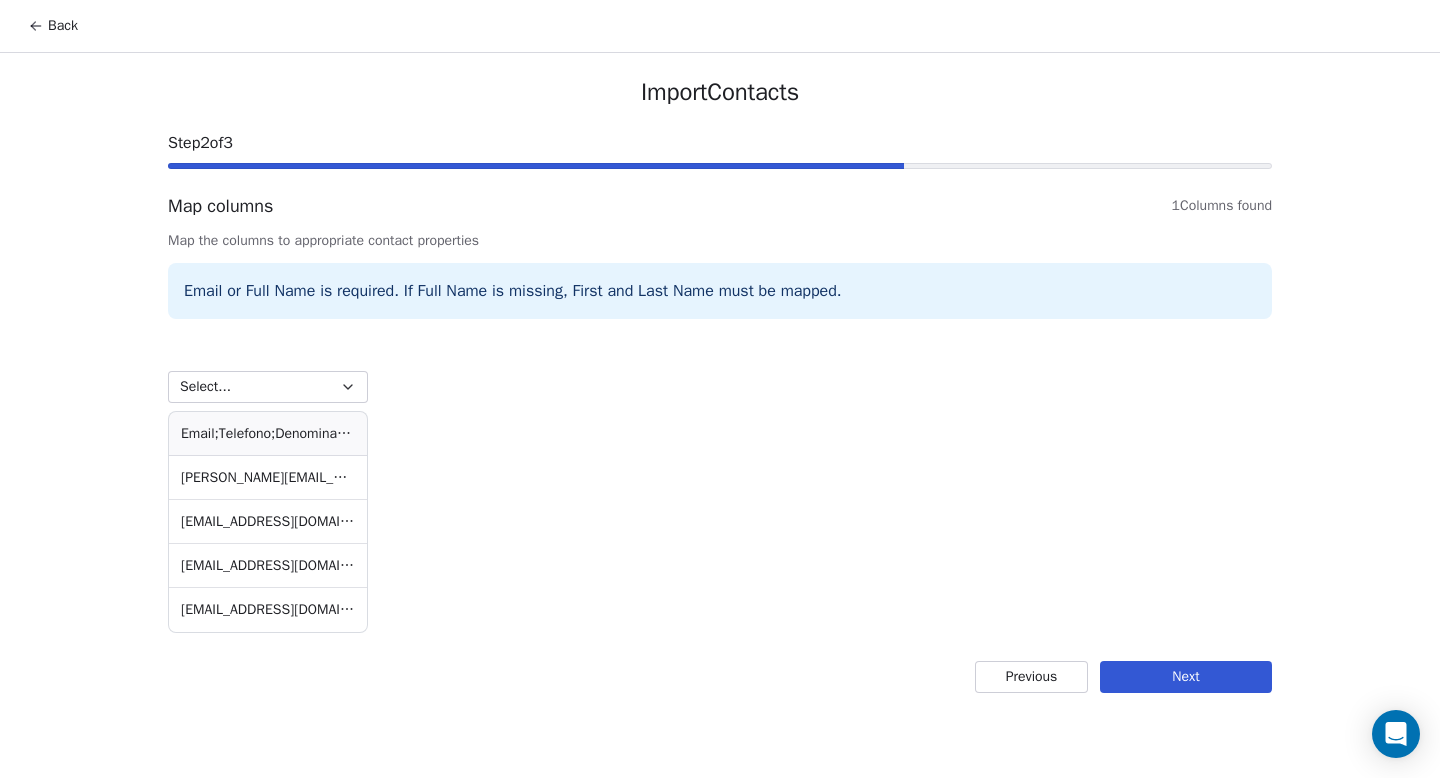 click on "Select..." at bounding box center [268, 387] 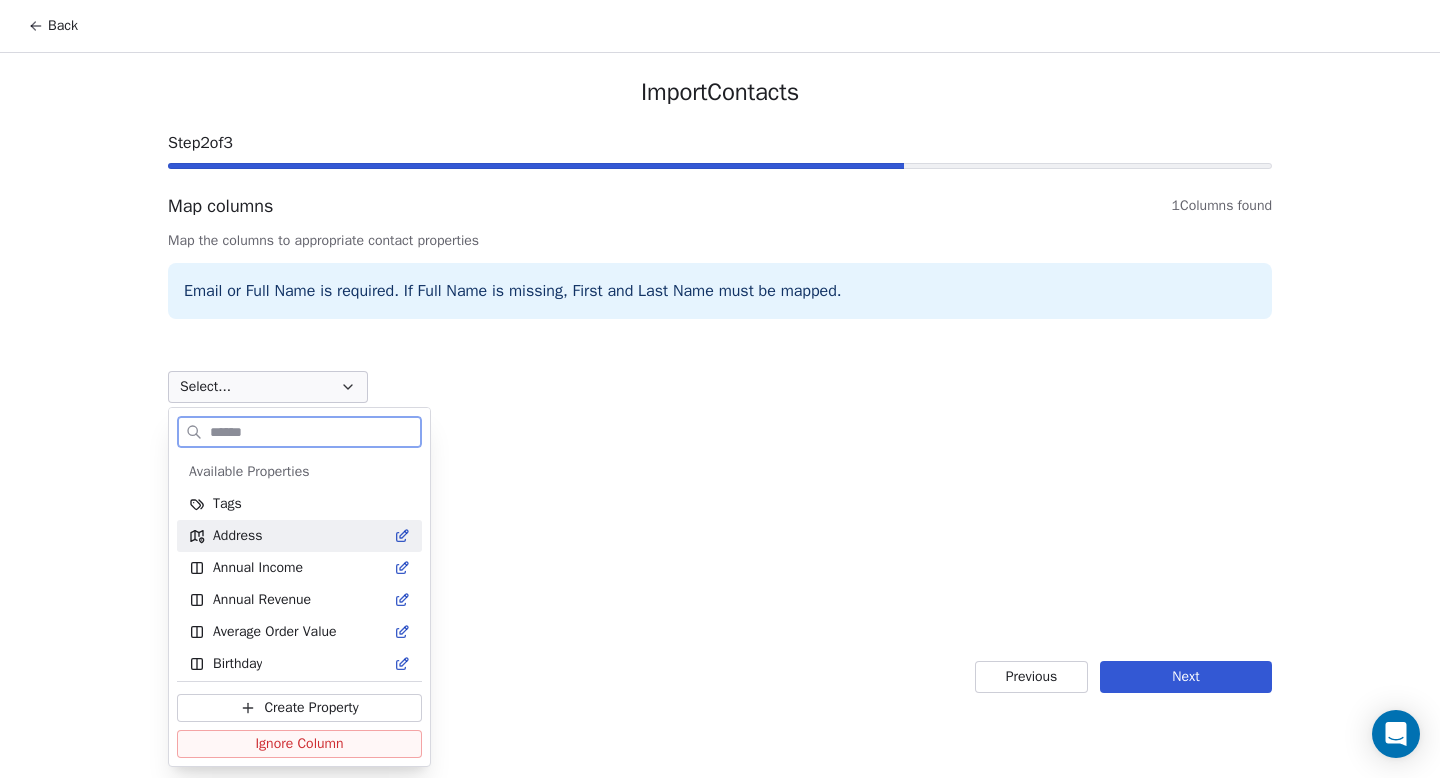 click on "Address" at bounding box center [299, 536] 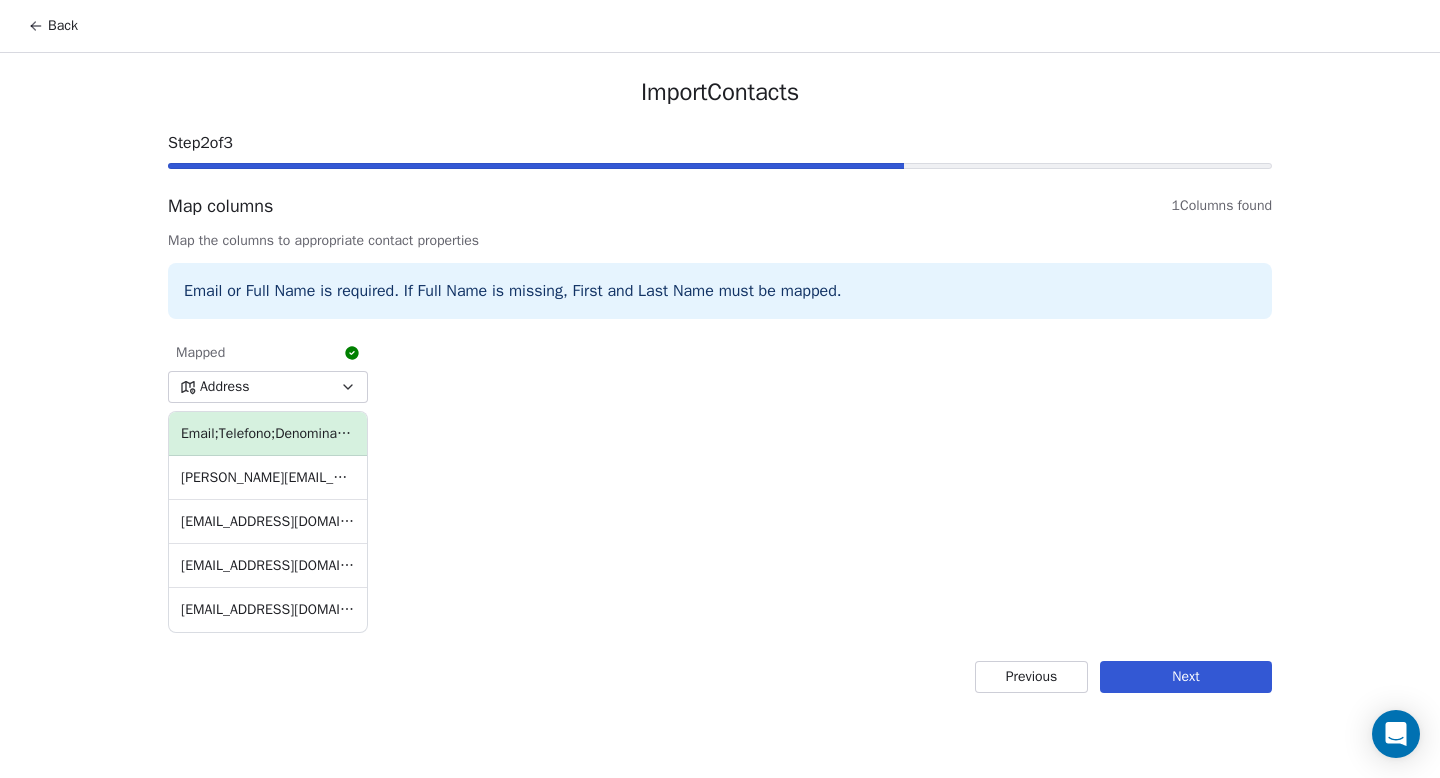 click on "Previous" at bounding box center [1031, 677] 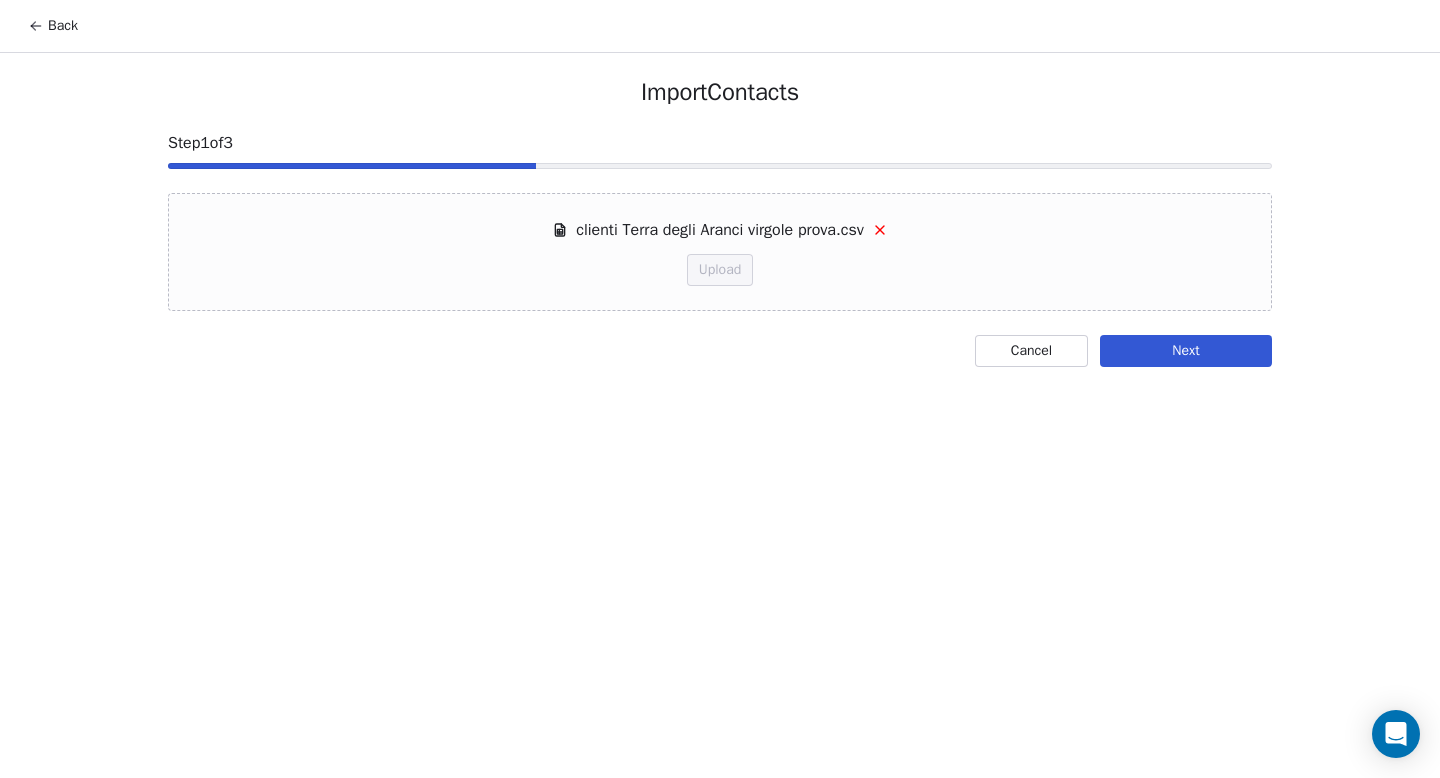 click 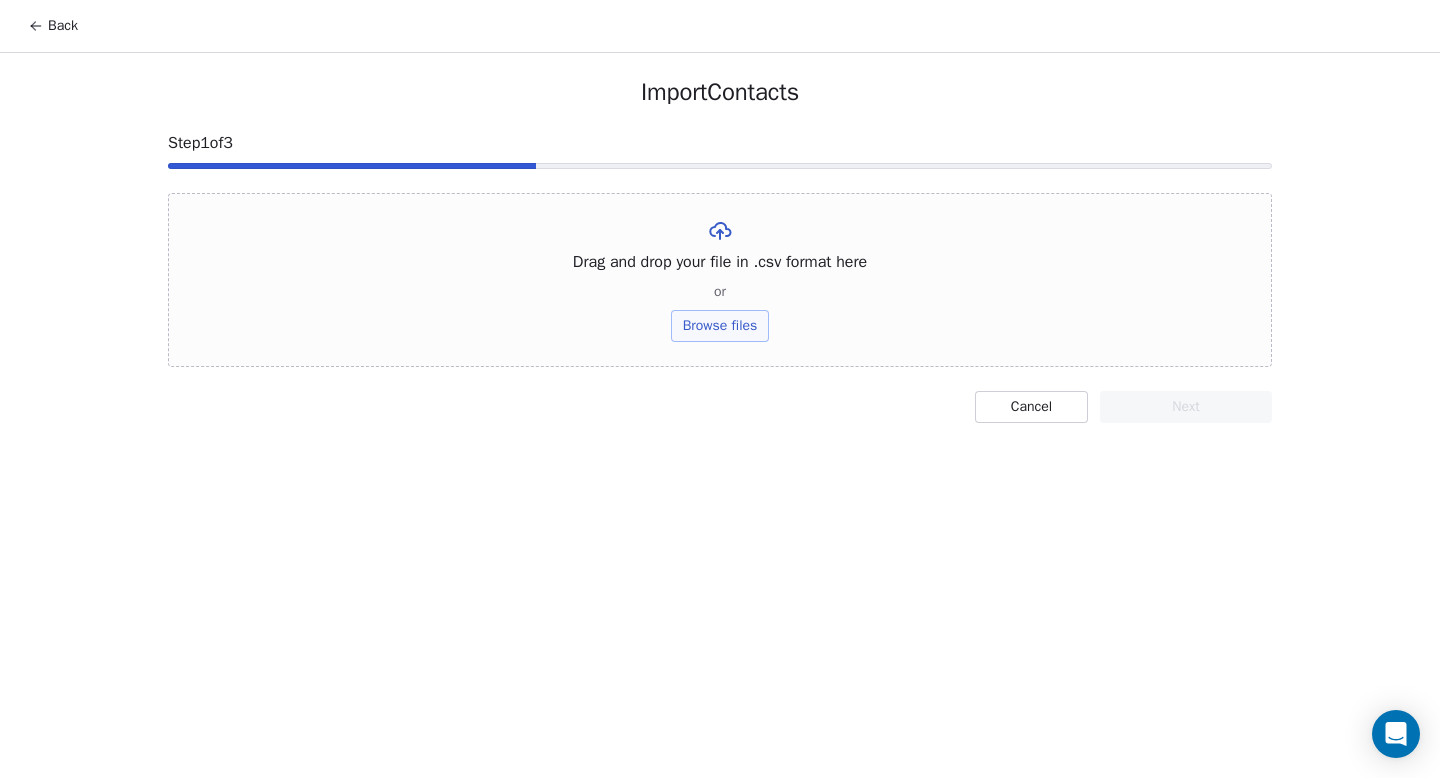 click on "Browse files" at bounding box center (720, 326) 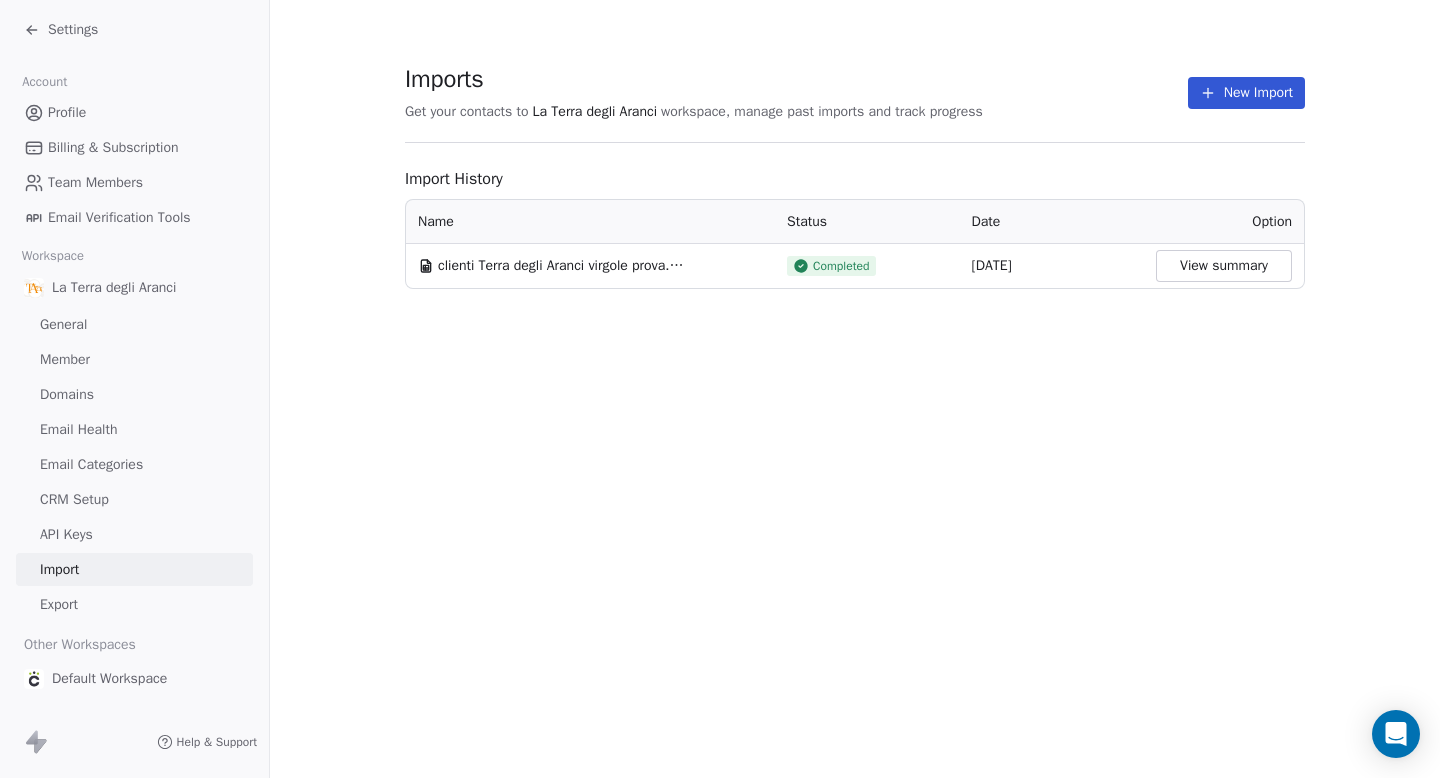 click on "New Import" at bounding box center [1246, 93] 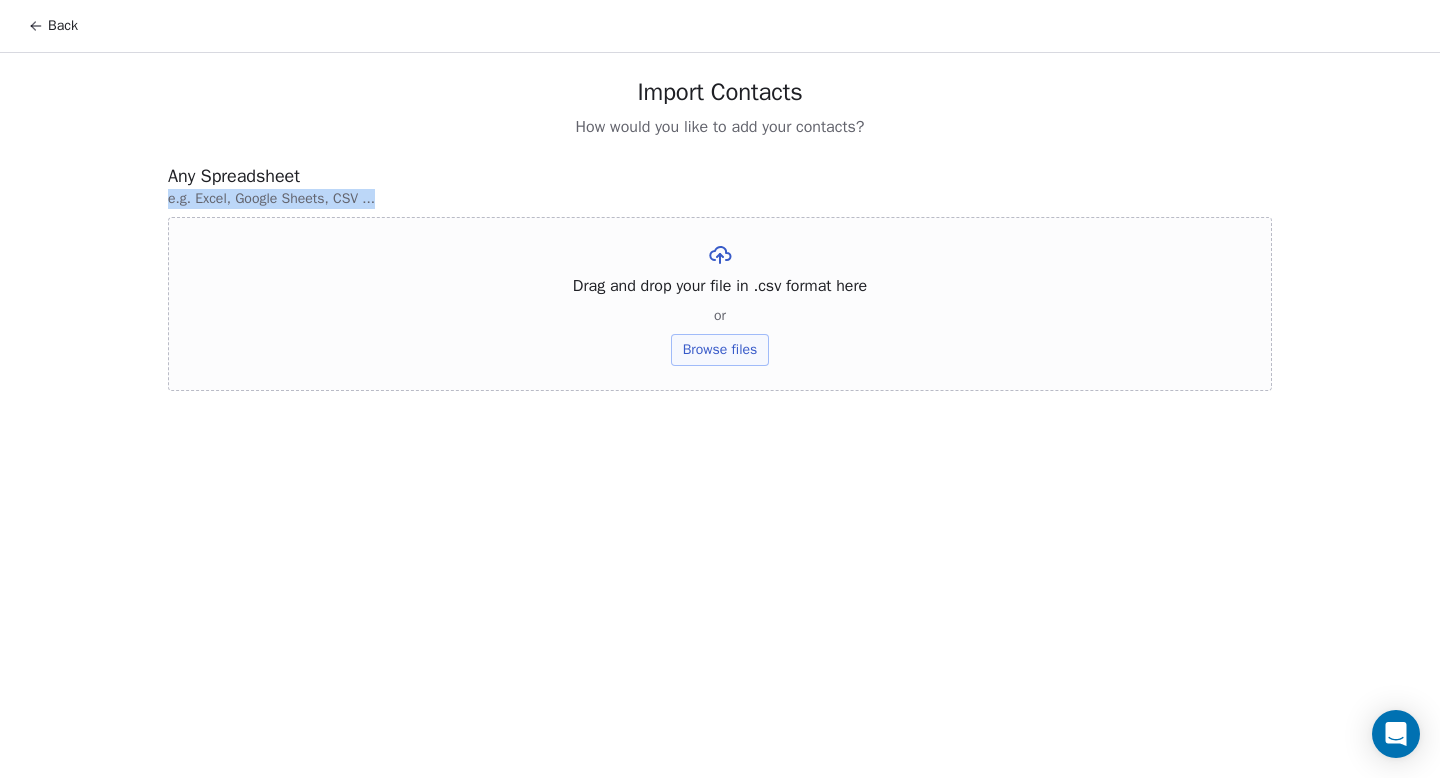 drag, startPoint x: 391, startPoint y: 192, endPoint x: 170, endPoint y: 196, distance: 221.0362 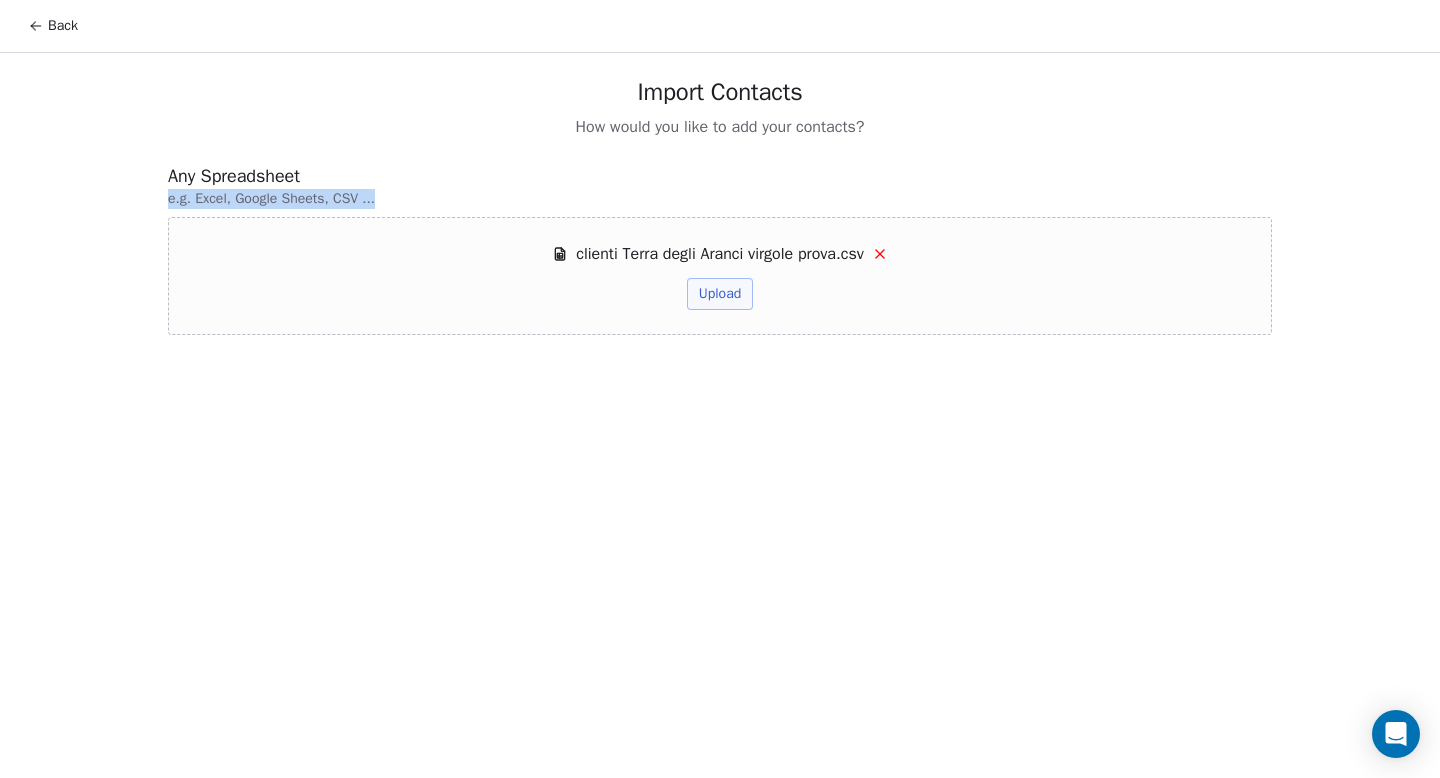 click on "Upload" at bounding box center [720, 294] 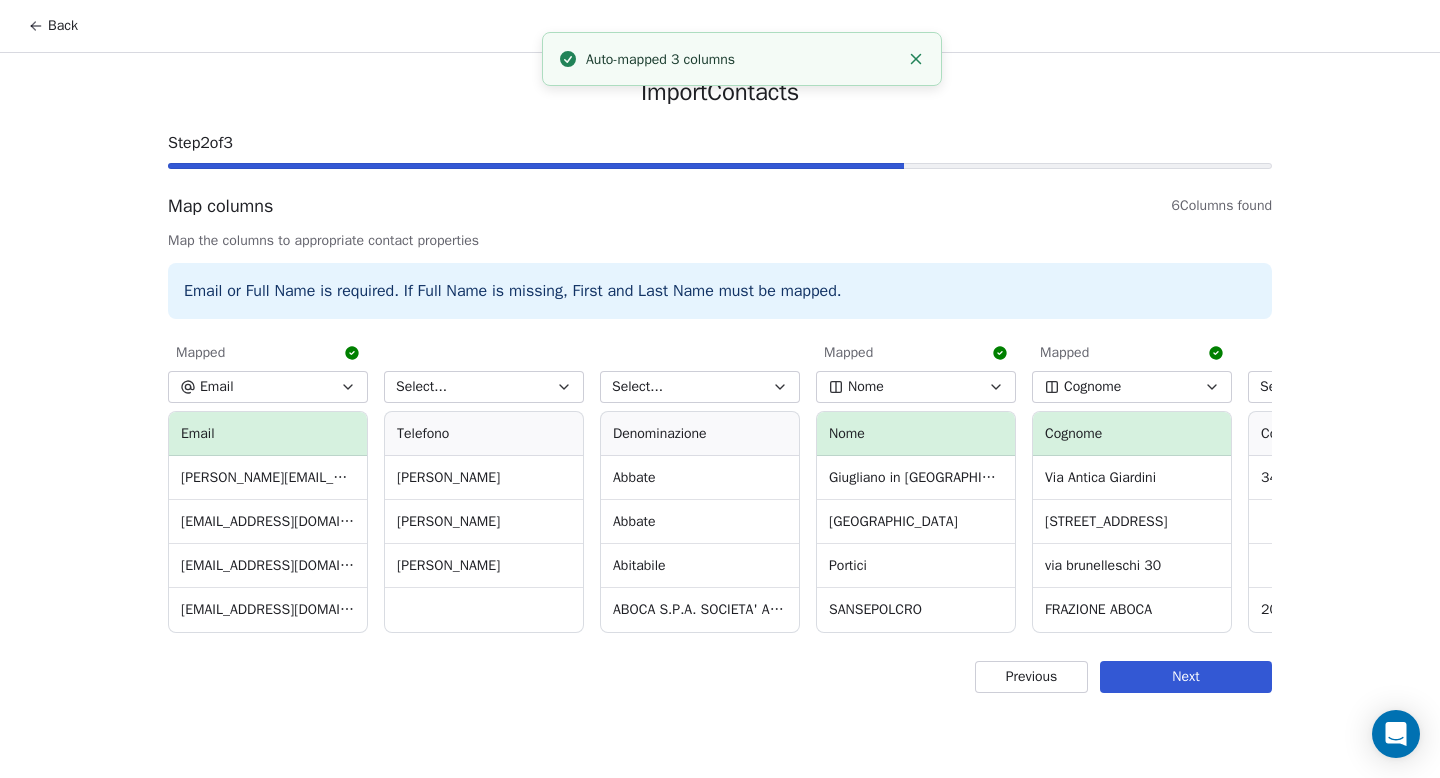 click on "Email" at bounding box center (268, 387) 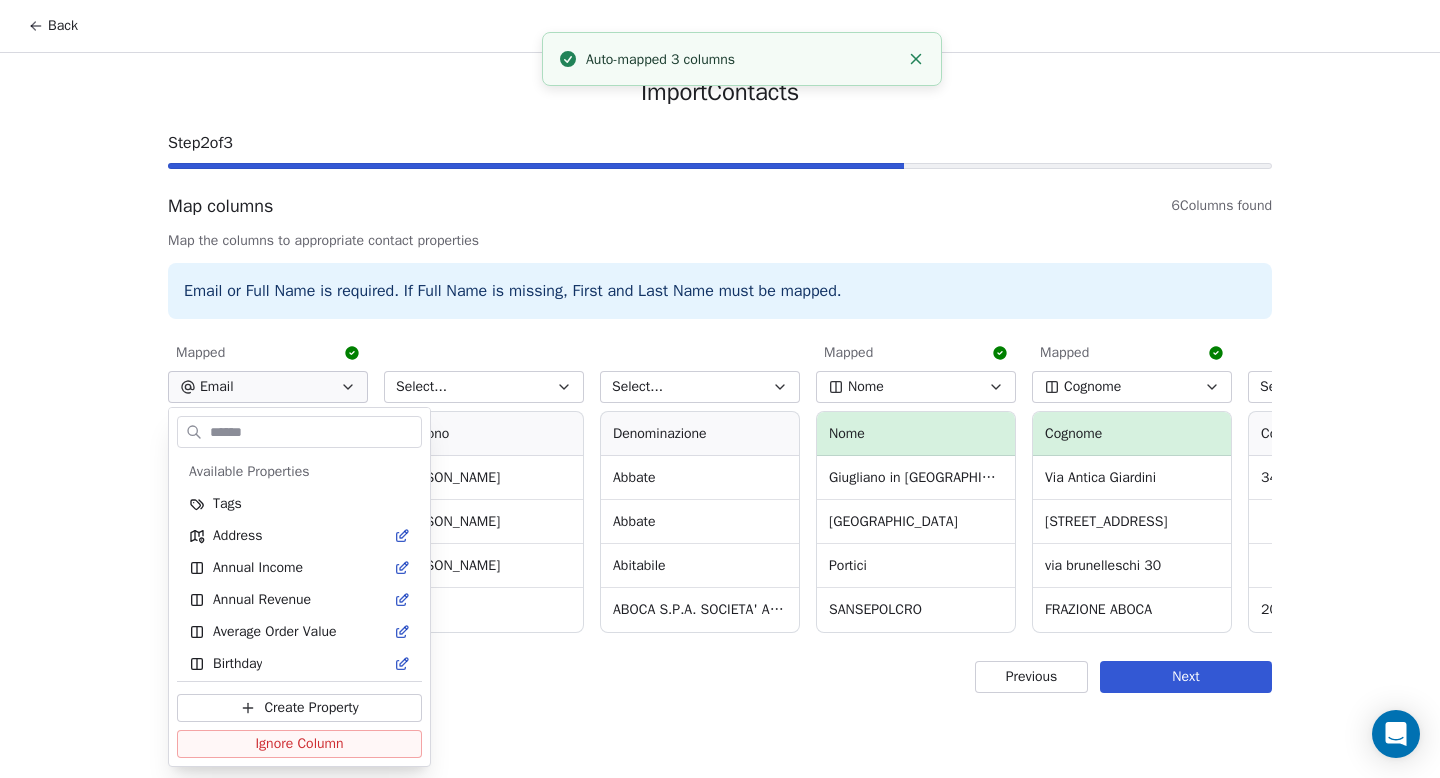 scroll, scrollTop: 294, scrollLeft: 0, axis: vertical 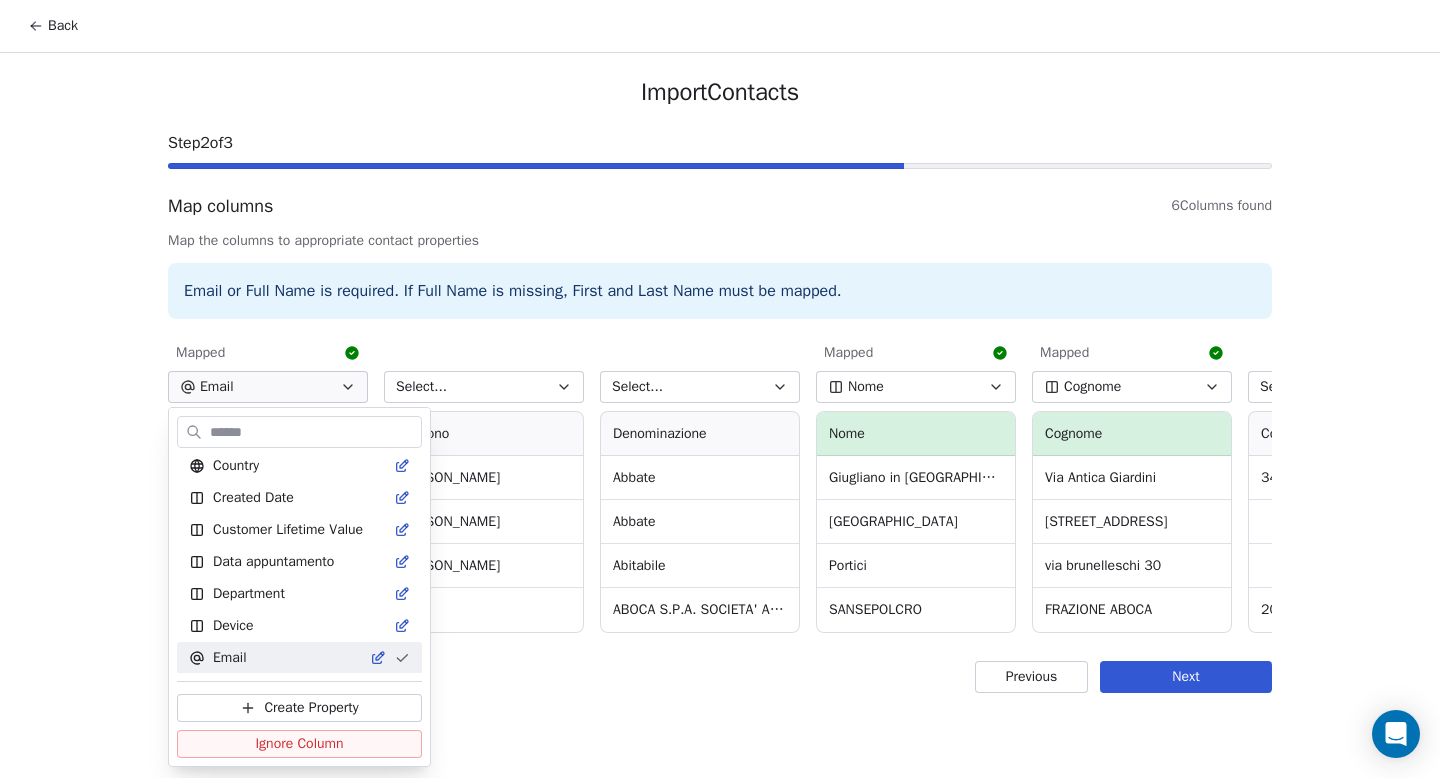 click on "Back Import  Contacts Step  2  of  3 Map columns 6  Columns found Map the columns to appropriate contact properties Email or Full Name is required. If Full Name is missing, First and Last Name must be mapped.   Mapped Email ﻿Email [PERSON_NAME][EMAIL_ADDRESS][DOMAIN_NAME] [EMAIL_ADDRESS][DOMAIN_NAME] [EMAIL_ADDRESS][DOMAIN_NAME] [EMAIL_ADDRESS][DOMAIN_NAME]   Select... Telefono [PERSON_NAME]   Select... Denominazione Abbate Abbate Abitabile ABOCA S.P.A. SOCIETA' AGRICOLA   Mapped Nome Nome [GEOGRAPHIC_DATA] in [GEOGRAPHIC_DATA] [GEOGRAPHIC_DATA] Portici SANSEPOLCRO   Mapped Cognome Cognome Via Antica Giardini [STREET_ADDRESS] ABOCA   Select... Comune 34  20 Previous Next
Available Properties Tags Address Annual Income Annual Revenue Average Order Value Birthday Browser Contact Source Country Created Date Customer Lifetime Value Data appuntamento Department Device Email Email Verification Status Facebook Nome First Purchase Date Full Name Gender Job Title Language Last Activity Date Cognome LinkedIn MRR" at bounding box center [720, 389] 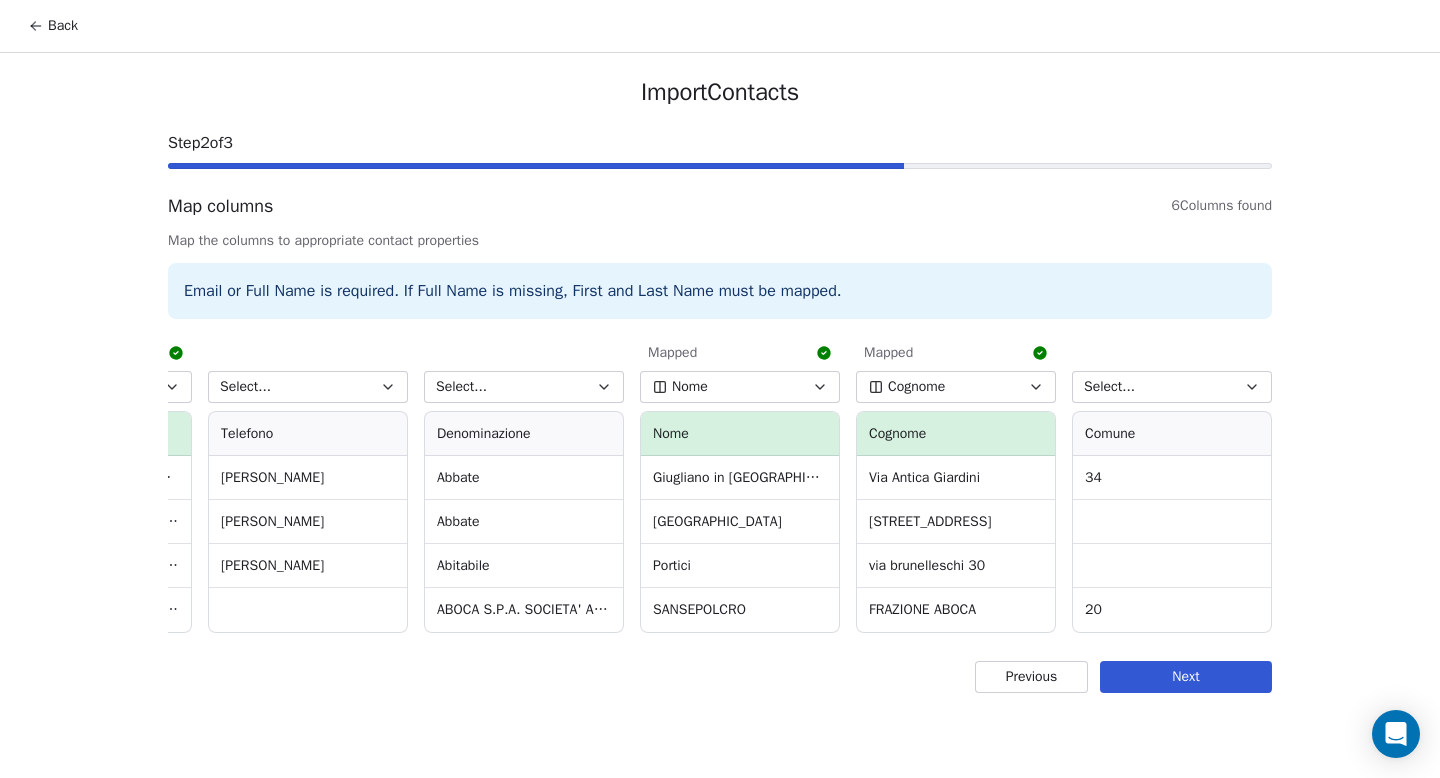 scroll, scrollTop: 0, scrollLeft: 0, axis: both 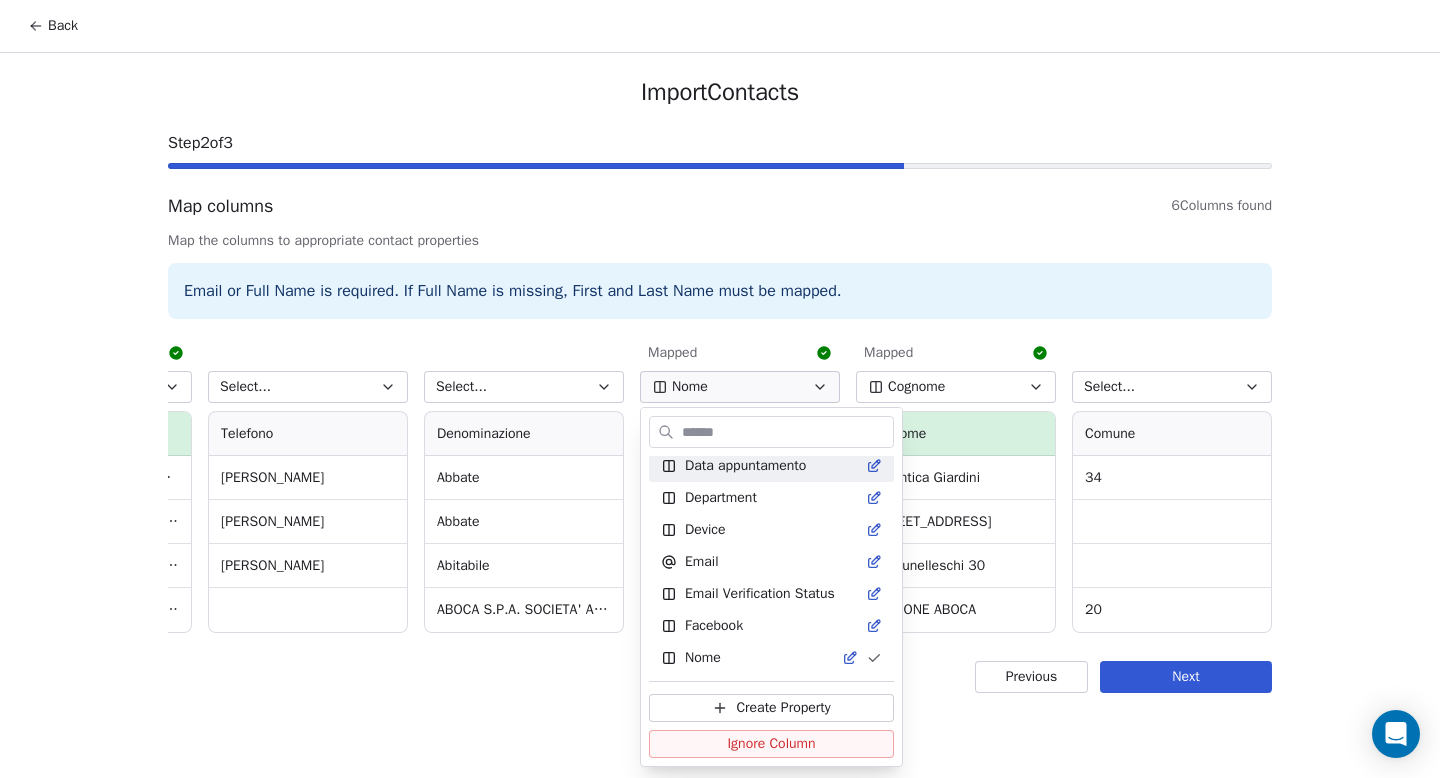 click at bounding box center [785, 432] 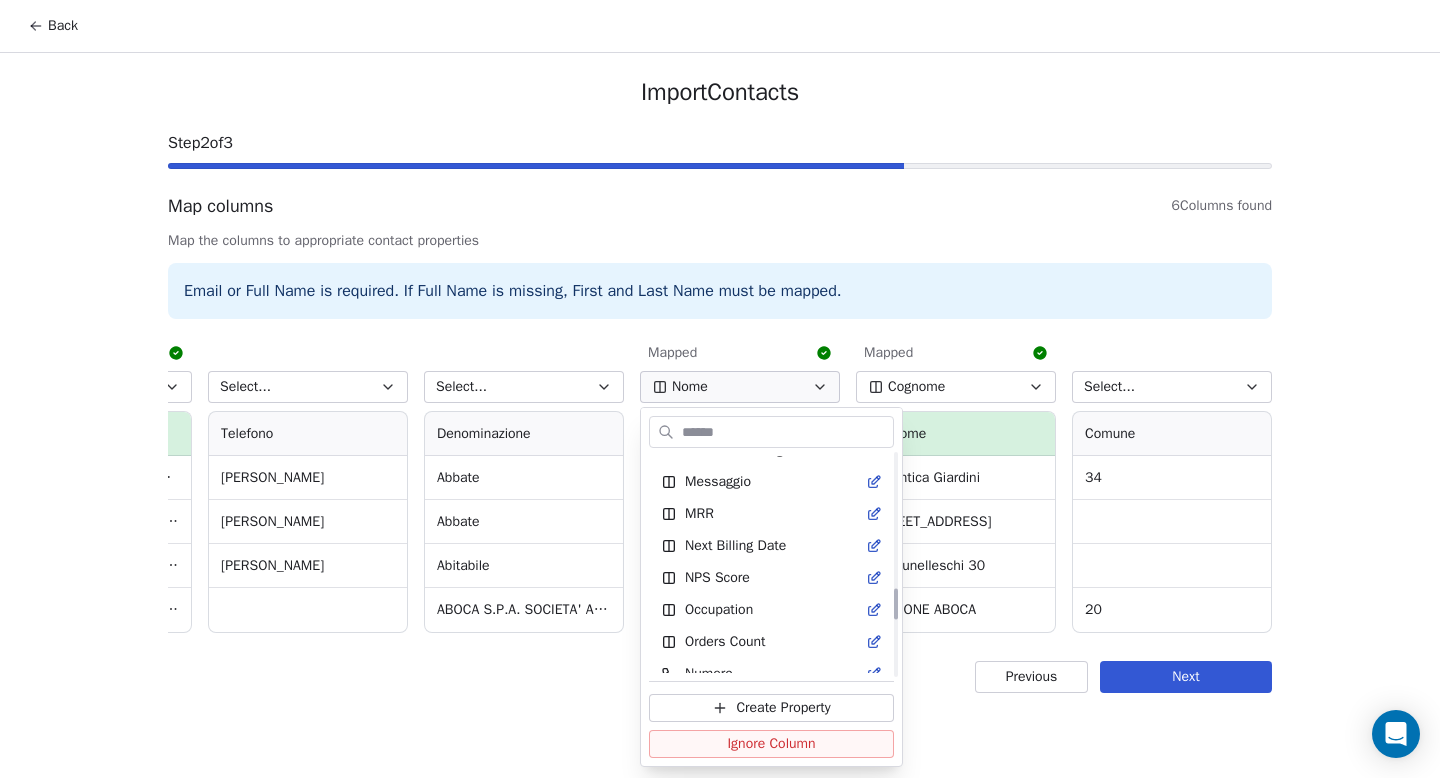scroll, scrollTop: 1350, scrollLeft: 0, axis: vertical 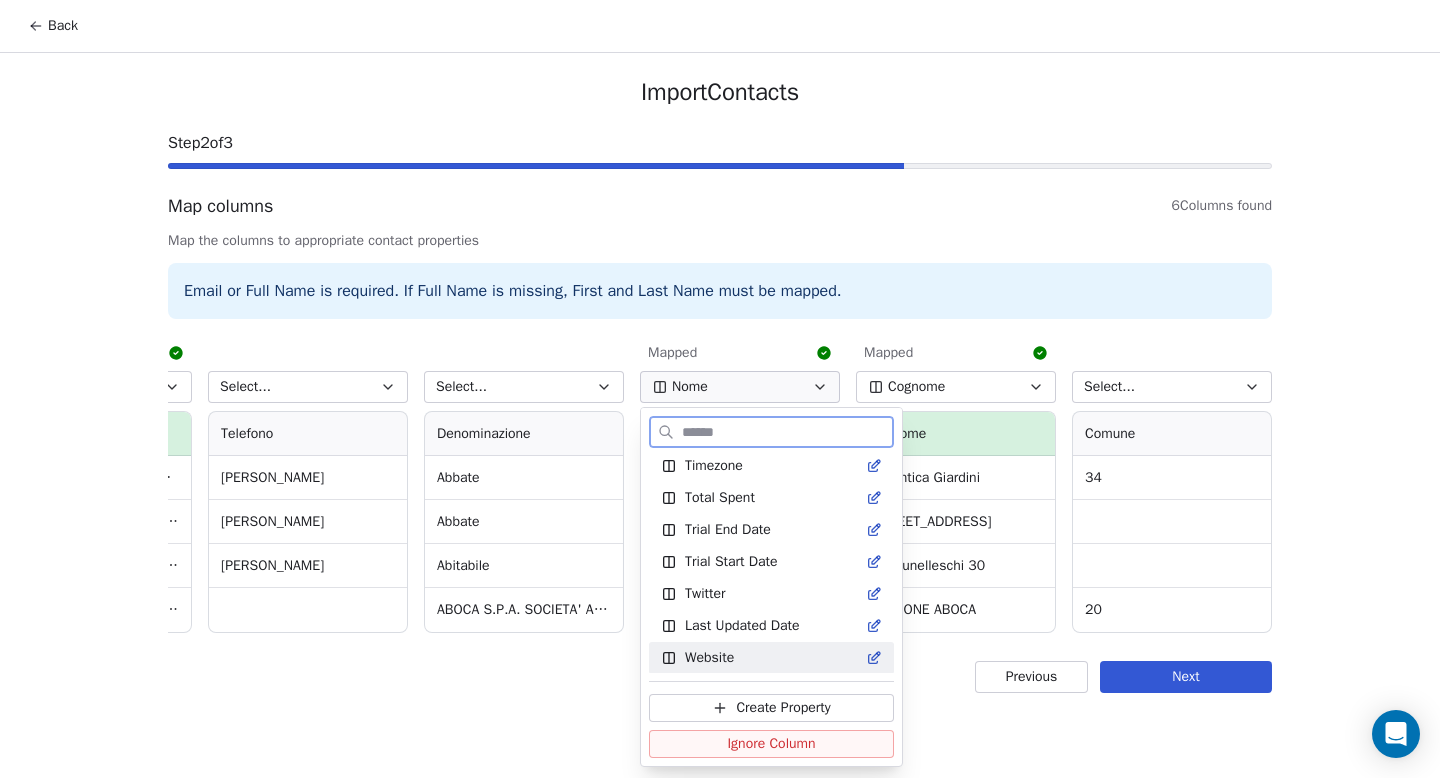 click on "Create Property" at bounding box center [783, 708] 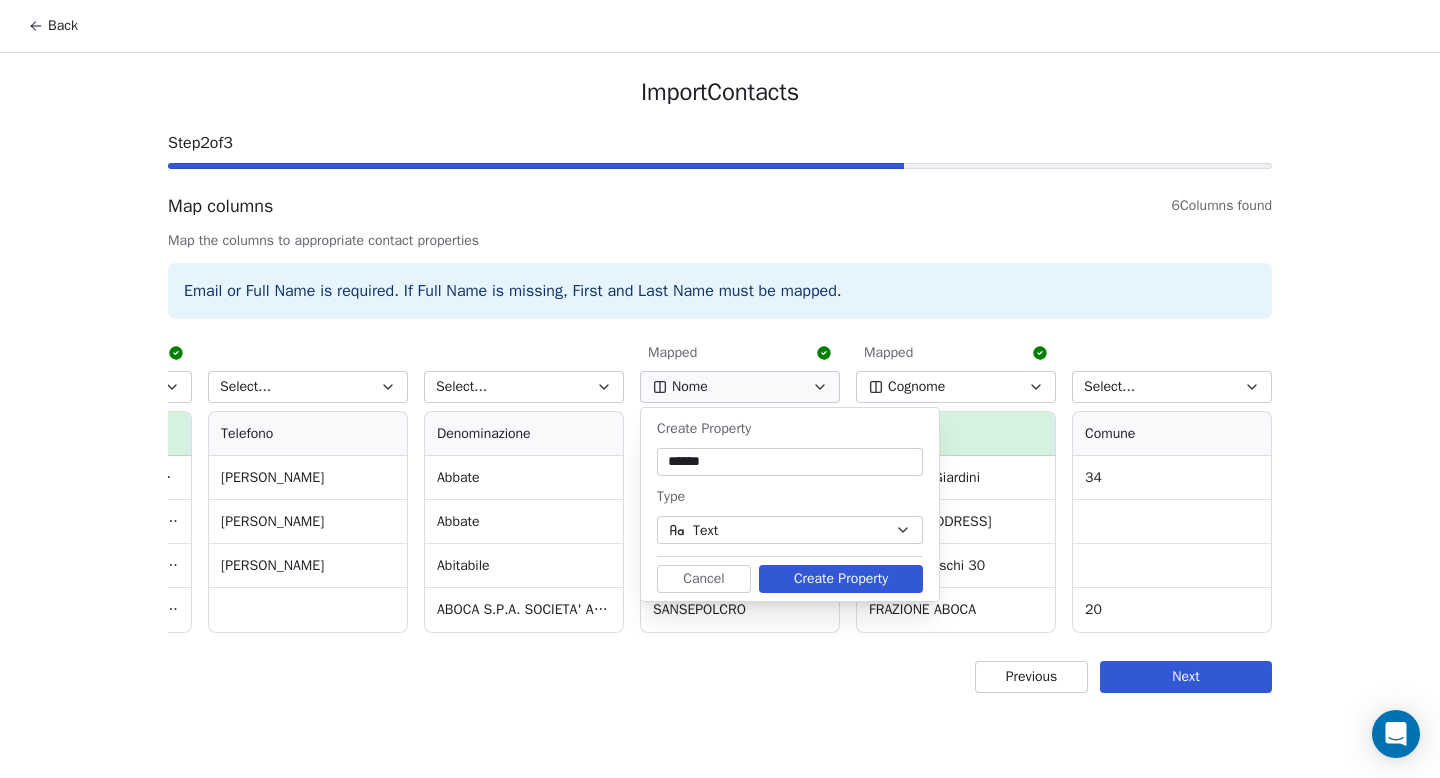 type on "******" 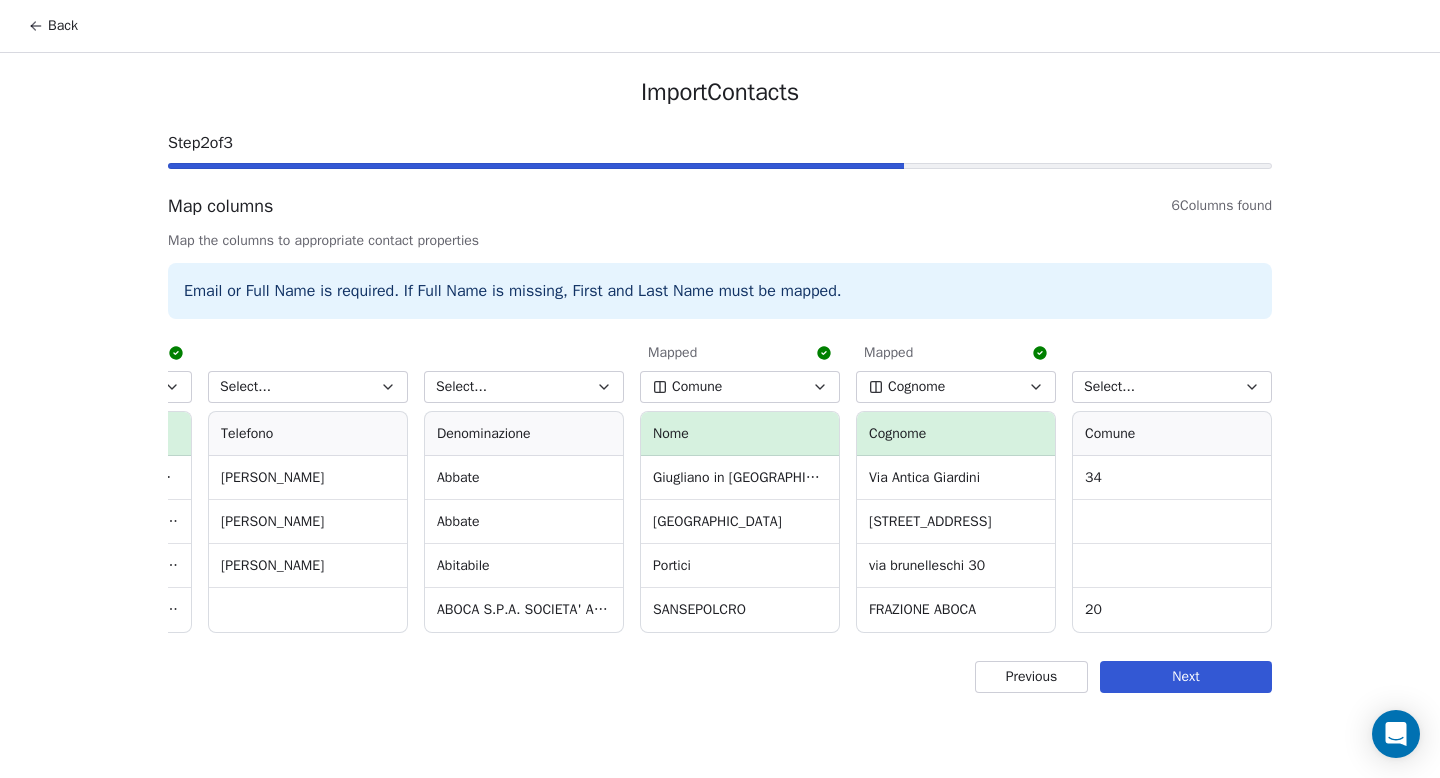 click on "Cognome" at bounding box center (956, 387) 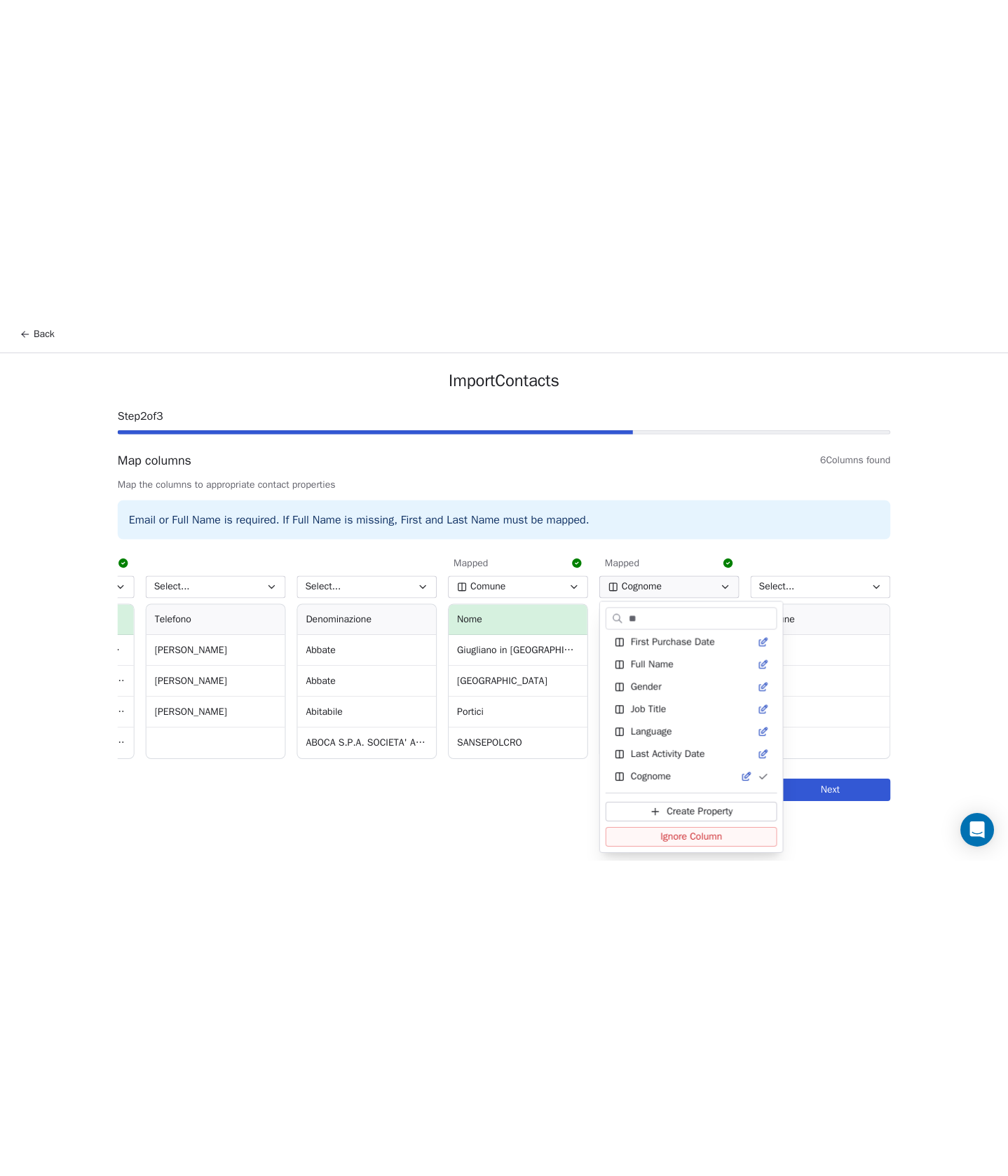 scroll, scrollTop: 0, scrollLeft: 0, axis: both 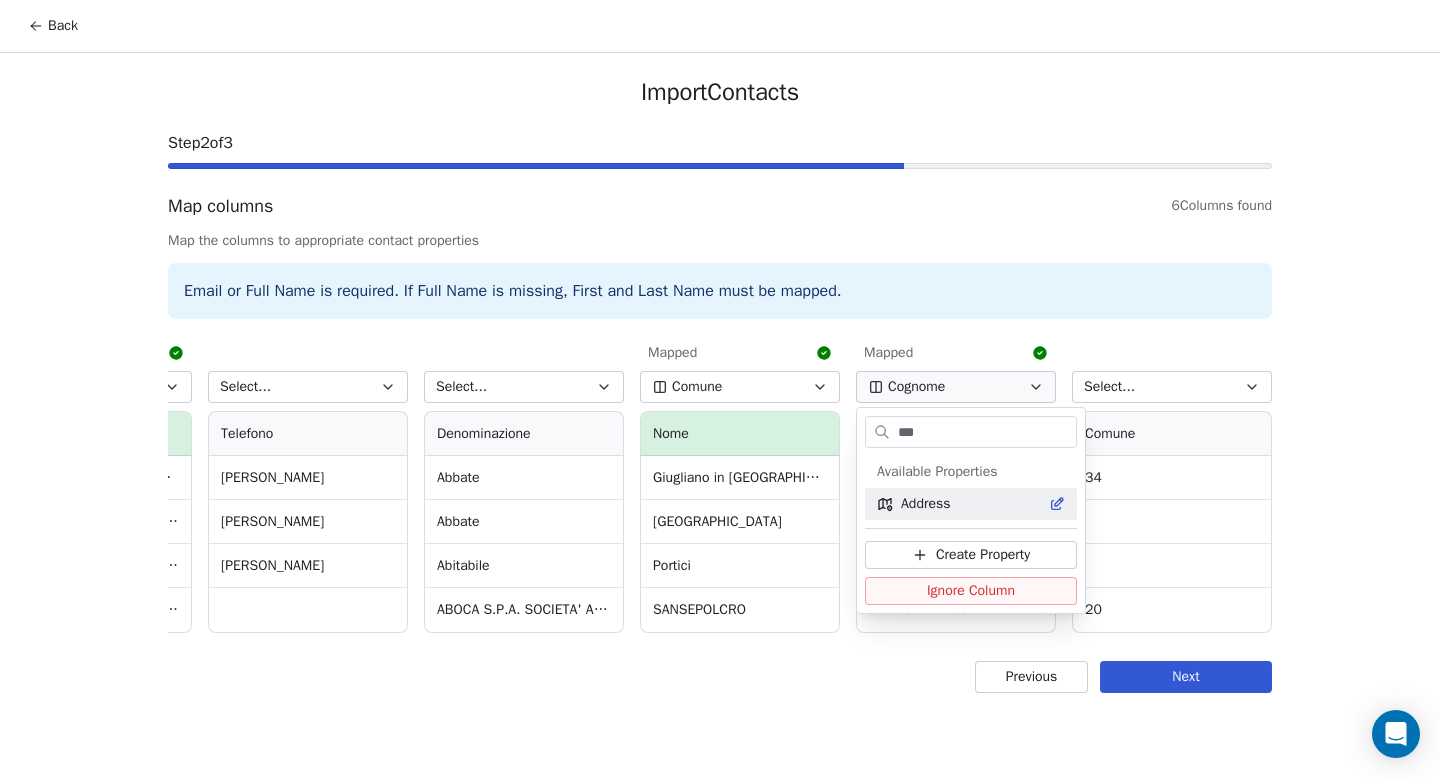 type on "***" 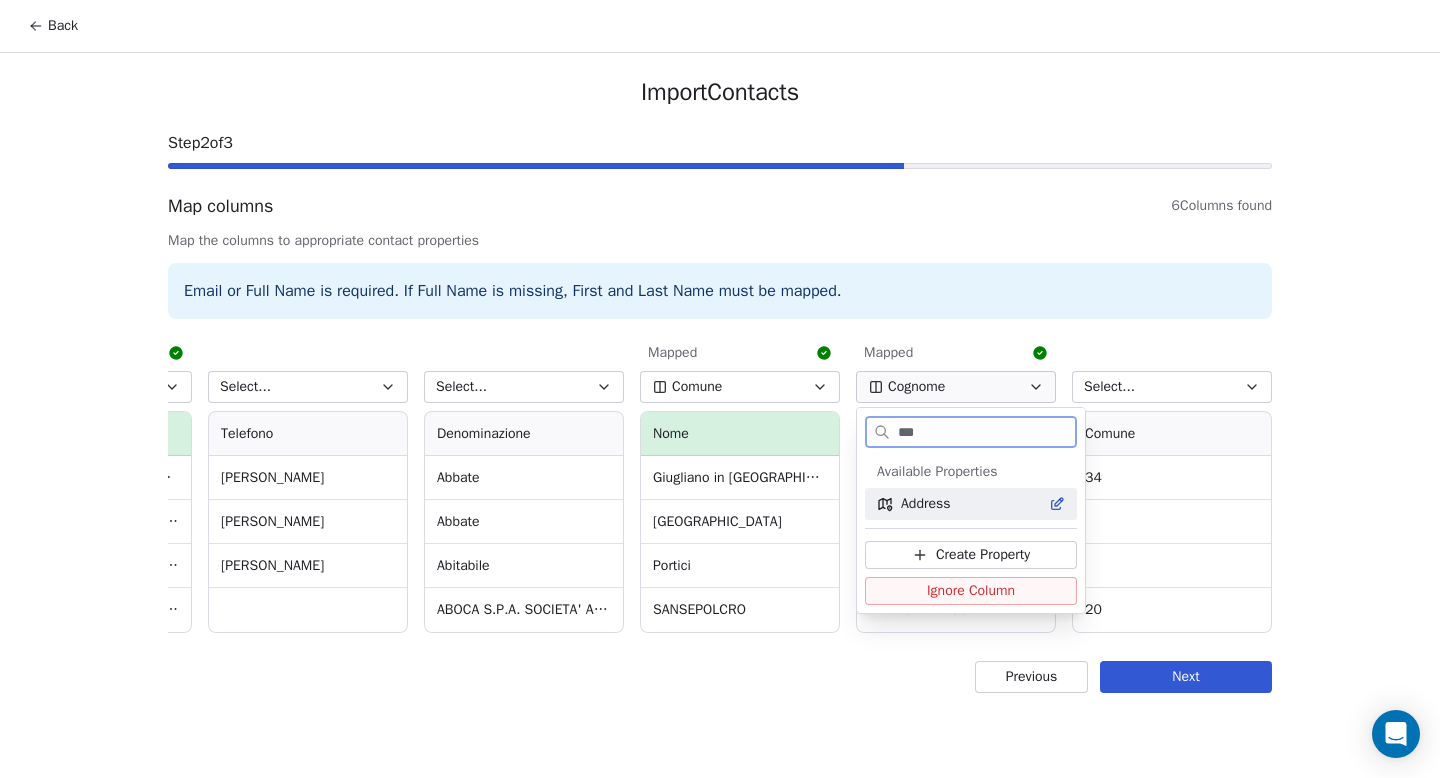 click 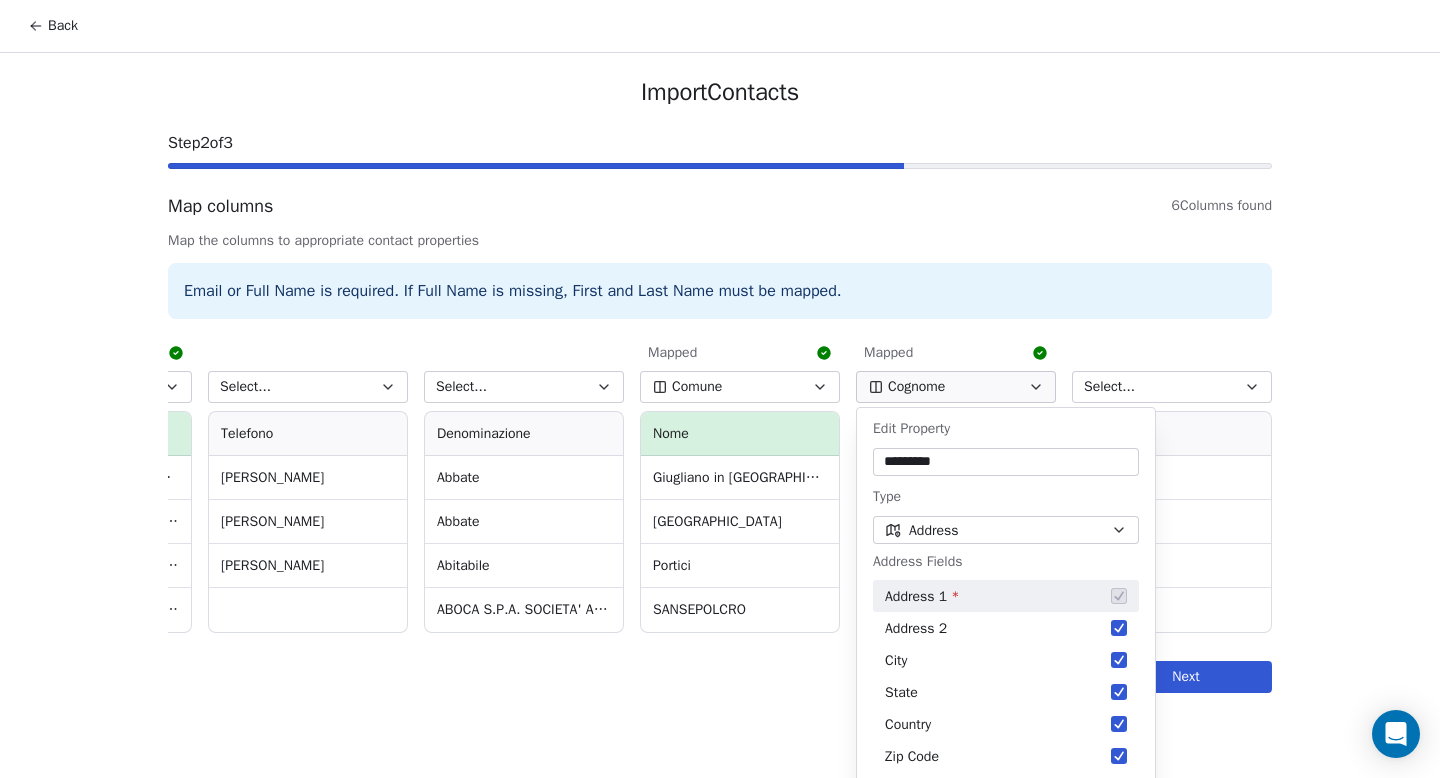 type on "*********" 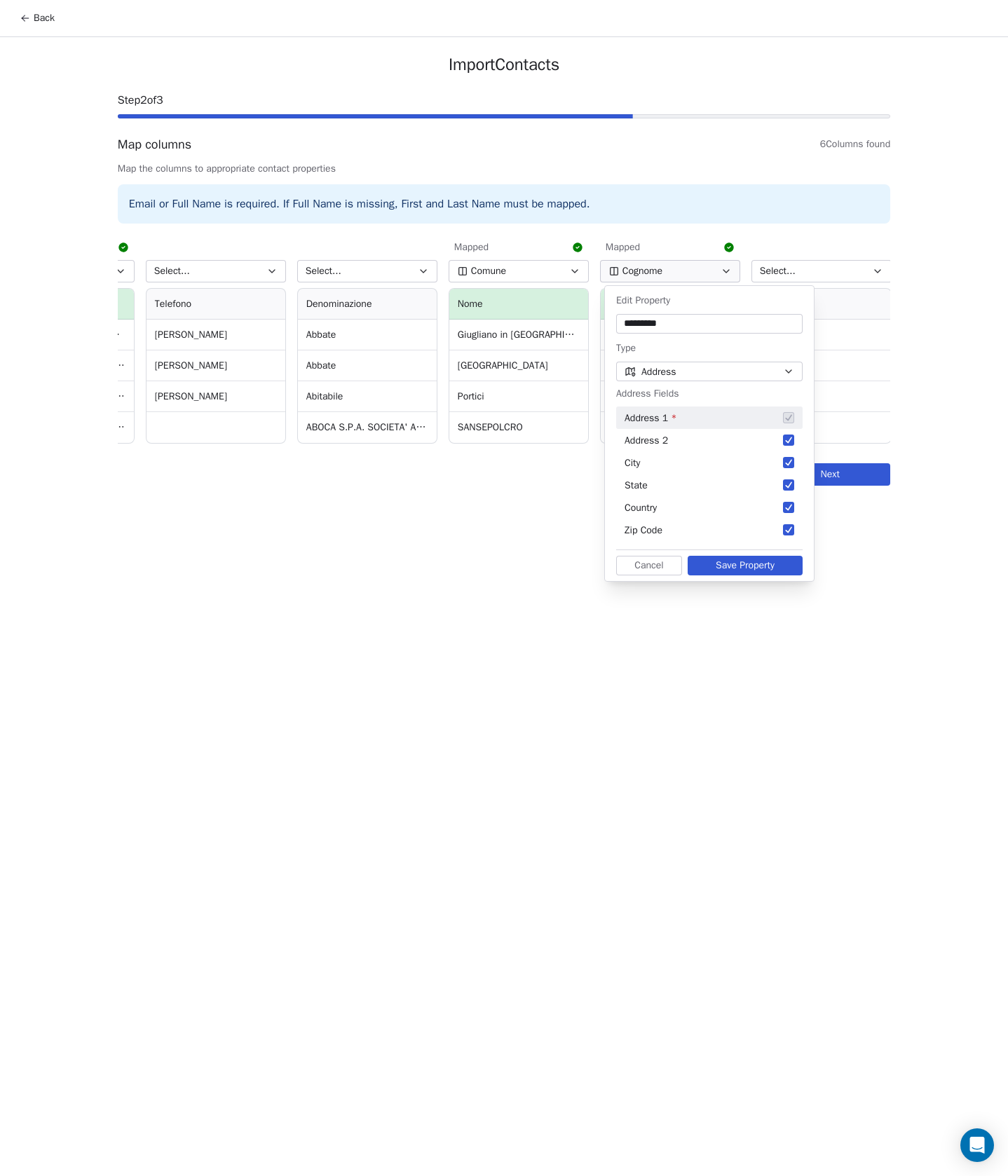 click on "Save Property" at bounding box center (745, 566) 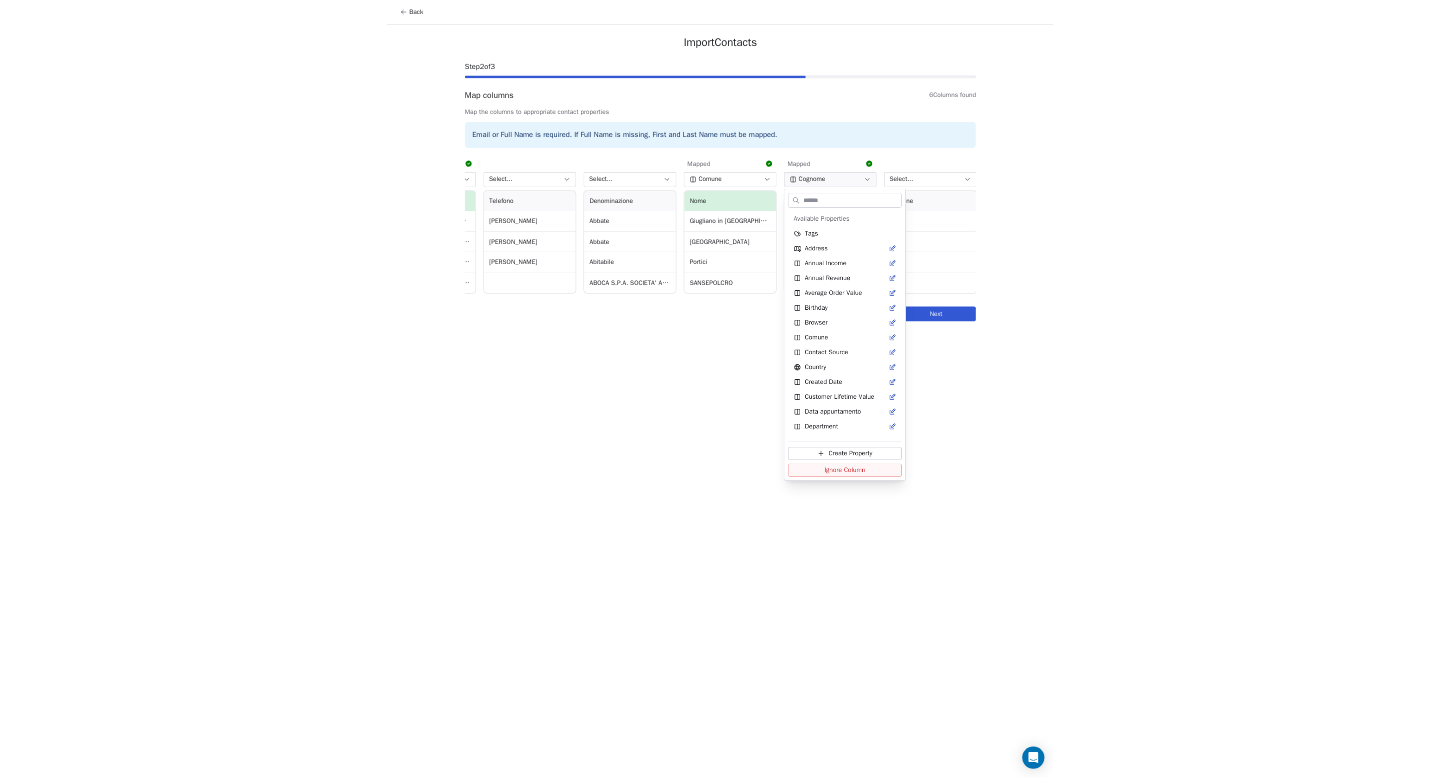 scroll, scrollTop: 376, scrollLeft: 0, axis: vertical 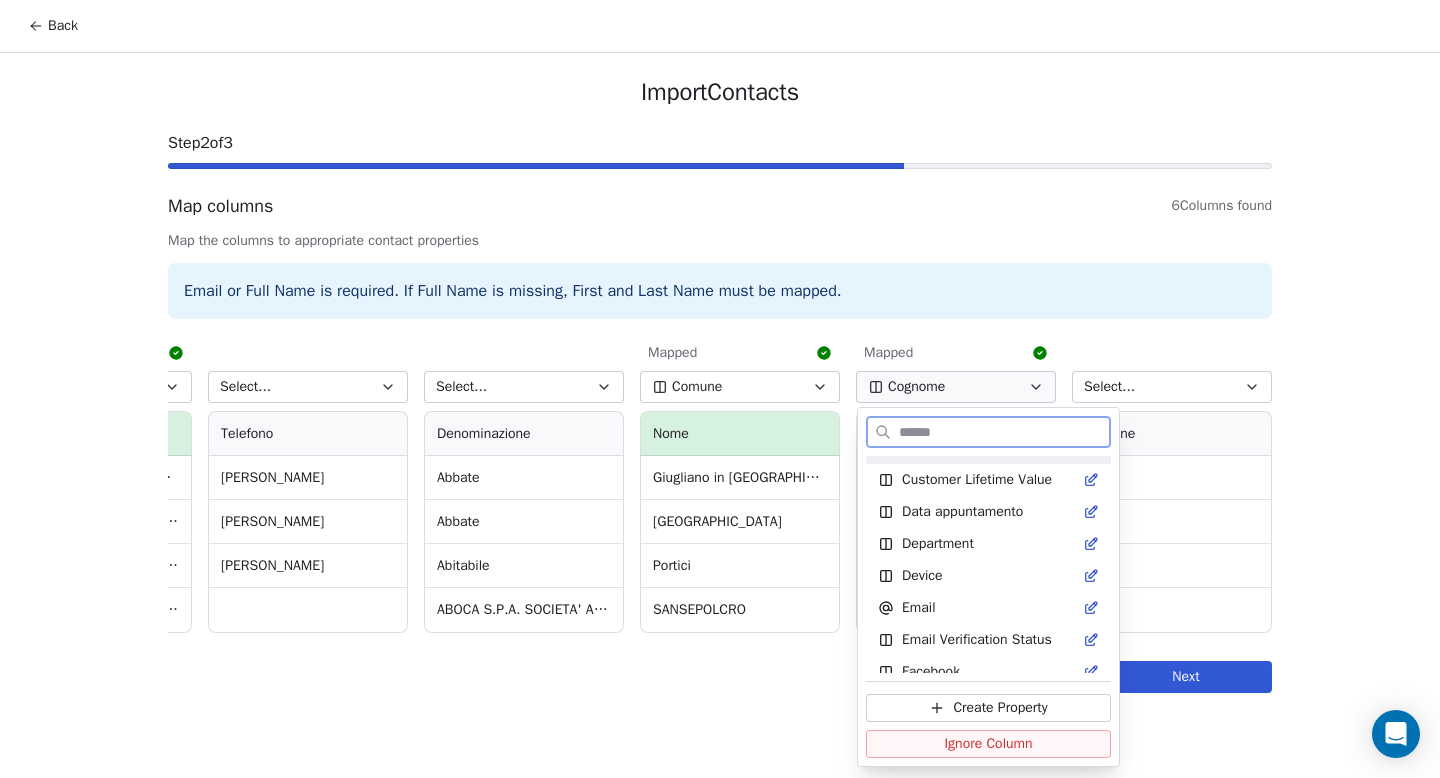 click at bounding box center [1002, 432] 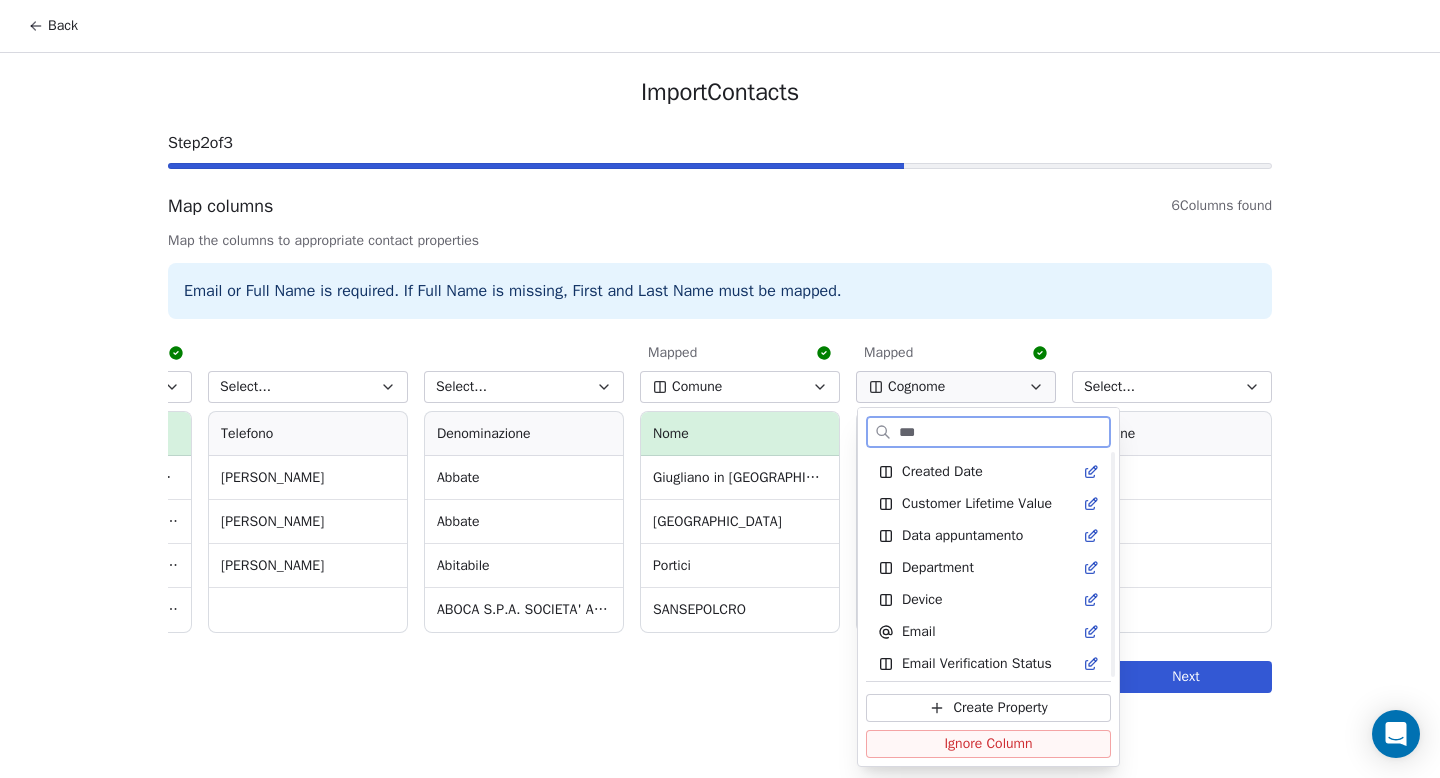 scroll, scrollTop: 0, scrollLeft: 0, axis: both 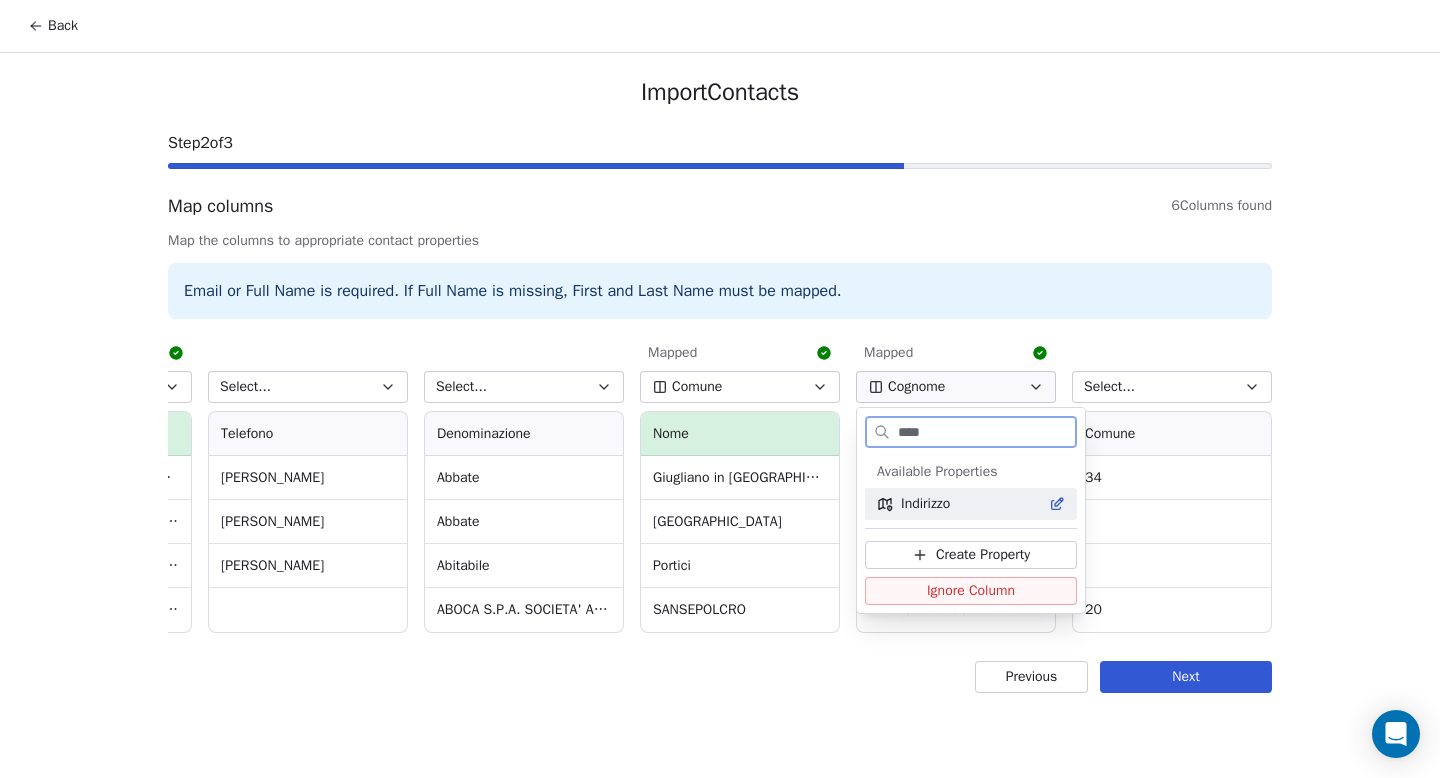 type on "****" 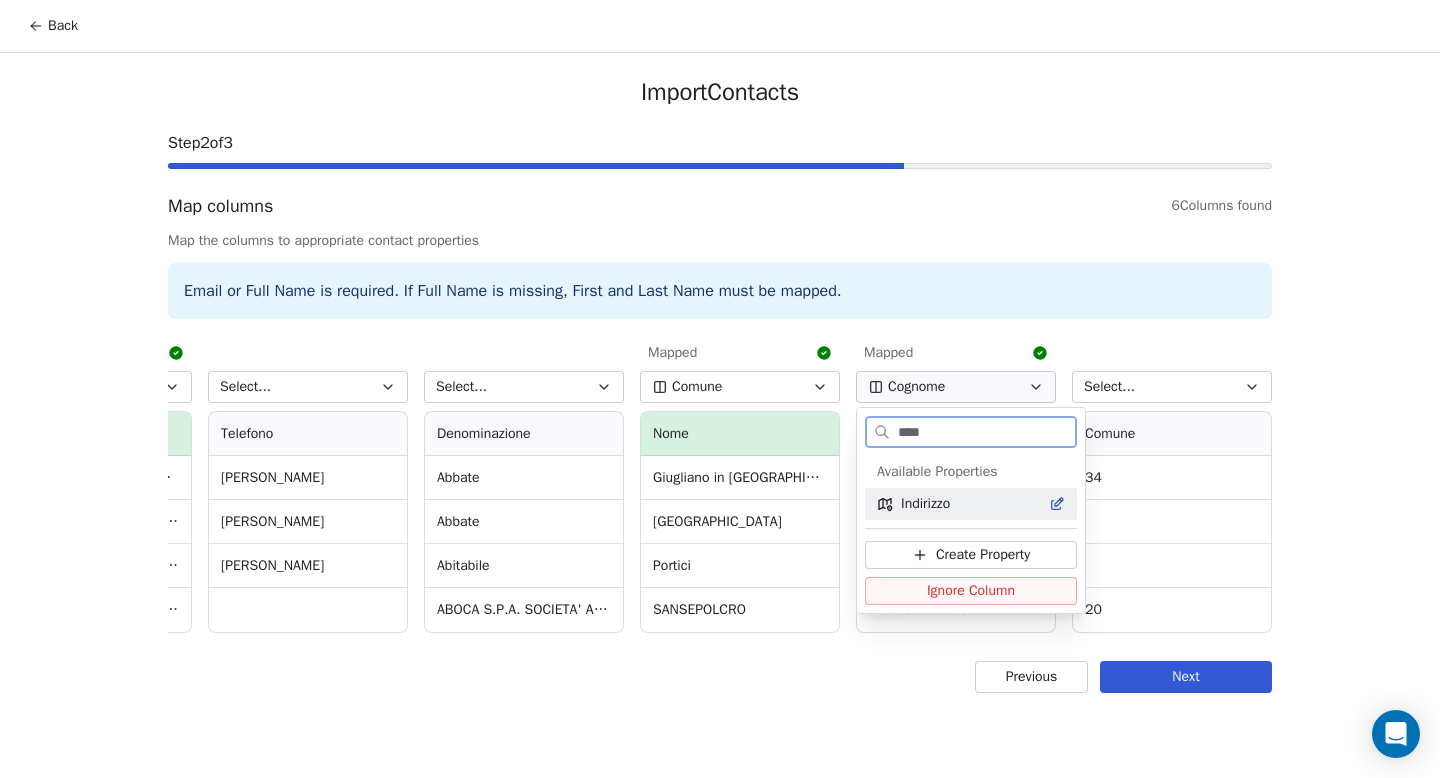 click on "Indirizzo" at bounding box center [971, 504] 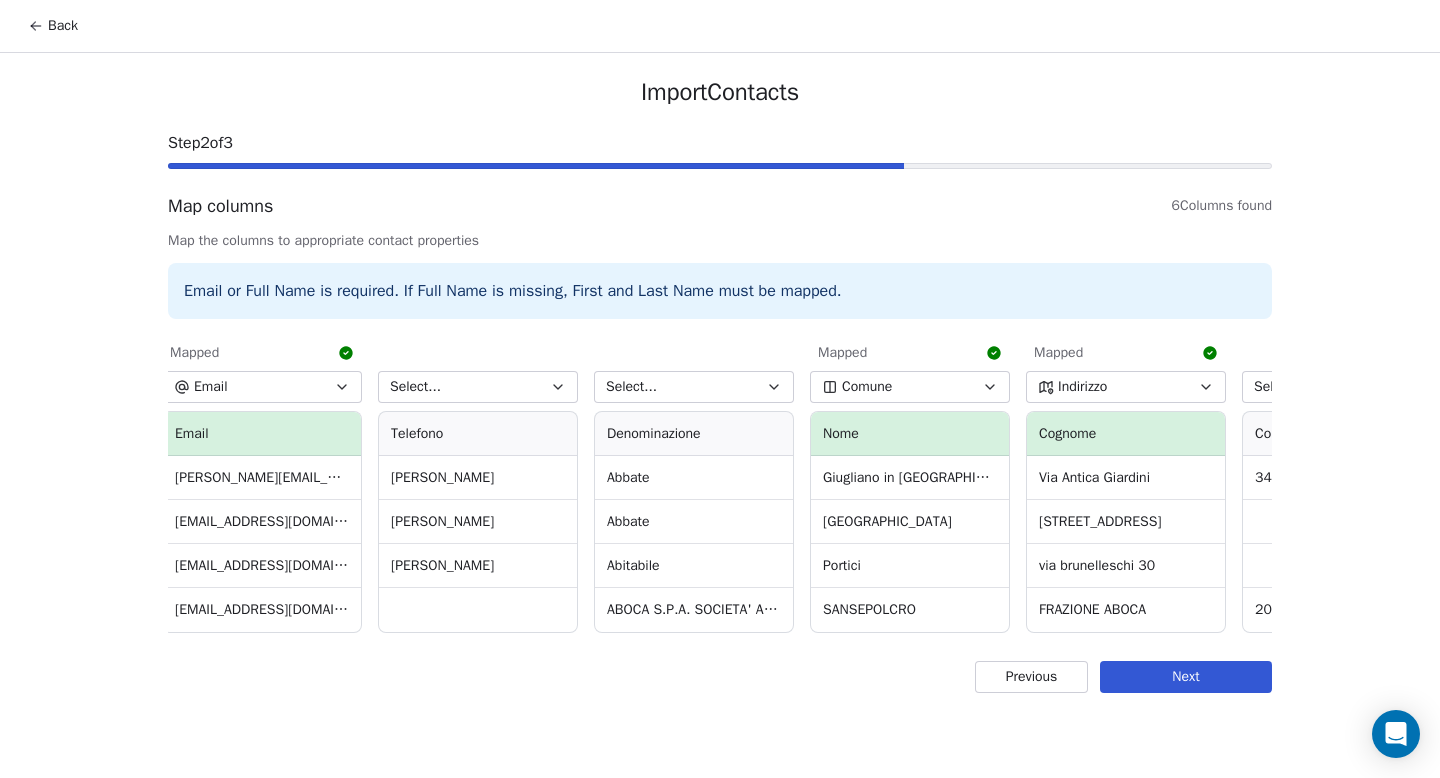 scroll, scrollTop: 0, scrollLeft: 0, axis: both 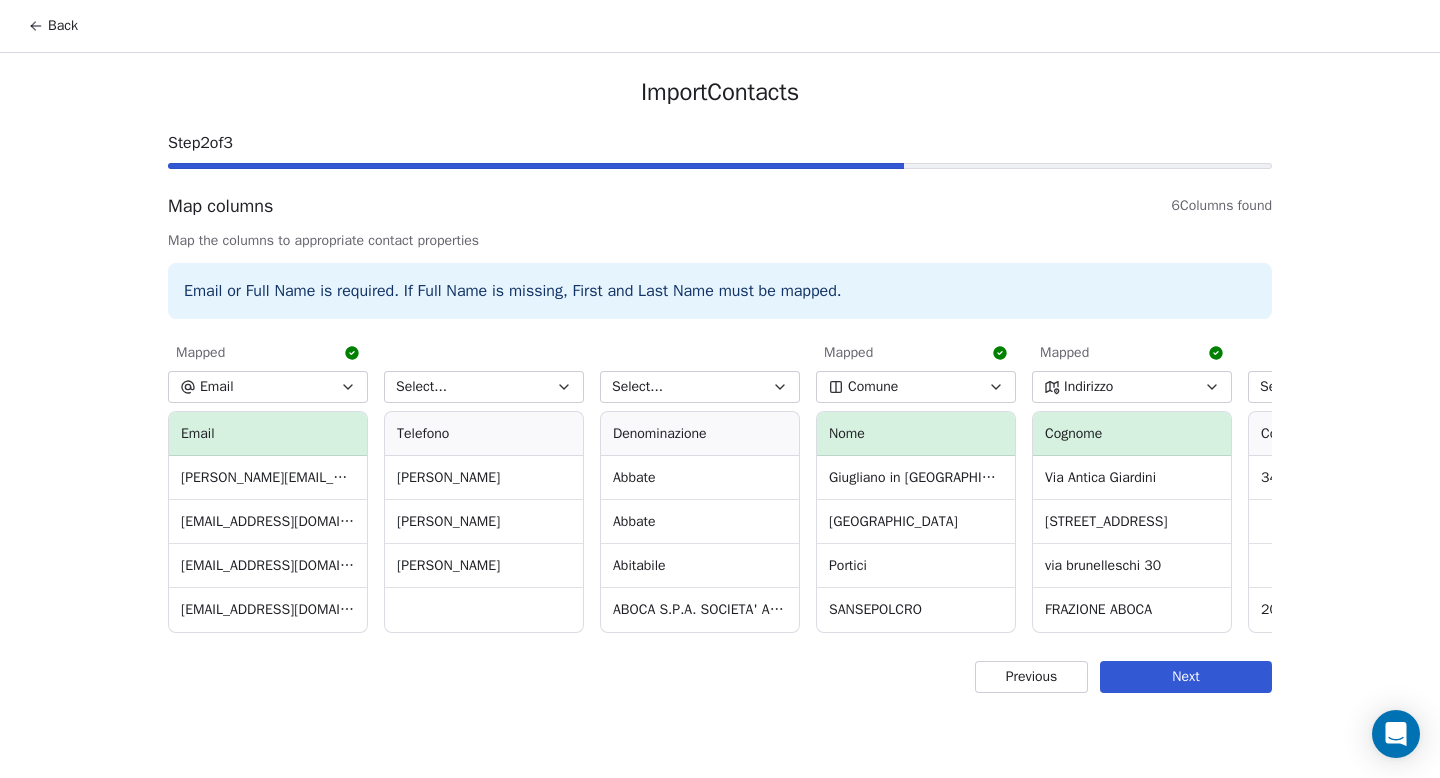 click on "Select..." at bounding box center [484, 387] 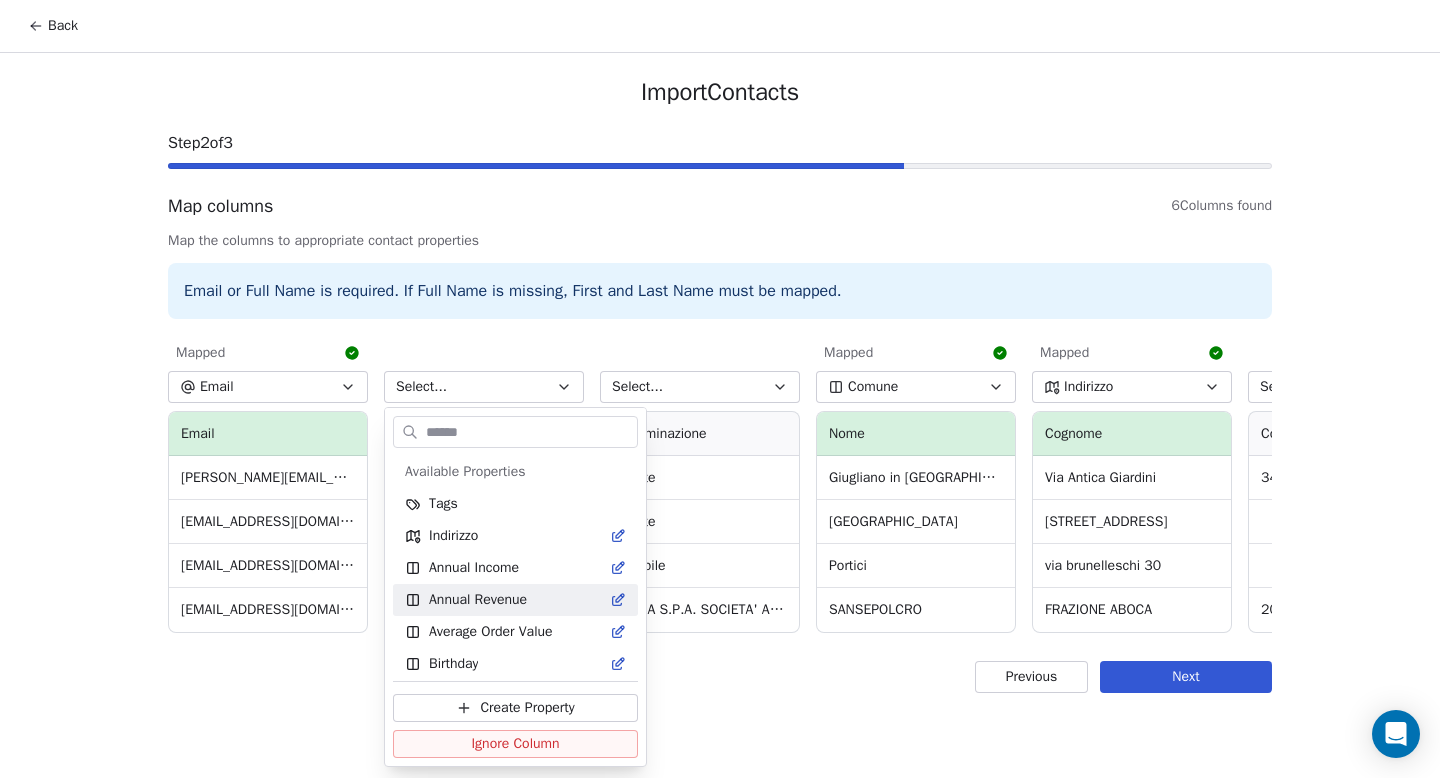 click on "Back Import  Contacts Step  2  of  3 Map columns 6  Columns found Map the columns to appropriate contact properties Email or Full Name is required. If Full Name is missing, First and Last Name must be mapped.   Mapped Email ﻿Email [PERSON_NAME][EMAIL_ADDRESS][DOMAIN_NAME] [EMAIL_ADDRESS][DOMAIN_NAME] [EMAIL_ADDRESS][DOMAIN_NAME] [EMAIL_ADDRESS][DOMAIN_NAME]   Select... Telefono [PERSON_NAME]   Select... Denominazione Abbate Abbate Abitabile ABOCA S.P.A. SOCIETA' AGRICOLA   Mapped Comune Nome [GEOGRAPHIC_DATA] in [GEOGRAPHIC_DATA] [GEOGRAPHIC_DATA] Portici SANSEPOLCRO   Mapped Indirizzo [GEOGRAPHIC_DATA] Via Antica Giardini [STREET_ADDRESS] ABOCA   Select... Comune 34  20 Previous Next
Available Properties Tags Indirizzo Annual Income Annual Revenue Average Order Value Birthday Browser Comune Contact Source Country Created Date Customer Lifetime Value Data appuntamento Department Device Email Email Verification Status Facebook Nome First Purchase Date Full Name Gender Job Title Language Last Activity Date Cognome MRR" at bounding box center [720, 389] 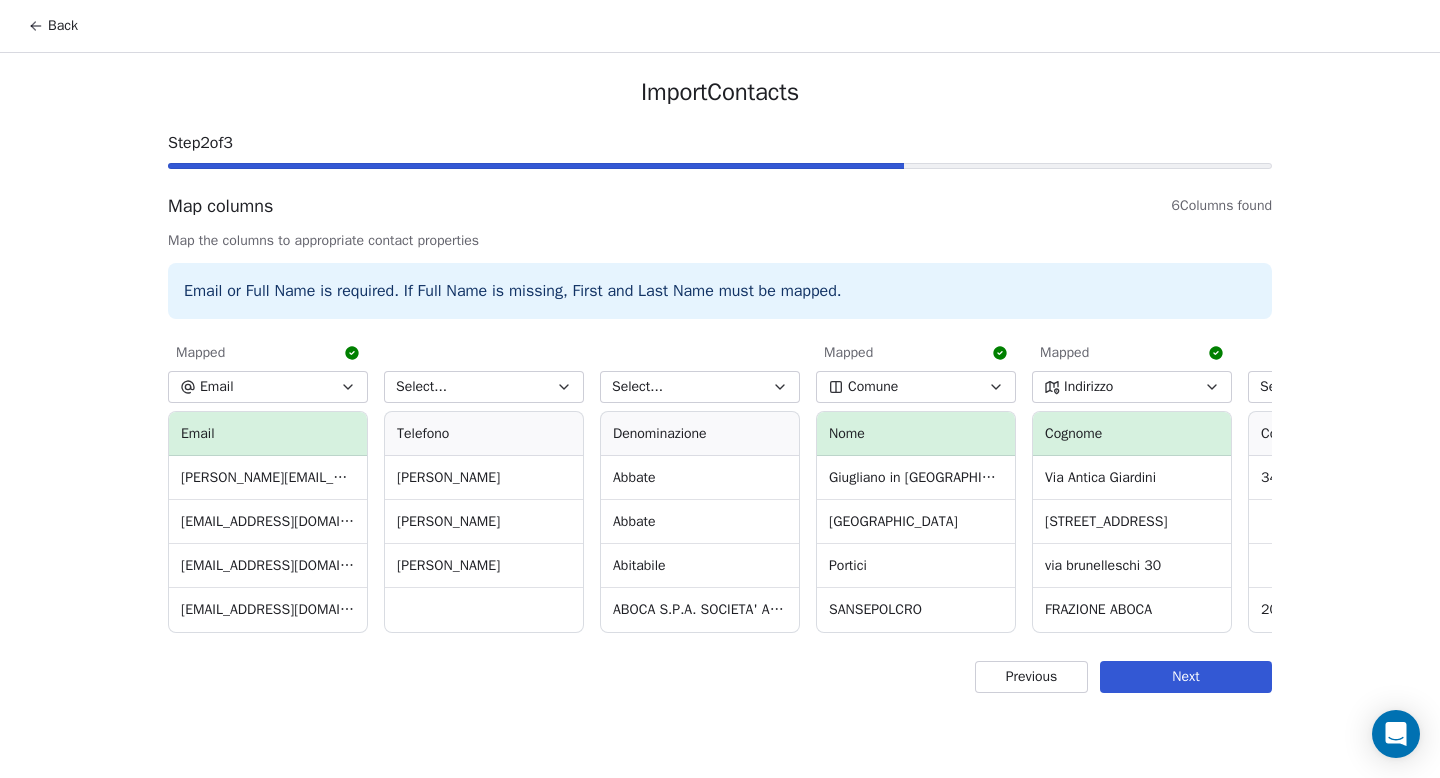 click on "Select..." at bounding box center [484, 387] 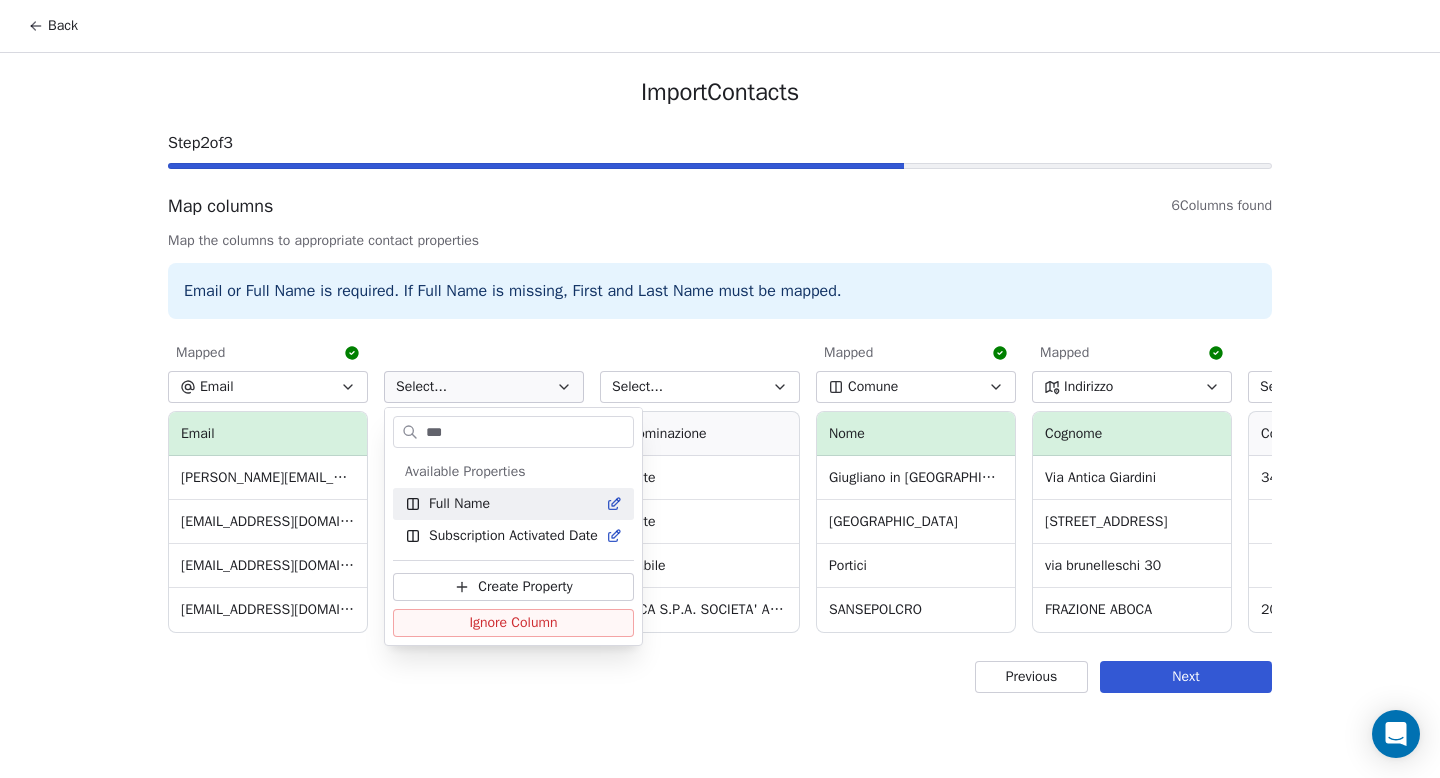 type on "****" 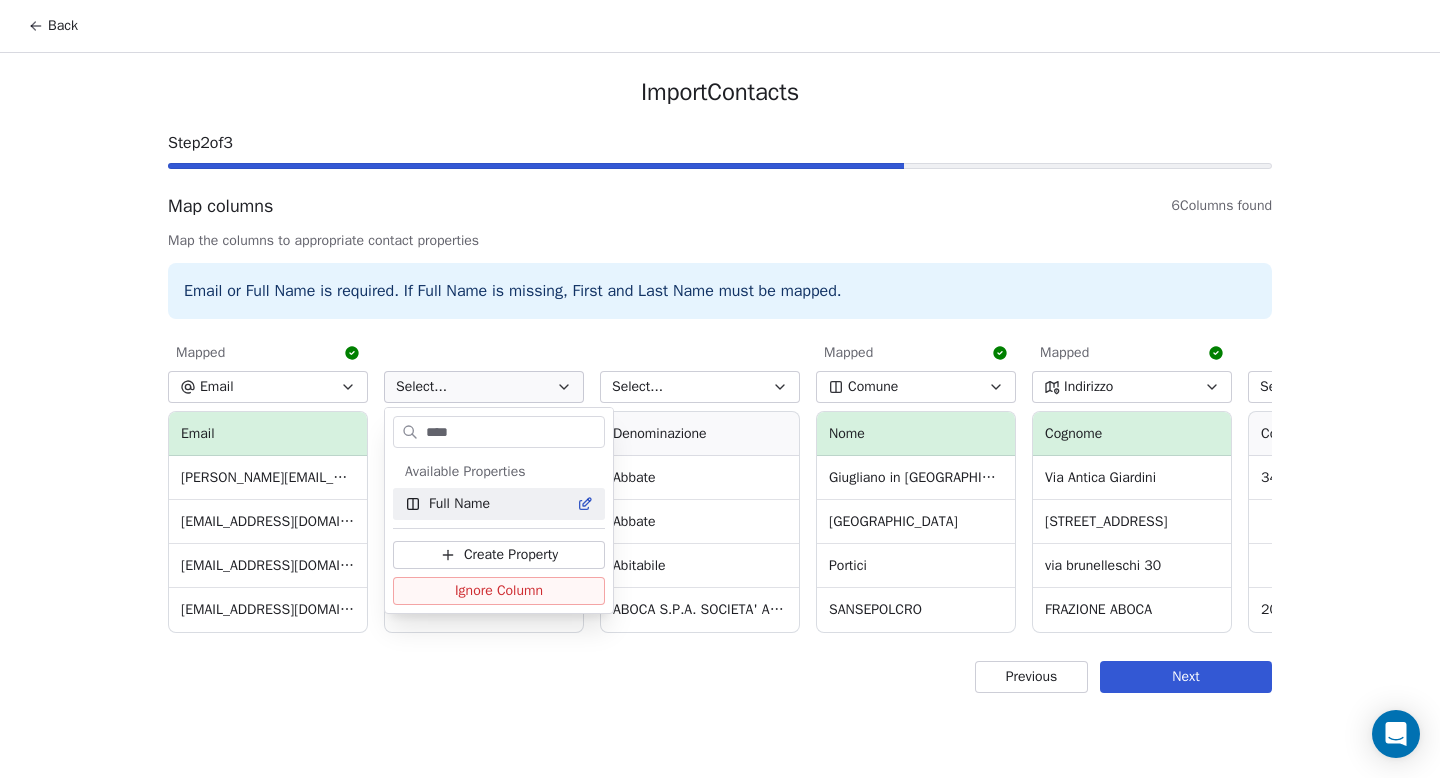 drag, startPoint x: 482, startPoint y: 439, endPoint x: 407, endPoint y: 429, distance: 75.66373 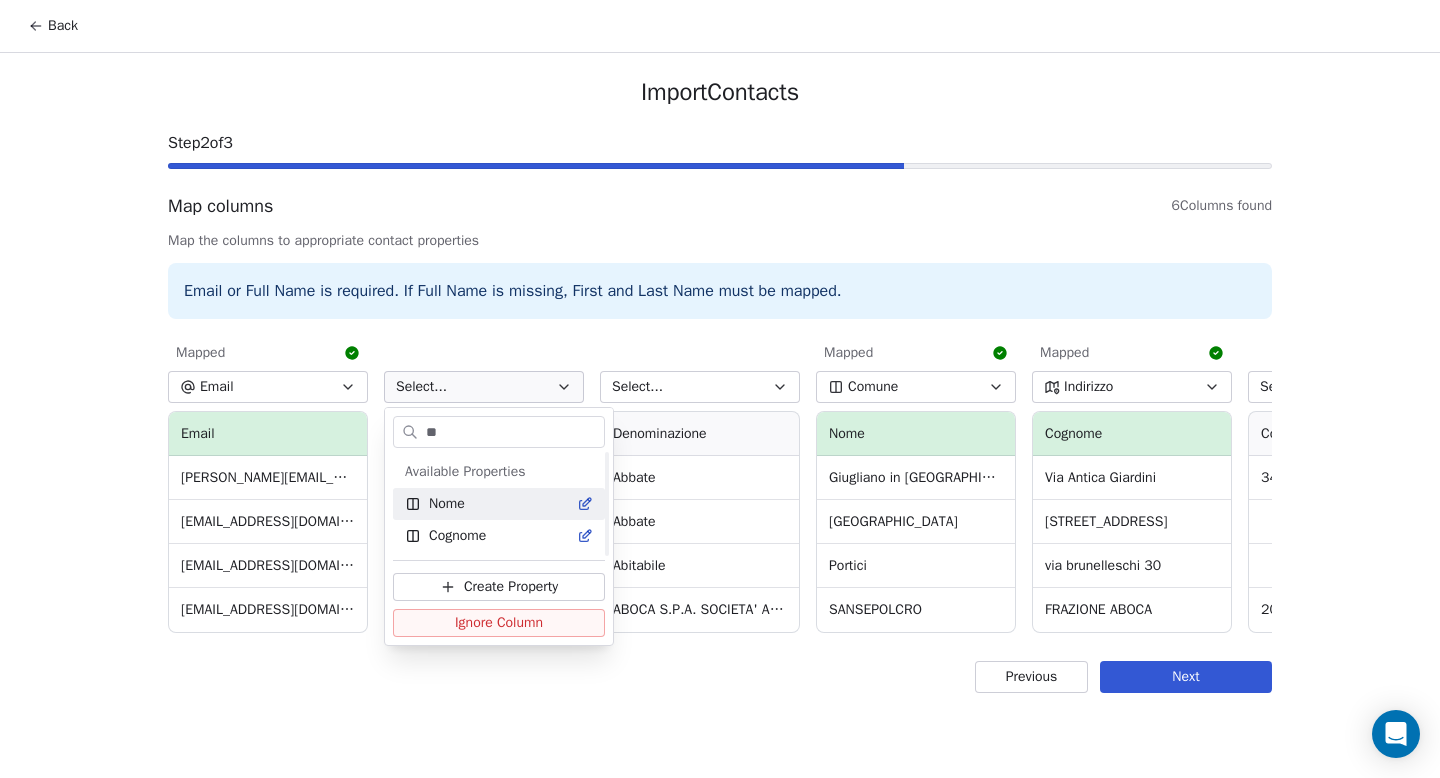 scroll, scrollTop: 0, scrollLeft: 0, axis: both 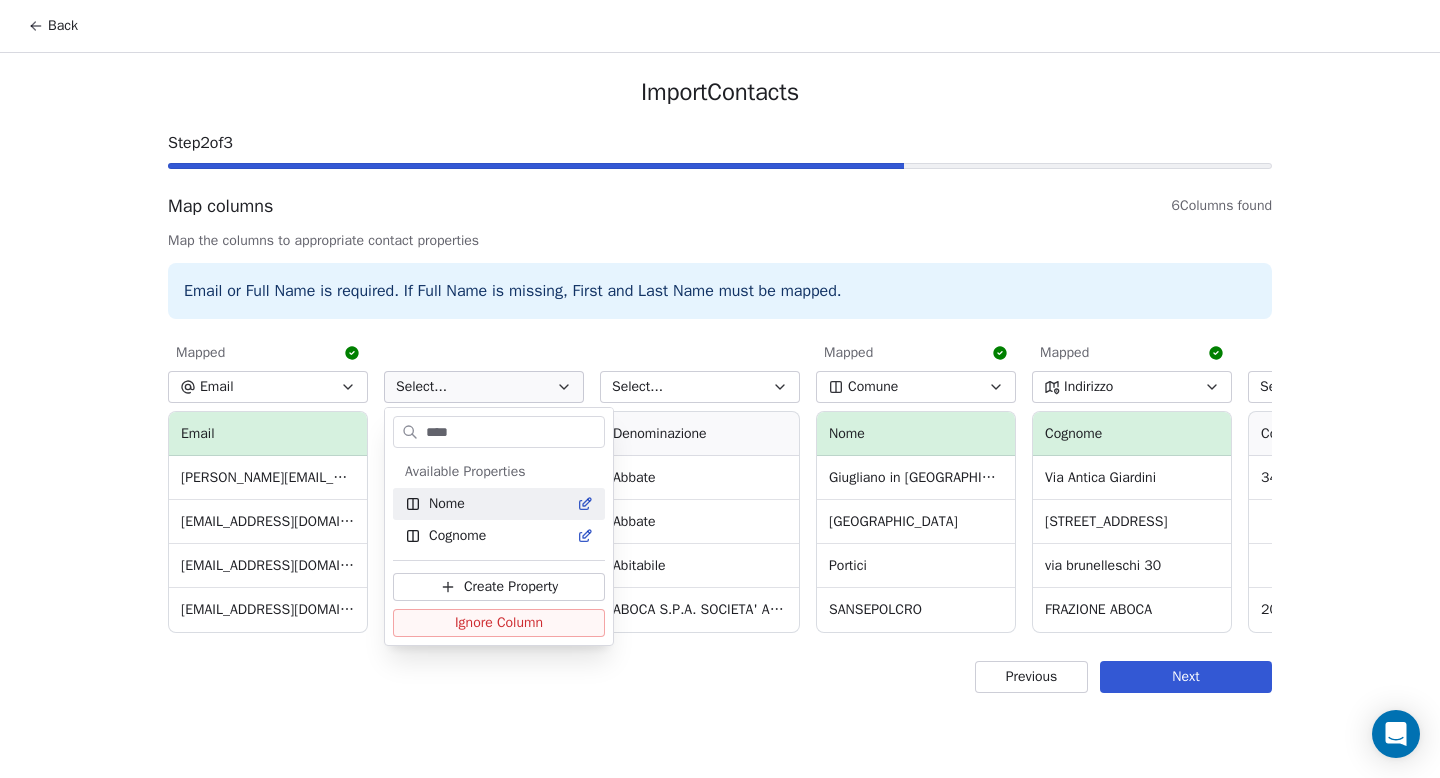 type on "****" 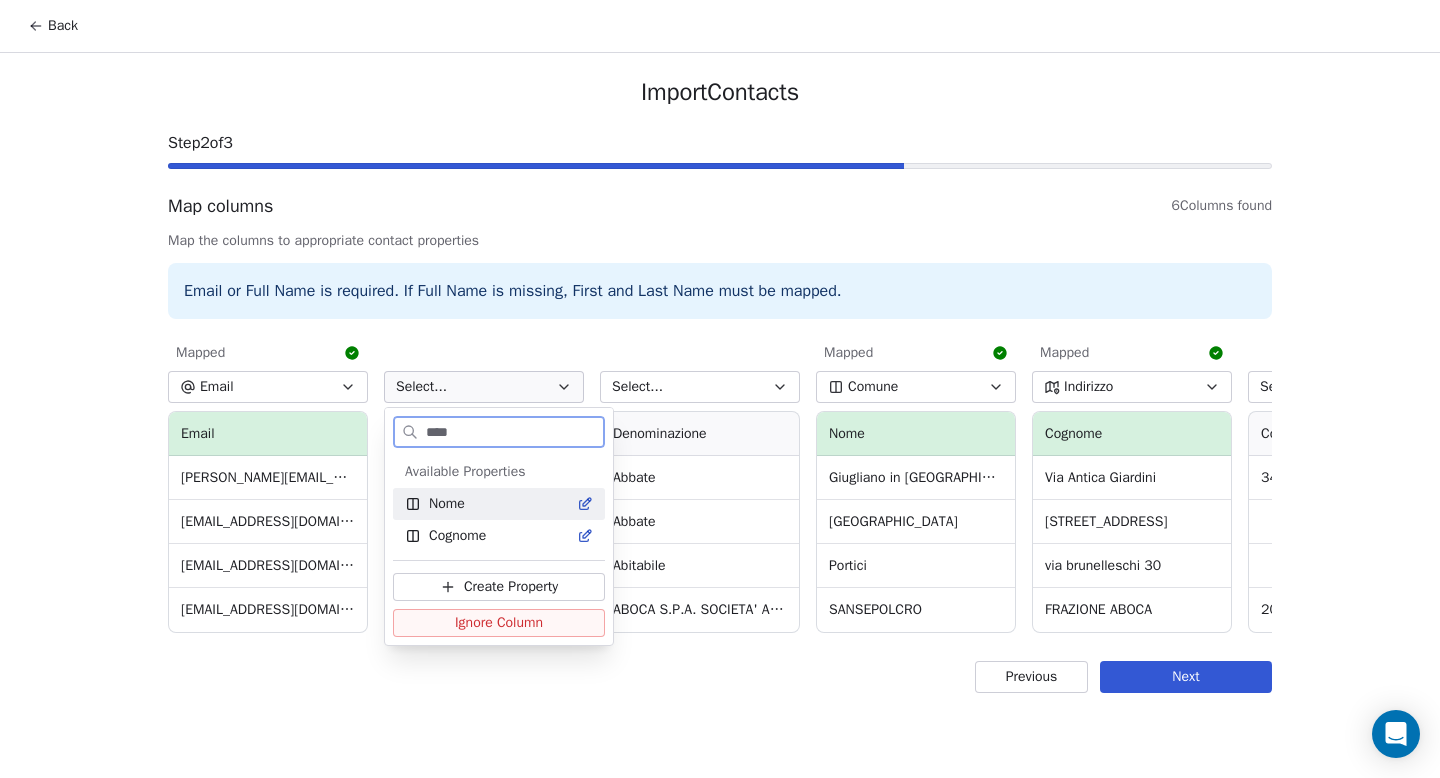 click on "Nome" at bounding box center (499, 504) 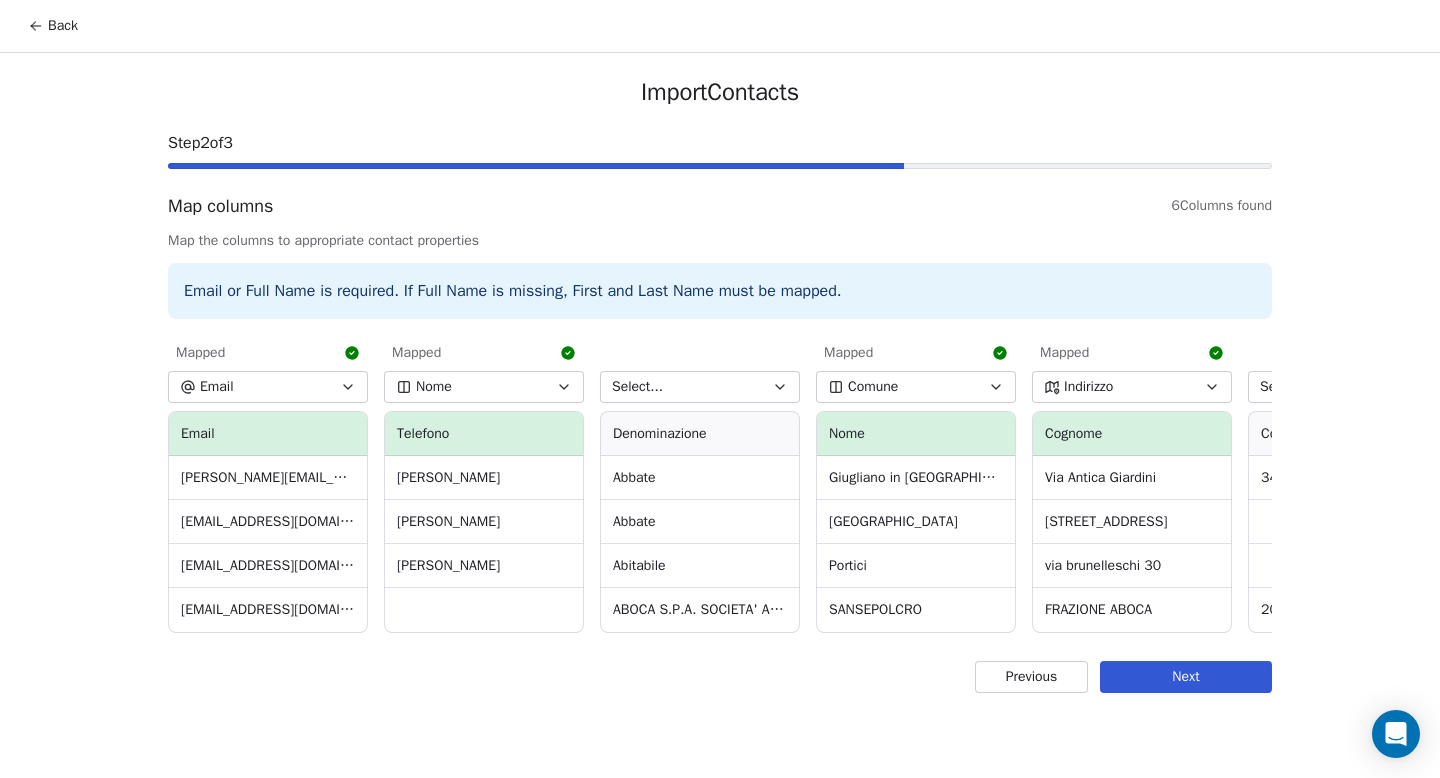 click on "Select..." at bounding box center (700, 387) 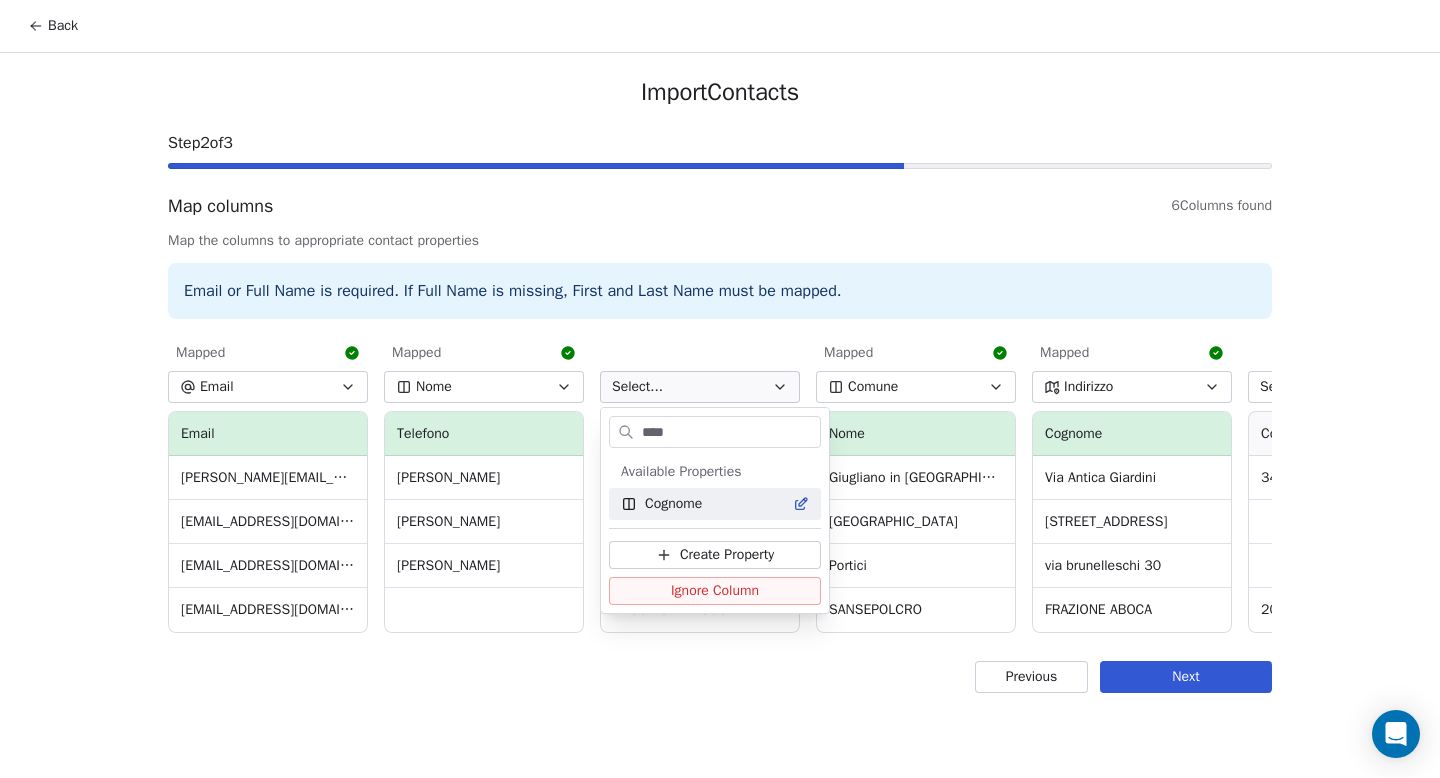 type on "****" 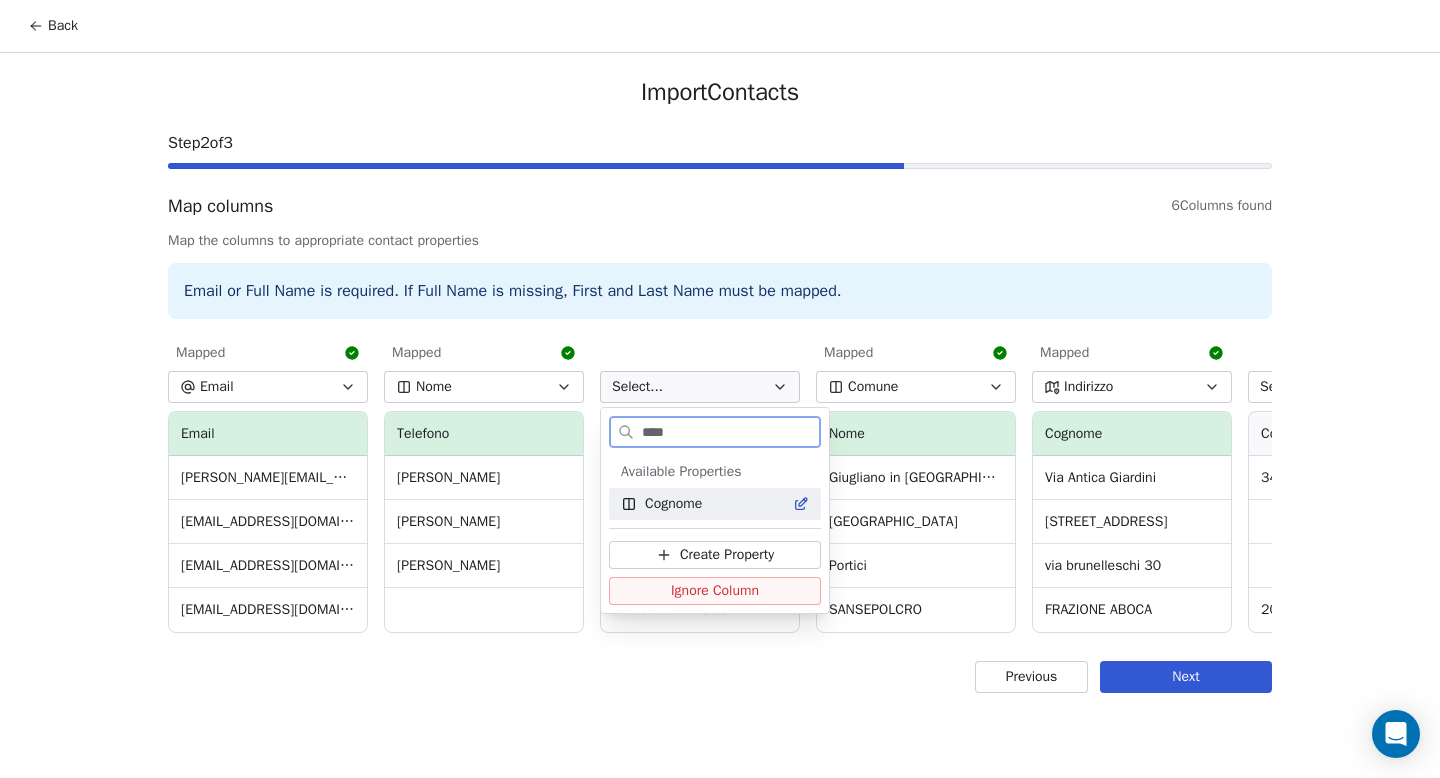 click on "Cognome" at bounding box center [673, 504] 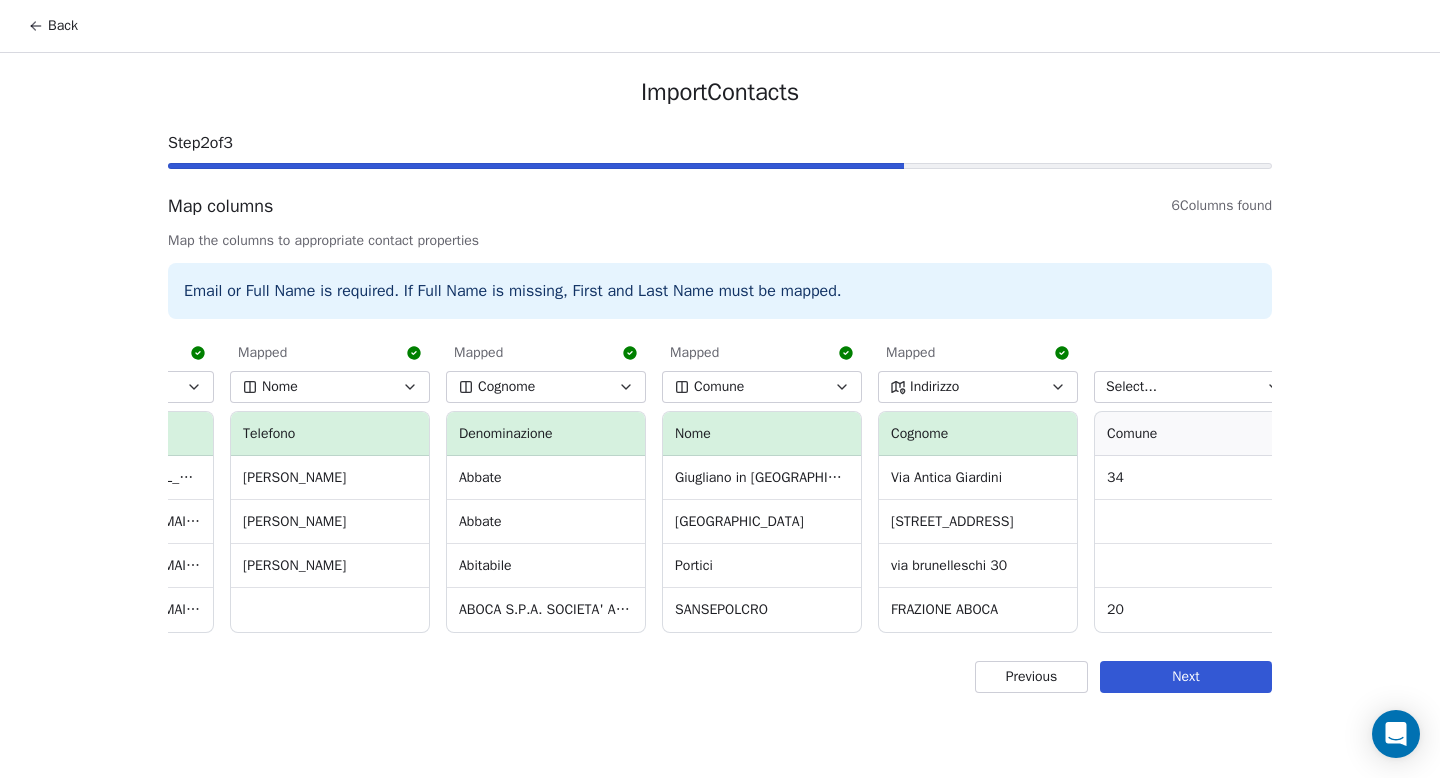 scroll, scrollTop: 0, scrollLeft: 176, axis: horizontal 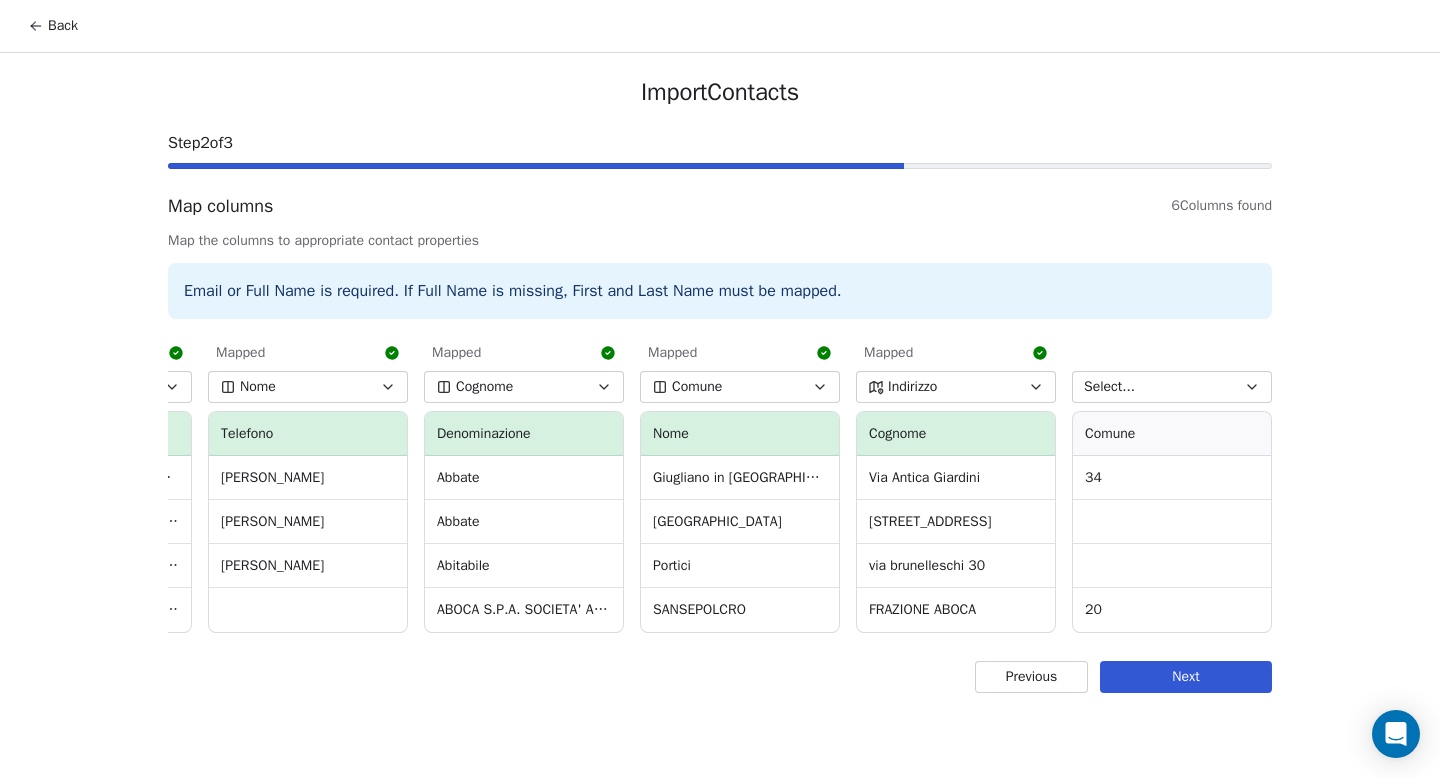 click on "Next" at bounding box center (1186, 677) 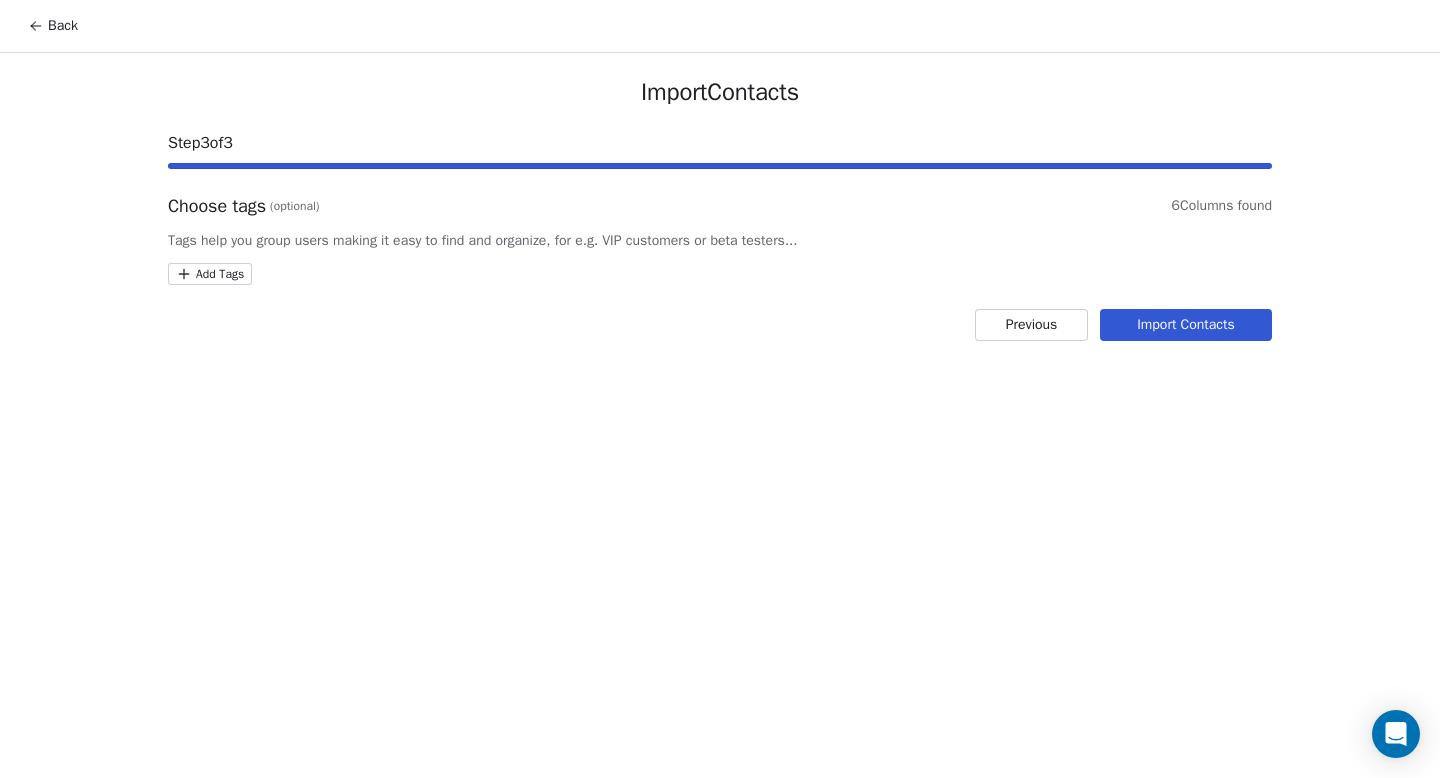 click on "Import Contacts" at bounding box center (1186, 325) 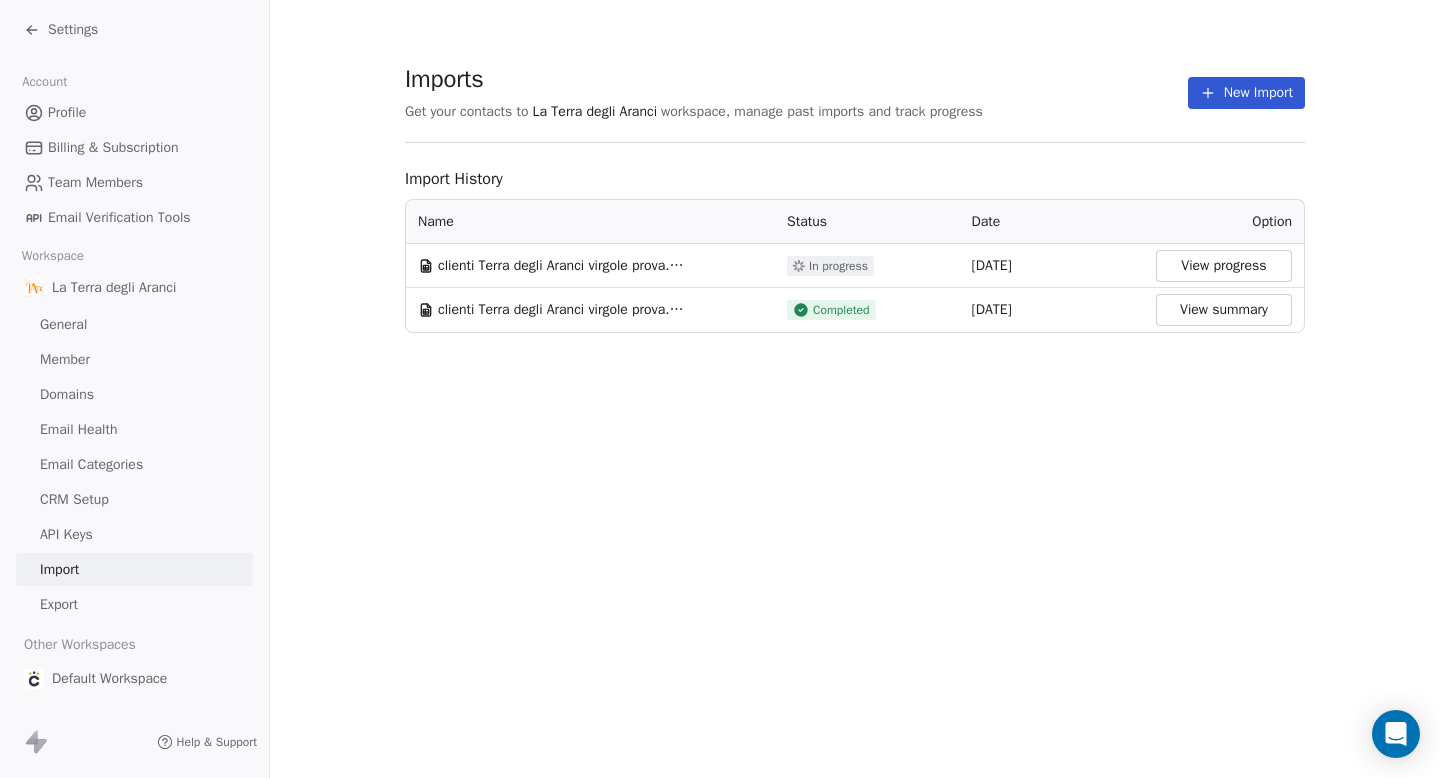 click on "Settings" at bounding box center (61, 30) 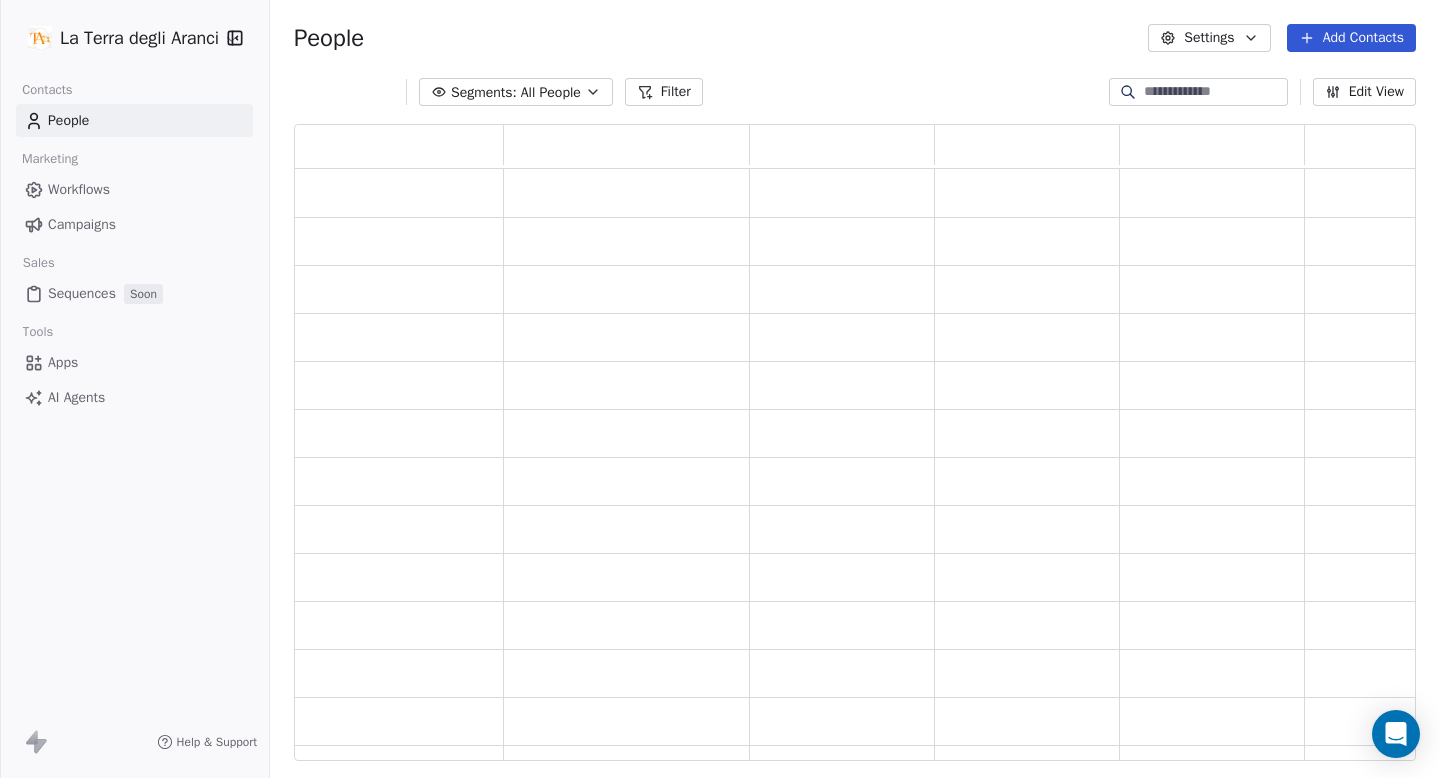 scroll, scrollTop: 16, scrollLeft: 16, axis: both 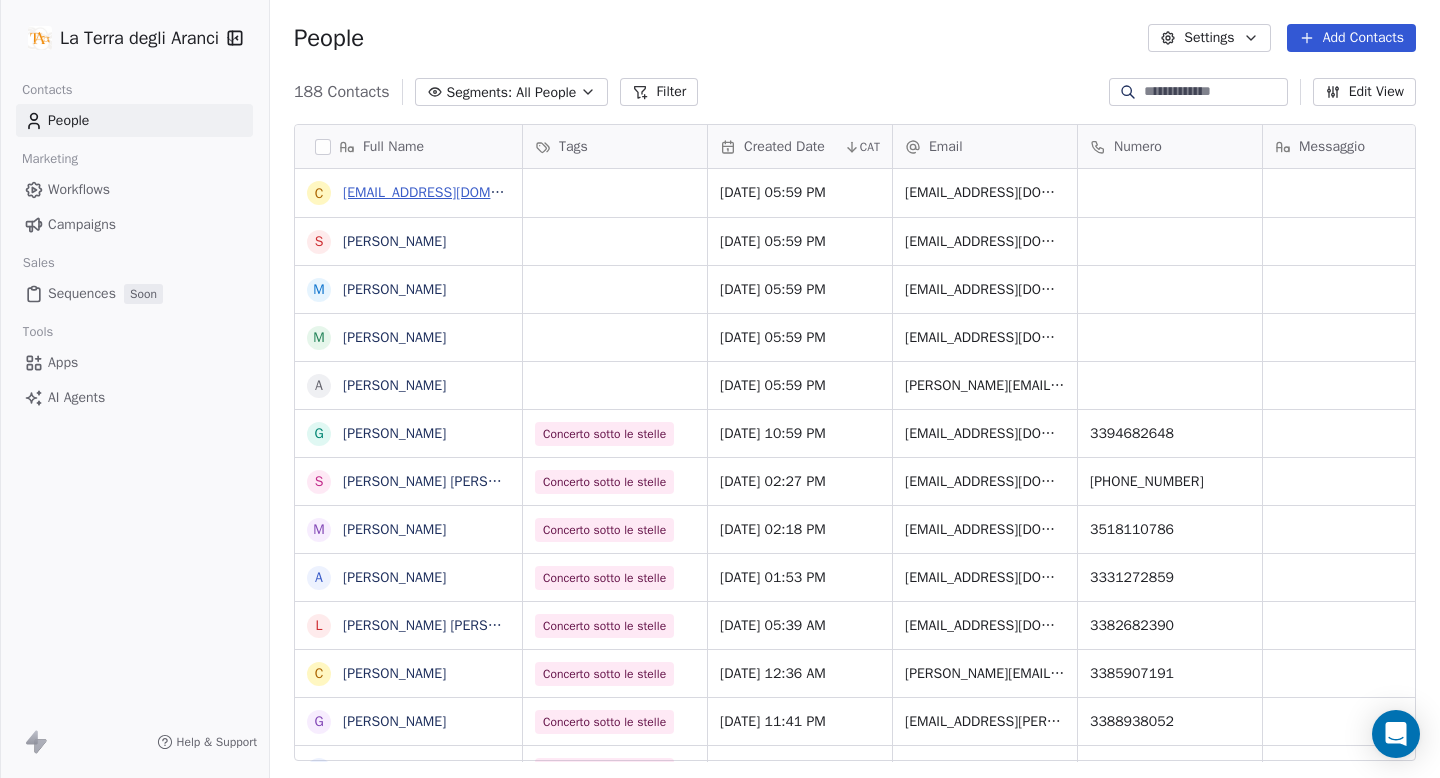 click on "[EMAIL_ADDRESS][DOMAIN_NAME]" at bounding box center (451, 192) 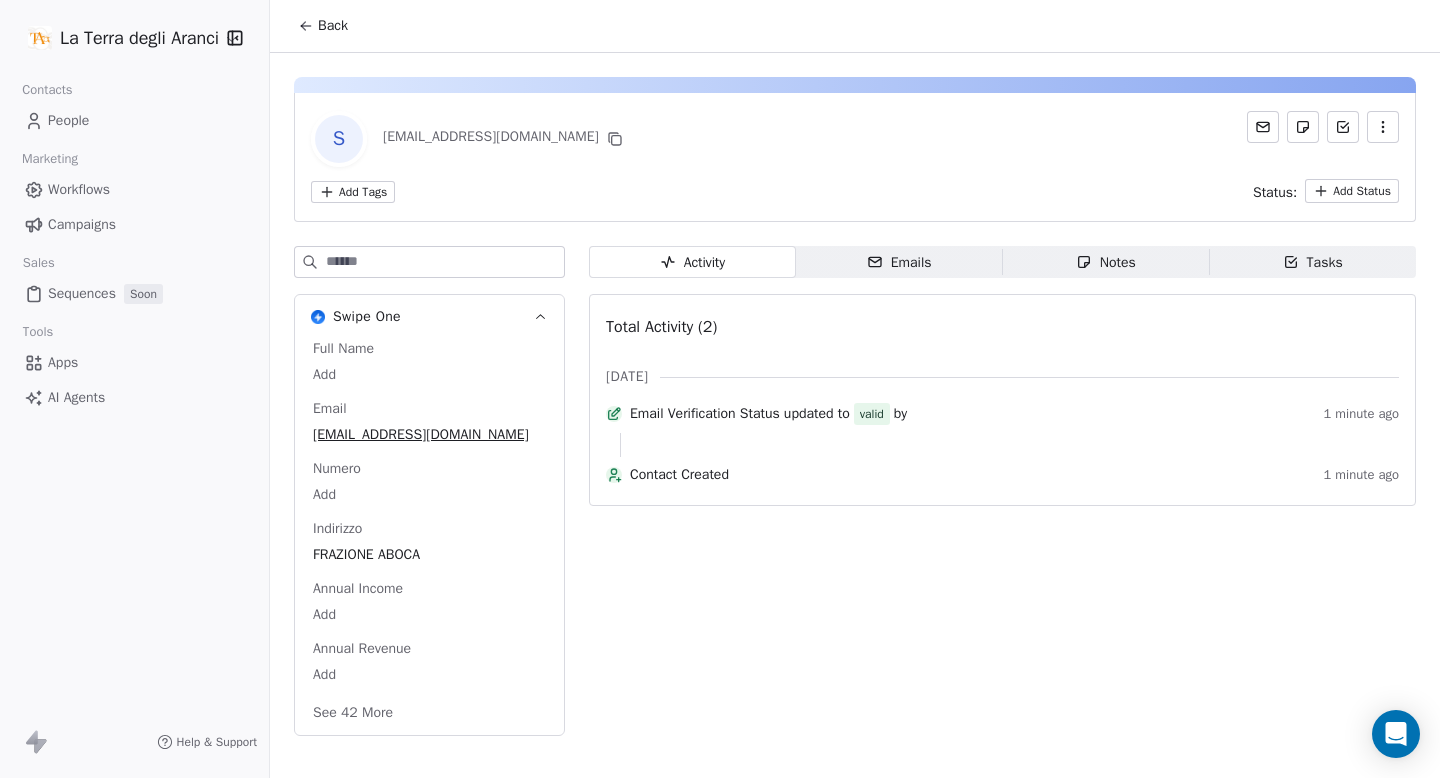 click on "Back" at bounding box center (323, 26) 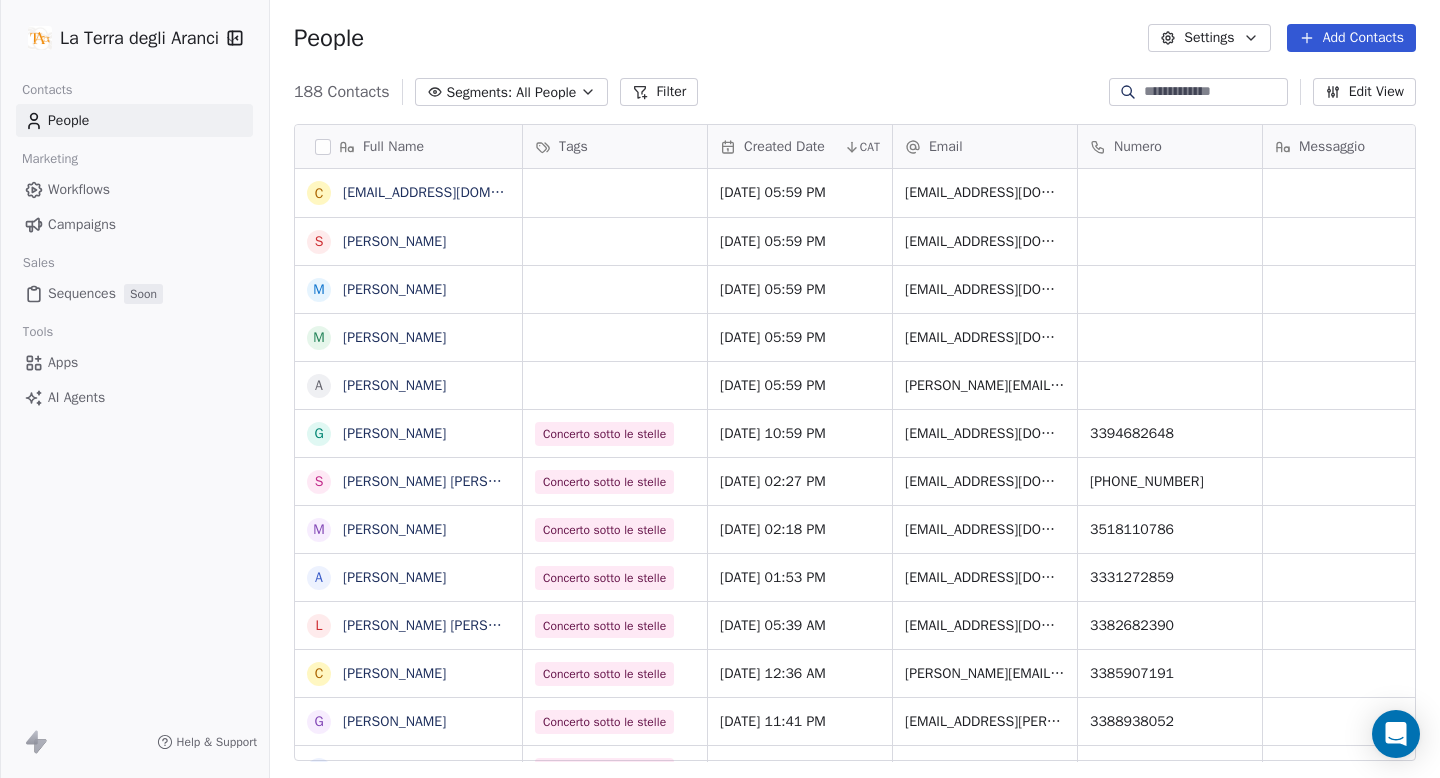 scroll, scrollTop: 16, scrollLeft: 16, axis: both 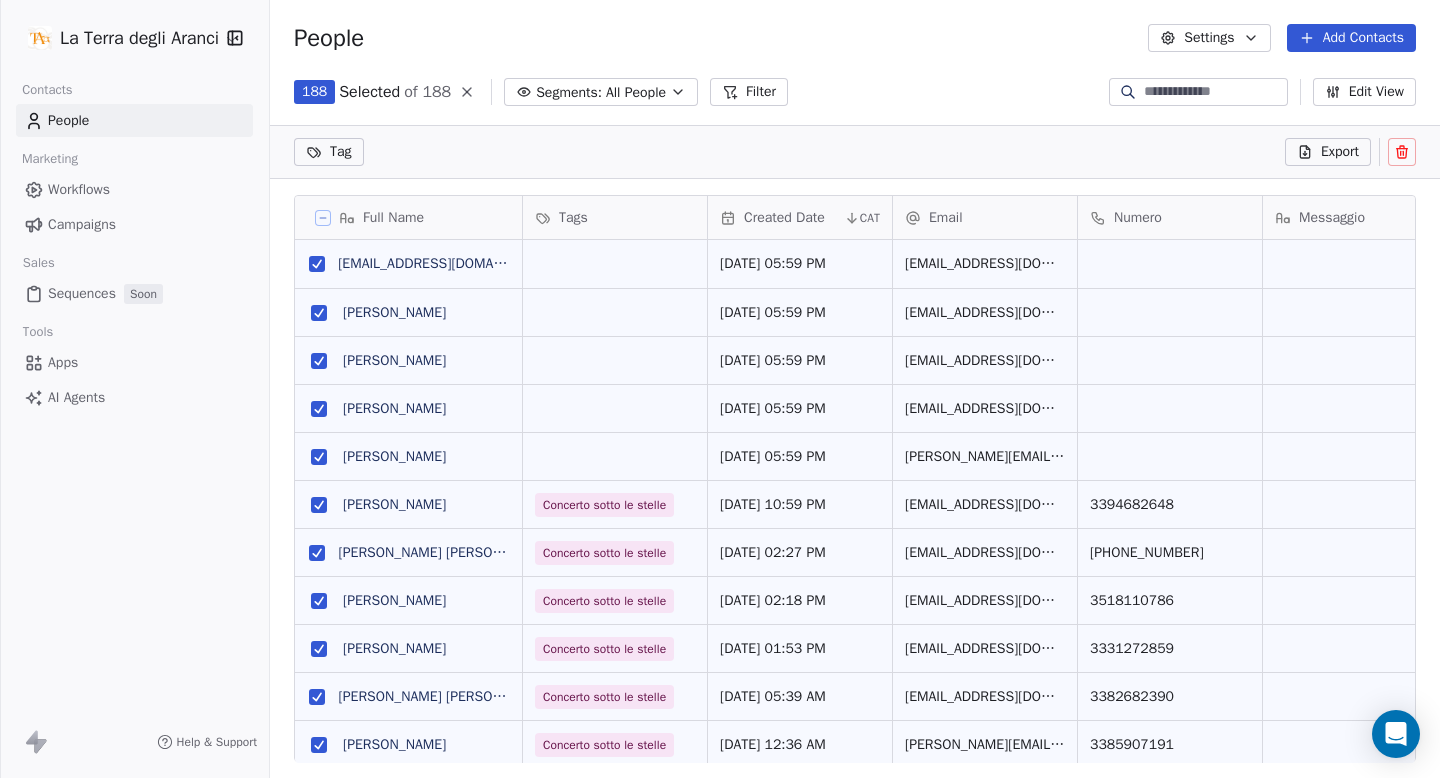 click at bounding box center (319, 313) 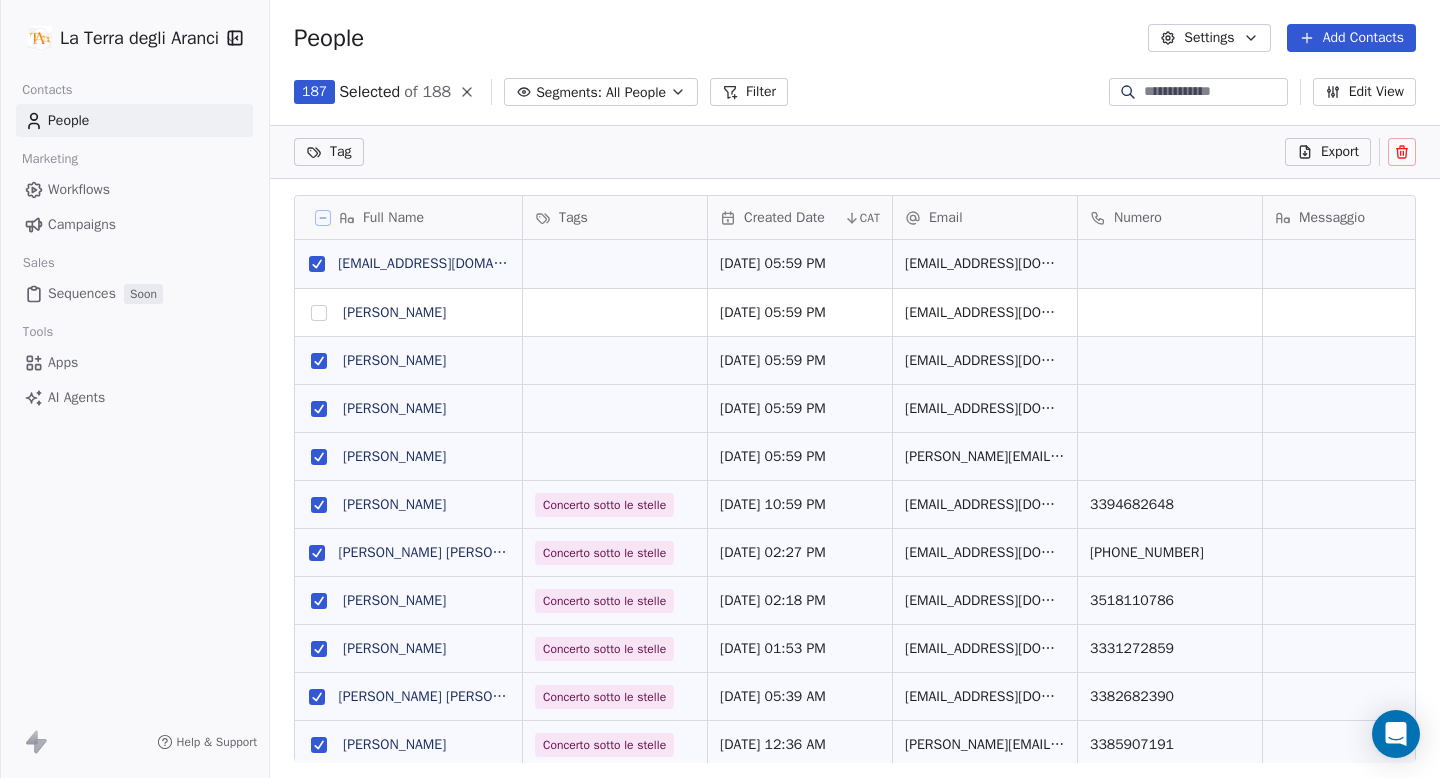 click 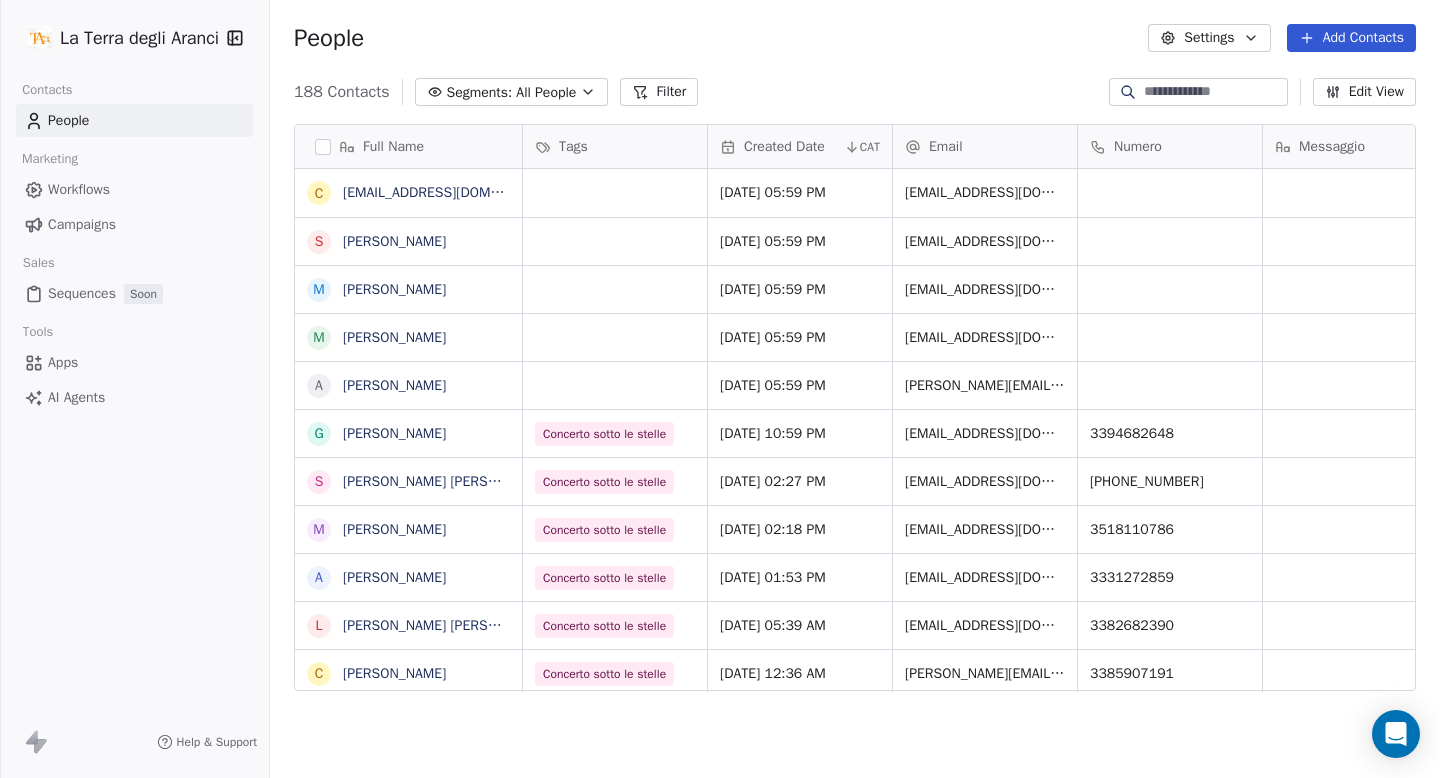 scroll, scrollTop: 16, scrollLeft: 16, axis: both 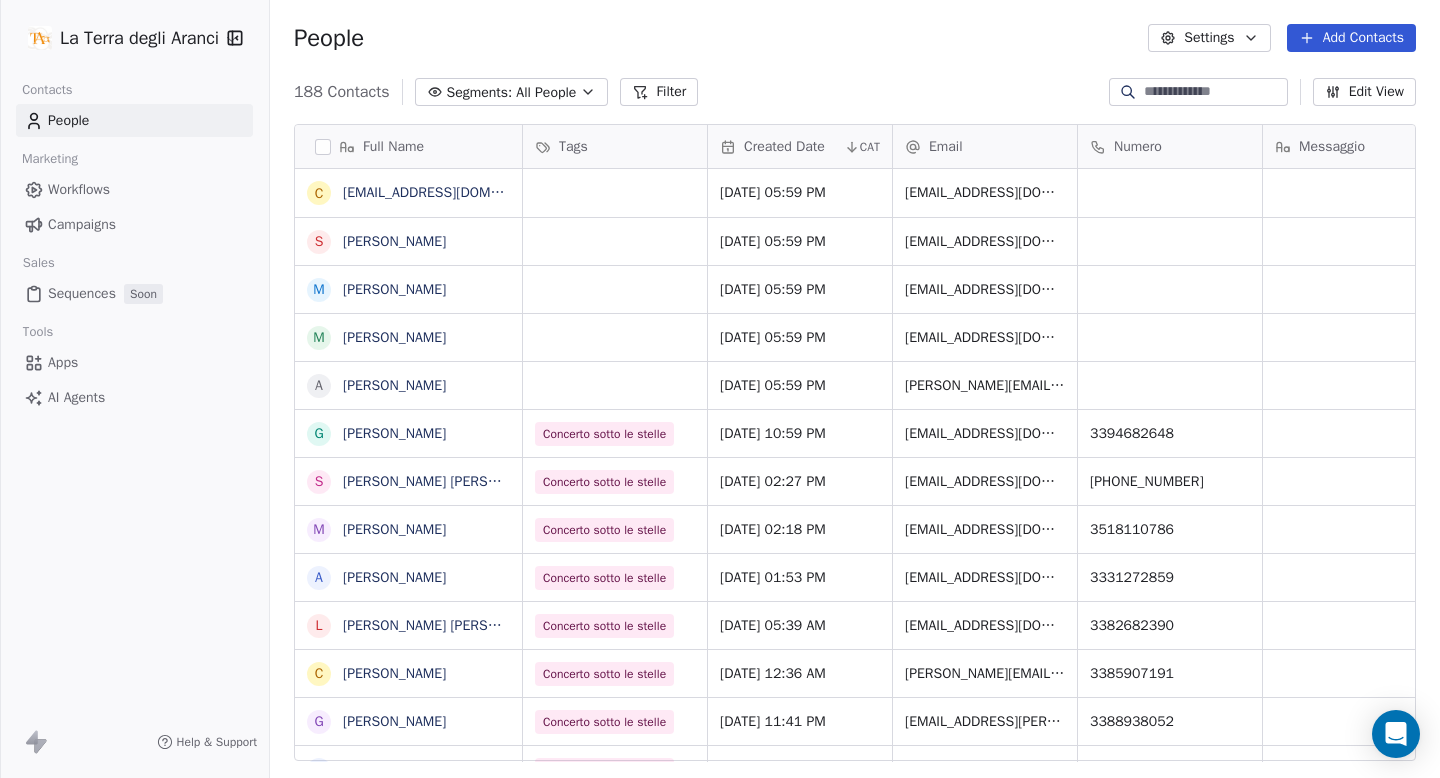 click on "Full Name" at bounding box center (406, 147) 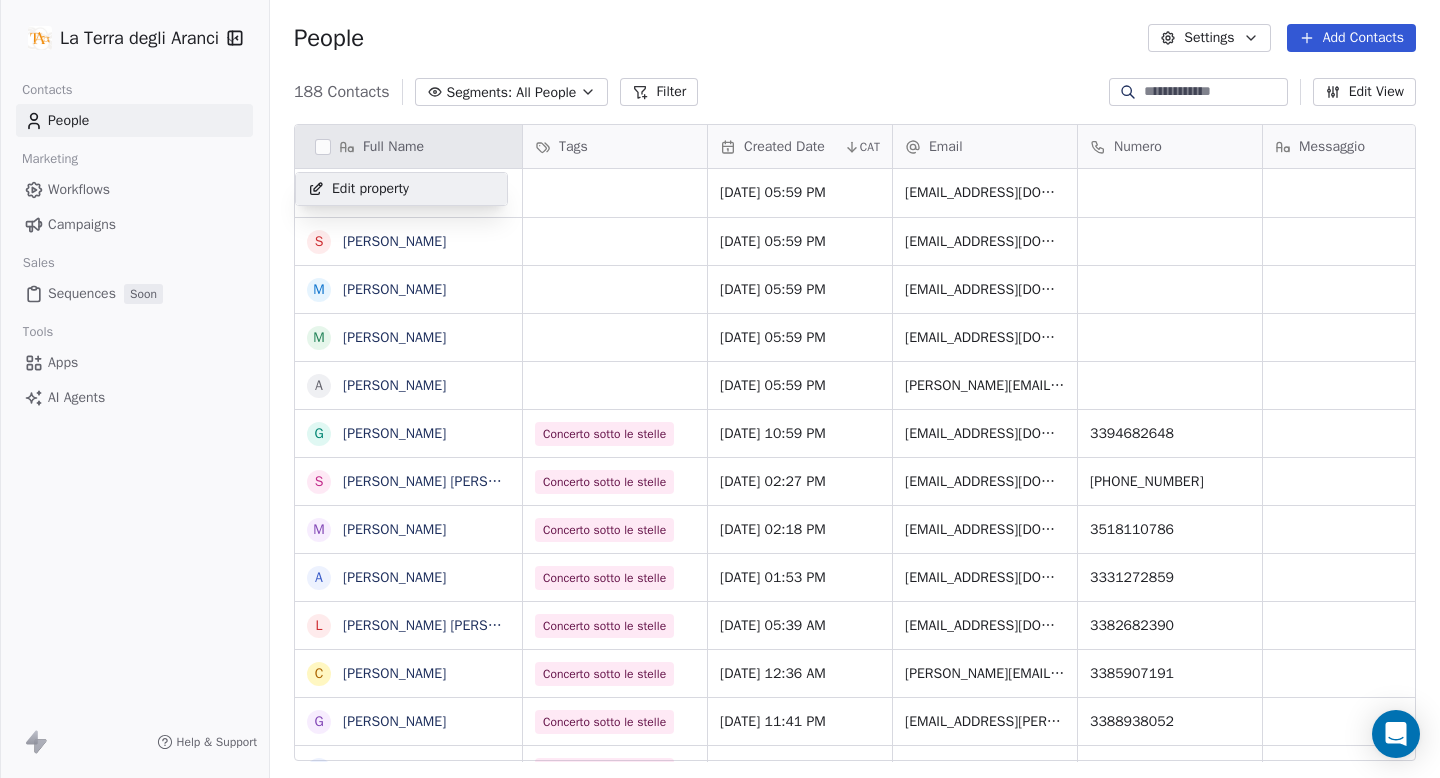 click on "La Terra degli Aranci Contacts People Marketing Workflows Campaigns Sales Sequences Soon Tools Apps AI Agents Help & Support People Settings  Add Contacts 188 Contacts Segments: All People Filter  Edit View Tag Export Full Name c [EMAIL_ADDRESS][DOMAIN_NAME] S [PERSON_NAME] M [PERSON_NAME] M [PERSON_NAME] A [PERSON_NAME] G [PERSON_NAME] S [PERSON_NAME] [PERSON_NAME] M [PERSON_NAME] di Vico A [PERSON_NAME] L [PERSON_NAME] [PERSON_NAME] C [PERSON_NAME] G [PERSON_NAME] G [PERSON_NAME] M [PERSON_NAME] F Federica de Franchis R [PERSON_NAME] [PERSON_NAME] R [PERSON_NAME] g [PERSON_NAME] M [PERSON_NAME] D [PERSON_NAME] [PERSON_NAME] A [PERSON_NAME] [PERSON_NAME] [PERSON_NAME] [PERSON_NAME] I [PERSON_NAME] A [PERSON_NAME] D Derna Defenza Derna Defenza l [PERSON_NAME] [PERSON_NAME] T [PERSON_NAME] [PERSON_NAME] M Mariarosaria d'[PERSON_NAME] L [PERSON_NAME] [PERSON_NAME] R [PERSON_NAME] P [PERSON_NAME] D [PERSON_NAME] P [PERSON_NAME] [PERSON_NAME] T [PERSON_NAME]" at bounding box center (720, 389) 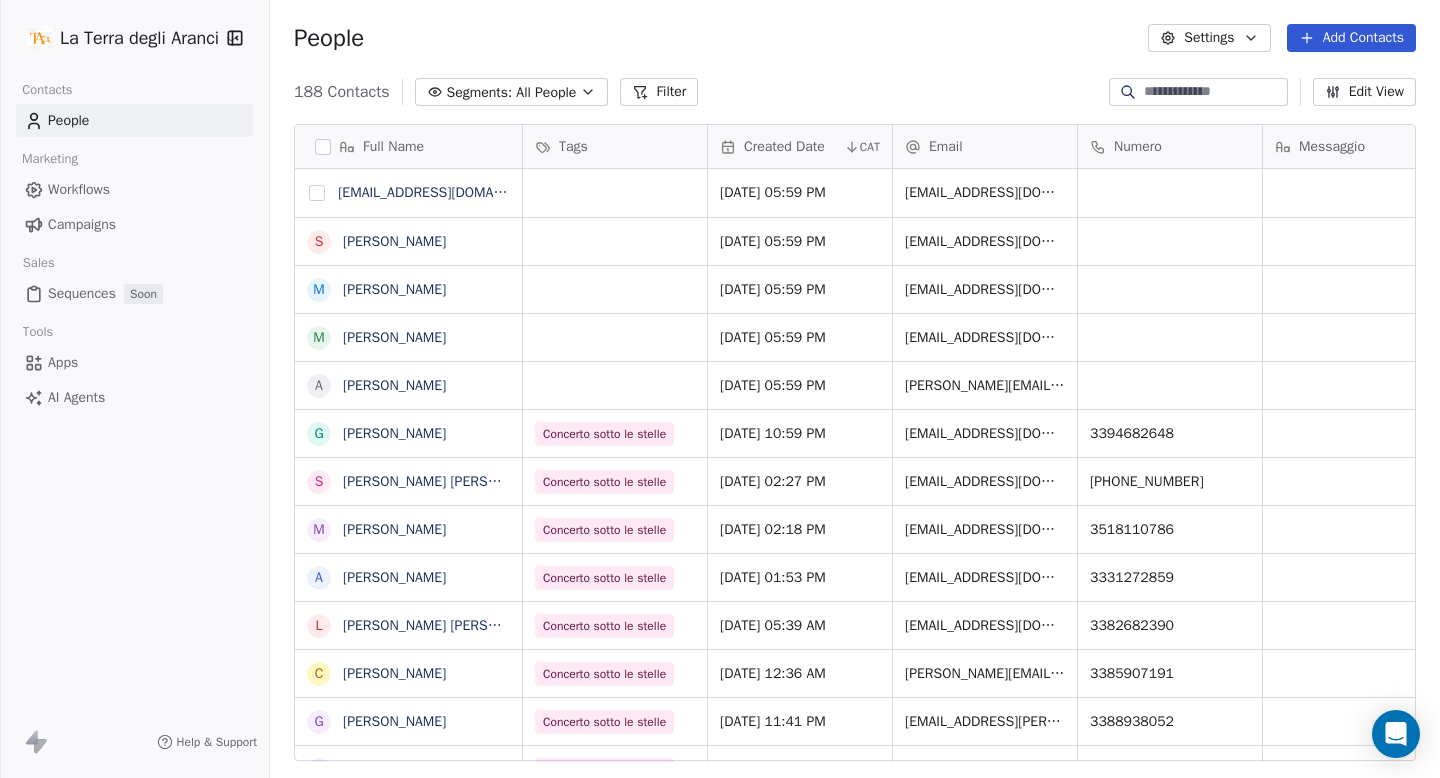 click at bounding box center [317, 193] 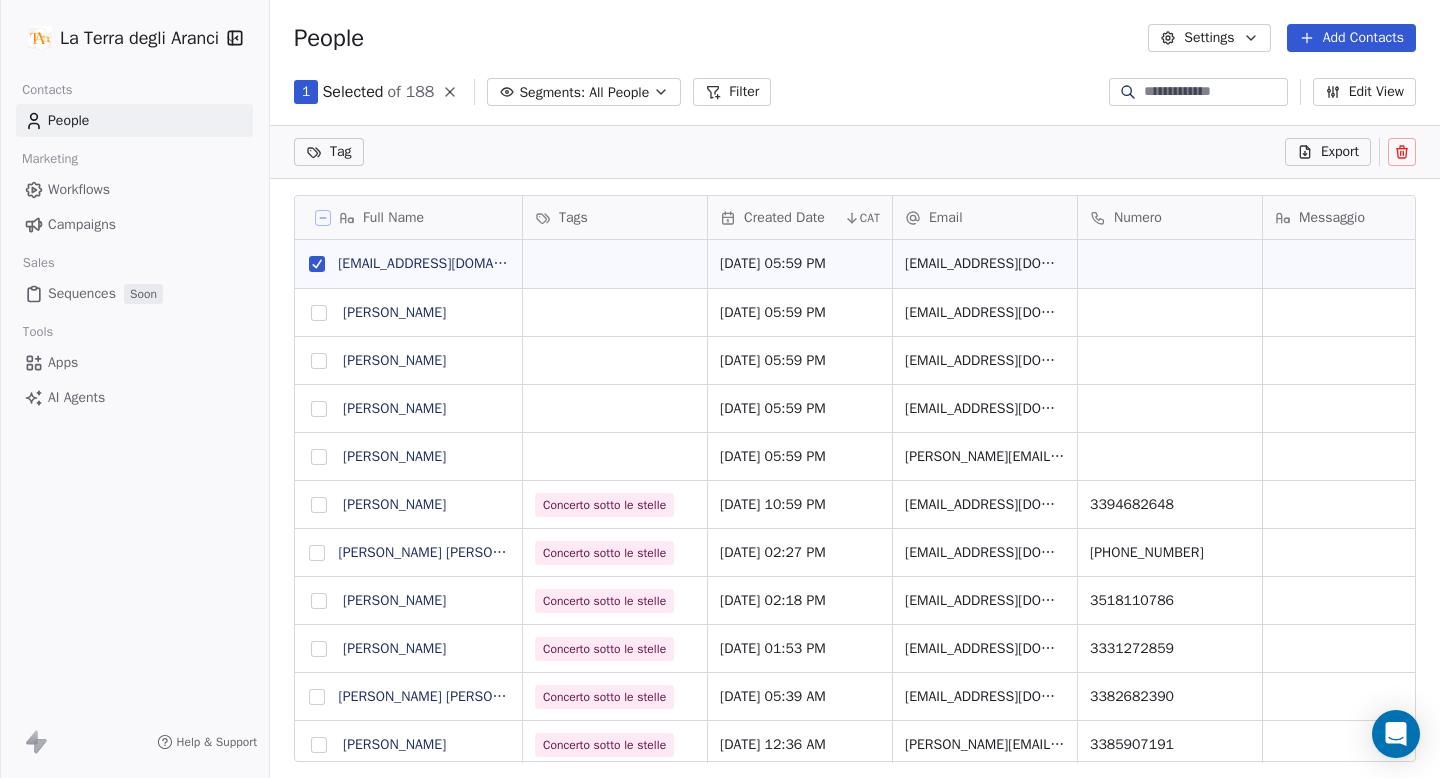 click at bounding box center [319, 313] 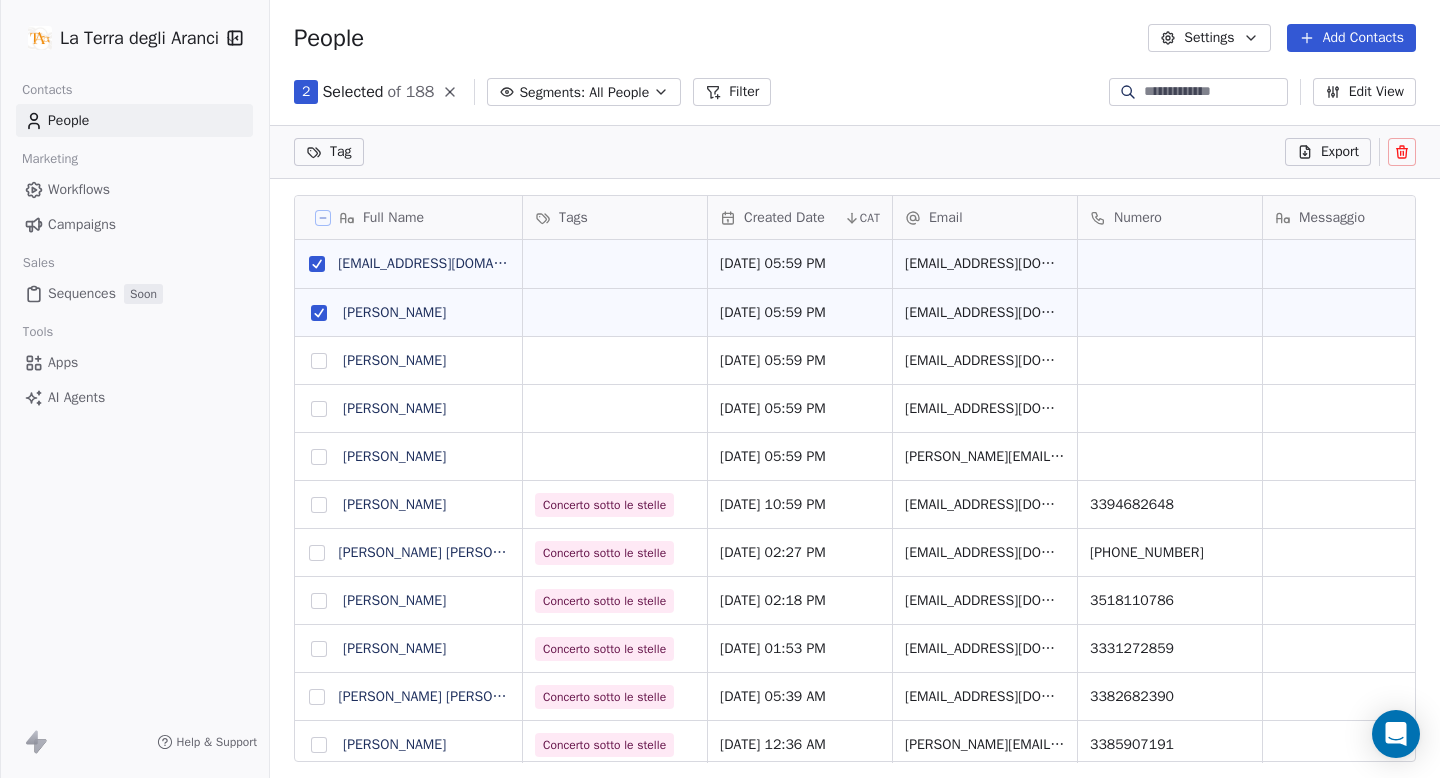 click at bounding box center [319, 361] 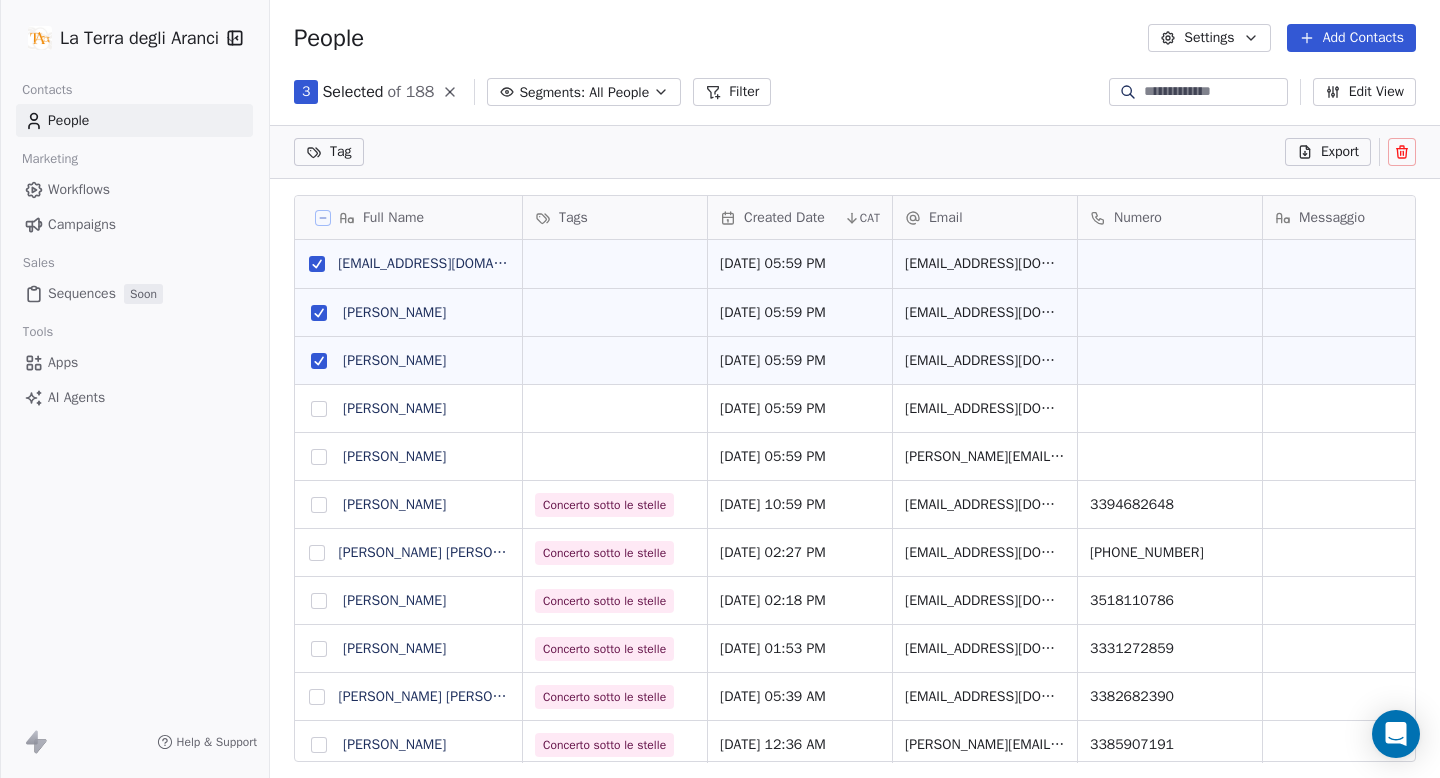 click at bounding box center [319, 409] 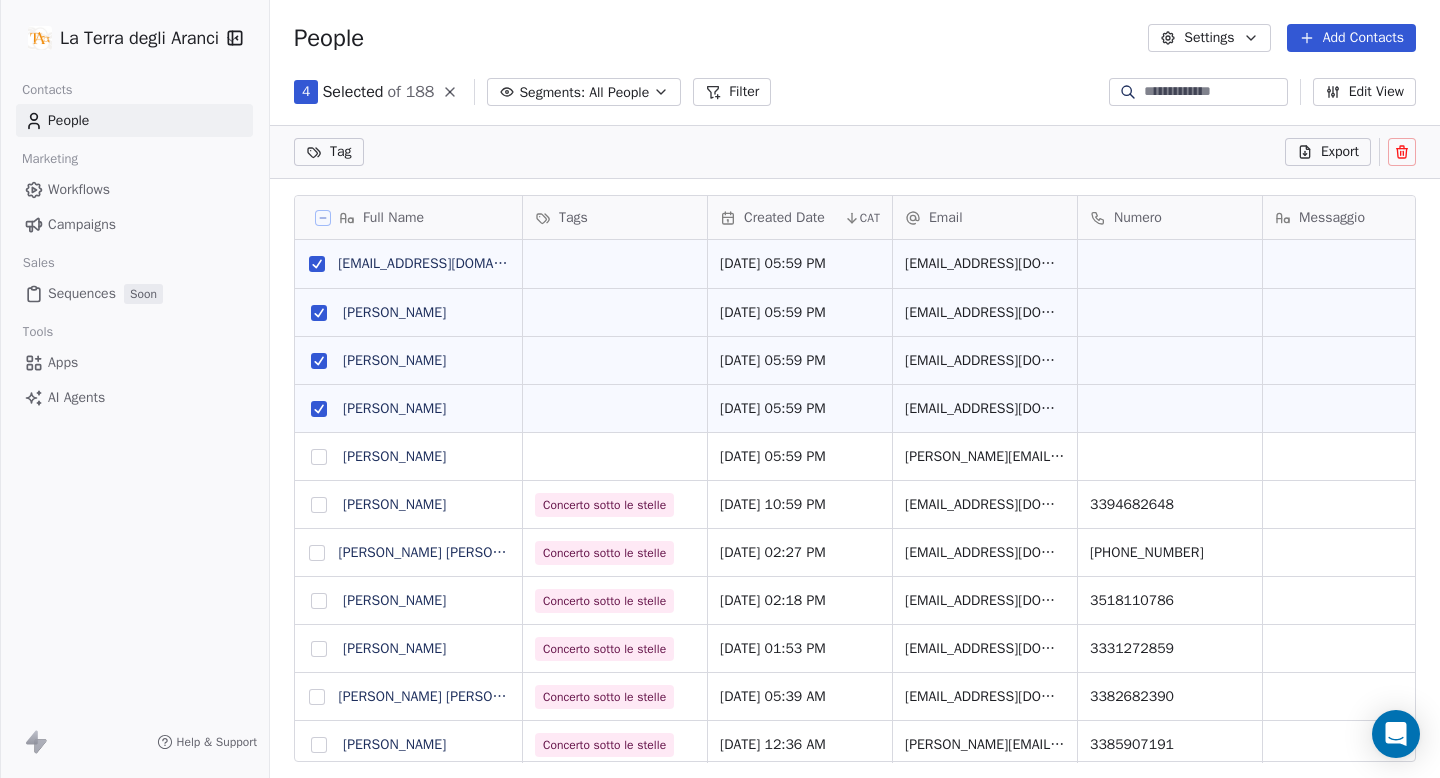 click at bounding box center [319, 457] 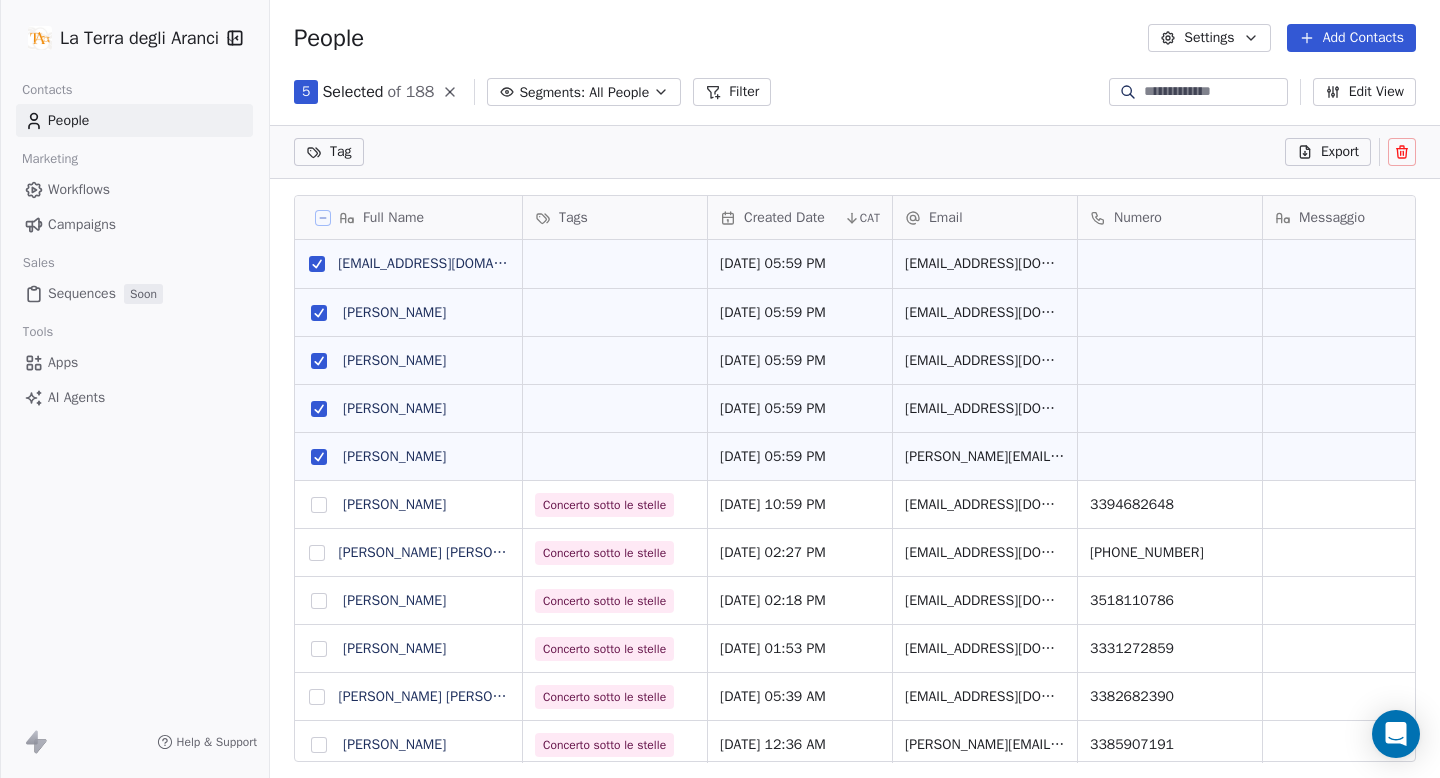 click 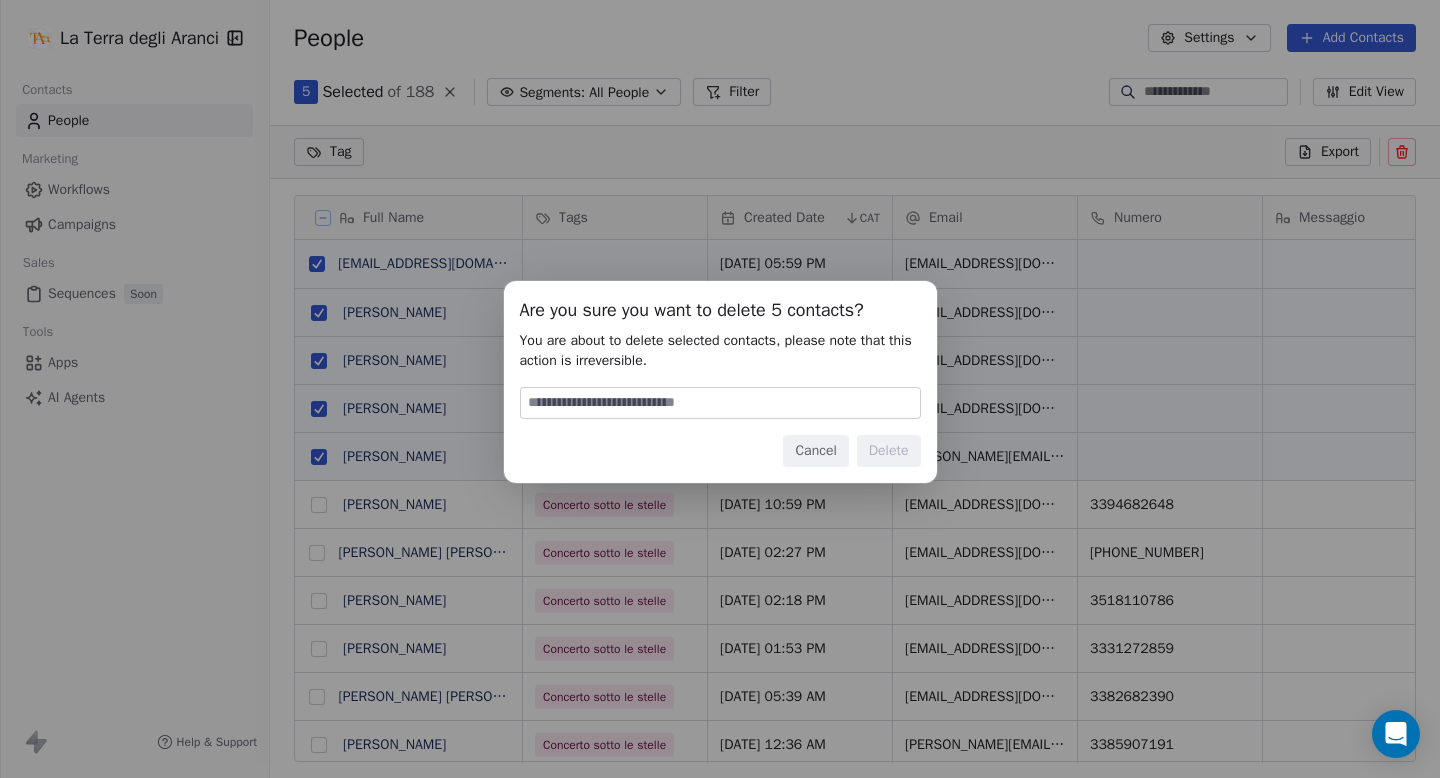 type on "******" 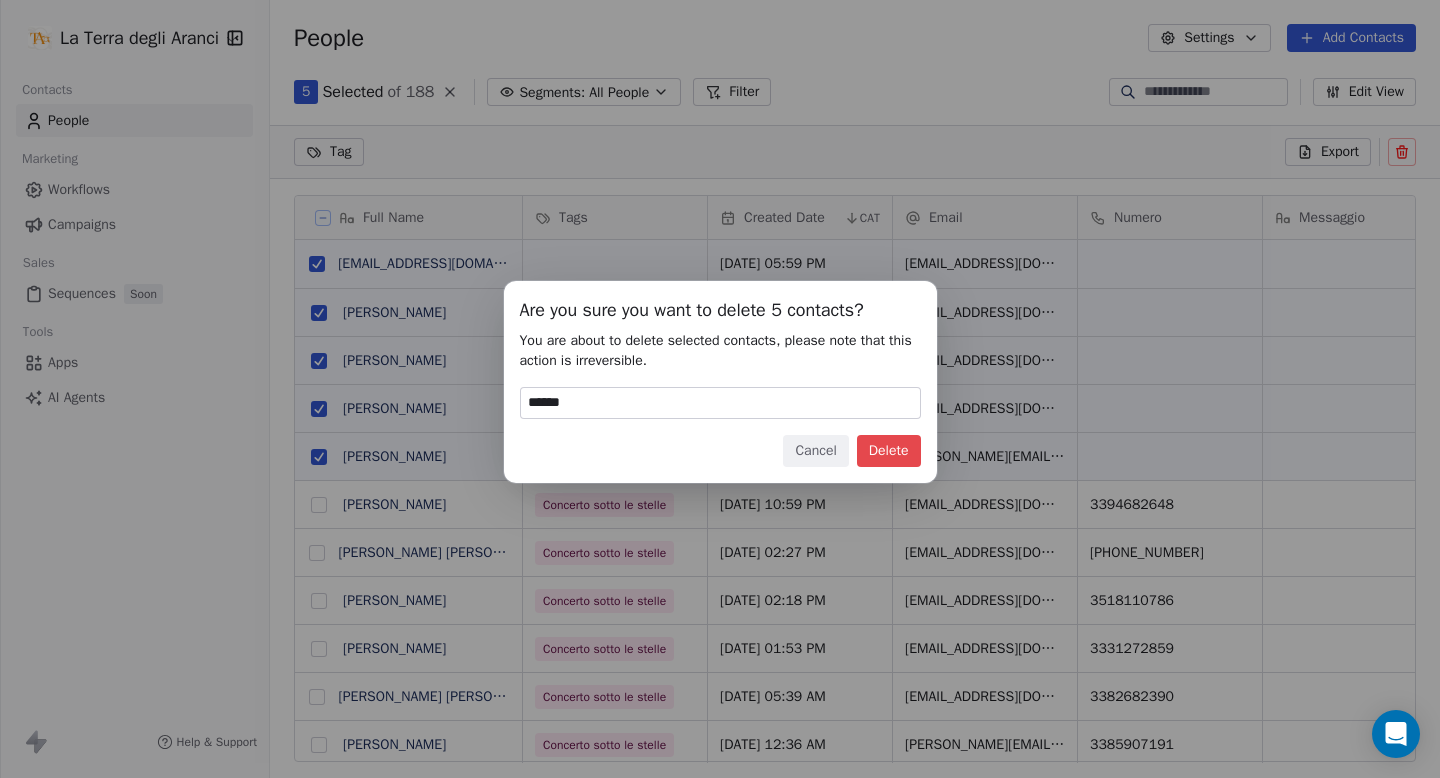 click on "Delete" at bounding box center [889, 451] 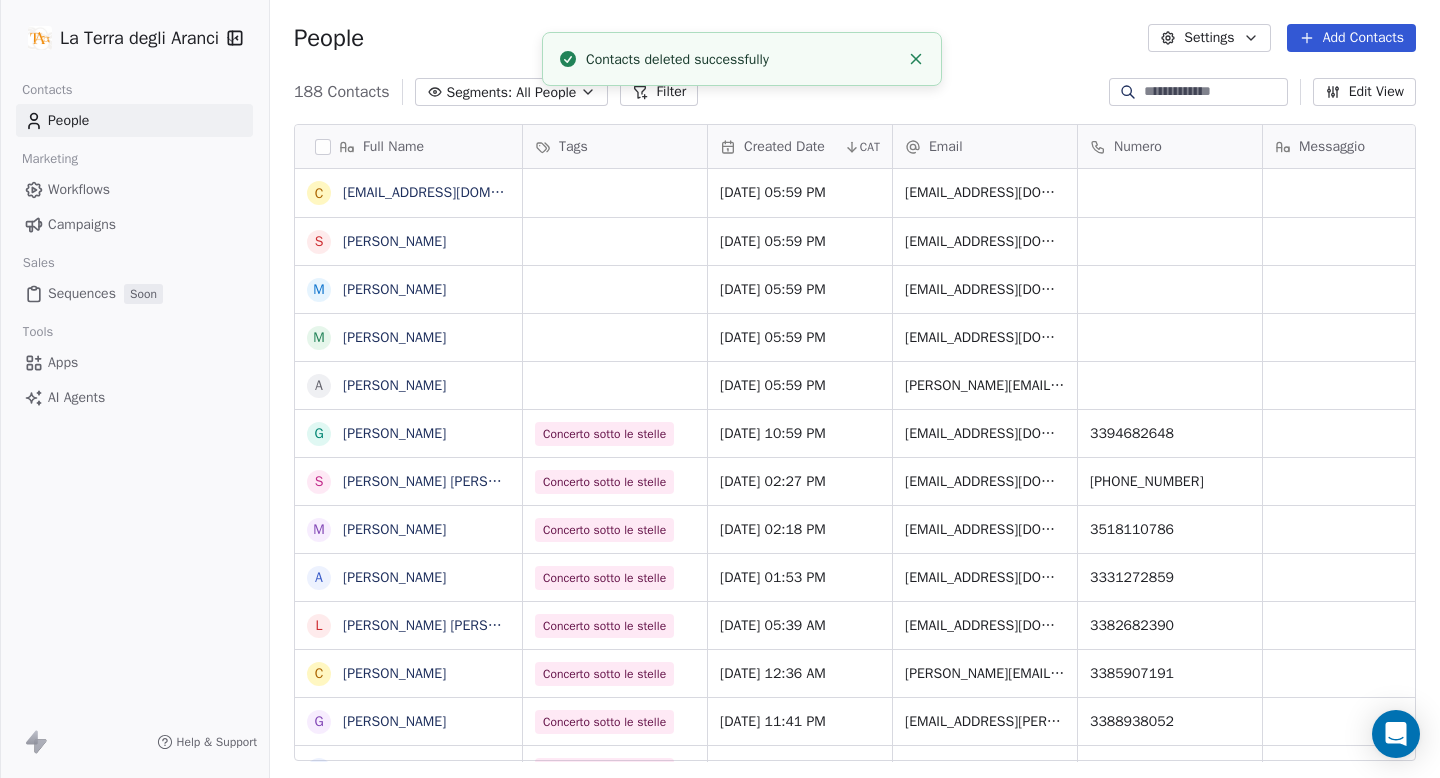 scroll, scrollTop: 16, scrollLeft: 16, axis: both 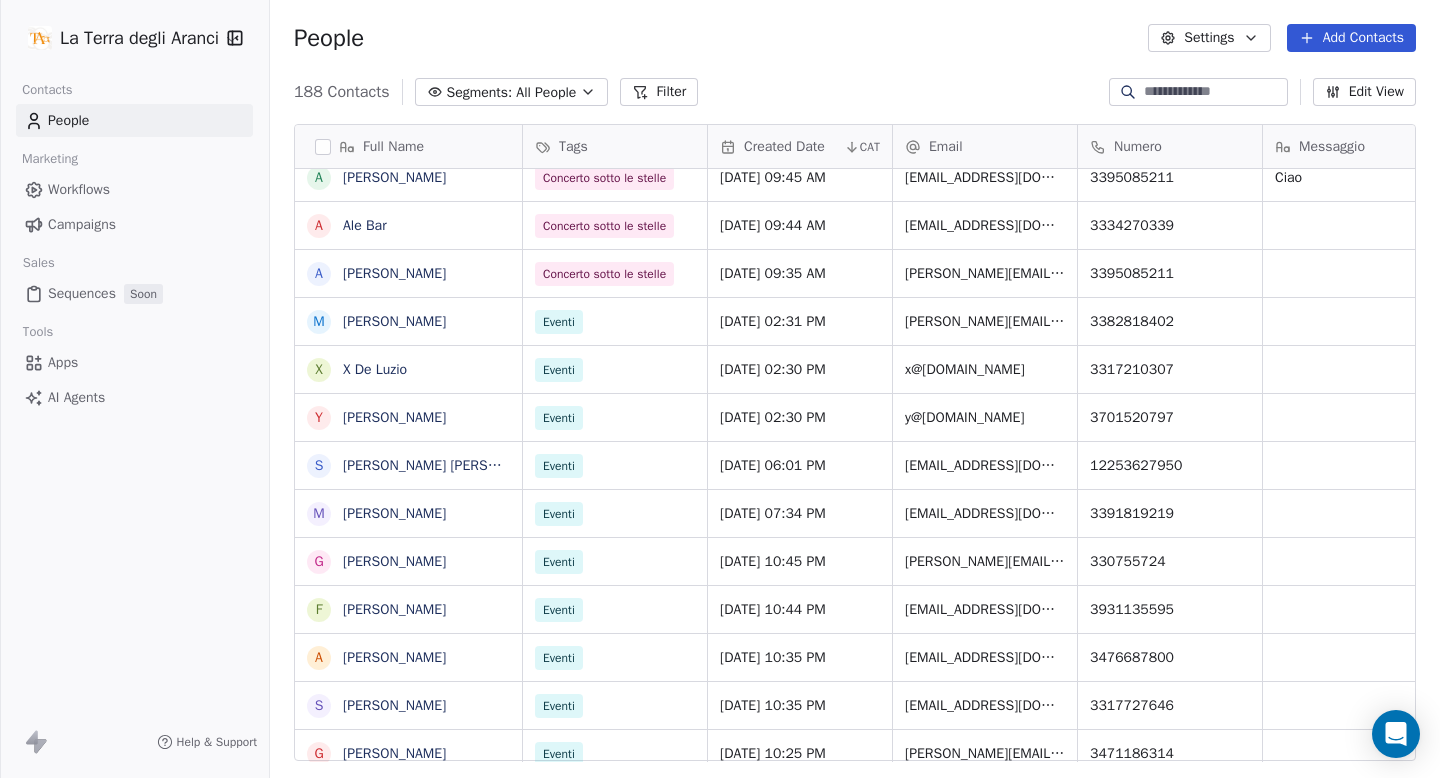 click on "La Terra degli Aranci Contacts People Marketing Workflows Campaigns Sales Sequences Soon Tools Apps AI Agents Help & Support People Settings  Add Contacts 188 Contacts Segments: All People Filter  Edit View Tag Export Full Name F [PERSON_NAME] L [PERSON_NAME] [PERSON_NAME] T [PERSON_NAME] Posta Tecla Della Posta G [PERSON_NAME] [PERSON_NAME] L [PERSON_NAME] G [PERSON_NAME] G Giuseppina Del [PERSON_NAME] Del prete L [PERSON_NAME] E [PERSON_NAME] C [PERSON_NAME] M [PERSON_NAME] a [PERSON_NAME] [PERSON_NAME] Imparato R [PERSON_NAME] peso [PERSON_NAME] peso E [PERSON_NAME] [PERSON_NAME] M [PERSON_NAME] [PERSON_NAME] G [PERSON_NAME] T [PERSON_NAME] E [PERSON_NAME] N [PERSON_NAME] A [PERSON_NAME] A [PERSON_NAME] A Ale Bar A [PERSON_NAME] M [PERSON_NAME] X X [PERSON_NAME] Y Y [PERSON_NAME] s [PERSON_NAME] [PERSON_NAME] M [PERSON_NAME] G [PERSON_NAME] F [PERSON_NAME] A [PERSON_NAME] Vigira G [PERSON_NAME] F [PERSON_NAME] M [PERSON_NAME] F [PERSON_NAME]" at bounding box center (720, 389) 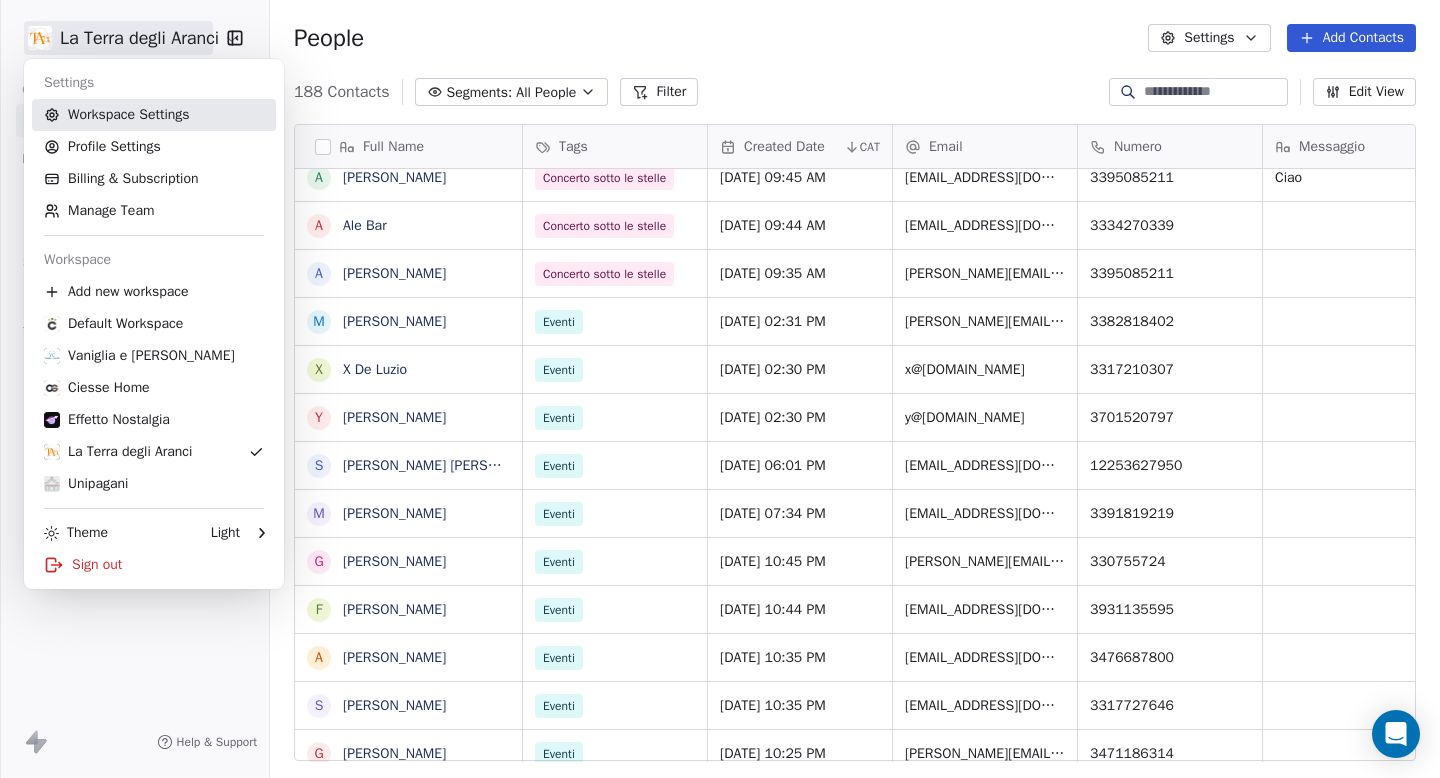click on "Workspace Settings" at bounding box center [154, 115] 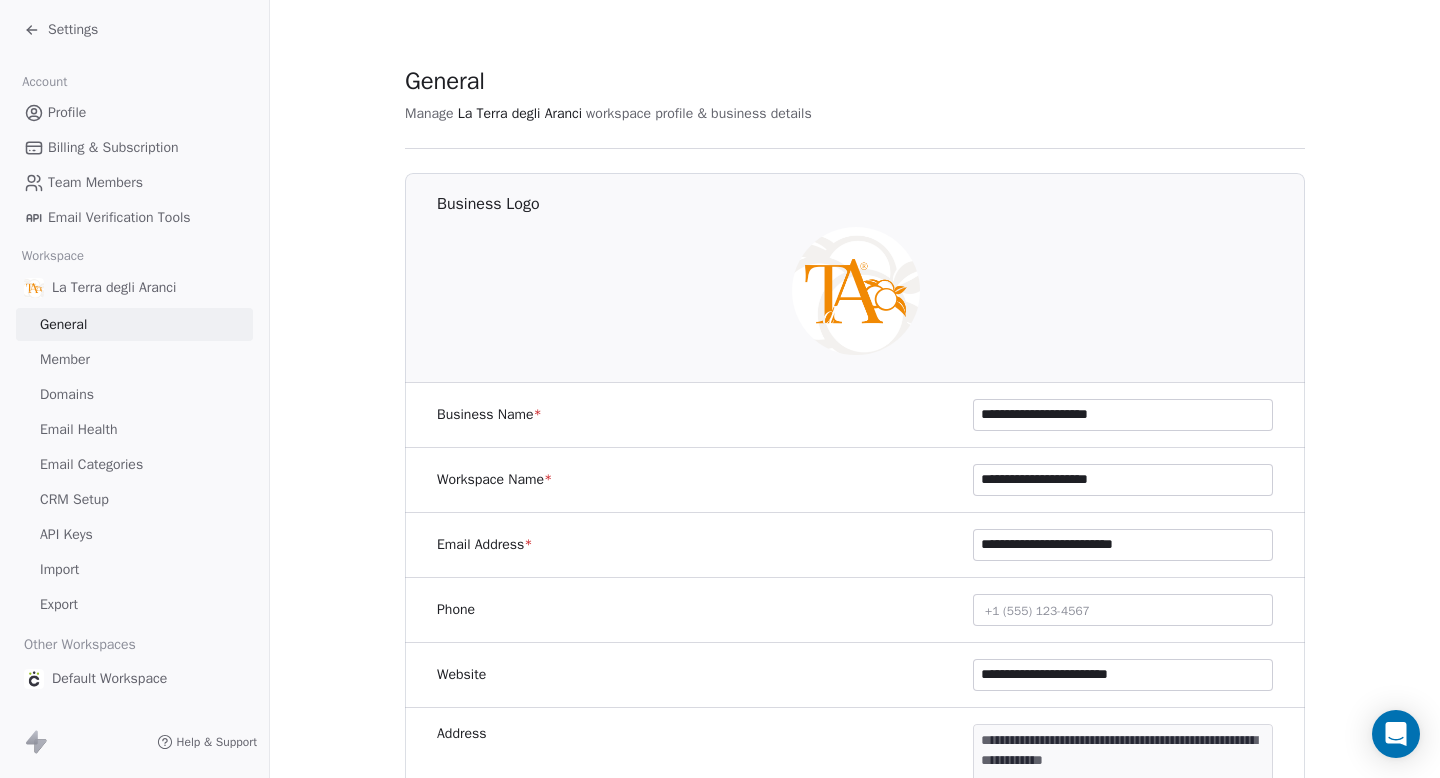 click on "CRM Setup" at bounding box center (74, 499) 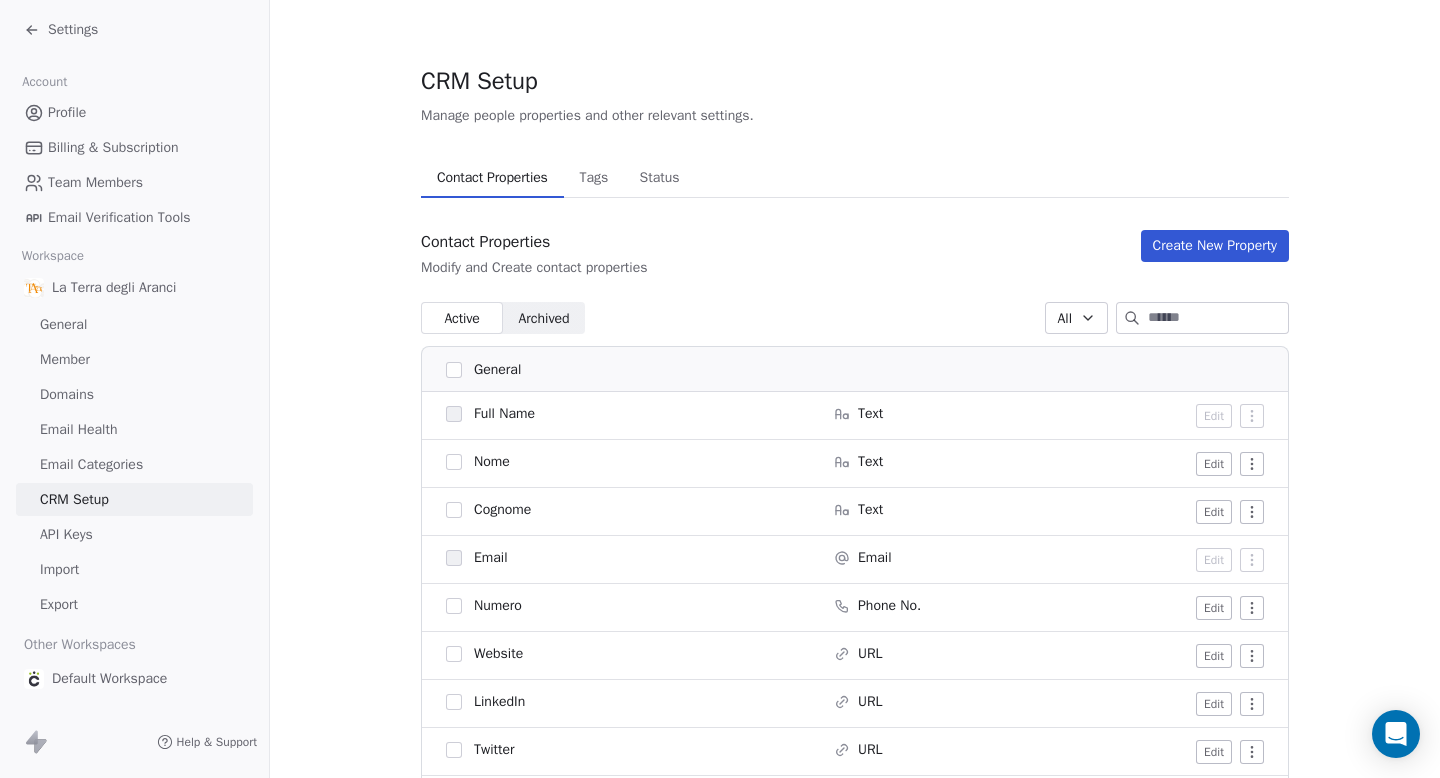 click on "Tags" at bounding box center [593, 178] 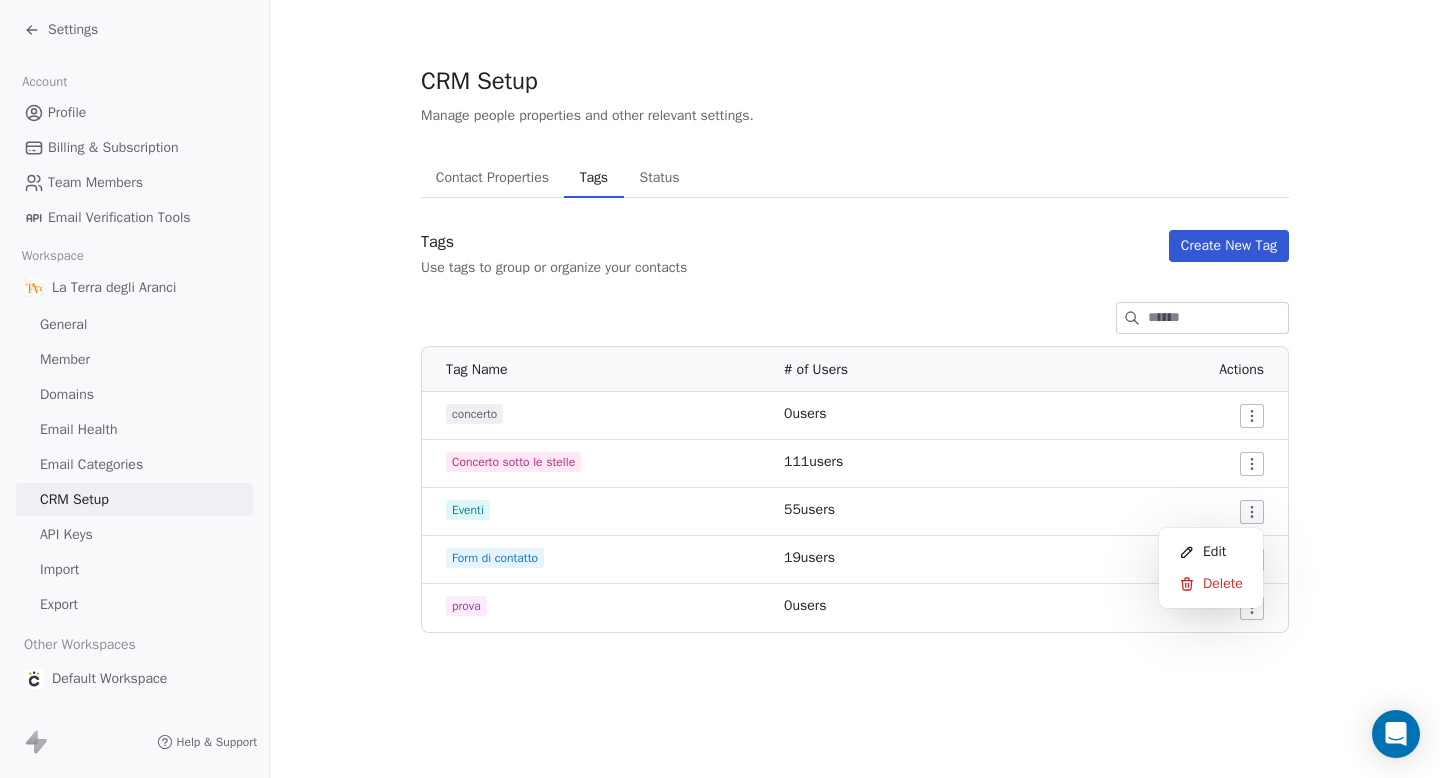 click on "Settings Account Profile Billing & Subscription Team Members Email Verification Tools Workspace La Terra degli Aranci General Member Domains Email Health Email Categories CRM Setup API Keys Import Export Other Workspaces Default Workspace Vaniglia e Cannella Ciesse Home Effetto Nostalgia Unipagani Help & Support CRM Setup Manage people properties and other relevant settings. Contact Properties Contact Properties Tags Tags Status Status Tags Use tags to group or organize your contacts Create New Tag Tag Name # of Users Actions concerto 0  users Concerto sotto le stelle 111  users Eventi 55  users Form di contatto 19  users prova 0  users
Edit Delete" at bounding box center [720, 389] 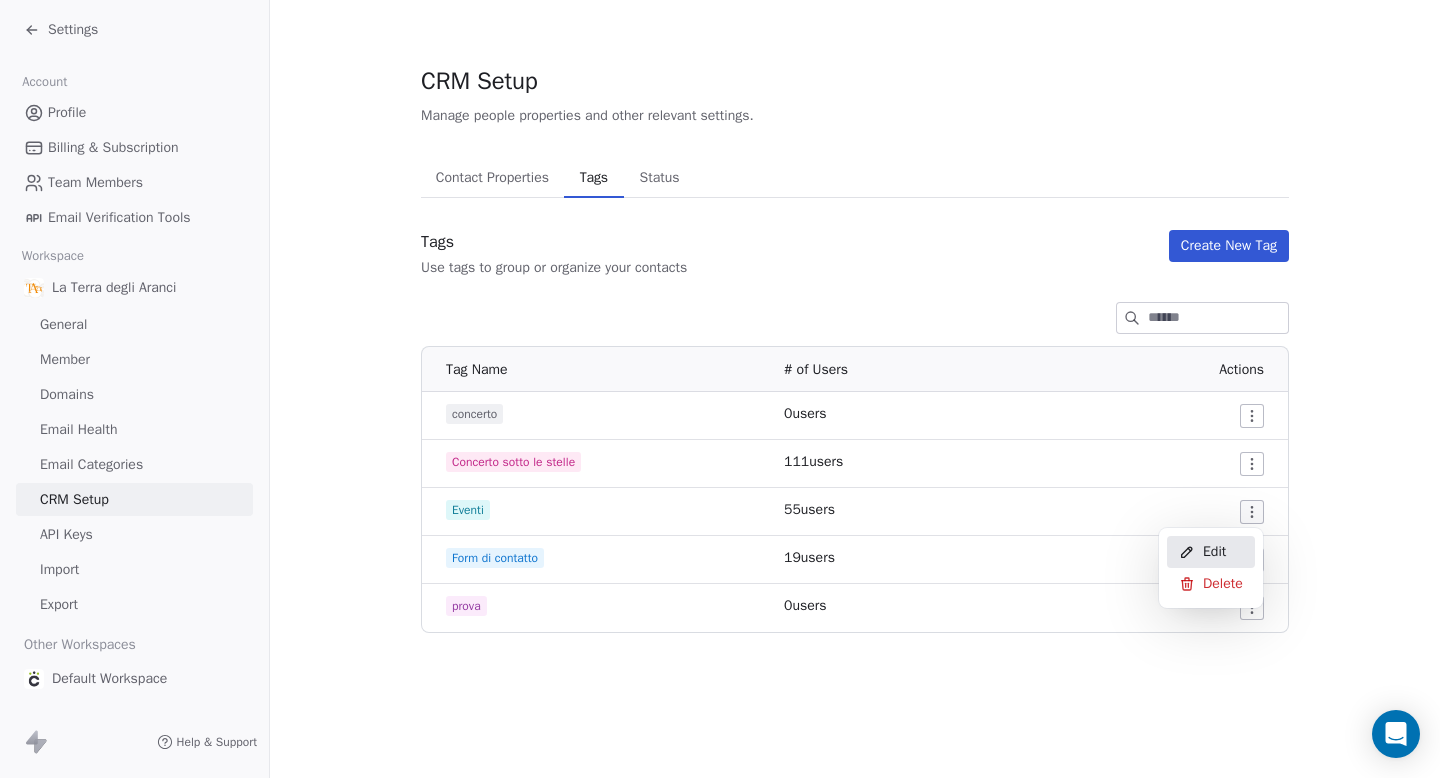 click on "Edit" at bounding box center (1211, 552) 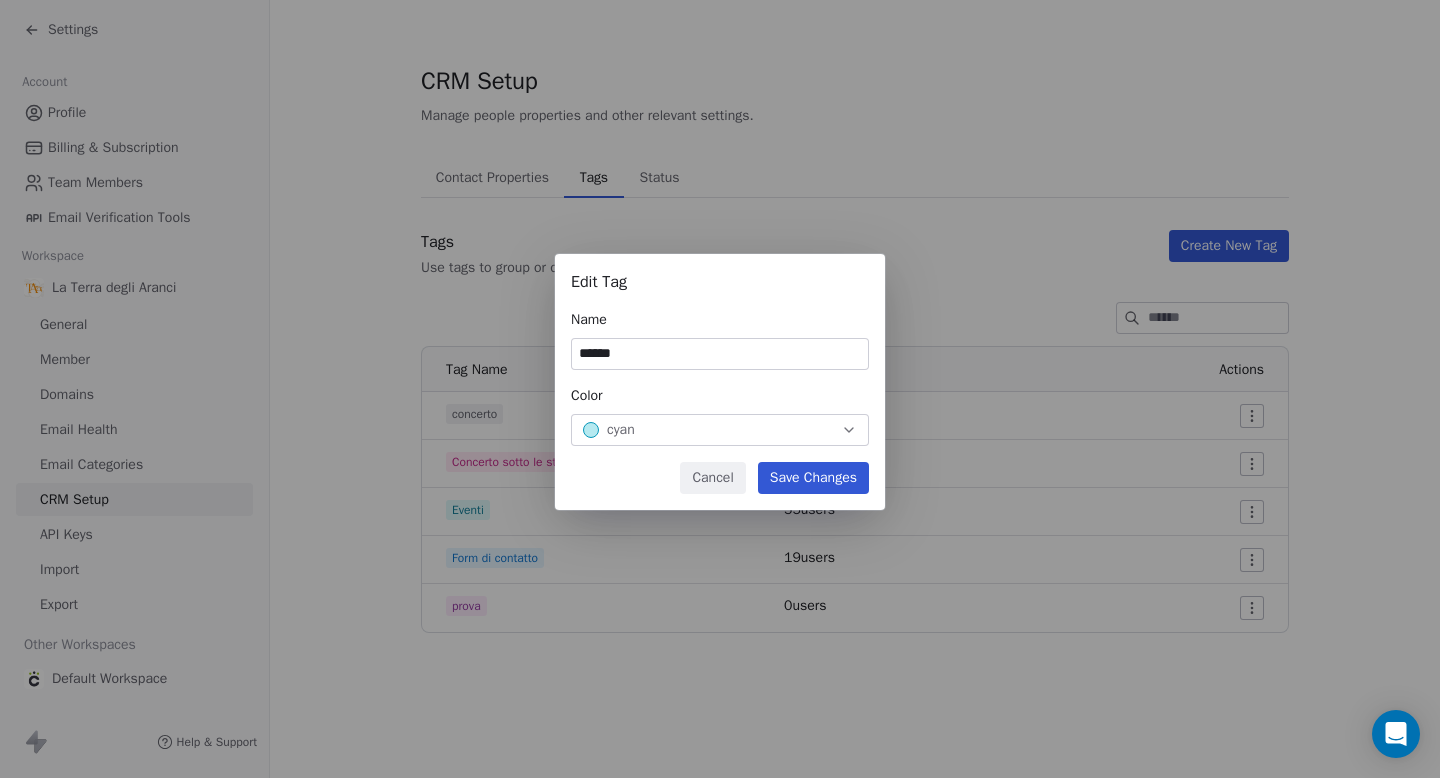 click on "******" at bounding box center (720, 354) 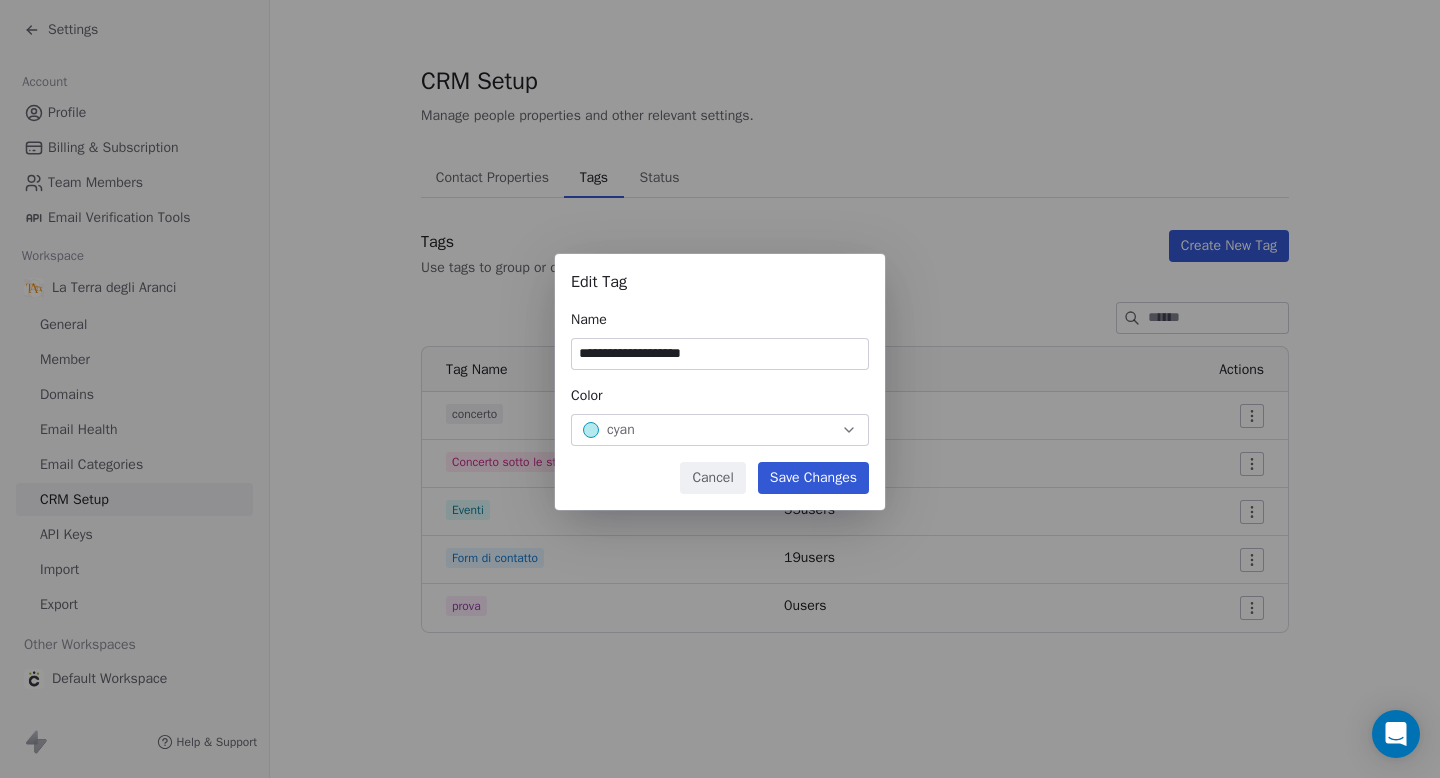 type on "**********" 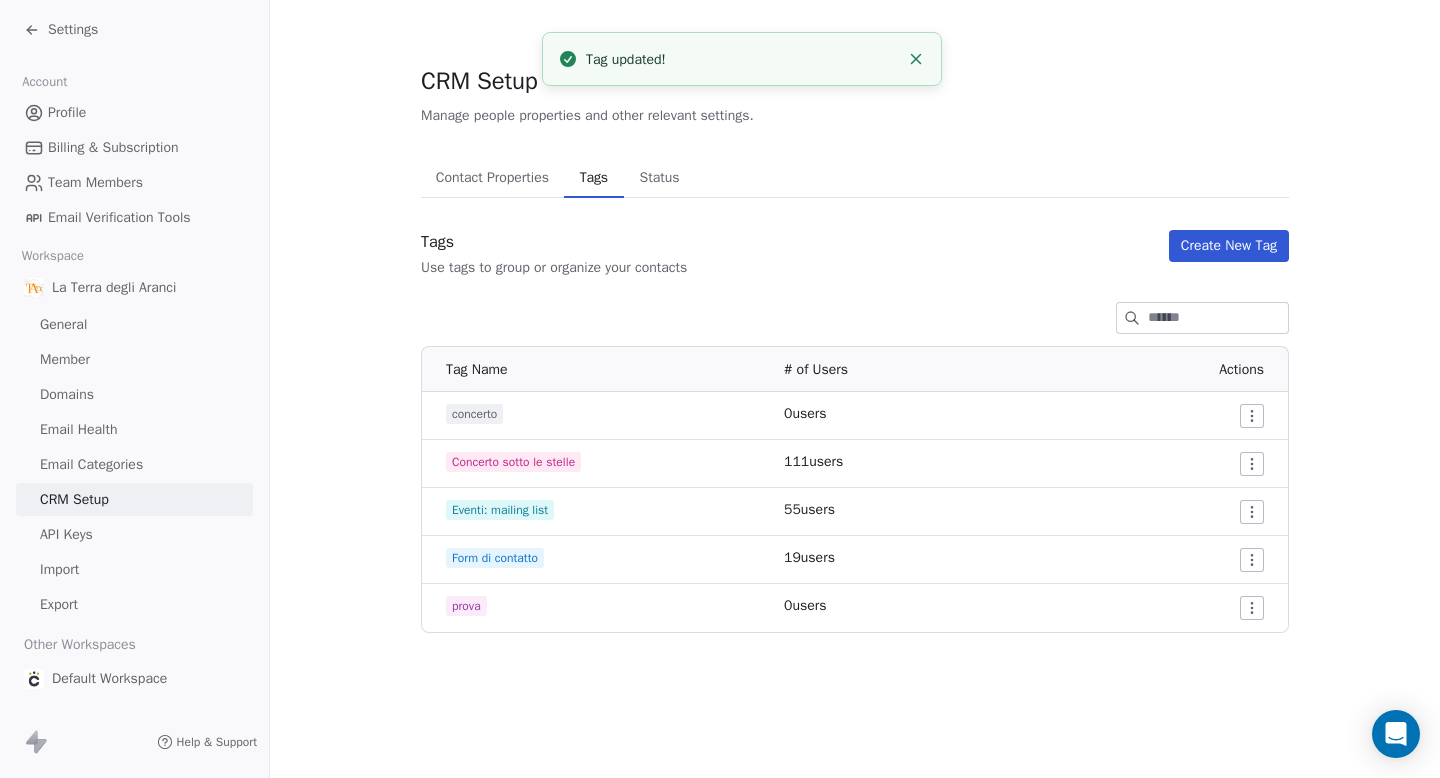 click on "Settings" at bounding box center [61, 30] 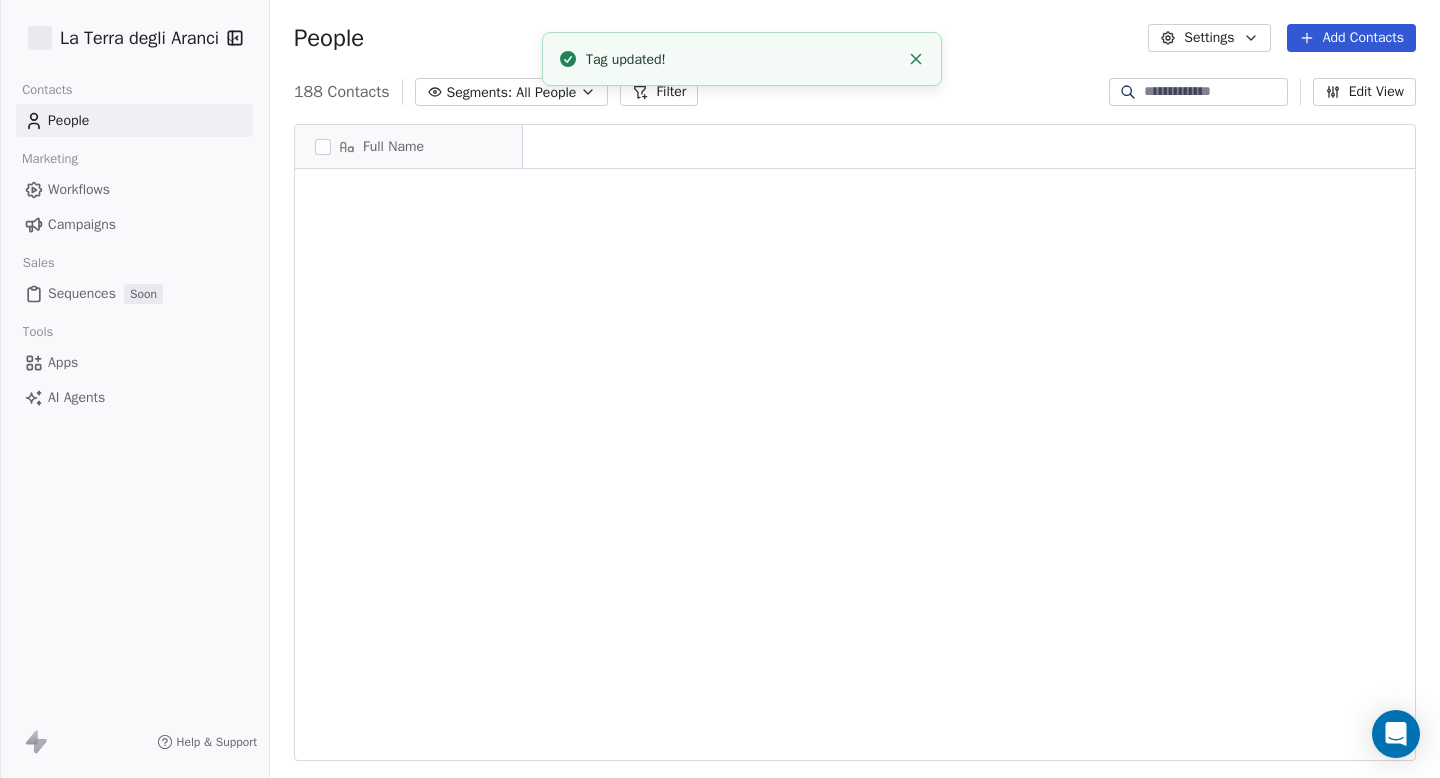 scroll, scrollTop: 670, scrollLeft: 1155, axis: both 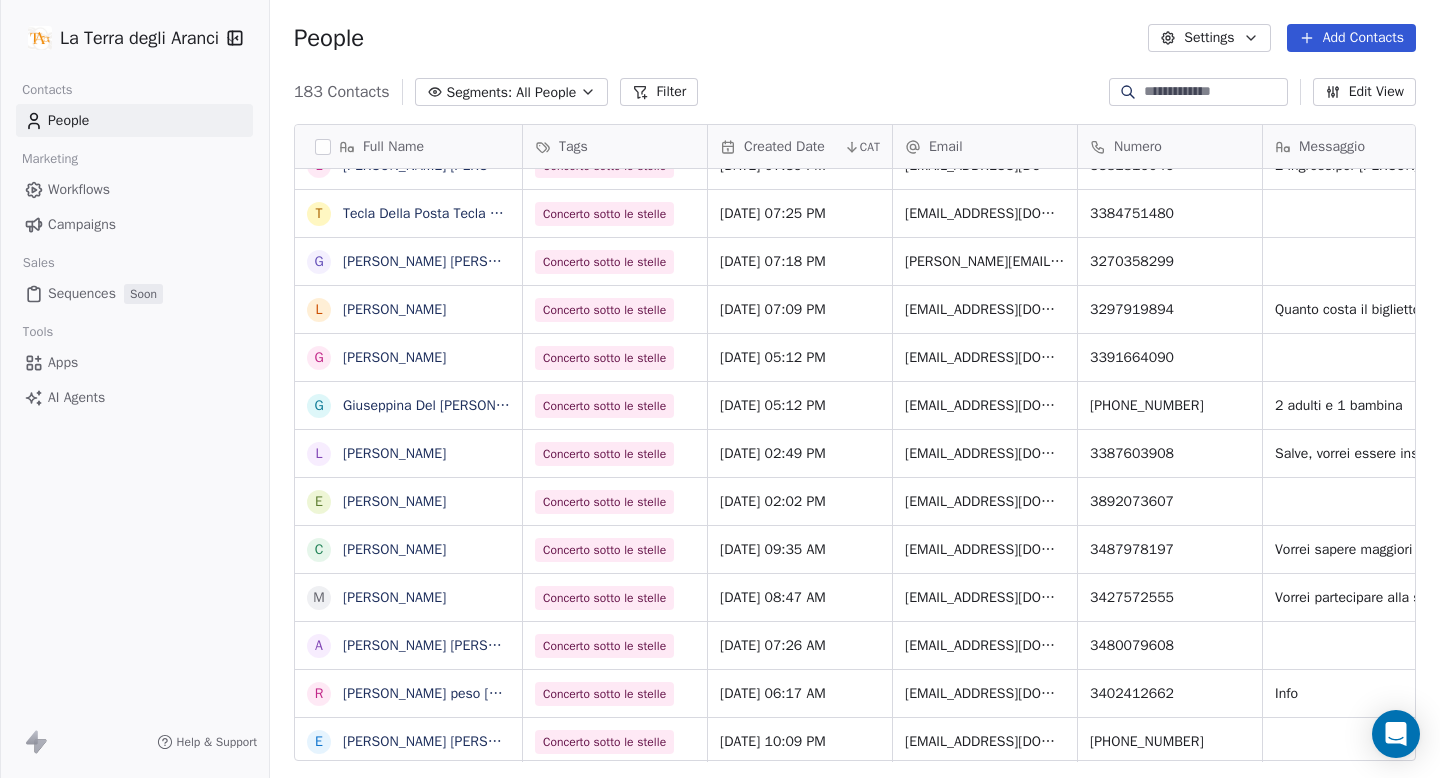 drag, startPoint x: 1356, startPoint y: 38, endPoint x: 1344, endPoint y: 42, distance: 12.649111 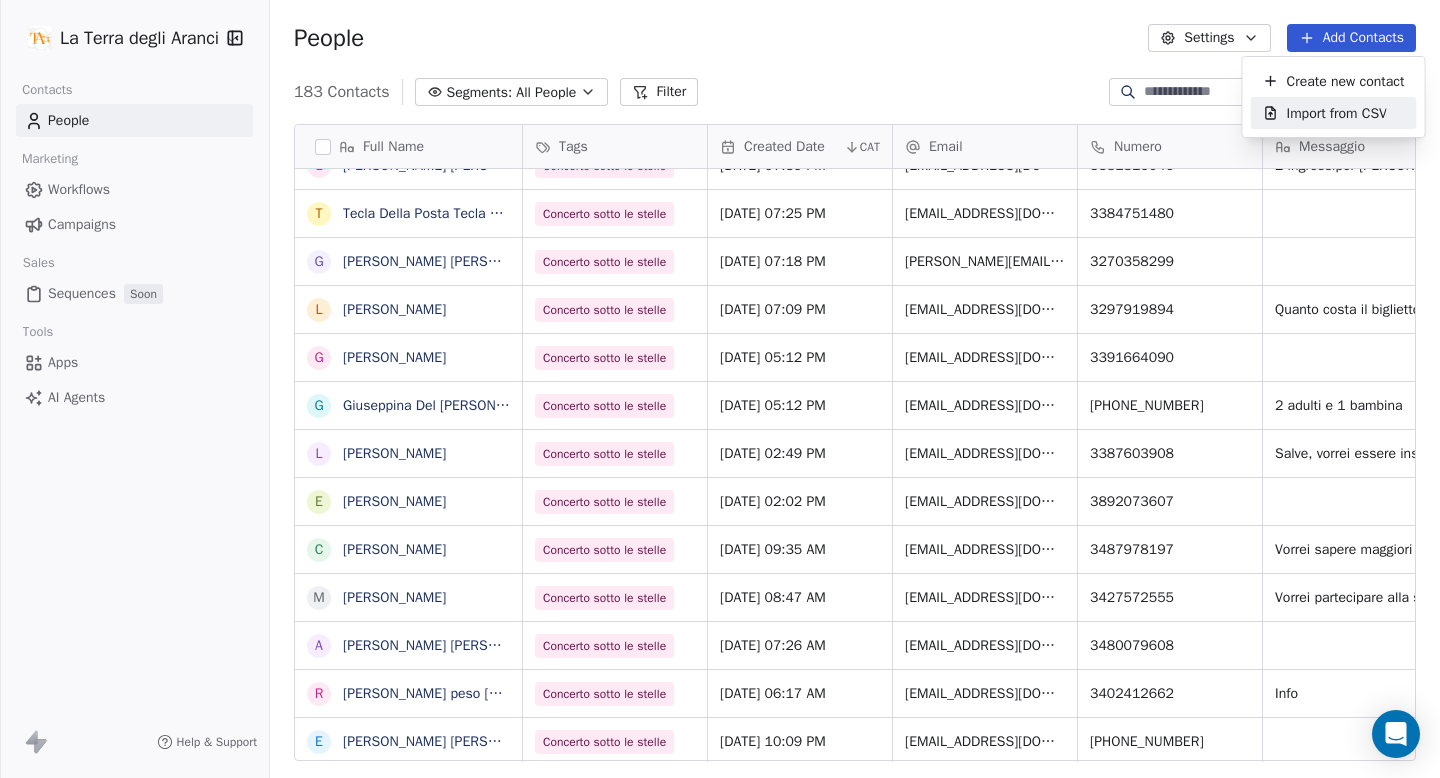 click on "Import from CSV" at bounding box center [1337, 113] 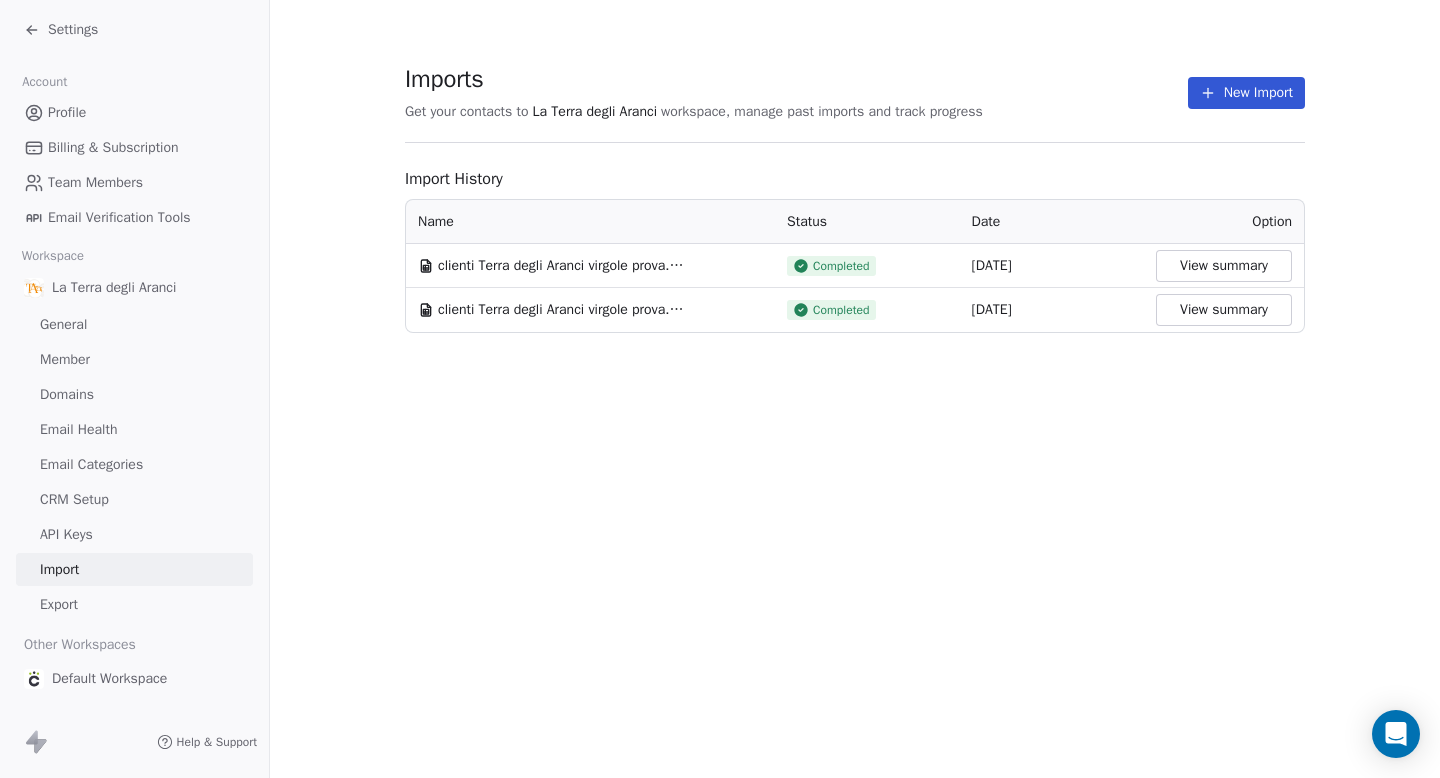 click on "New Import" at bounding box center (1246, 93) 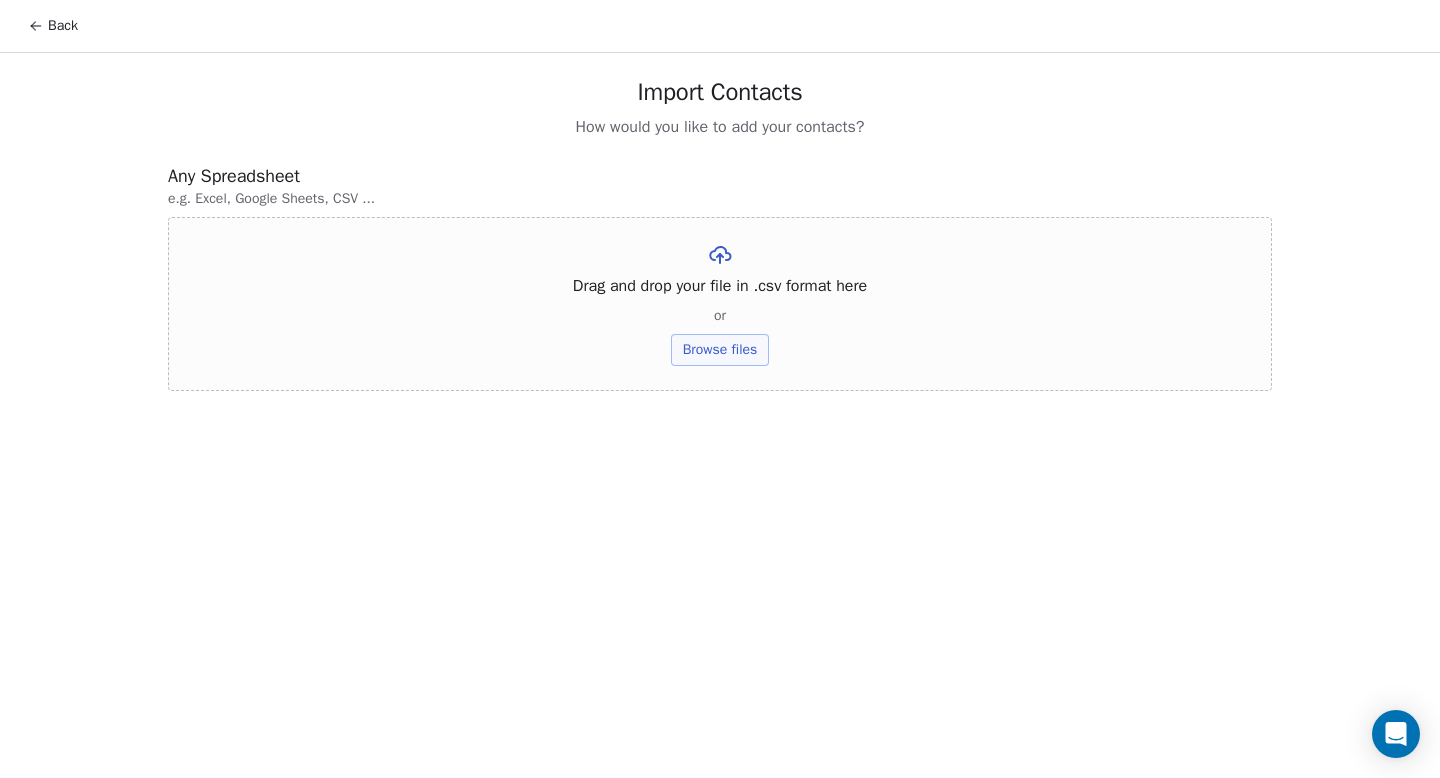 click on "Browse files" at bounding box center [720, 350] 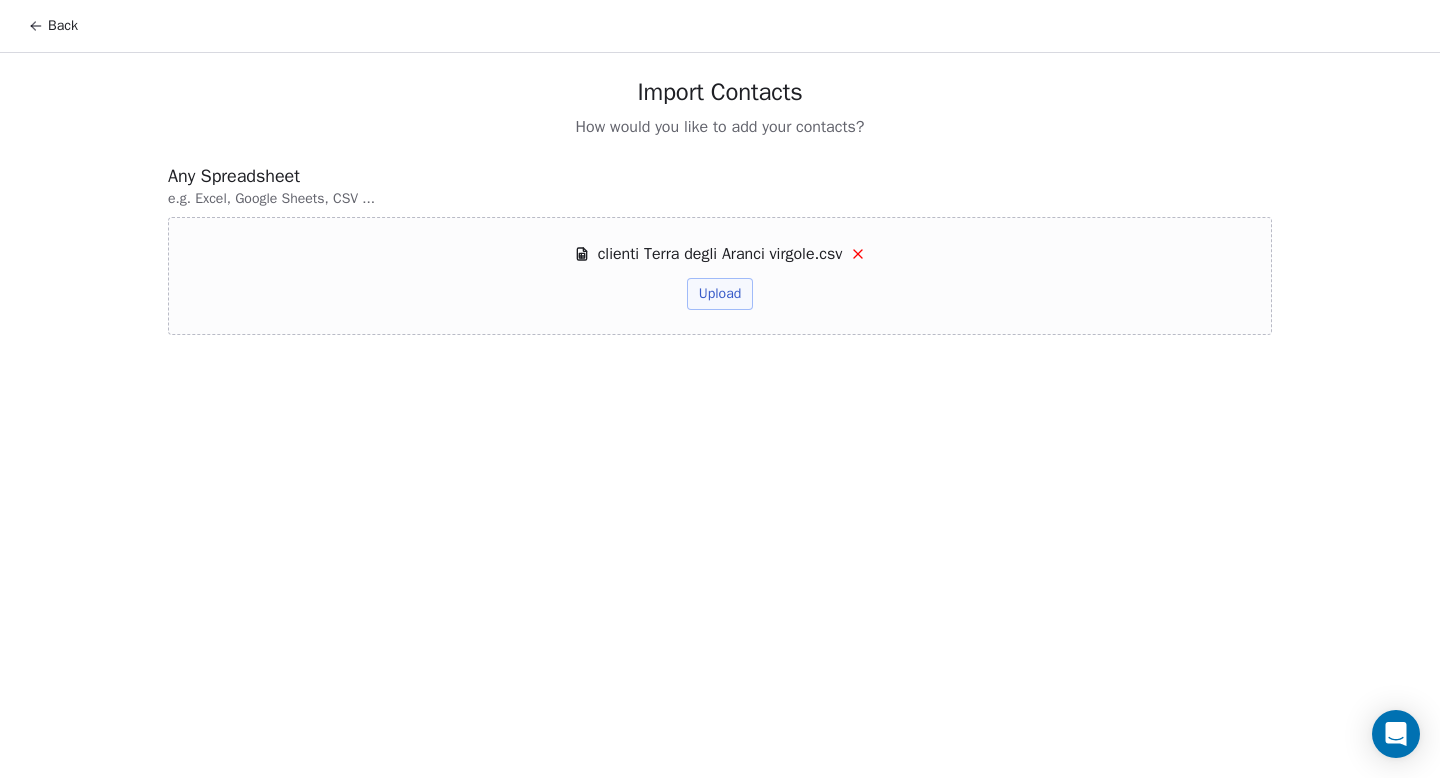 click on "Upload" at bounding box center (720, 294) 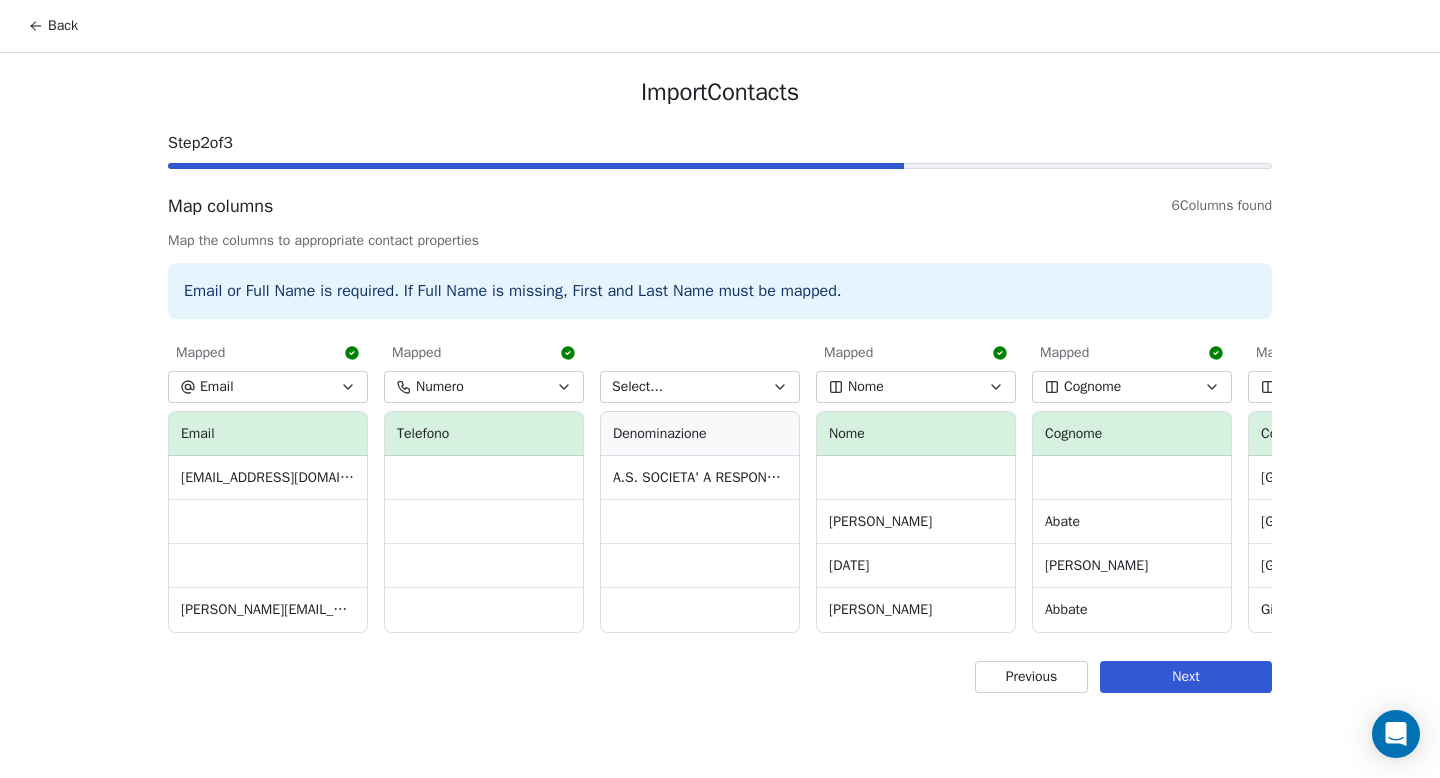 click on "Select..." at bounding box center [700, 387] 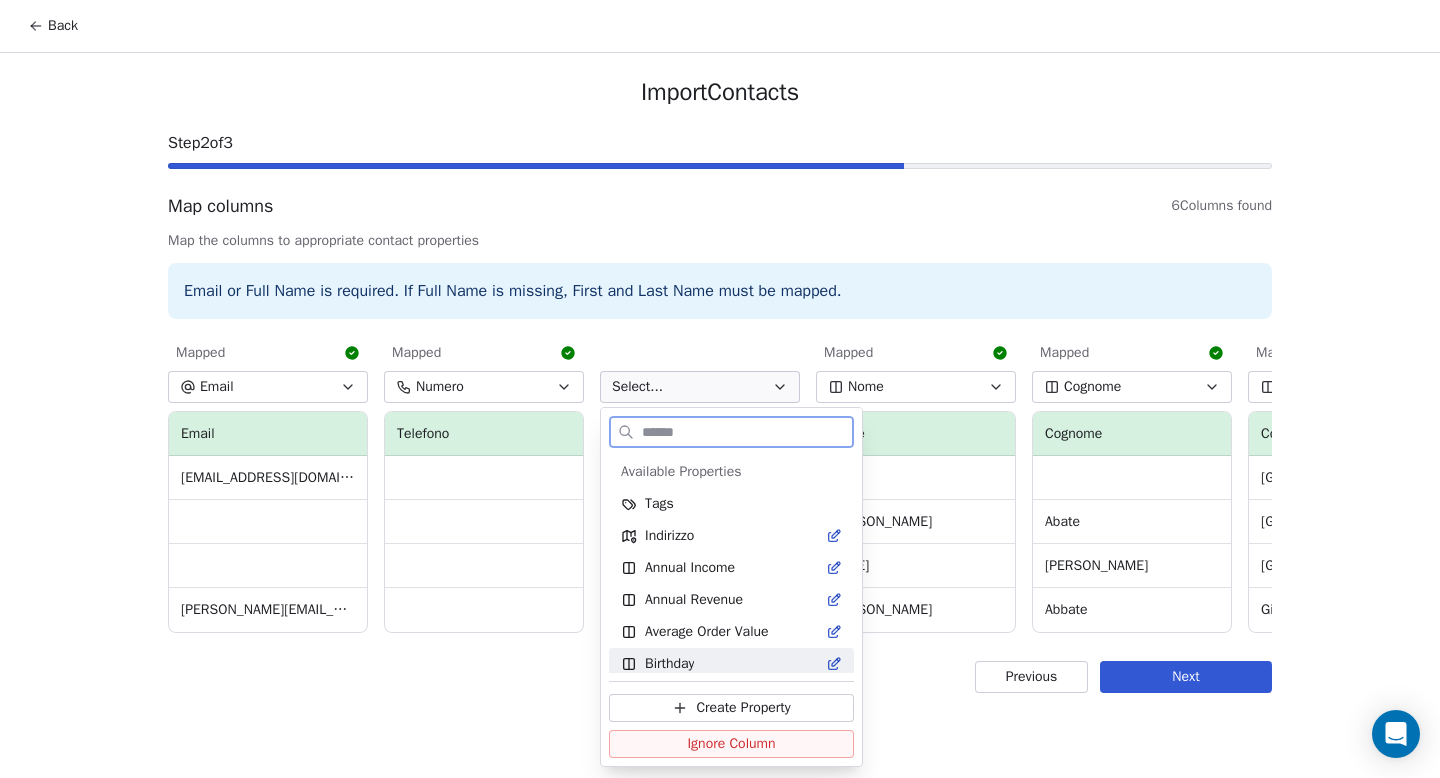 click on "Create Property" at bounding box center (743, 708) 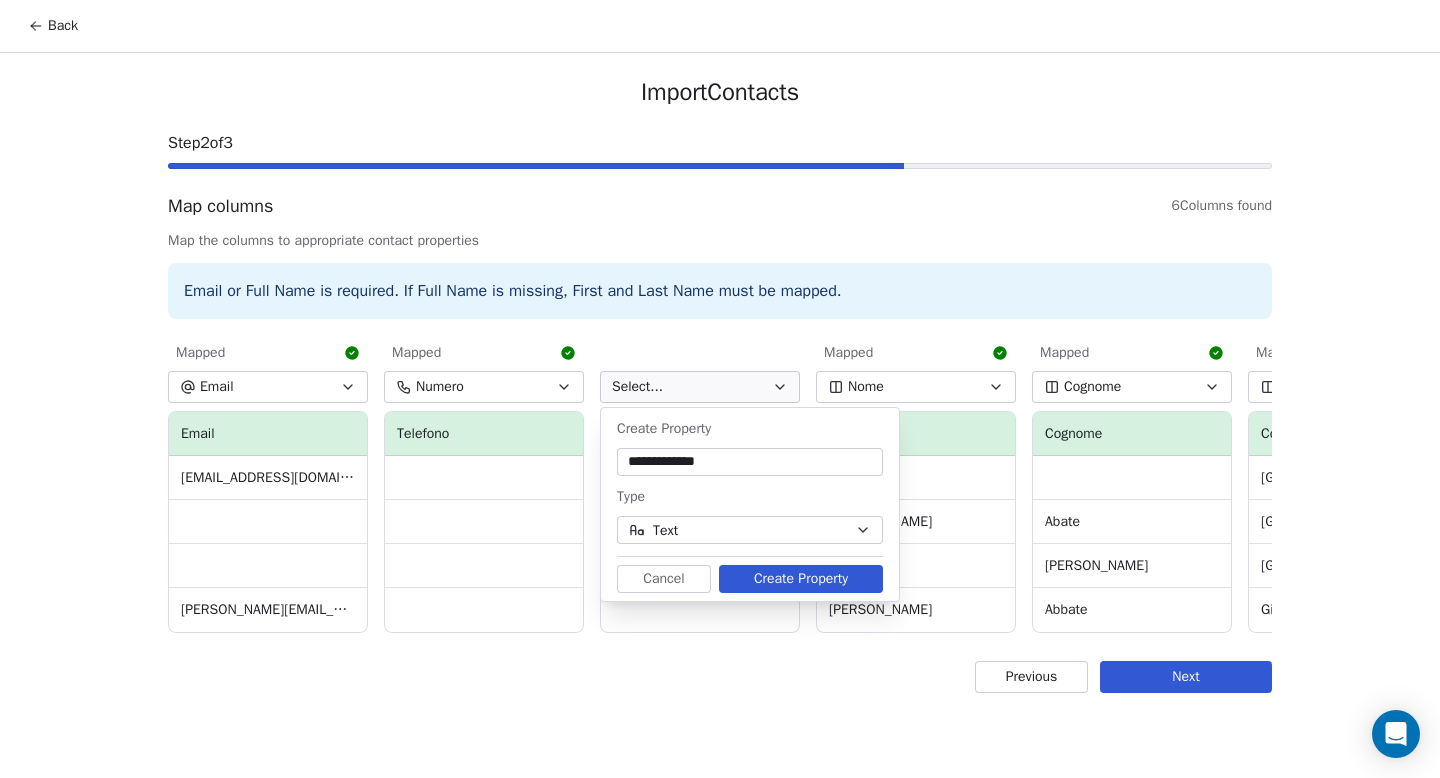 click on "**********" at bounding box center [750, 462] 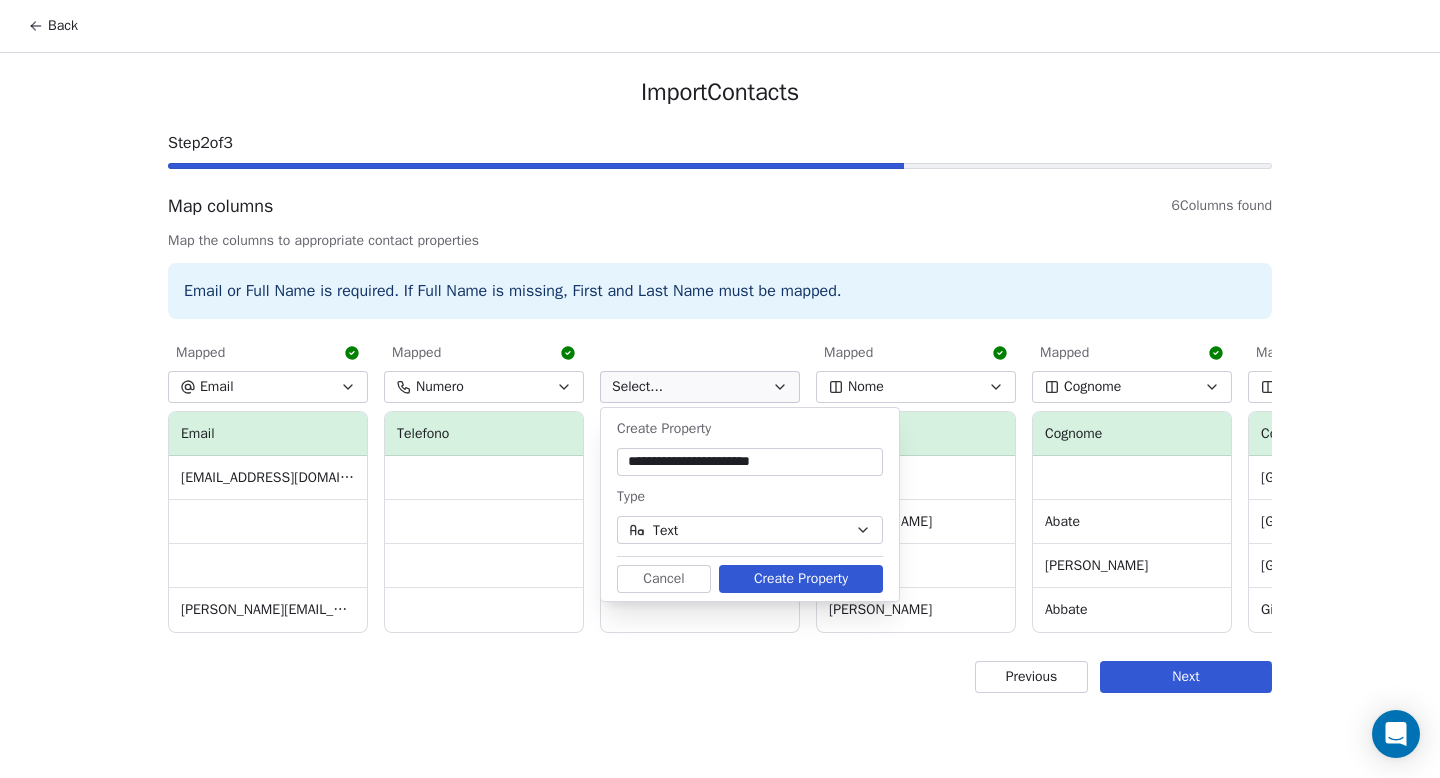 type on "**********" 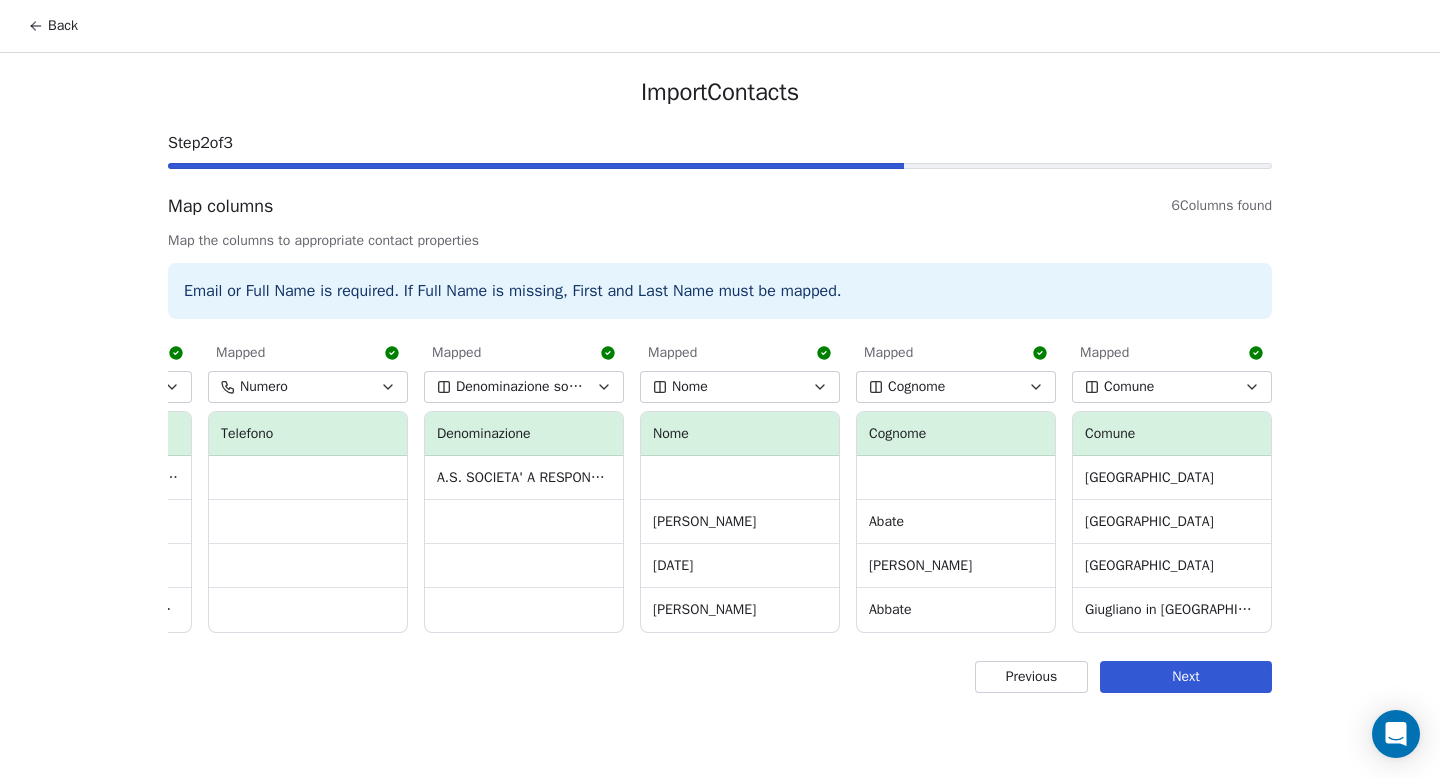 scroll, scrollTop: 0, scrollLeft: 0, axis: both 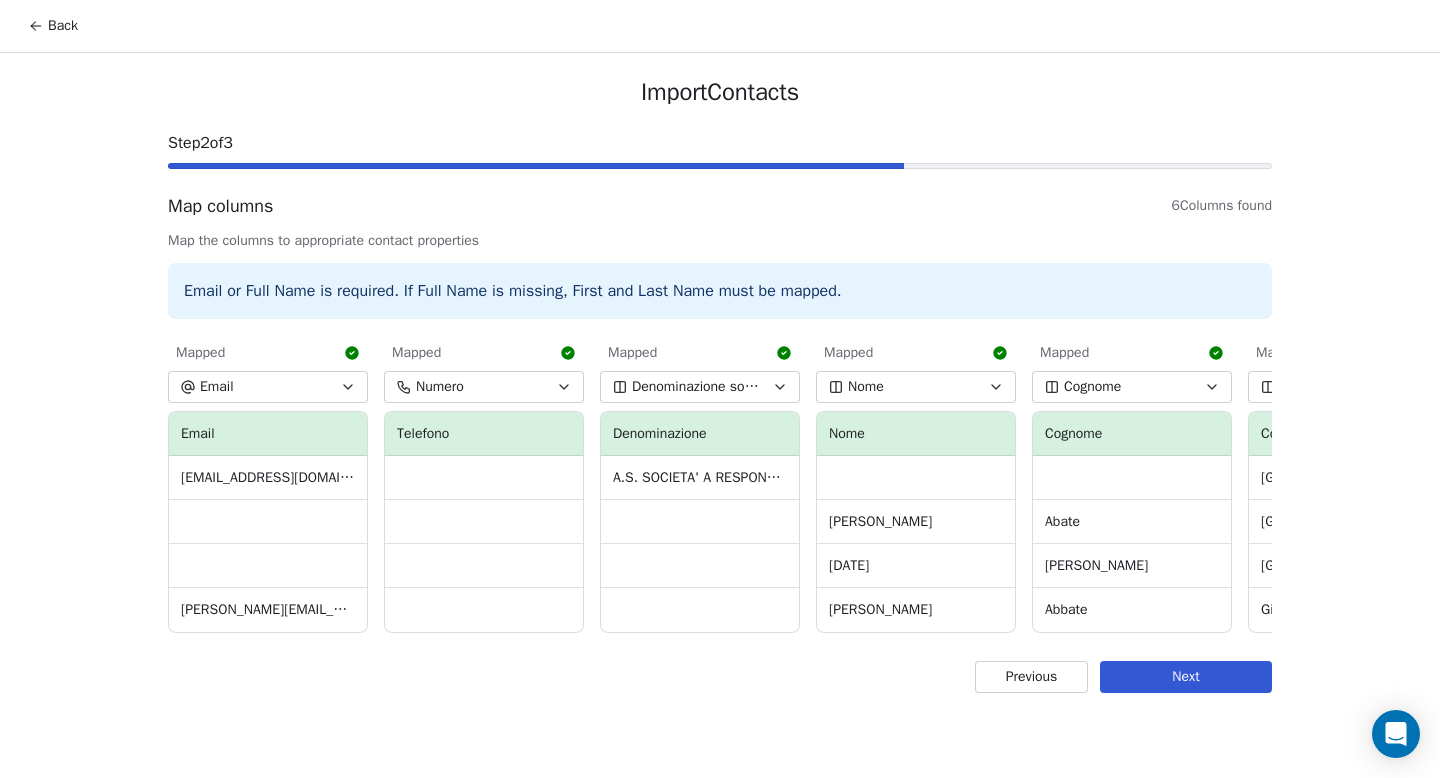 click on "Next" at bounding box center [1186, 677] 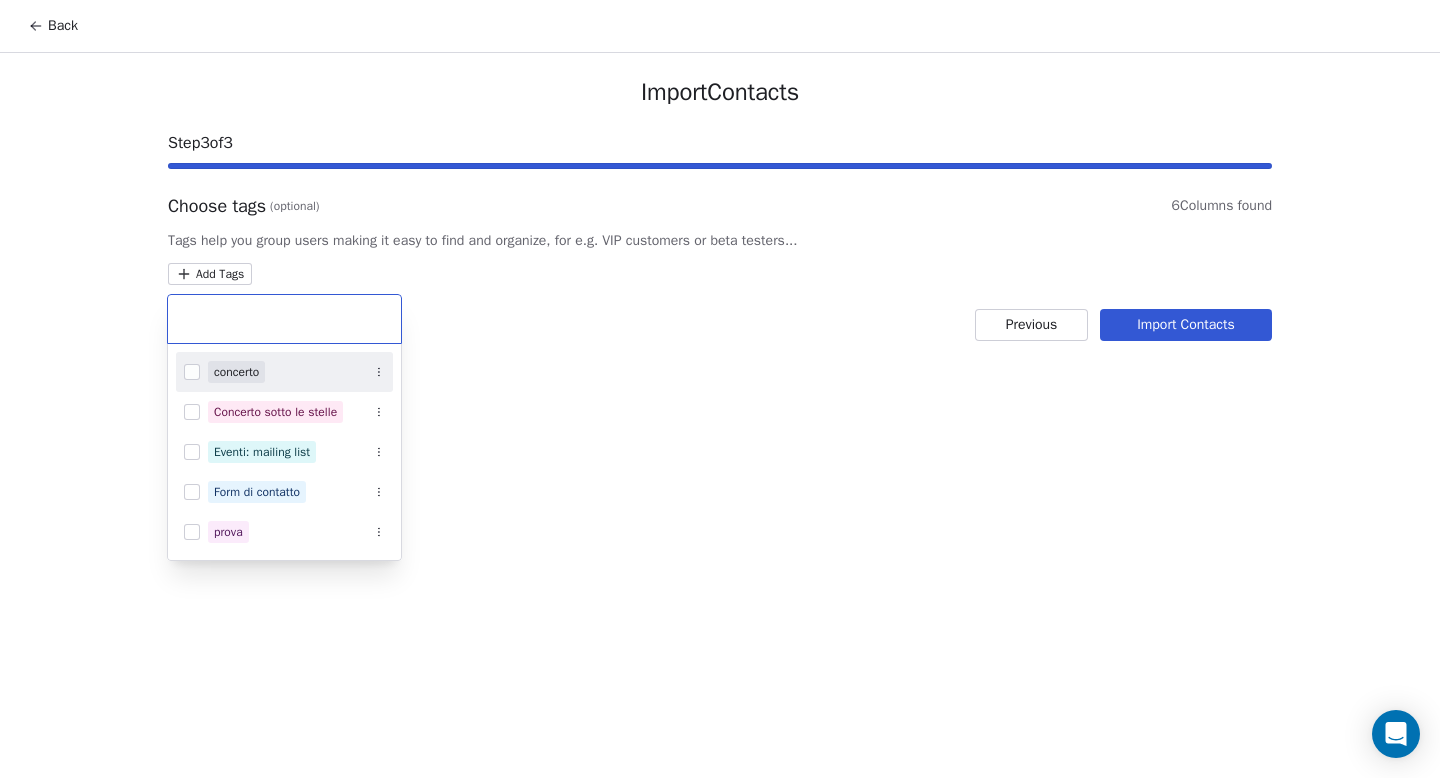 click on "Back Import  Contacts Step  3  of  3 Choose tags (optional) 6  Columns found Tags help you group users making it easy to find and organize, for e.g. VIP customers or beta testers...  Add Tags Previous Import Contacts
concerto Concerto sotto le stelle Eventi: mailing list Form di contatto prova" at bounding box center [720, 389] 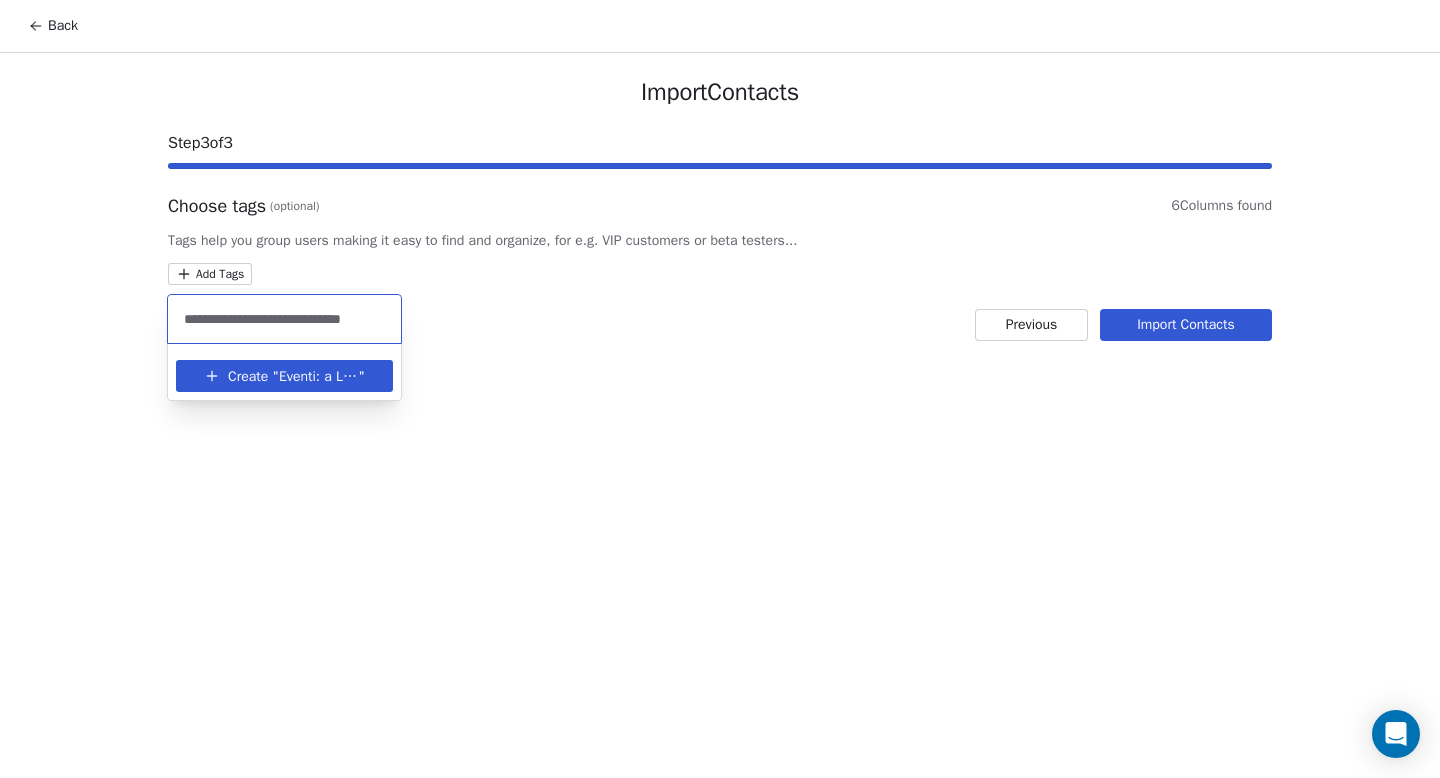 type on "**********" 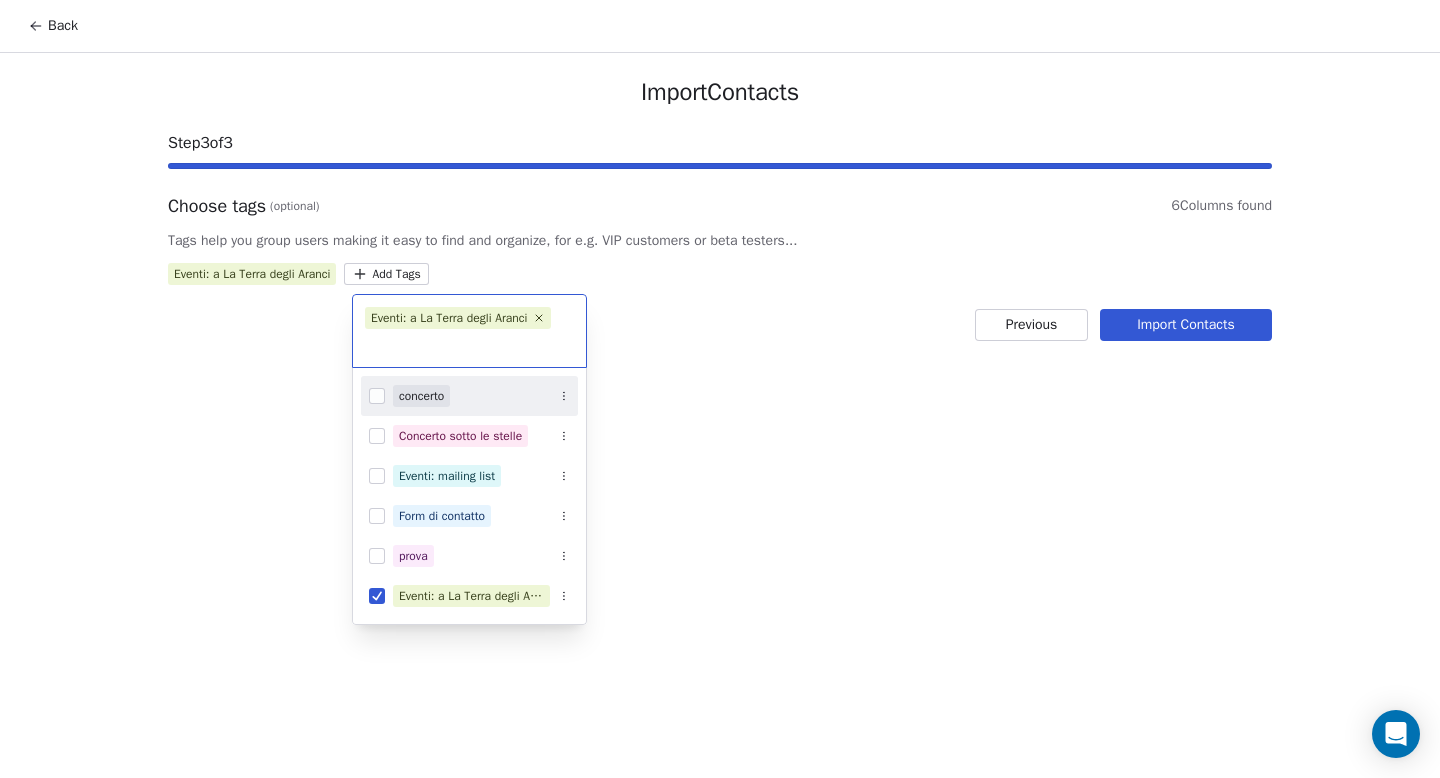 click on "Back Import  Contacts Step  3  of  3 Choose tags (optional) 6  Columns found Tags help you group users making it easy to find and organize, for e.g. VIP customers or beta testers... Eventi: a La Terra degli Aranci  Add Tags Previous Import Contacts
Eventi: a La Terra degli Aranci concerto Concerto sotto le stelle Eventi: mailing list Form di contatto prova Eventi: a [GEOGRAPHIC_DATA]" at bounding box center [720, 389] 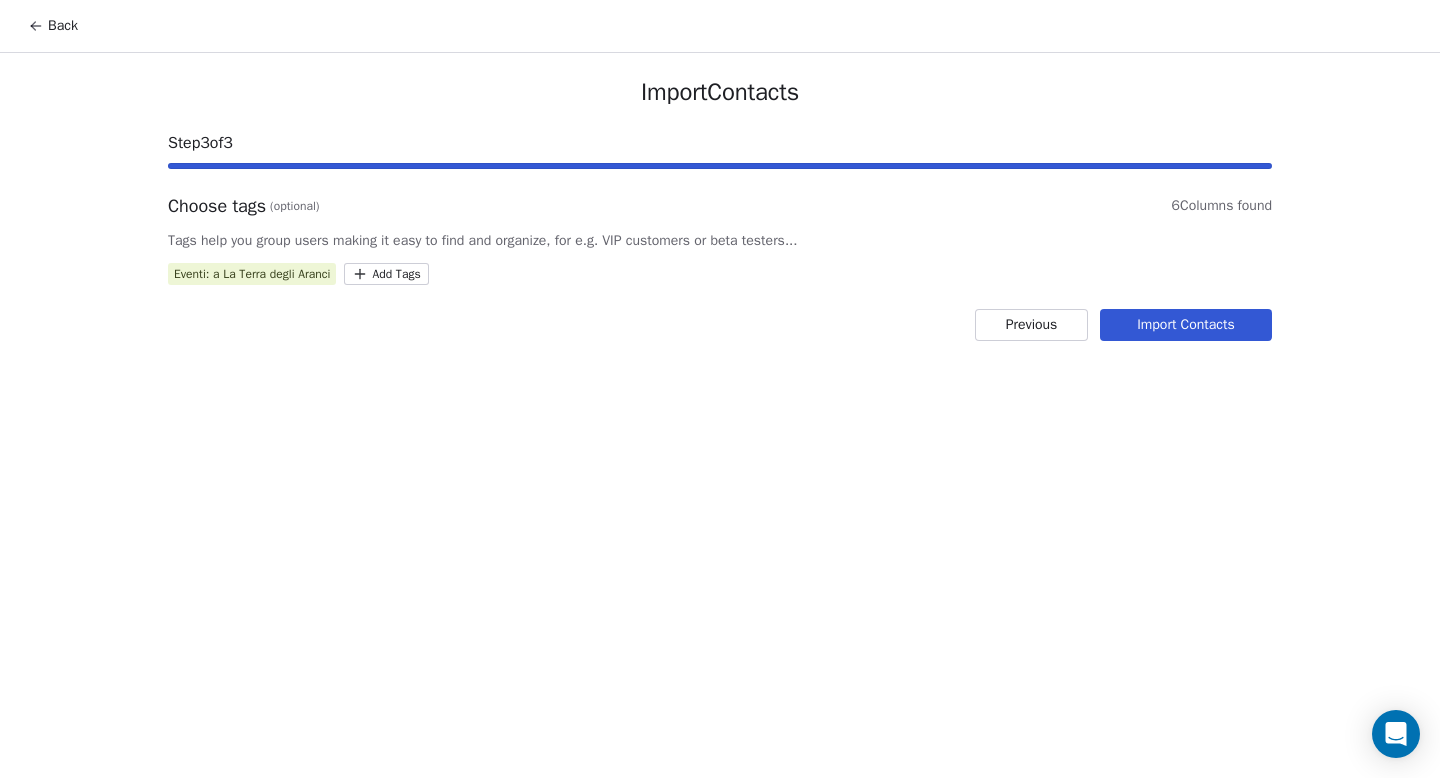 click on "Import Contacts" at bounding box center (1186, 325) 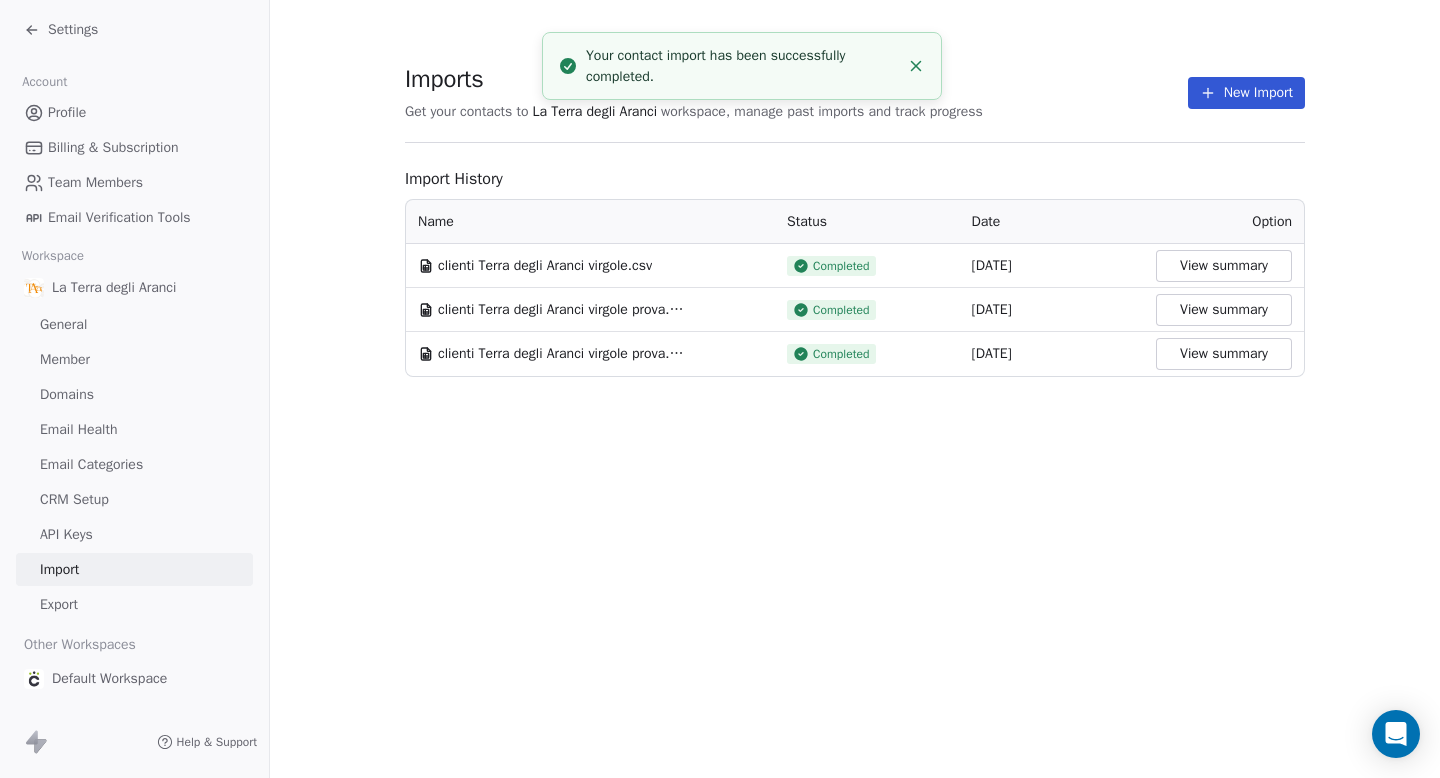 click on "Profile" at bounding box center [67, 112] 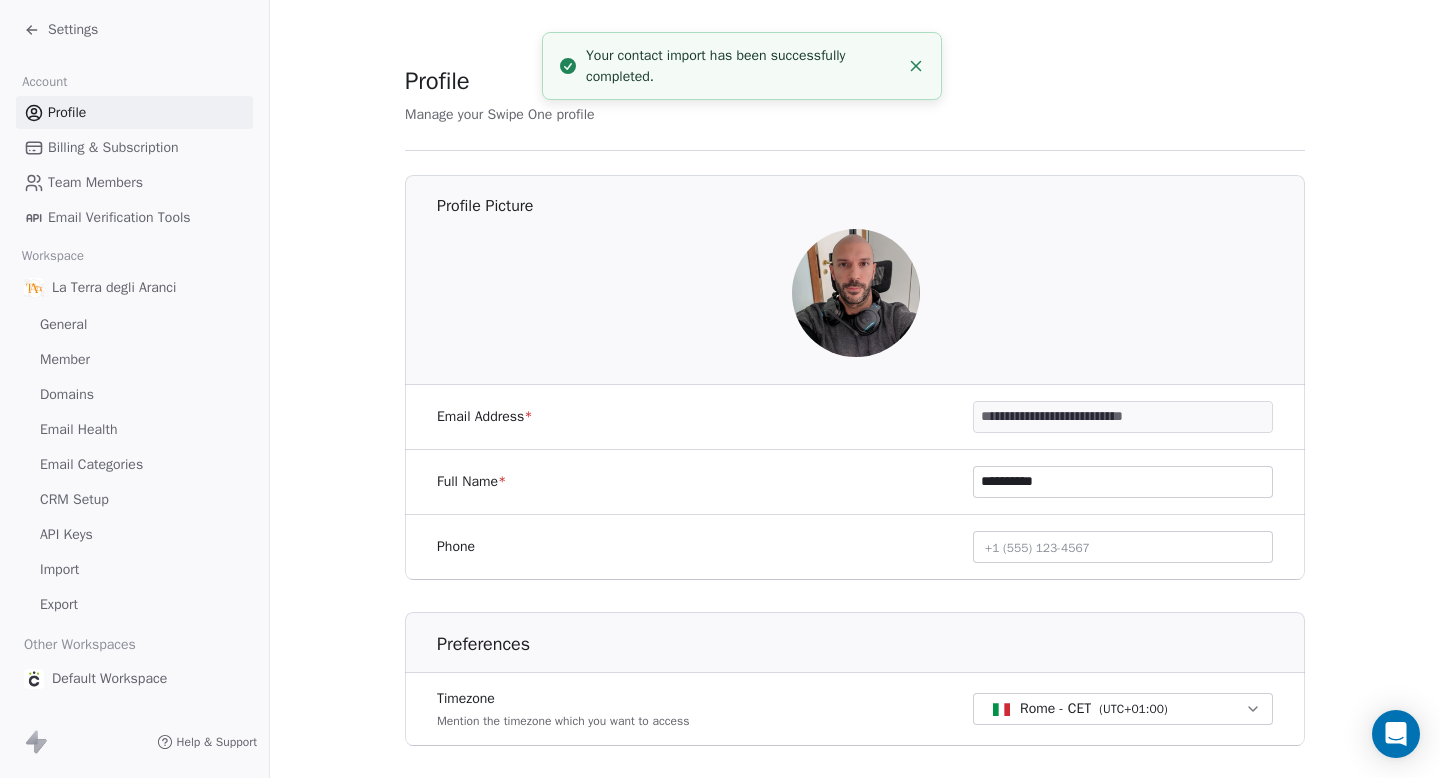 click on "Settings" at bounding box center (73, 30) 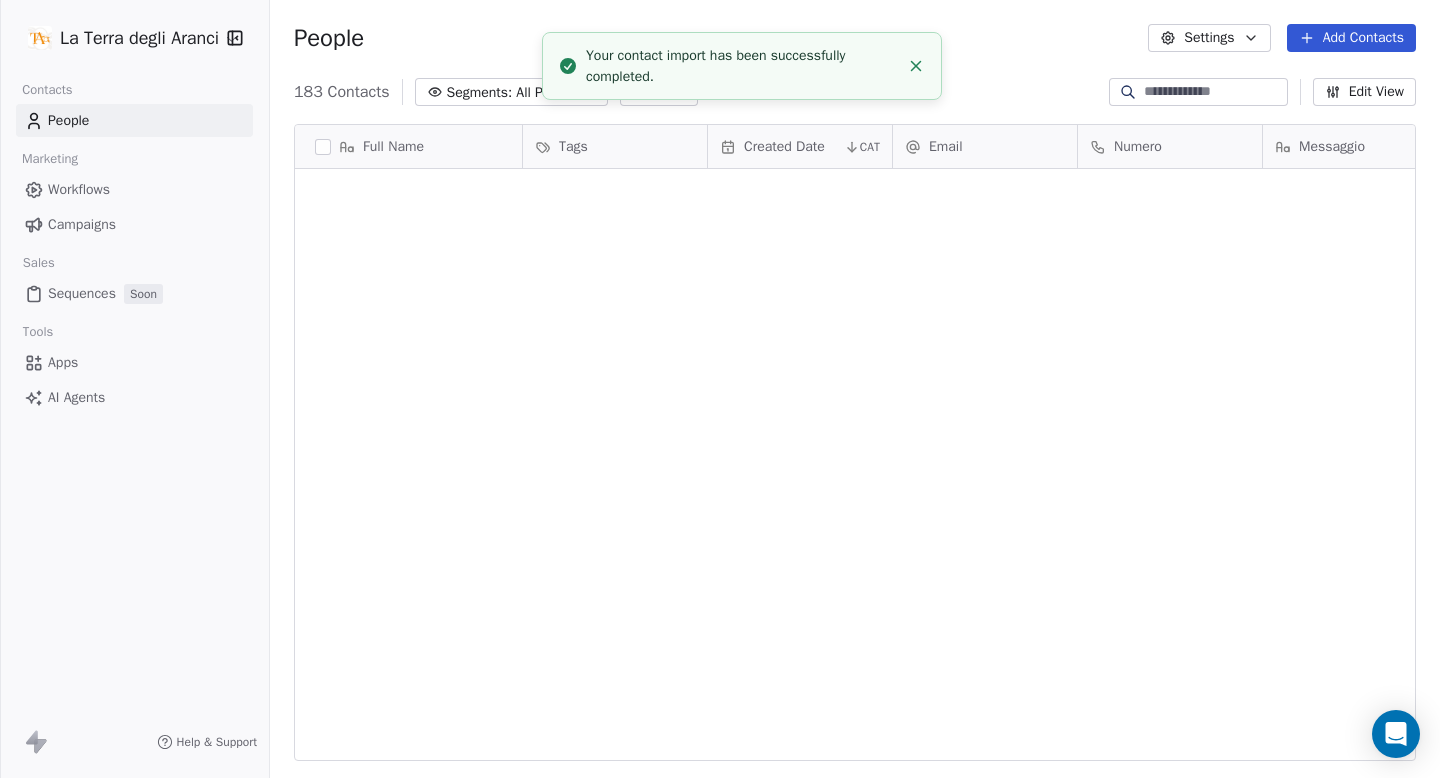 scroll, scrollTop: 4300, scrollLeft: 0, axis: vertical 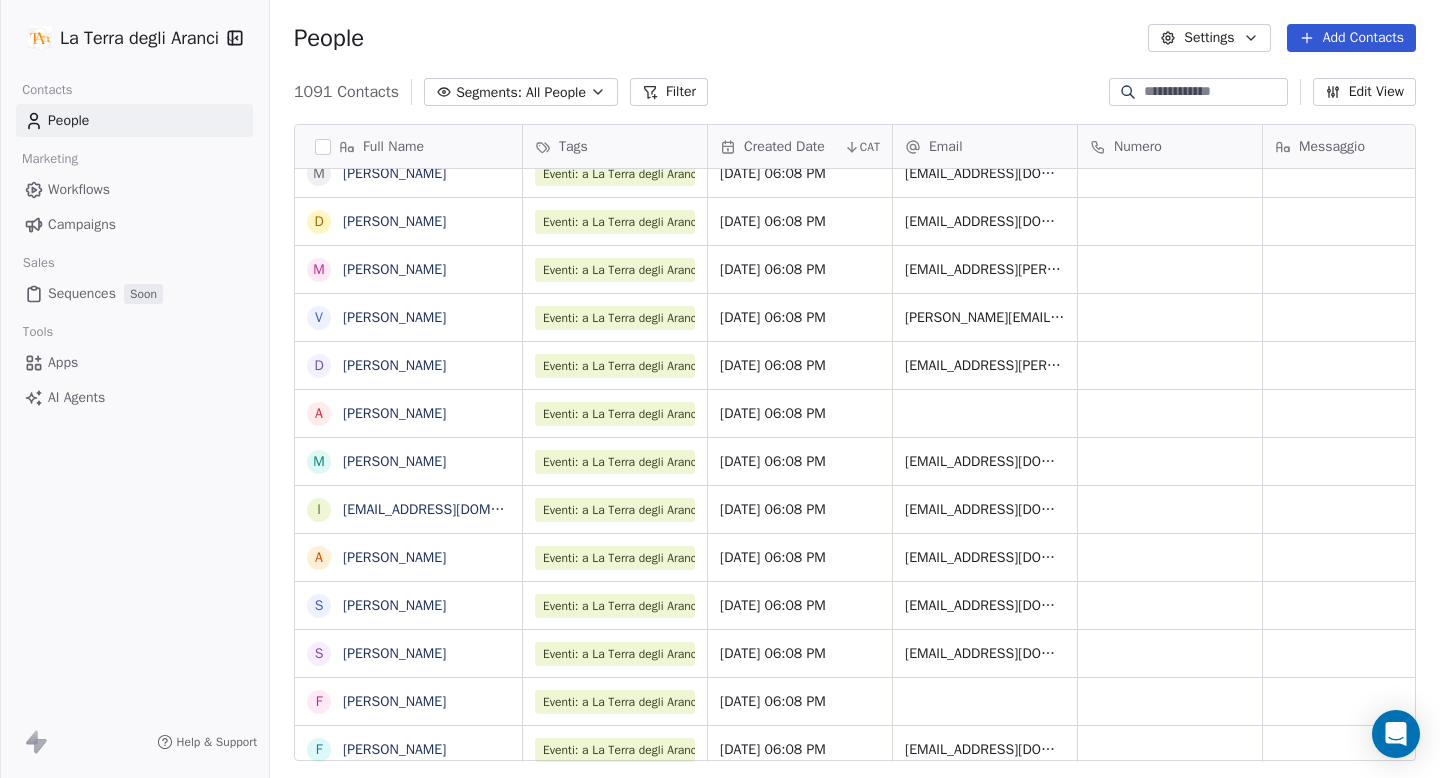 click on "Campaigns" at bounding box center (82, 224) 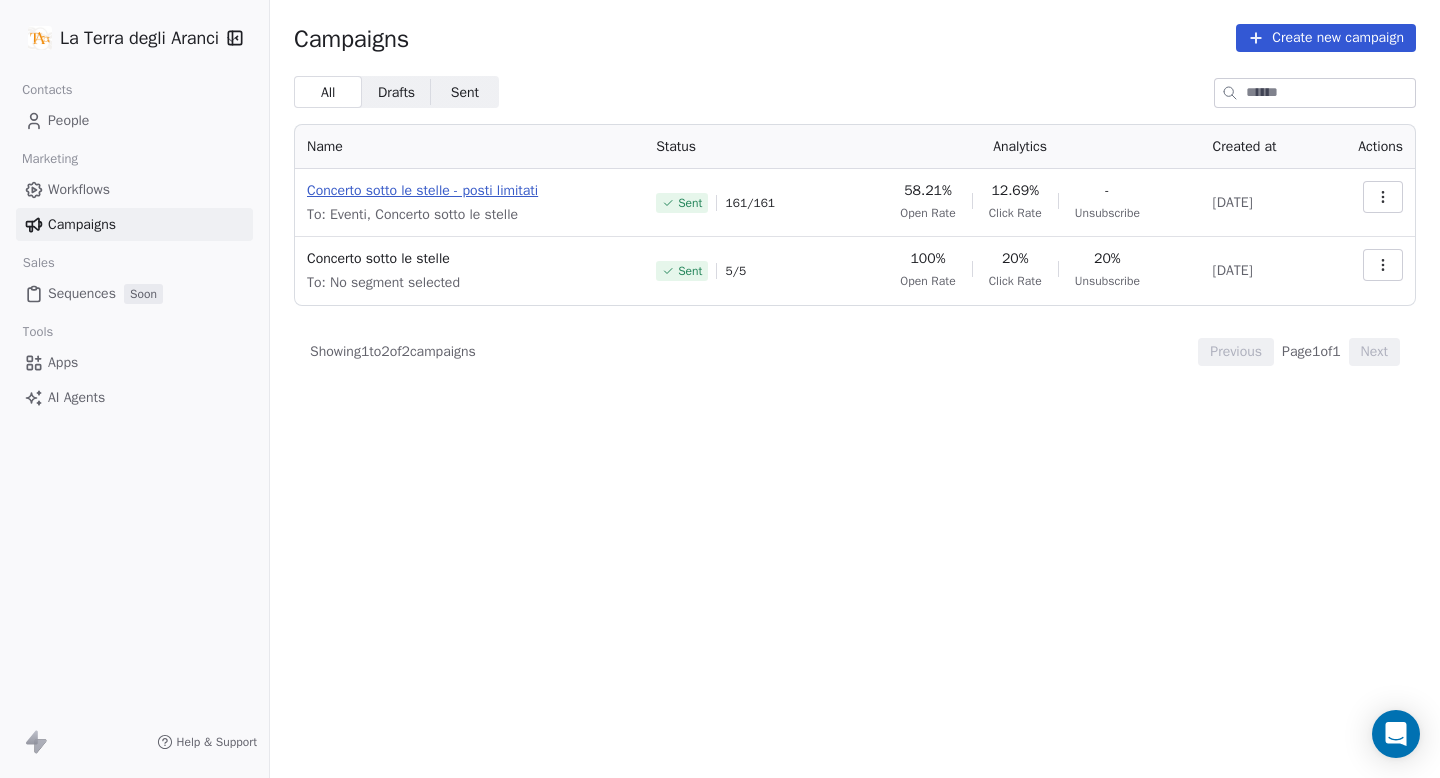 click on "Concerto sotto le stelle - posti limitati" at bounding box center (469, 191) 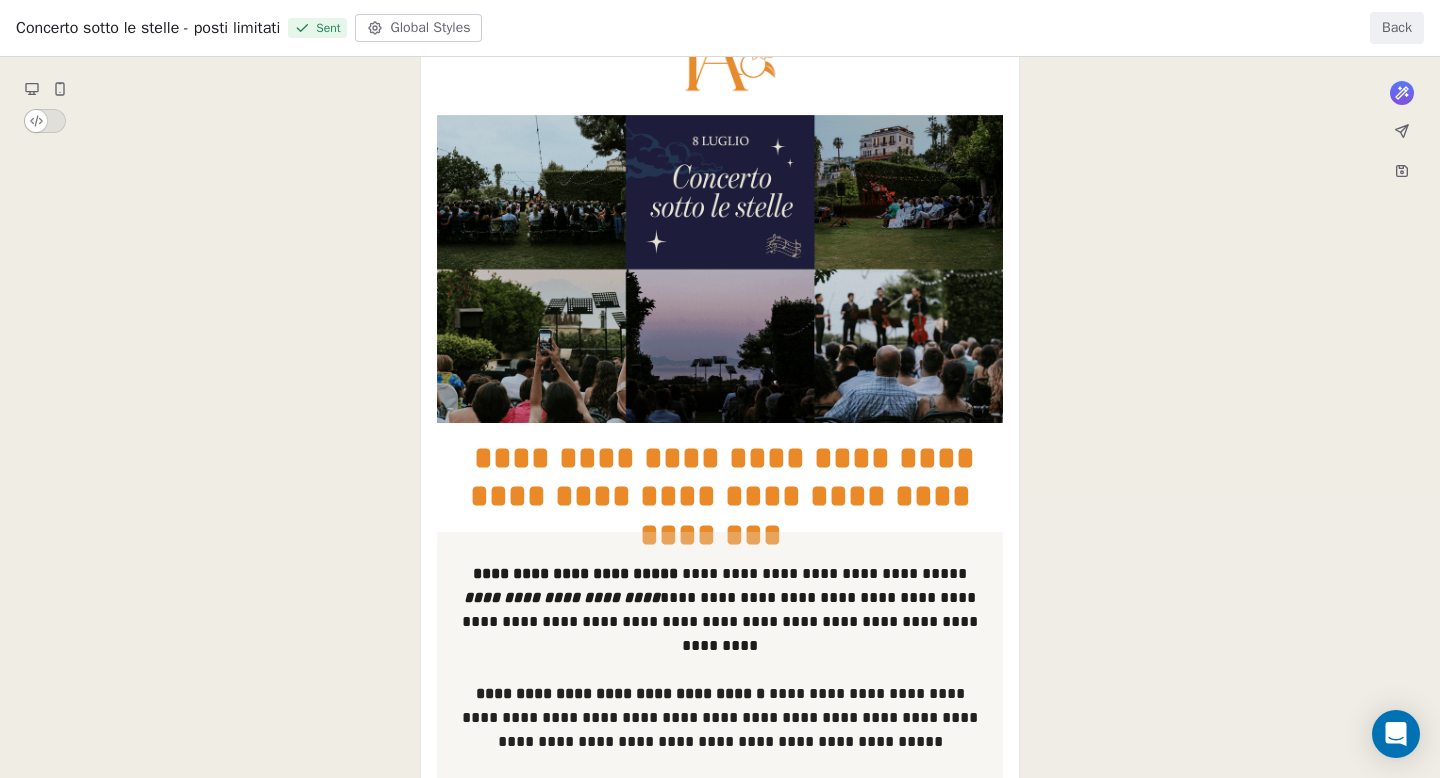 click on "Back" at bounding box center (1397, 28) 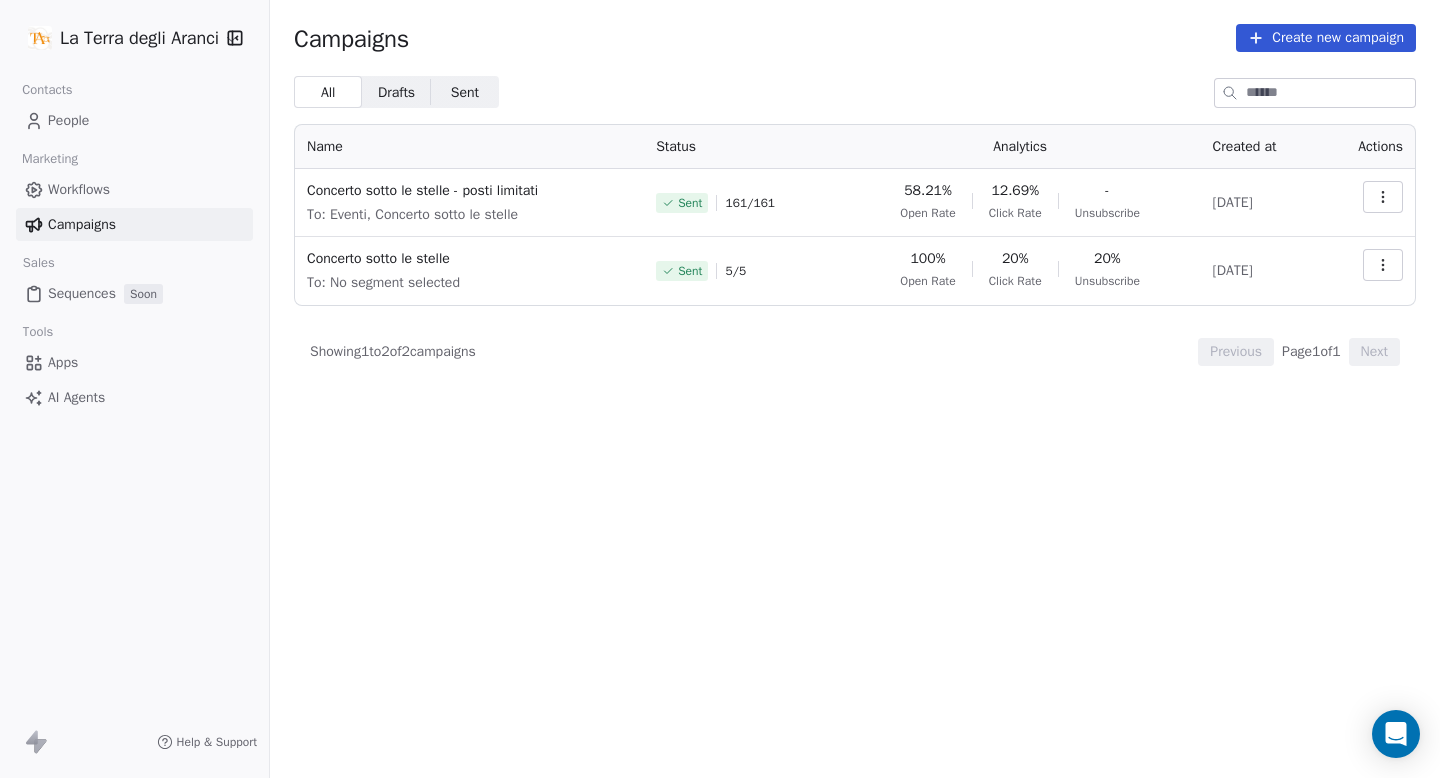 click at bounding box center [1383, 197] 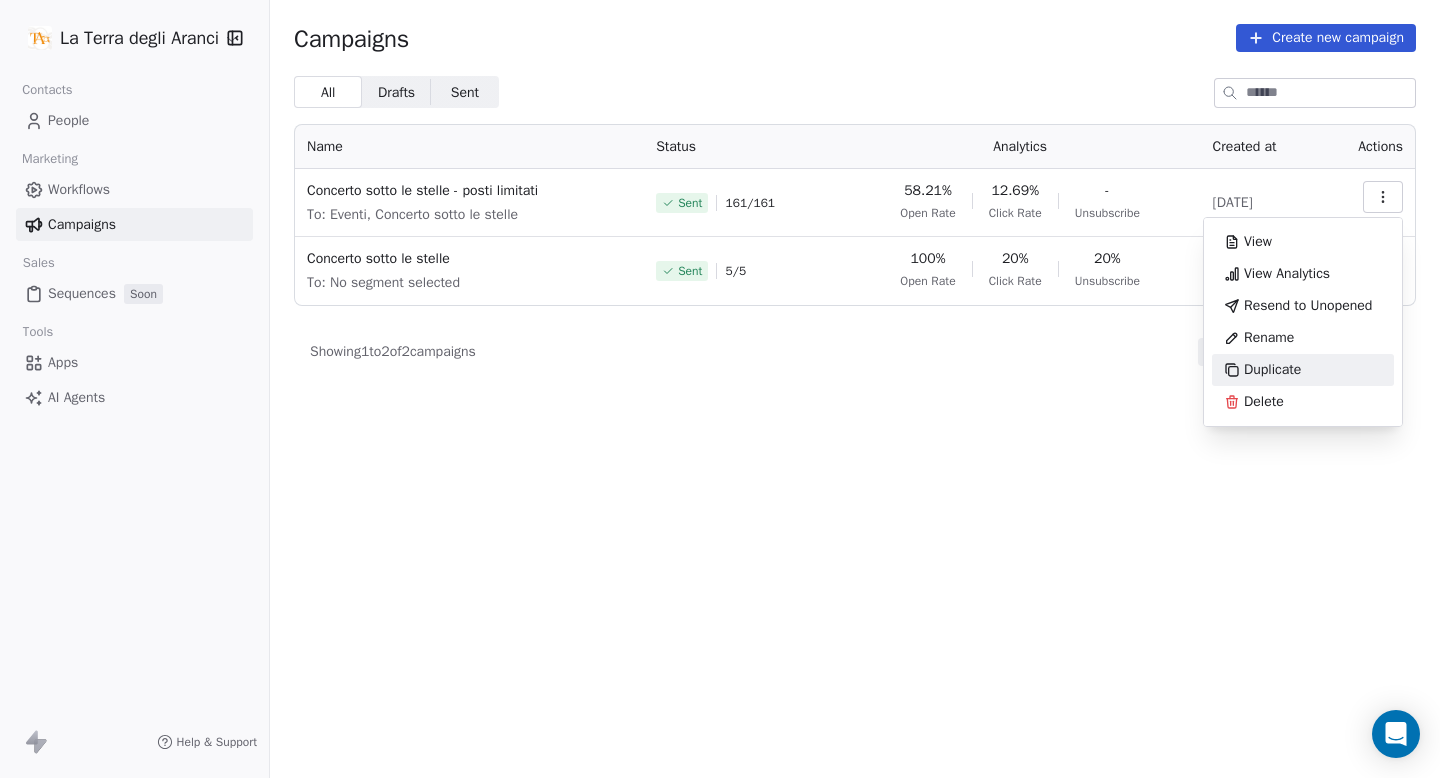 click on "Duplicate" at bounding box center (1303, 370) 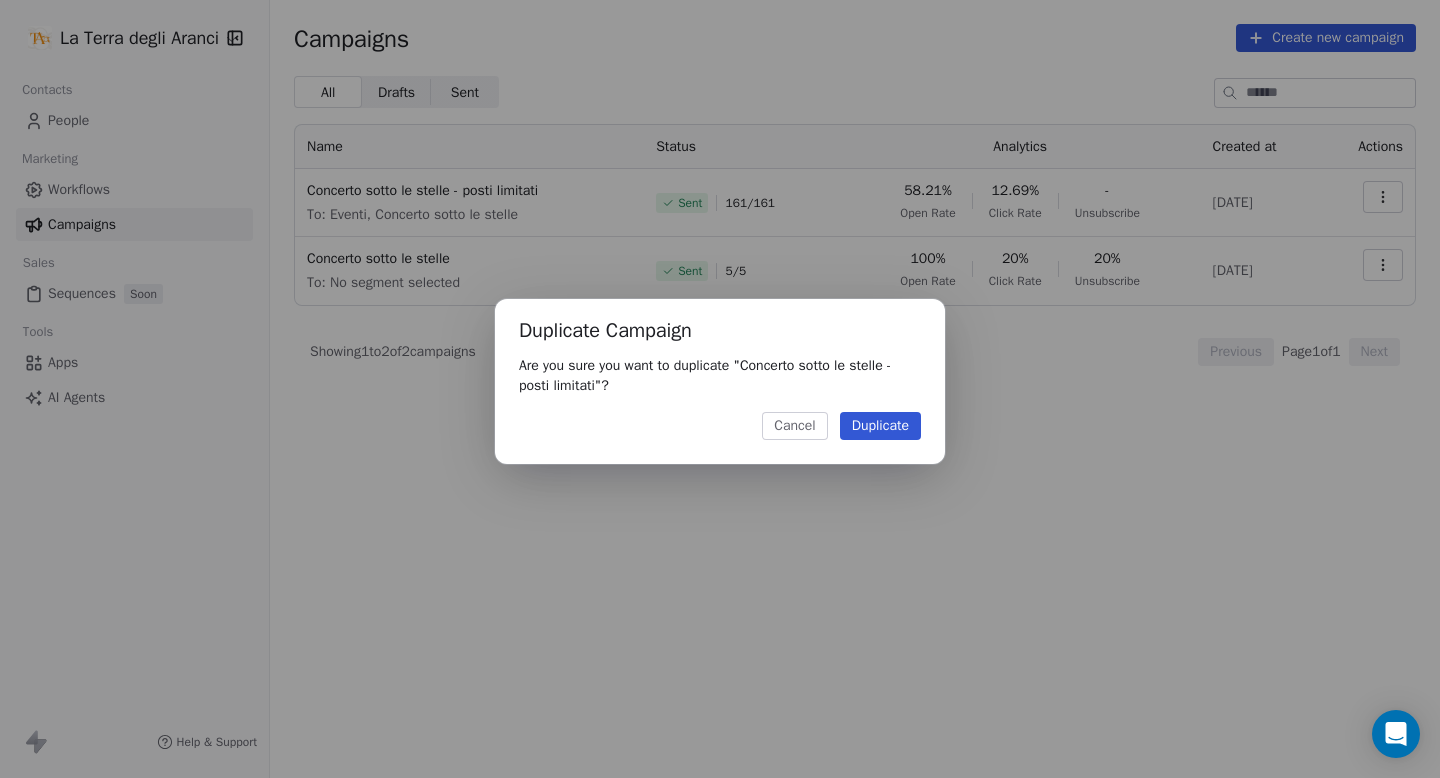 click on "Duplicate" at bounding box center (880, 426) 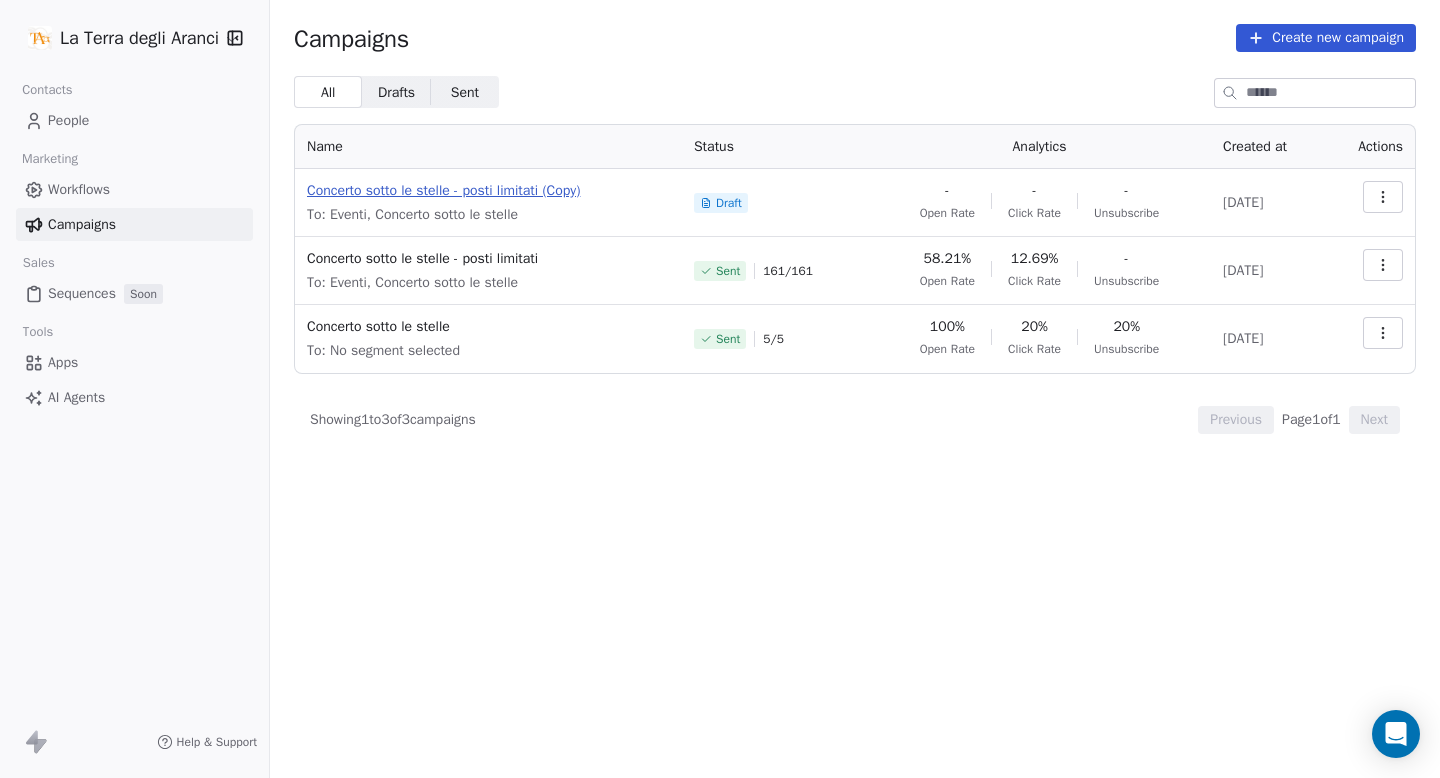 click on "Concerto sotto le stelle - posti limitati (Copy)" at bounding box center (488, 191) 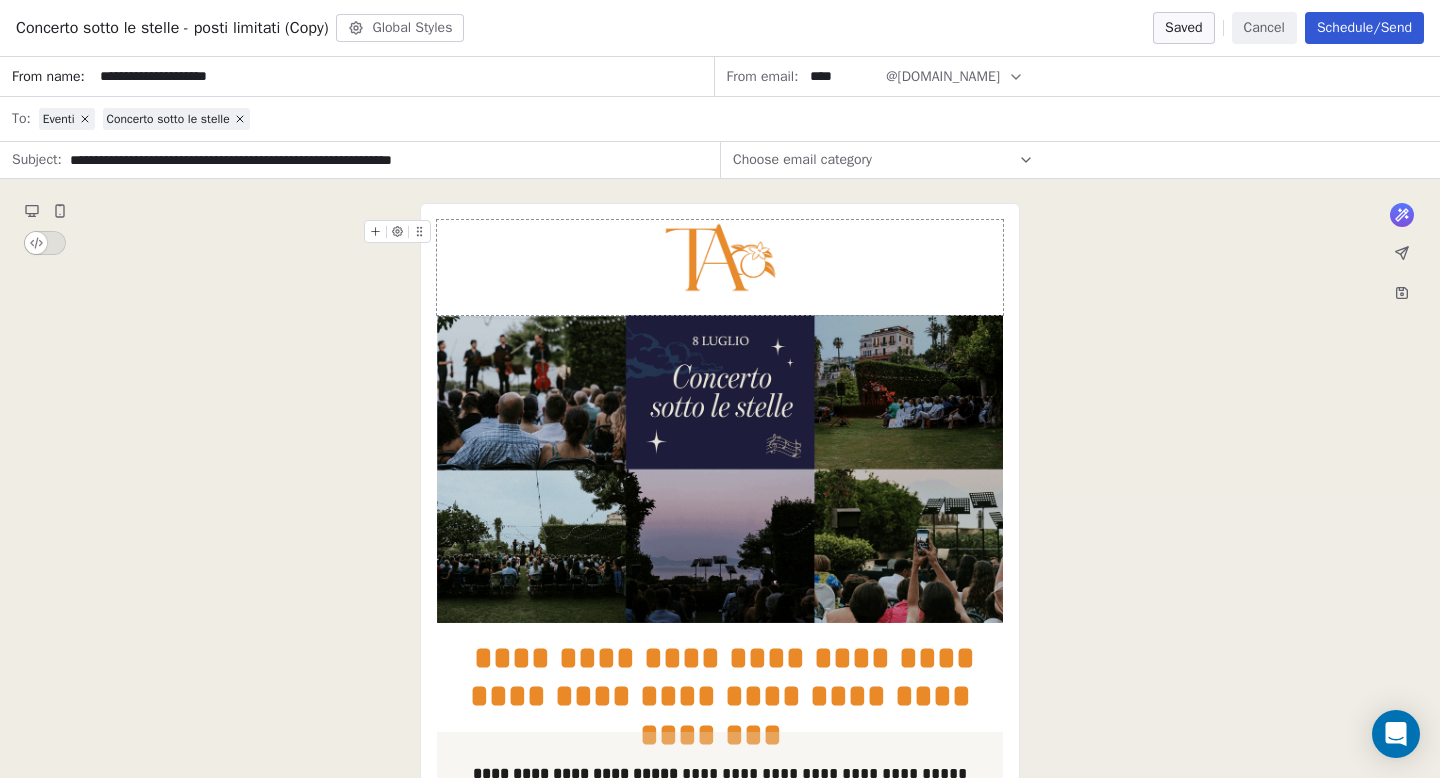 click 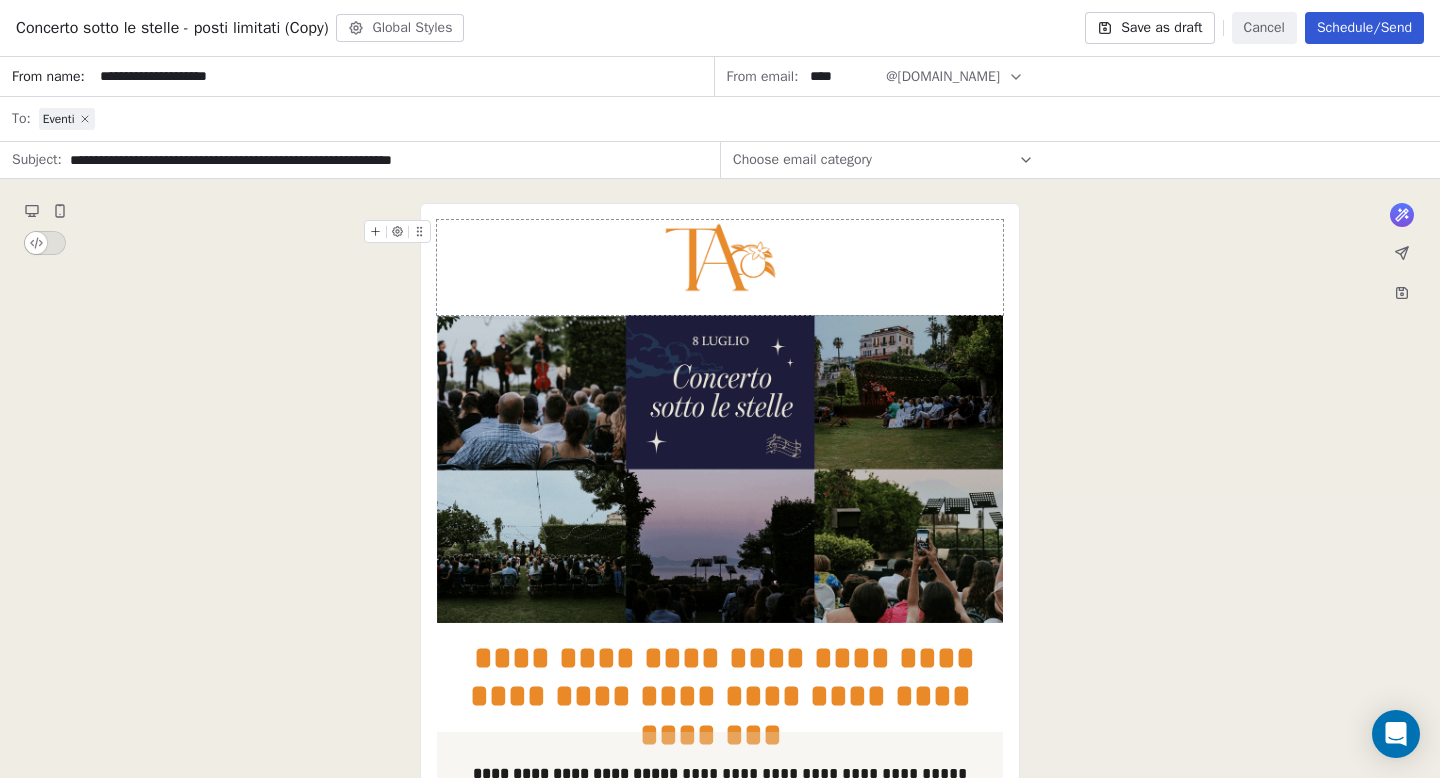 click 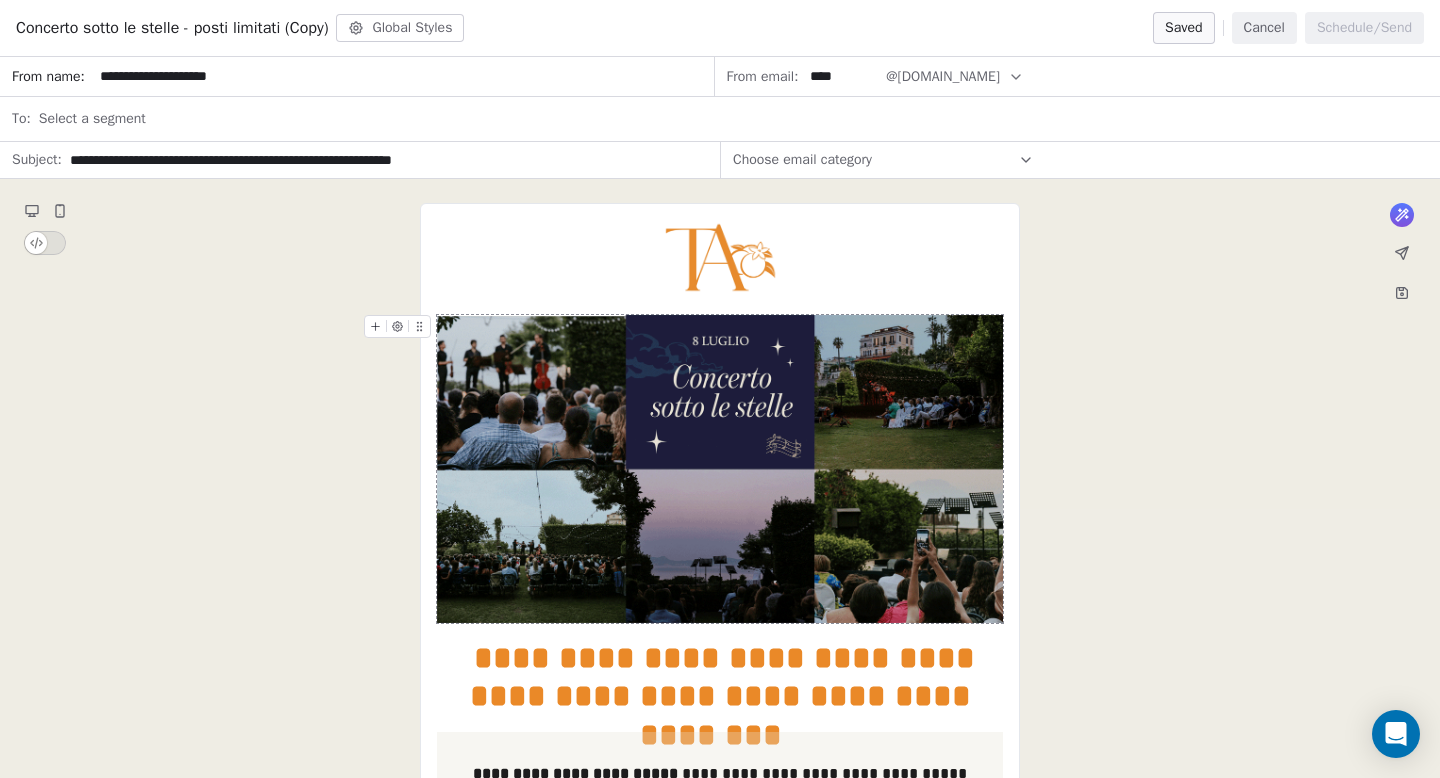 click on "**********" at bounding box center [720, 793] 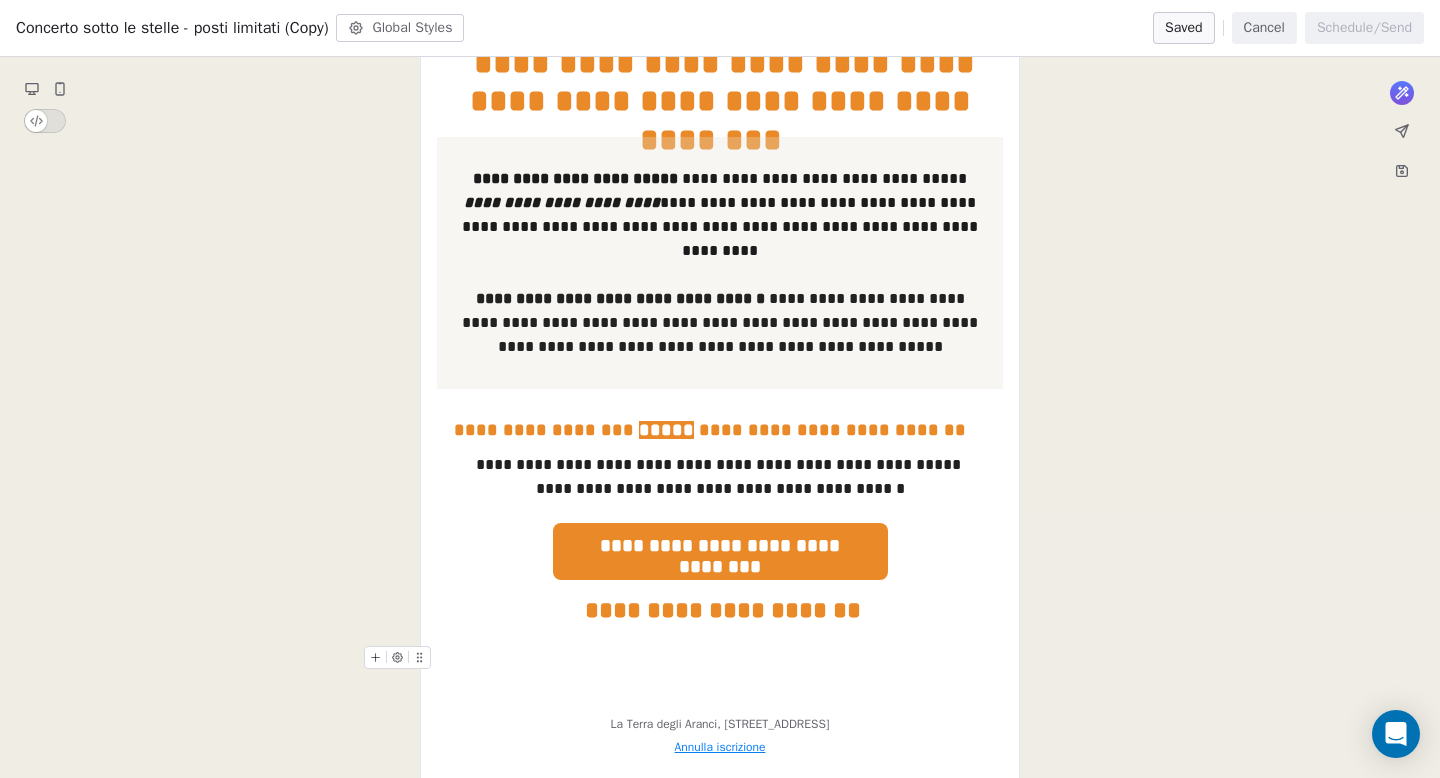 click at bounding box center [720, 658] 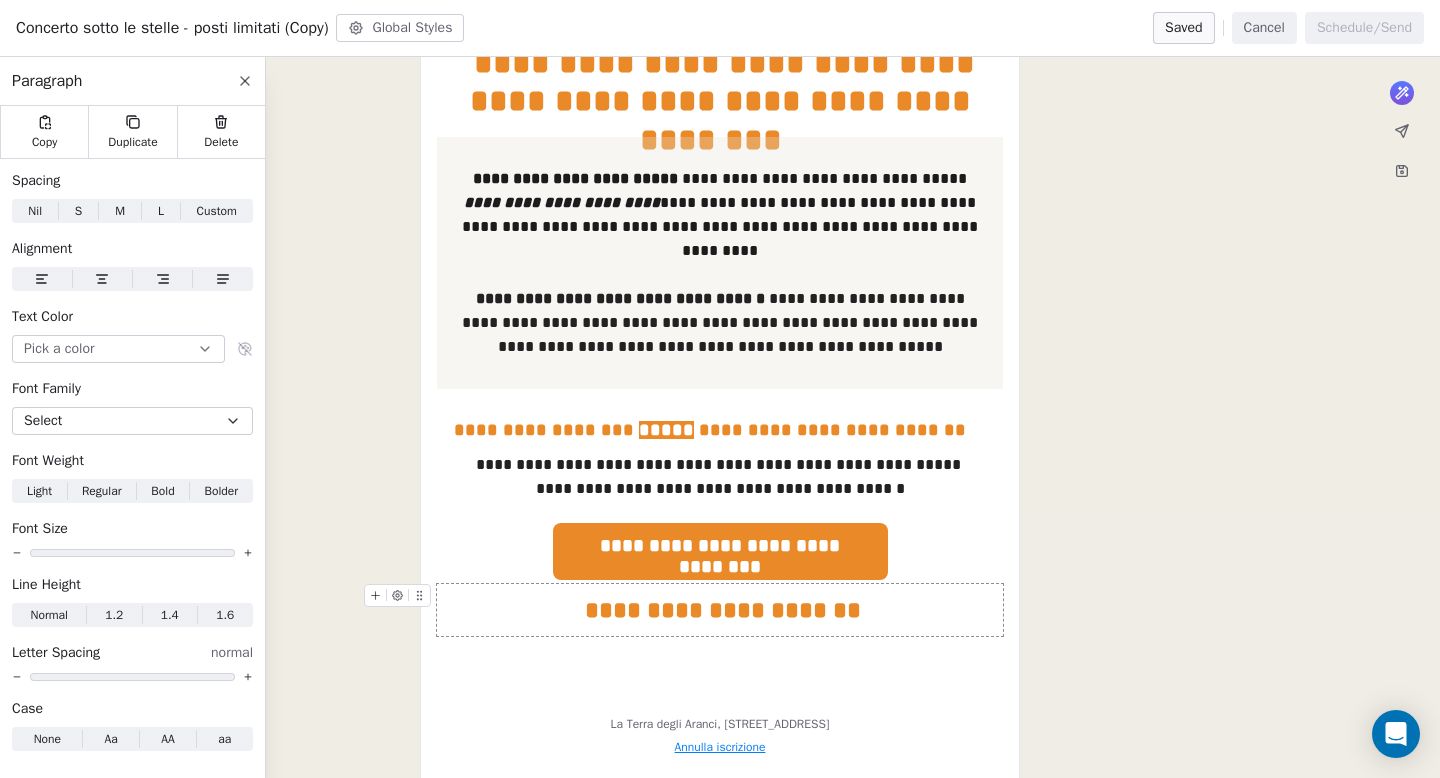 click on "**********" at bounding box center (720, 198) 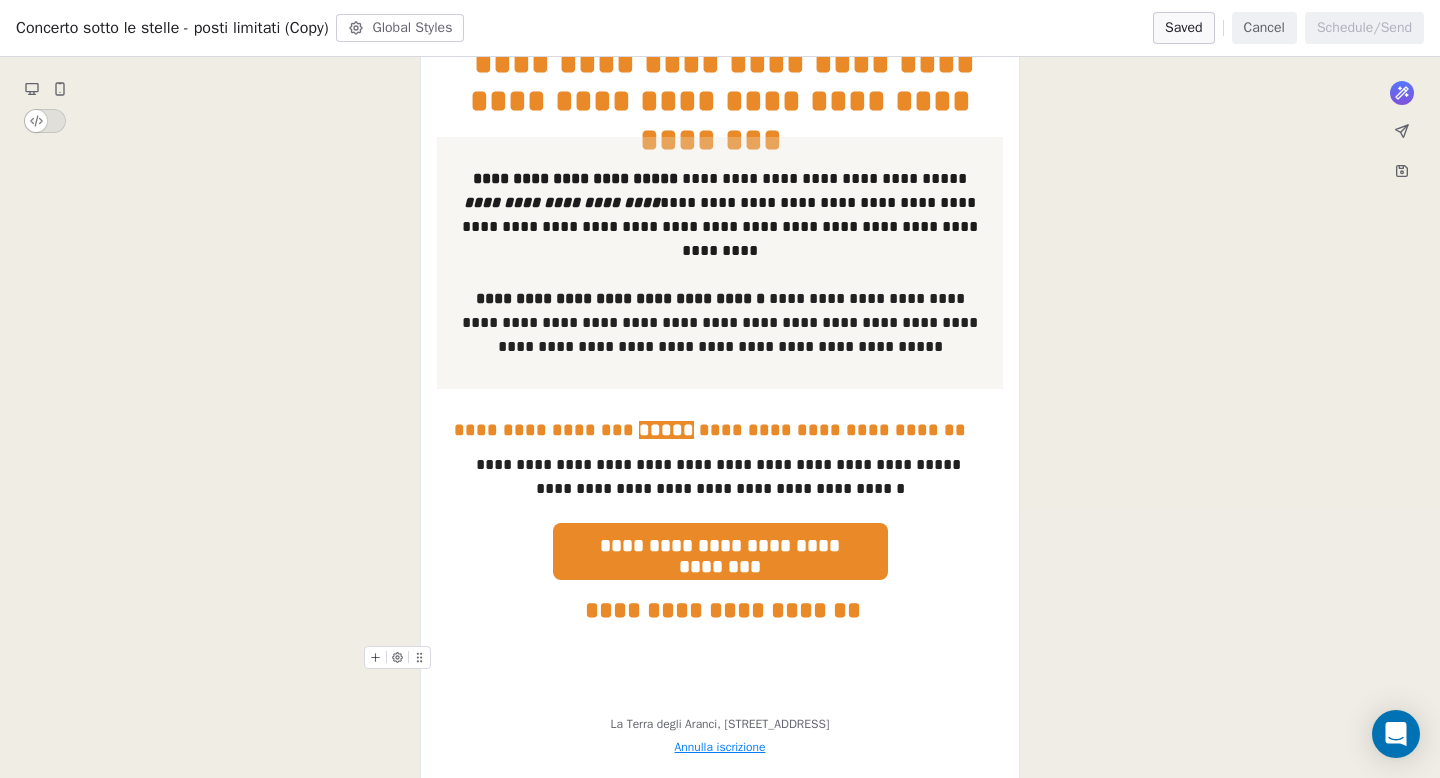 click on "**********" at bounding box center [720, 198] 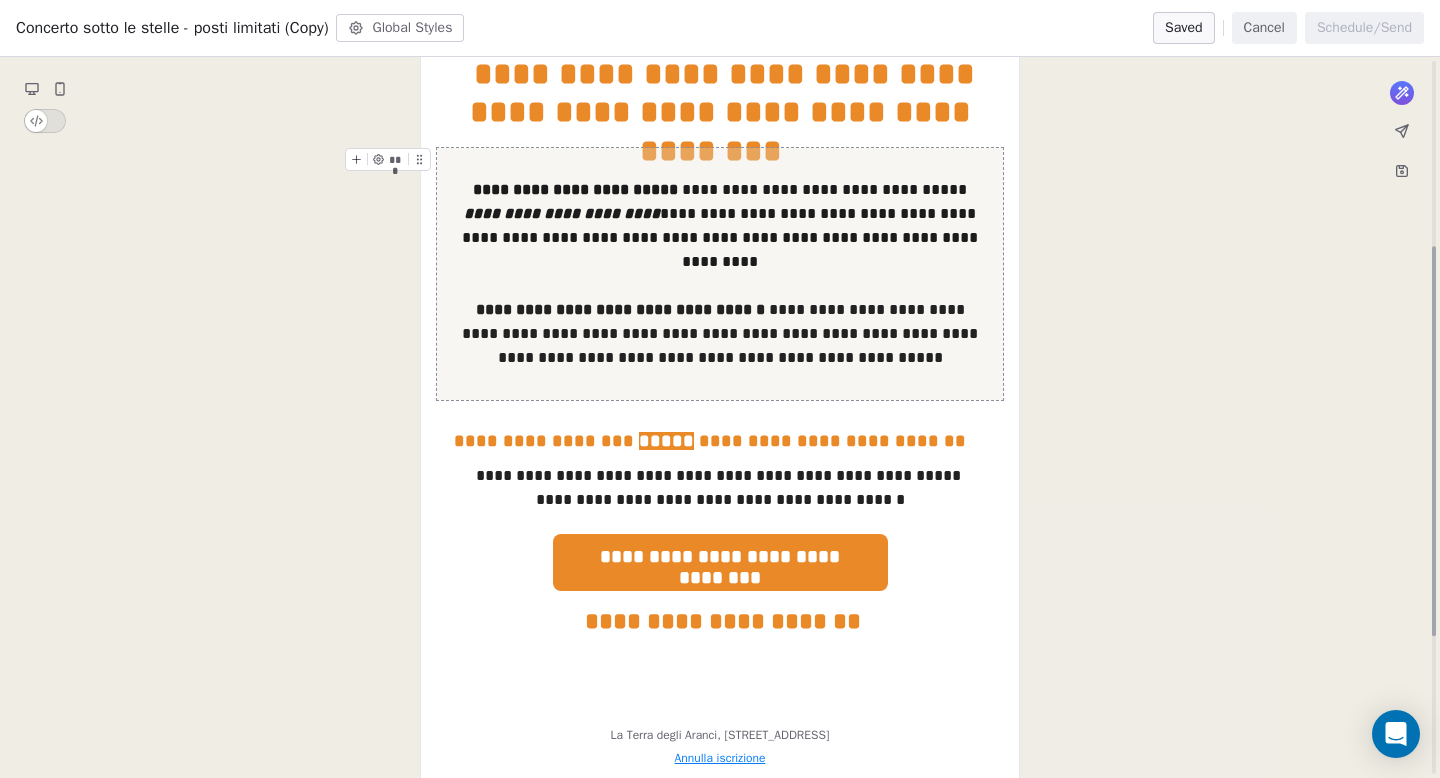 scroll, scrollTop: 595, scrollLeft: 0, axis: vertical 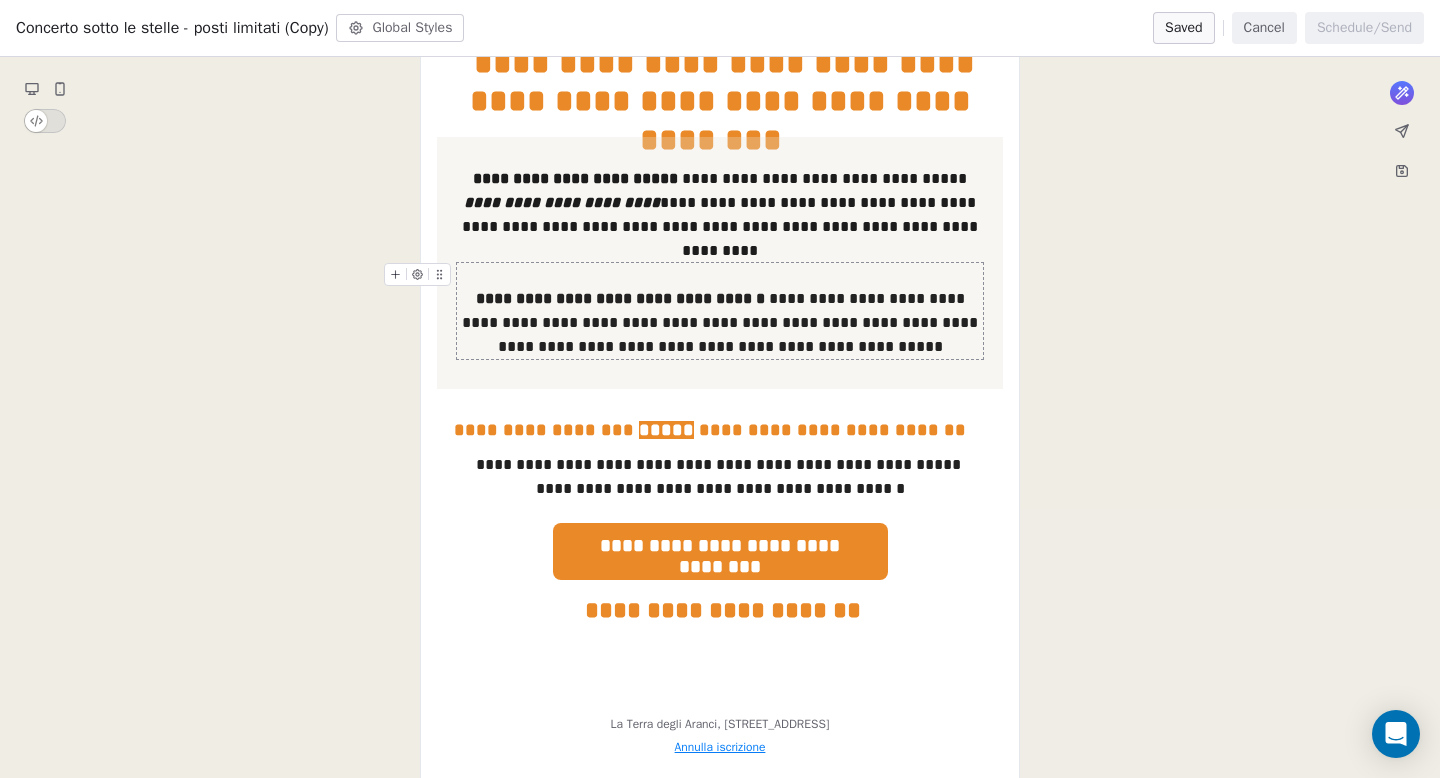 click on "**********" at bounding box center (620, 298) 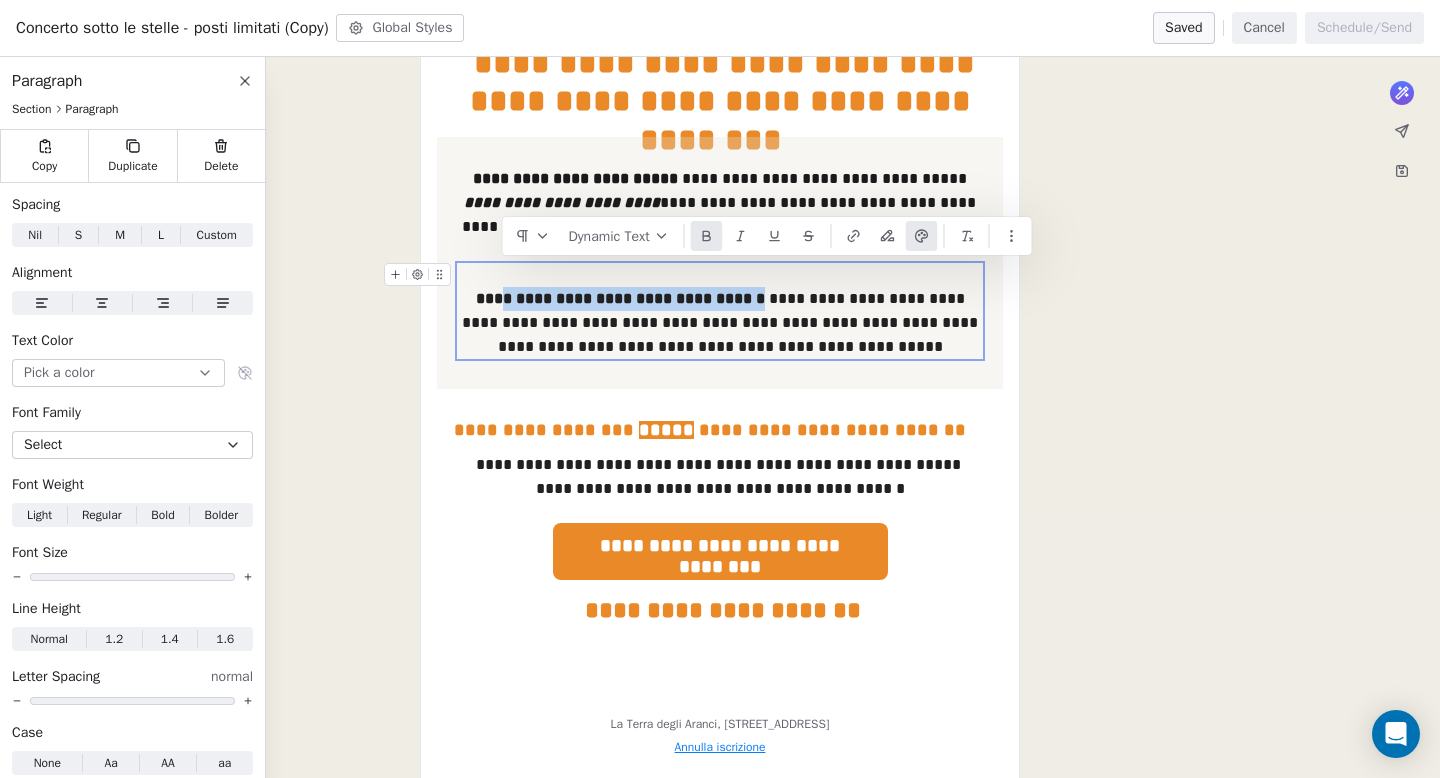 drag, startPoint x: 751, startPoint y: 270, endPoint x: 505, endPoint y: 276, distance: 246.07317 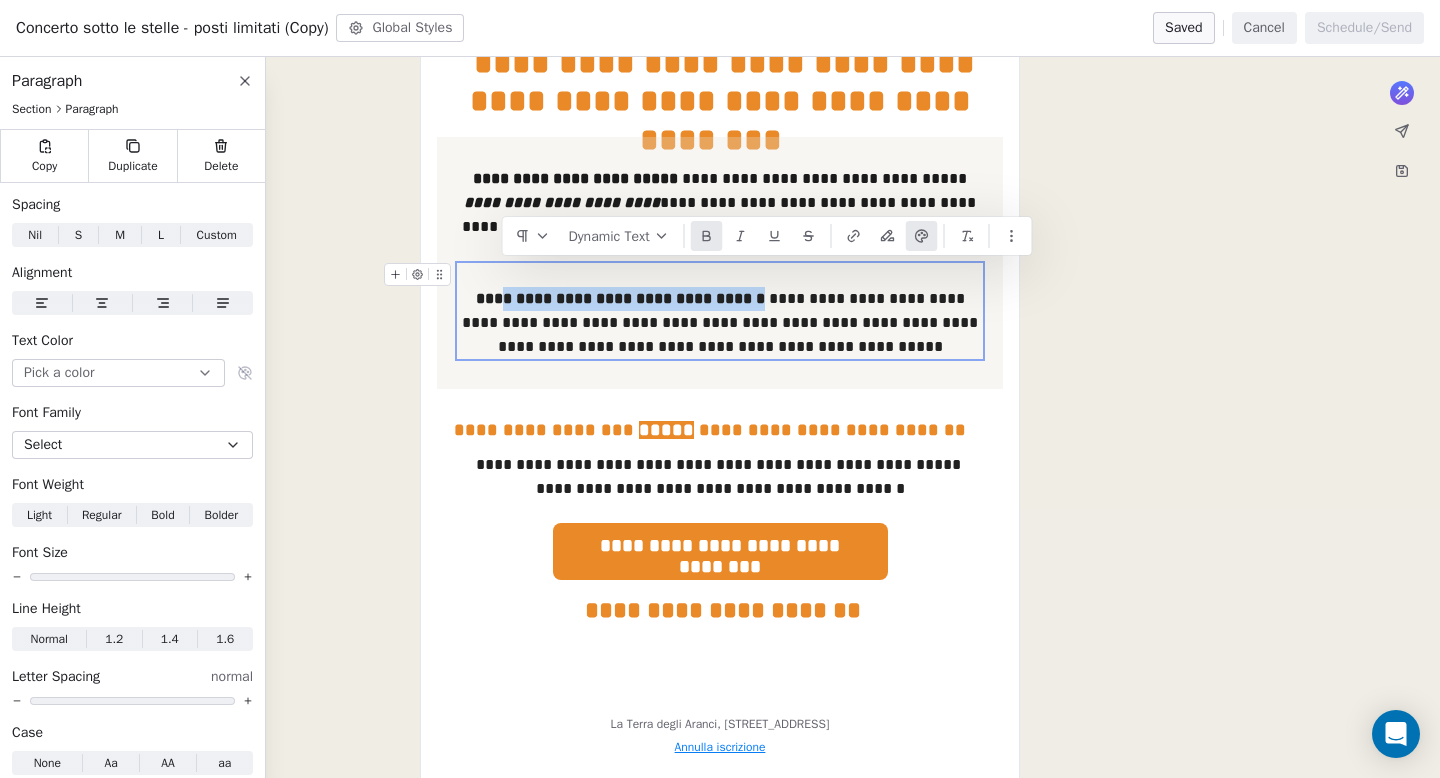 copy on "**********" 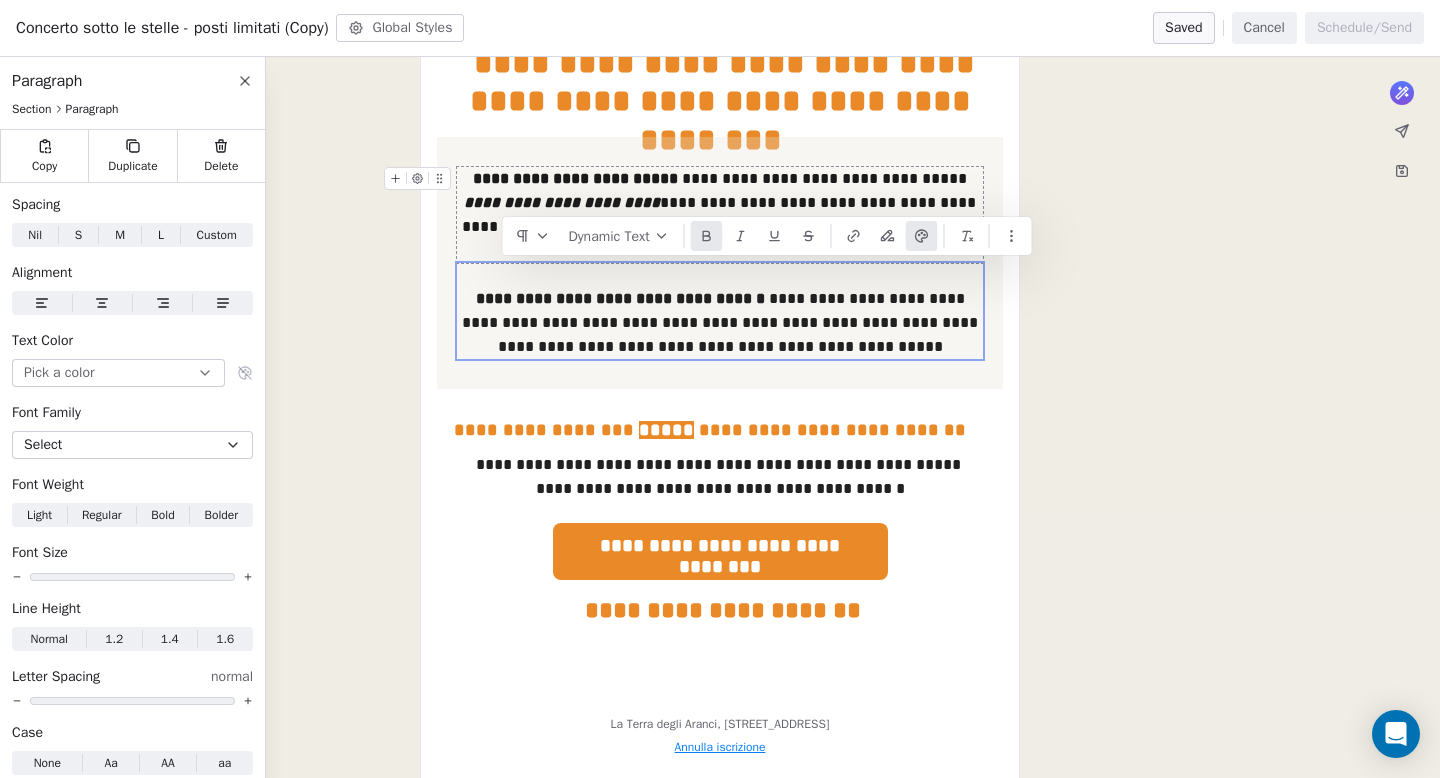 click on "**********" at bounding box center [720, 198] 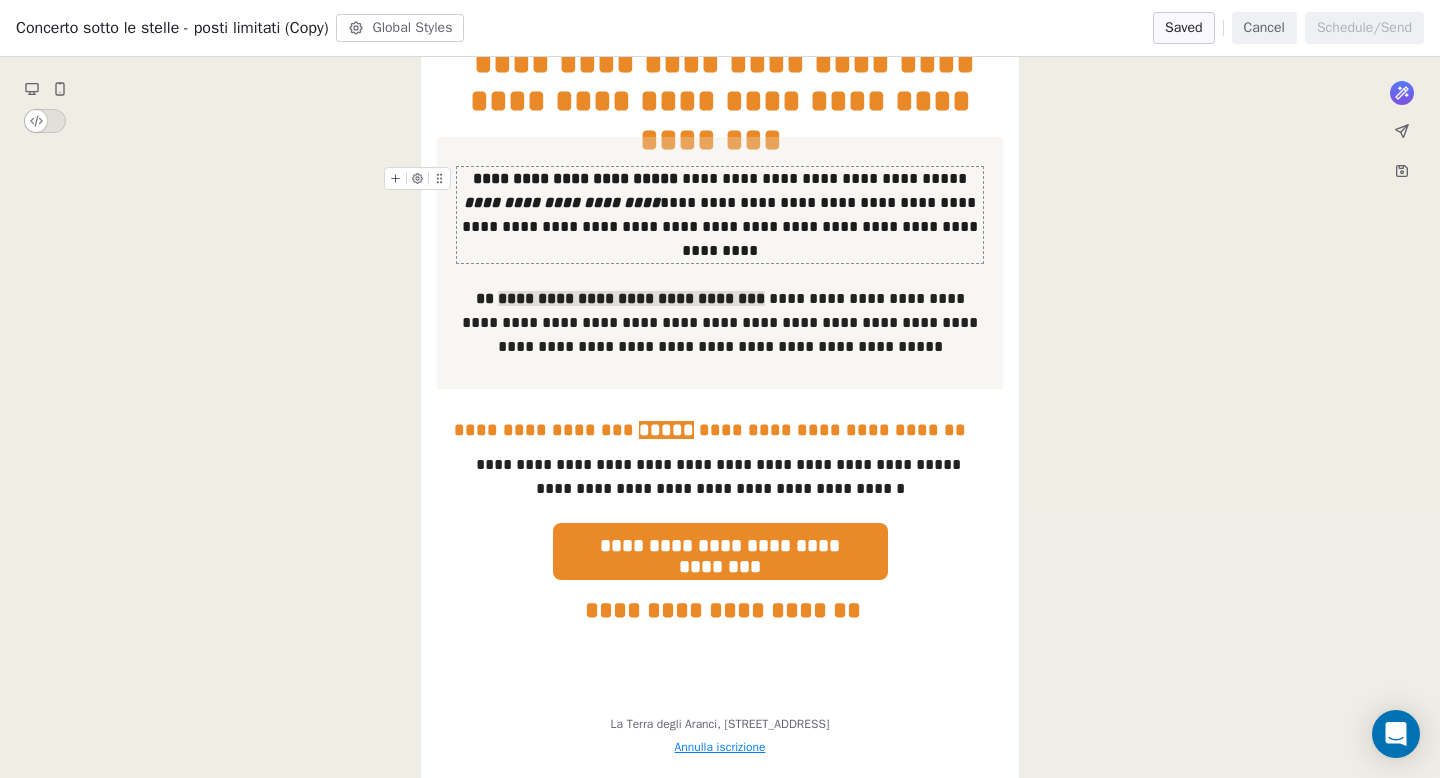 drag, startPoint x: 1174, startPoint y: 213, endPoint x: 1176, endPoint y: 191, distance: 22.090721 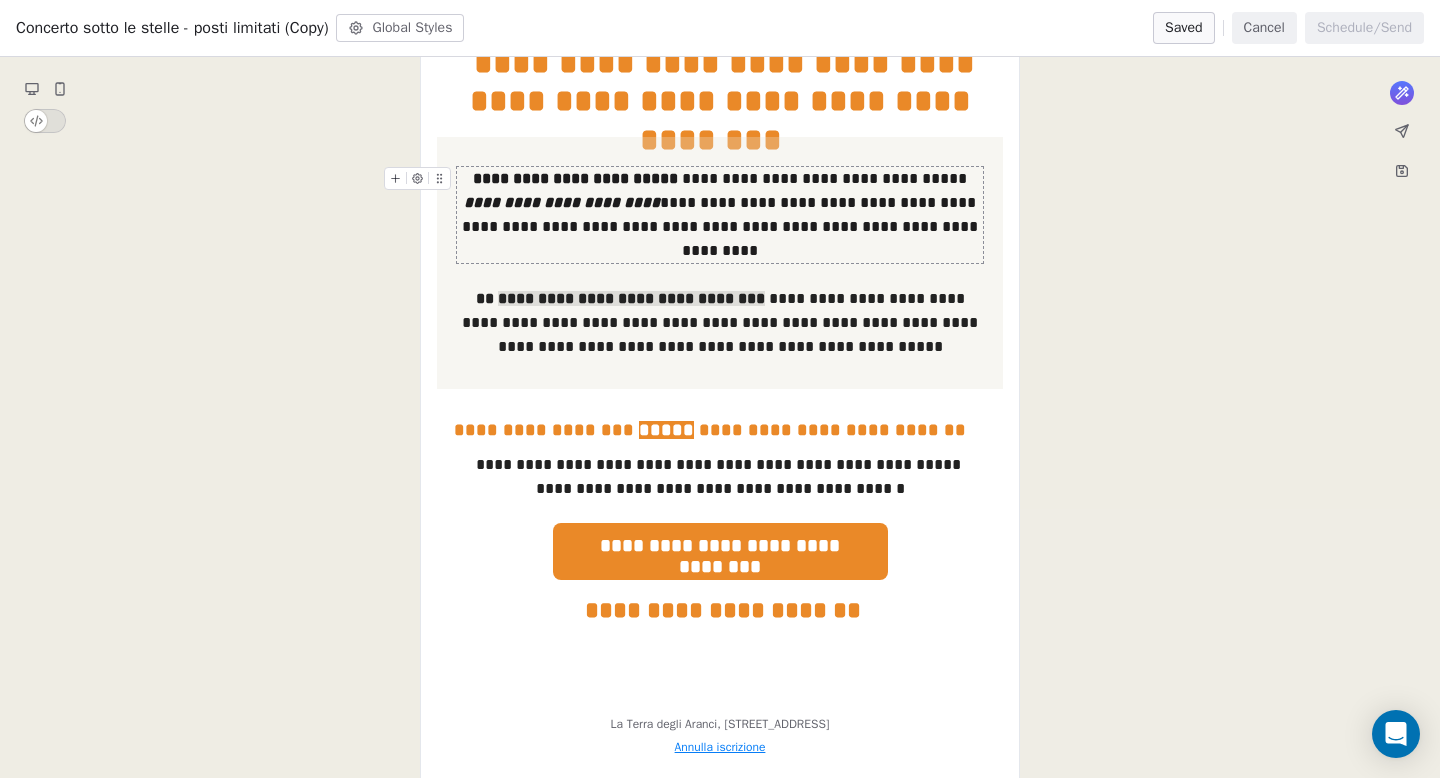 click 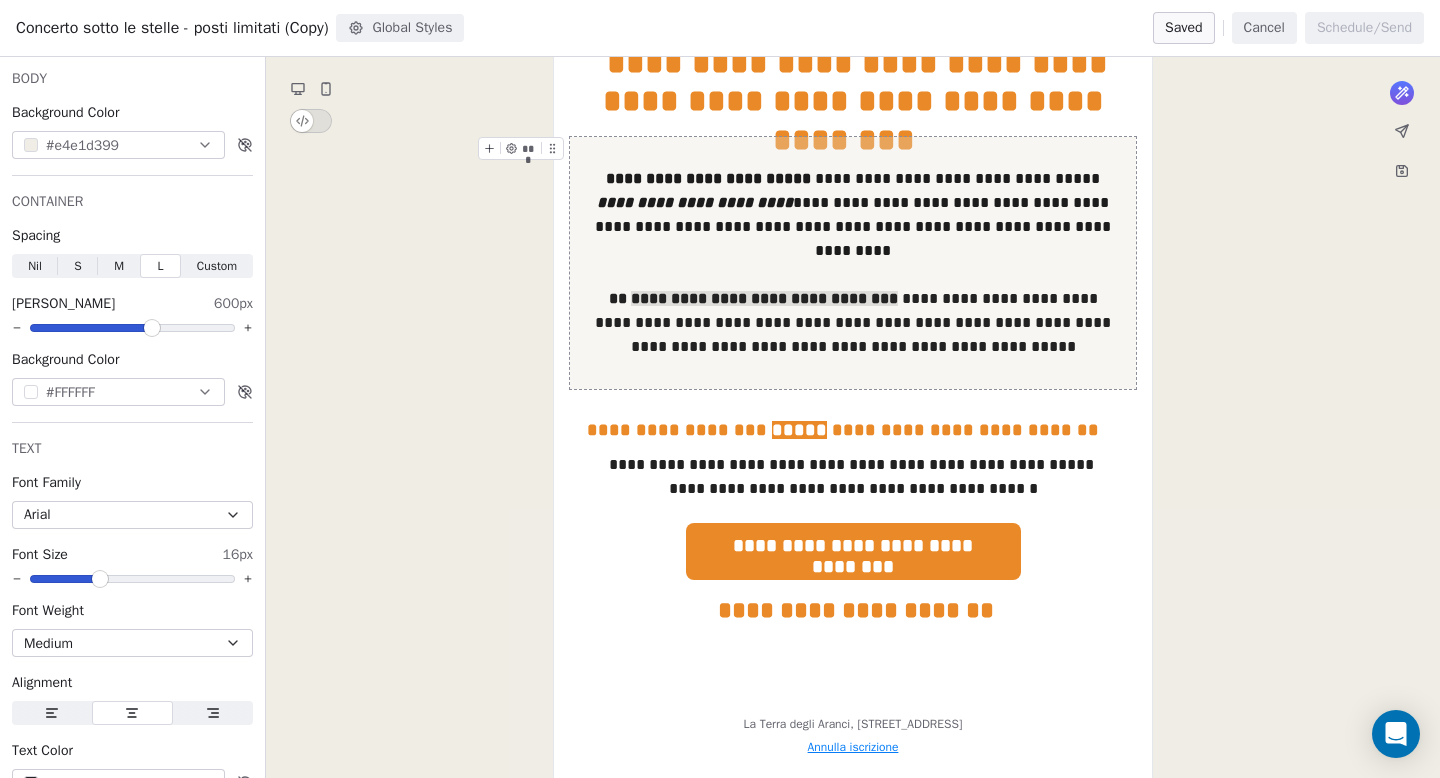 click on "**********" at bounding box center (853, 198) 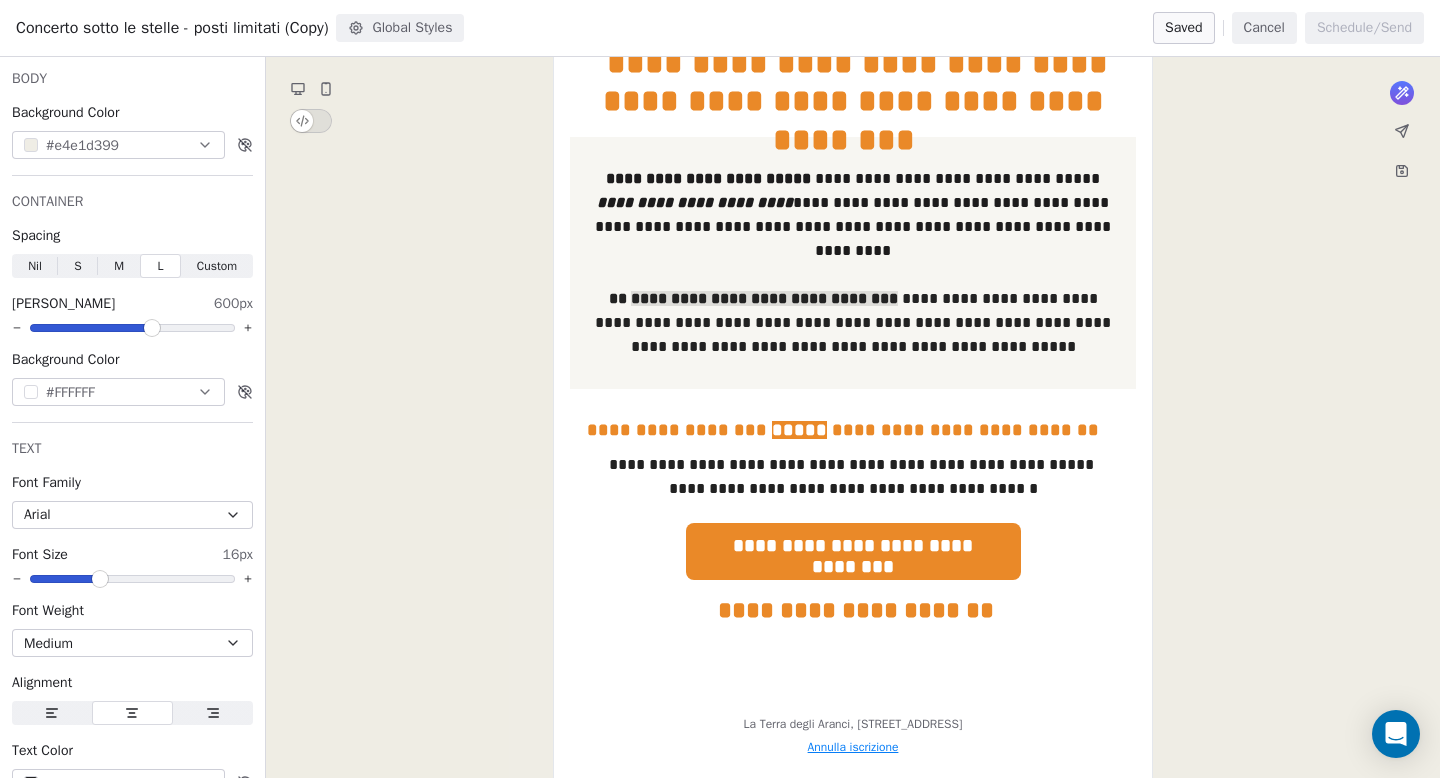 click on "Cancel" at bounding box center [1264, 28] 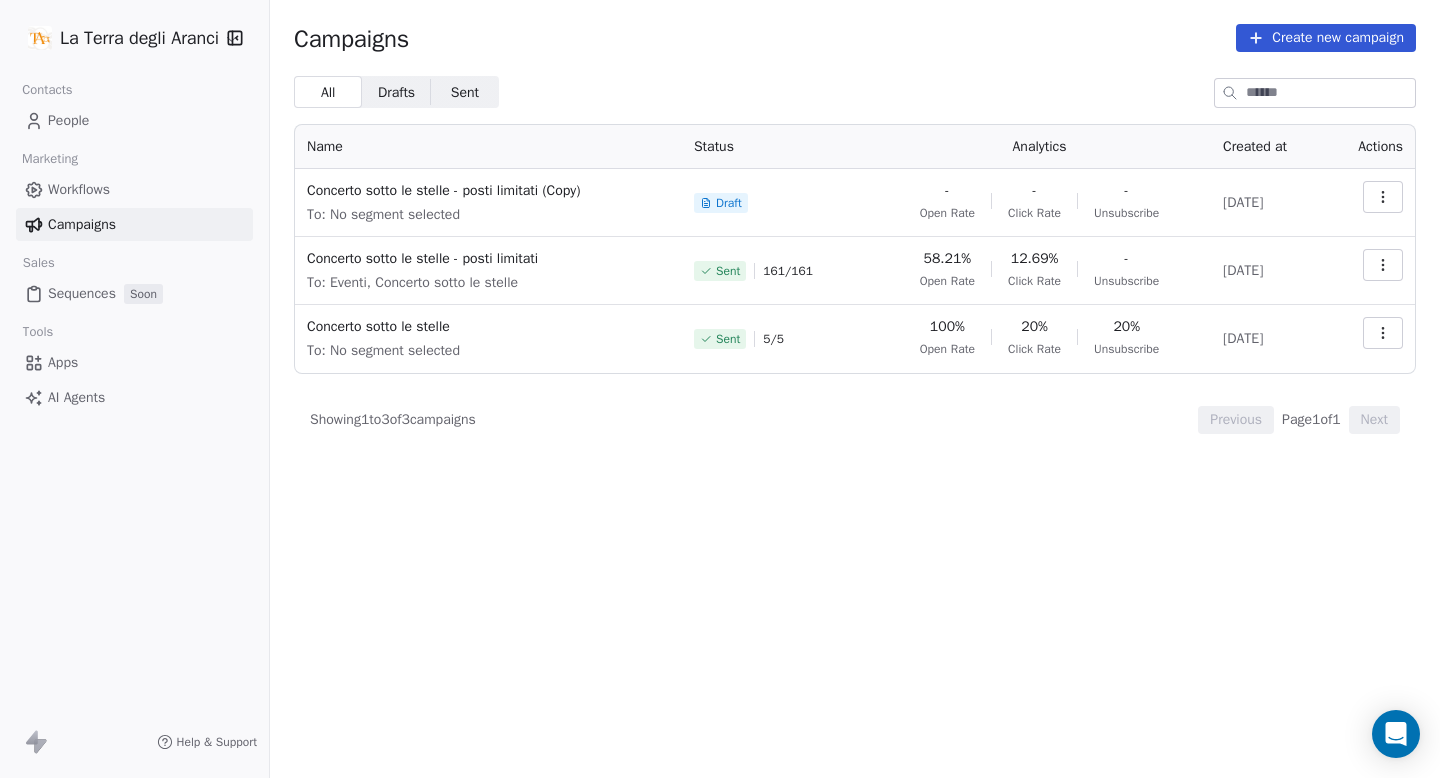 click at bounding box center (1383, 197) 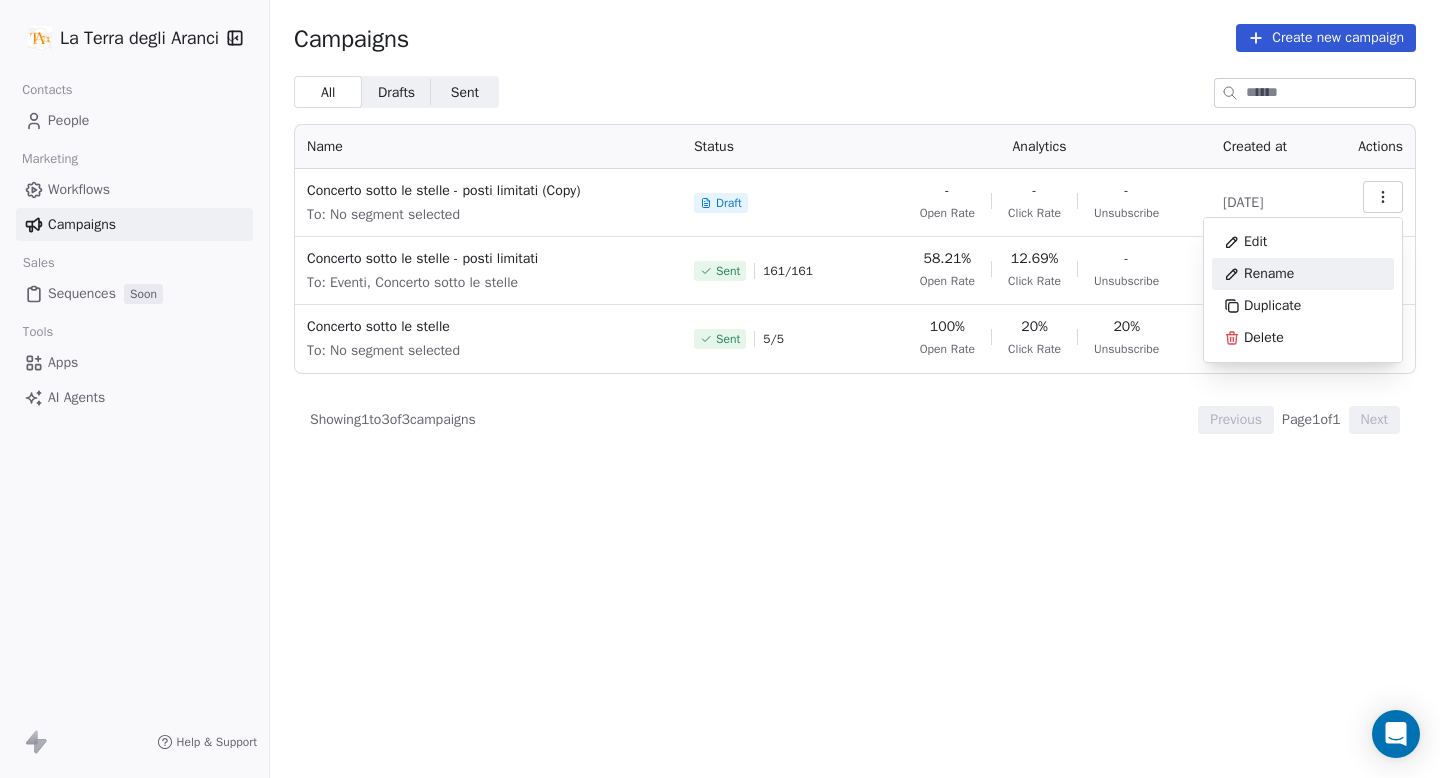 click on "Rename" at bounding box center (1269, 274) 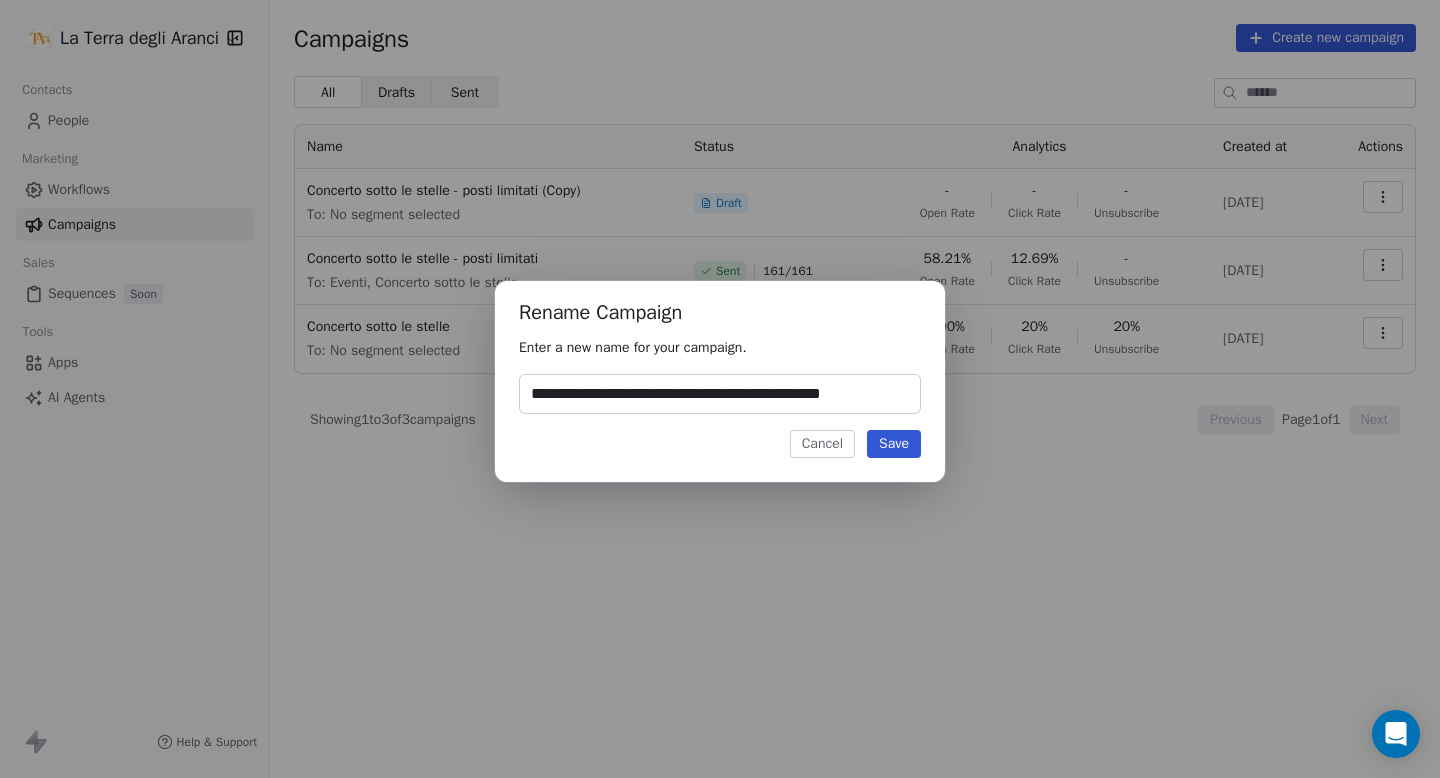 click on "**********" at bounding box center (720, 394) 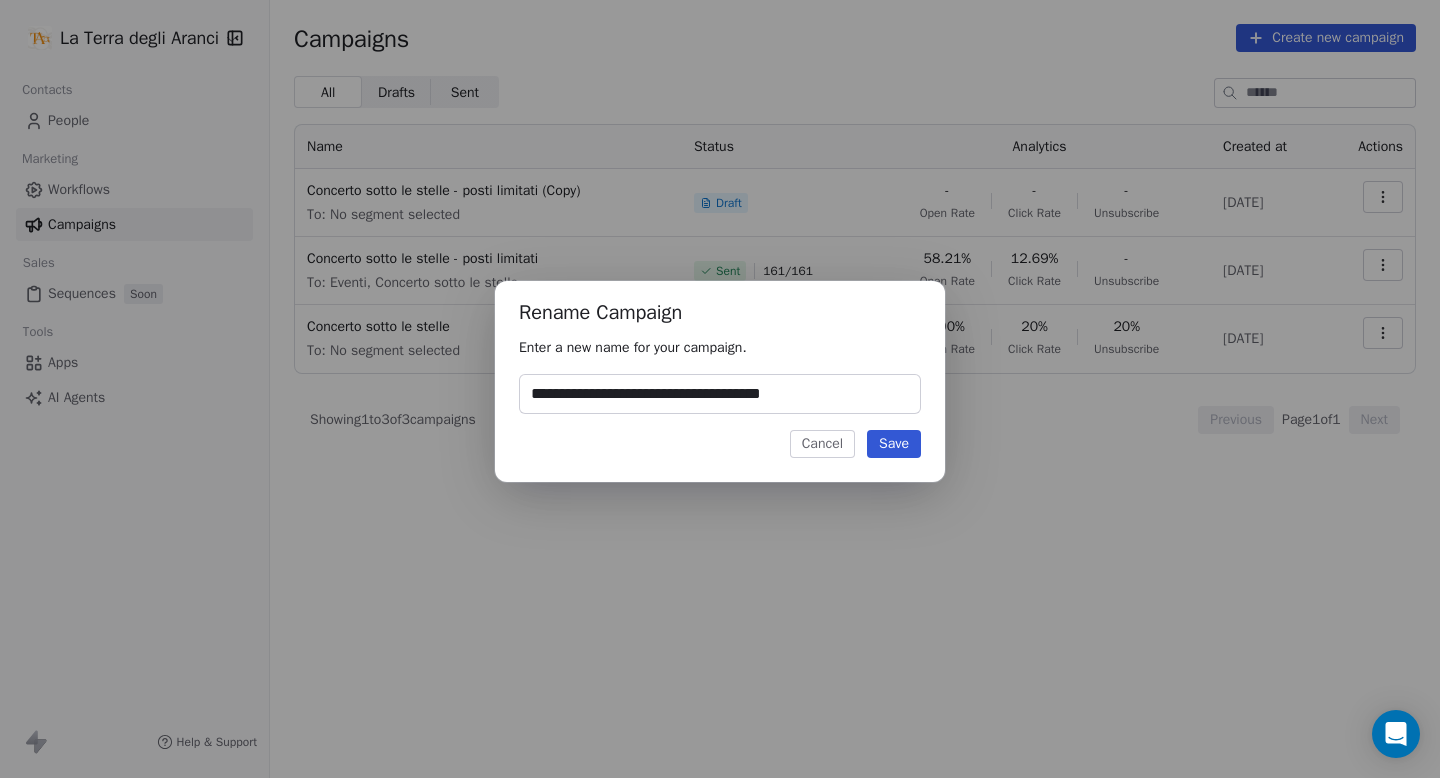 type on "**********" 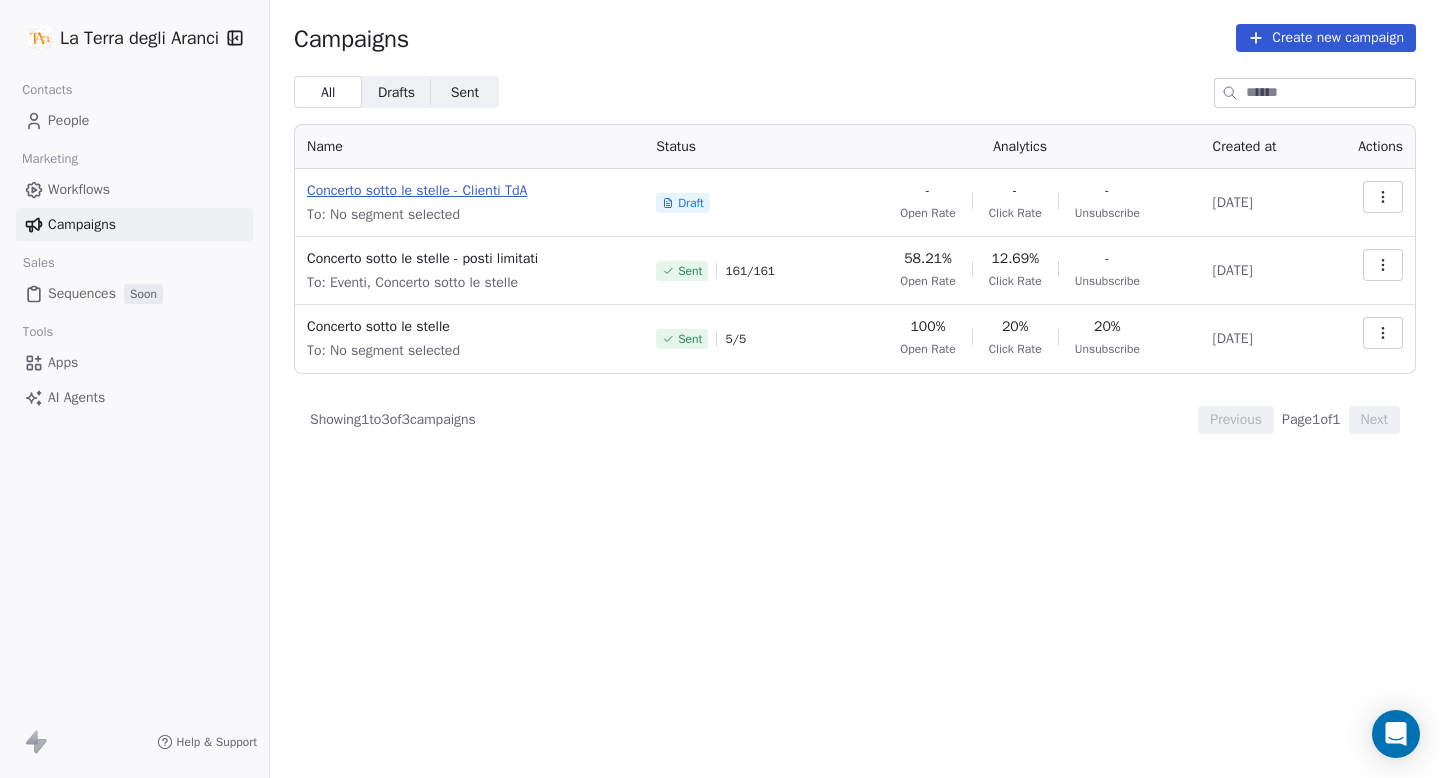 click on "Concerto sotto le stelle - Clienti TdA" at bounding box center (469, 191) 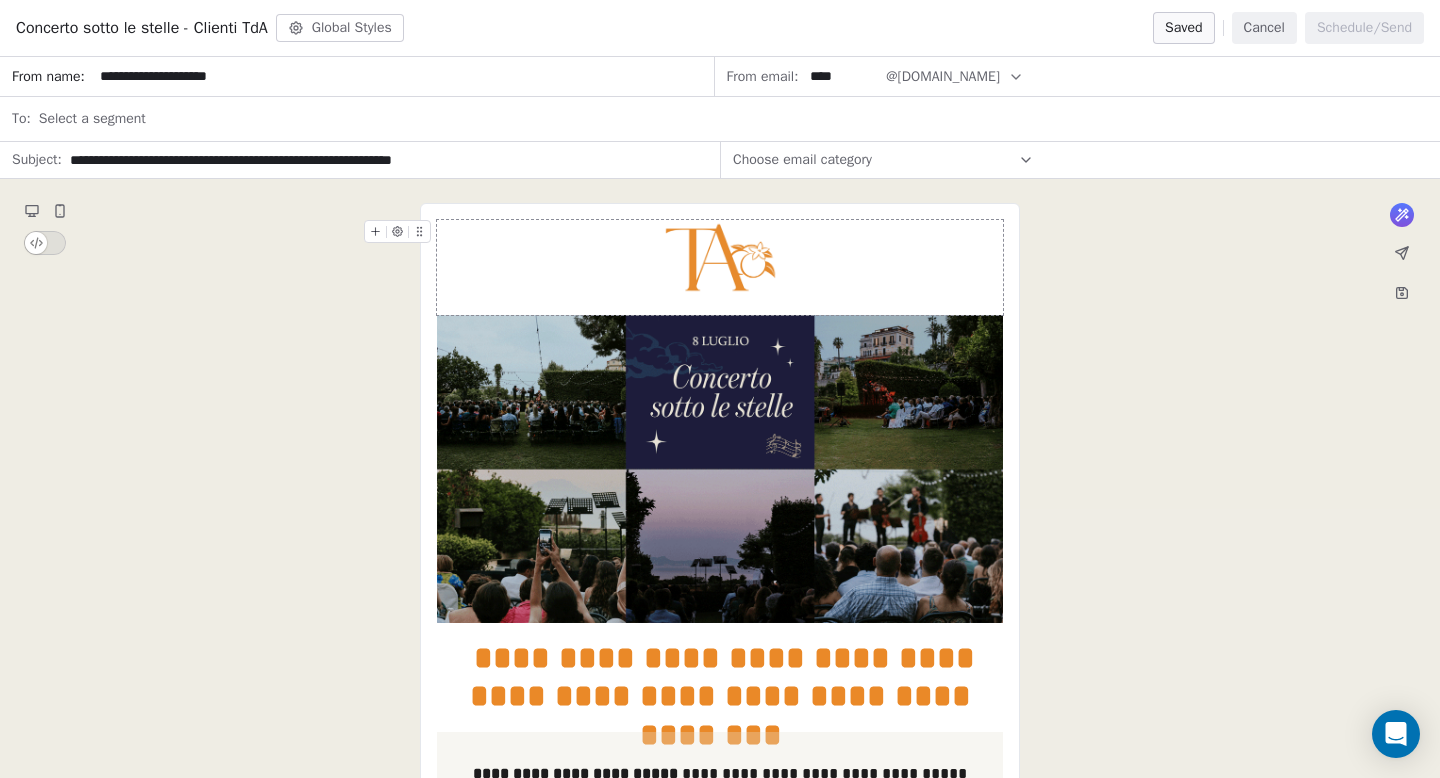 click on "Cancel" at bounding box center [1264, 28] 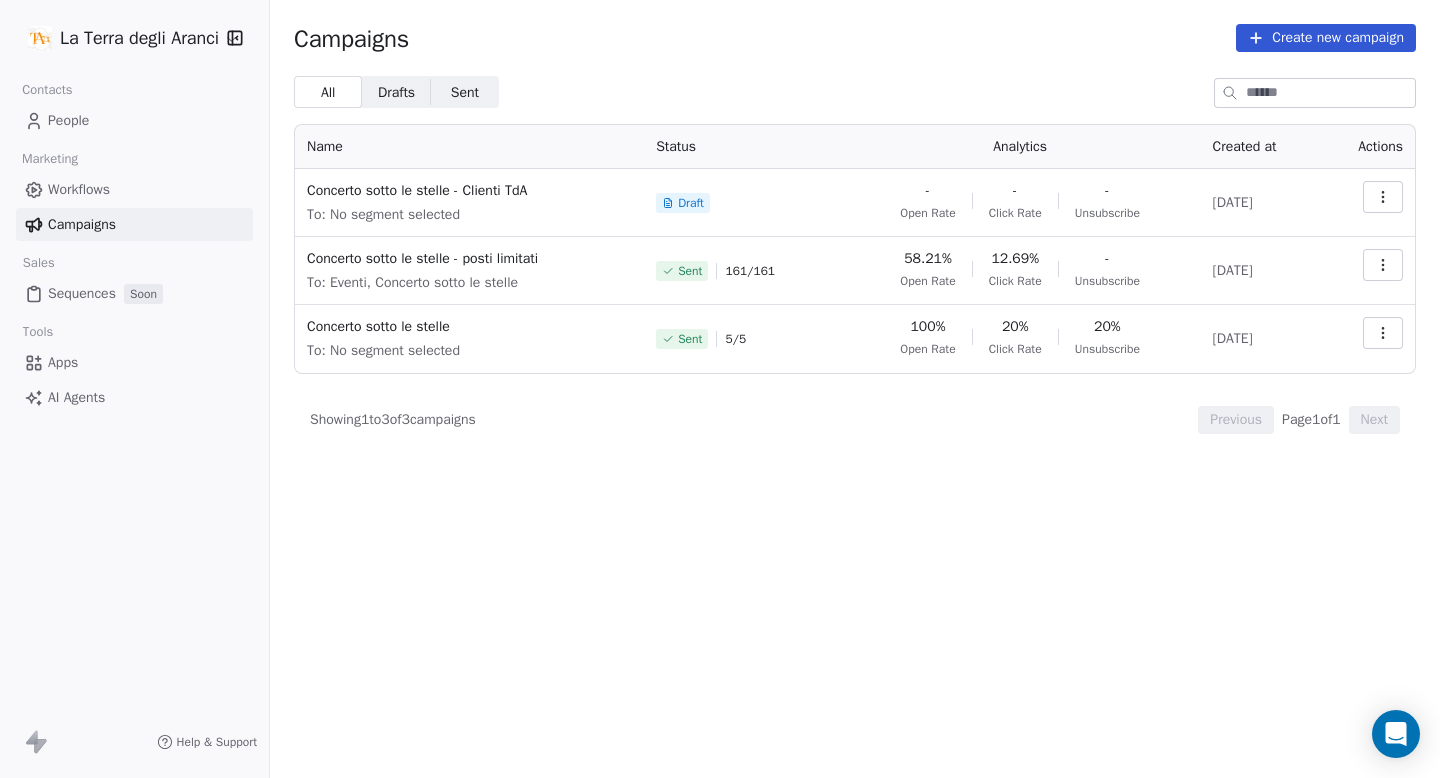 click 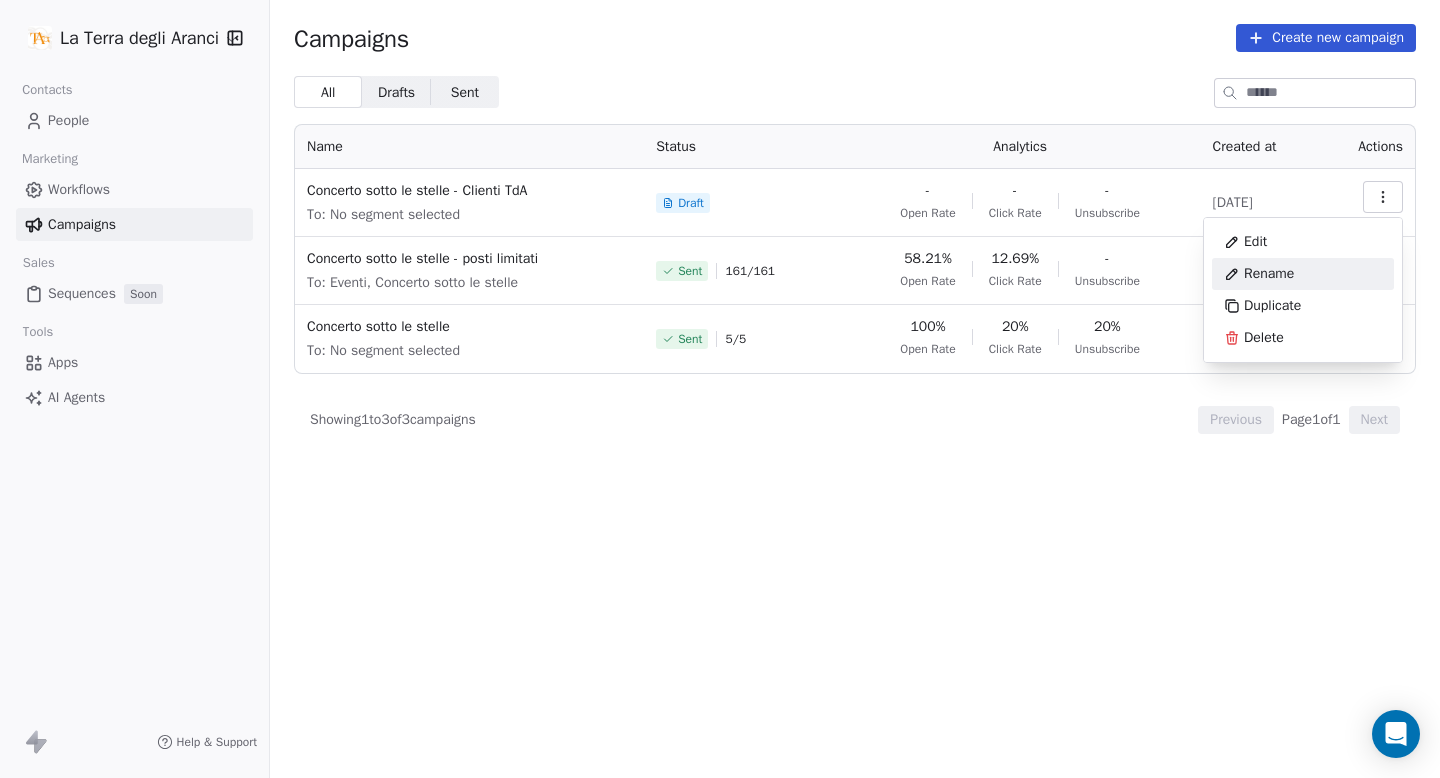 click on "Rename" at bounding box center [1269, 274] 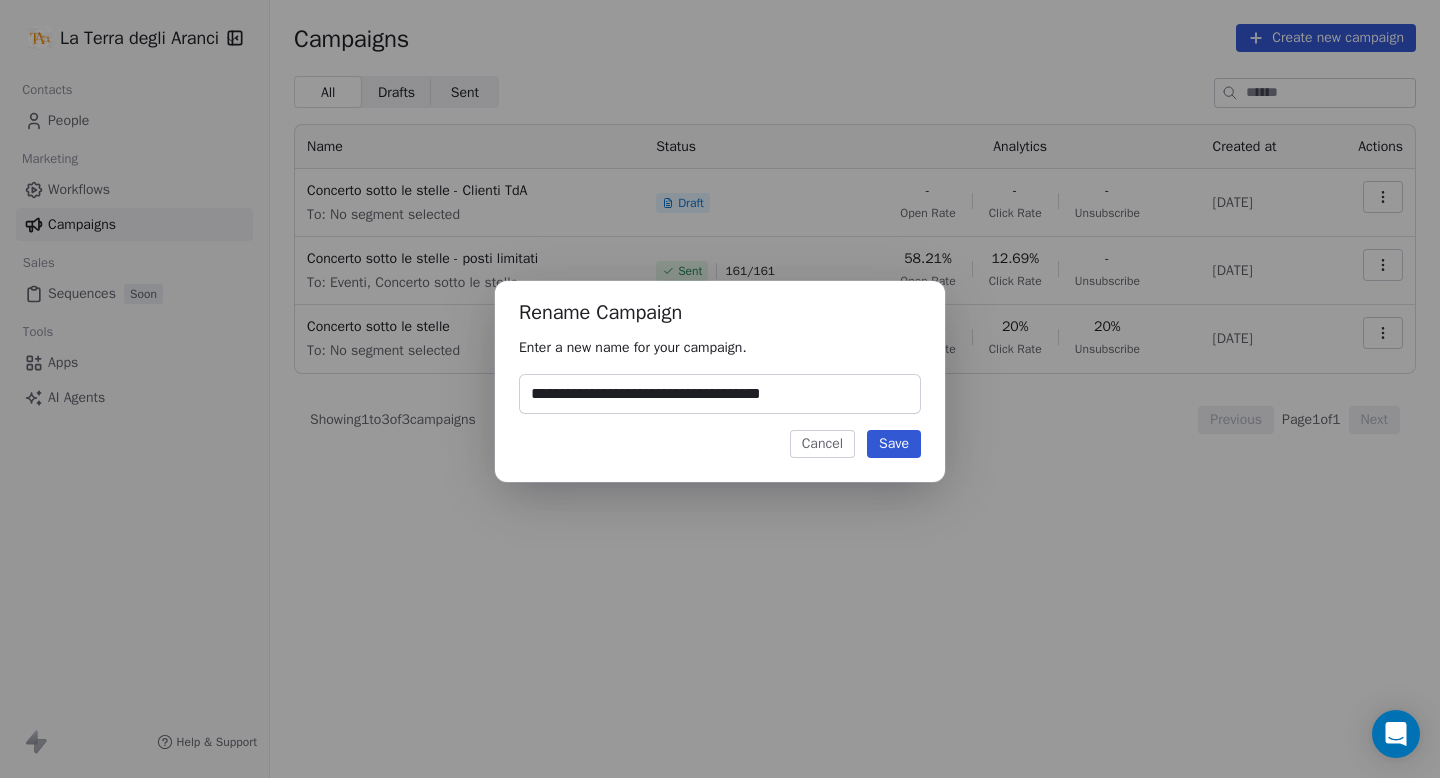 click on "**********" at bounding box center (720, 394) 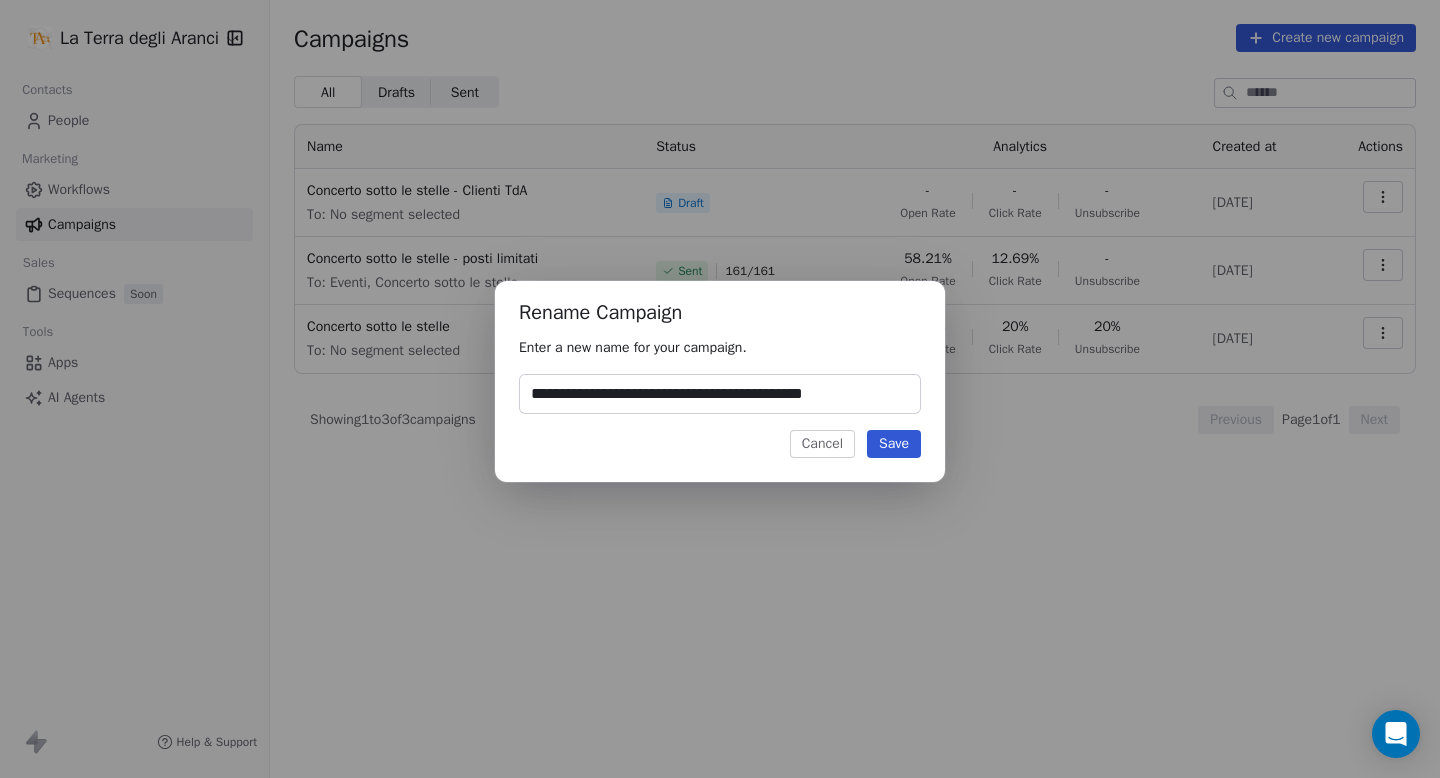 type on "**********" 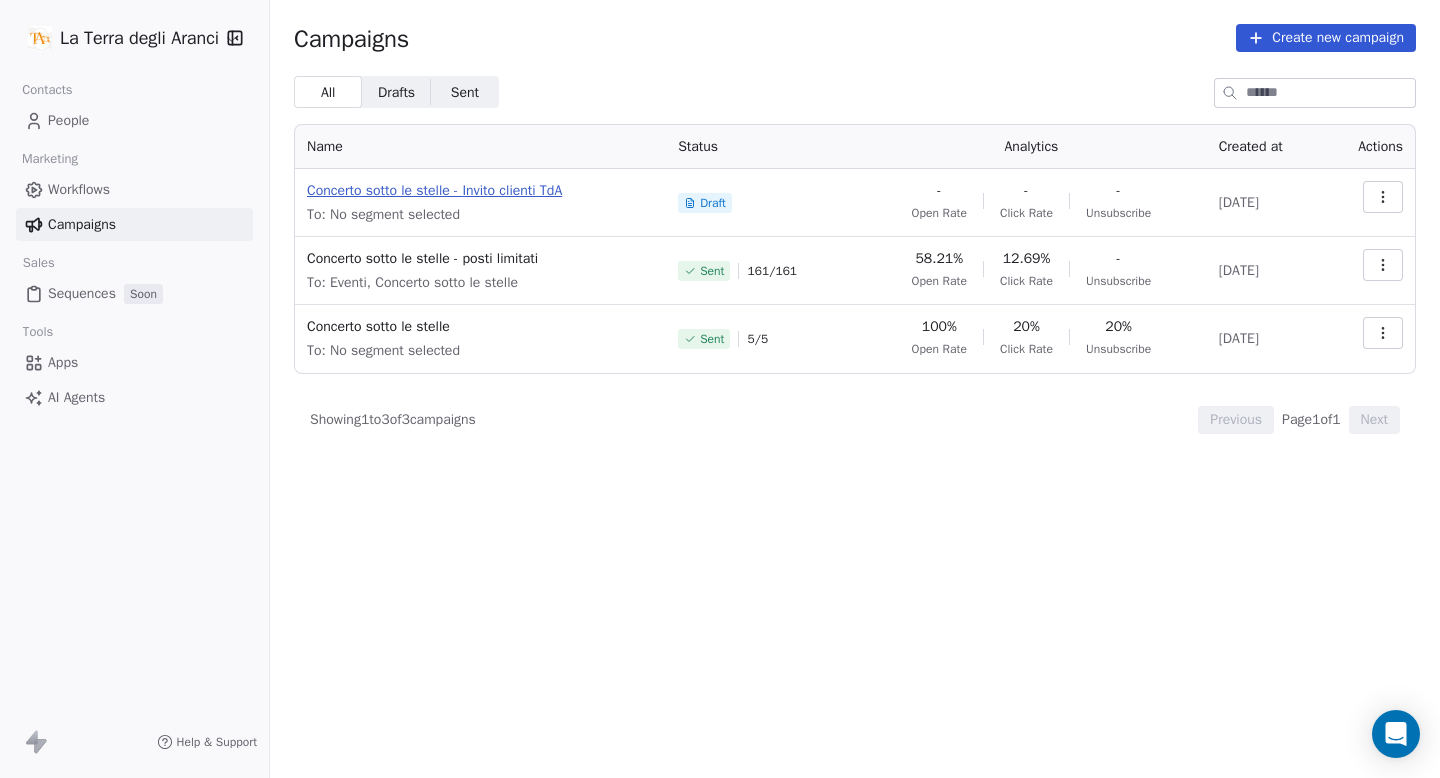 click on "Concerto sotto le stelle - Invito clienti TdA" at bounding box center [480, 191] 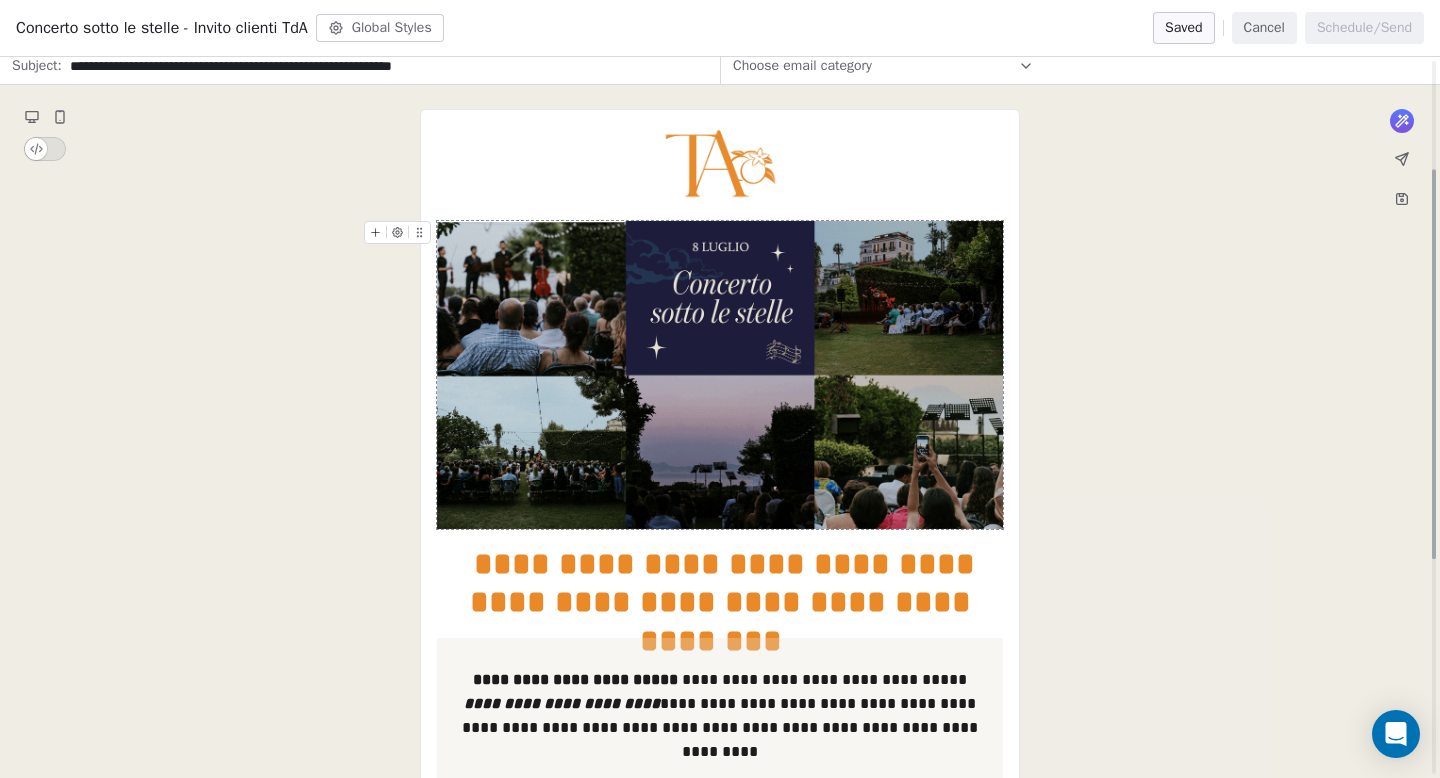 scroll, scrollTop: 200, scrollLeft: 0, axis: vertical 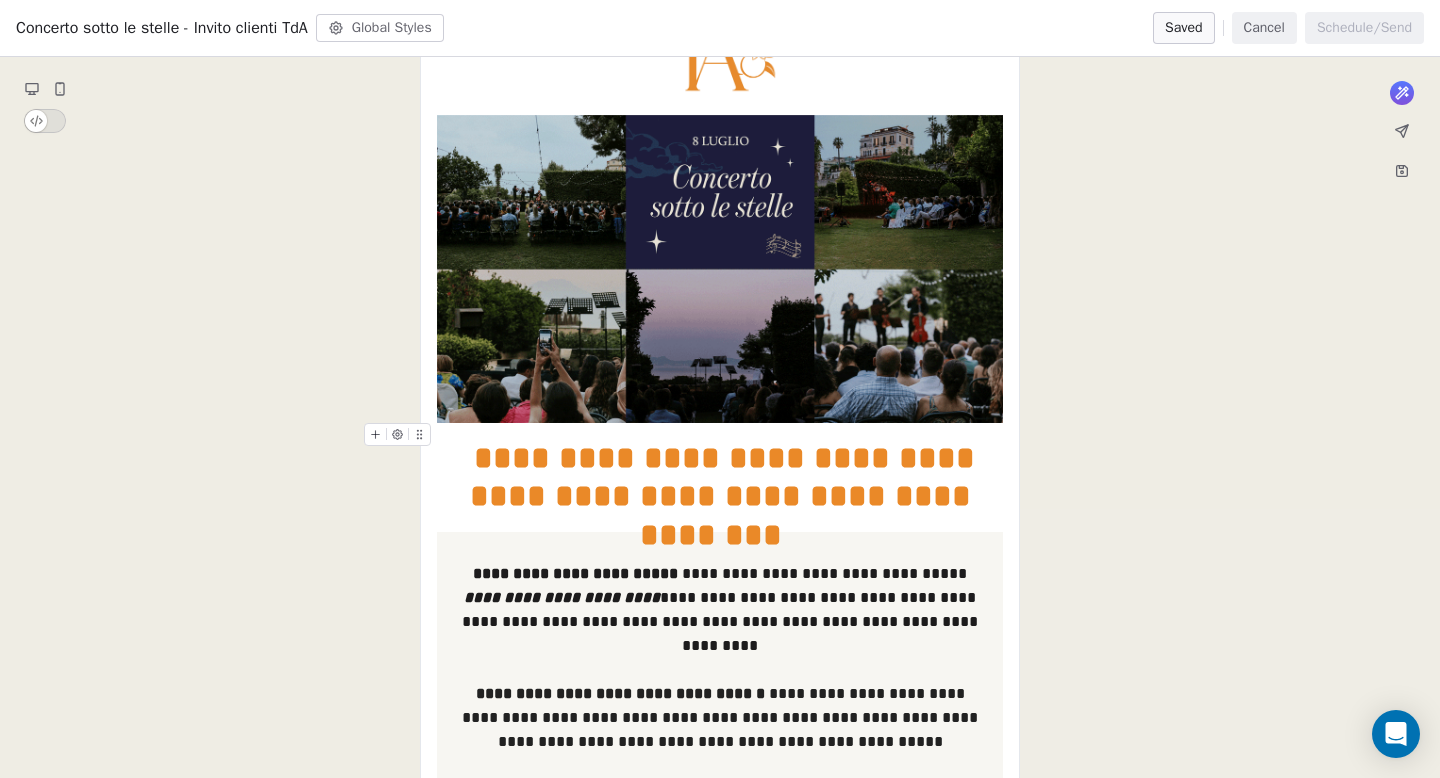 click on "**********" at bounding box center (720, 477) 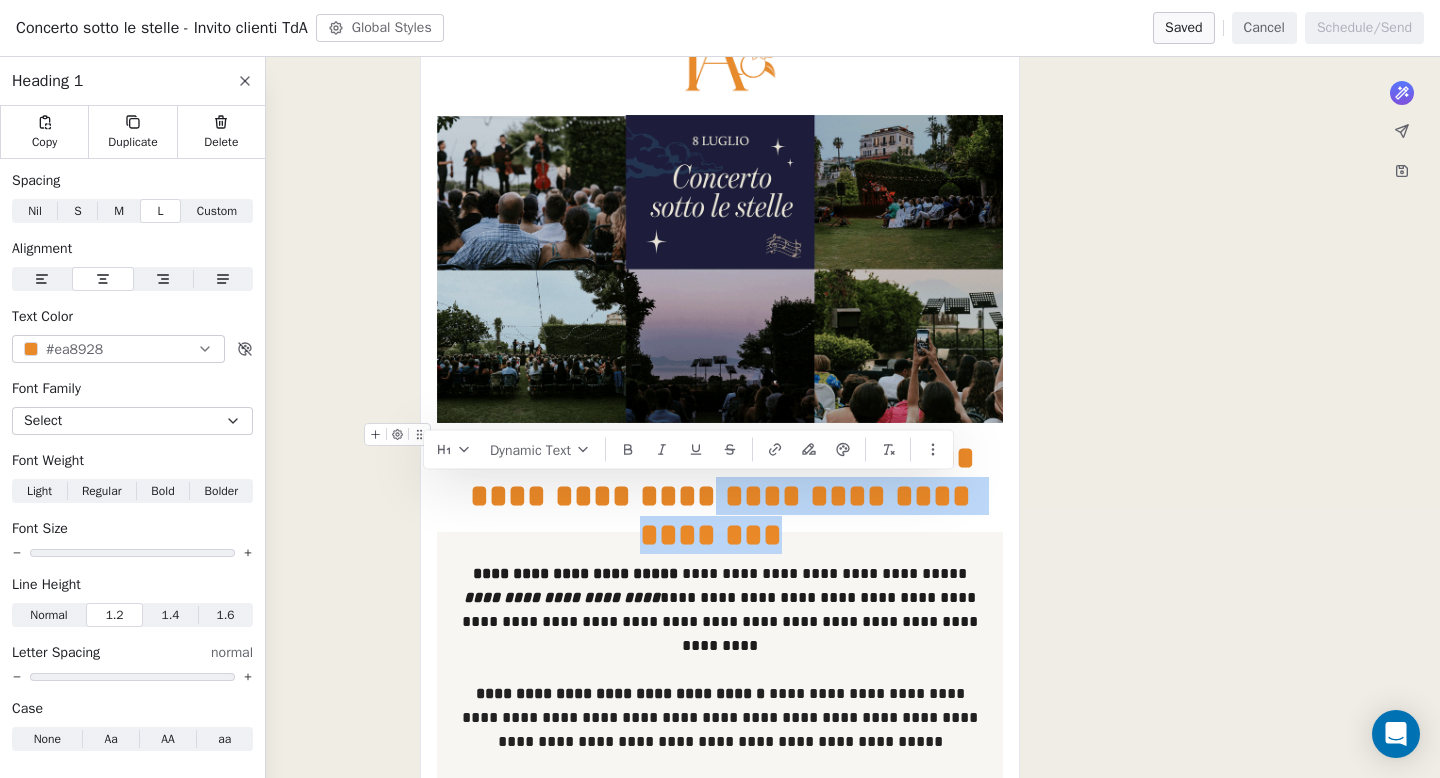 drag, startPoint x: 592, startPoint y: 494, endPoint x: 952, endPoint y: 495, distance: 360.0014 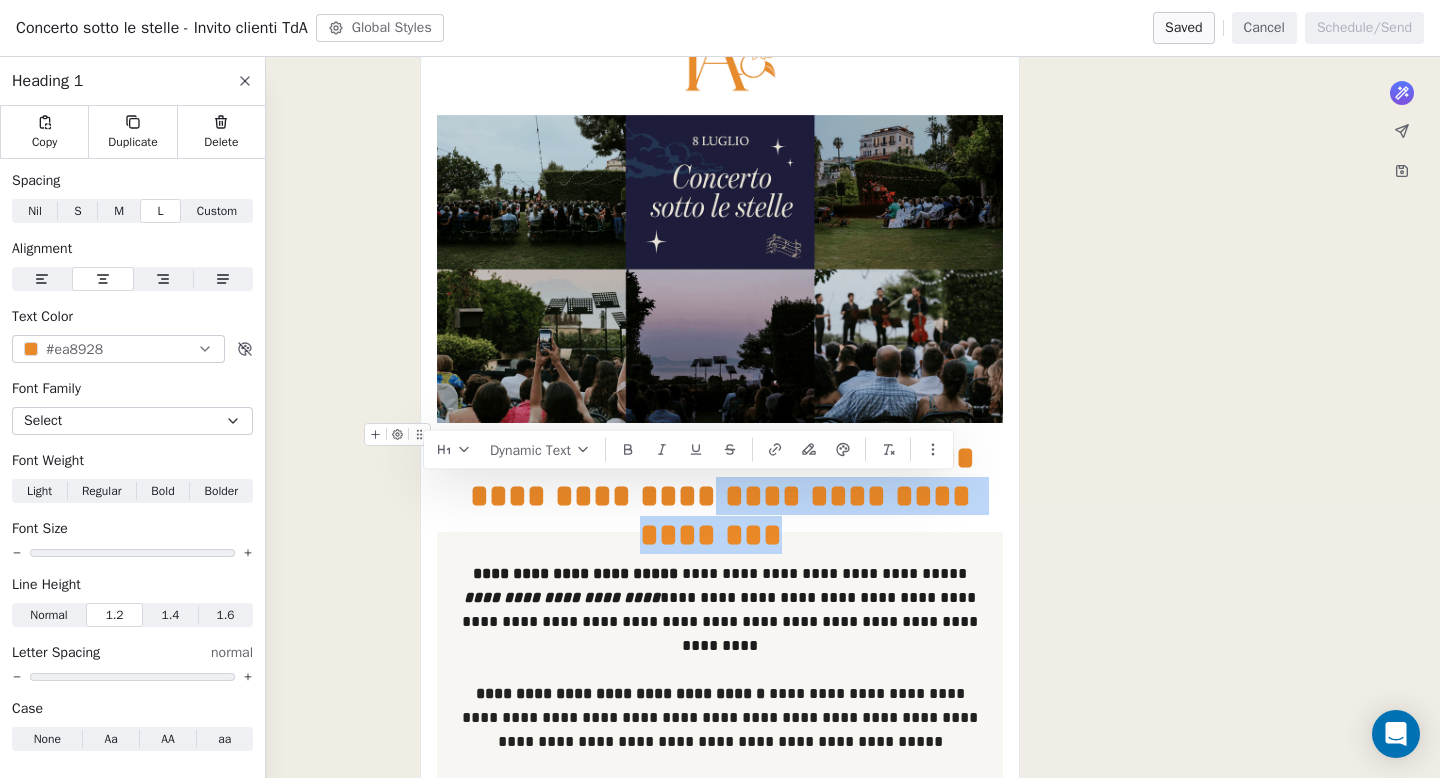 type 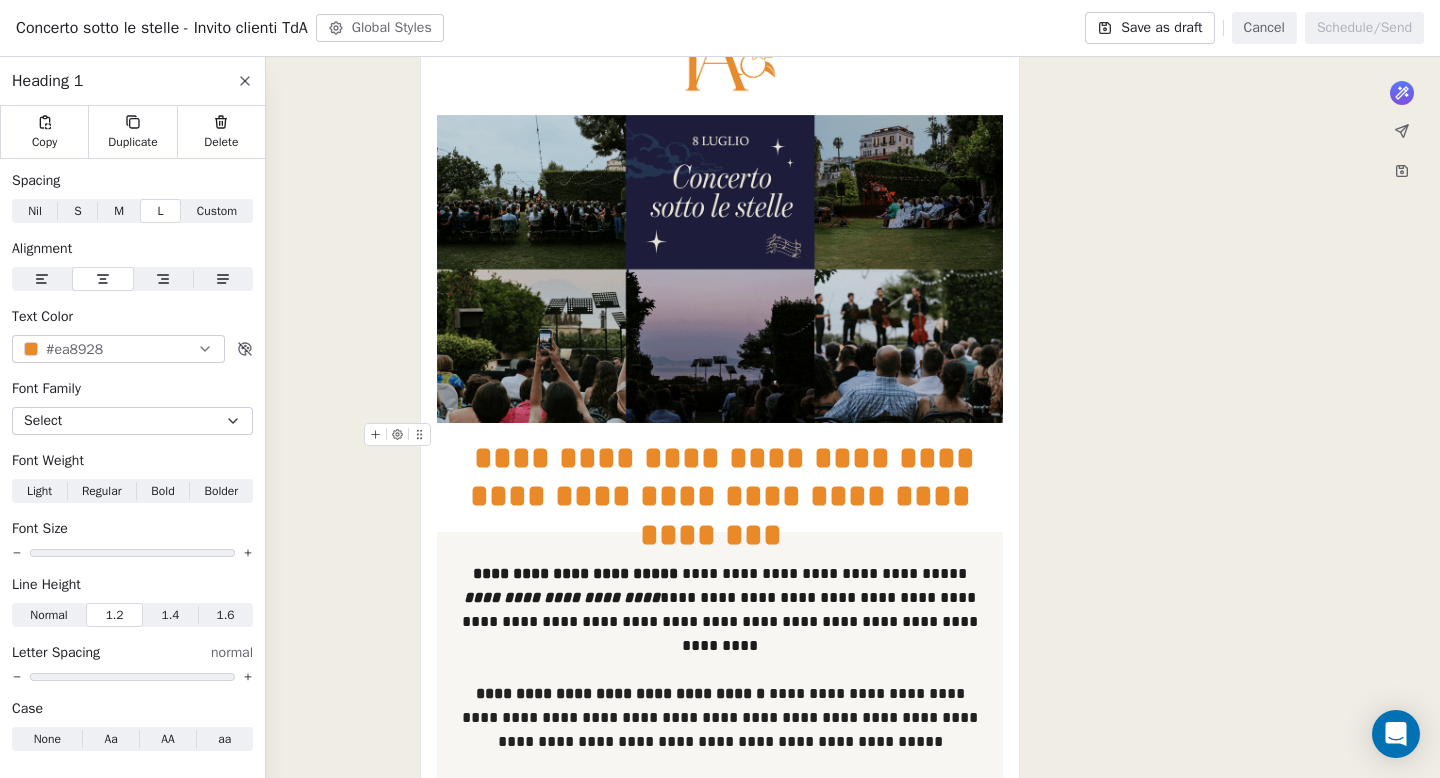 click on "**********" at bounding box center [720, 593] 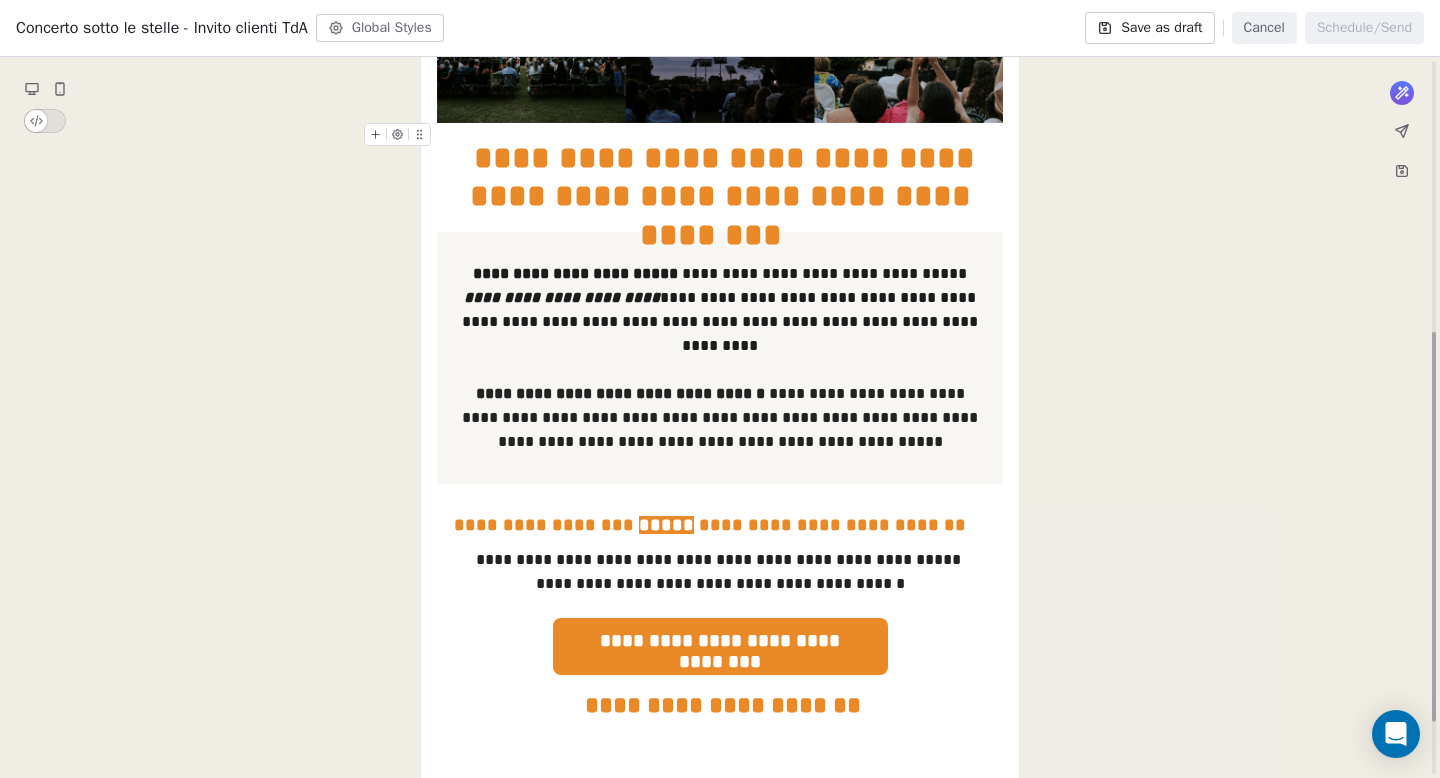 scroll, scrollTop: 100, scrollLeft: 0, axis: vertical 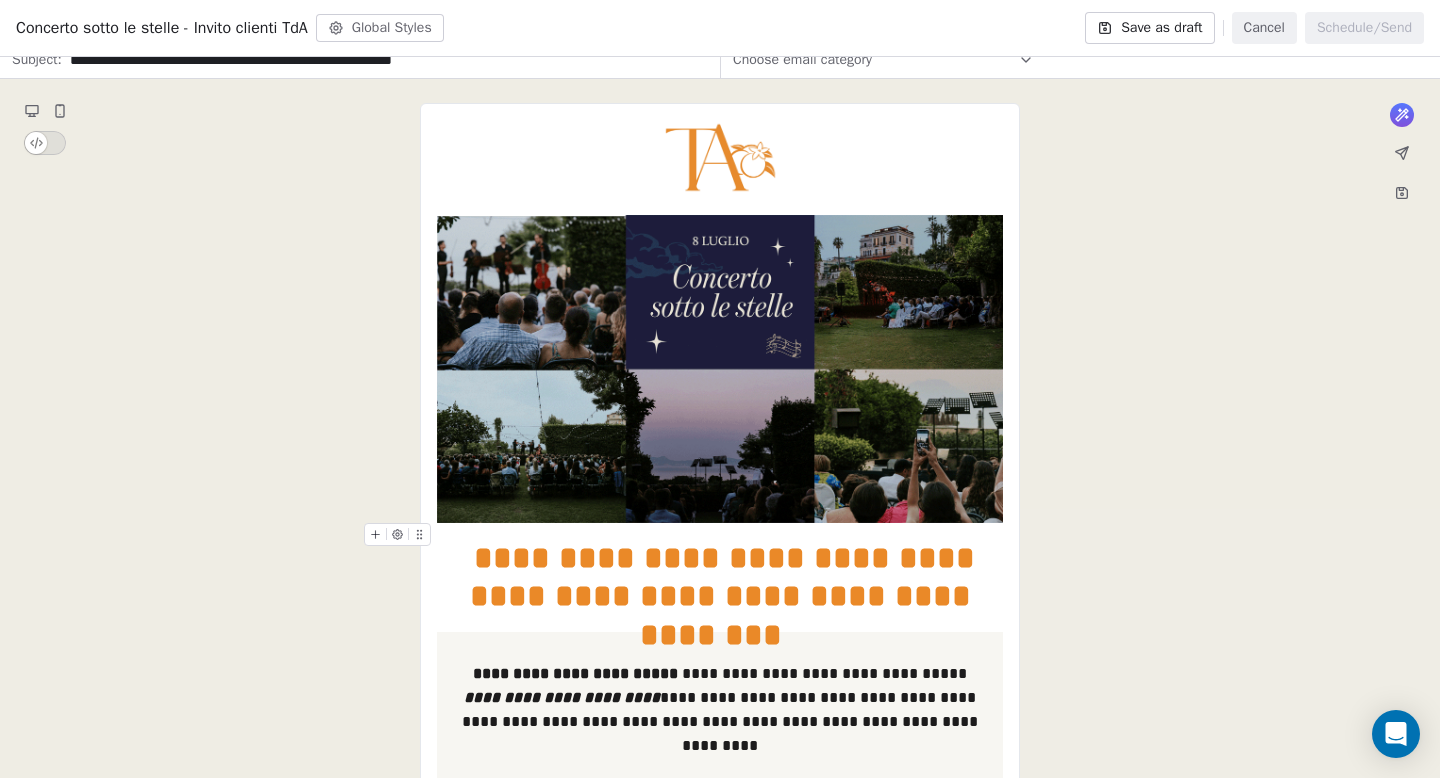 click on "**********" at bounding box center [720, 577] 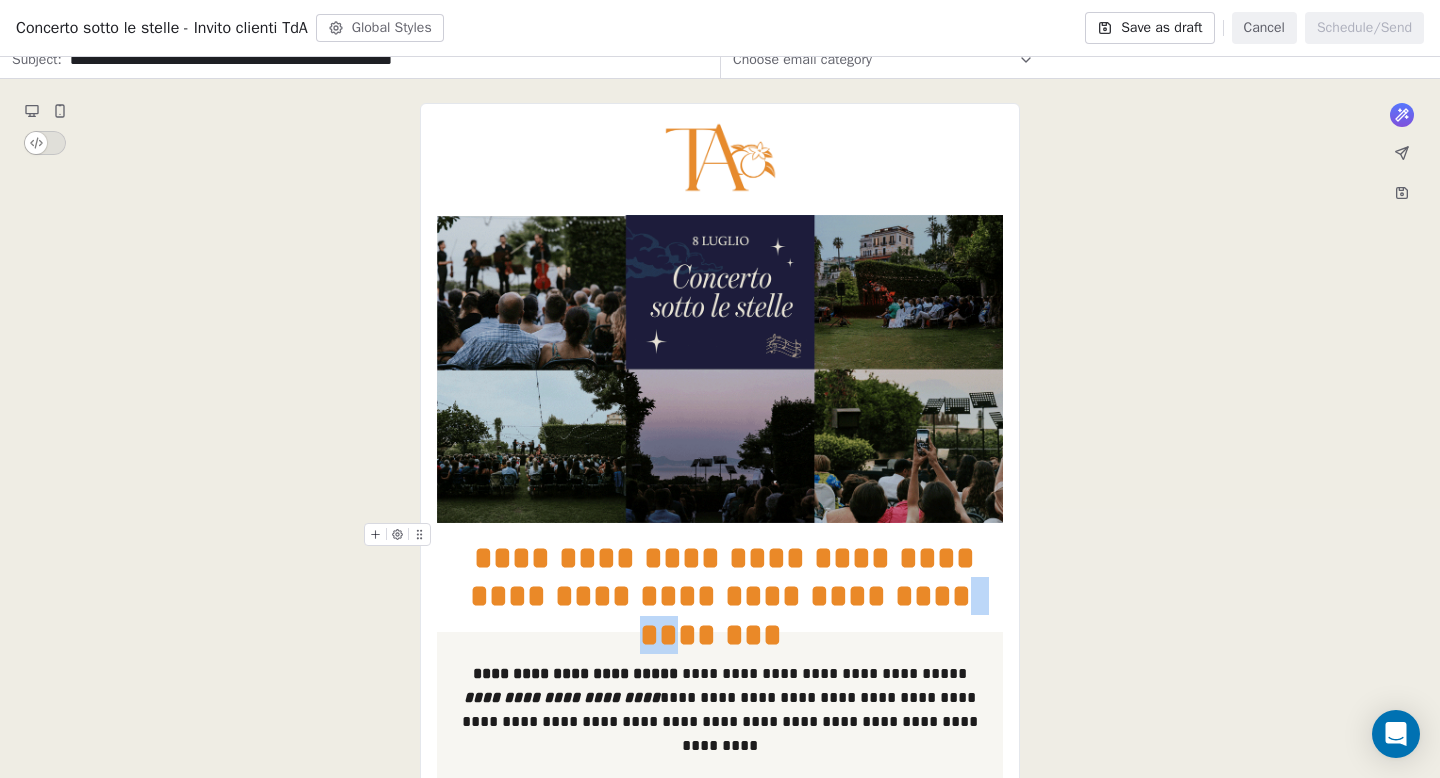 click on "**********" at bounding box center (720, 577) 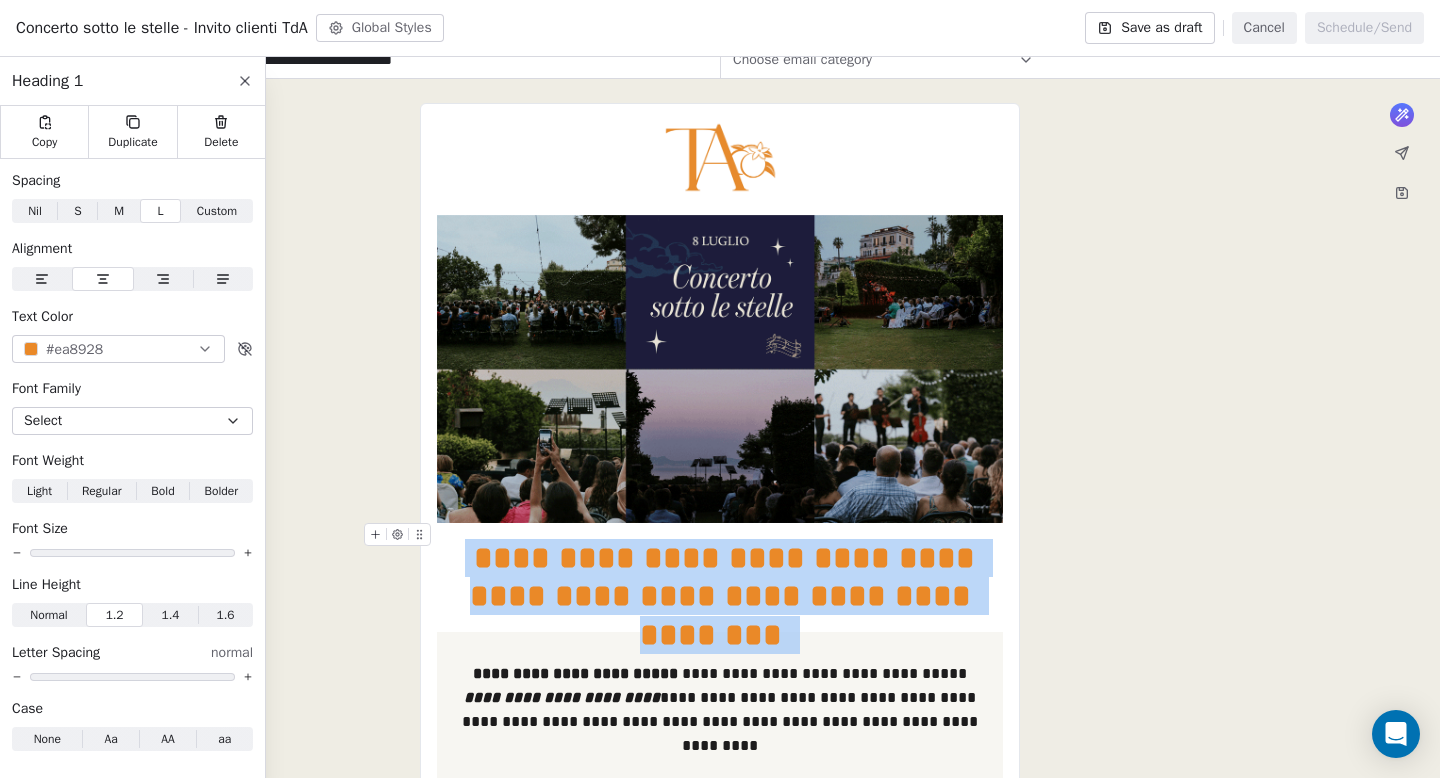 click on "**********" at bounding box center [720, 577] 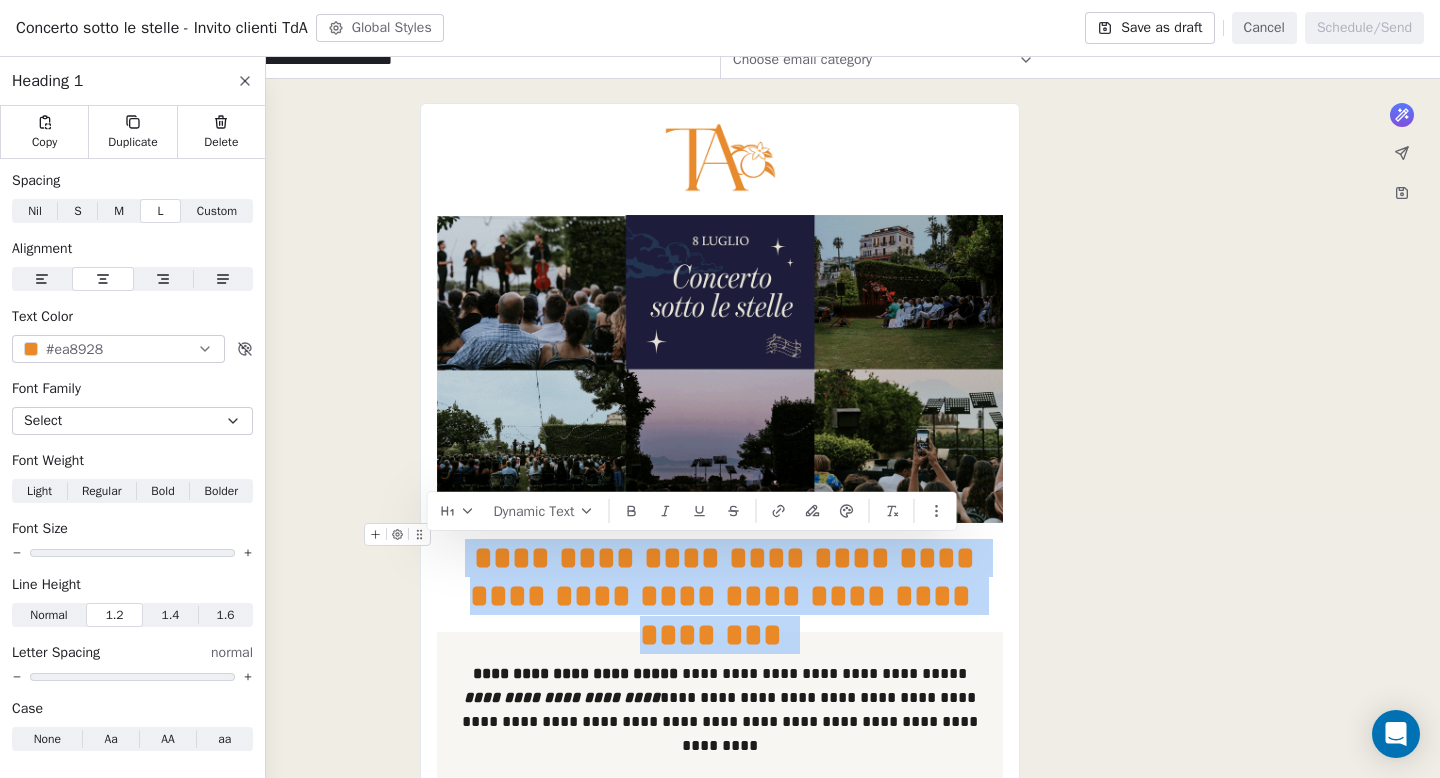 copy on "***" 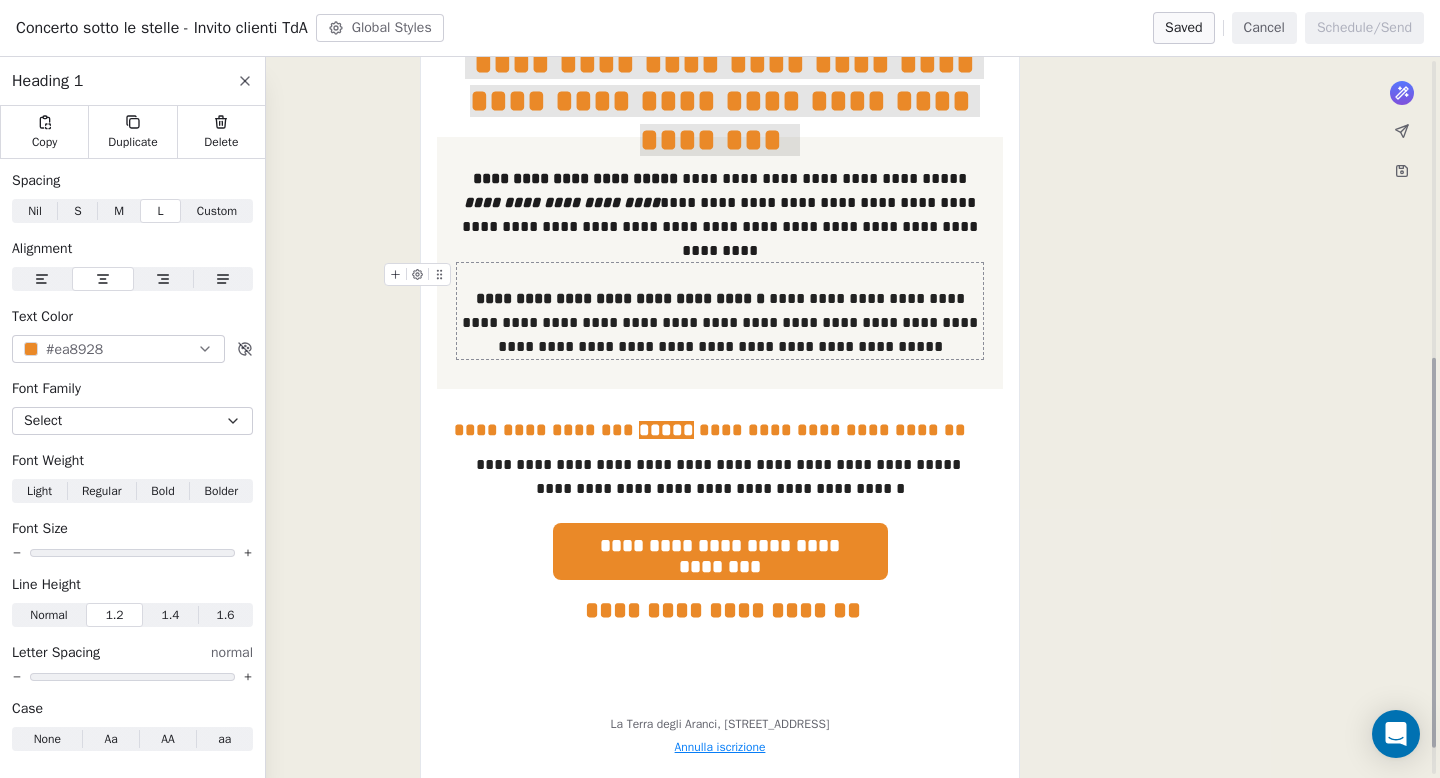 scroll, scrollTop: 495, scrollLeft: 0, axis: vertical 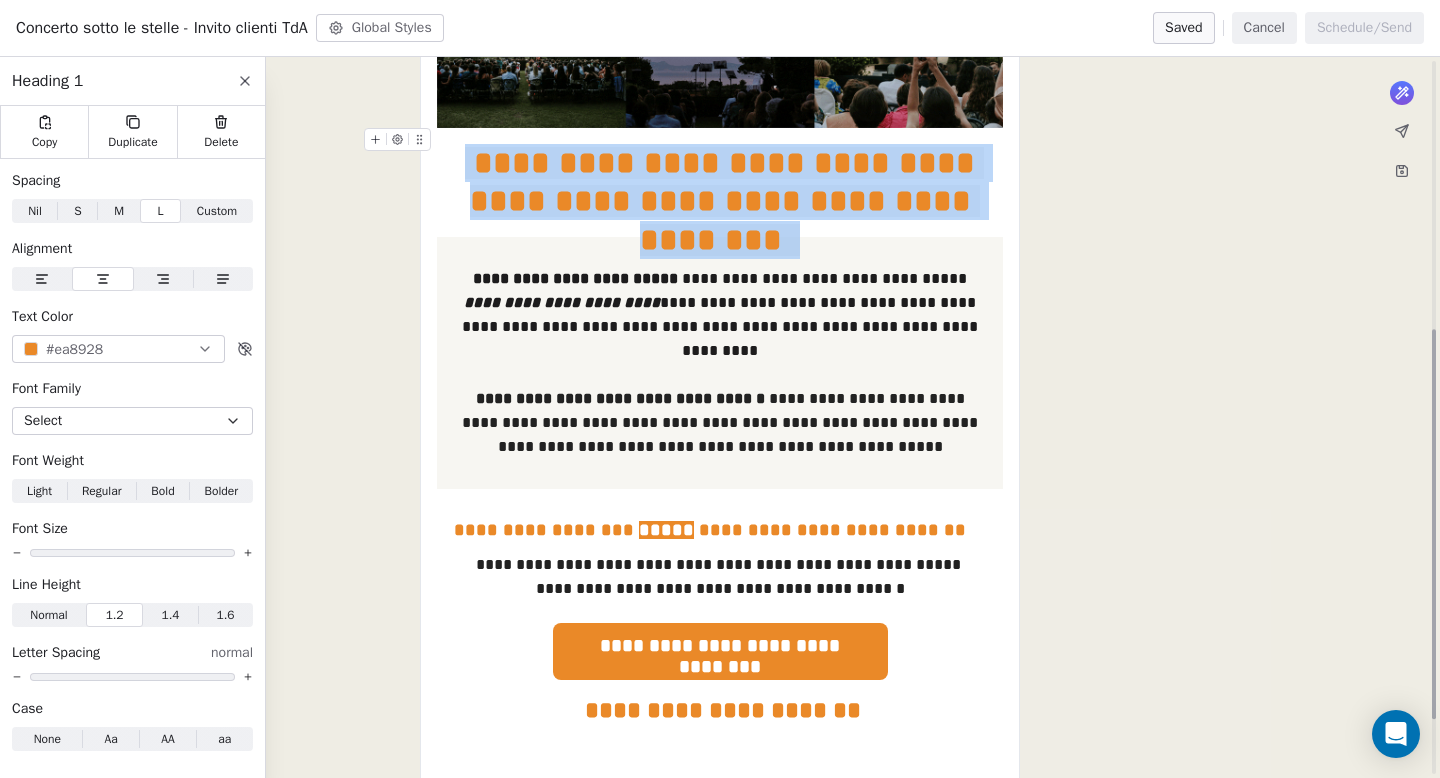 click on "**********" at bounding box center [720, 182] 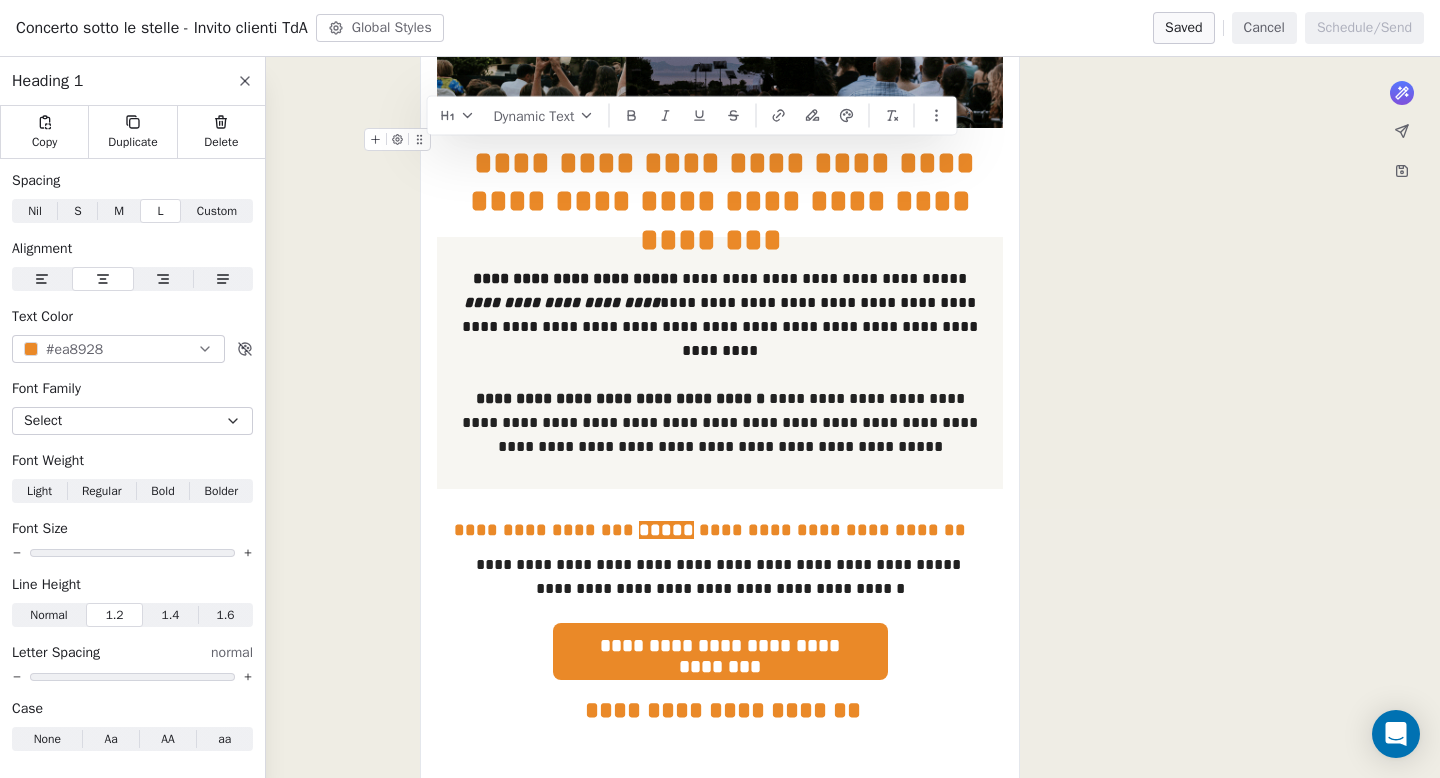 click on "**********" at bounding box center [720, 182] 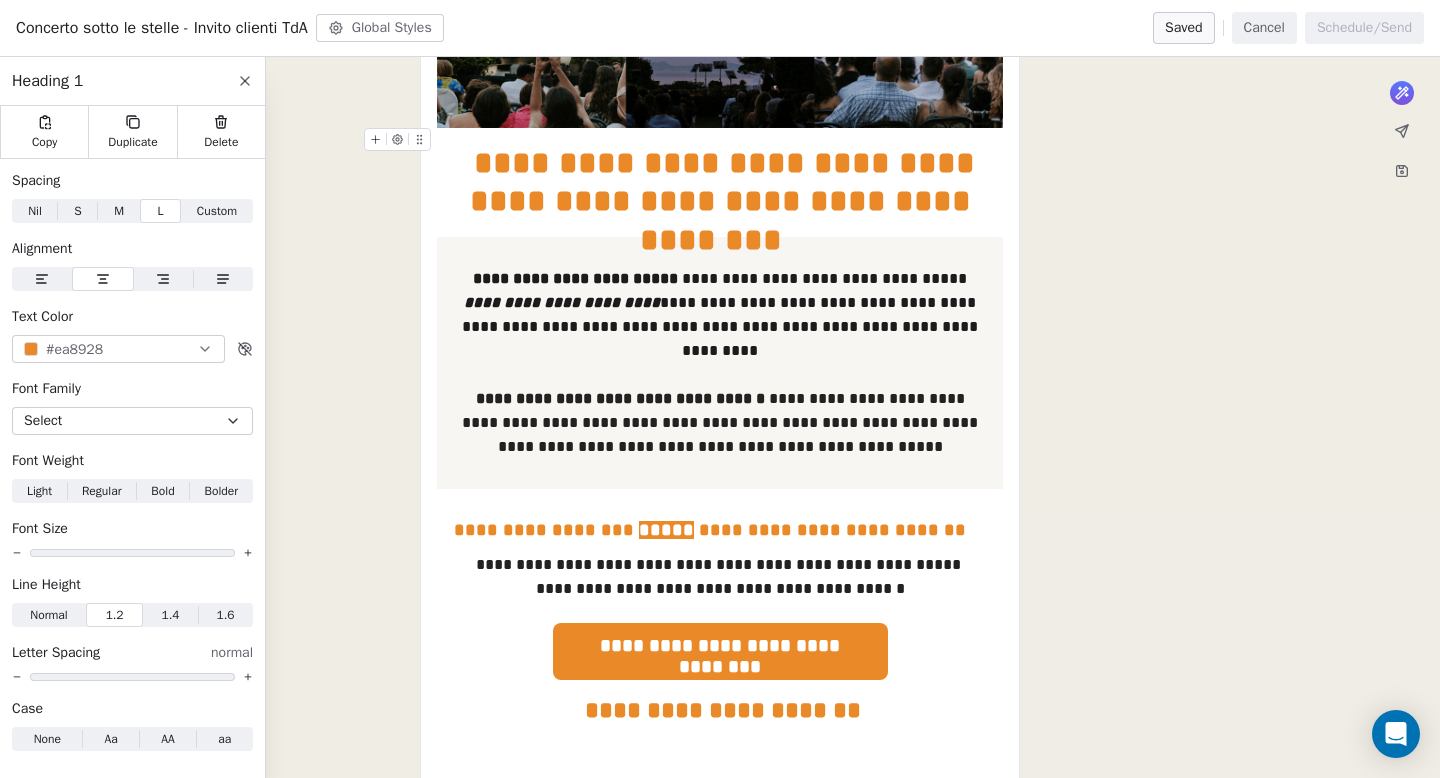 click on "**********" at bounding box center [720, 182] 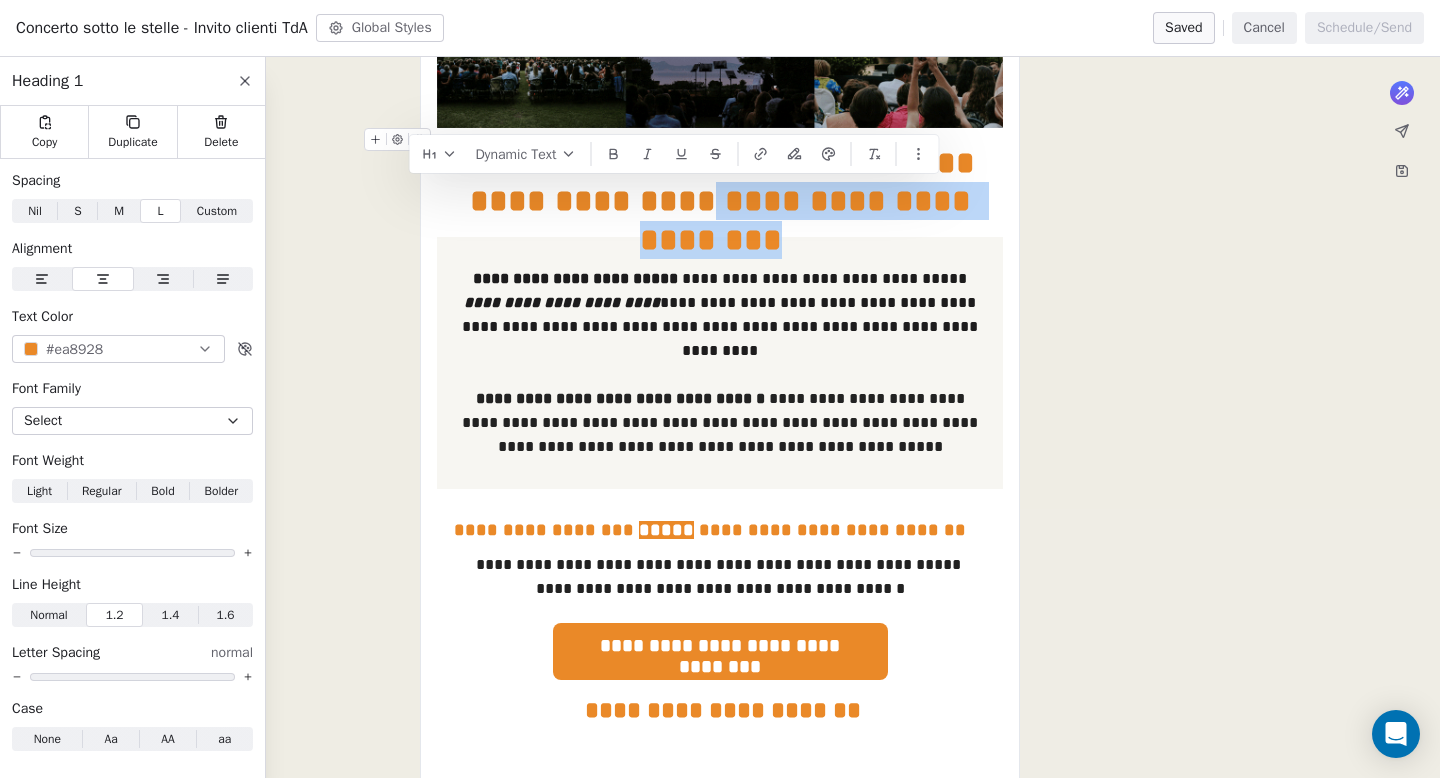 drag, startPoint x: 612, startPoint y: 199, endPoint x: 932, endPoint y: 204, distance: 320.03906 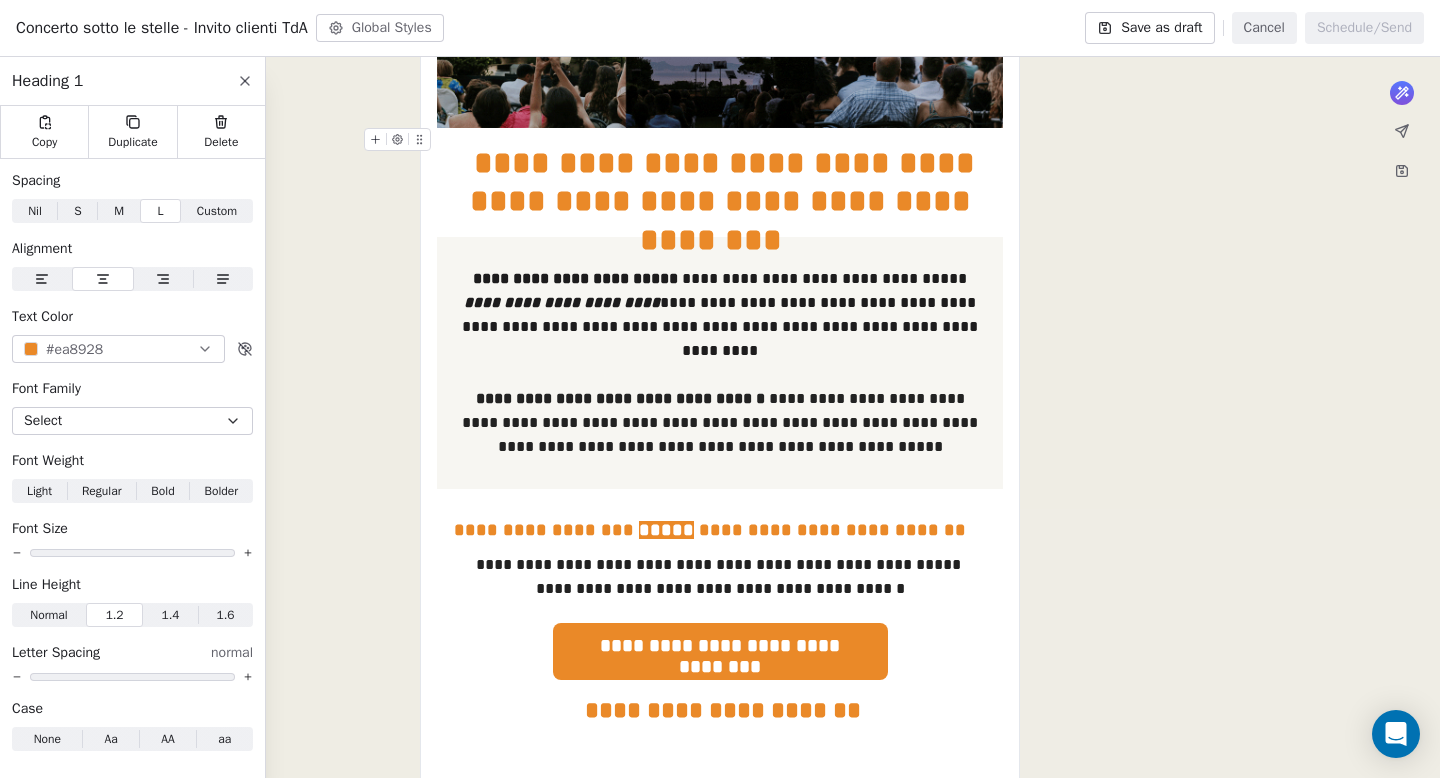 click on "**********" at bounding box center [720, 298] 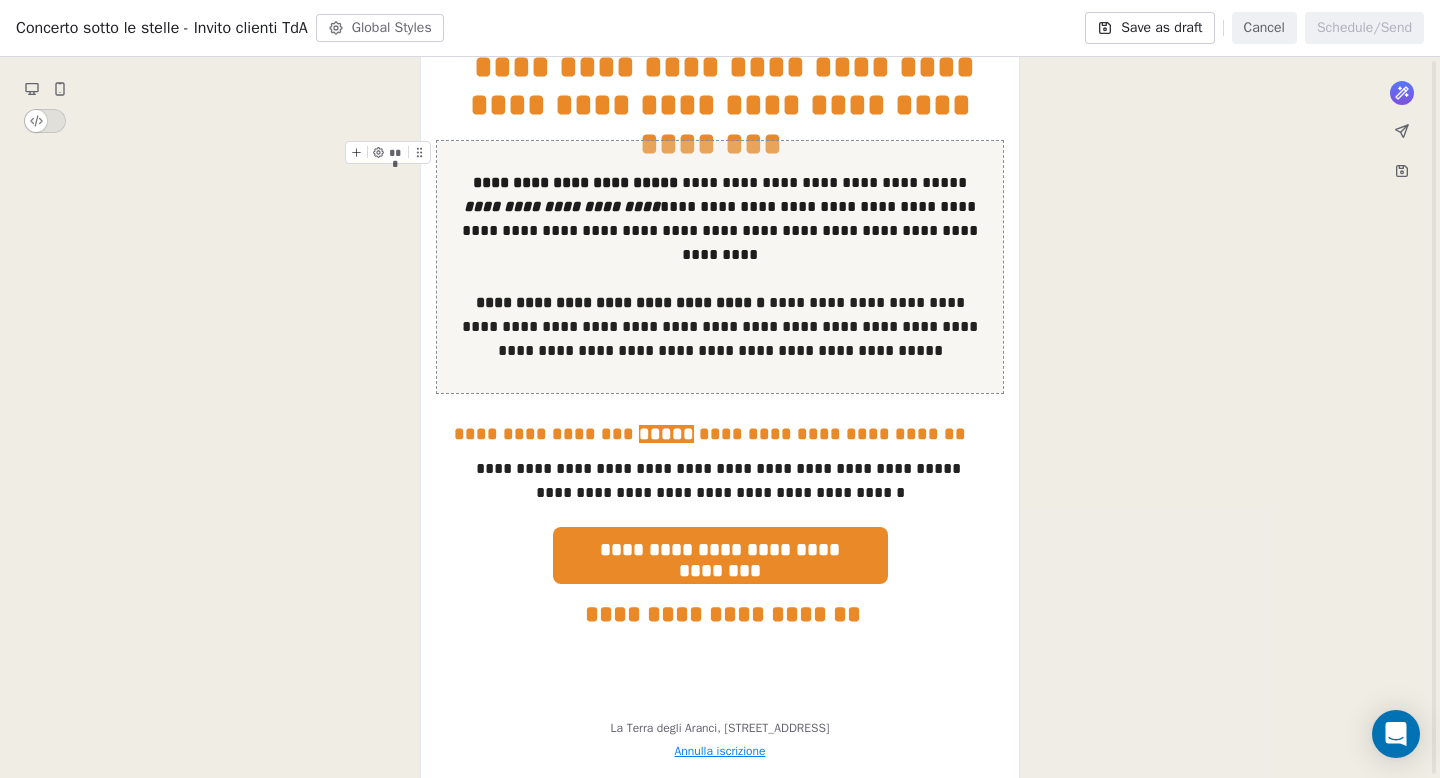 scroll, scrollTop: 595, scrollLeft: 0, axis: vertical 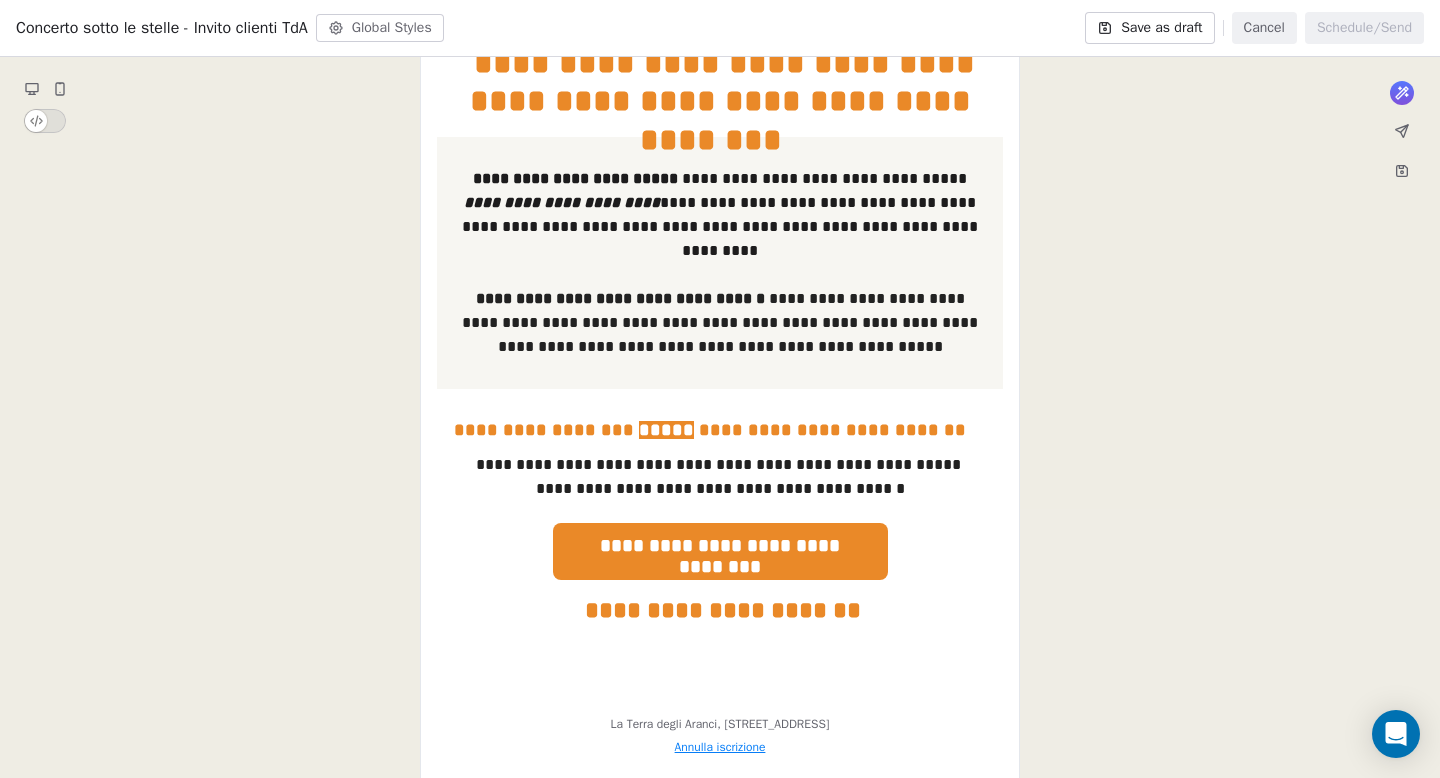 click on "**********" at bounding box center (720, 198) 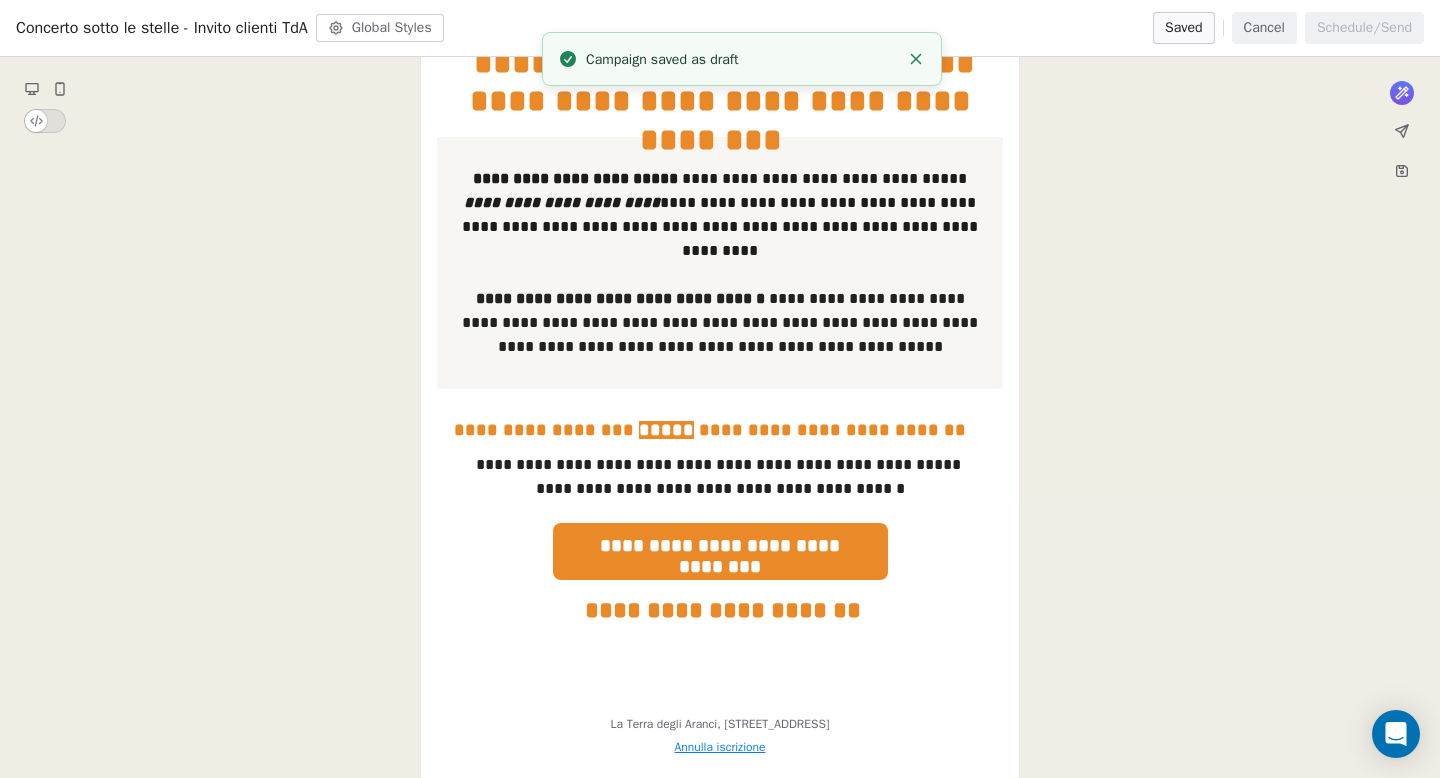 click on "Cancel" at bounding box center [1264, 28] 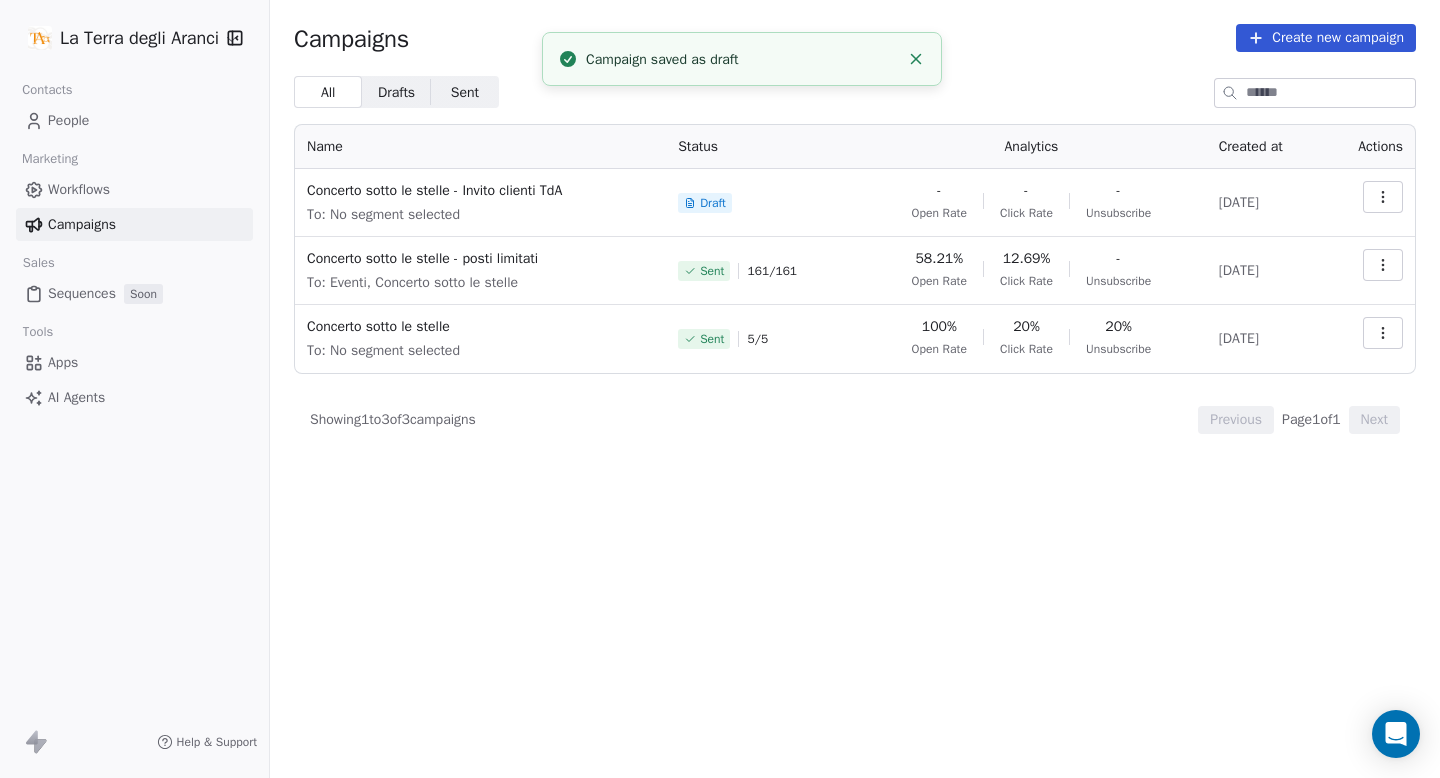 click on "La Terra degli Aranci Contacts People Marketing Workflows Campaigns Sales Sequences Soon Tools Apps AI Agents Help & Support Campaigns  Create new campaign All All Drafts Drafts Sent Sent Name Status Analytics Created at Actions Concerto sotto le stelle - Invito clienti TdA To: No segment selected Draft - Open Rate - Click Rate - Unsubscribe [DATE] Concerto sotto le stelle - posti limitati To: Eventi, Concerto sotto le stelle Sent 161 / 161 58.21% Open Rate 12.69% Click Rate - Unsubscribe [DATE] Concerto sotto le stelle To: No segment selected Sent 5 / 5 100% Open Rate 20% Click Rate 20% Unsubscribe [DATE] Showing  1  to  3  of  3  campaigns Previous Page  1  of  1 Next   Campaign saved as draft" at bounding box center (720, 389) 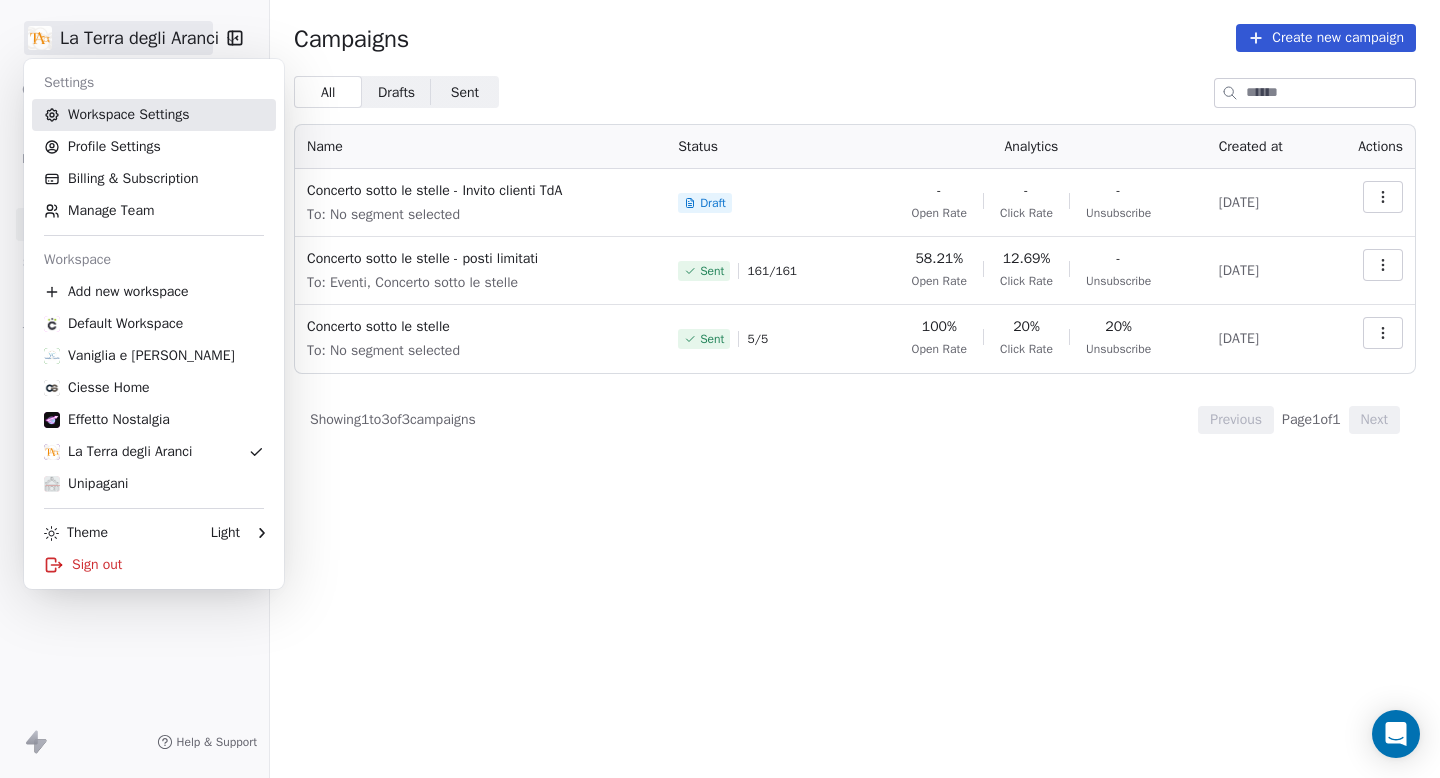 click on "Workspace Settings" at bounding box center [154, 115] 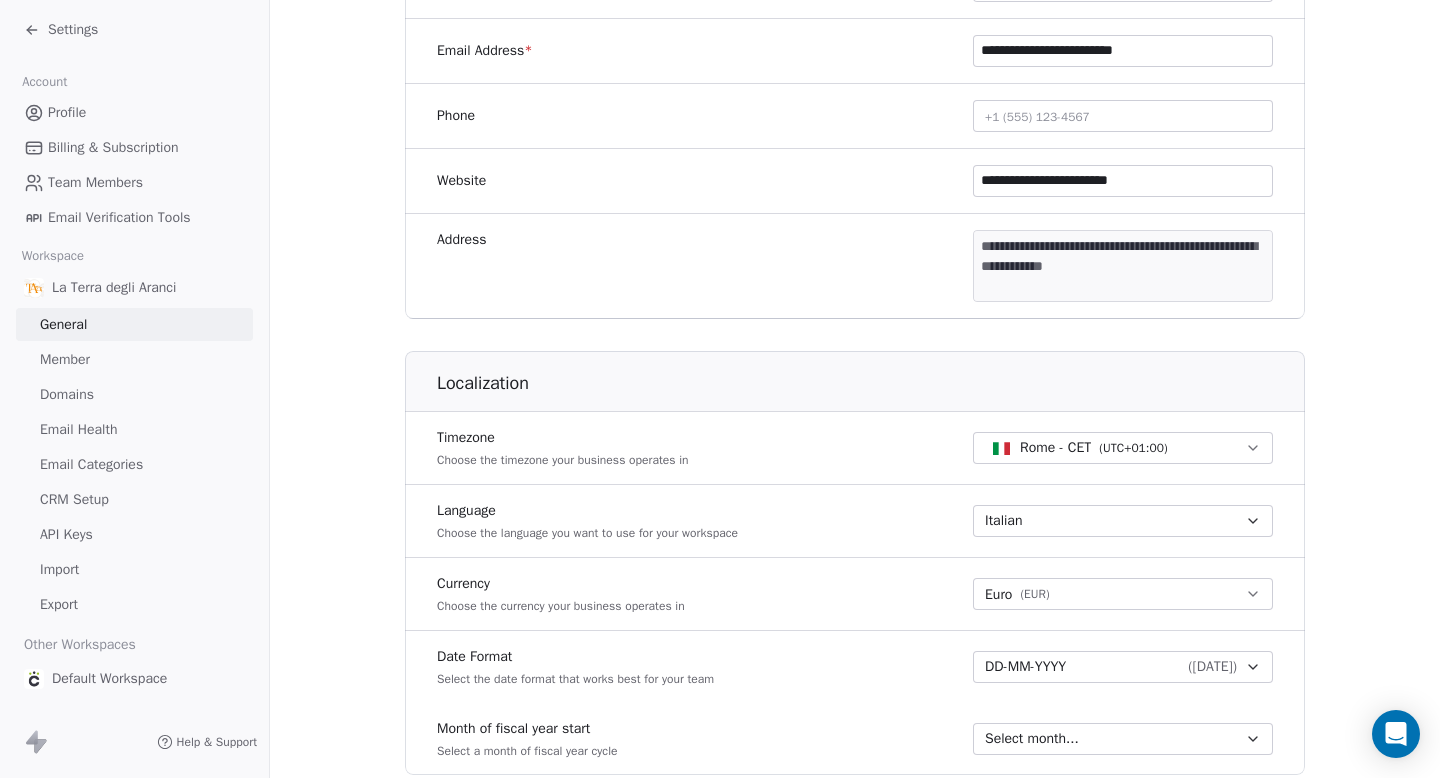 scroll, scrollTop: 194, scrollLeft: 0, axis: vertical 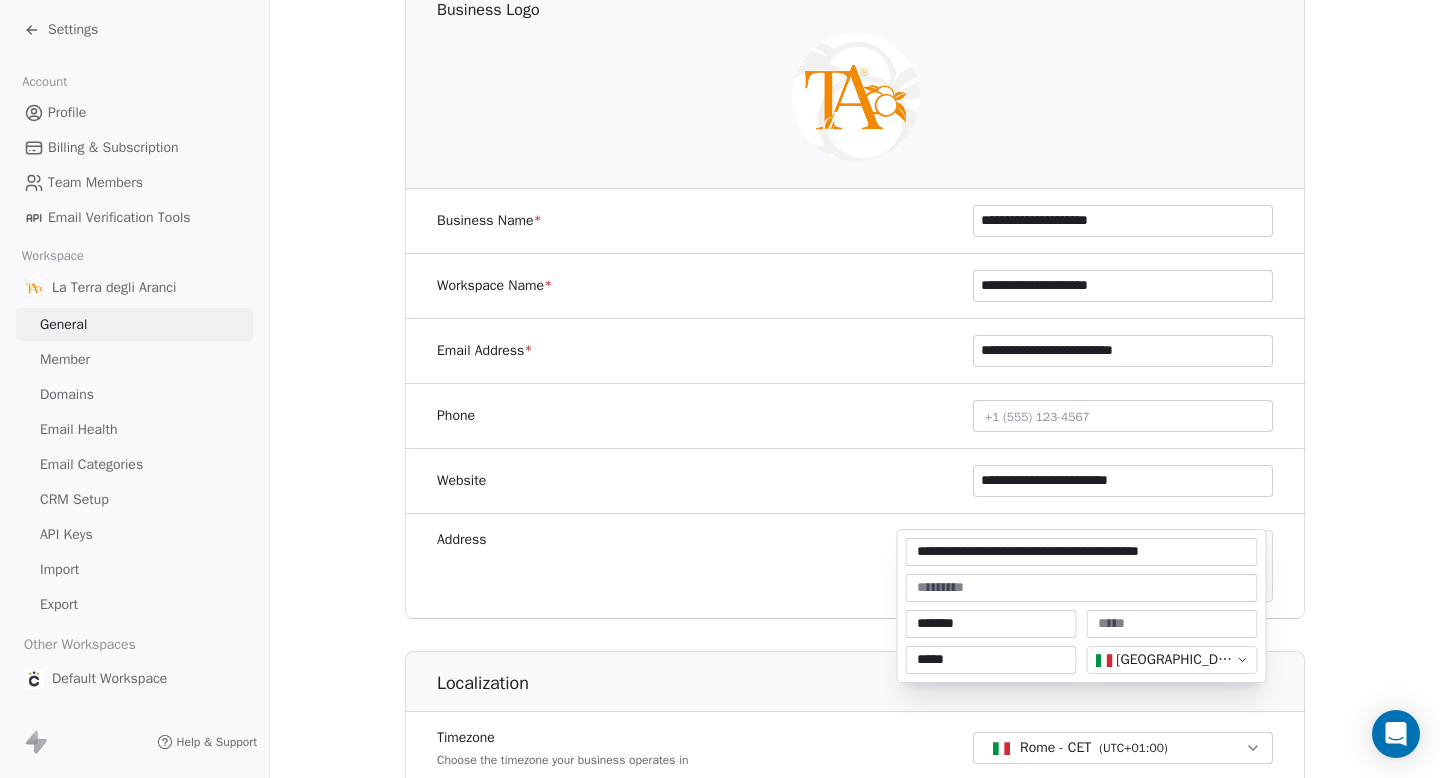 click on "**********" at bounding box center (720, 389) 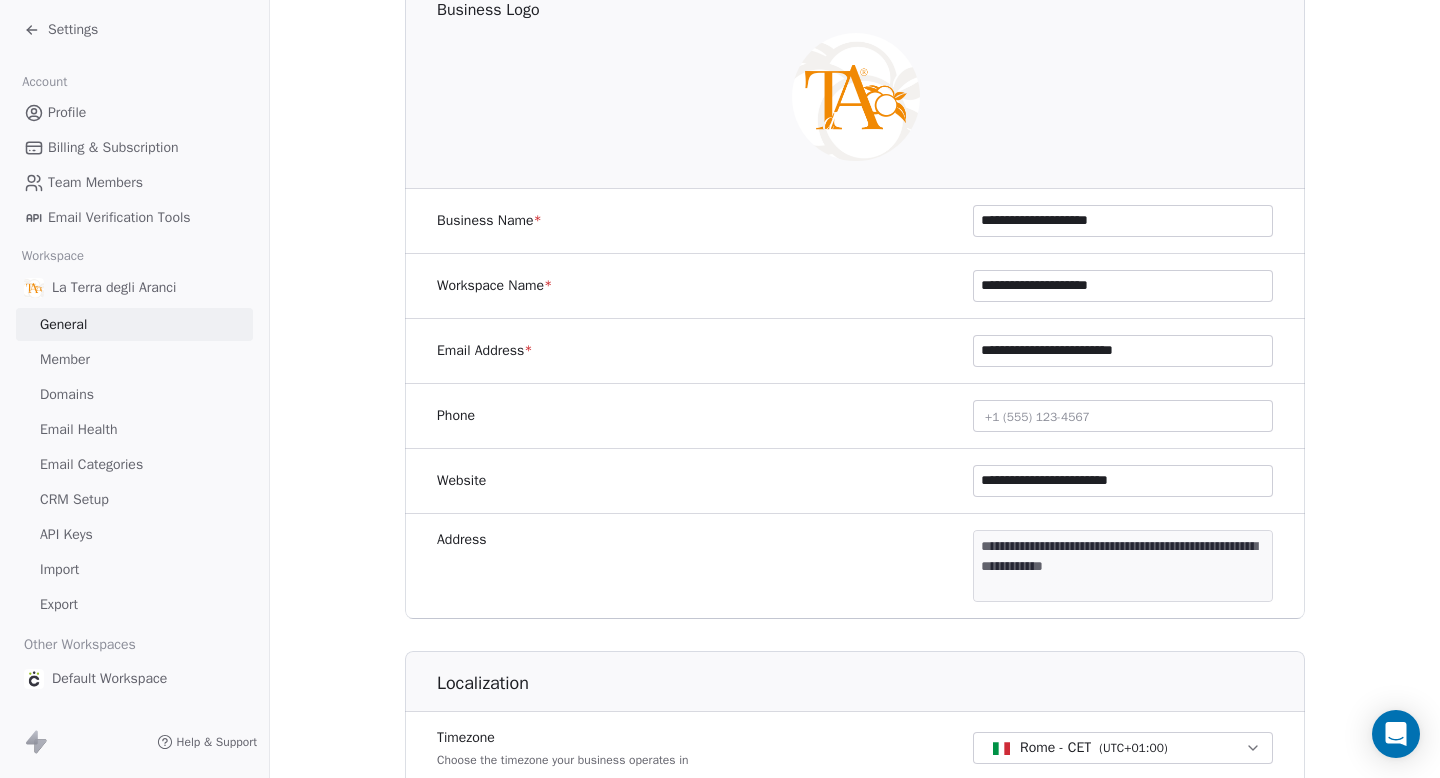 click on "CRM Setup" at bounding box center (74, 499) 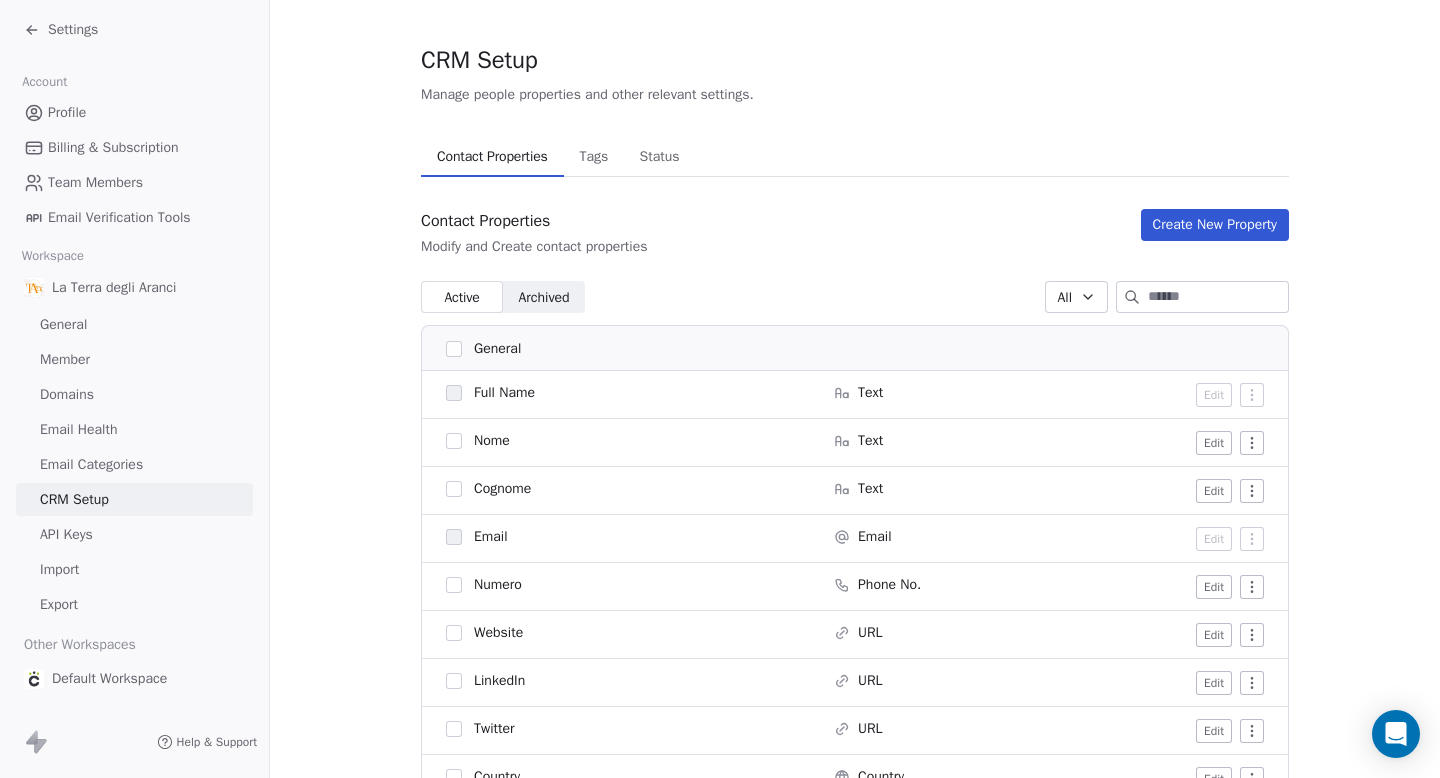 scroll, scrollTop: 0, scrollLeft: 0, axis: both 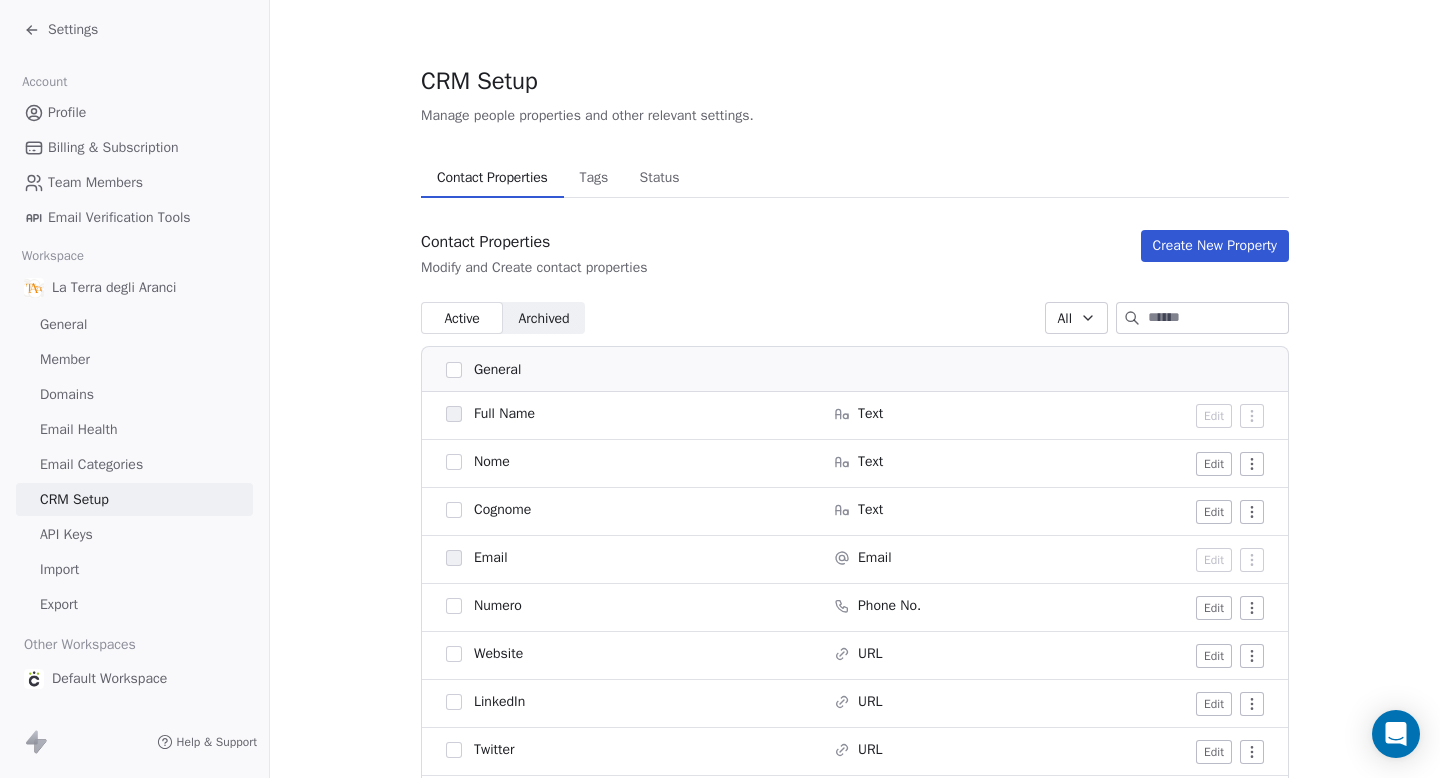 click on "Email Categories" at bounding box center [91, 464] 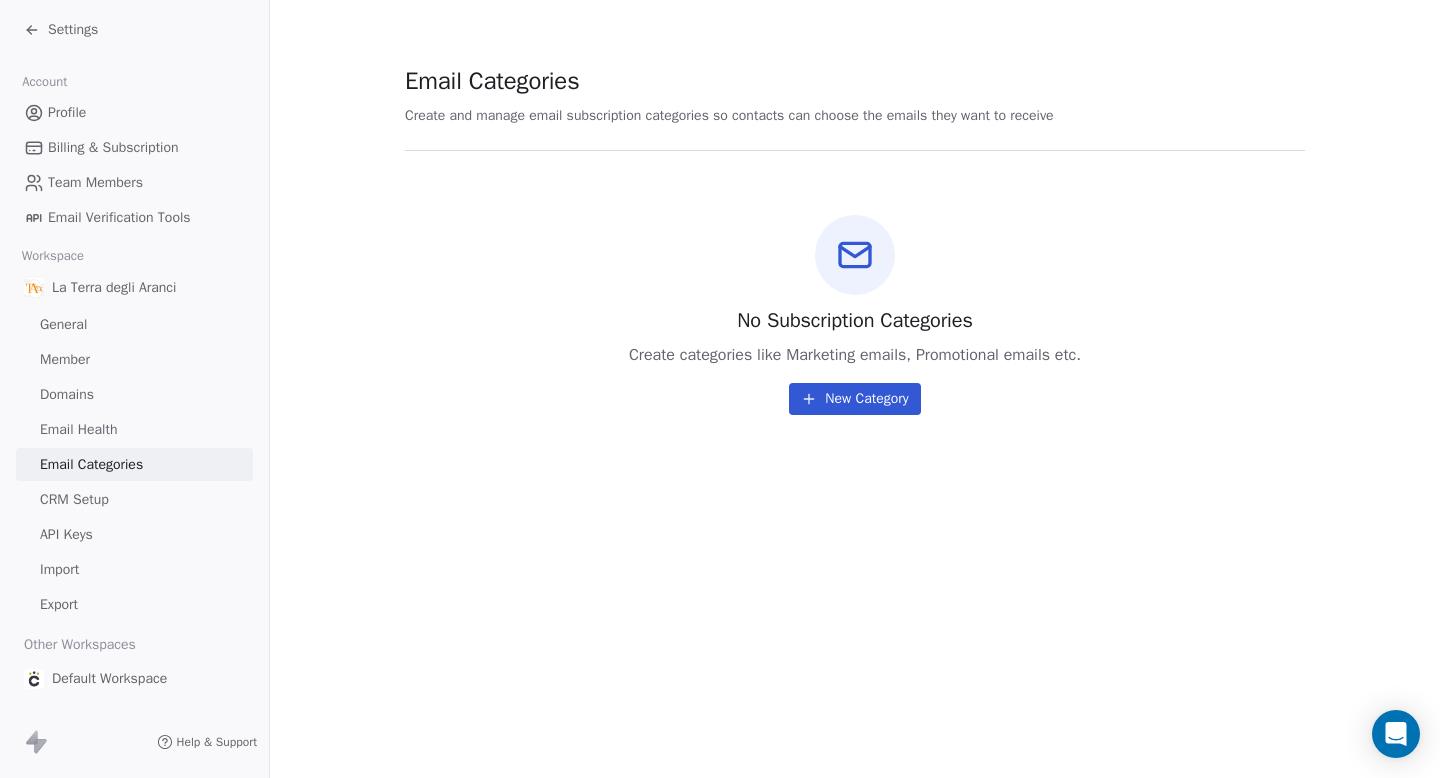 click on "Email Health" at bounding box center (78, 429) 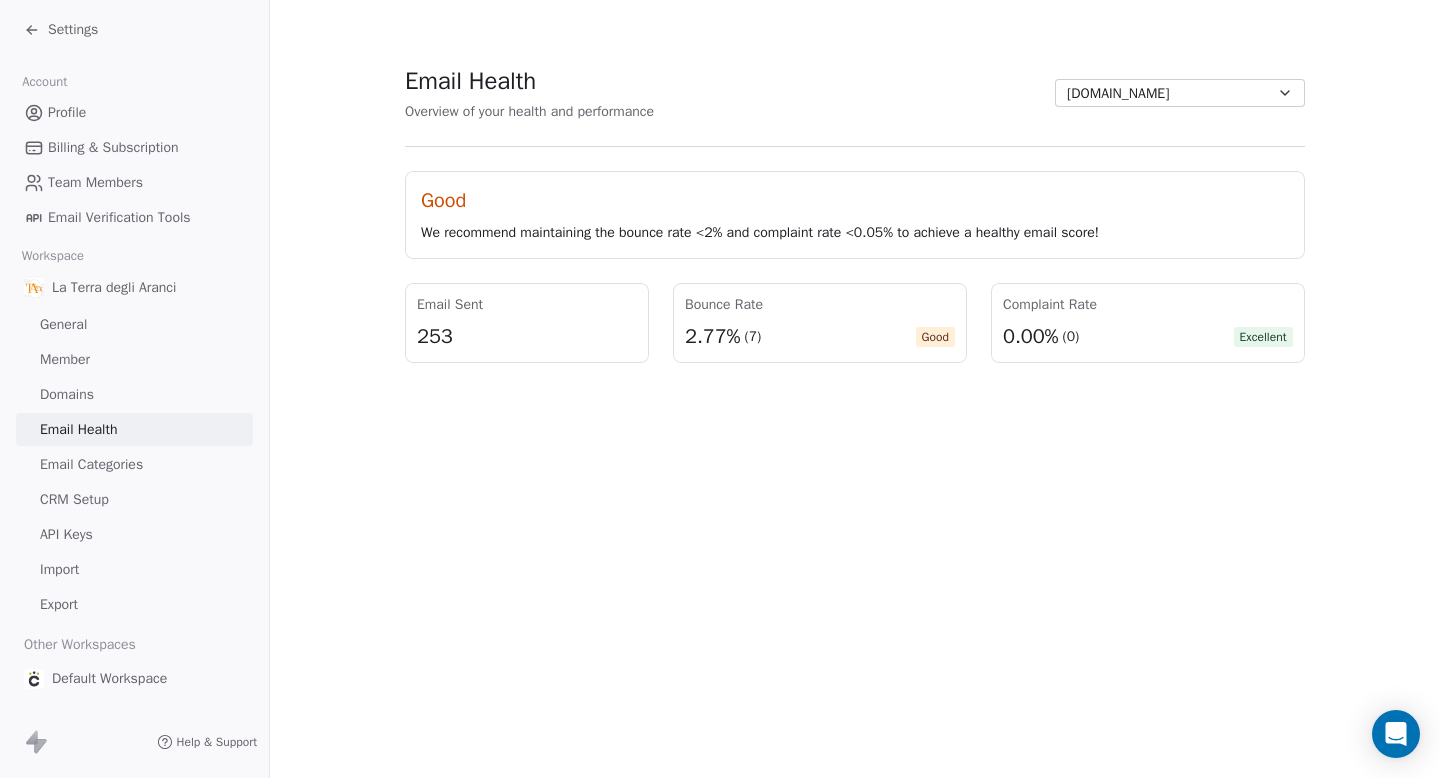 click on "Domains" at bounding box center (67, 394) 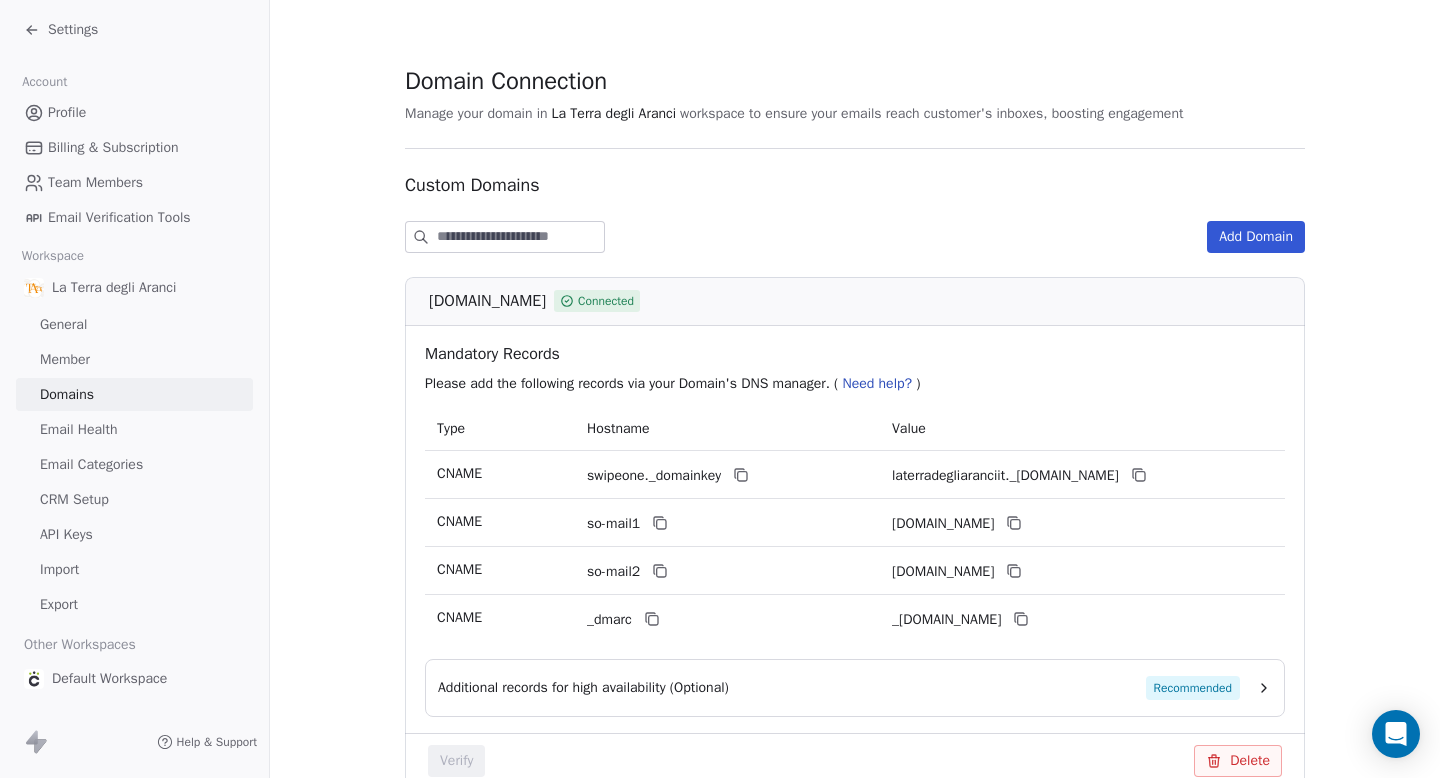 click on "API Keys" at bounding box center [66, 534] 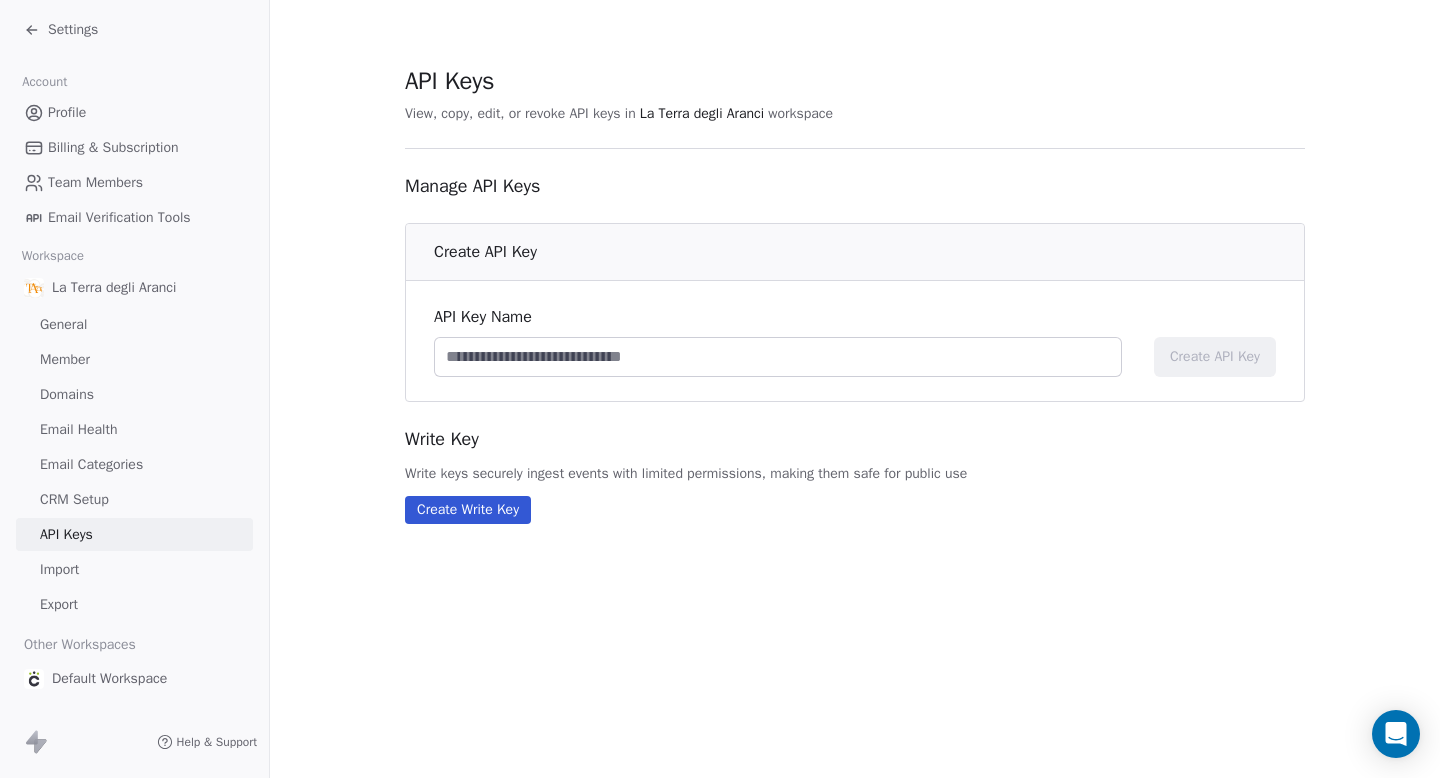 click on "General" at bounding box center (134, 324) 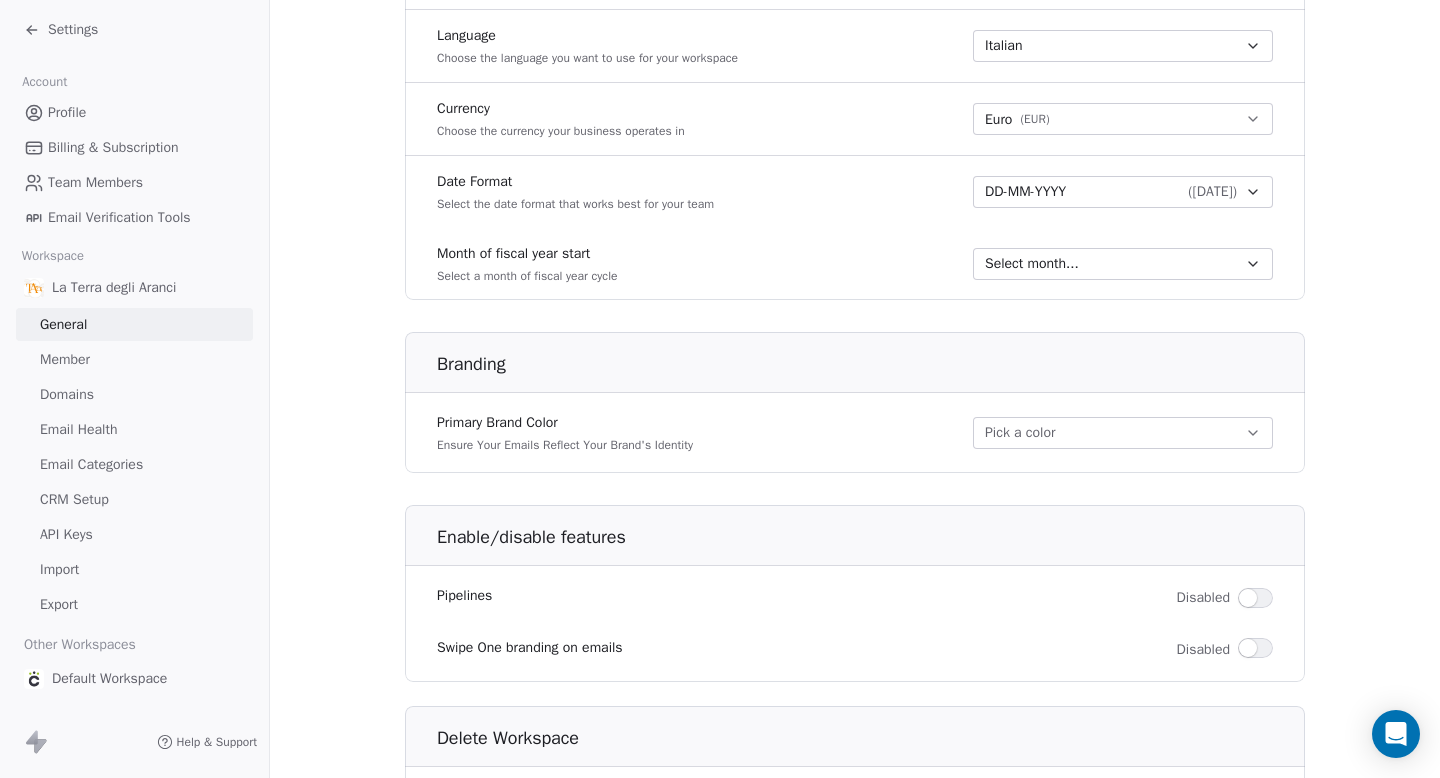 scroll, scrollTop: 1094, scrollLeft: 0, axis: vertical 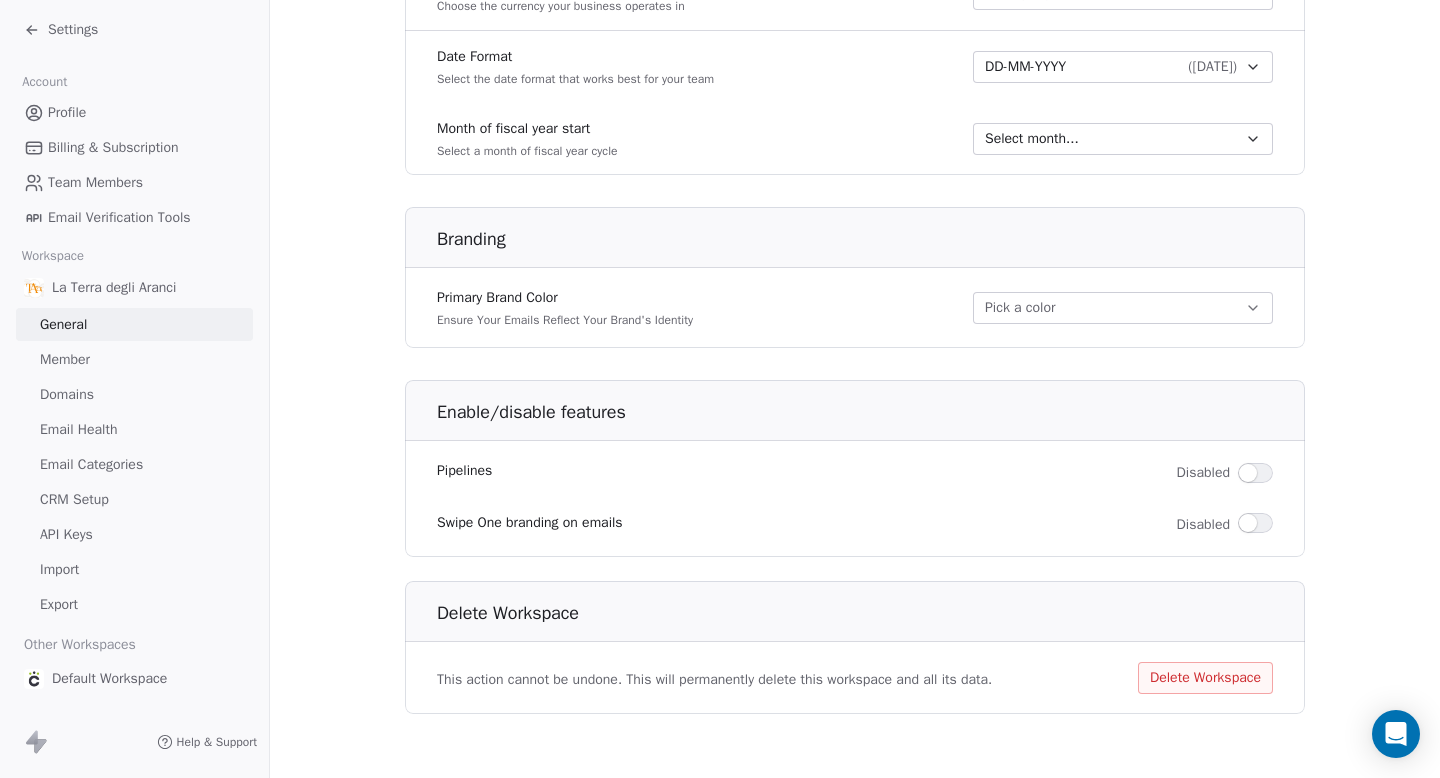 click at bounding box center (1255, 523) 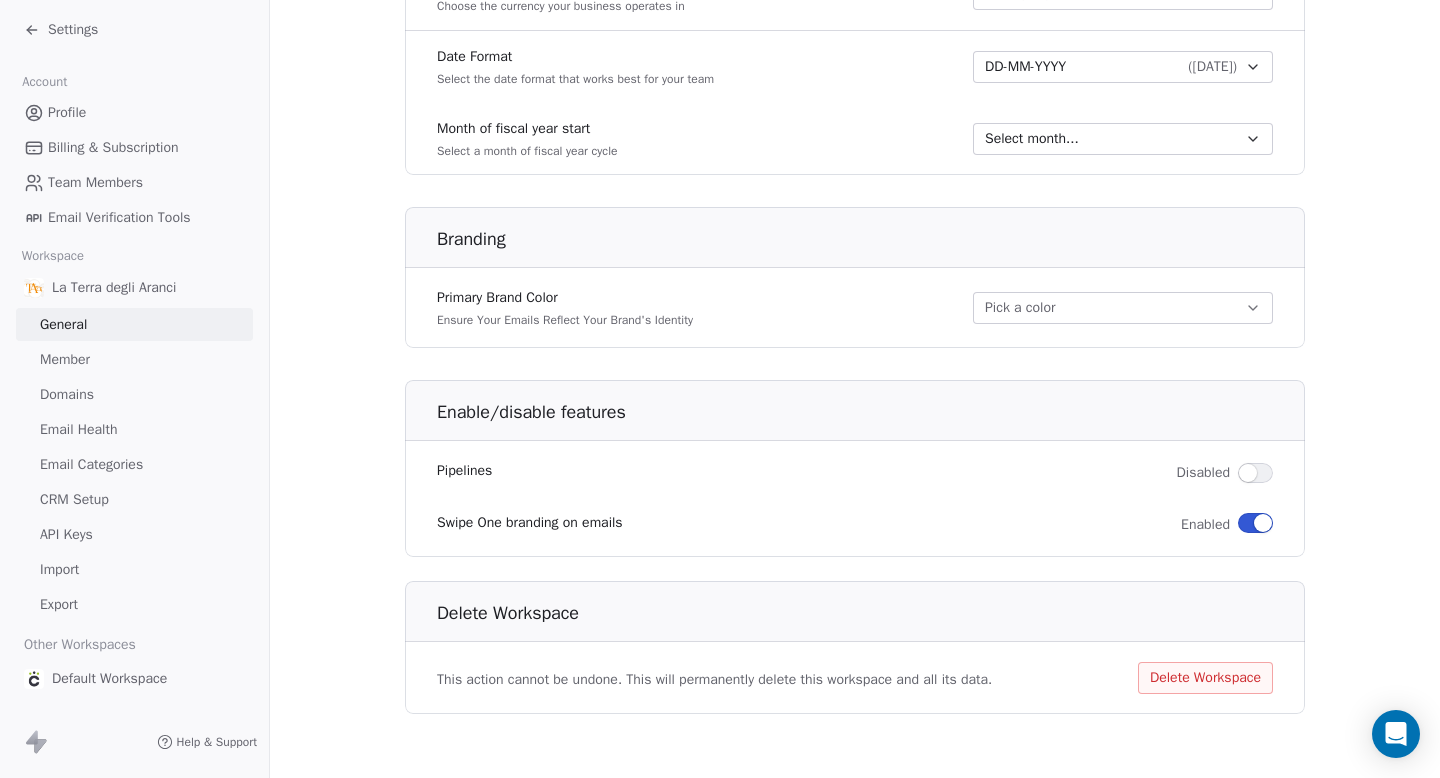 click at bounding box center [1255, 523] 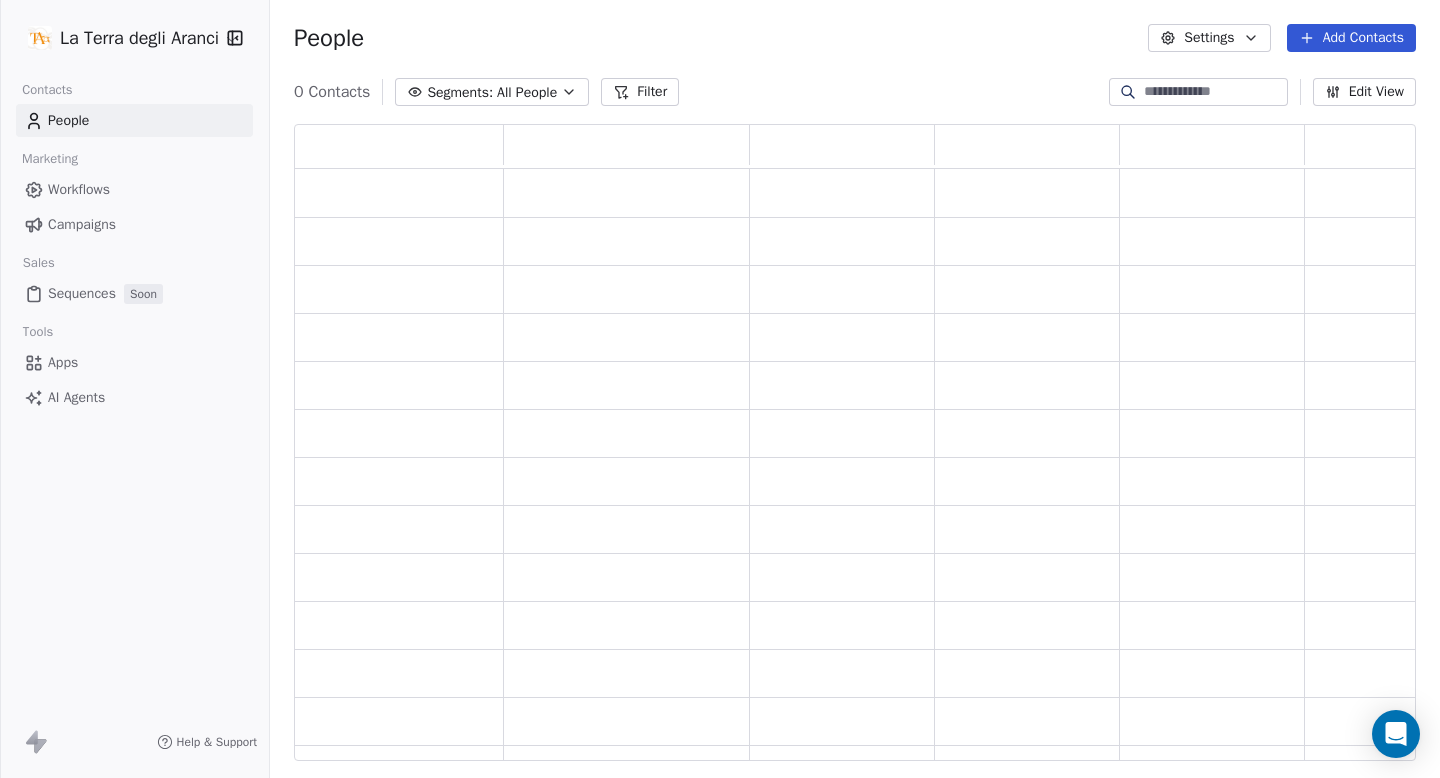 scroll, scrollTop: 16, scrollLeft: 16, axis: both 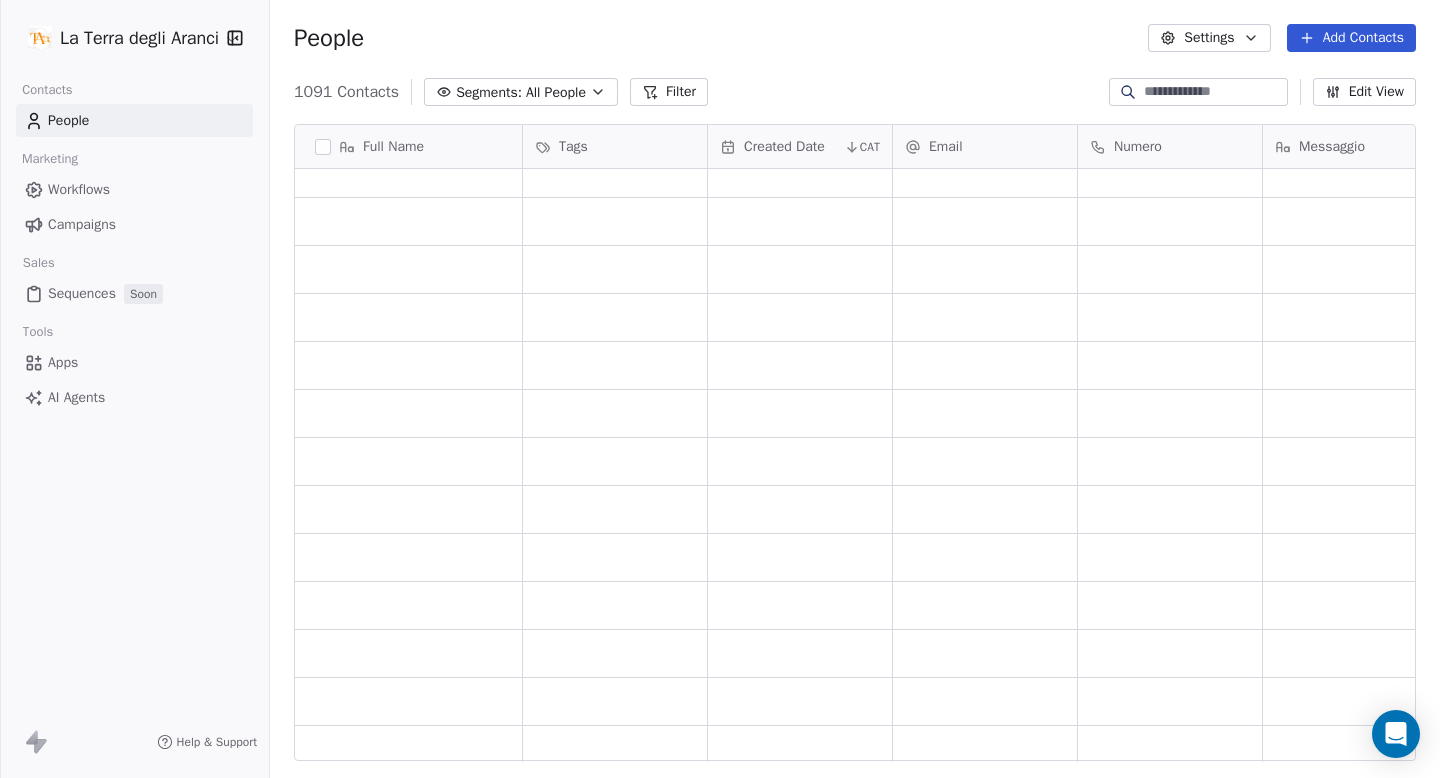 click on "Workflows" at bounding box center (79, 189) 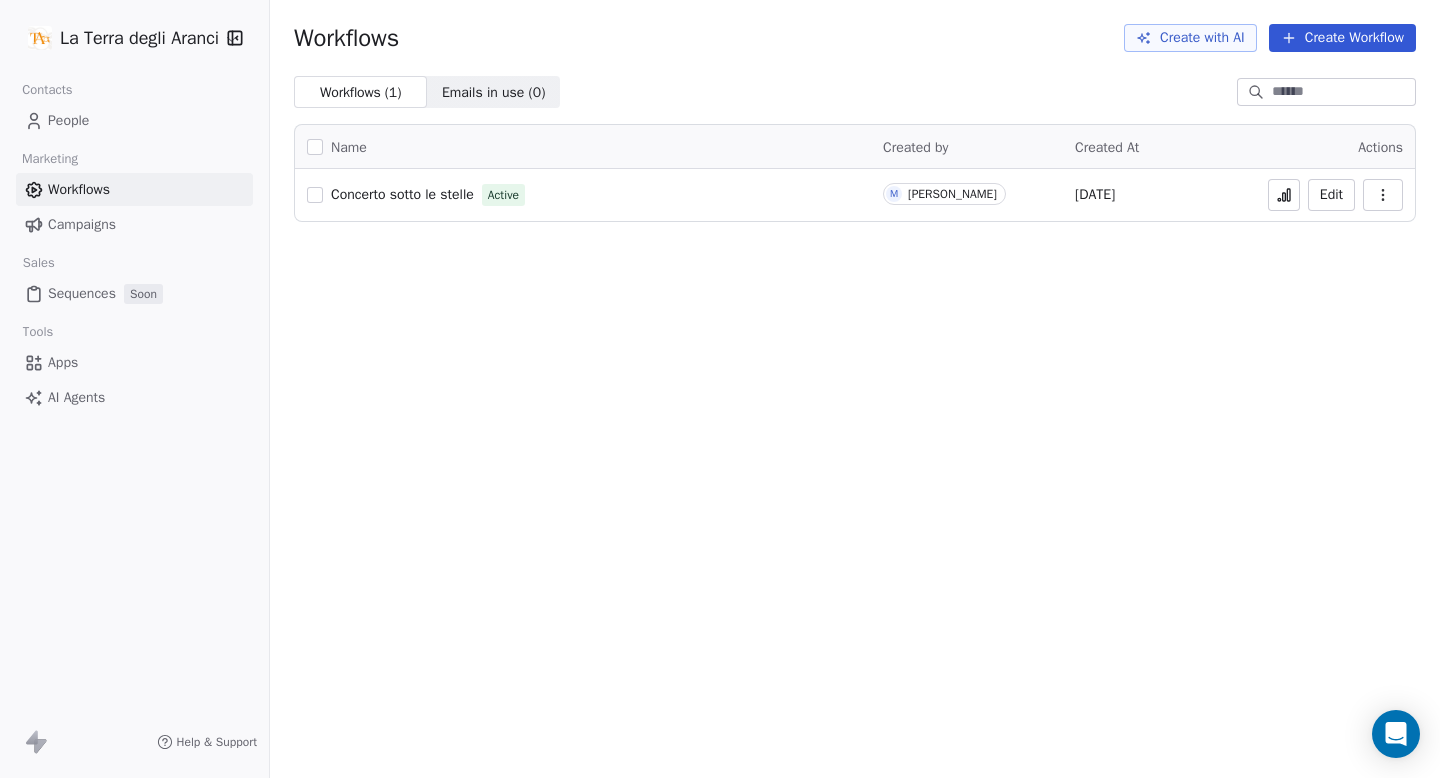 click on "Apps" at bounding box center (63, 362) 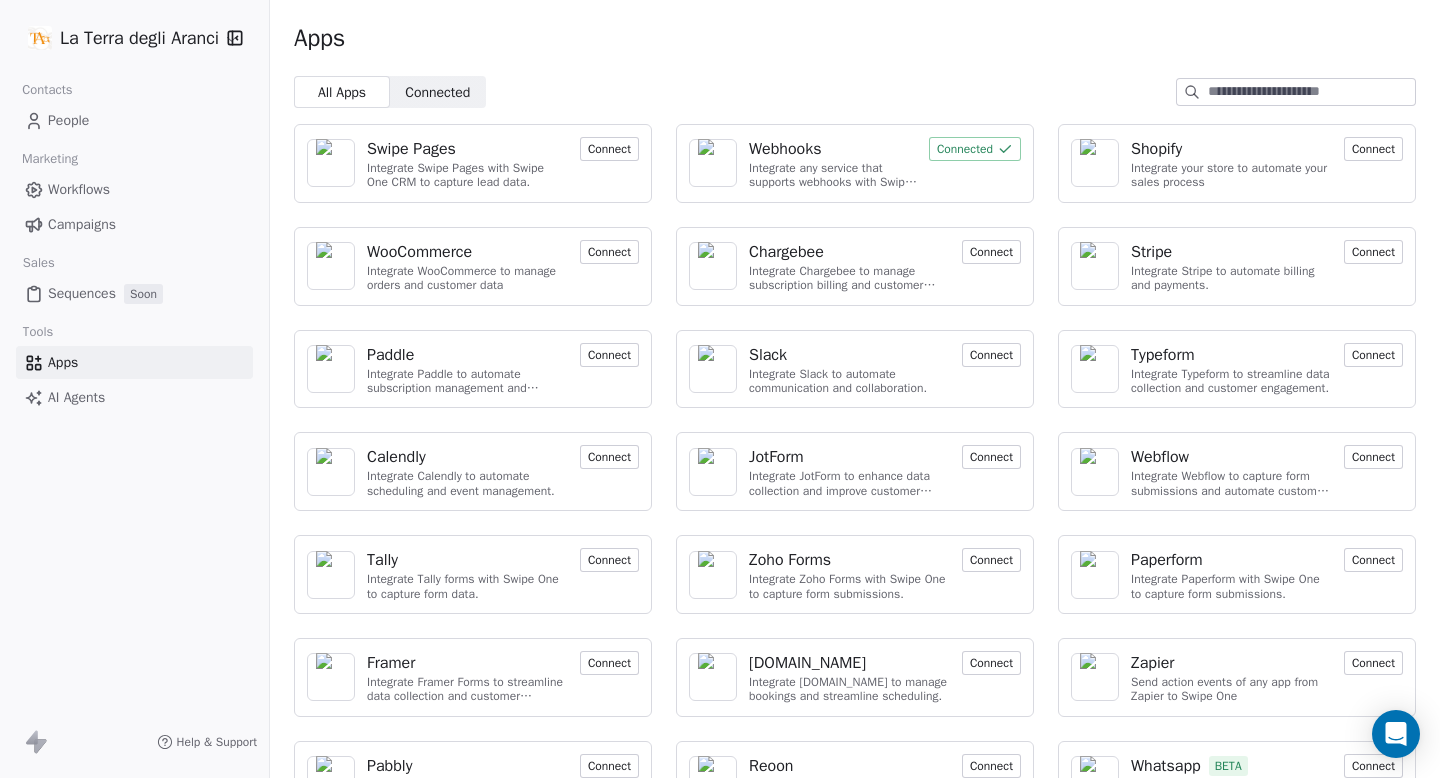 click on "People" at bounding box center [68, 120] 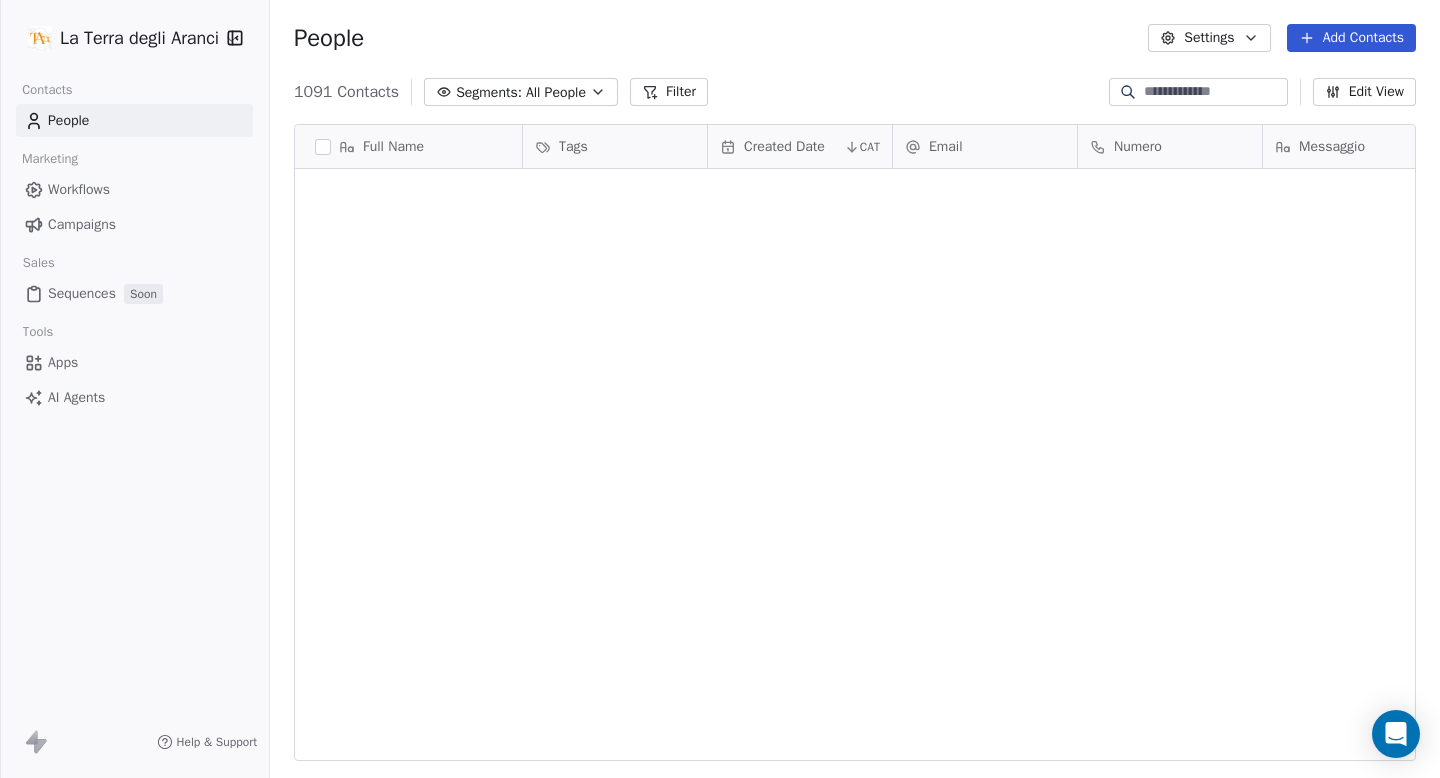 scroll, scrollTop: 5300, scrollLeft: 0, axis: vertical 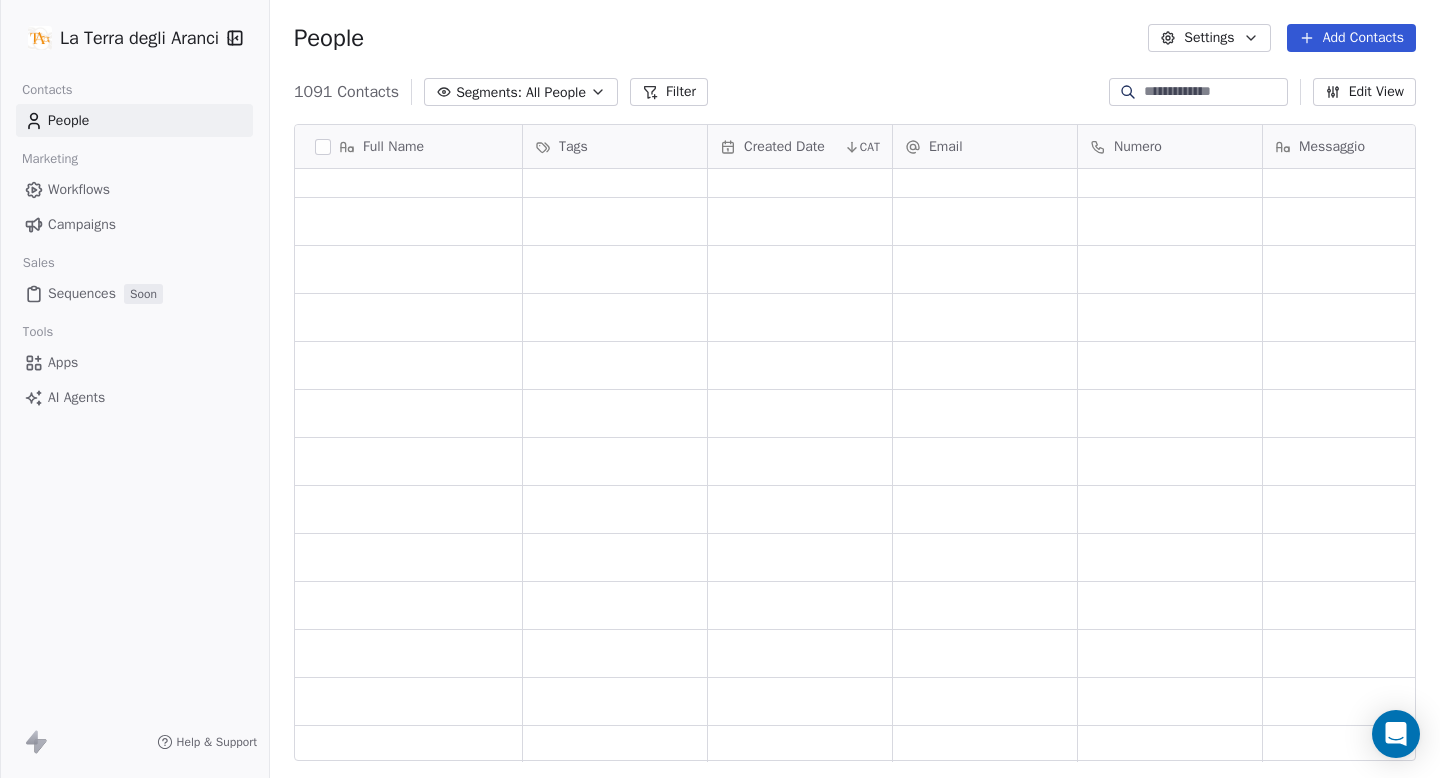click on "Campaigns" at bounding box center (82, 224) 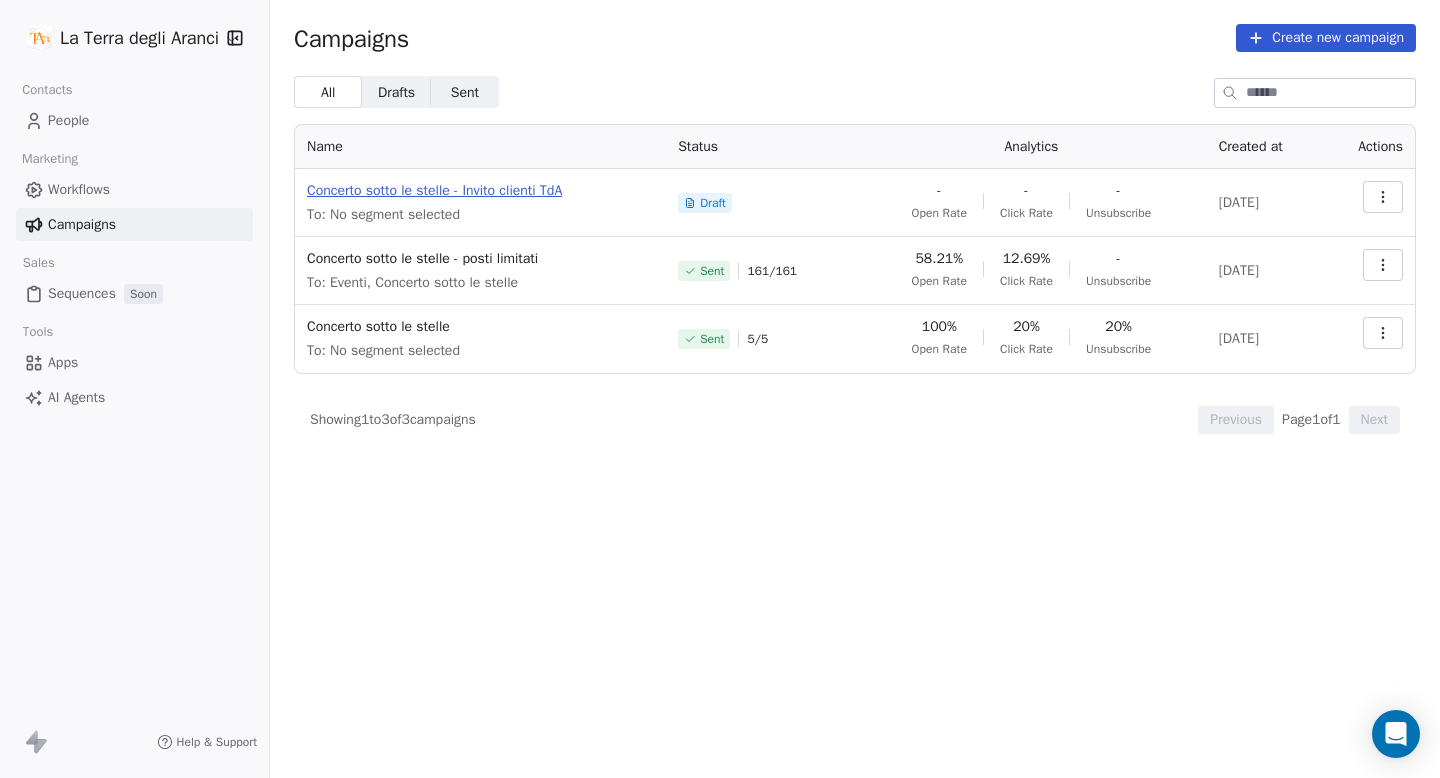 click on "Concerto sotto le stelle - Invito clienti TdA" at bounding box center [480, 191] 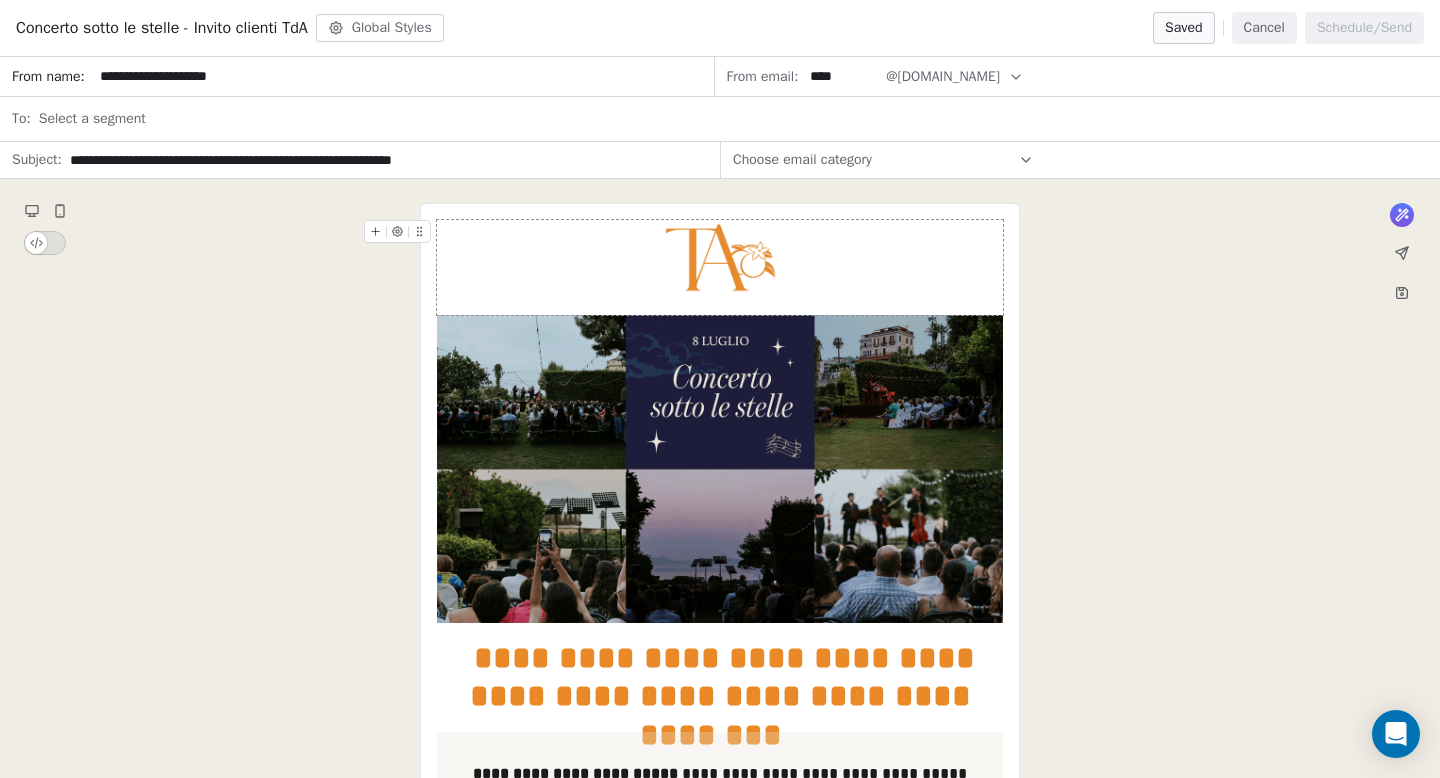 click on "Global Styles" at bounding box center (380, 28) 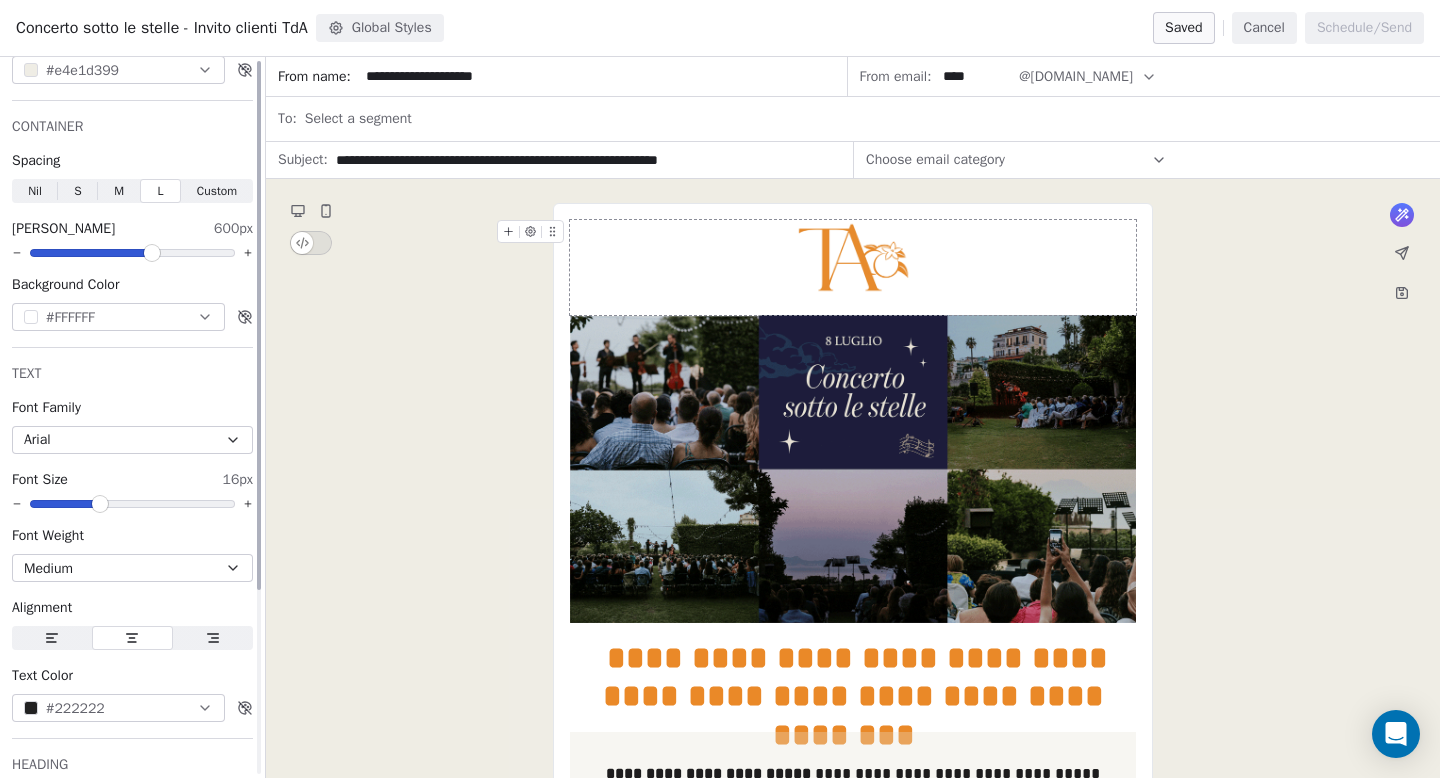 scroll, scrollTop: 0, scrollLeft: 0, axis: both 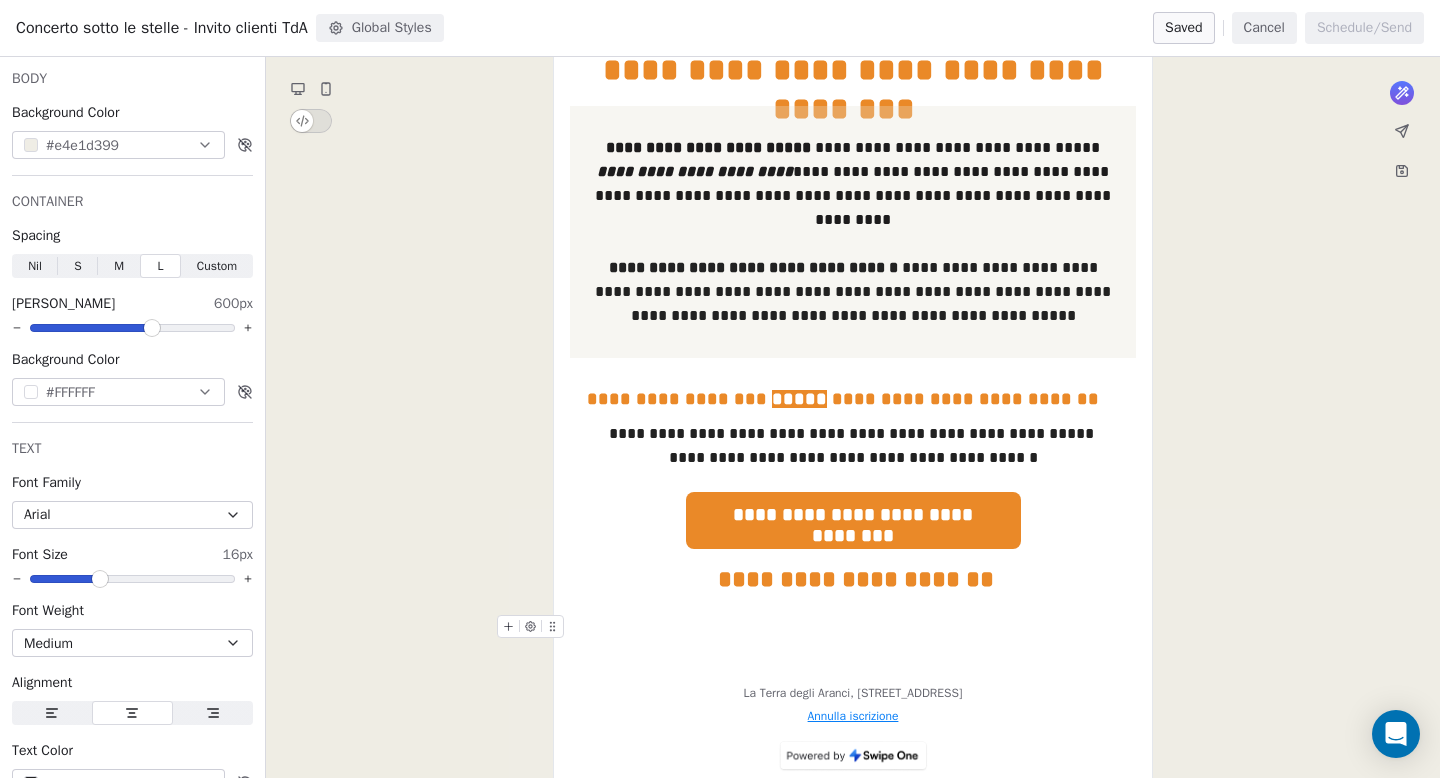 click on "**********" at bounding box center (853, 183) 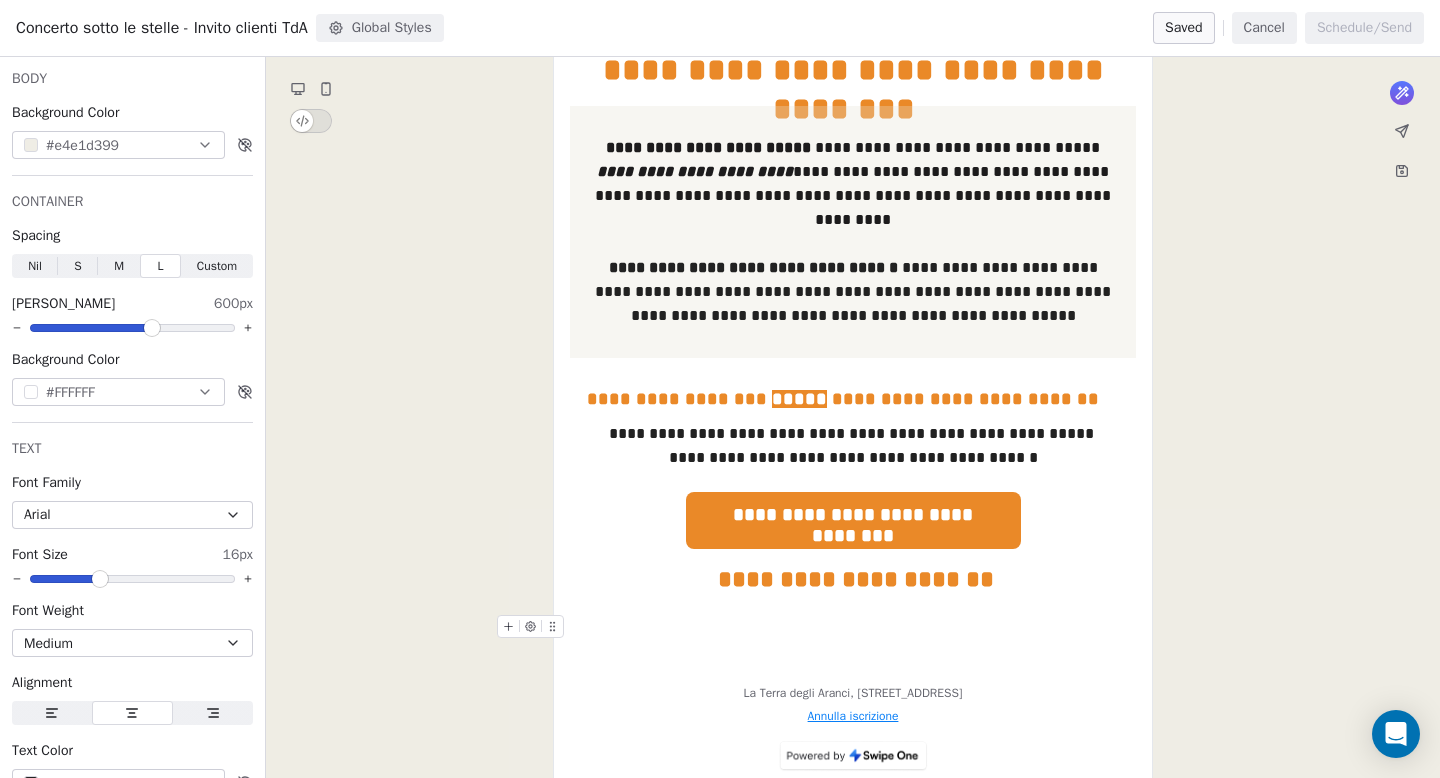 click on "**********" at bounding box center (853, 183) 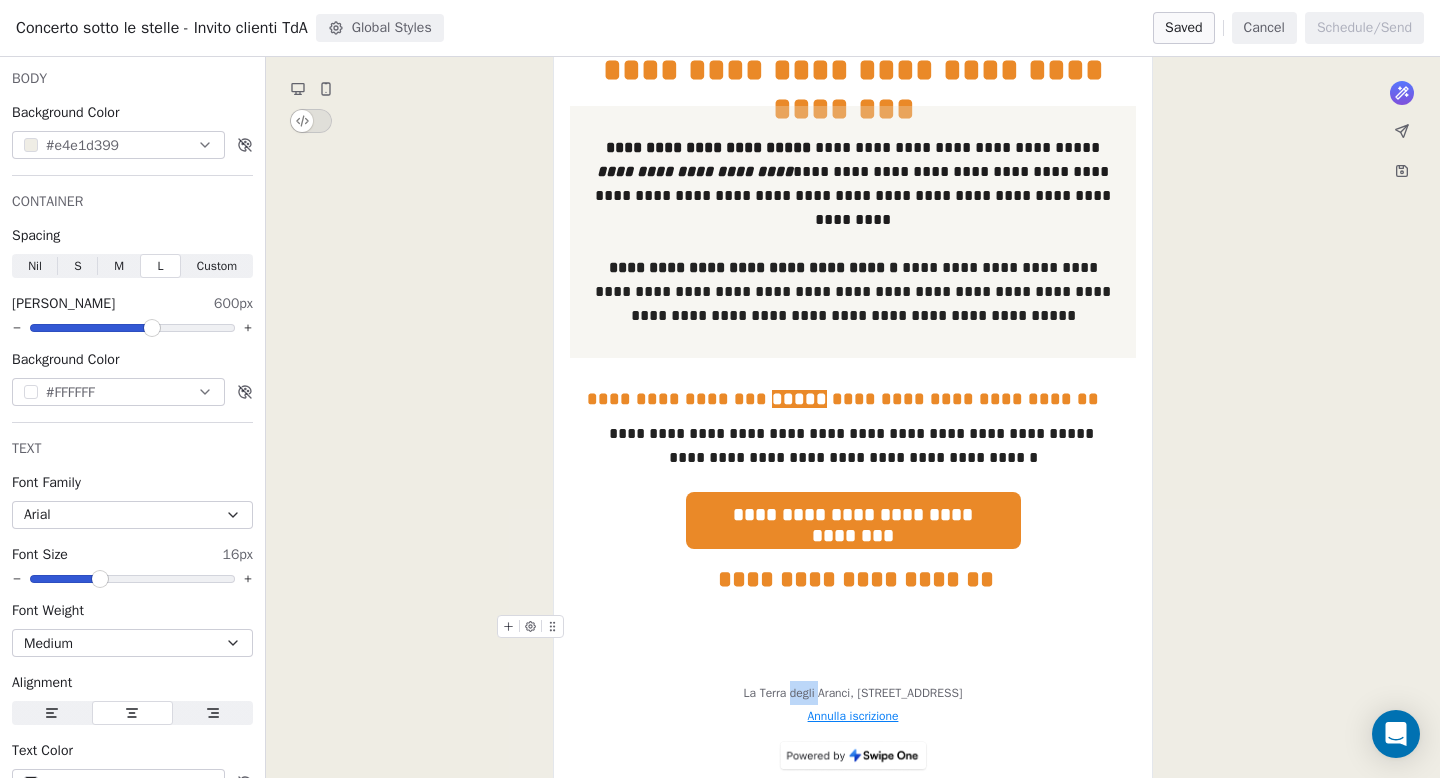 click on "**********" at bounding box center [853, 183] 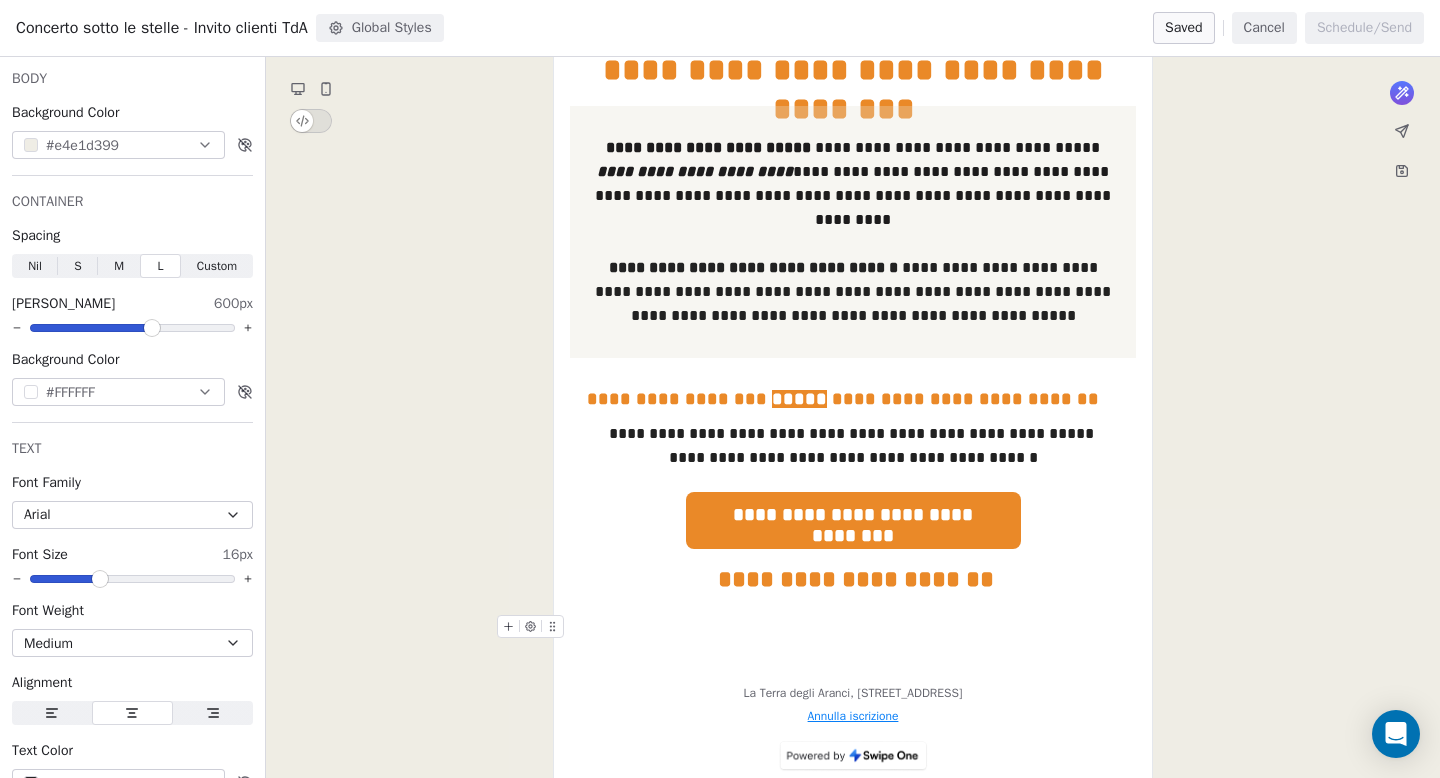click on "**********" at bounding box center (853, 183) 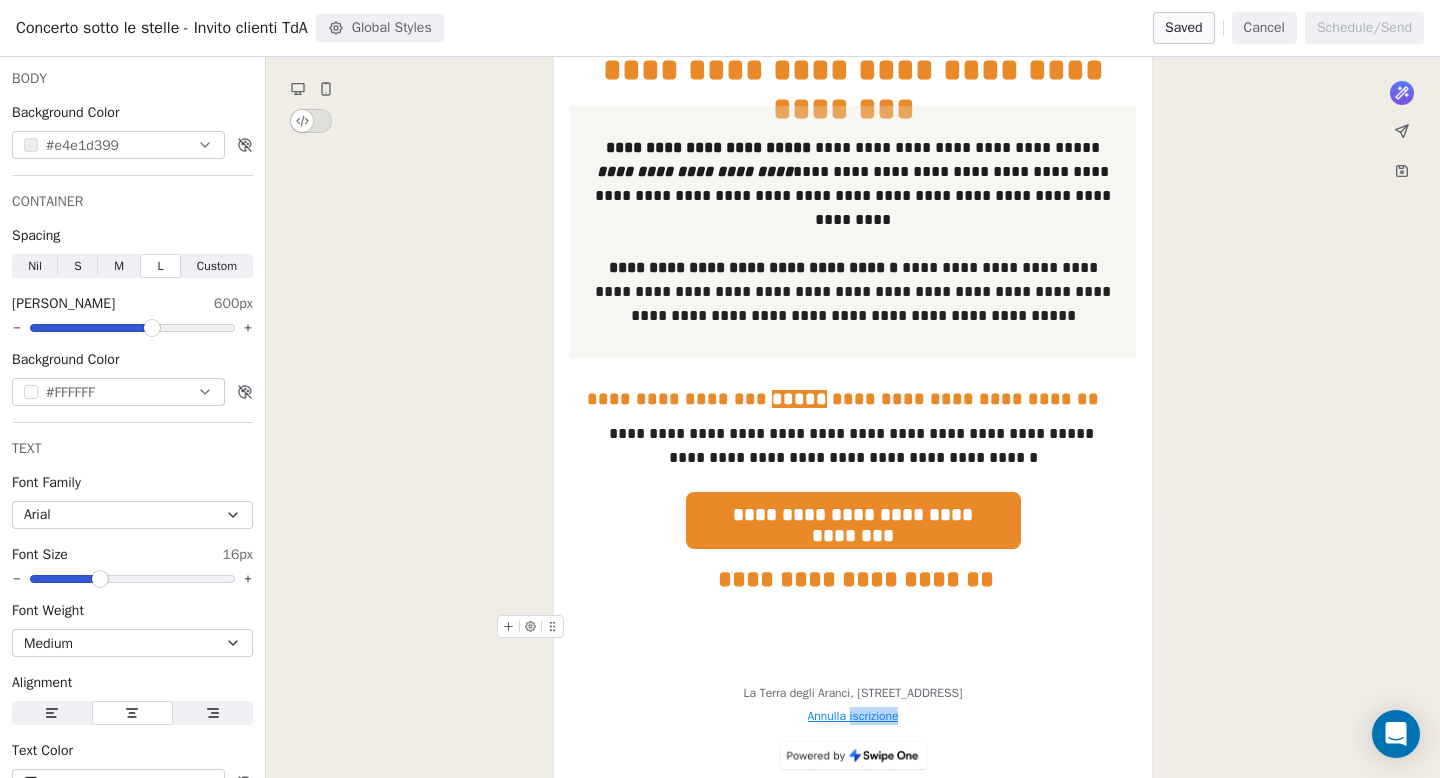 click on "**********" at bounding box center (853, 183) 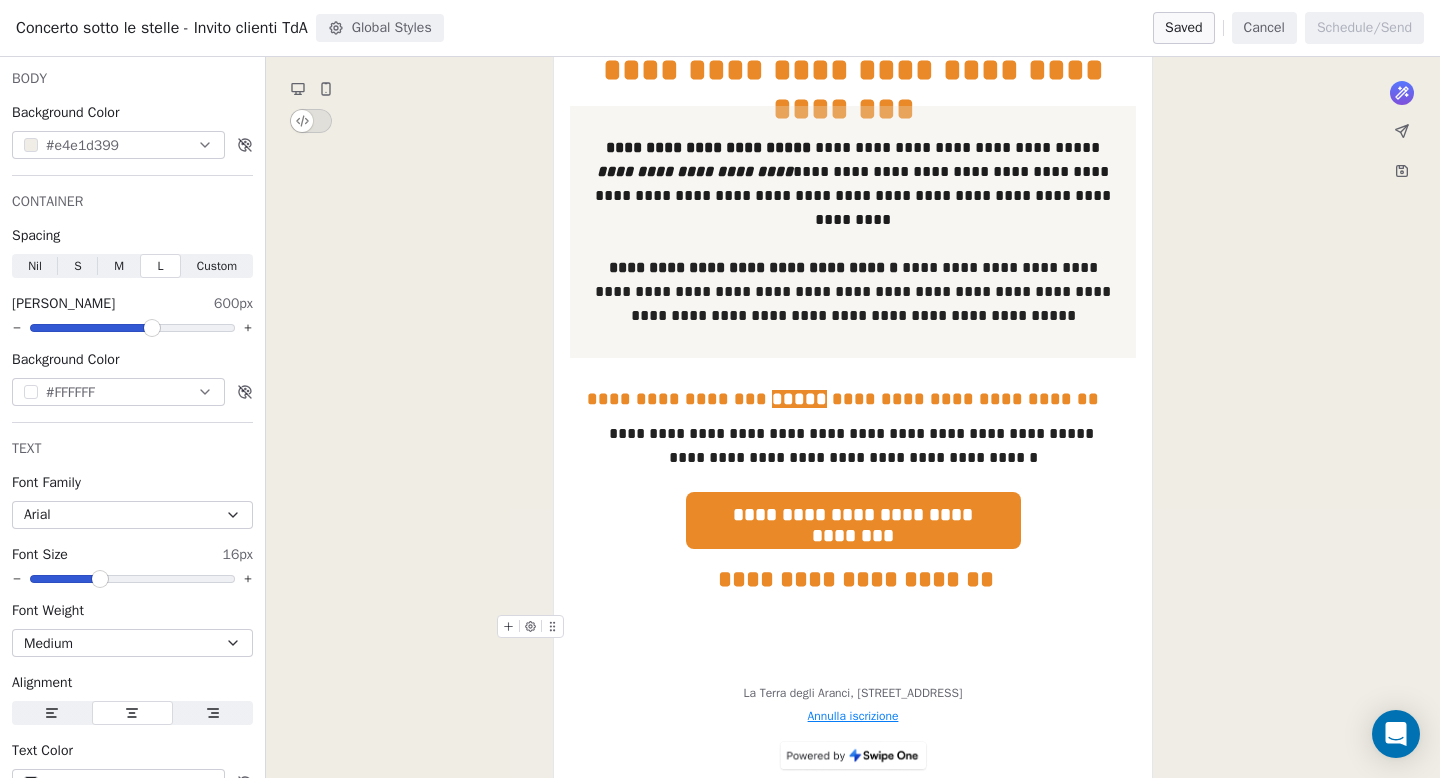 click on "**********" at bounding box center [853, 183] 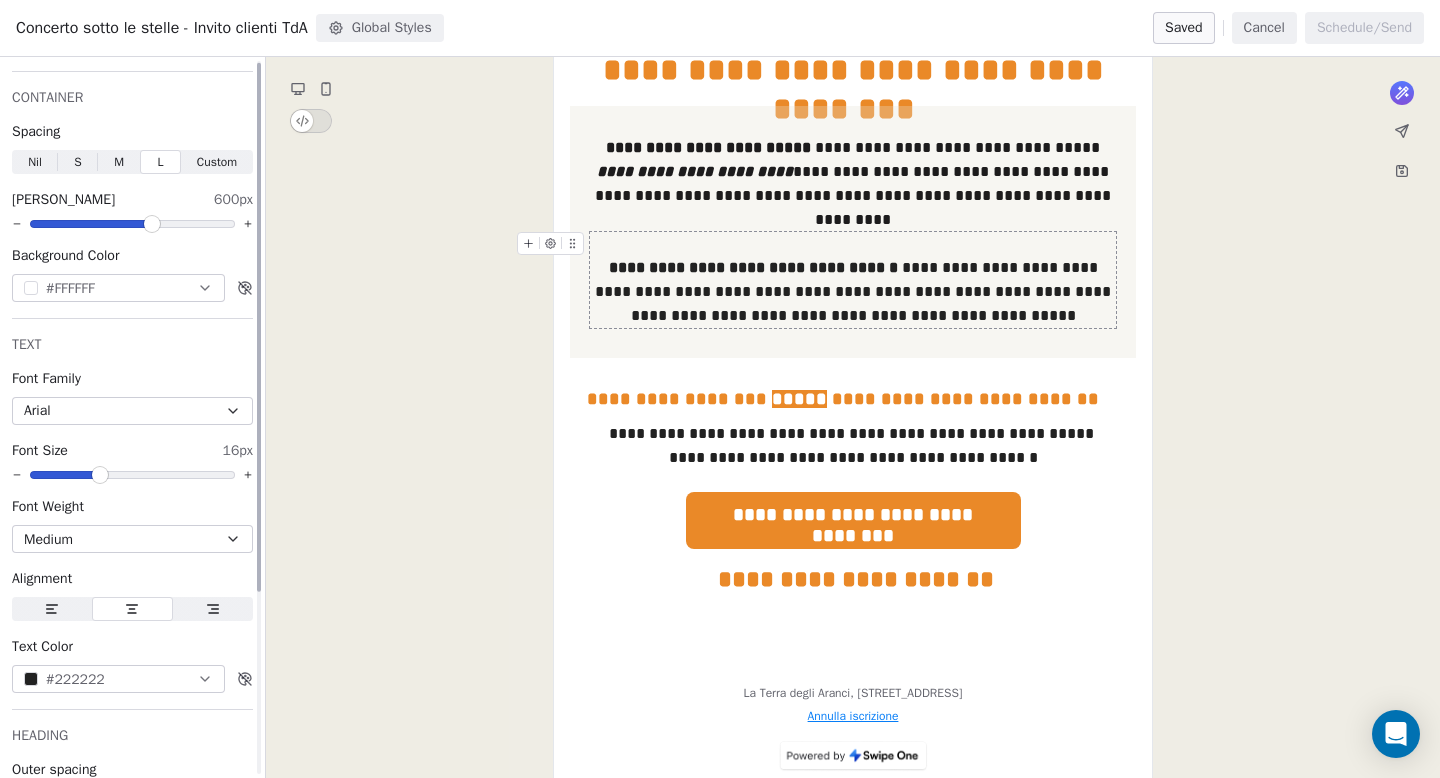 scroll, scrollTop: 0, scrollLeft: 0, axis: both 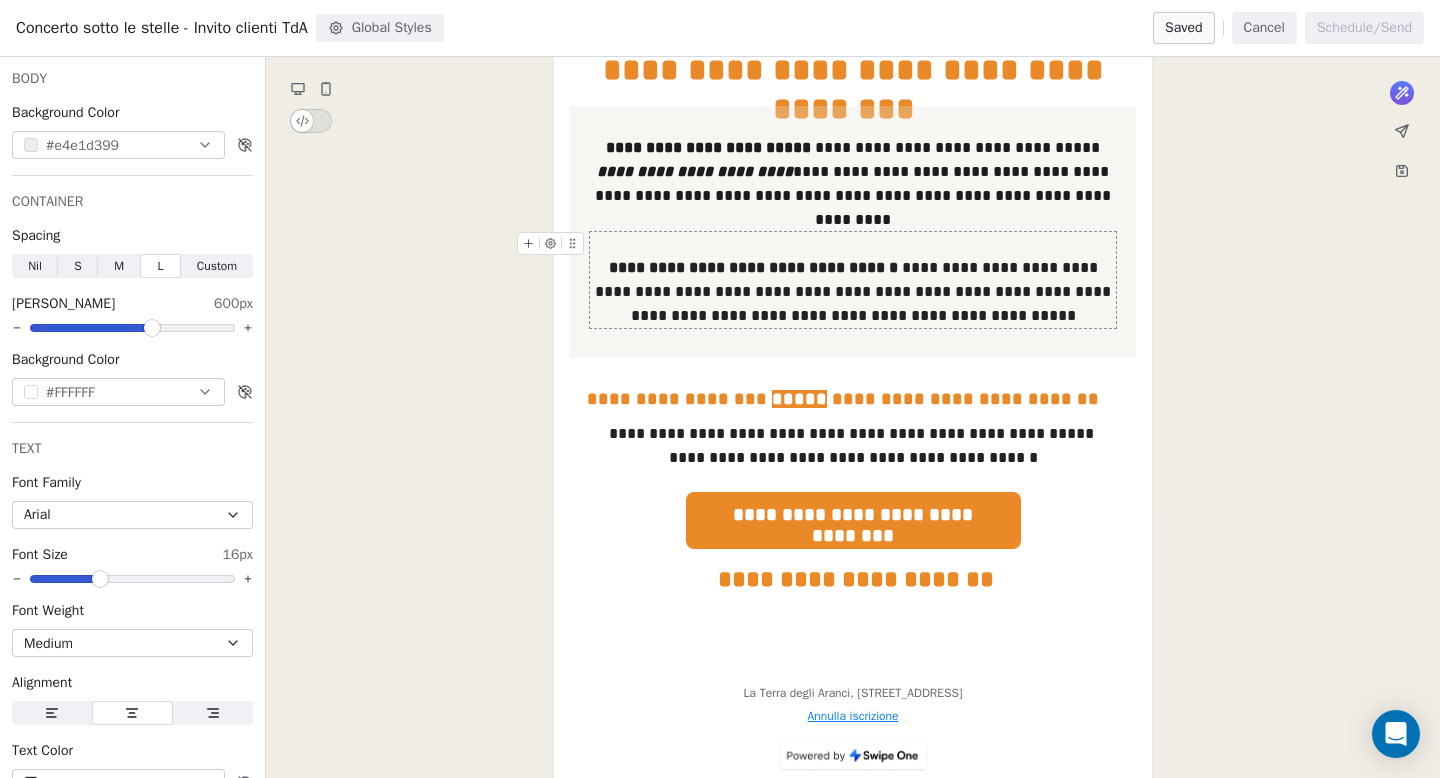 click on "Global Styles" at bounding box center (380, 28) 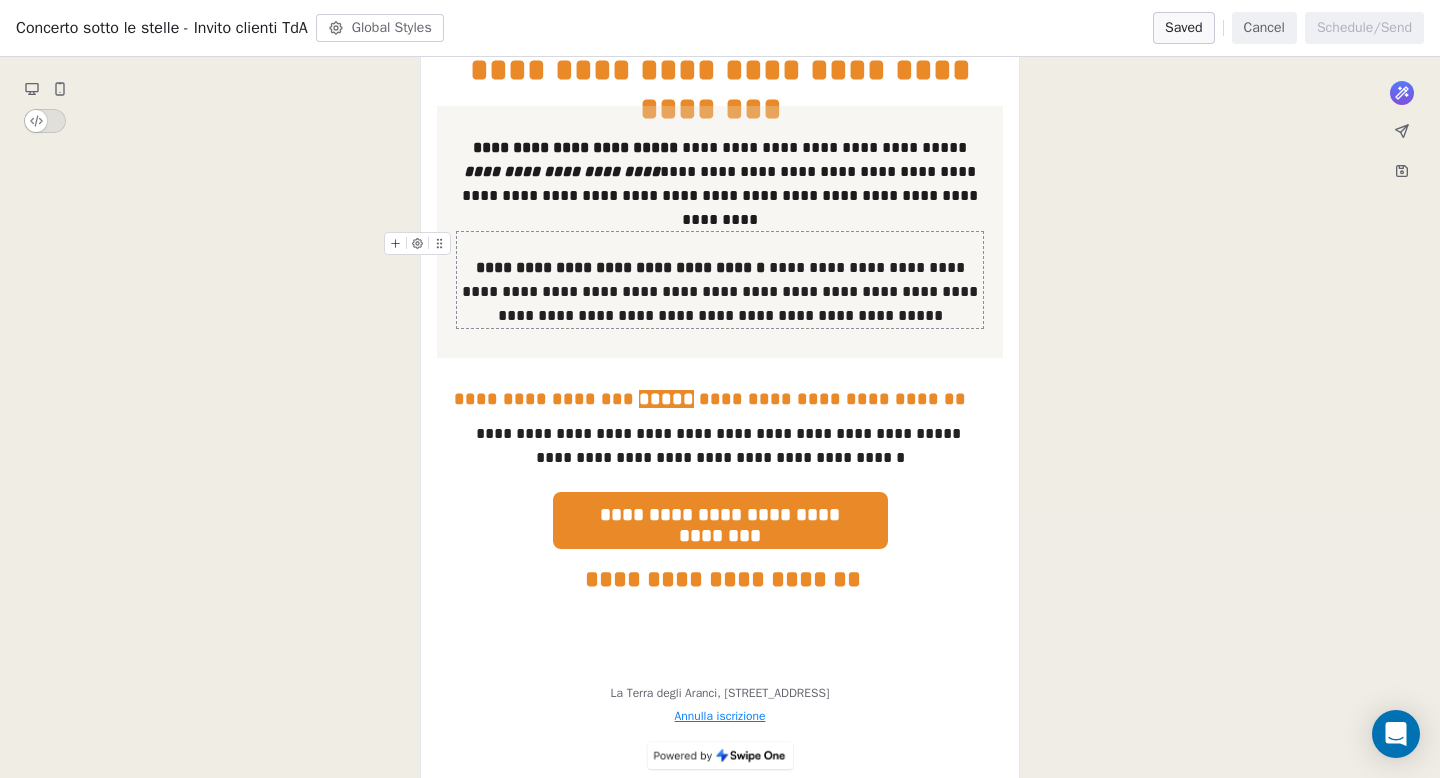 click on "Global Styles" at bounding box center (380, 28) 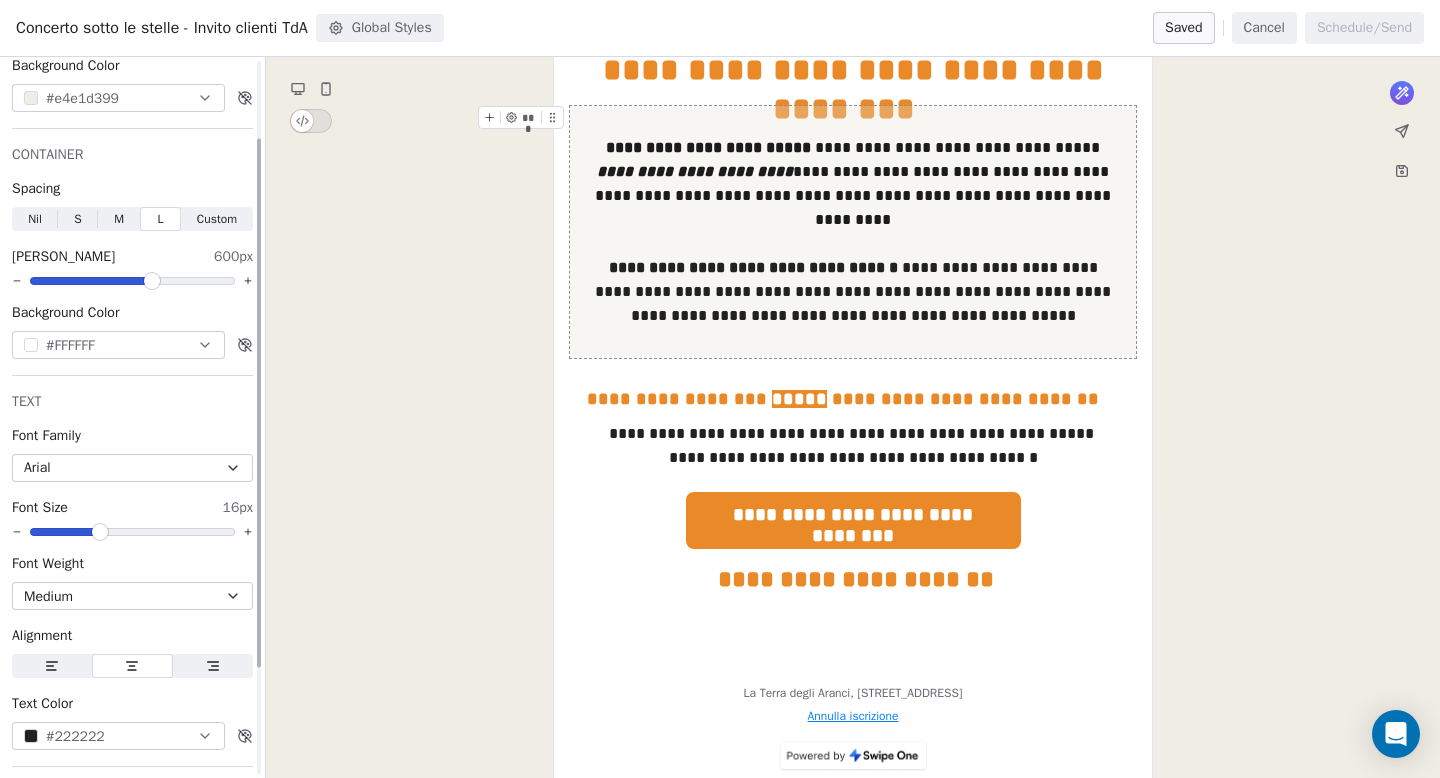 scroll, scrollTop: 0, scrollLeft: 0, axis: both 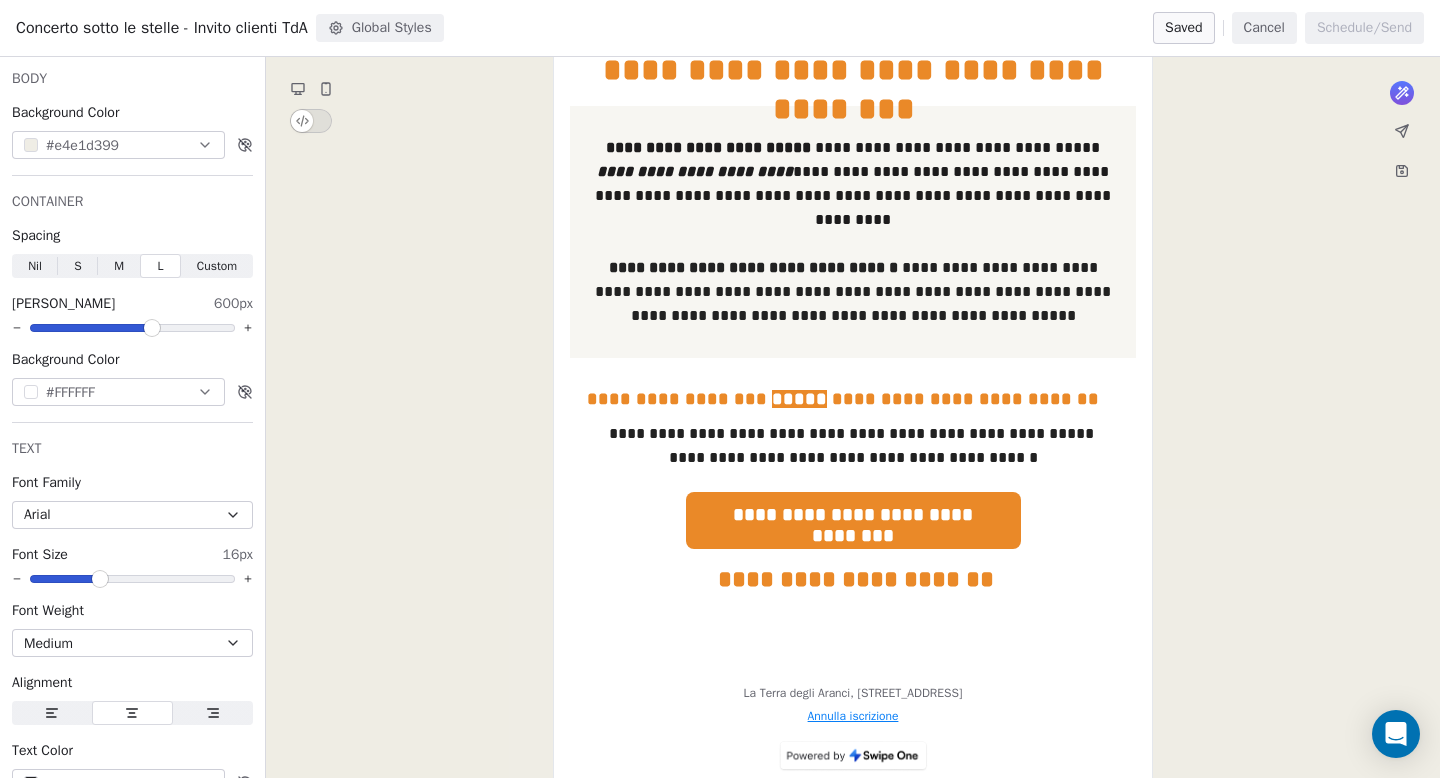 click on "Global Styles" at bounding box center [380, 28] 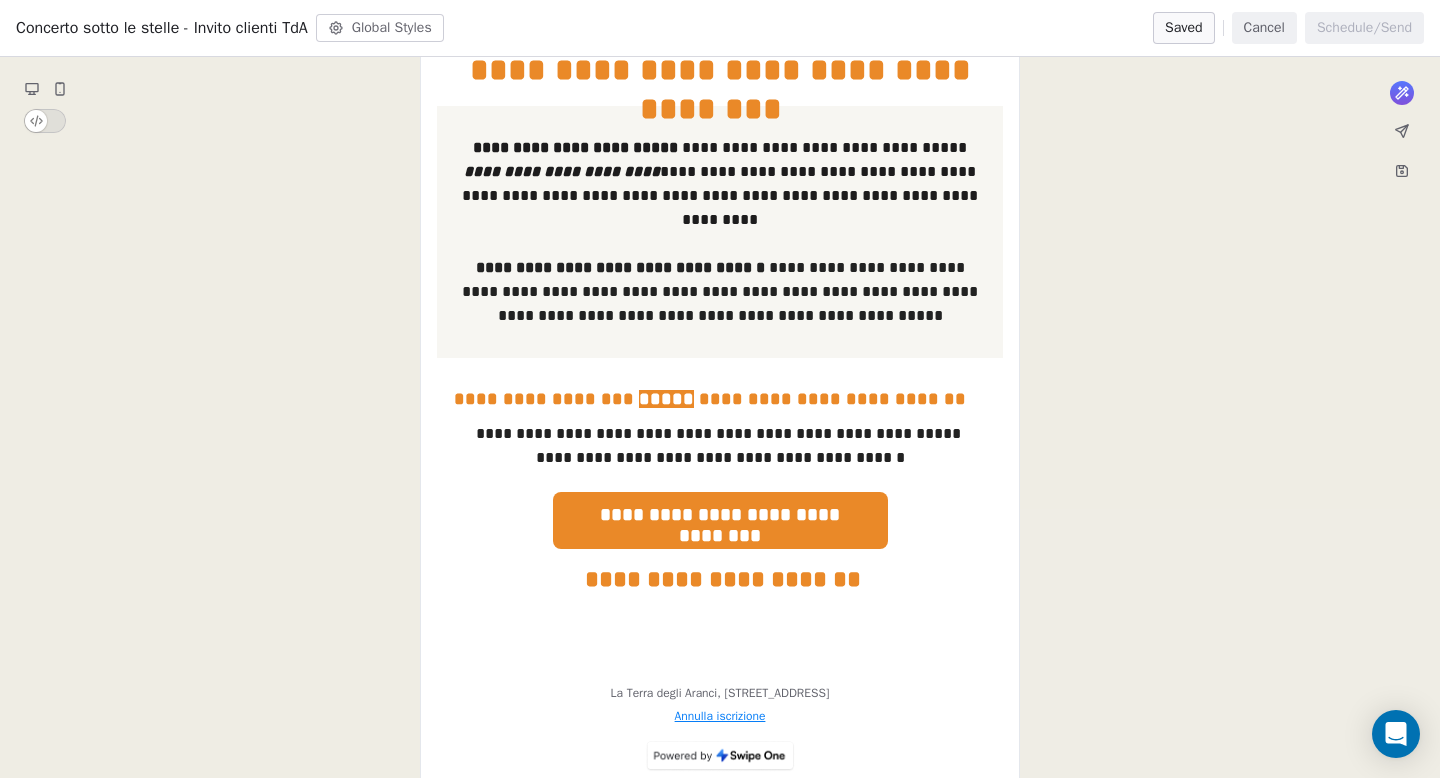 click on "Global Styles" at bounding box center (380, 28) 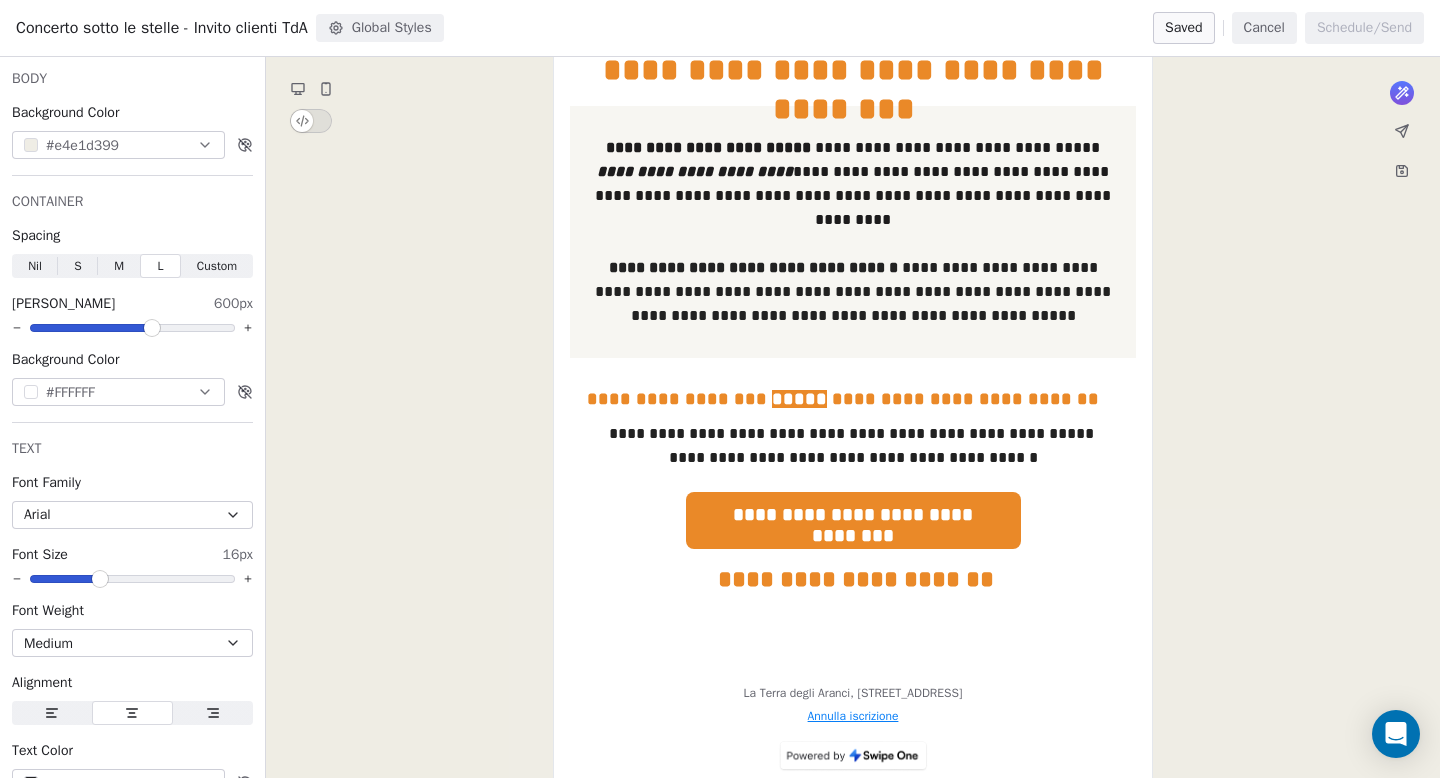 click on "Global Styles" at bounding box center [380, 28] 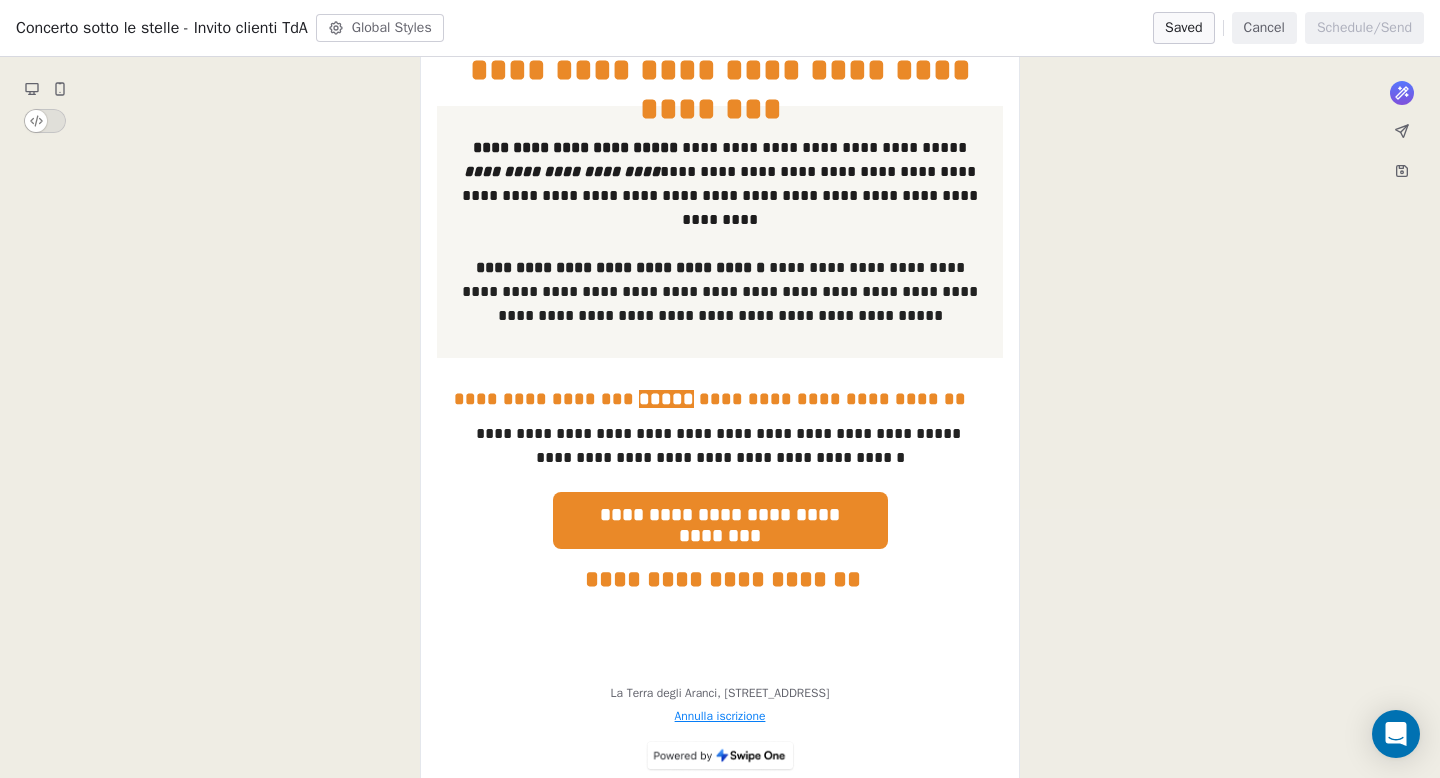 click at bounding box center [45, 121] 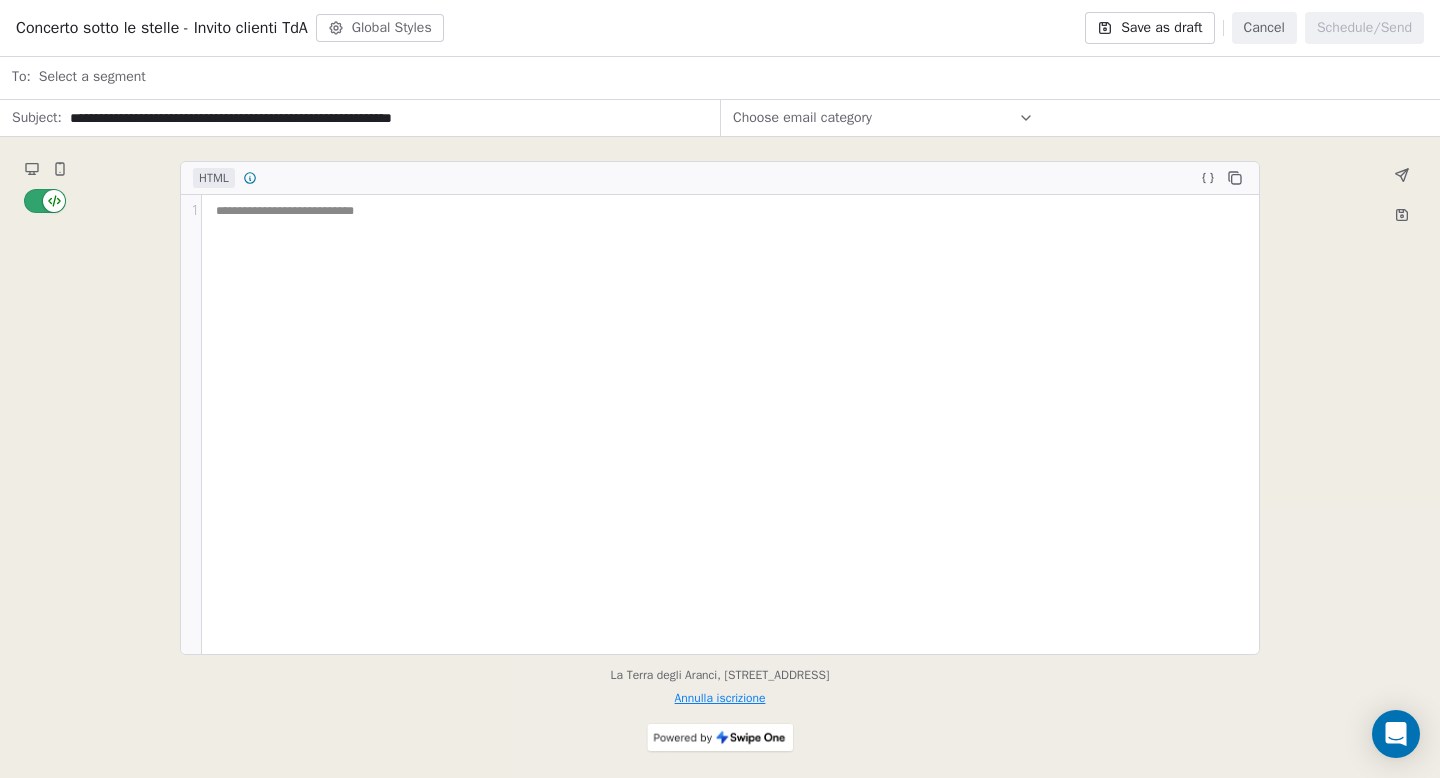 click at bounding box center [45, 201] 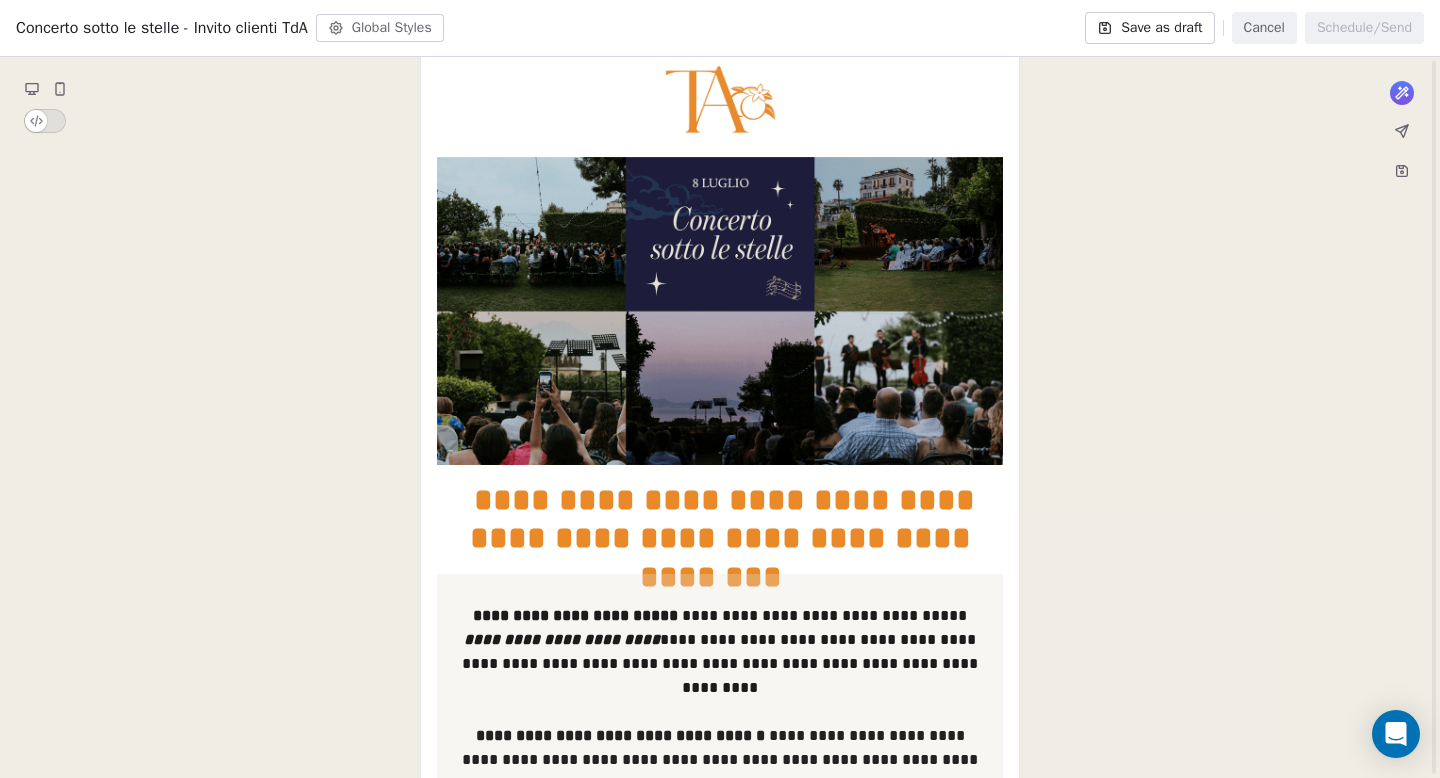 scroll, scrollTop: 158, scrollLeft: 0, axis: vertical 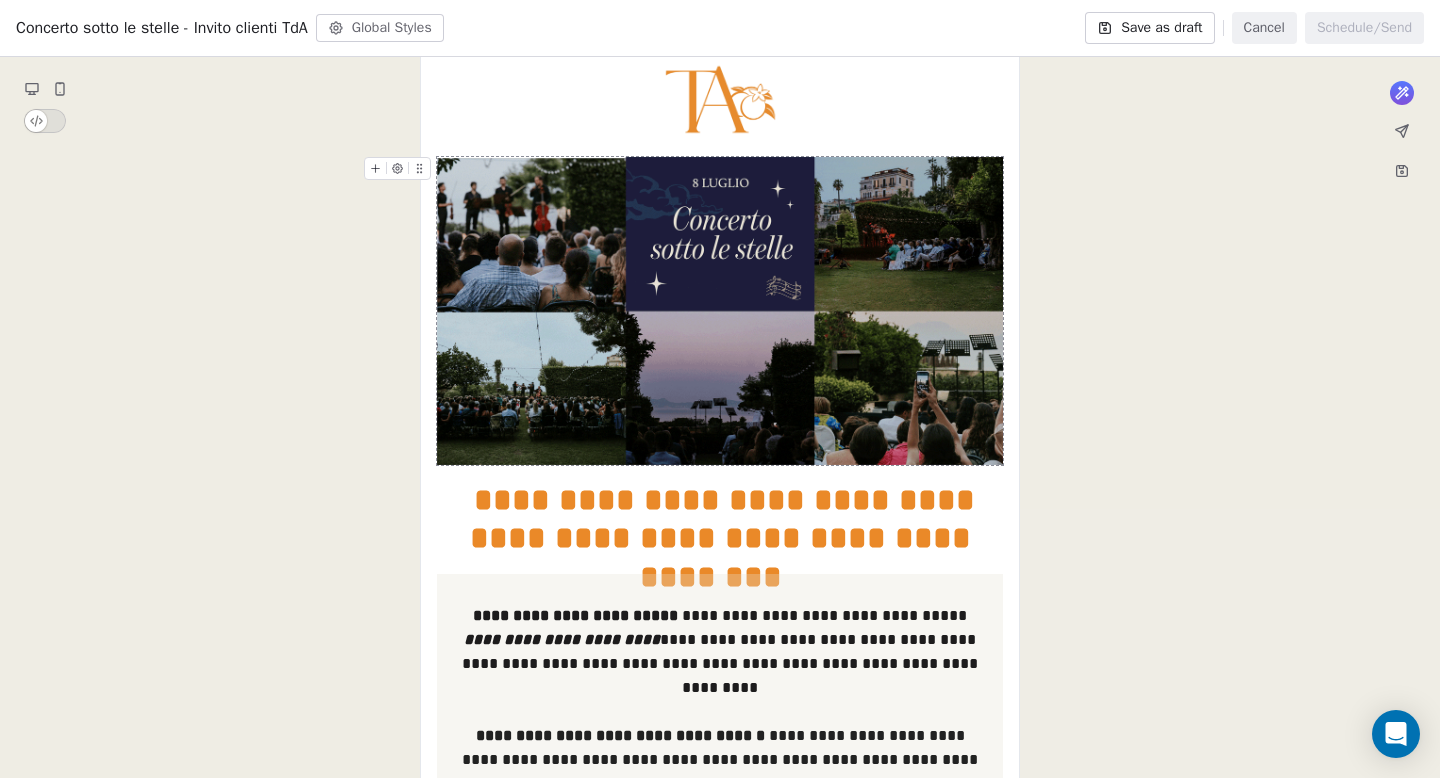 click on "Cancel" at bounding box center (1264, 28) 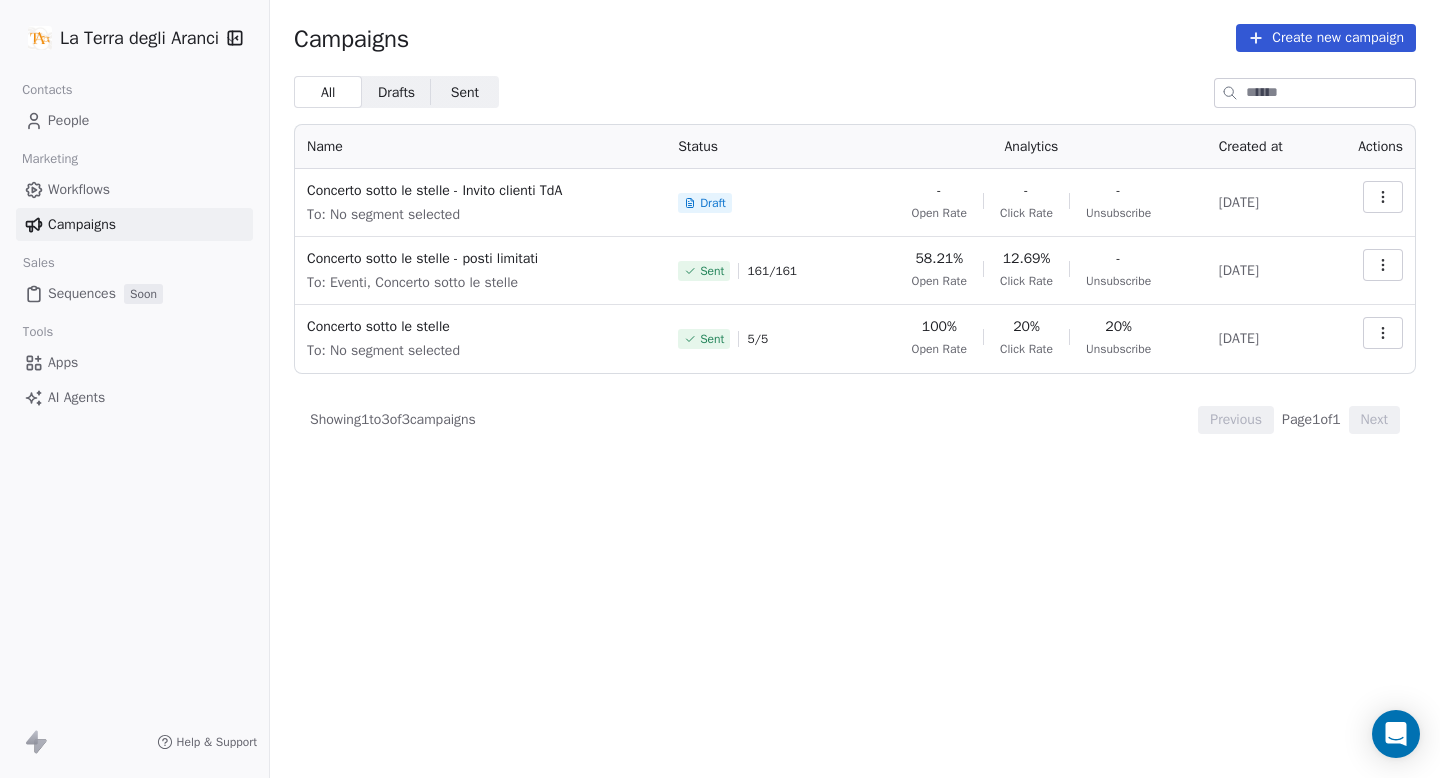 click 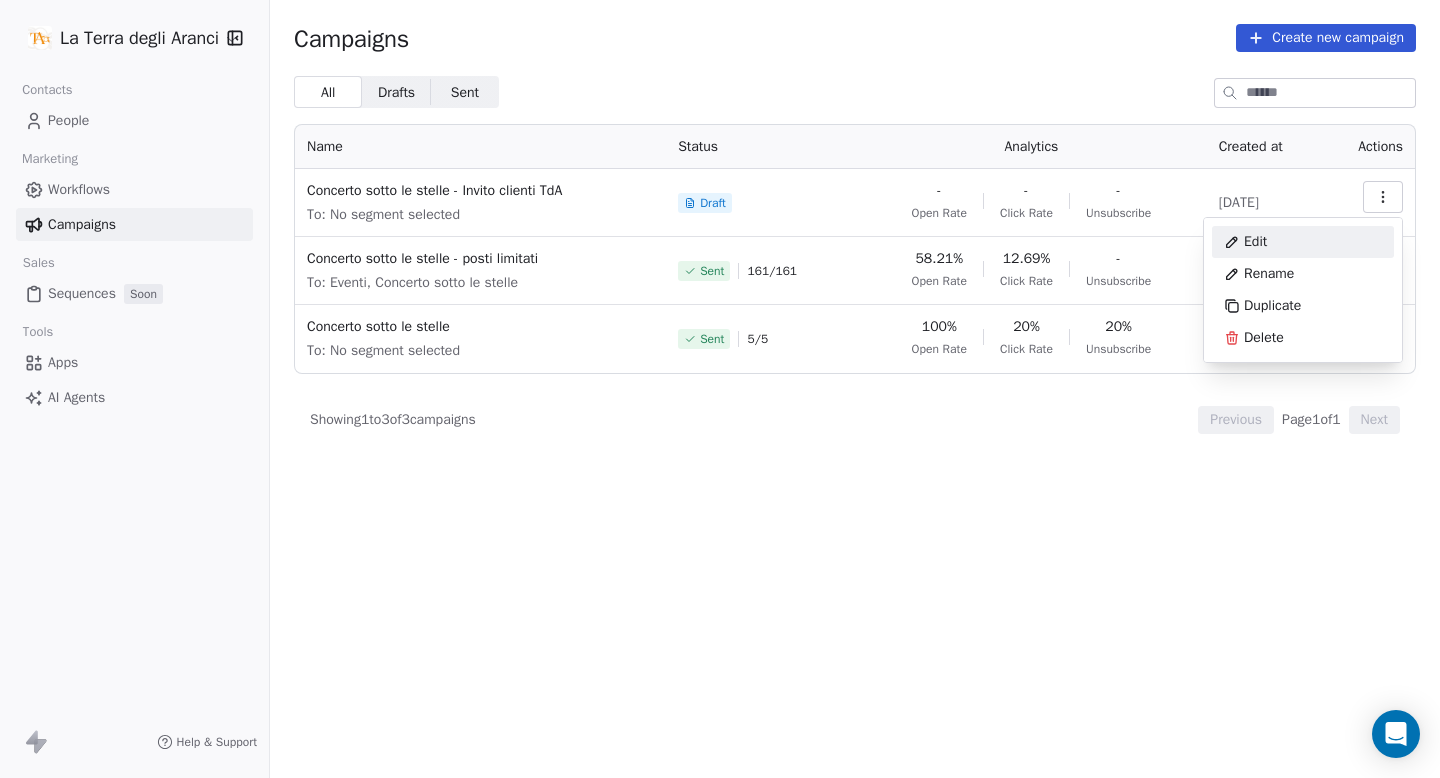 click on "Edit" at bounding box center (1303, 242) 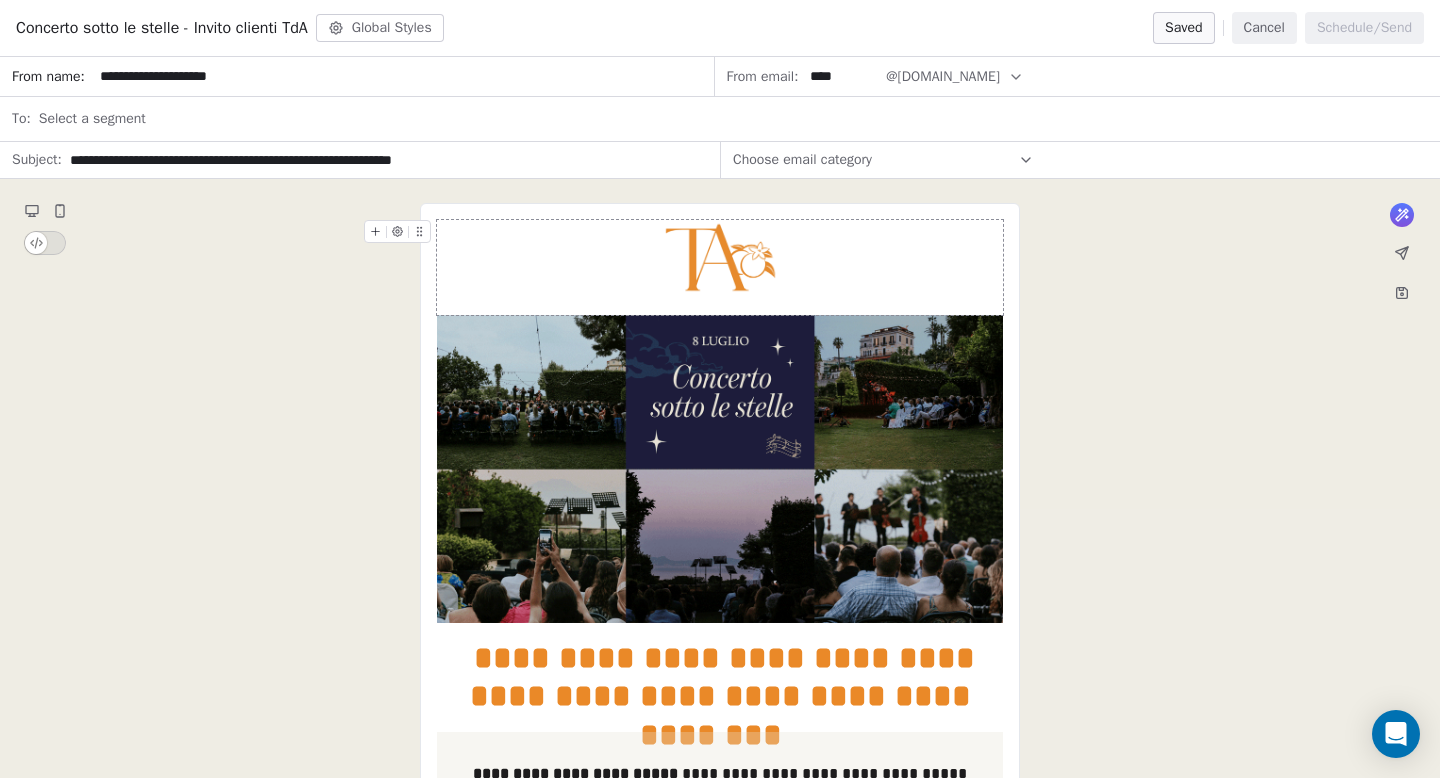 click on "Cancel" at bounding box center [1264, 28] 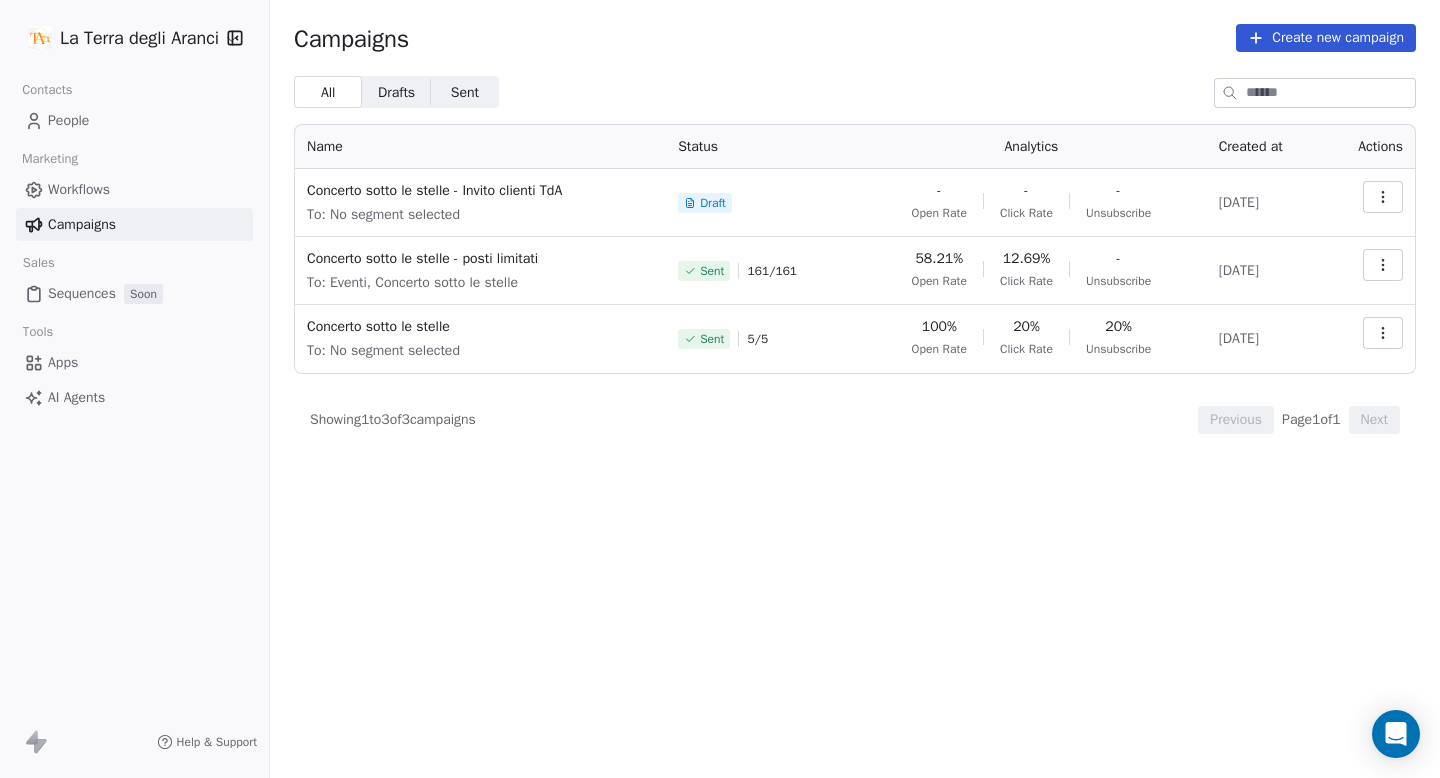 click on "People" at bounding box center (68, 120) 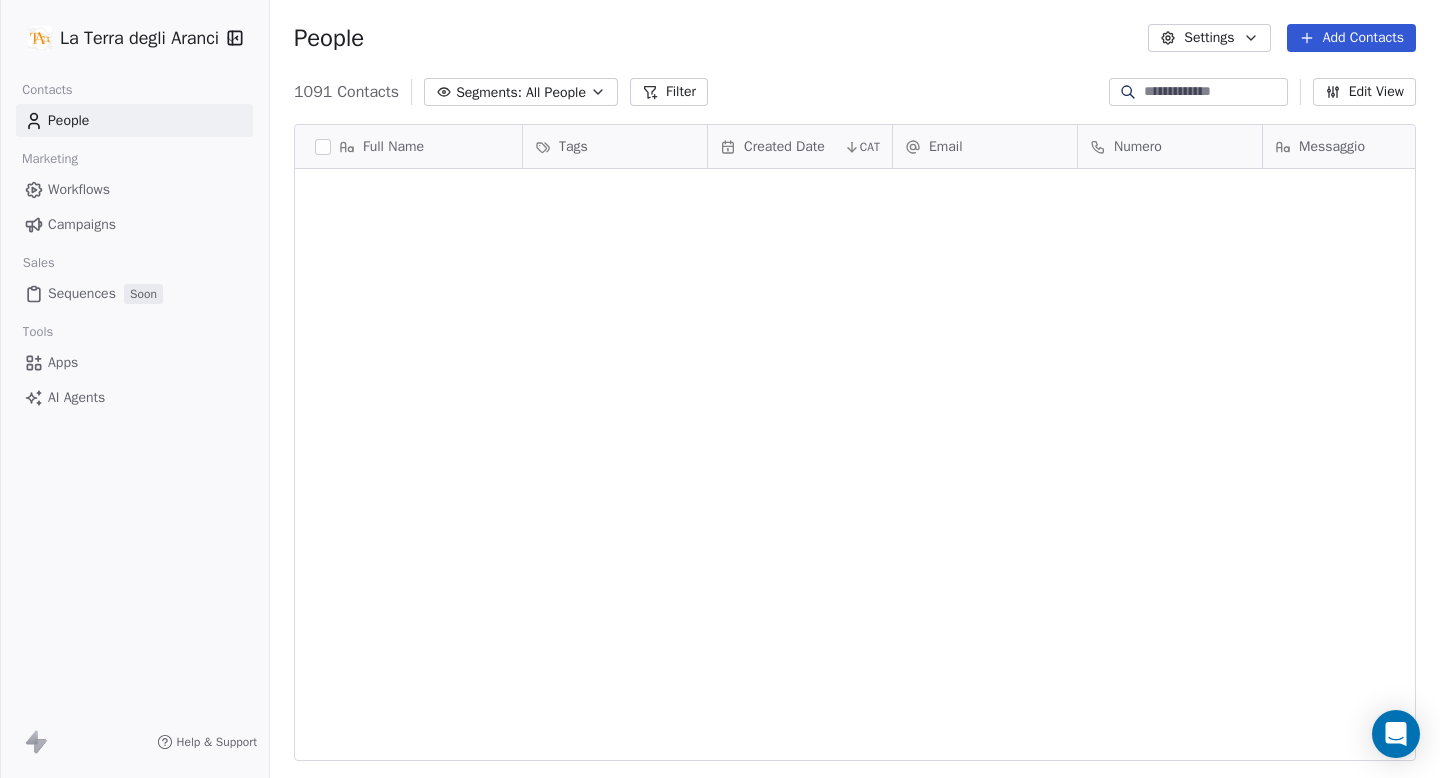 scroll, scrollTop: 5300, scrollLeft: 0, axis: vertical 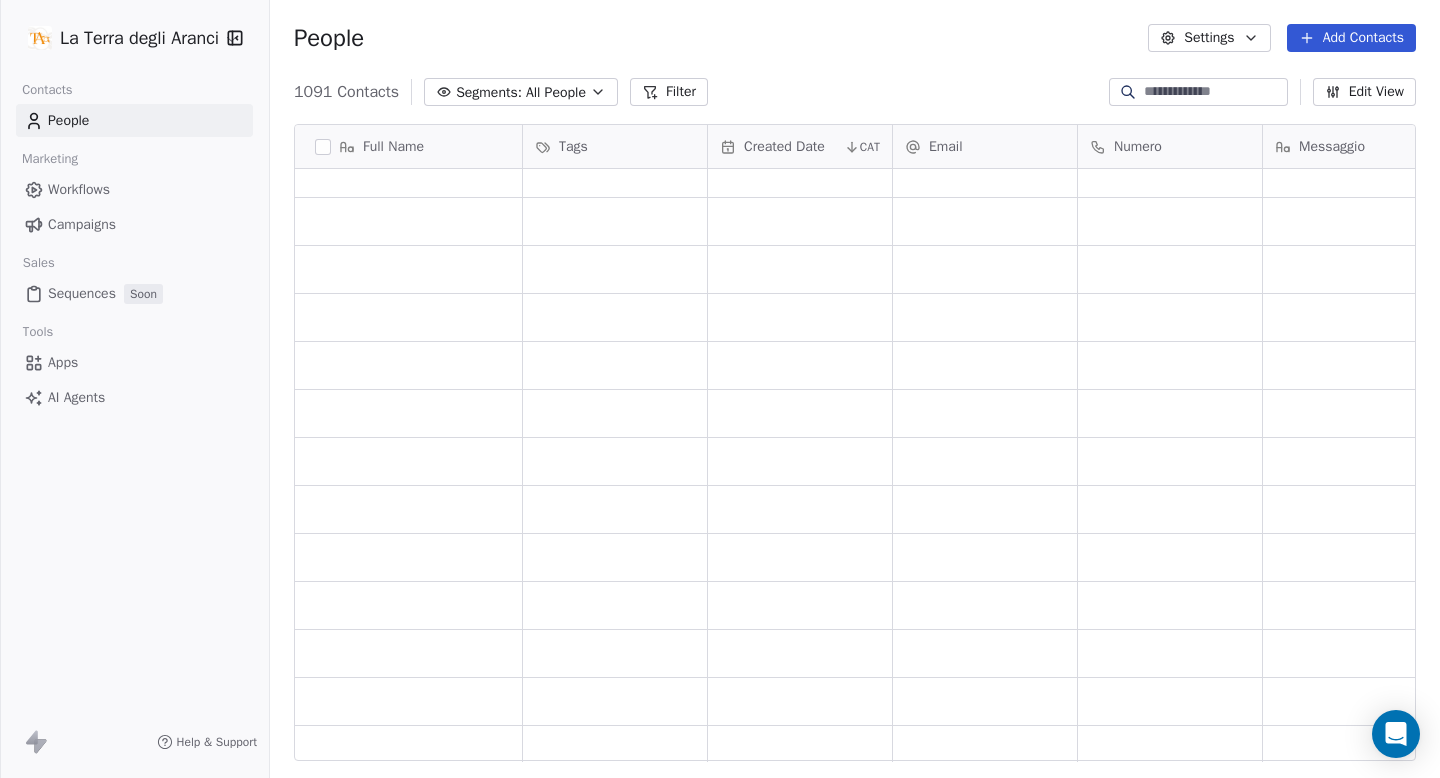 click on "La Terra degli Aranci Contacts People Marketing Workflows Campaigns Sales Sequences Soon Tools Apps AI Agents Help & Support People Settings  Add Contacts 1091 Contacts Segments: All People Filter  Edit View Tag Export Full Name C [PERSON_NAME] A [PERSON_NAME] A [PERSON_NAME] [PERSON_NAME] A [PERSON_NAME] E [PERSON_NAME] V [PERSON_NAME] R [PERSON_NAME] V [PERSON_NAME] Soccali c [EMAIL_ADDRESS][DOMAIN_NAME] Tags Created Date CAT Email Numero Messaggio Data appuntamento Status Privacy Eventi: a [GEOGRAPHIC_DATA] [DATE] 06:08 PM [EMAIL_ADDRESS][DOMAIN_NAME] Eventi: a [GEOGRAPHIC_DATA] [DATE] 06:08 PM Eventi: a [GEOGRAPHIC_DATA] [DATE] 06:08 PM [PERSON_NAME][EMAIL_ADDRESS][DOMAIN_NAME] Eventi: a [GEOGRAPHIC_DATA] [DATE] 06:08 PM [EMAIL_ADDRESS][DOMAIN_NAME] Eventi: a [GEOGRAPHIC_DATA] [DATE] 06:08 PM [EMAIL_ADDRESS][DOMAIN_NAME] Eventi: a [GEOGRAPHIC_DATA] [DATE] 06:08 PM [PERSON_NAME][EMAIL_ADDRESS][DOMAIN_NAME] Eventi: a [GEOGRAPHIC_DATA] [DATE] 06:08 PM 0283419431" at bounding box center [720, 389] 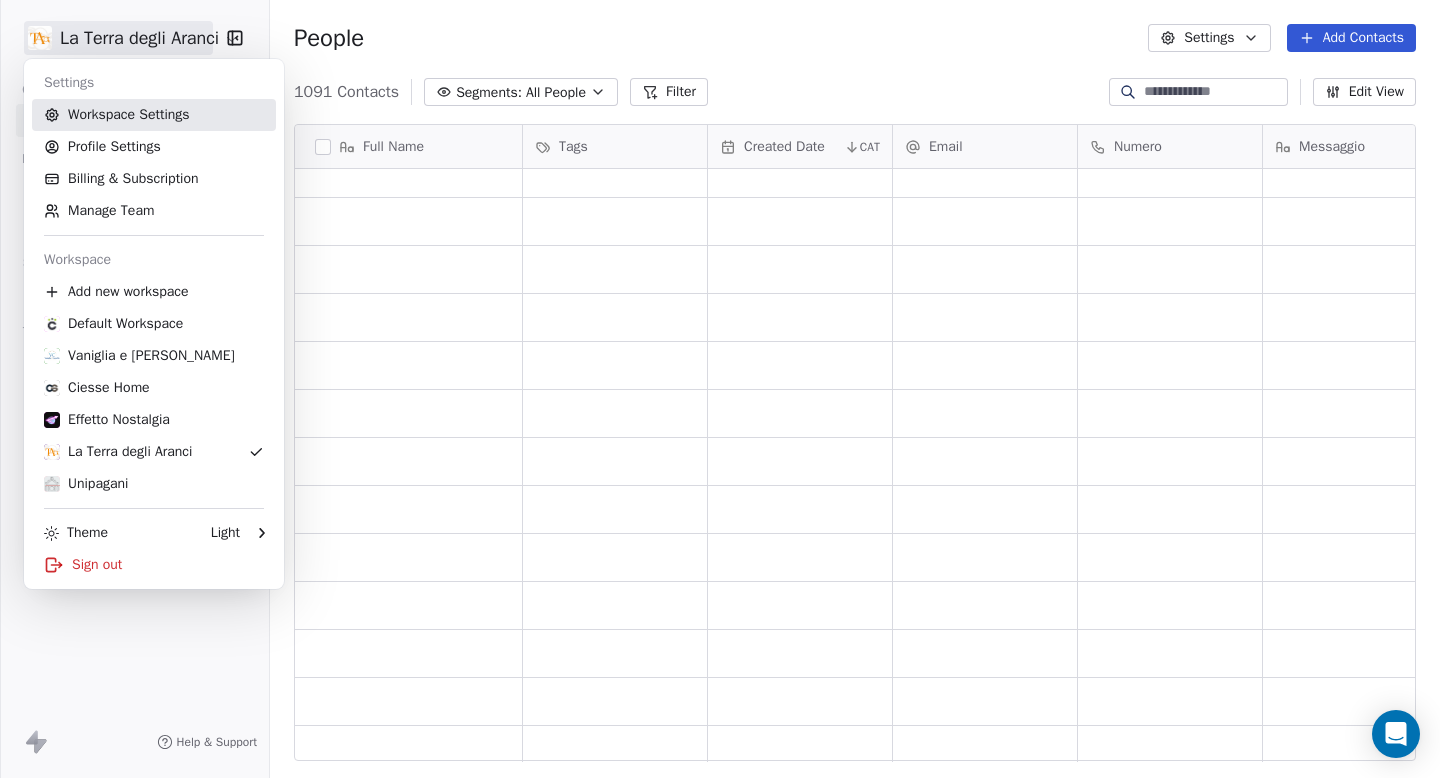 click on "Workspace Settings" at bounding box center (154, 115) 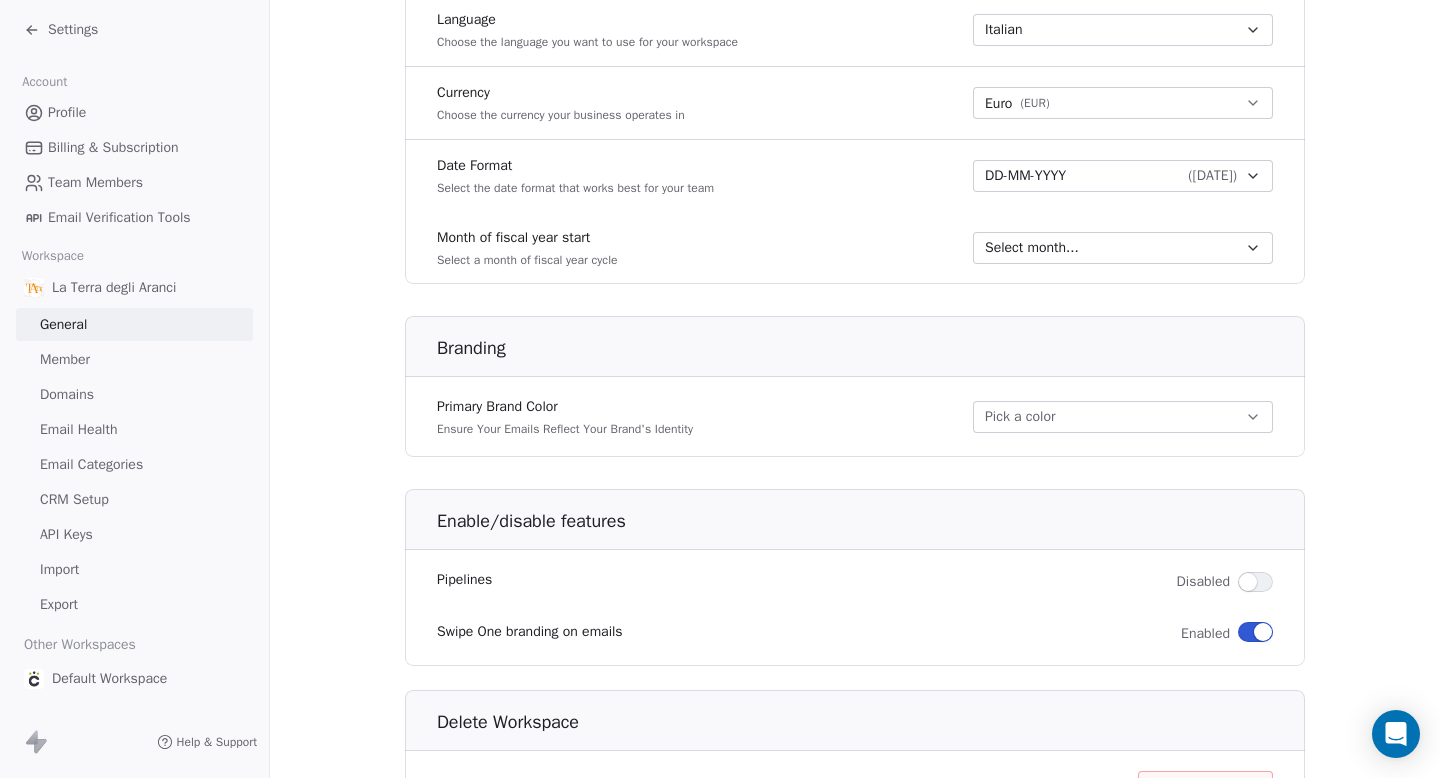 scroll, scrollTop: 1094, scrollLeft: 0, axis: vertical 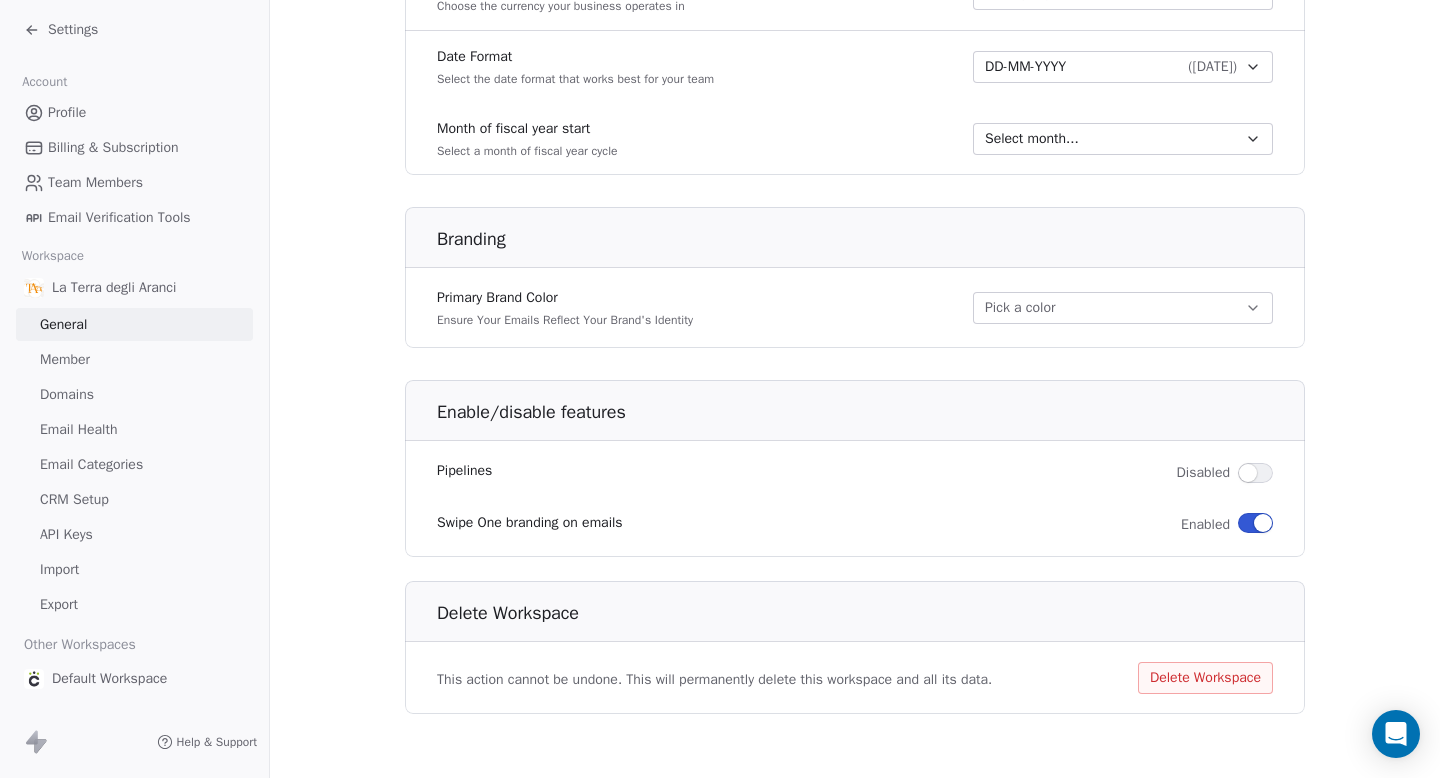 click at bounding box center [1263, 523] 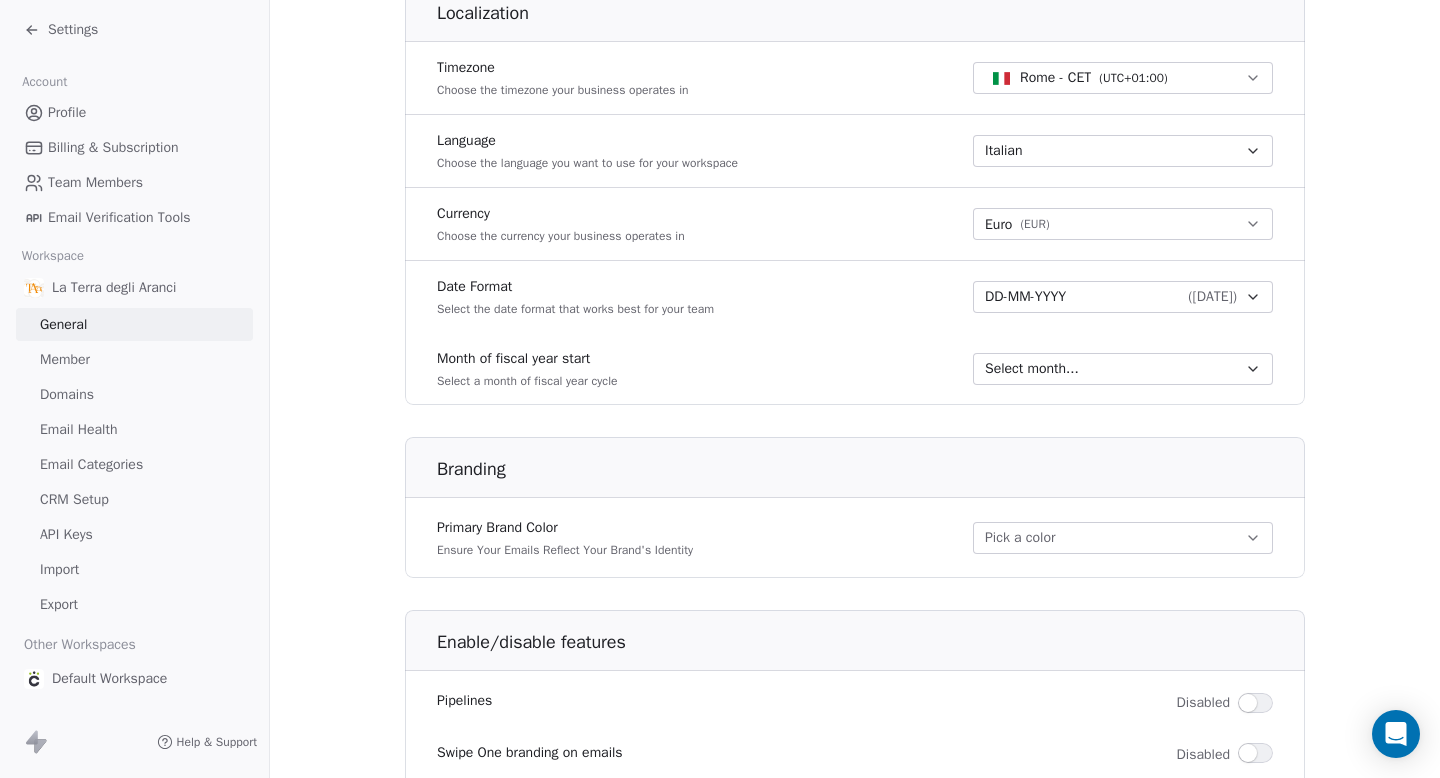 scroll, scrollTop: 1000, scrollLeft: 0, axis: vertical 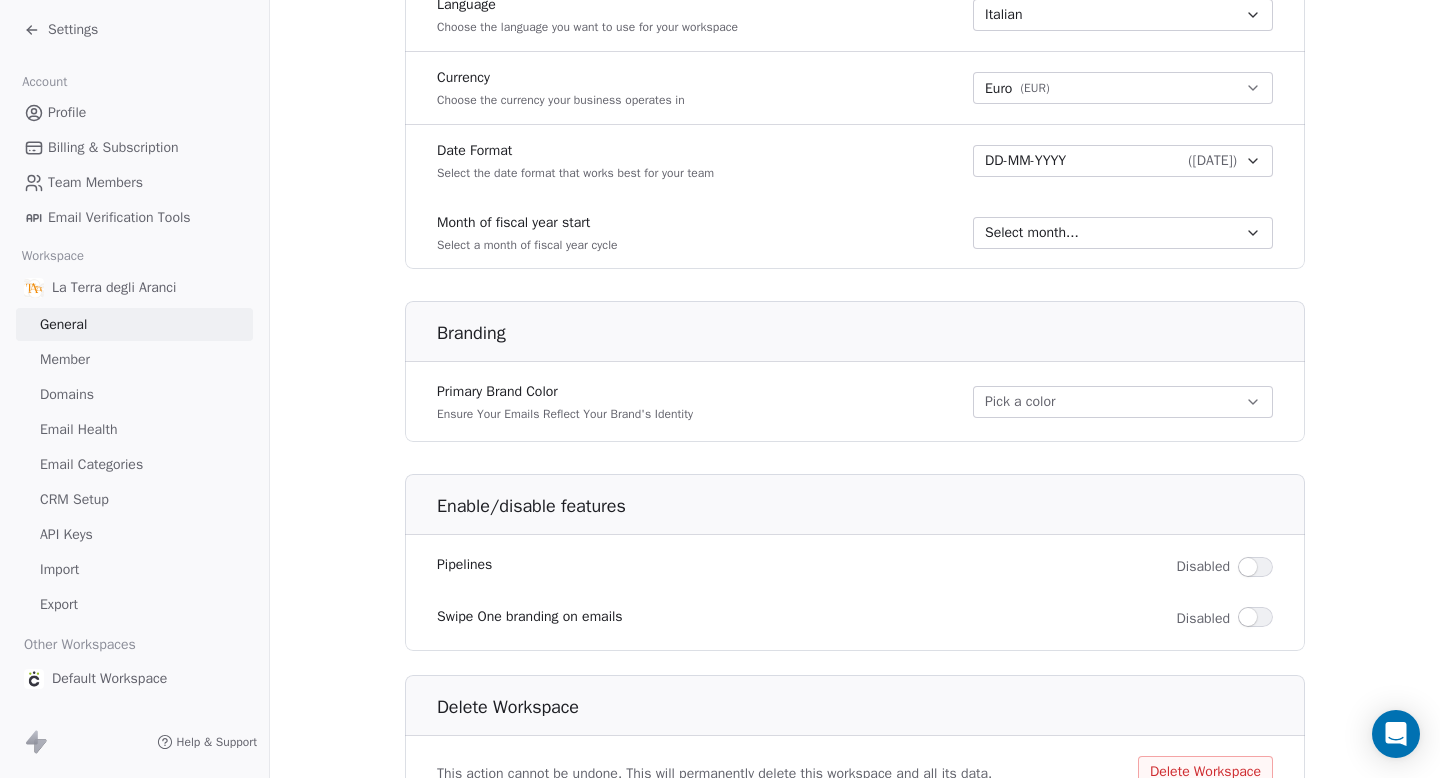 click on "Pick a color" at bounding box center (1123, 402) 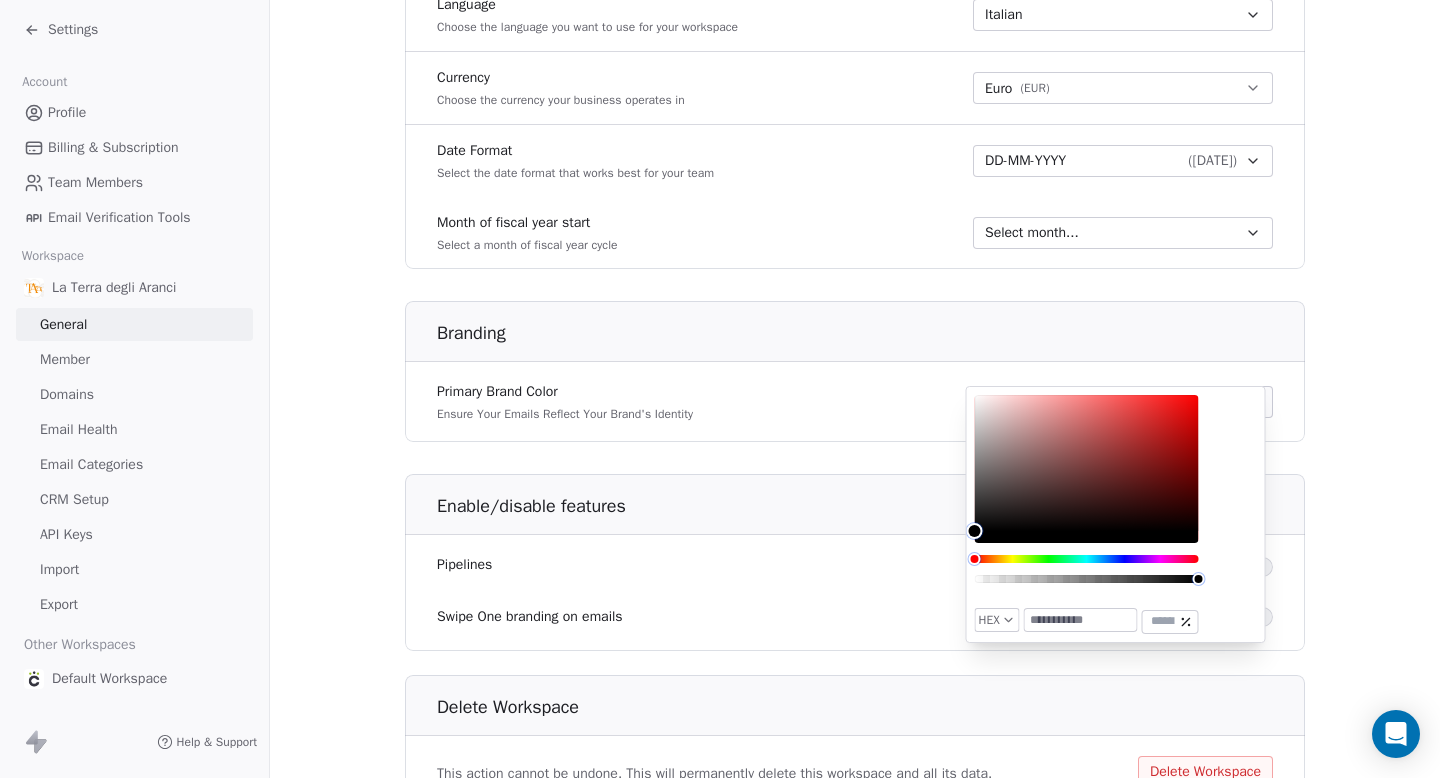 click on "Primary Brand Color Ensure Your Emails Reflect Your Brand's Identity Pick a color" at bounding box center [855, 402] 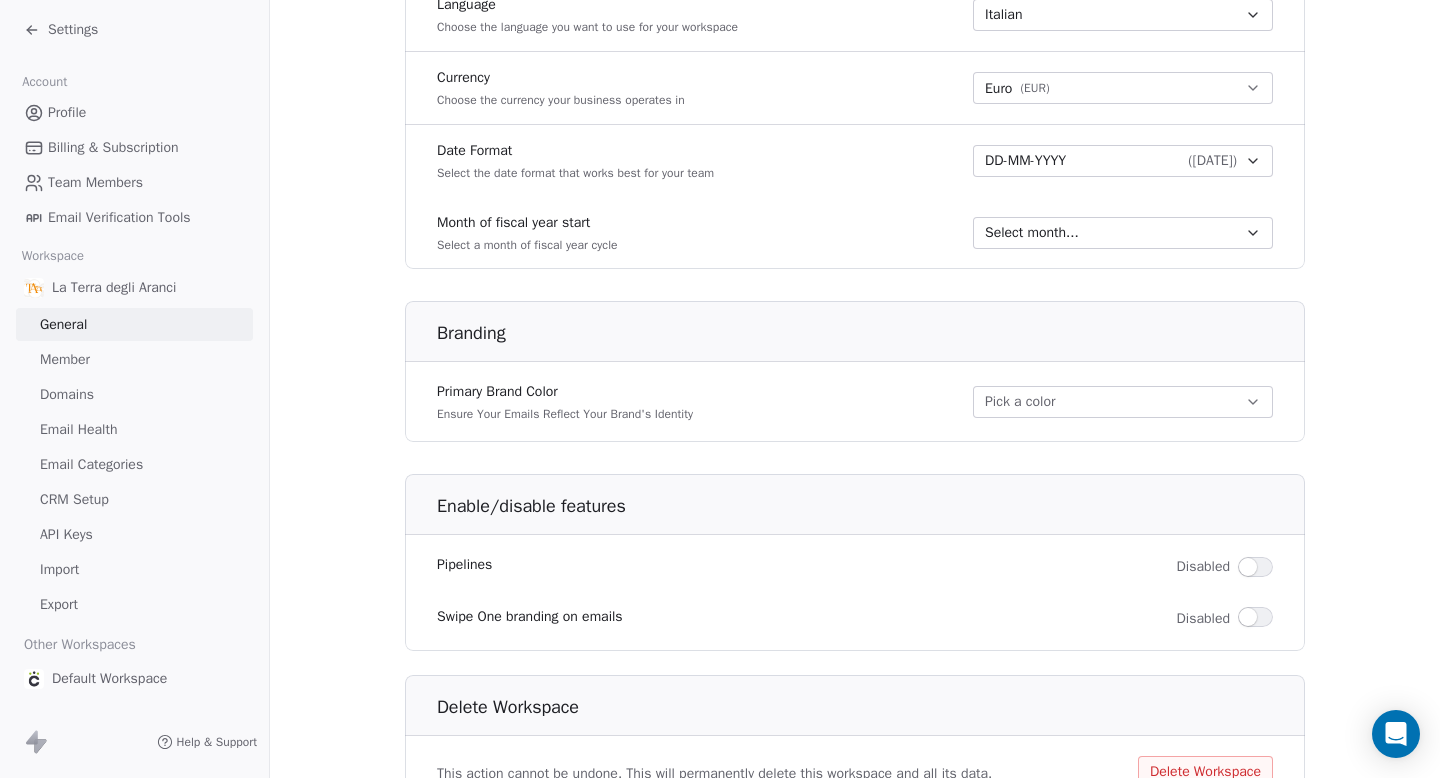 click on "Settings" at bounding box center (73, 30) 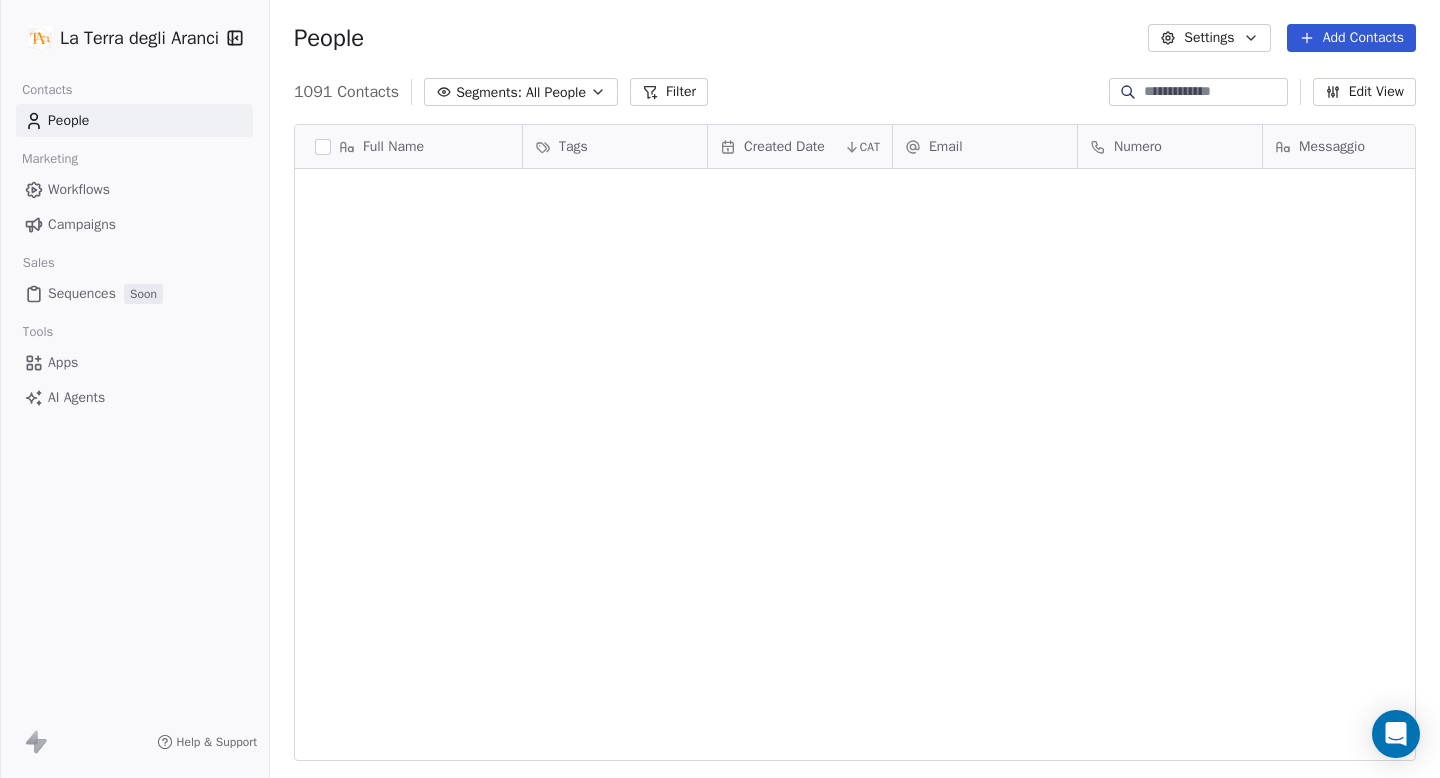 scroll, scrollTop: 5300, scrollLeft: 0, axis: vertical 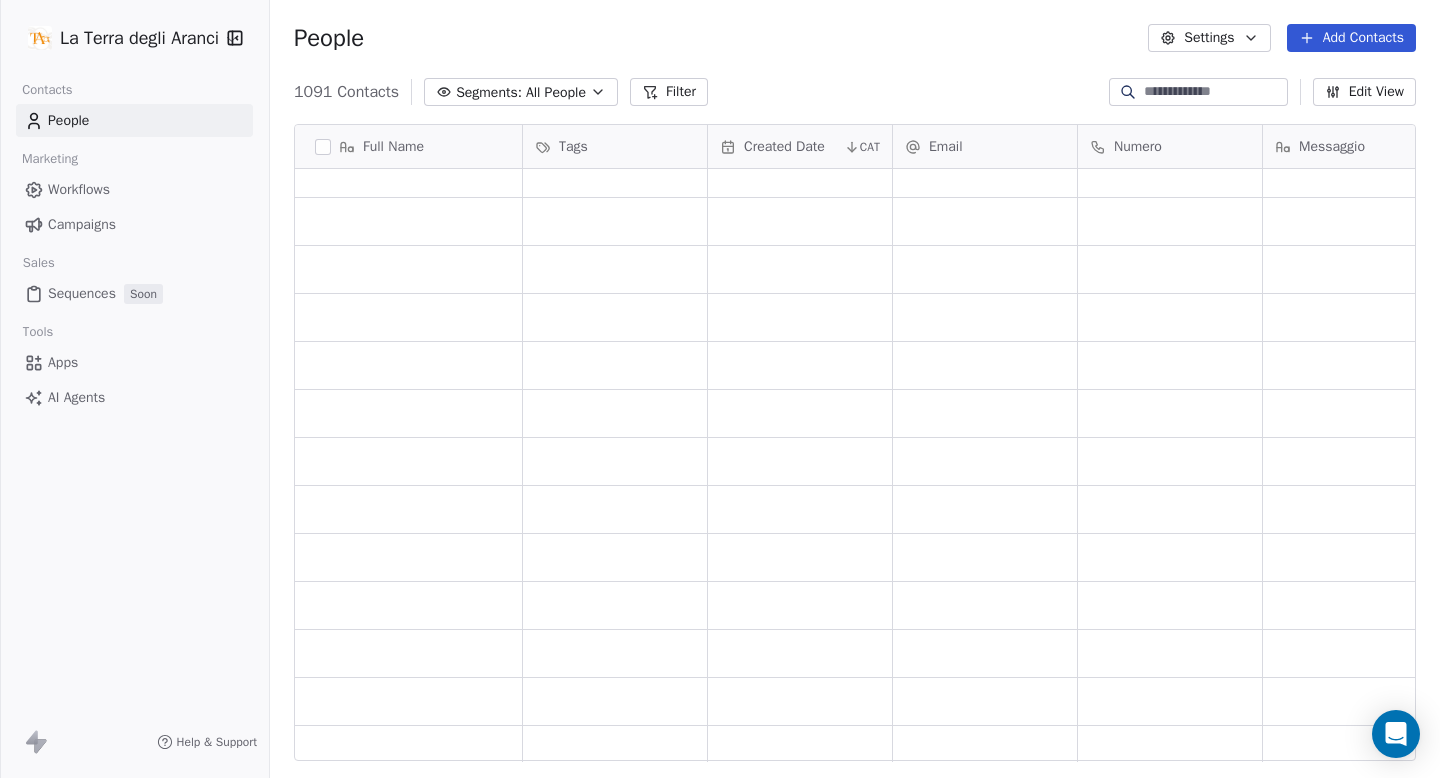 click on "Campaigns" at bounding box center (82, 224) 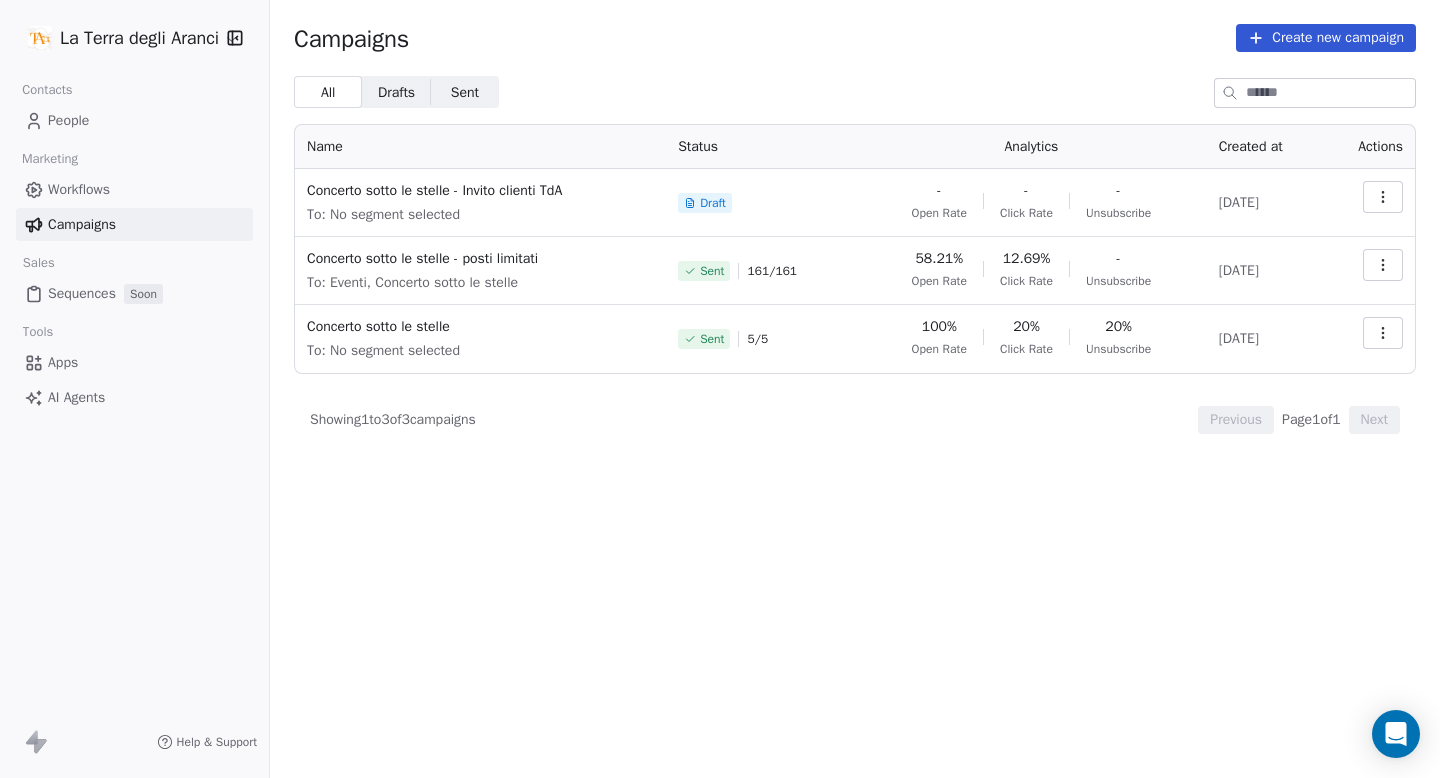 click on "Create new campaign" at bounding box center (1326, 38) 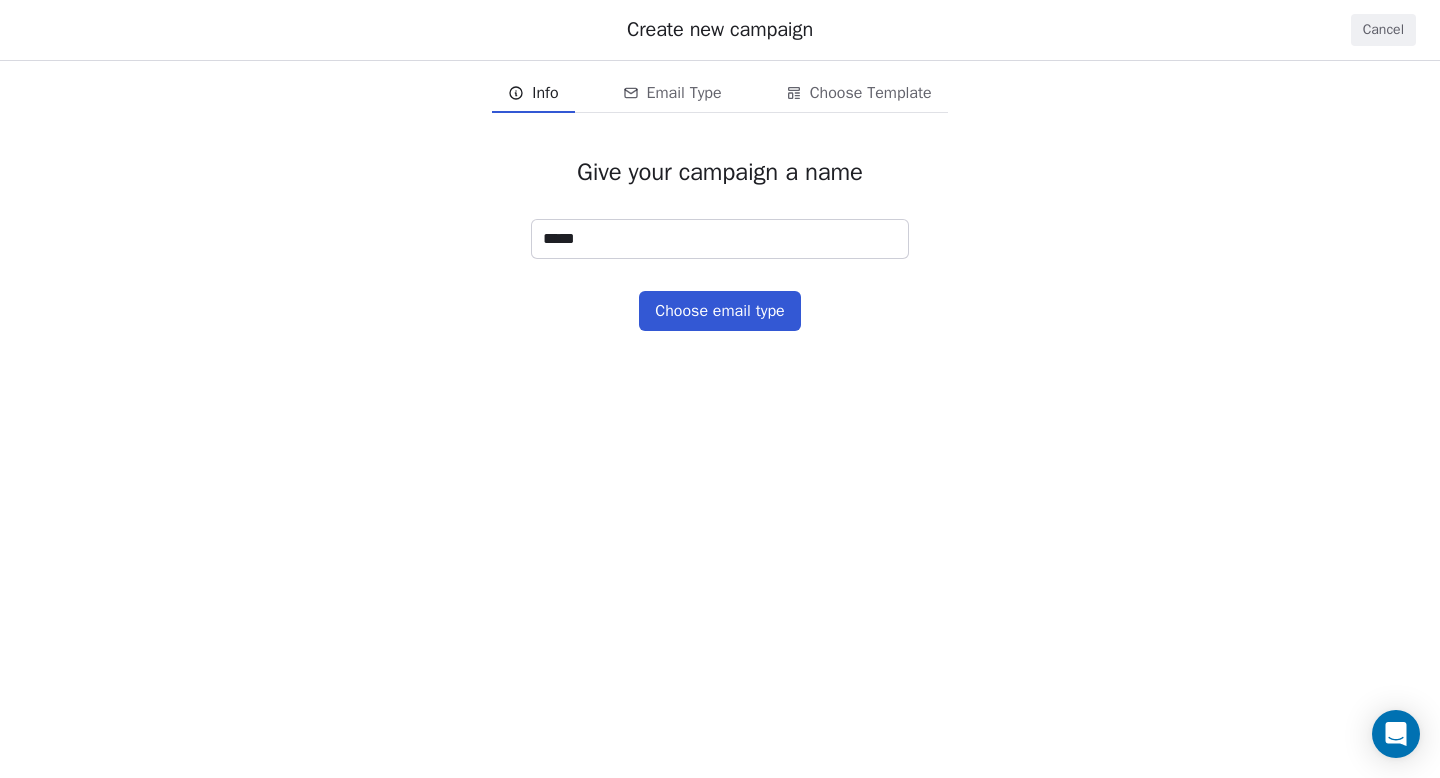 type on "*****" 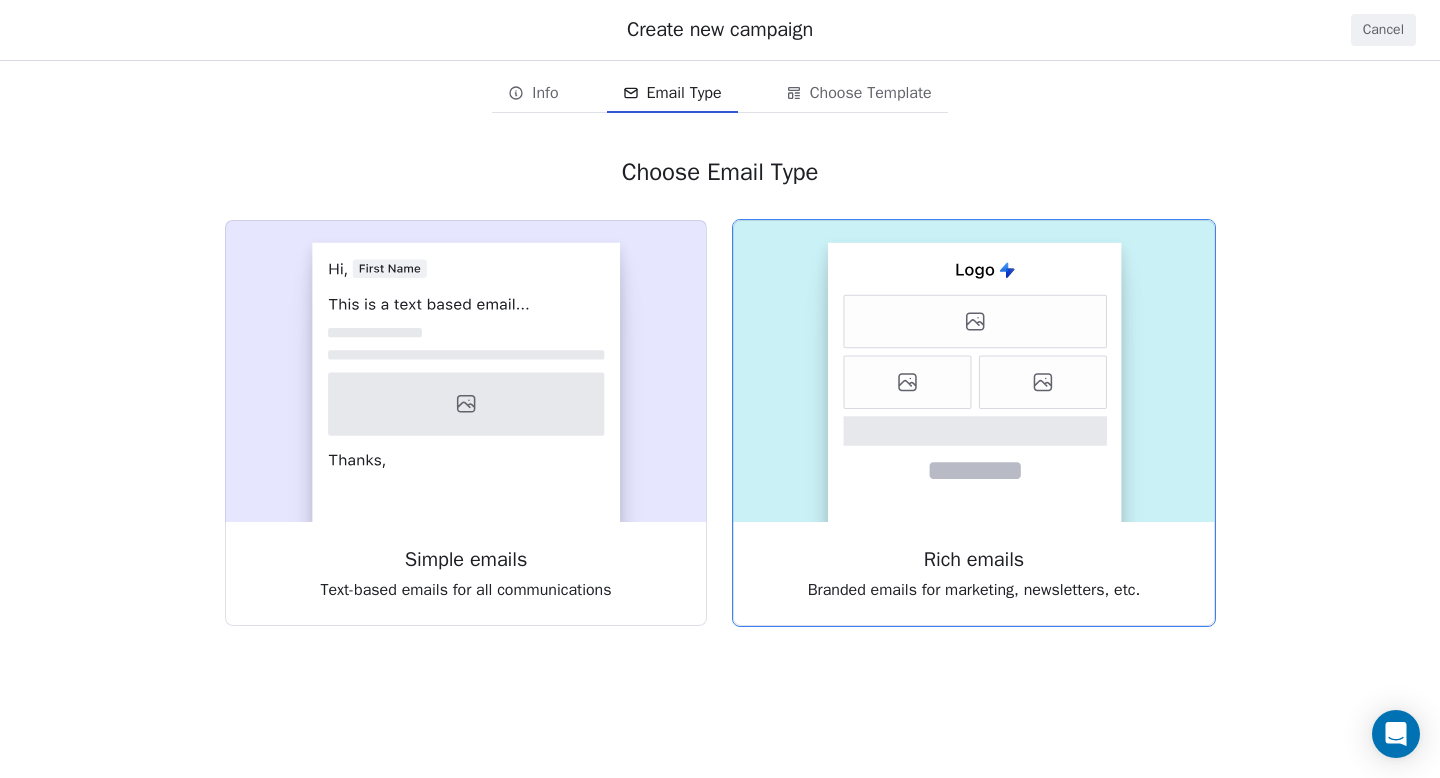 click 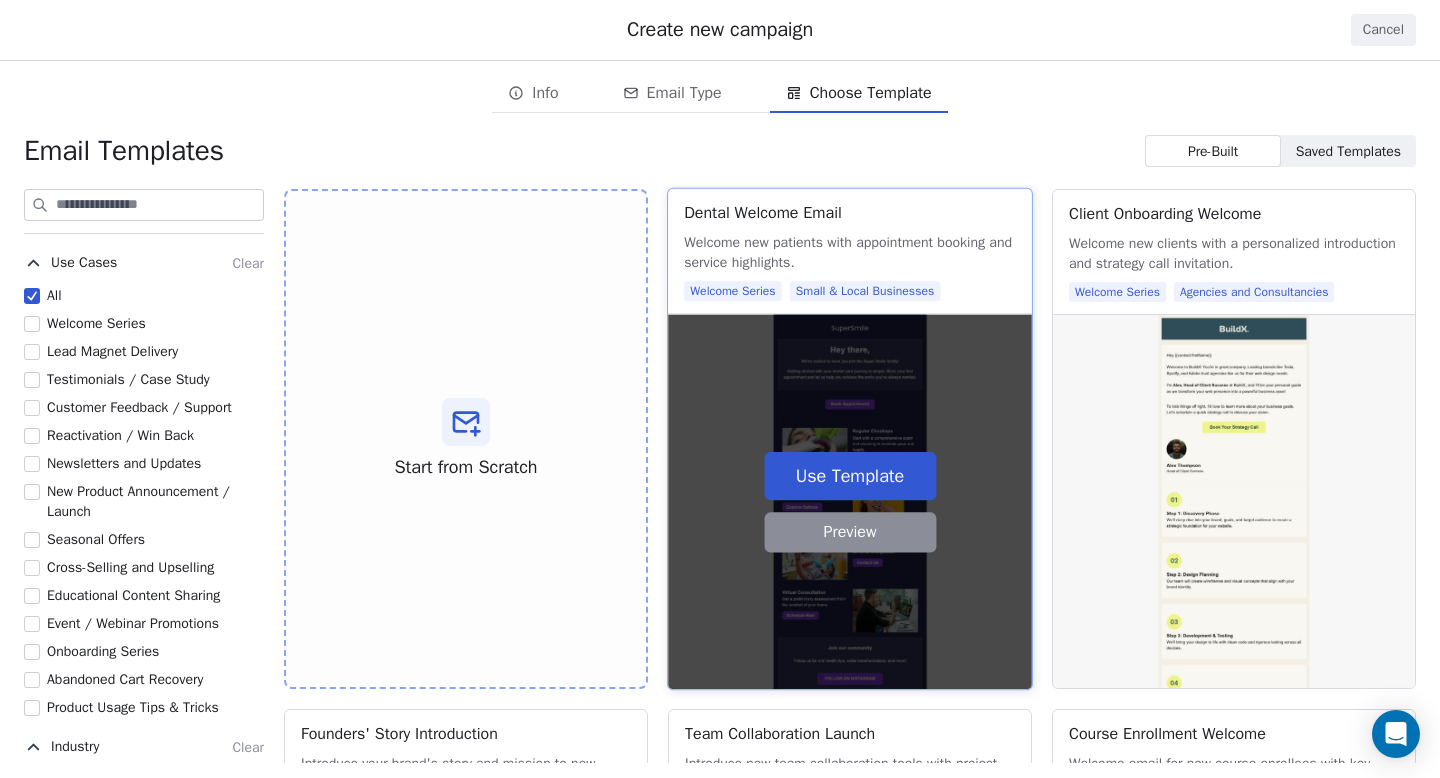 click on "Preview" at bounding box center [850, 532] 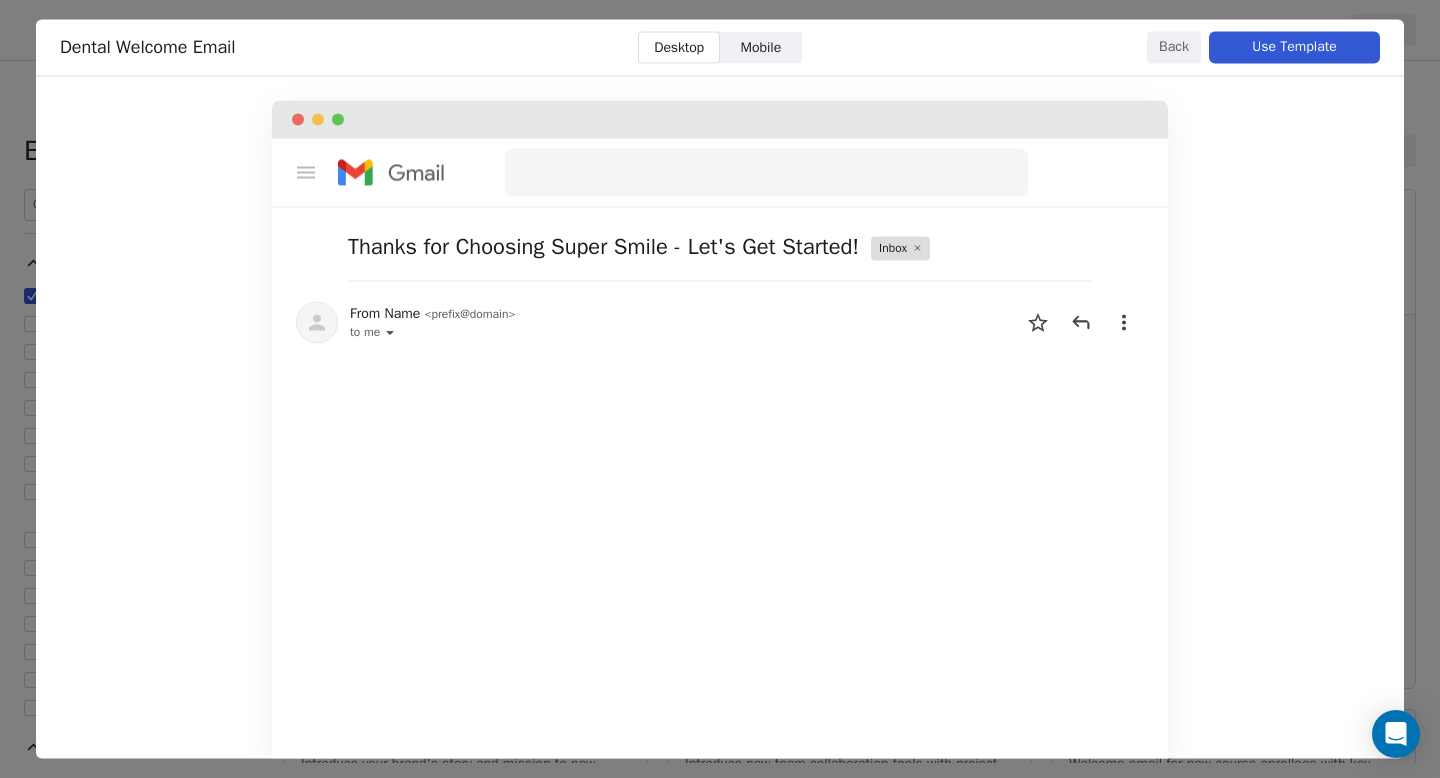 click on "Back" at bounding box center (1174, 47) 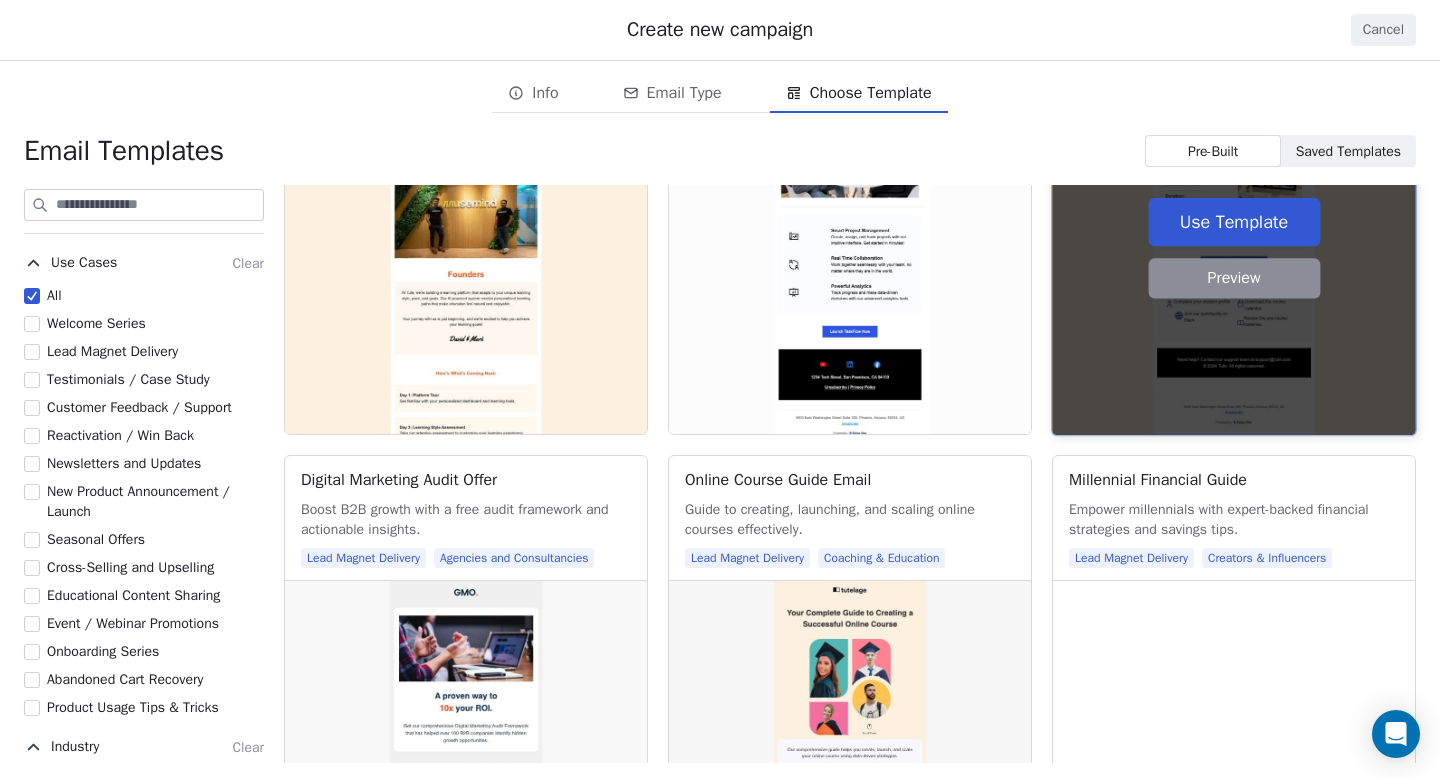 scroll, scrollTop: 800, scrollLeft: 0, axis: vertical 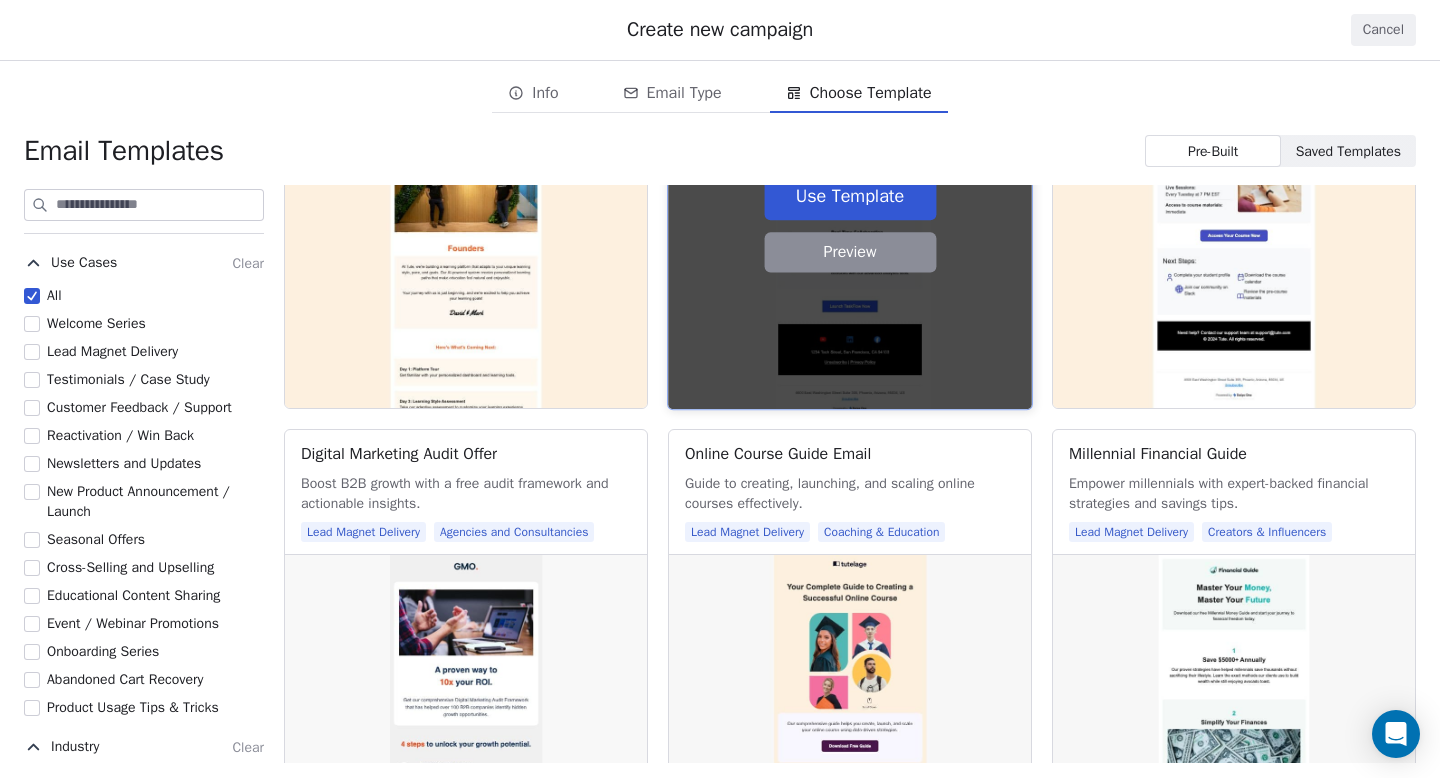 click on "Preview" at bounding box center (850, 252) 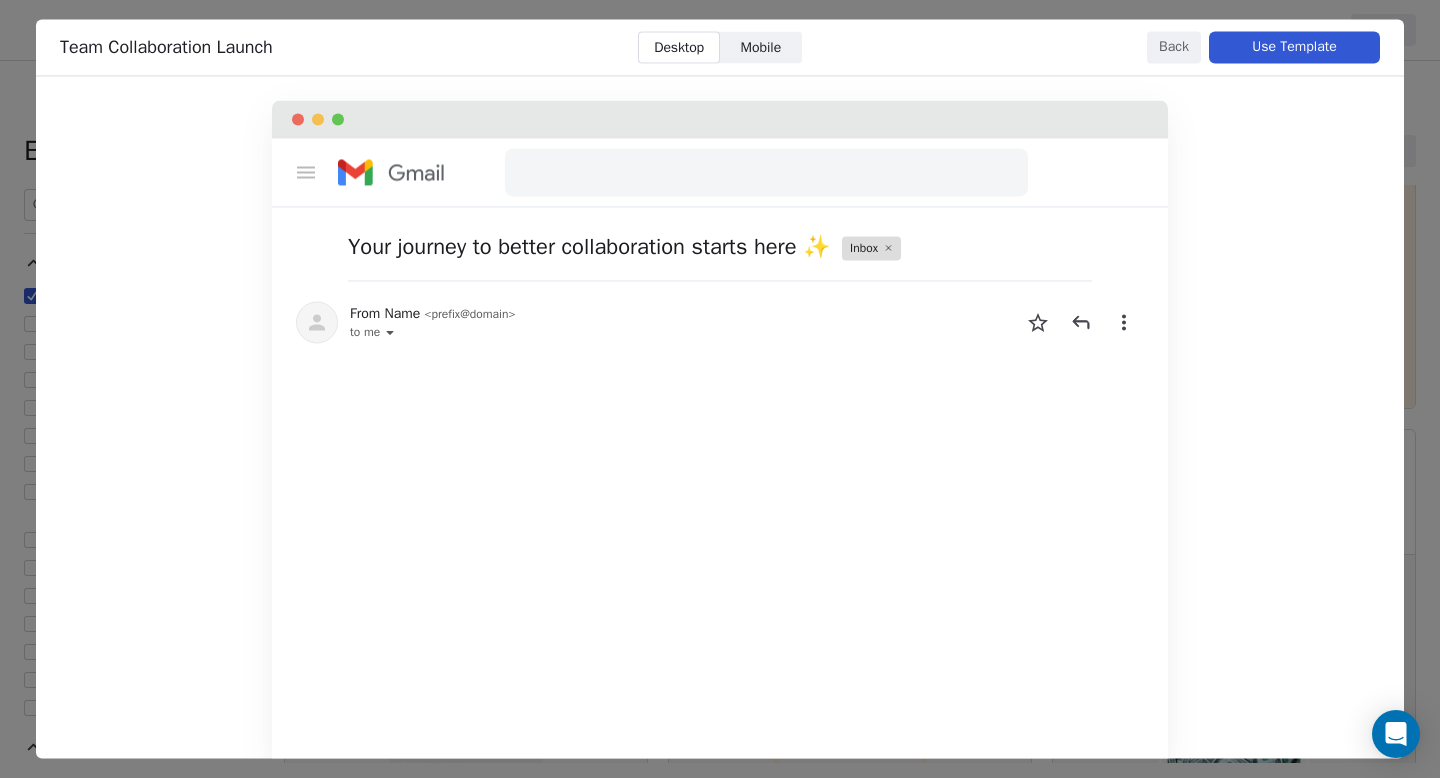 click on "Back" at bounding box center [1174, 47] 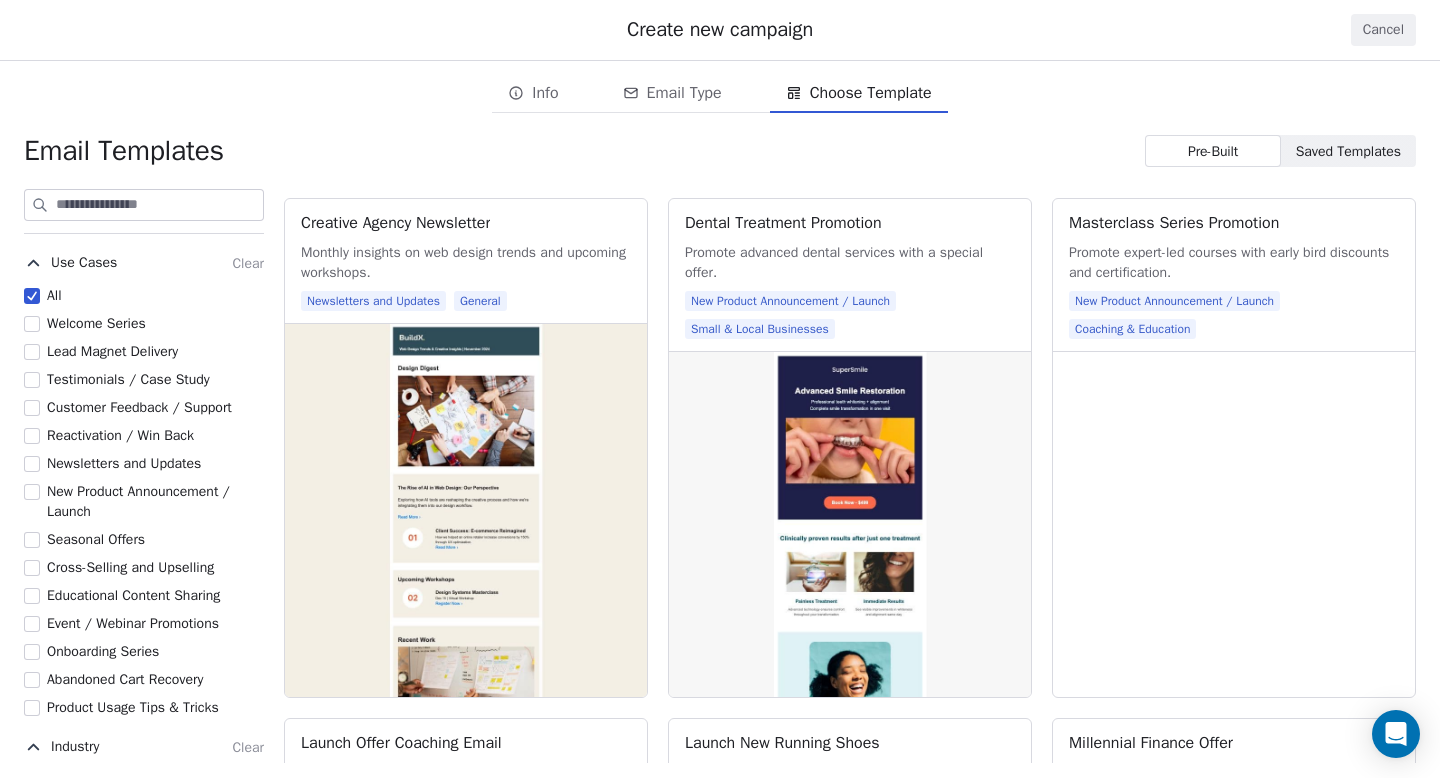 scroll, scrollTop: 2600, scrollLeft: 0, axis: vertical 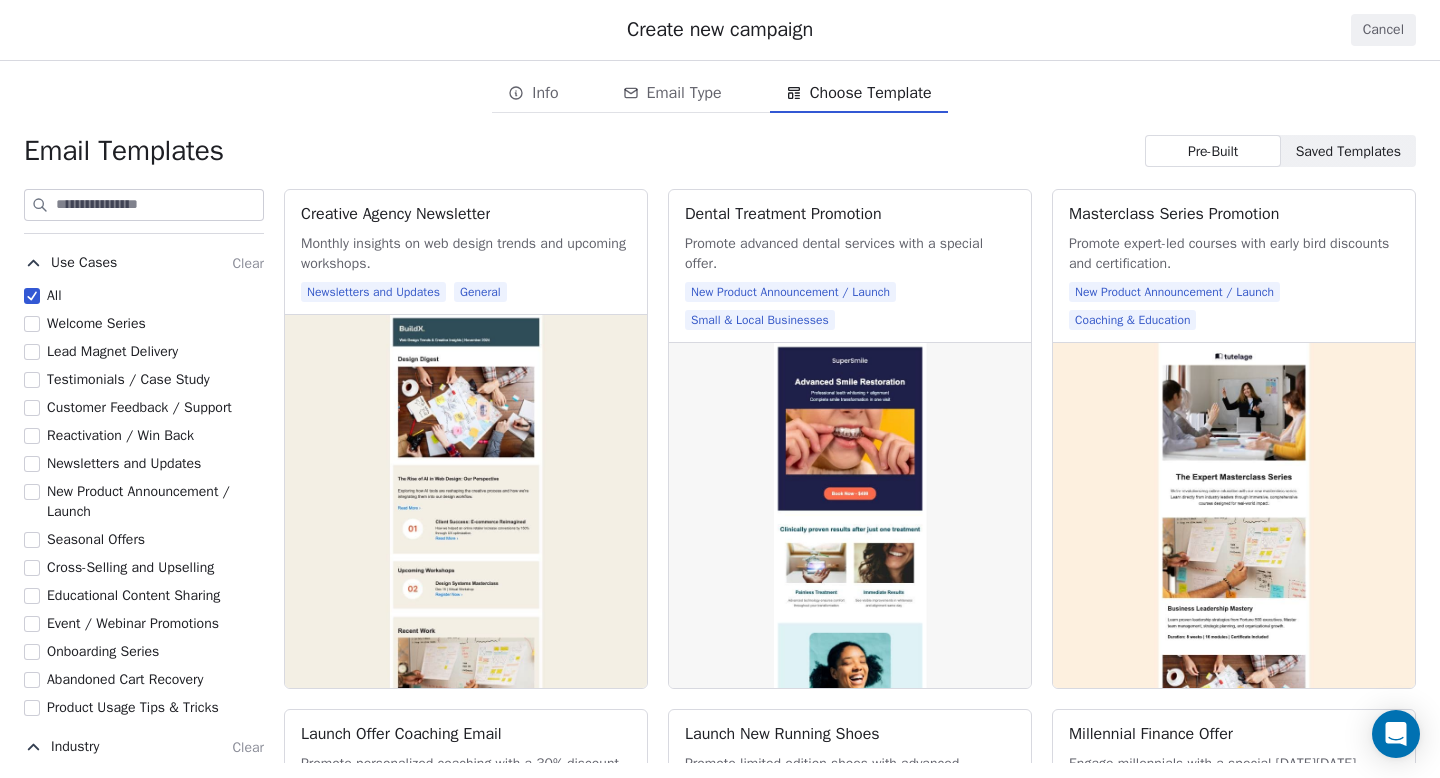 click on "Saved Templates" at bounding box center (1348, 151) 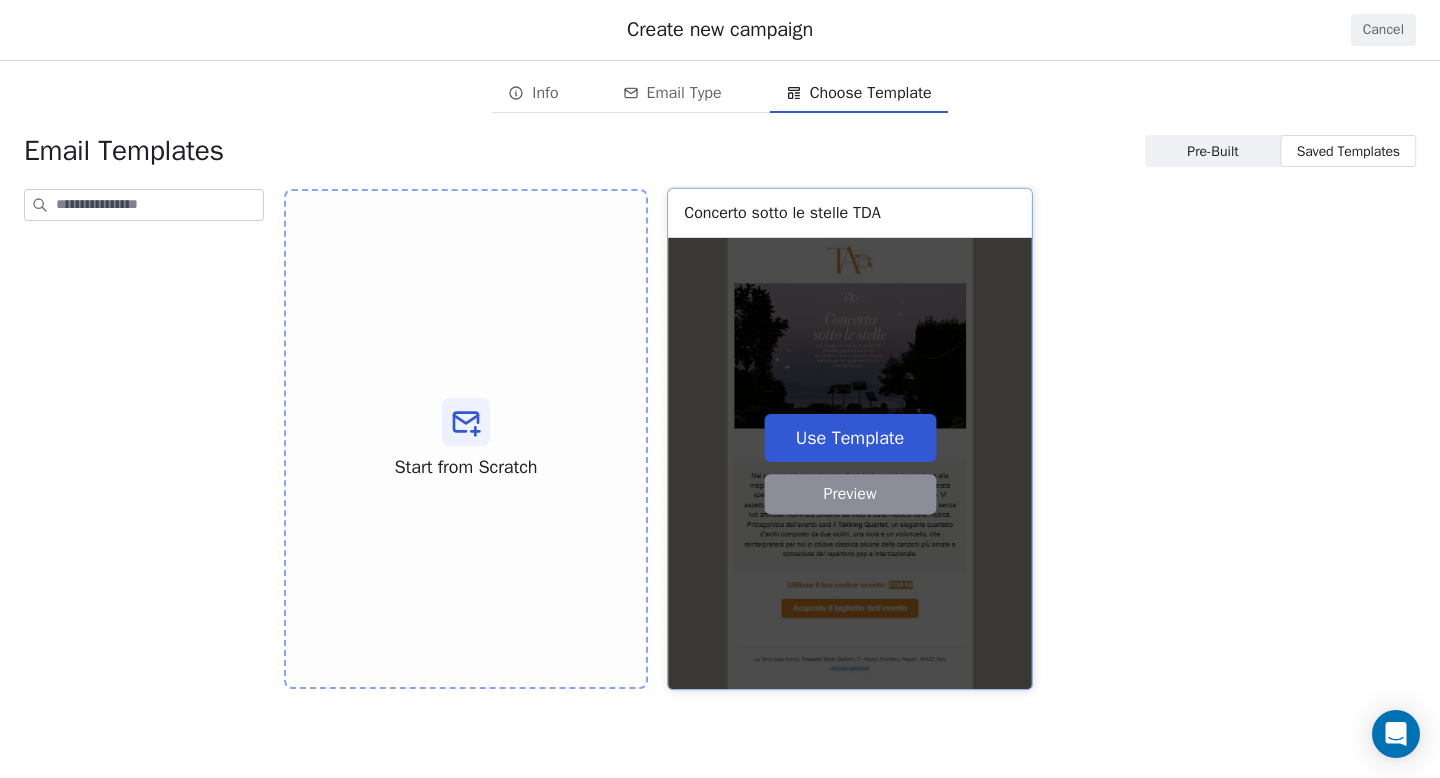 click on "Use Template" at bounding box center (850, 437) 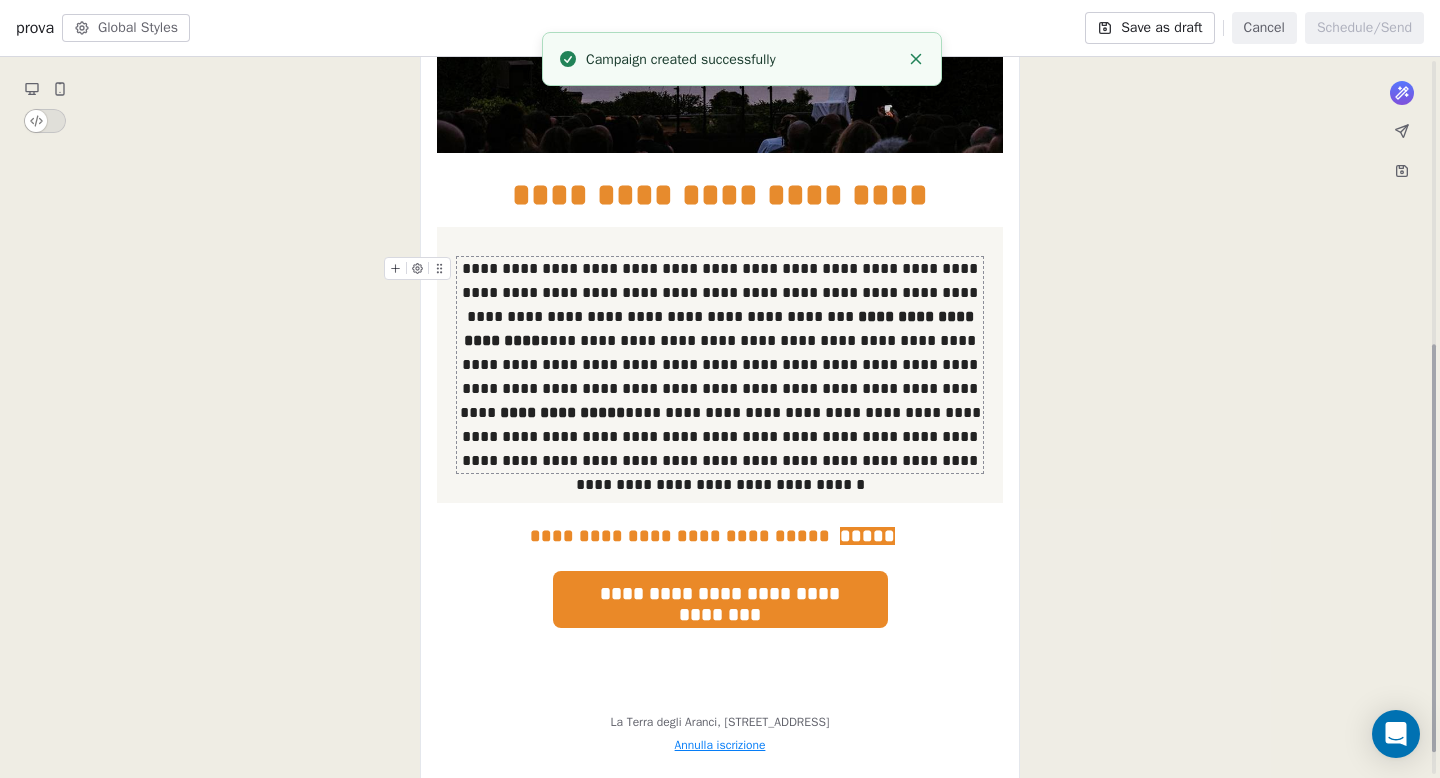 scroll, scrollTop: 538, scrollLeft: 0, axis: vertical 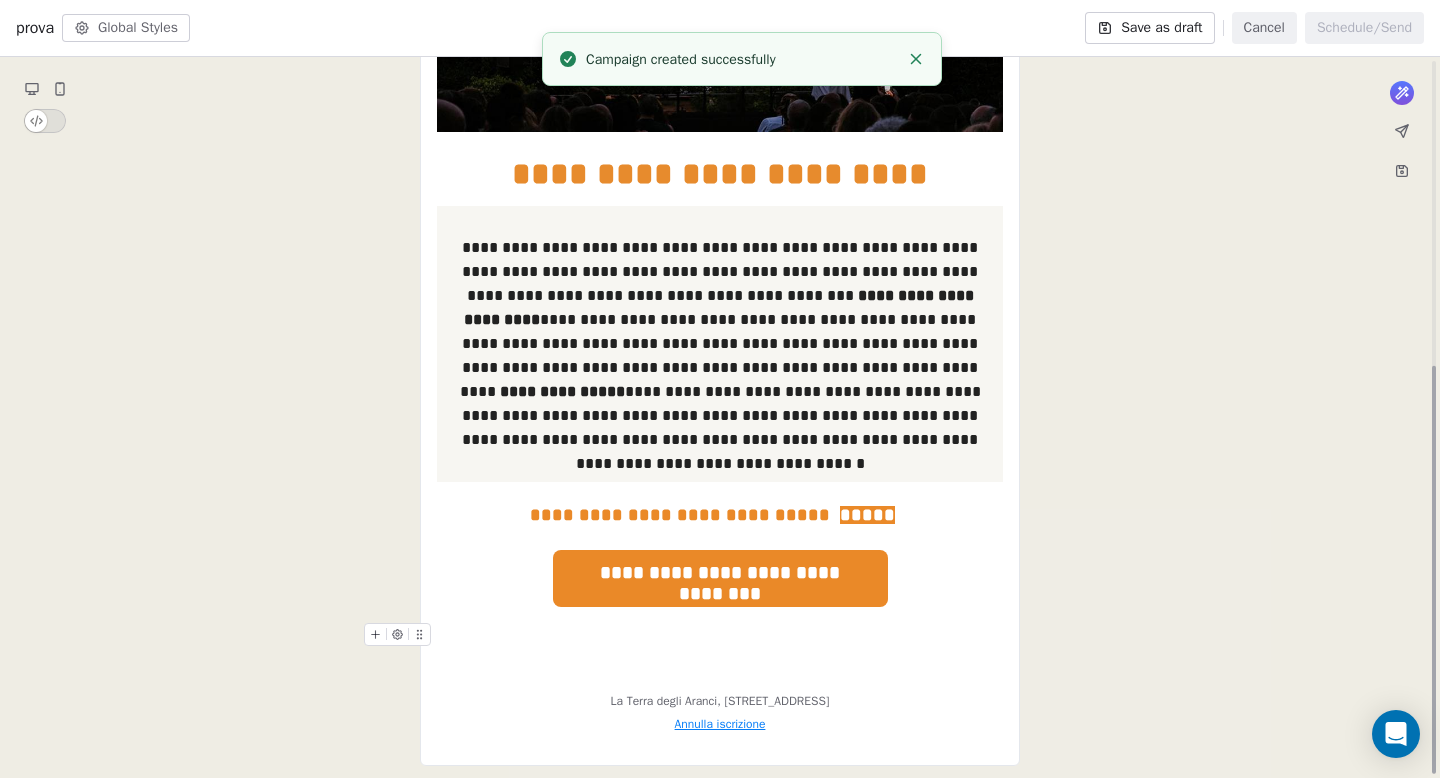 click on "**********" at bounding box center [720, 215] 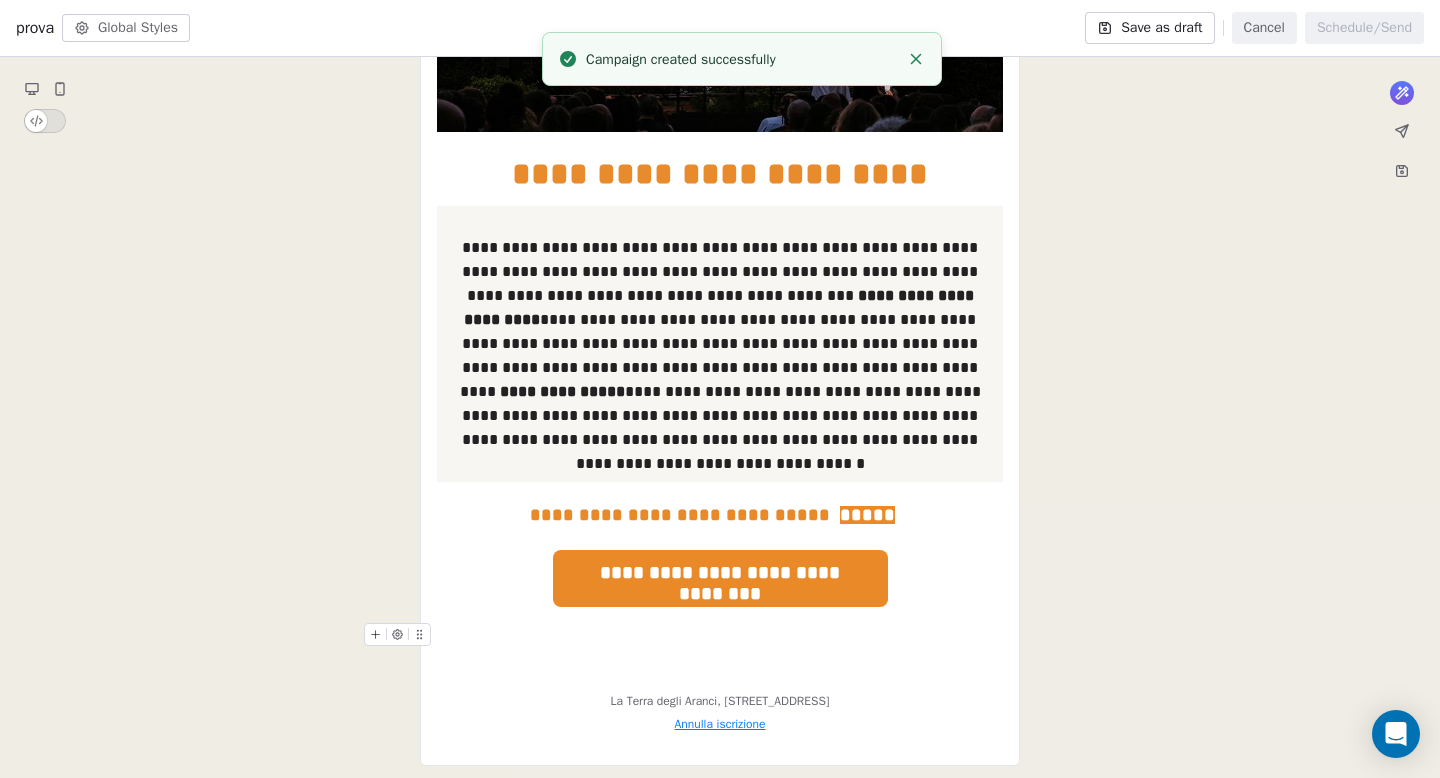 drag, startPoint x: 706, startPoint y: 695, endPoint x: 695, endPoint y: 690, distance: 12.083046 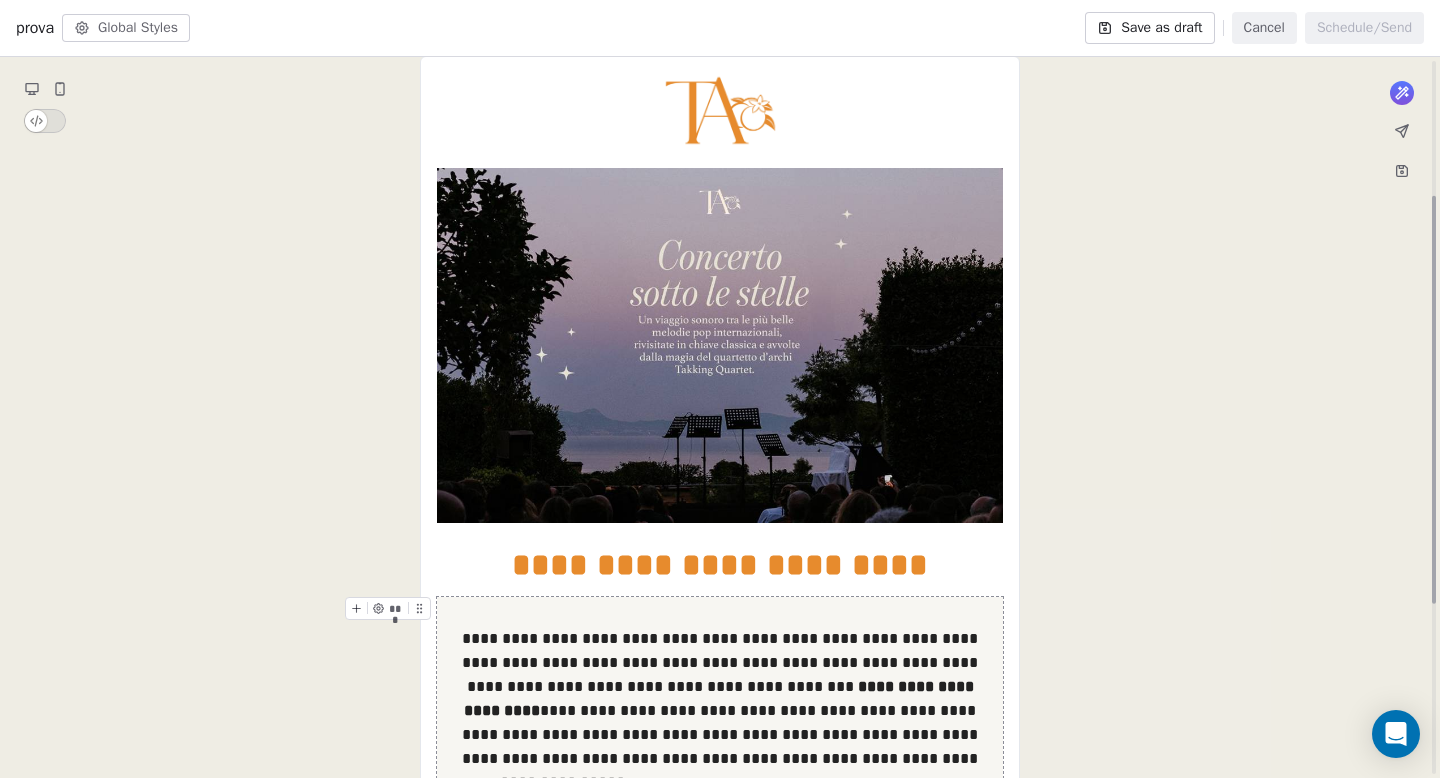 scroll, scrollTop: 0, scrollLeft: 0, axis: both 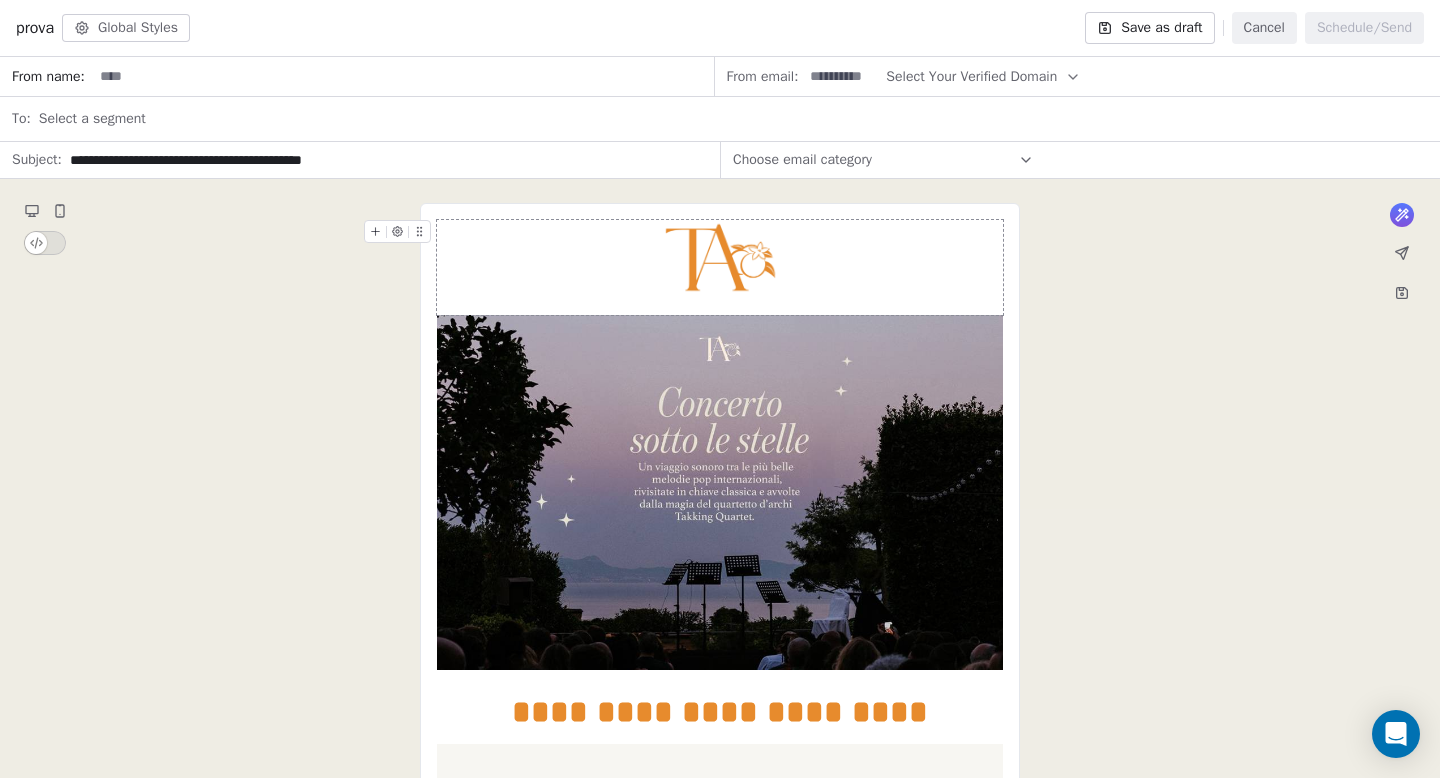 click on "Global Styles" at bounding box center [126, 28] 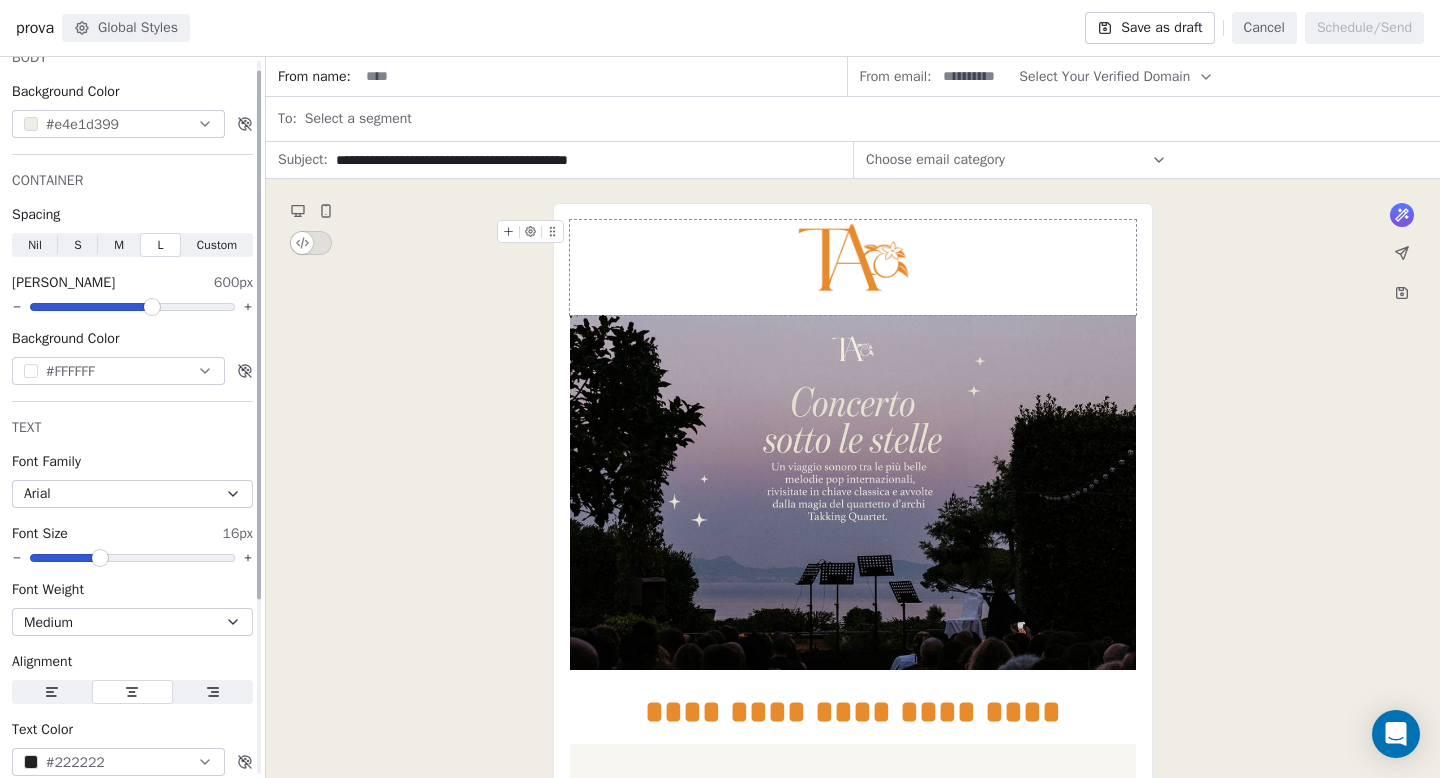 scroll, scrollTop: 0, scrollLeft: 0, axis: both 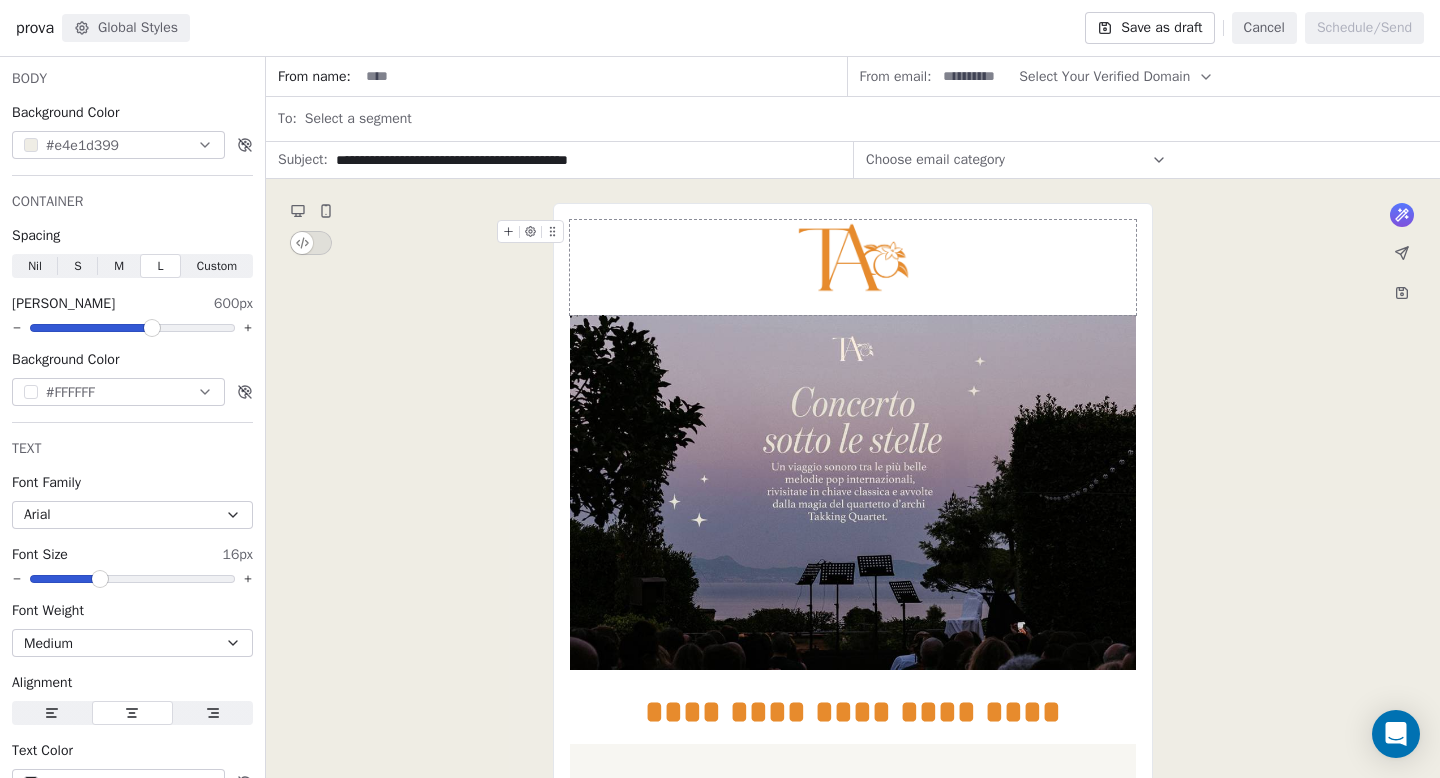 click on "Cancel" at bounding box center (1264, 28) 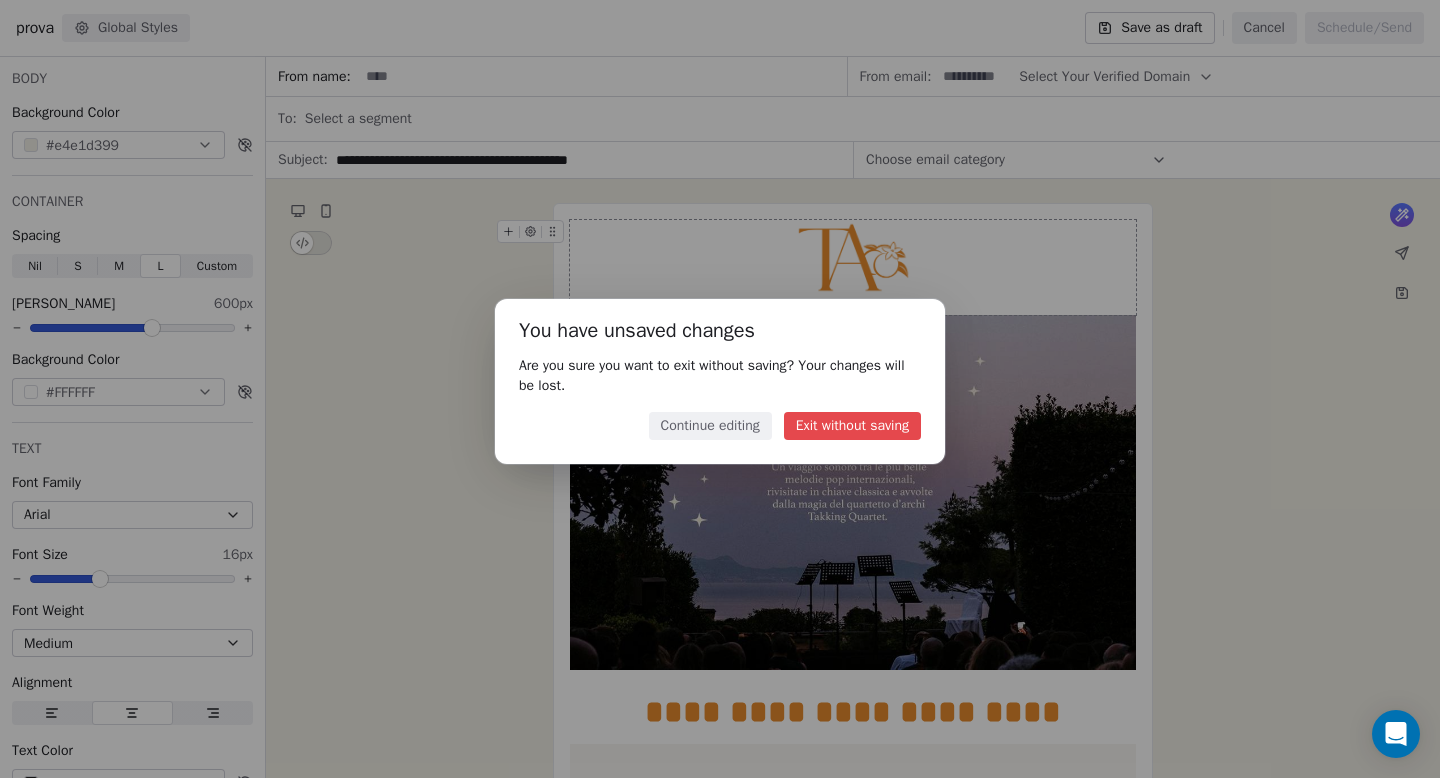 click on "Exit without saving" at bounding box center [852, 426] 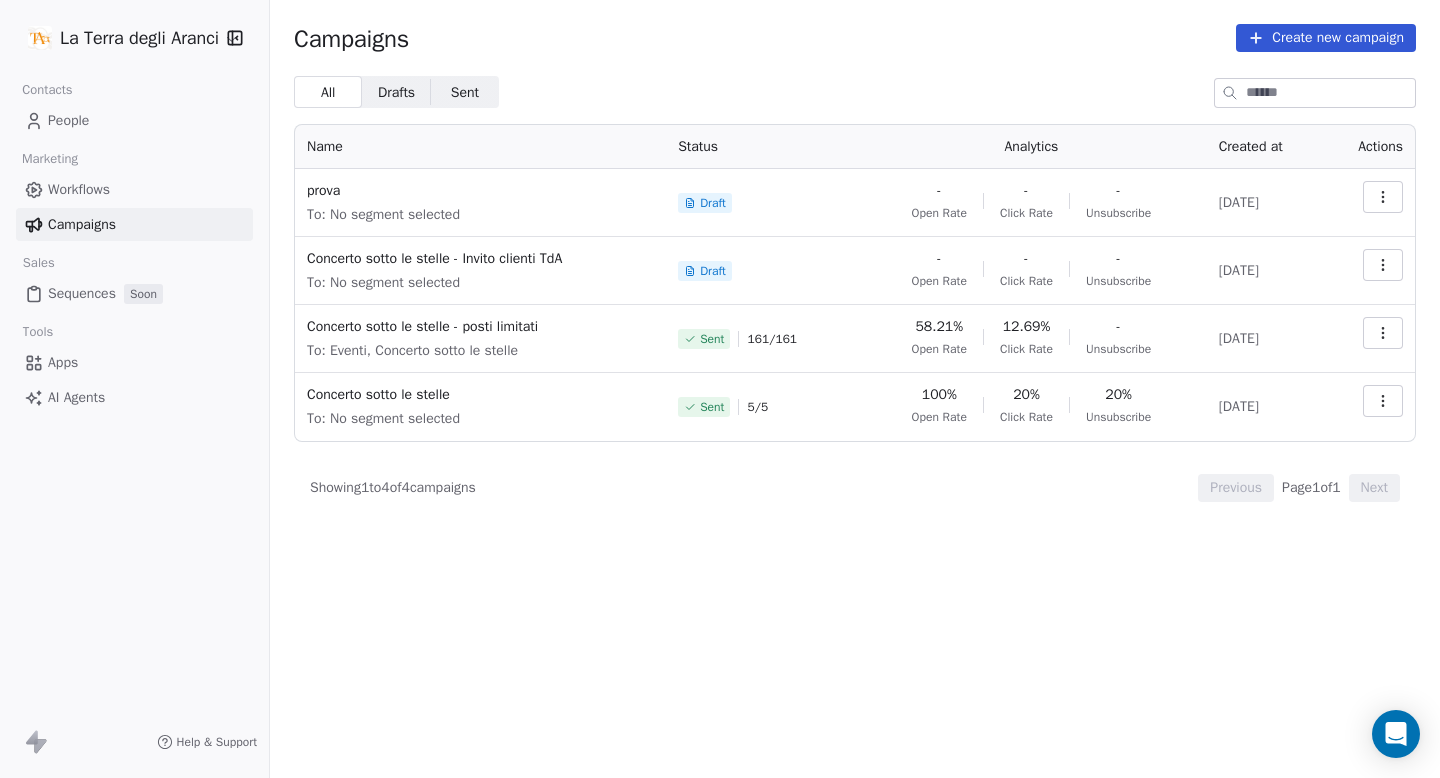 click at bounding box center [1383, 197] 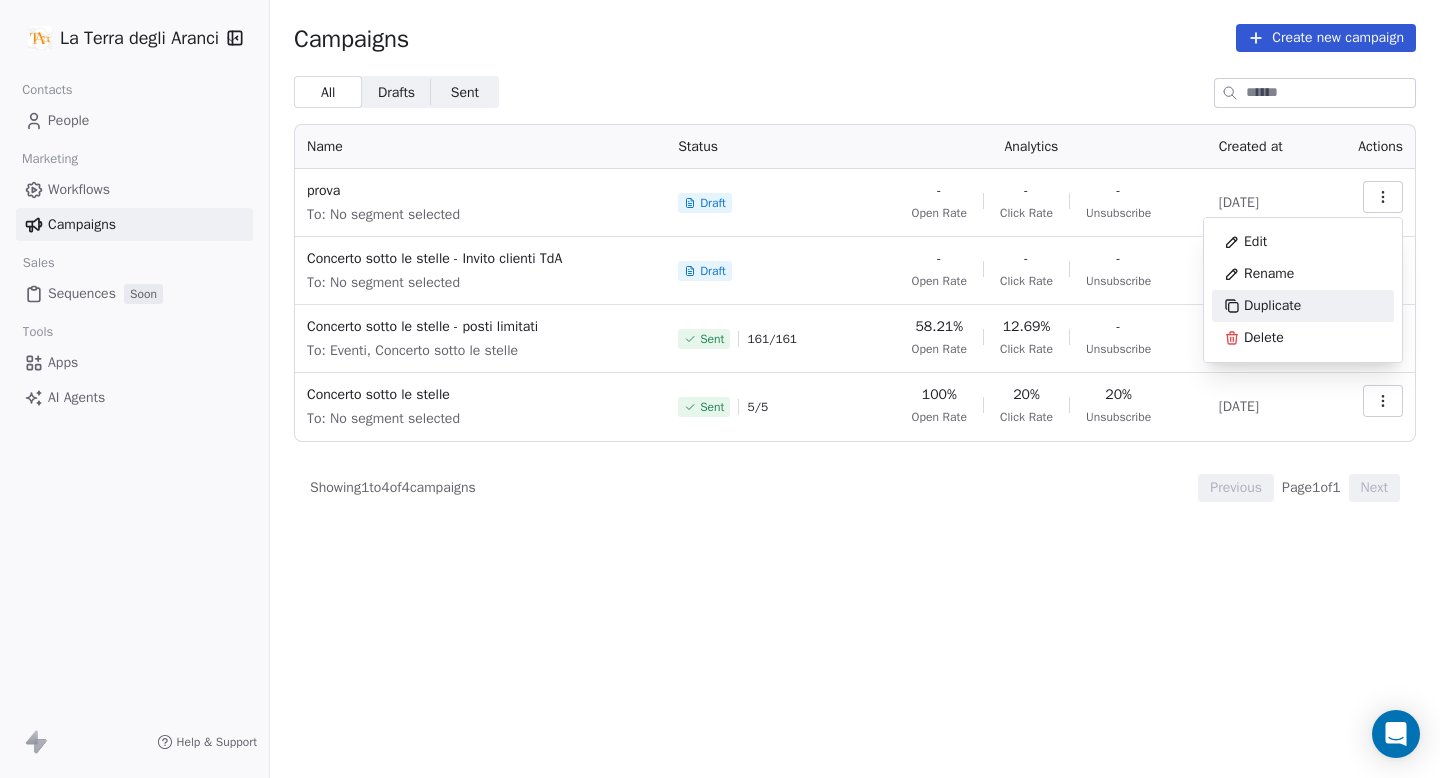 click on "Delete" at bounding box center [1303, 338] 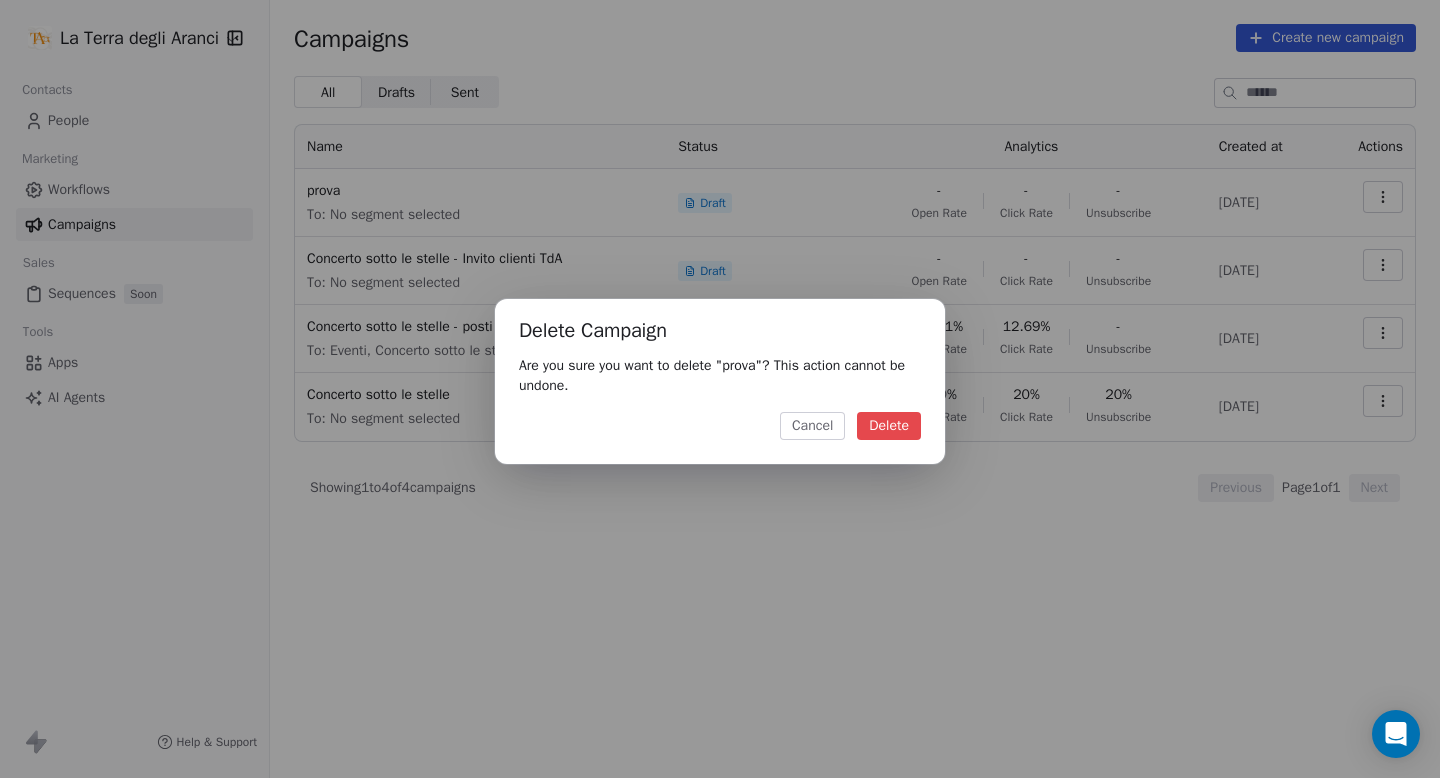 click on "Delete" at bounding box center (889, 426) 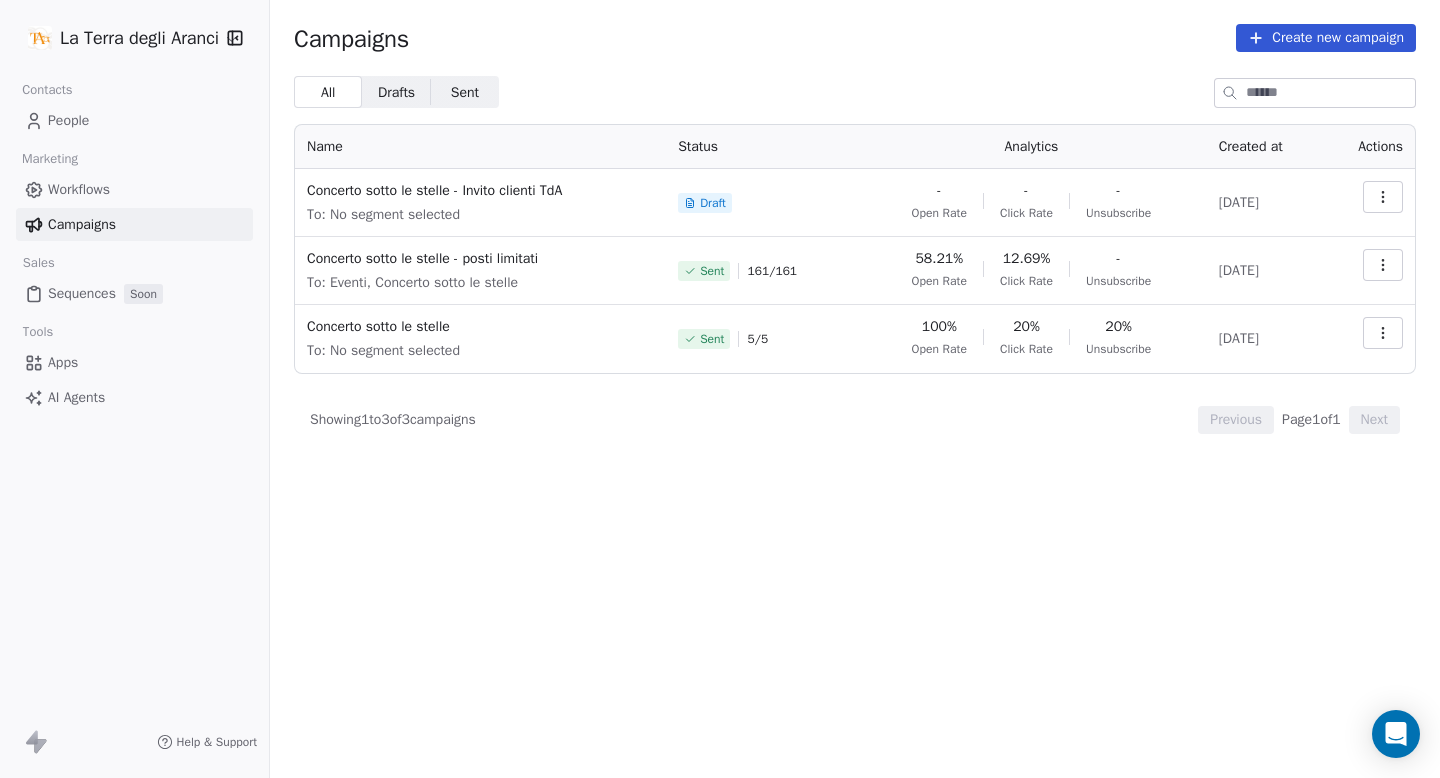 click at bounding box center (1383, 197) 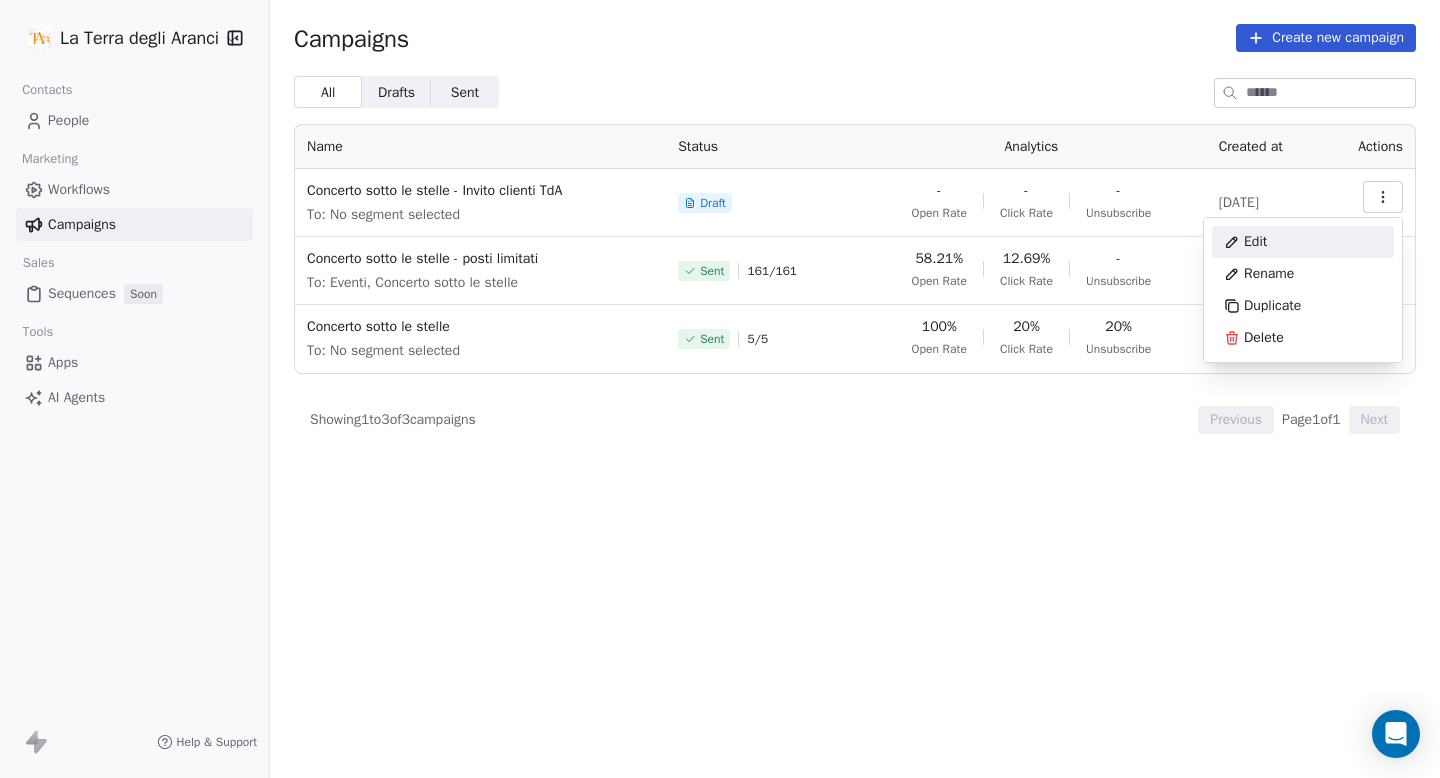 click on "Edit" at bounding box center [1255, 242] 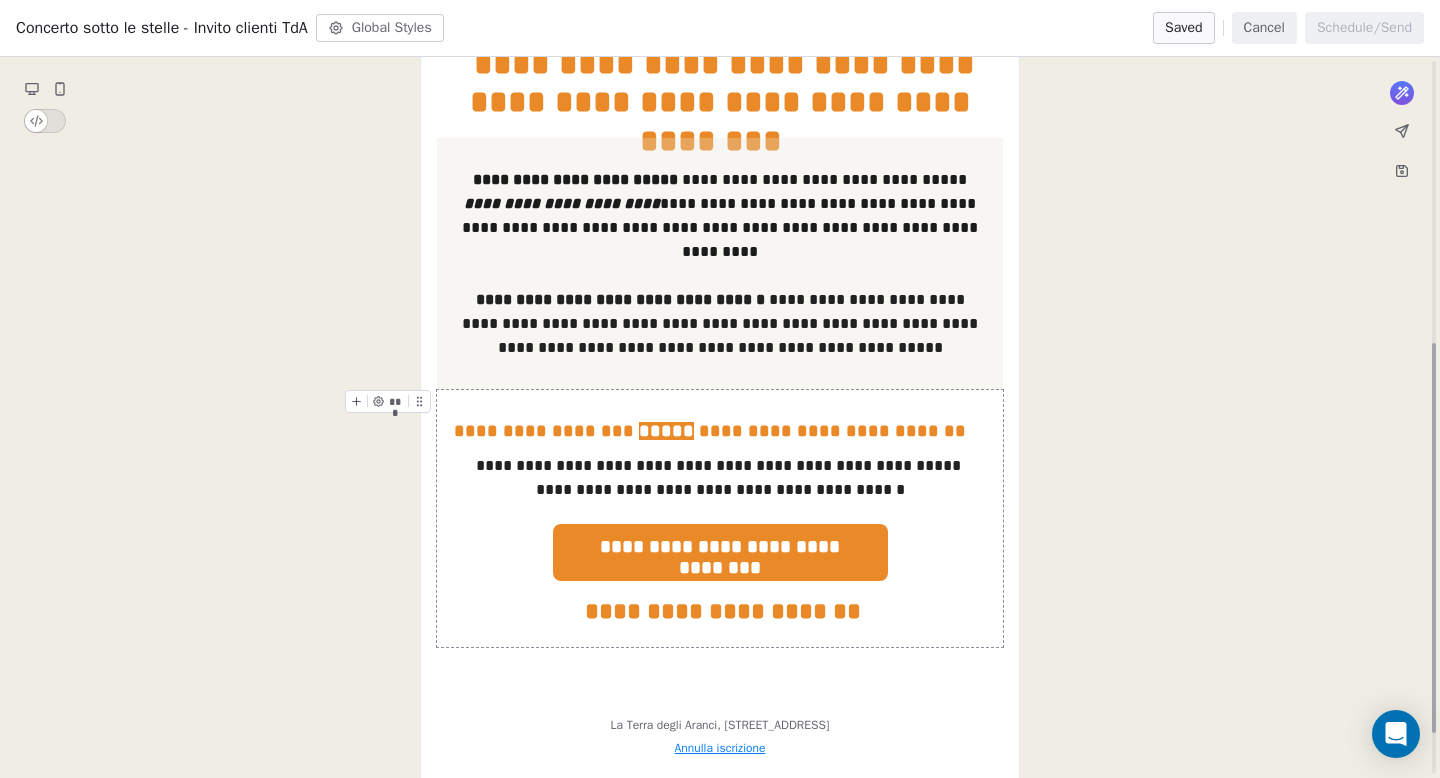 scroll, scrollTop: 595, scrollLeft: 0, axis: vertical 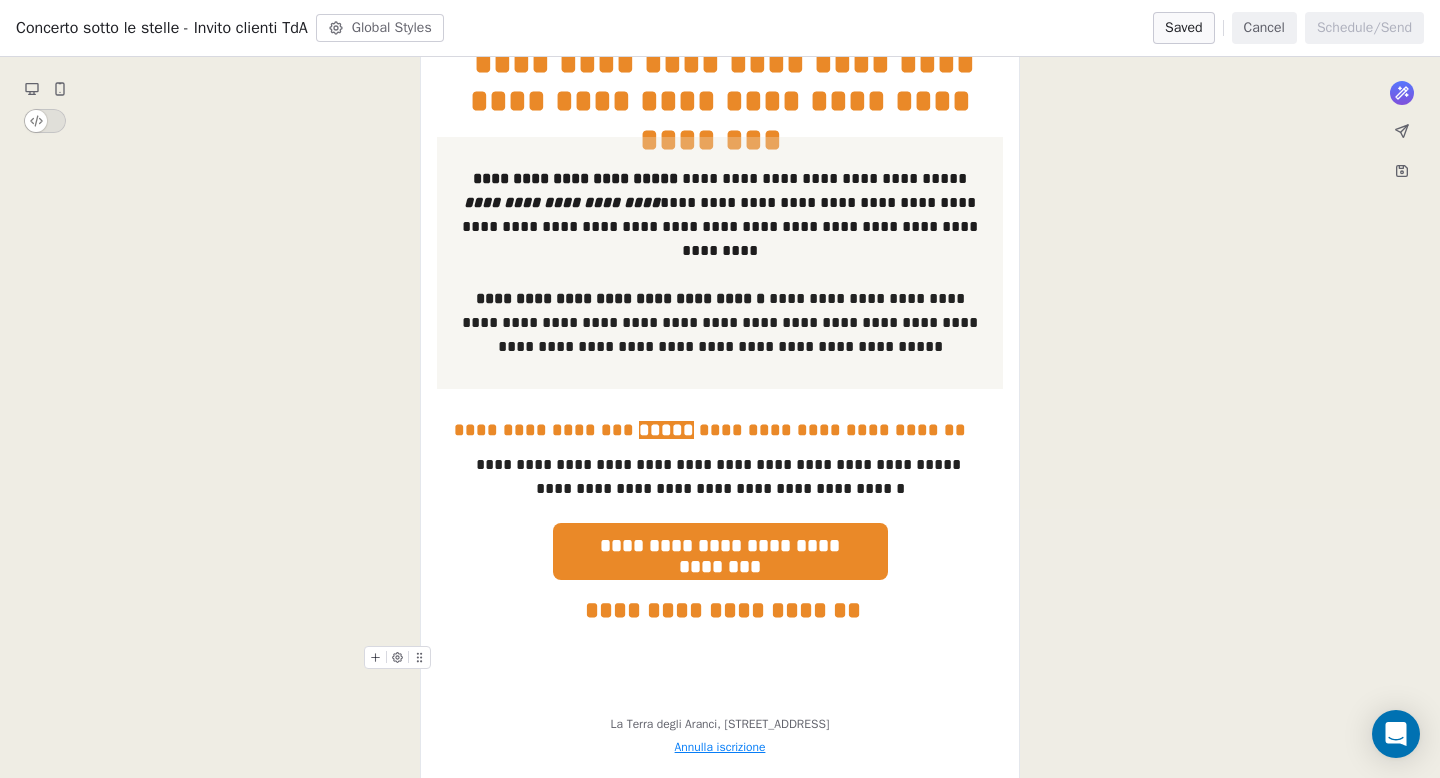 click on "**********" at bounding box center [720, 198] 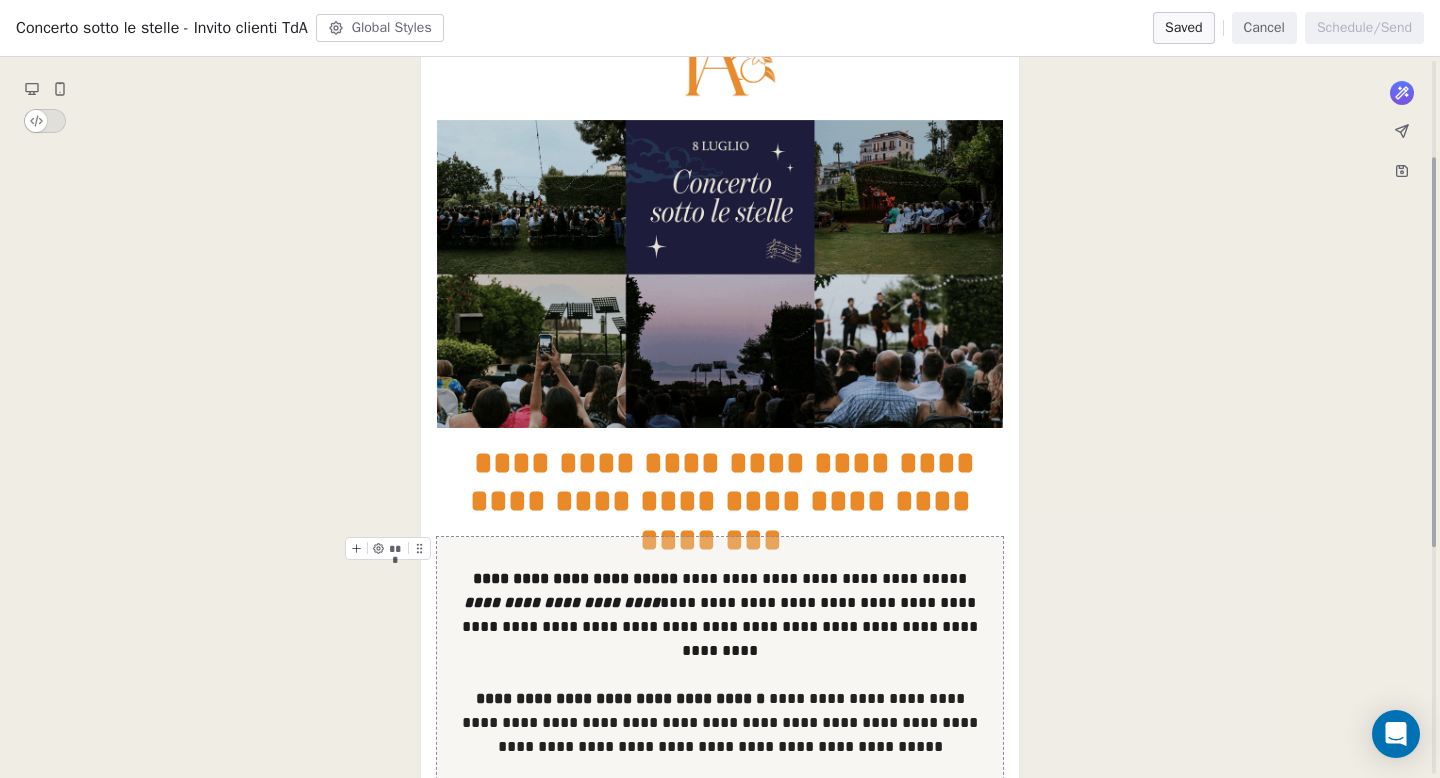 scroll, scrollTop: 0, scrollLeft: 0, axis: both 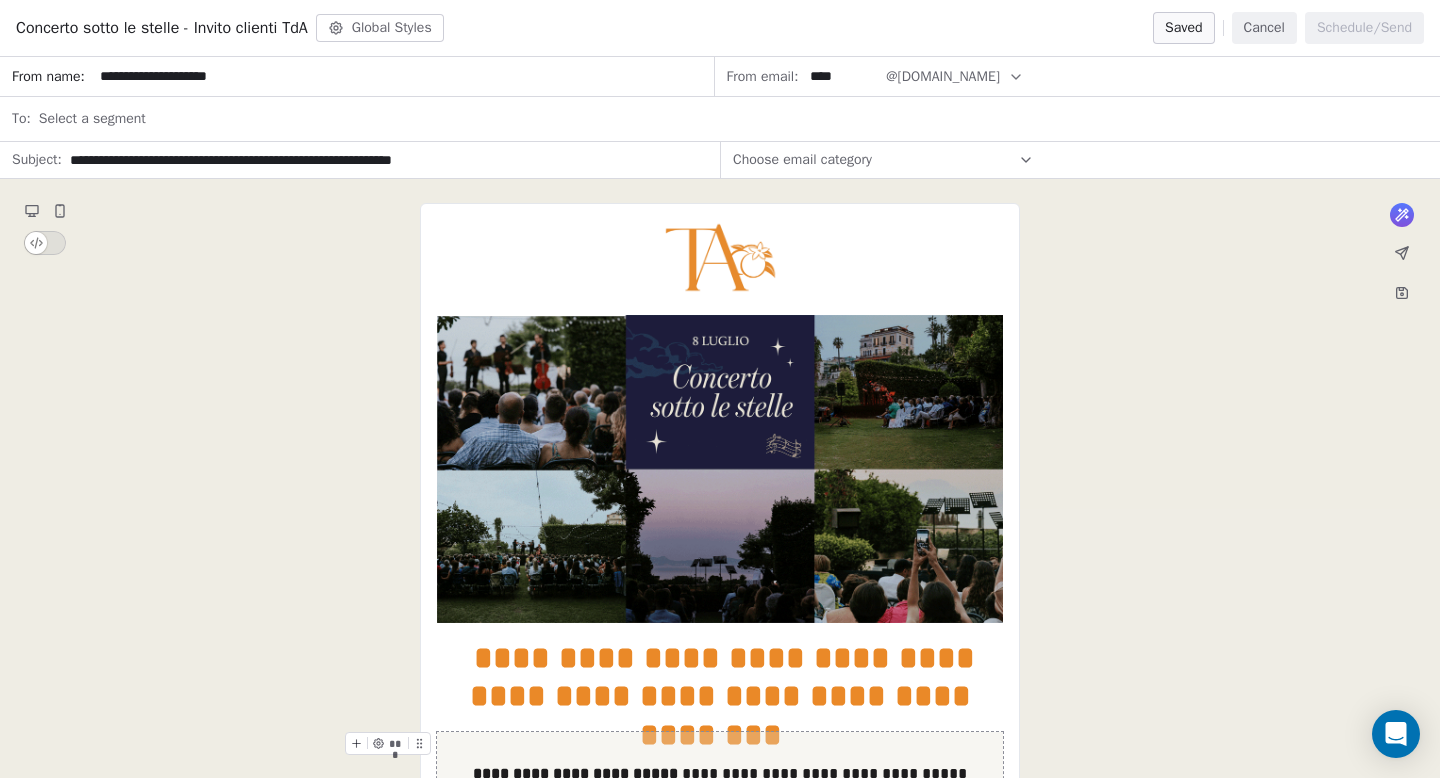 click on "Cancel" at bounding box center (1264, 28) 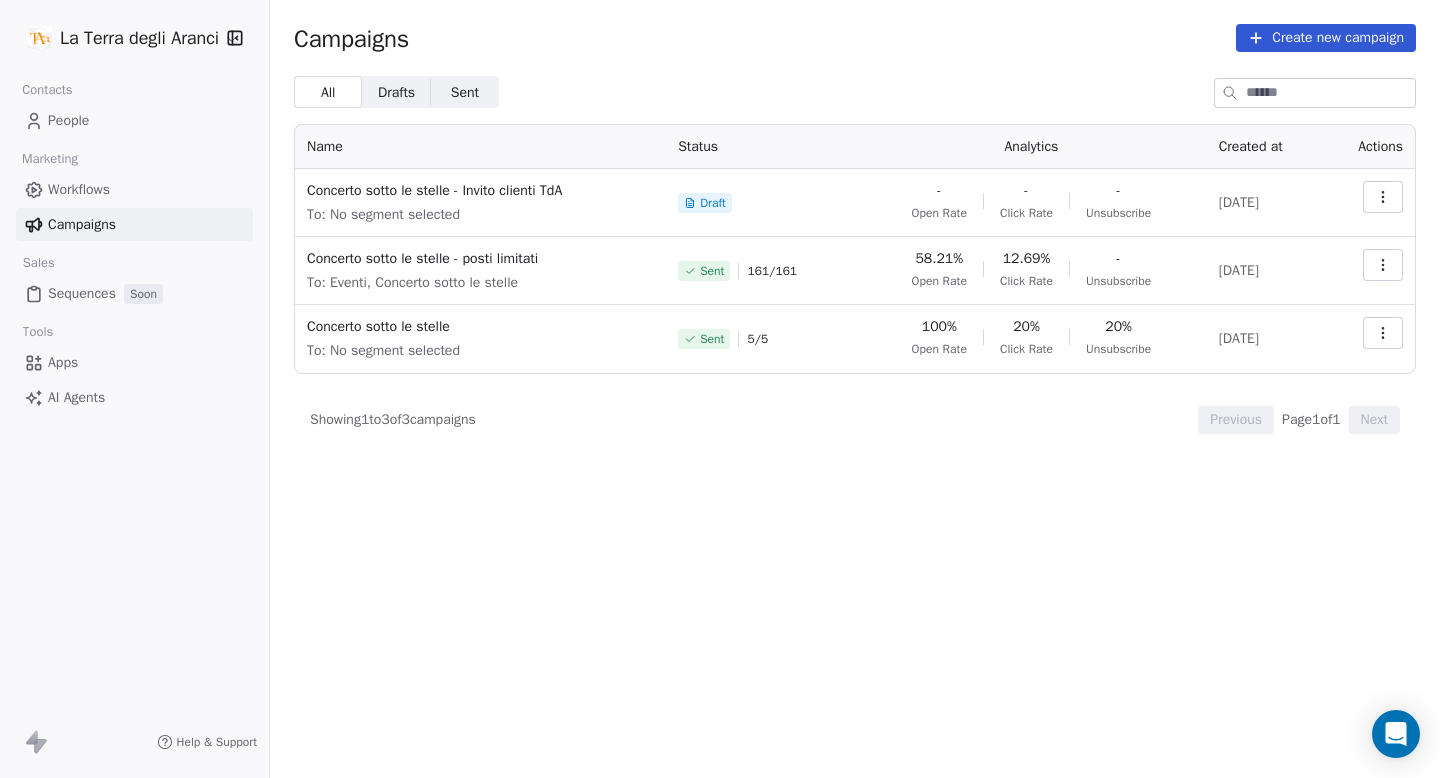 click on "People" at bounding box center (68, 120) 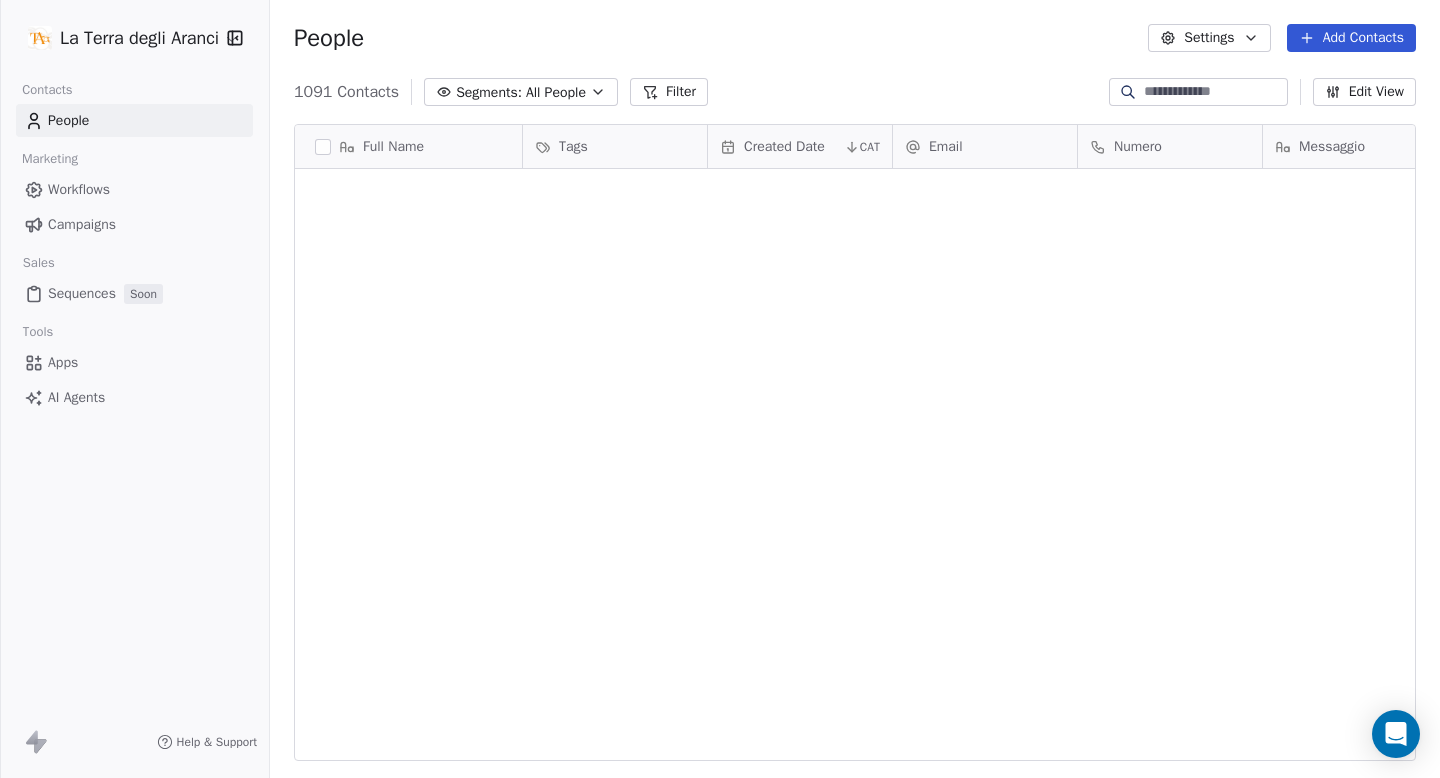 scroll, scrollTop: 5300, scrollLeft: 0, axis: vertical 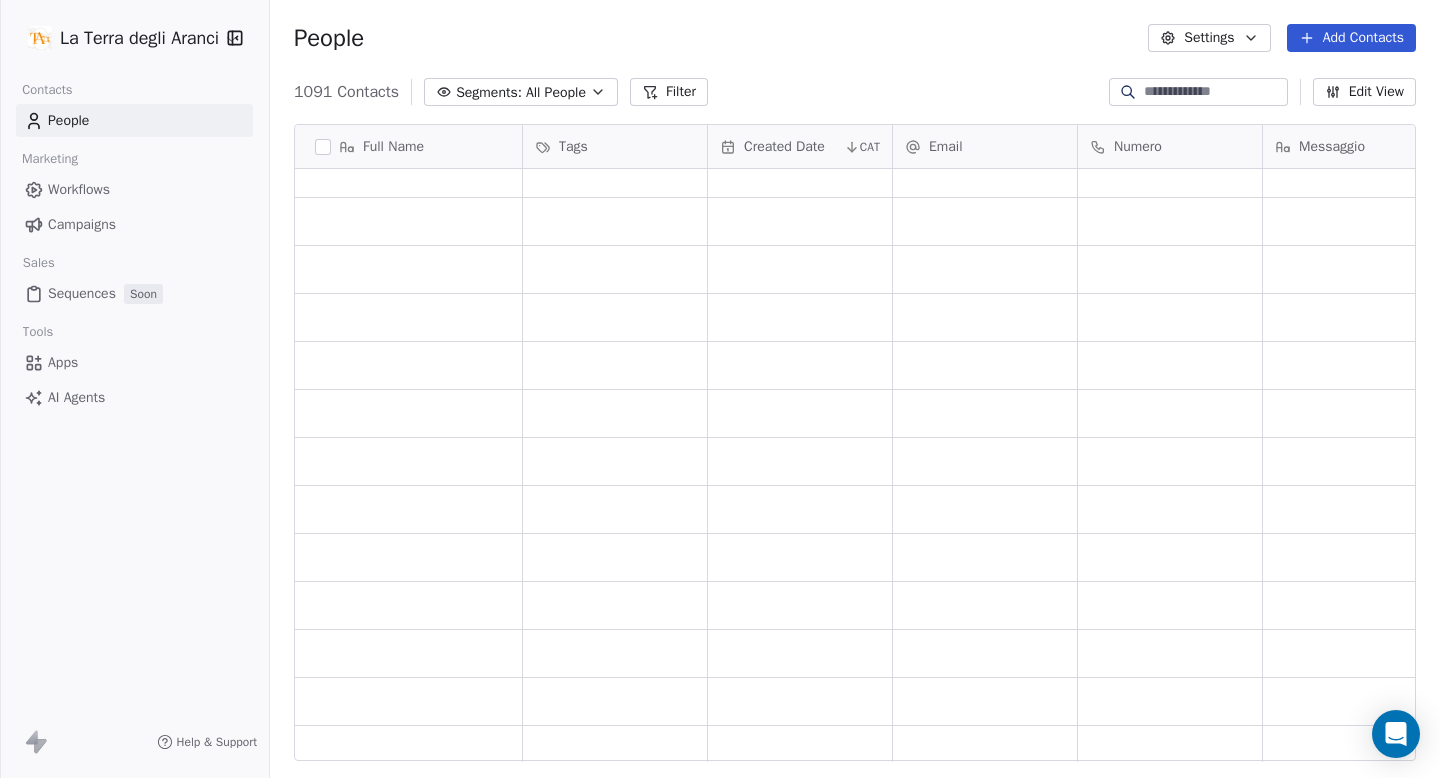 click on "People" at bounding box center [134, 120] 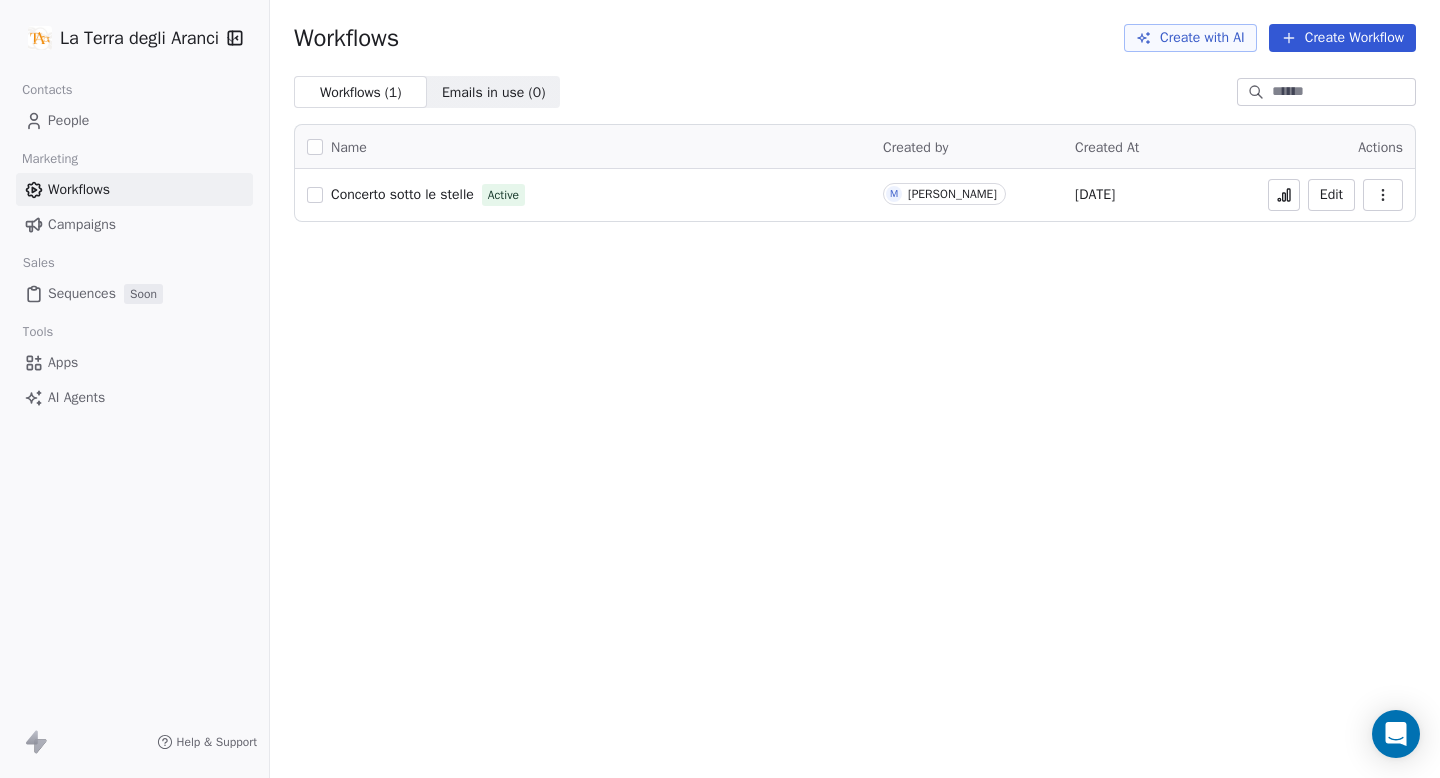 click on "People" at bounding box center [68, 120] 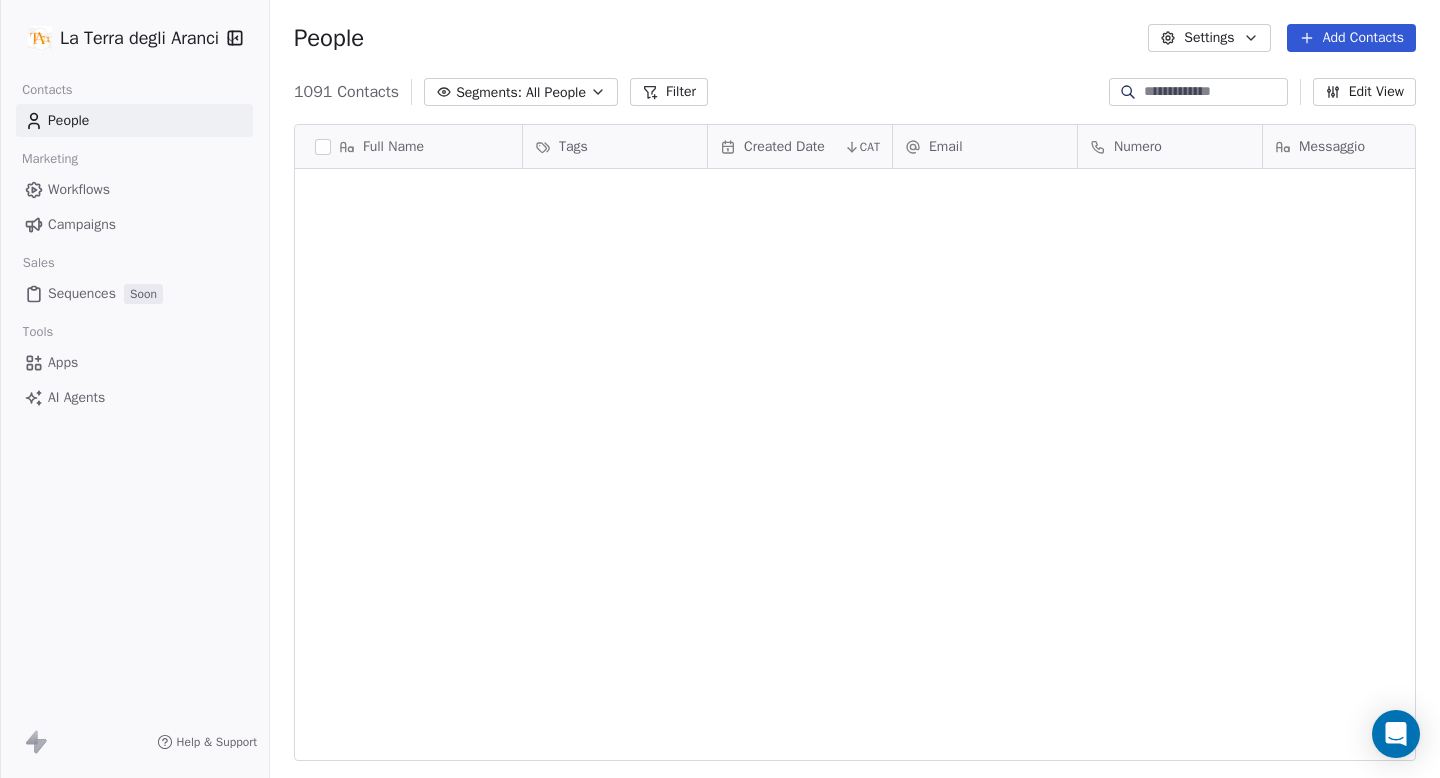 scroll, scrollTop: 5300, scrollLeft: 0, axis: vertical 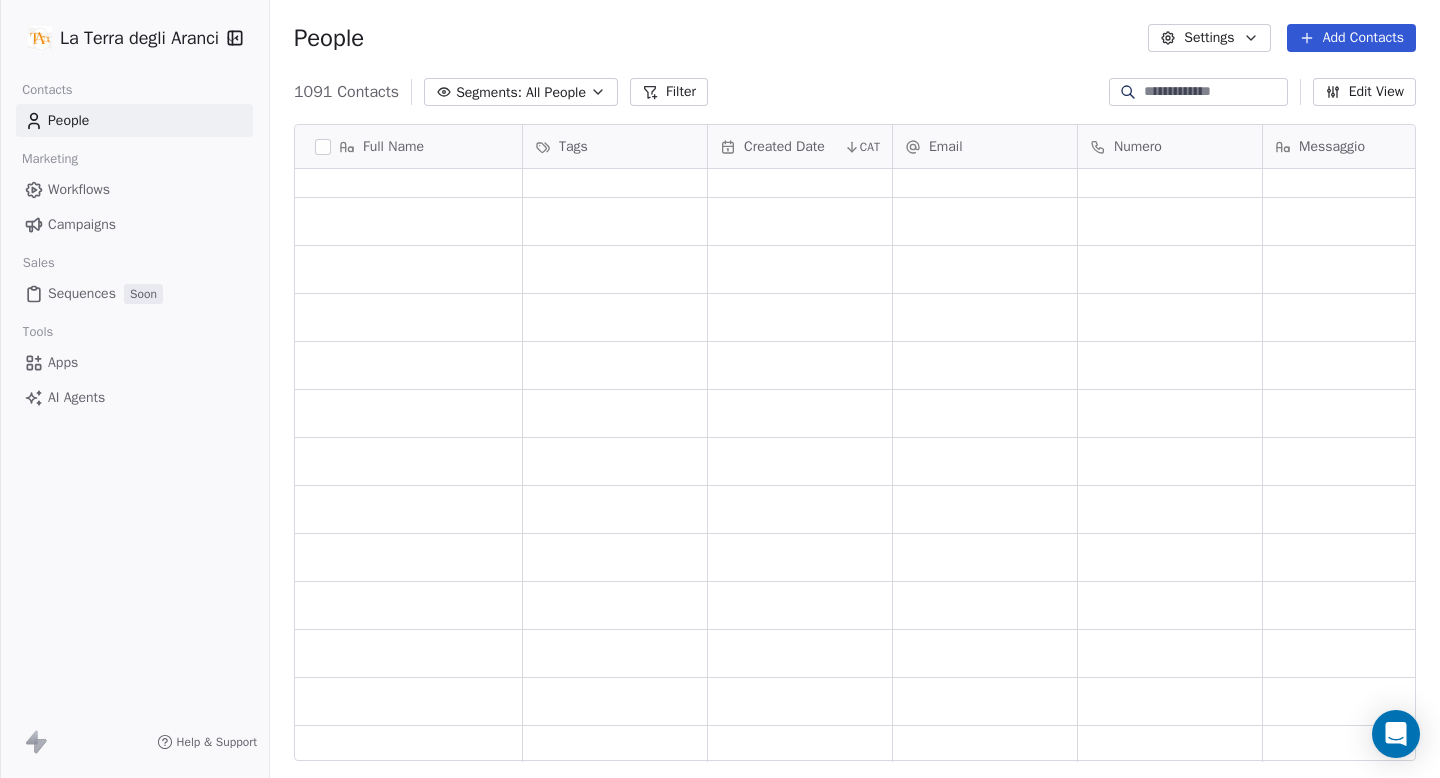 click on "1091 Contacts Segments: All People Filter  Edit View" at bounding box center [855, 92] 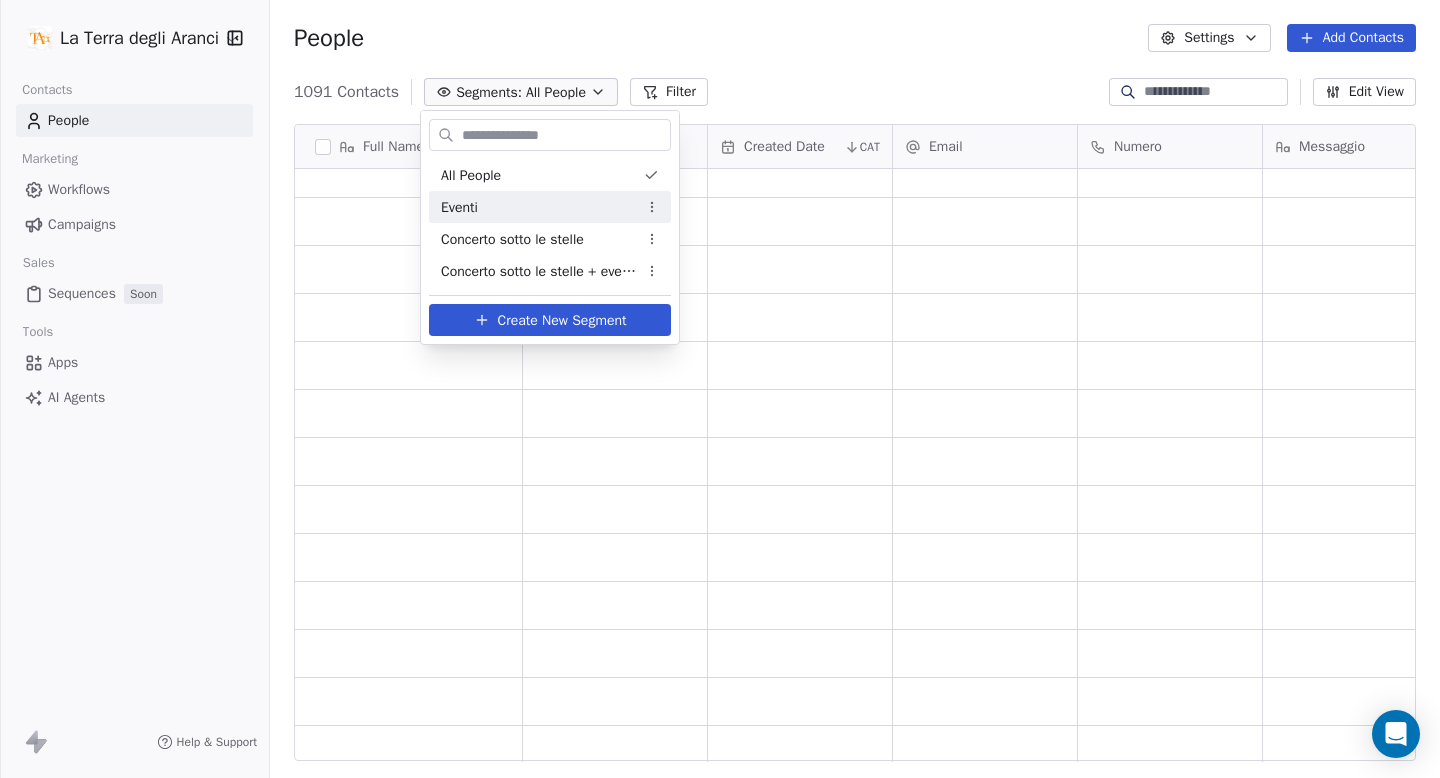 click on "Eventi" at bounding box center (550, 207) 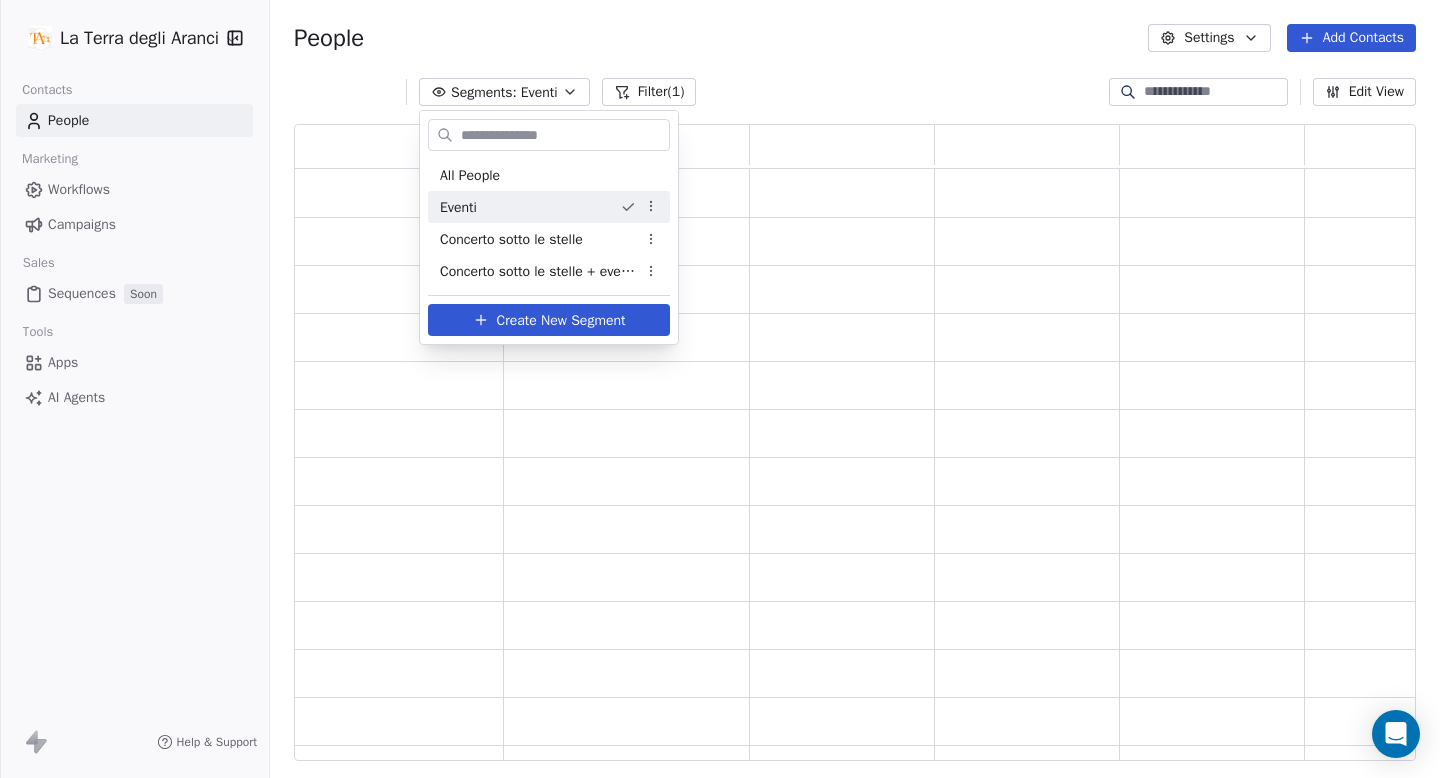 scroll, scrollTop: 16, scrollLeft: 16, axis: both 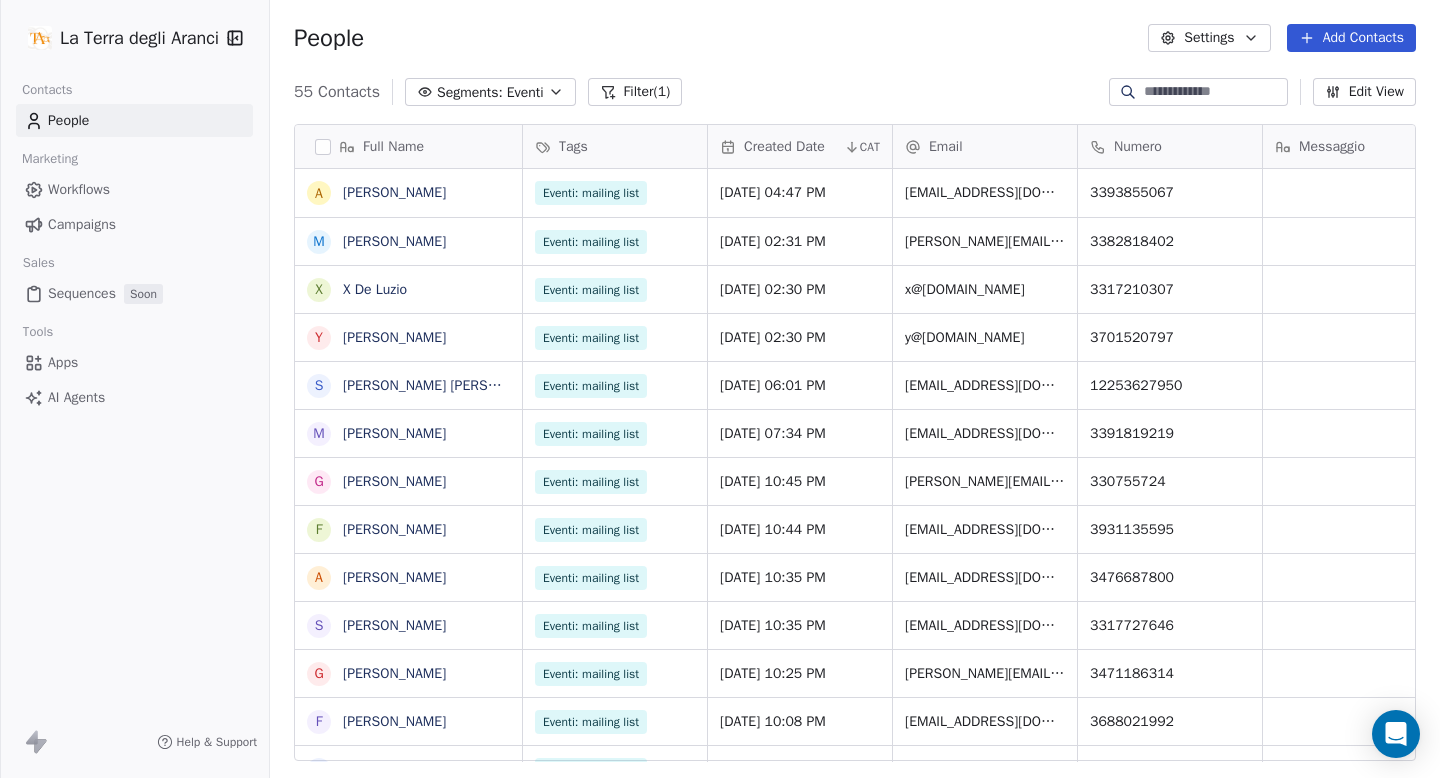 click on "Segments: Eventi" at bounding box center [490, 92] 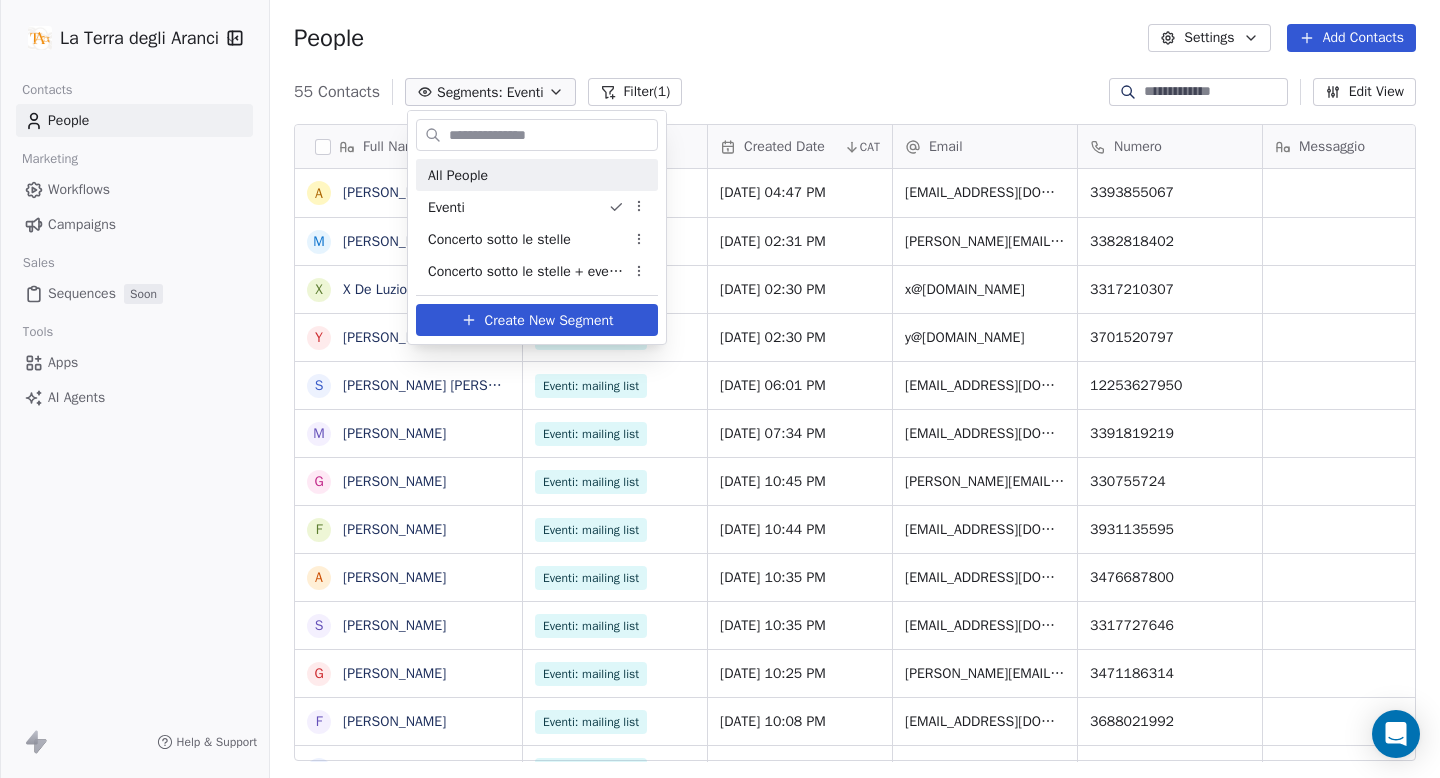 click on "All People" at bounding box center [537, 175] 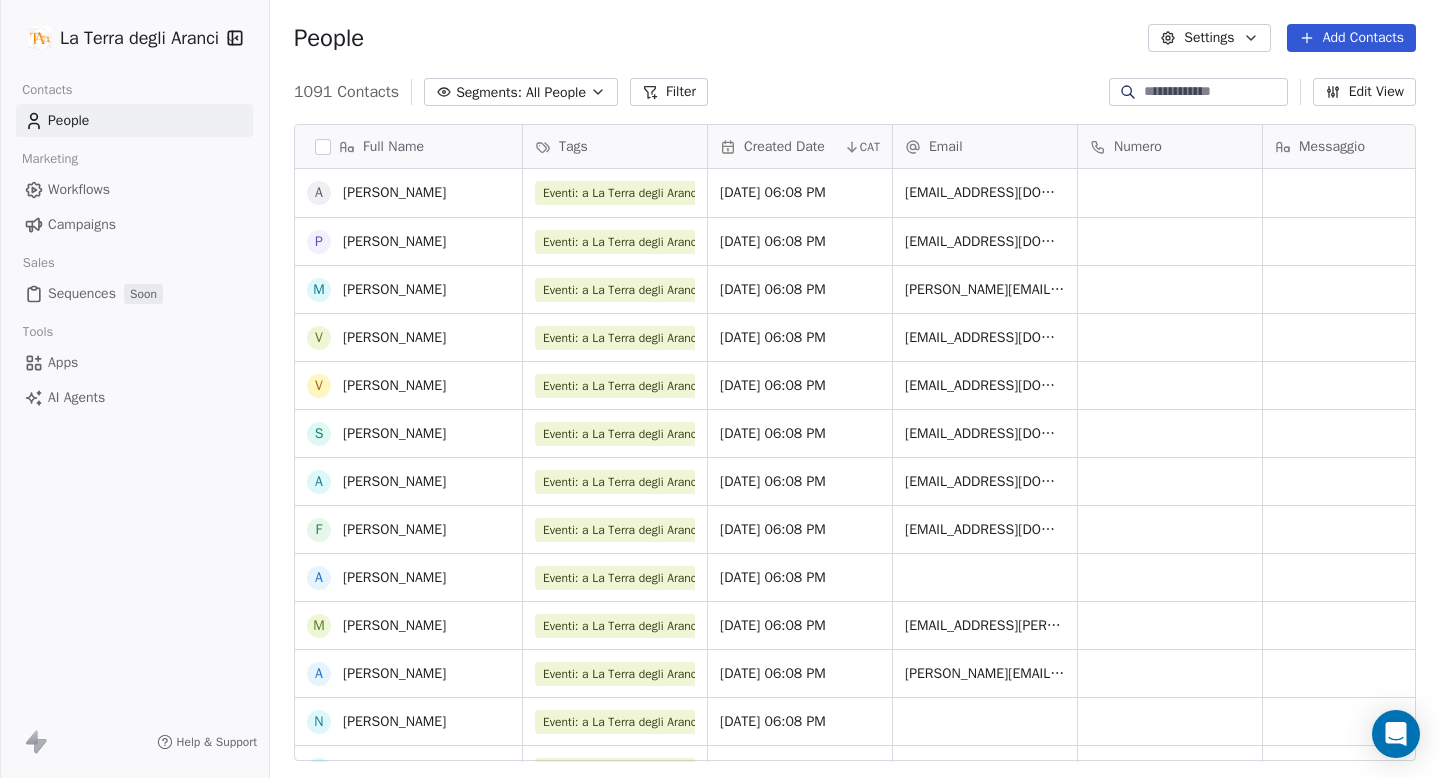 scroll, scrollTop: 163, scrollLeft: 0, axis: vertical 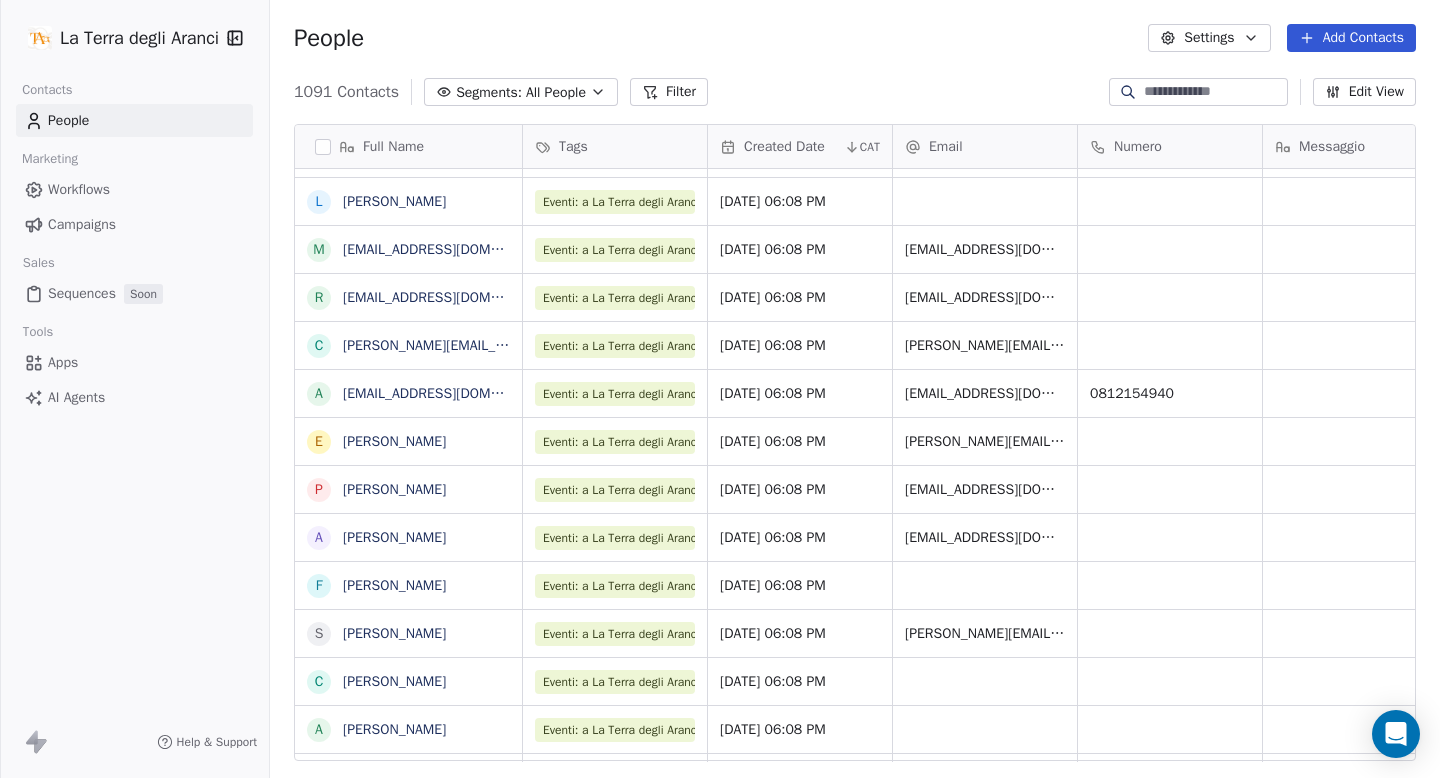 click on "All People" at bounding box center (556, 92) 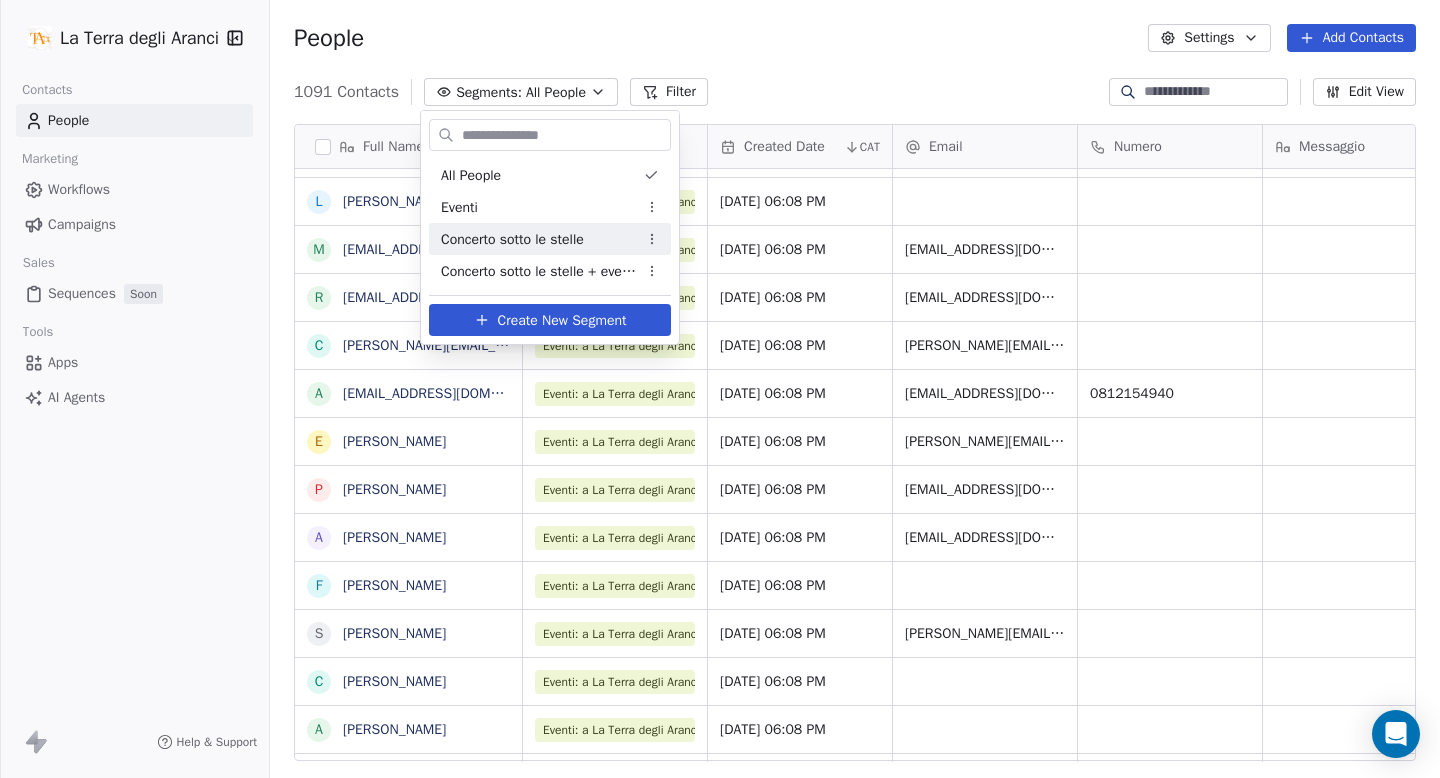 click on "La Terra degli Aranci Contacts People Marketing Workflows Campaigns Sales Sequences Soon Tools Apps AI Agents Help & Support People Settings  Add Contacts 1091 Contacts Segments: All People Filter  Edit View Tag Export Full Name N [PERSON_NAME] M [PERSON_NAME] V [PERSON_NAME] C [PERSON_NAME] A [PERSON_NAME] S [PERSON_NAME] S [PERSON_NAME] M [PERSON_NAME] F [PERSON_NAME] A [PERSON_NAME] A [PERSON_NAME] S [PERSON_NAME] t [EMAIL_ADDRESS][DOMAIN_NAME] F [PERSON_NAME] I [PERSON_NAME] F [PERSON_NAME] A [PERSON_NAME] V [PERSON_NAME] F [PERSON_NAME] E [PERSON_NAME] A [PERSON_NAME] L [PERSON_NAME] m [EMAIL_ADDRESS][DOMAIN_NAME] r [EMAIL_ADDRESS][DOMAIN_NAME] c [DOMAIN_NAME][EMAIL_ADDRESS][DOMAIN_NAME] a [EMAIL_ADDRESS][DOMAIN_NAME] E [PERSON_NAME] P [PERSON_NAME] A [PERSON_NAME] F Flora Stavolo S [PERSON_NAME] C [PERSON_NAME] A [PERSON_NAME] T [PERSON_NAME] M [PERSON_NAME] Speciale N [PERSON_NAME] Speciale A A F C A A N A" at bounding box center (720, 389) 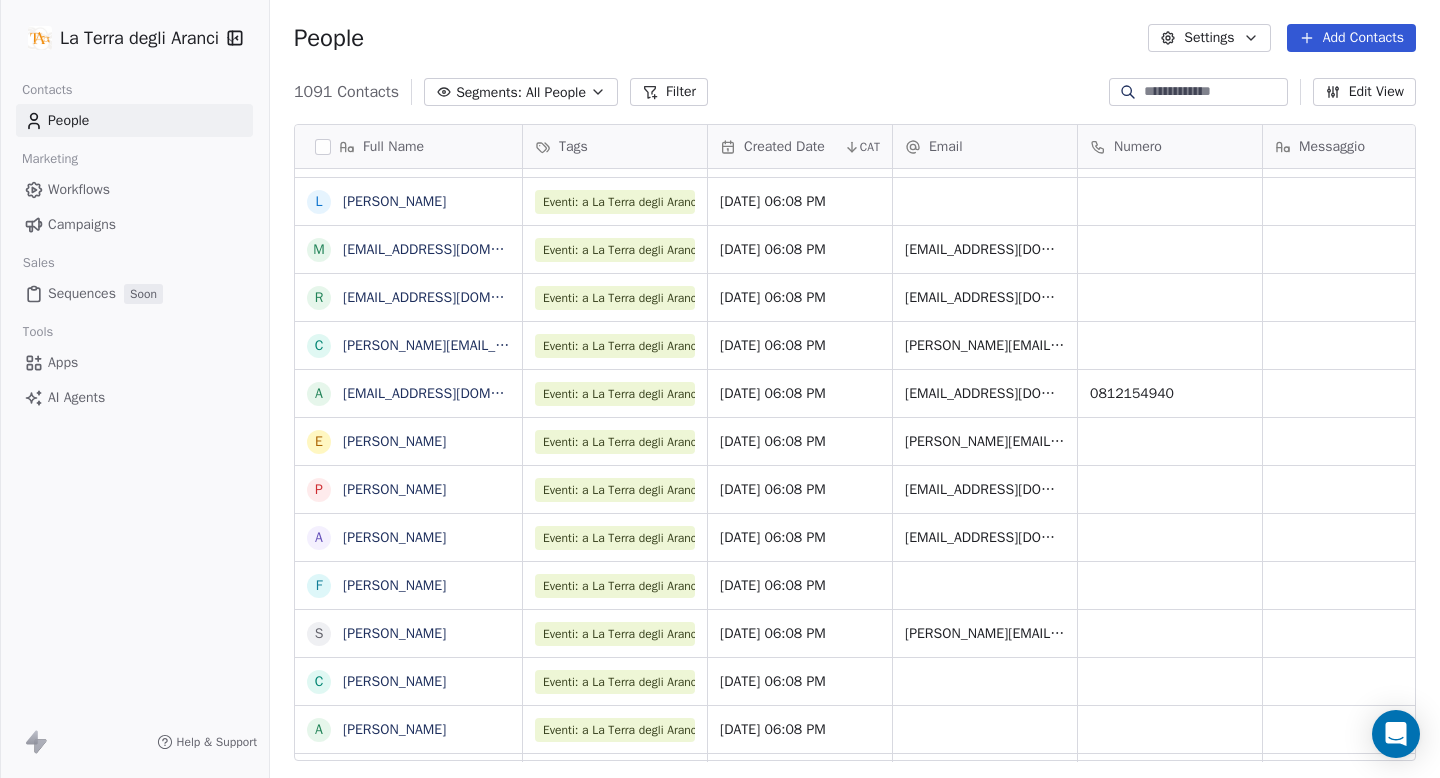 click on "Filter" at bounding box center (669, 92) 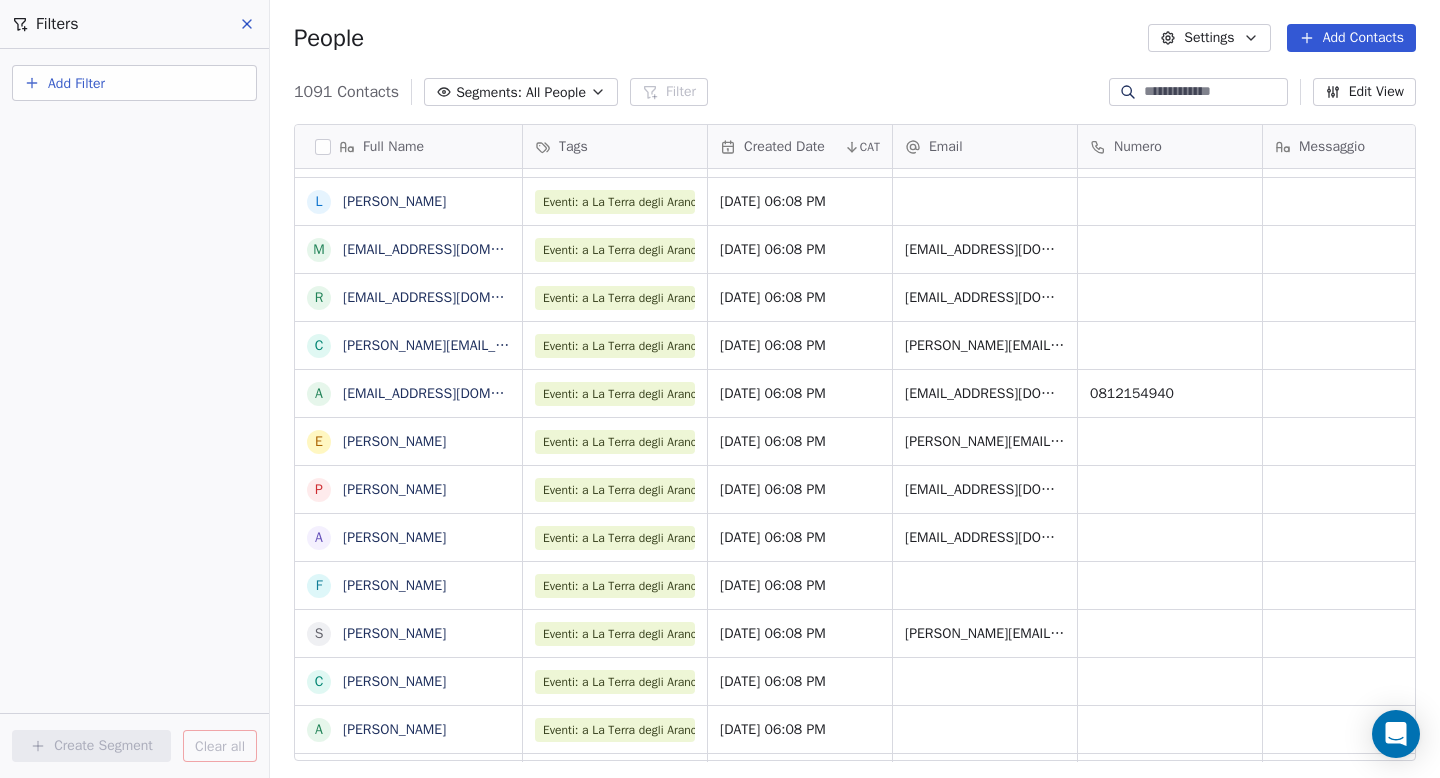 click on "Add Filter" at bounding box center [134, 83] 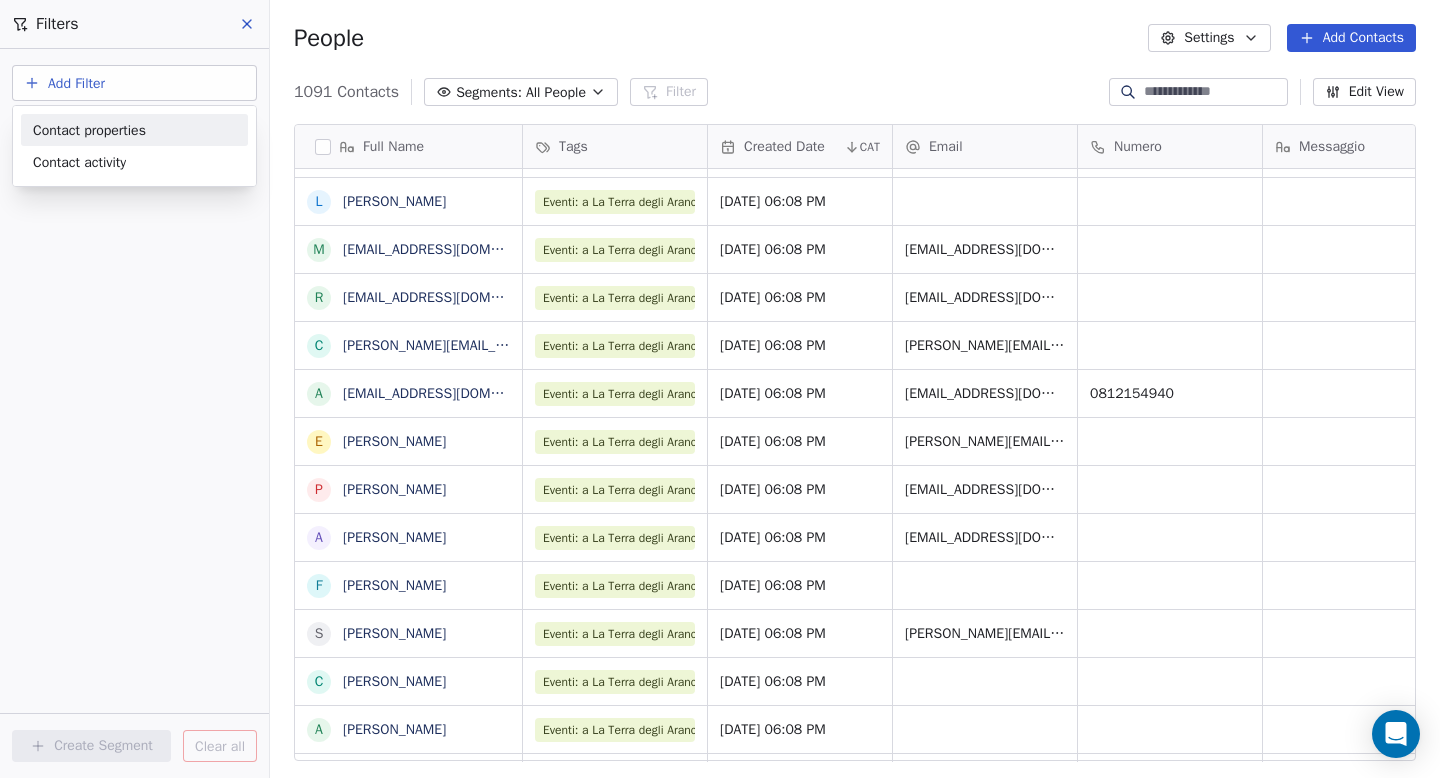 click on "Contact properties" at bounding box center (89, 130) 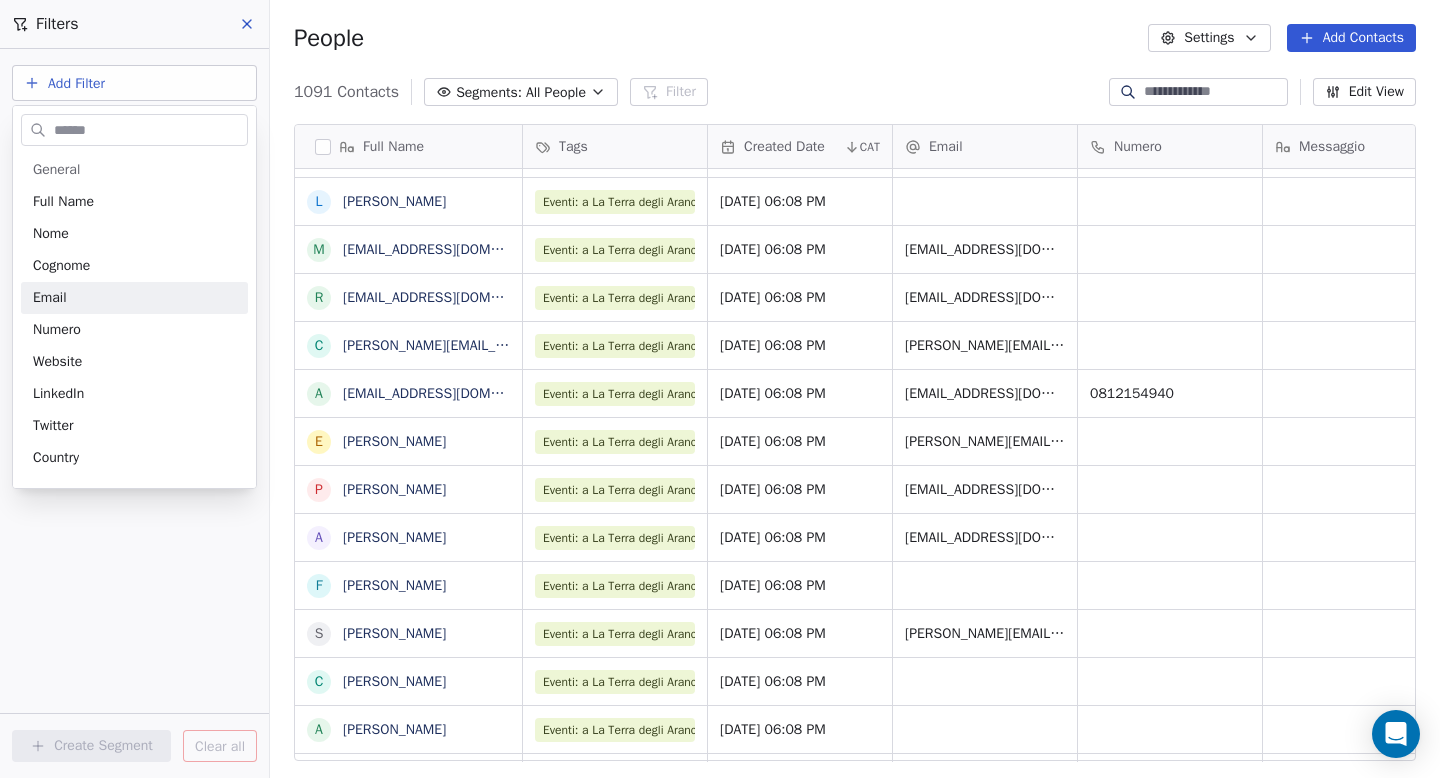 click on "La Terra degli Aranci Contacts People Marketing Workflows Campaigns Sales Sequences Soon Tools Apps AI Agents Help & Support Filters Add Filter  Create Segment Clear all People Settings  Add Contacts 1091 Contacts Segments: All People Filter  Edit View Tag Export Full Name N [PERSON_NAME] M [PERSON_NAME] V [PERSON_NAME] C [PERSON_NAME] A [PERSON_NAME] S [PERSON_NAME] S [PERSON_NAME] M [PERSON_NAME] F [PERSON_NAME] A [PERSON_NAME] A [PERSON_NAME] S [PERSON_NAME] t [EMAIL_ADDRESS][DOMAIN_NAME] F [PERSON_NAME] I [PERSON_NAME] F [PERSON_NAME] A [PERSON_NAME] V [PERSON_NAME] F [PERSON_NAME] E [PERSON_NAME] A [PERSON_NAME] L [PERSON_NAME] m [EMAIL_ADDRESS][DOMAIN_NAME] r [EMAIL_ADDRESS][DOMAIN_NAME] c [DOMAIN_NAME][EMAIL_ADDRESS][DOMAIN_NAME] a [EMAIL_ADDRESS][DOMAIN_NAME] E [PERSON_NAME] P [PERSON_NAME] A [PERSON_NAME] F Flora Stavolo S [PERSON_NAME] C [PERSON_NAME] A [PERSON_NAME] T [PERSON_NAME] M [PERSON_NAME] R N A A" at bounding box center [720, 389] 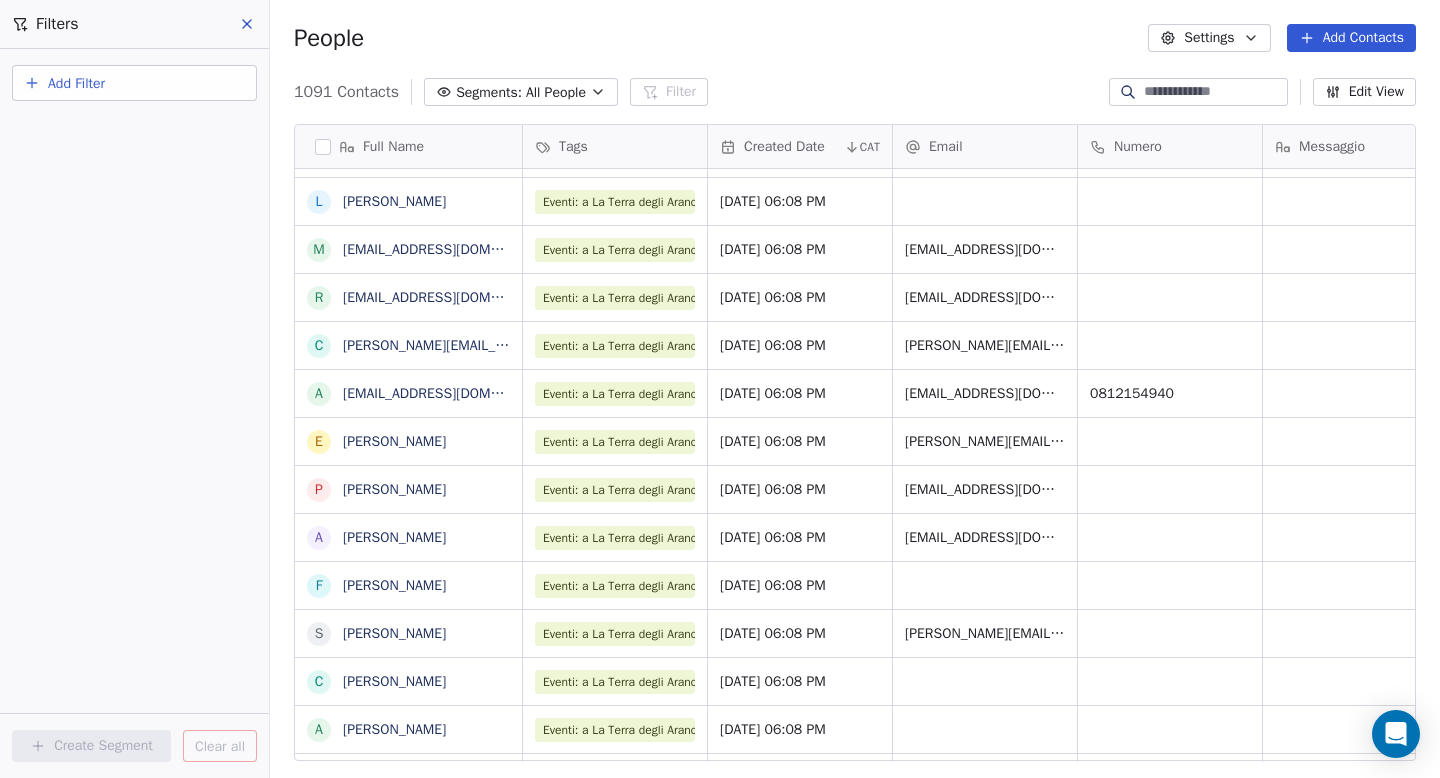 click on "Add Filter" at bounding box center [134, 83] 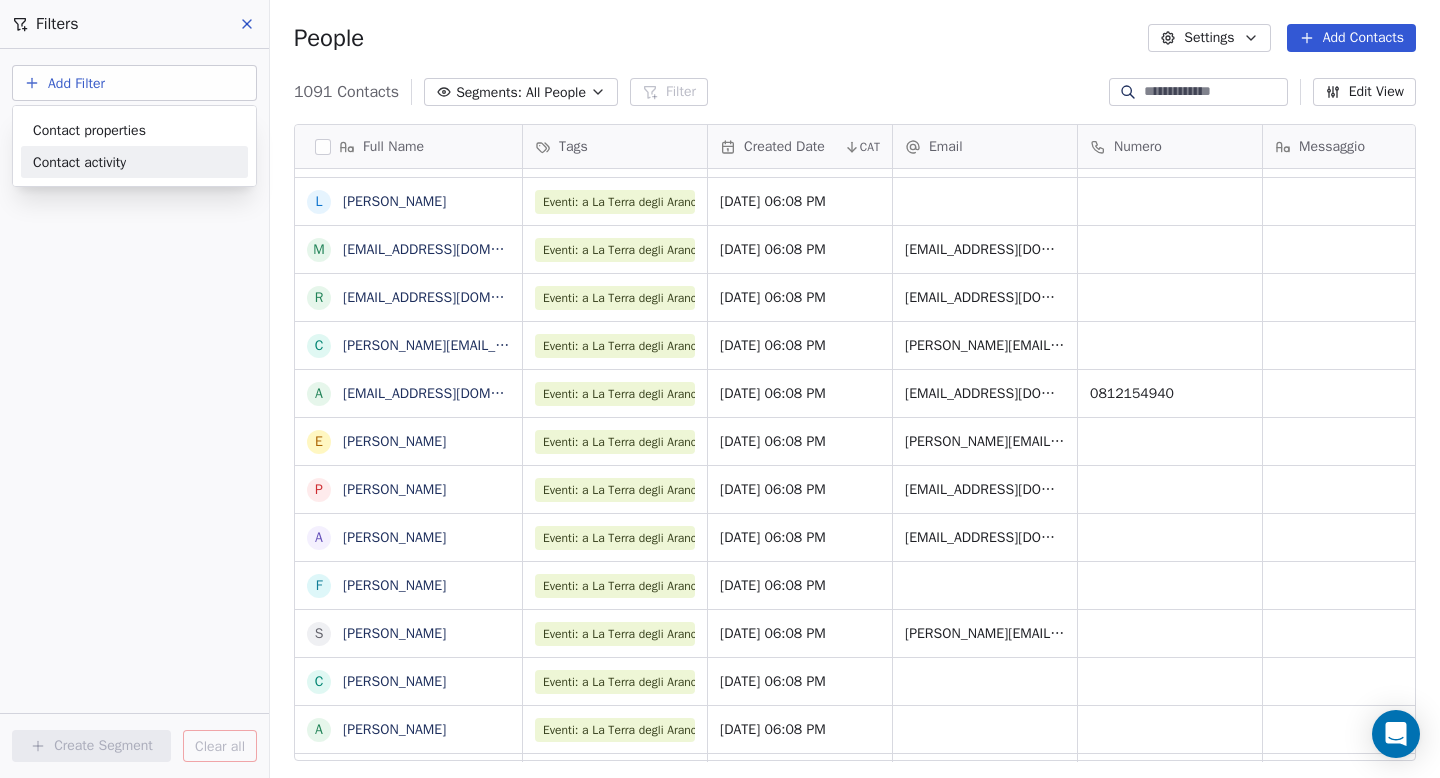 click on "Contact activity" at bounding box center (79, 162) 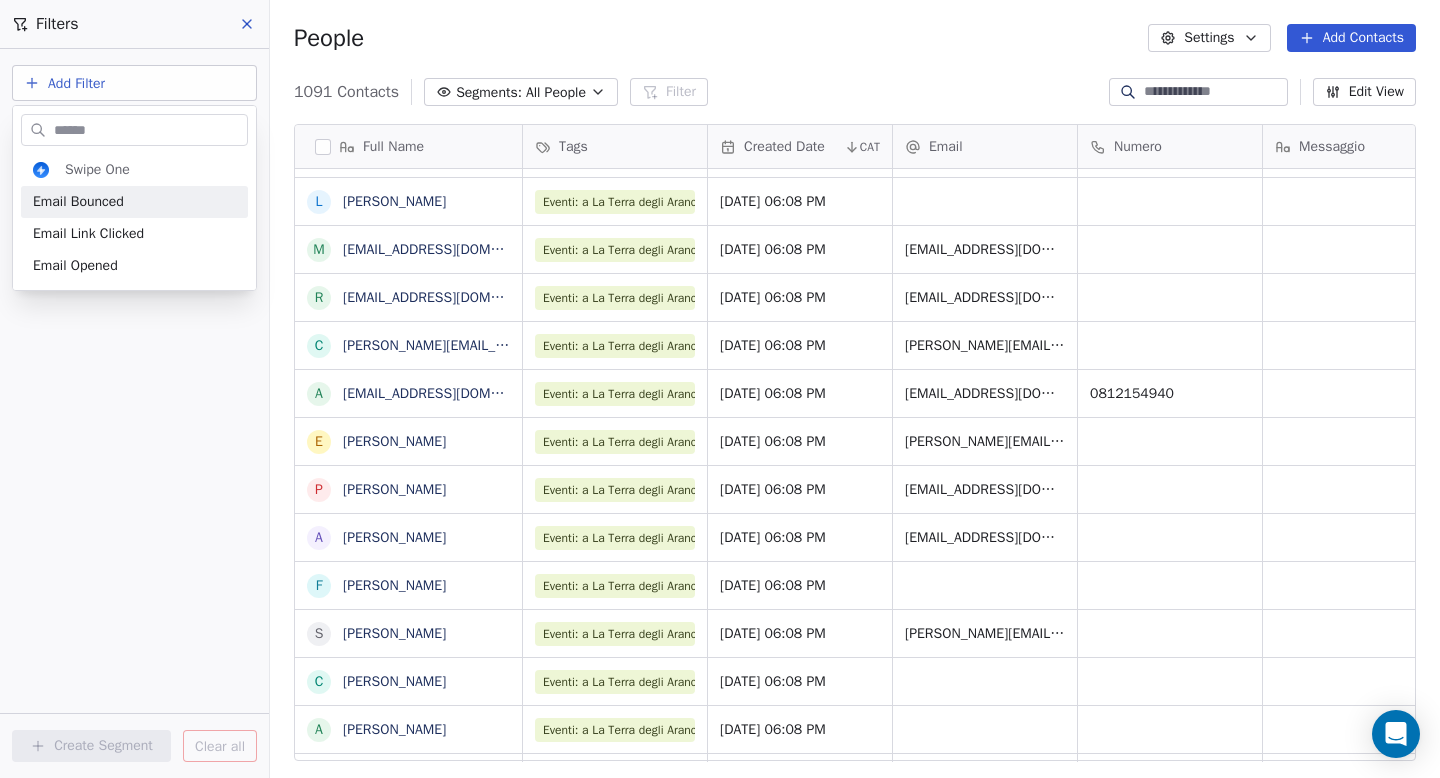 click on "La Terra degli Aranci Contacts People Marketing Workflows Campaigns Sales Sequences Soon Tools Apps AI Agents Help & Support Filters Add Filter  Create Segment Clear all People Settings  Add Contacts 1091 Contacts Segments: All People Filter  Edit View Tag Export Full Name N [PERSON_NAME] M [PERSON_NAME] V [PERSON_NAME] C [PERSON_NAME] A [PERSON_NAME] S [PERSON_NAME] S [PERSON_NAME] M [PERSON_NAME] F [PERSON_NAME] A [PERSON_NAME] A [PERSON_NAME] S [PERSON_NAME] t [EMAIL_ADDRESS][DOMAIN_NAME] F [PERSON_NAME] I [PERSON_NAME] F [PERSON_NAME] A [PERSON_NAME] V [PERSON_NAME] F [PERSON_NAME] E [PERSON_NAME] A [PERSON_NAME] L [PERSON_NAME] m [EMAIL_ADDRESS][DOMAIN_NAME] r [EMAIL_ADDRESS][DOMAIN_NAME] c [DOMAIN_NAME][EMAIL_ADDRESS][DOMAIN_NAME] a [EMAIL_ADDRESS][DOMAIN_NAME] E [PERSON_NAME] P [PERSON_NAME] A [PERSON_NAME] F Flora Stavolo S [PERSON_NAME] C [PERSON_NAME] A [PERSON_NAME] T [PERSON_NAME] M [PERSON_NAME] R N A A" at bounding box center (720, 389) 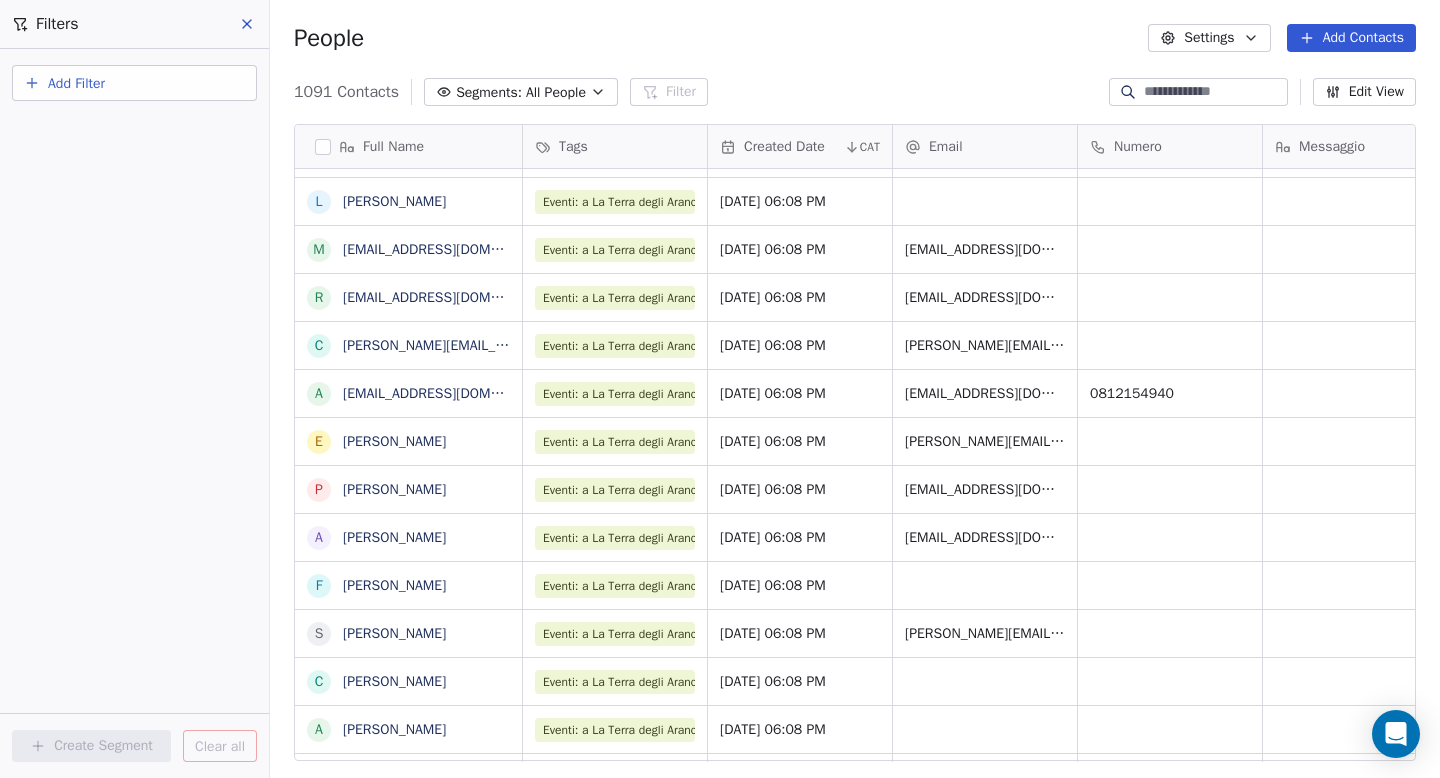 click on "Add Filter" at bounding box center (76, 83) 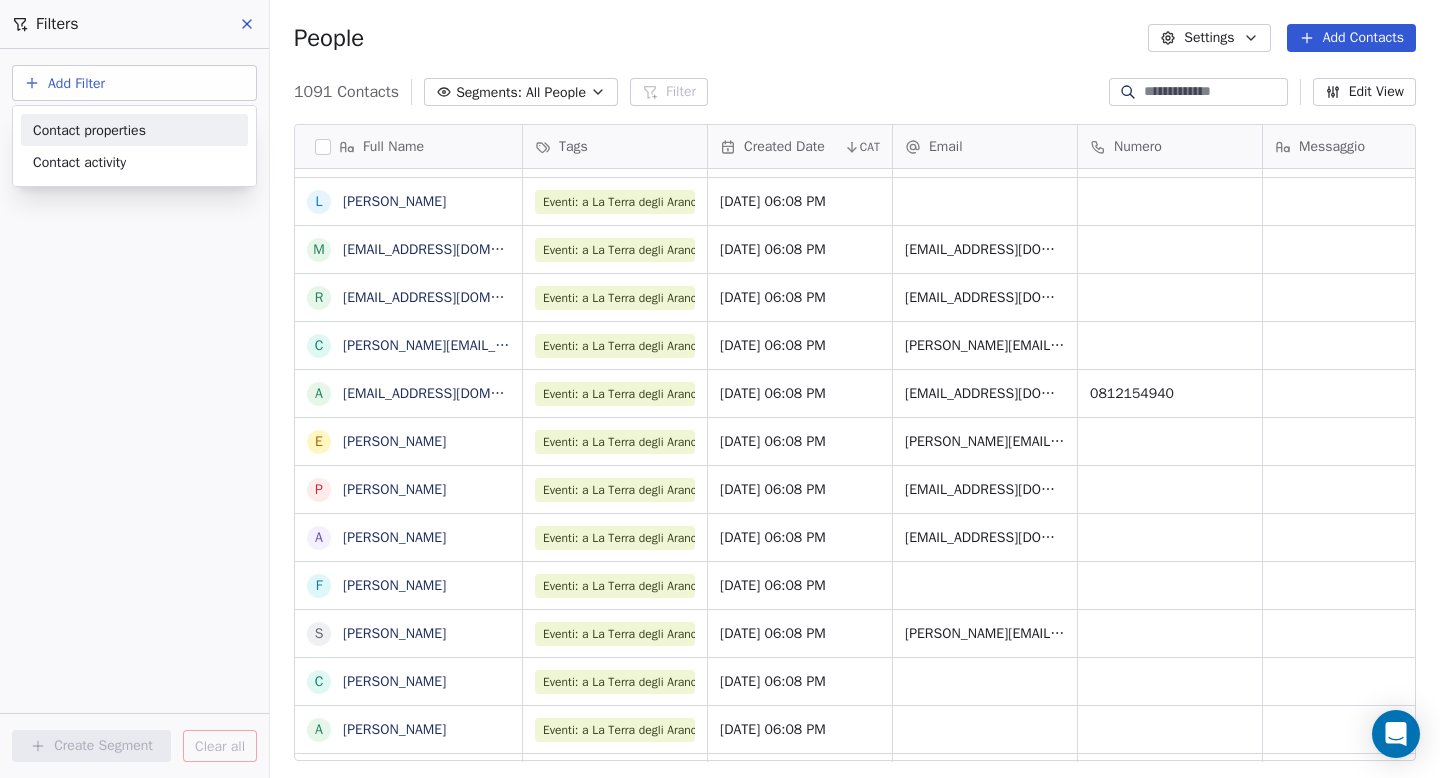 click on "Contact properties" at bounding box center (89, 130) 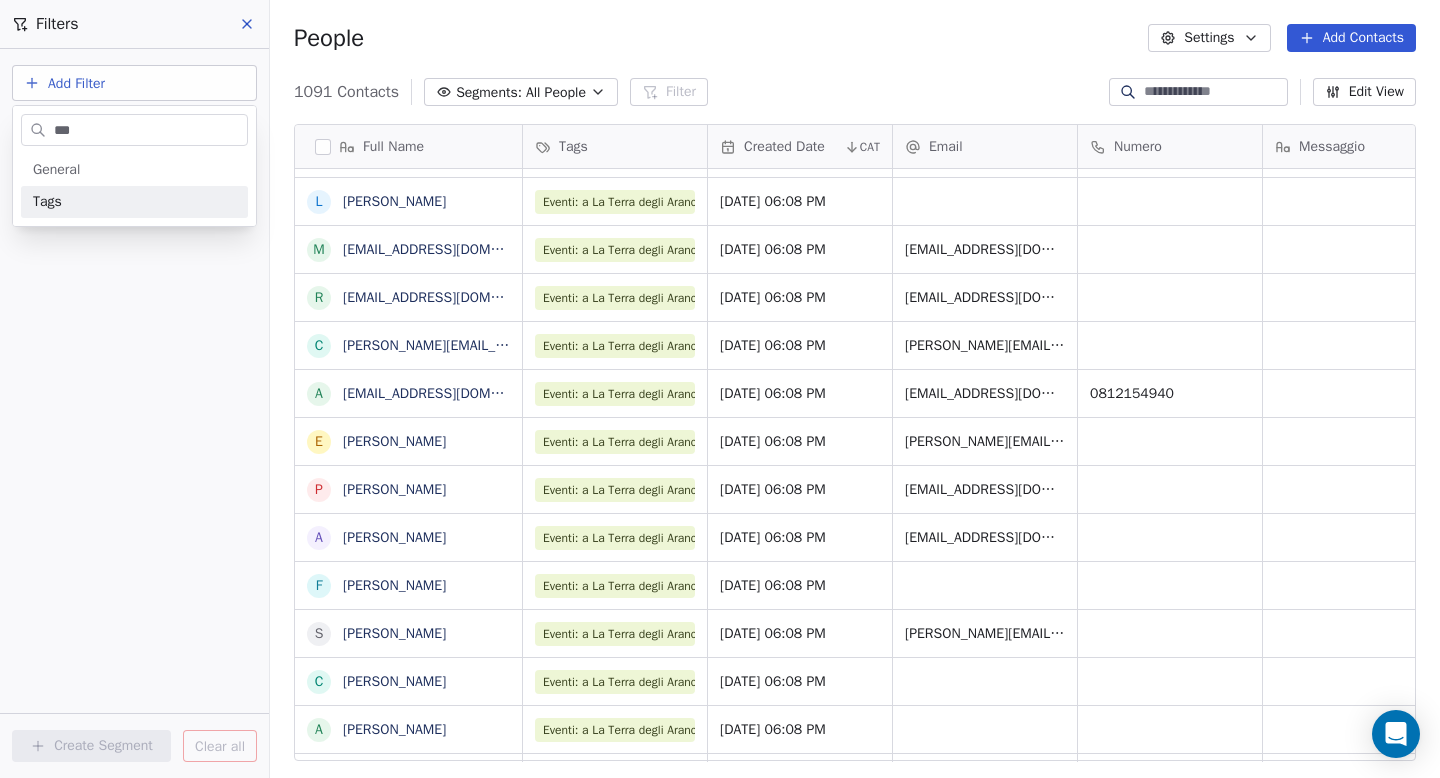 type on "***" 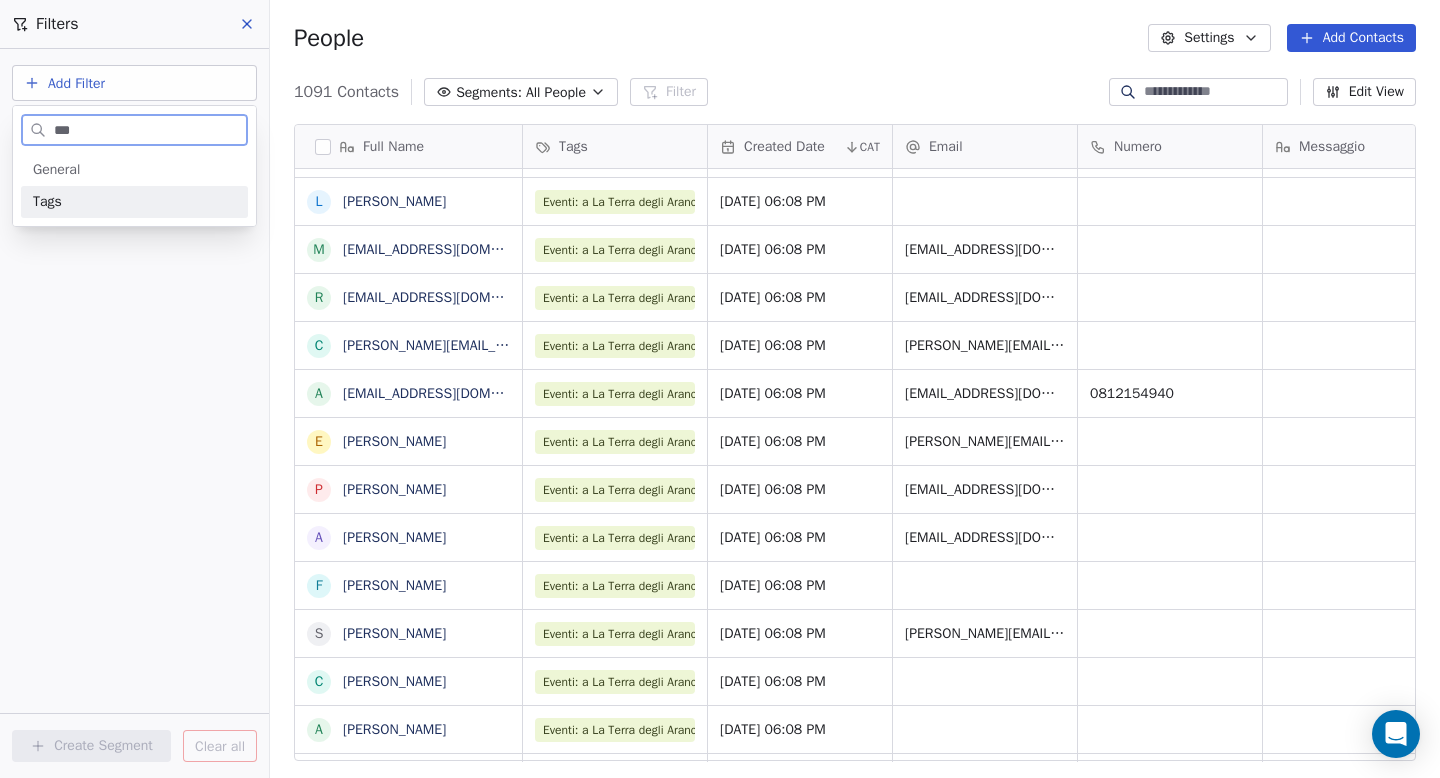 click on "Tags" at bounding box center [134, 202] 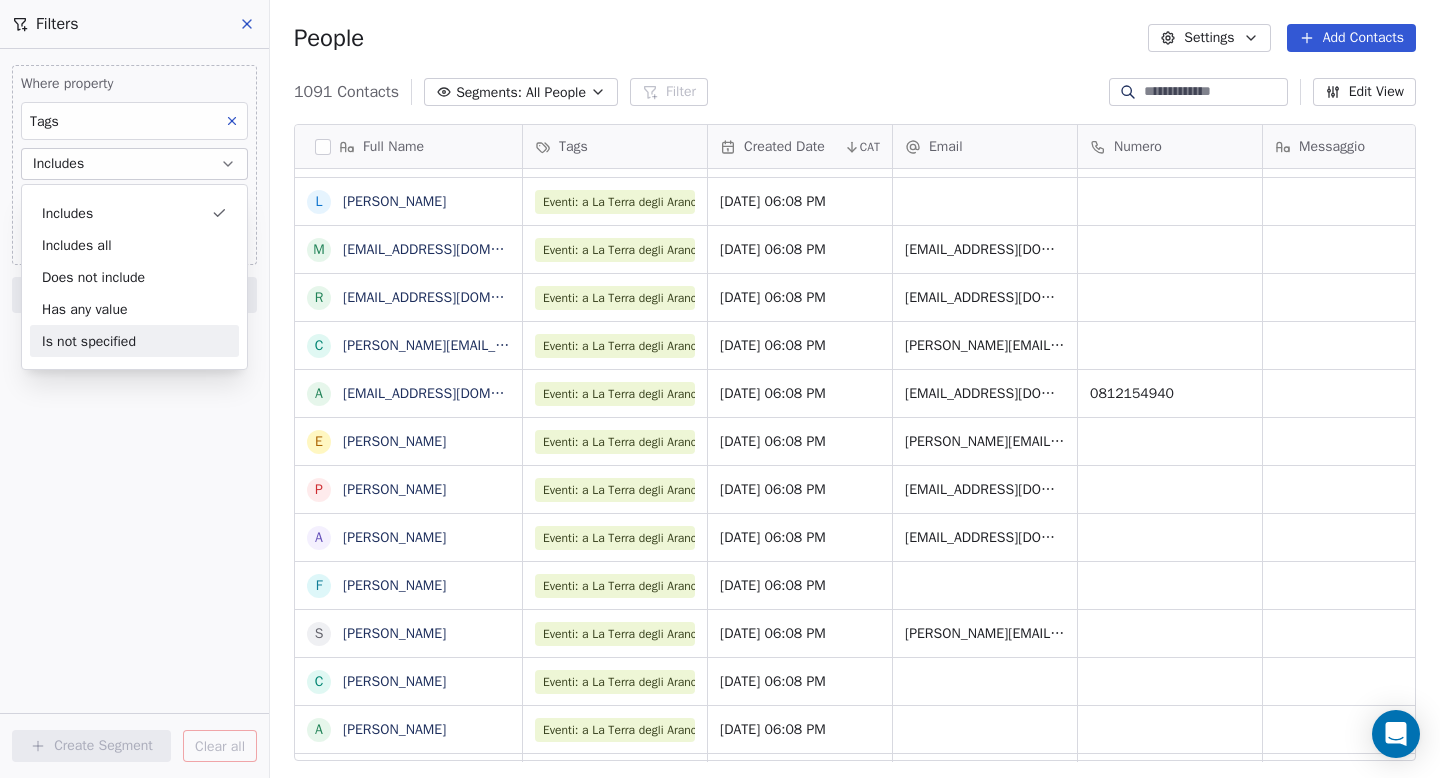 click on "Where property   Tags   Includes Select  Tags Add filter to this group Add another filter  Create Segment Clear all" at bounding box center (134, 413) 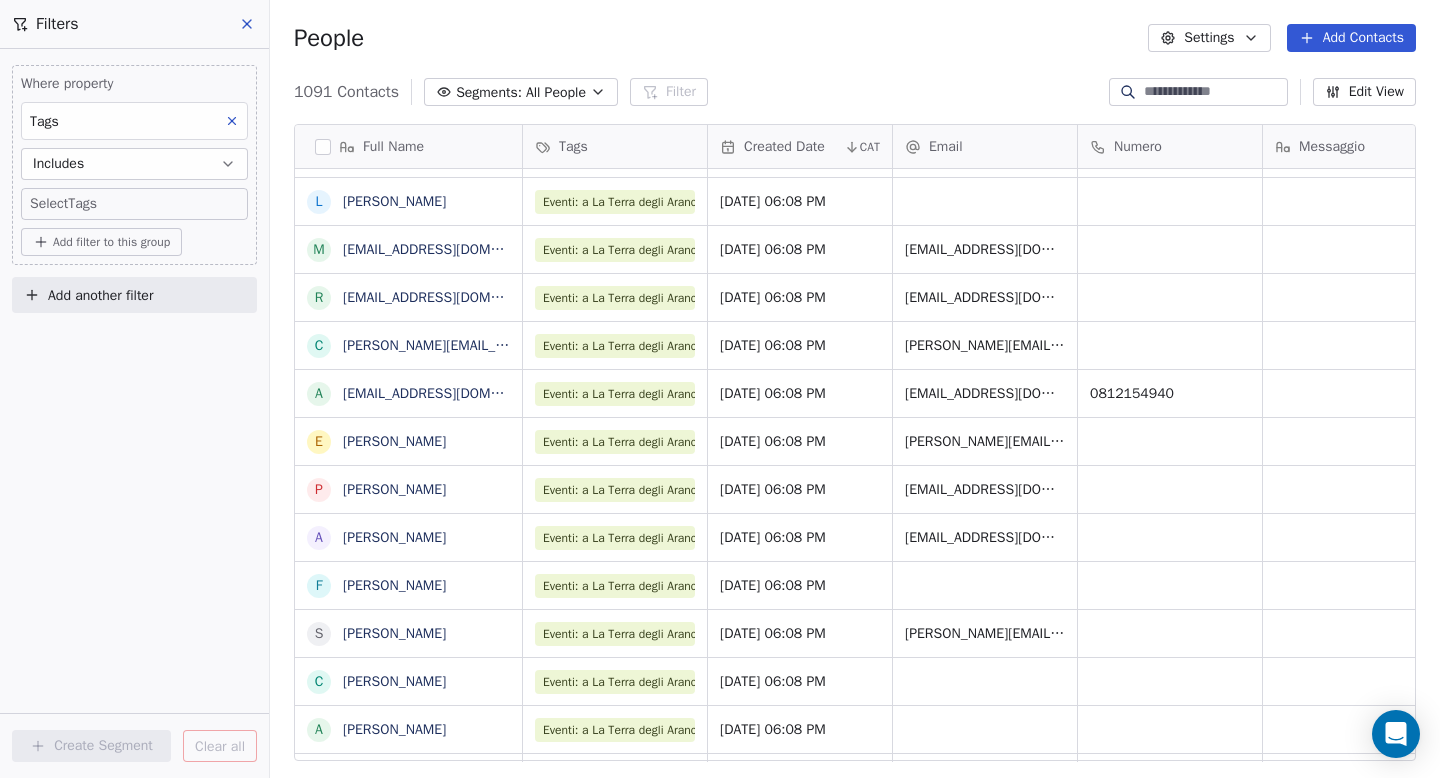 click on "La Terra degli Aranci Contacts People Marketing Workflows Campaigns Sales Sequences Soon Tools Apps AI Agents Help & Support Filters Where property   Tags   Includes Select  Tags Add filter to this group Add another filter  Create Segment Clear all People Settings  Add Contacts 1091 Contacts Segments: All People Filter  Edit View Tag Export Full Name N [PERSON_NAME] M [PERSON_NAME] V [PERSON_NAME] C [PERSON_NAME] A [PERSON_NAME] S [PERSON_NAME] S [PERSON_NAME] M [PERSON_NAME] F [PERSON_NAME] A [PERSON_NAME] A [PERSON_NAME] S [PERSON_NAME] t [EMAIL_ADDRESS][DOMAIN_NAME] F [PERSON_NAME] I [PERSON_NAME] F [PERSON_NAME] A [PERSON_NAME] V [PERSON_NAME] F [PERSON_NAME] E [PERSON_NAME] A [PERSON_NAME] L [PERSON_NAME] m [EMAIL_ADDRESS][DOMAIN_NAME] r [EMAIL_ADDRESS][DOMAIN_NAME] c [DOMAIN_NAME][EMAIL_ADDRESS][DOMAIN_NAME] a [EMAIL_ADDRESS][DOMAIN_NAME] E [PERSON_NAME] P [PERSON_NAME] A [PERSON_NAME] F [PERSON_NAME] S [PERSON_NAME] C A T" at bounding box center [720, 389] 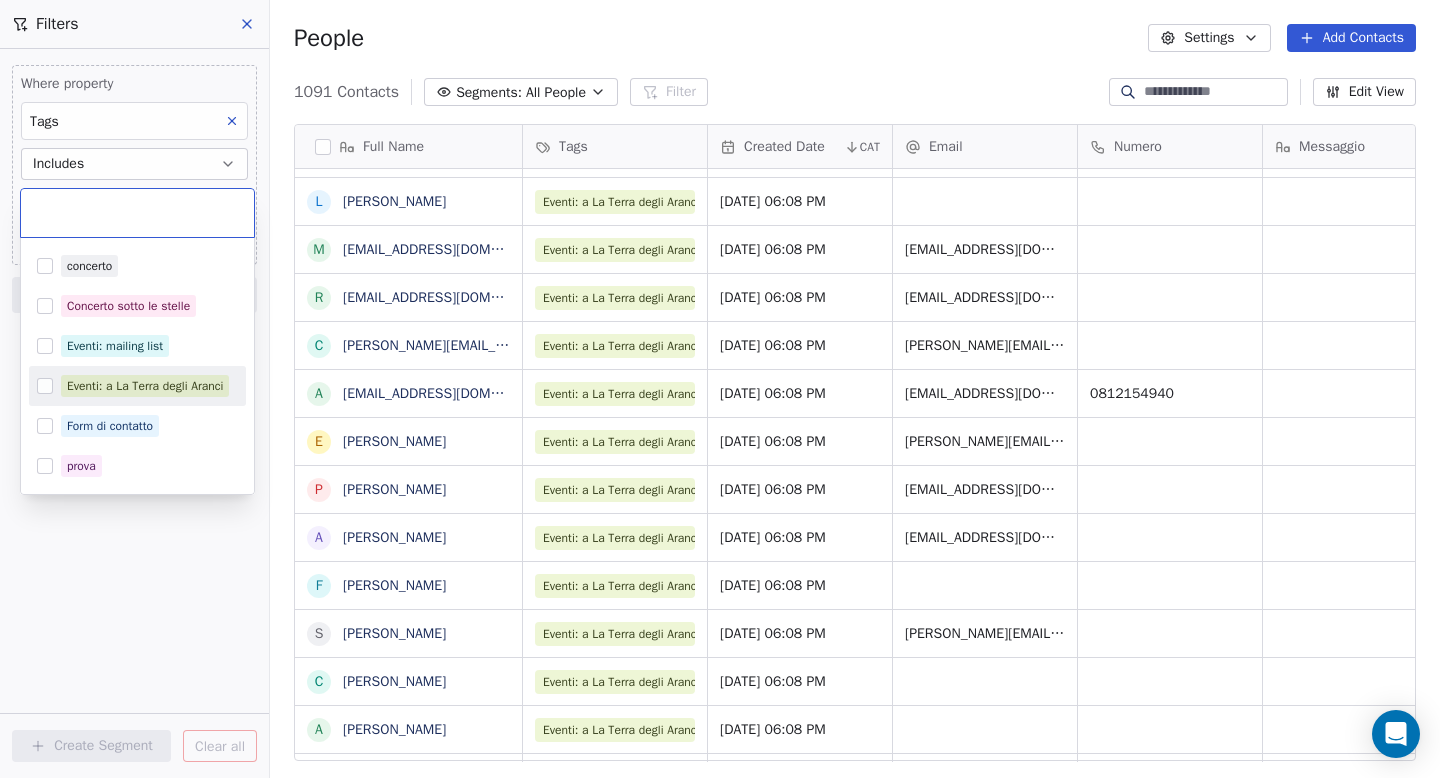 click on "Eventi: a La Terra degli Aranci" at bounding box center (145, 386) 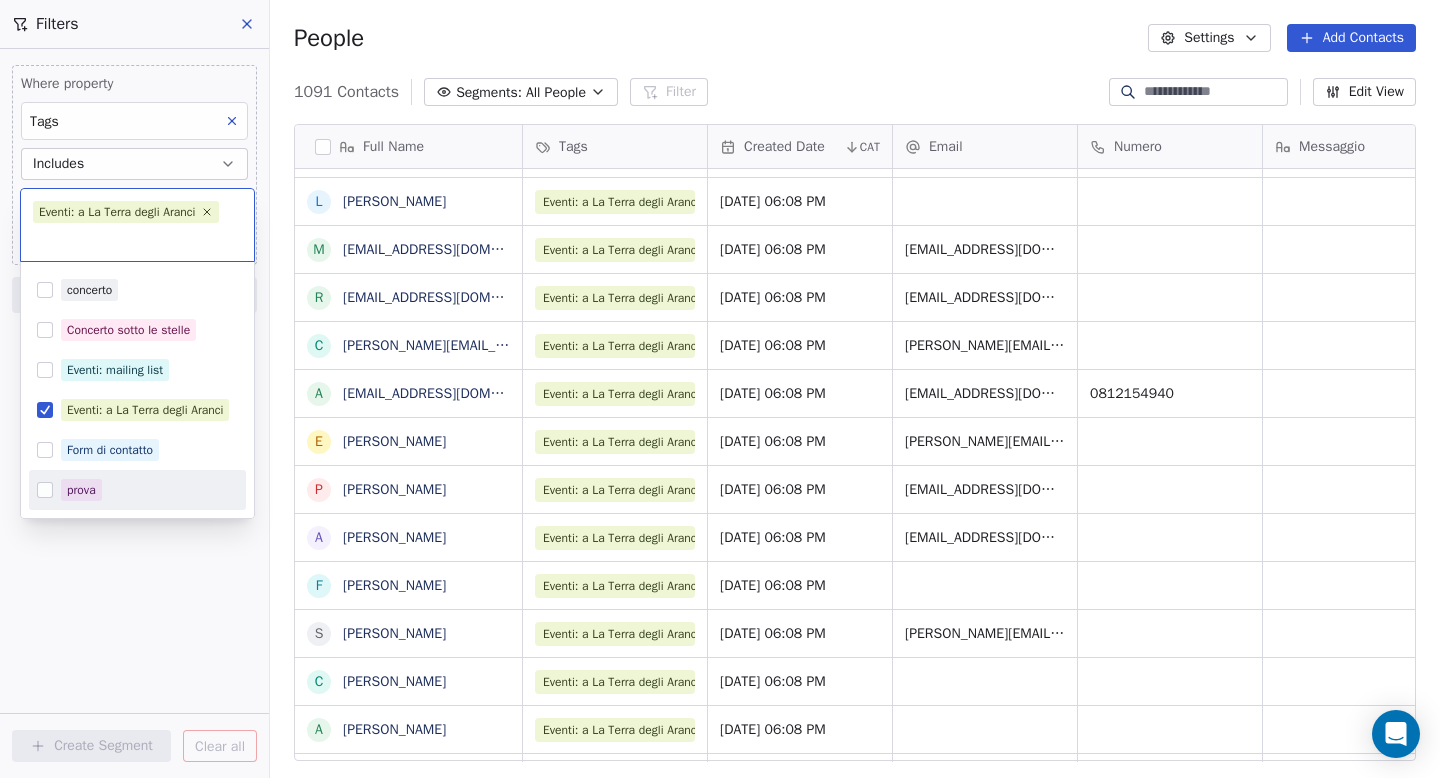 click on "La Terra degli Aranci Contacts People Marketing Workflows Campaigns Sales Sequences Soon Tools Apps AI Agents Help & Support Filters Where property   Tags   Includes Select  Tags Add filter to this group Add another filter  Create Segment Clear all People Settings  Add Contacts 1091 Contacts Segments: All People Filter  Edit View Tag Export Full Name N [PERSON_NAME] M [PERSON_NAME] V [PERSON_NAME] C [PERSON_NAME] A [PERSON_NAME] S [PERSON_NAME] S [PERSON_NAME] M [PERSON_NAME] F [PERSON_NAME] A [PERSON_NAME] A [PERSON_NAME] S [PERSON_NAME] t [EMAIL_ADDRESS][DOMAIN_NAME] F [PERSON_NAME] I [PERSON_NAME] F [PERSON_NAME] A [PERSON_NAME] V [PERSON_NAME] F [PERSON_NAME] E [PERSON_NAME] A [PERSON_NAME] L [PERSON_NAME] m [EMAIL_ADDRESS][DOMAIN_NAME] r [EMAIL_ADDRESS][DOMAIN_NAME] c [DOMAIN_NAME][EMAIL_ADDRESS][DOMAIN_NAME] a [EMAIL_ADDRESS][DOMAIN_NAME] E [PERSON_NAME] P [PERSON_NAME] A [PERSON_NAME] F [PERSON_NAME] S [PERSON_NAME] C A T" at bounding box center (720, 389) 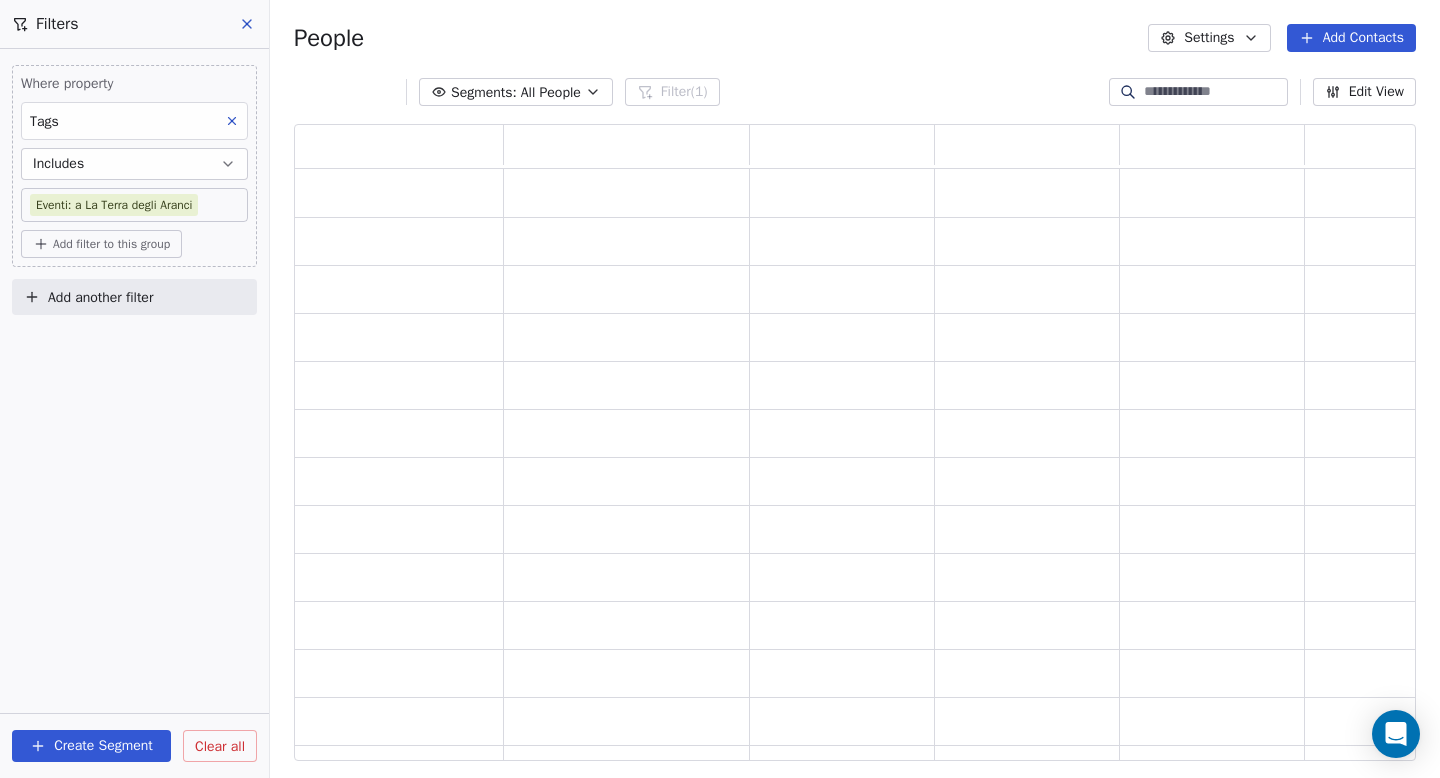 scroll, scrollTop: 16, scrollLeft: 16, axis: both 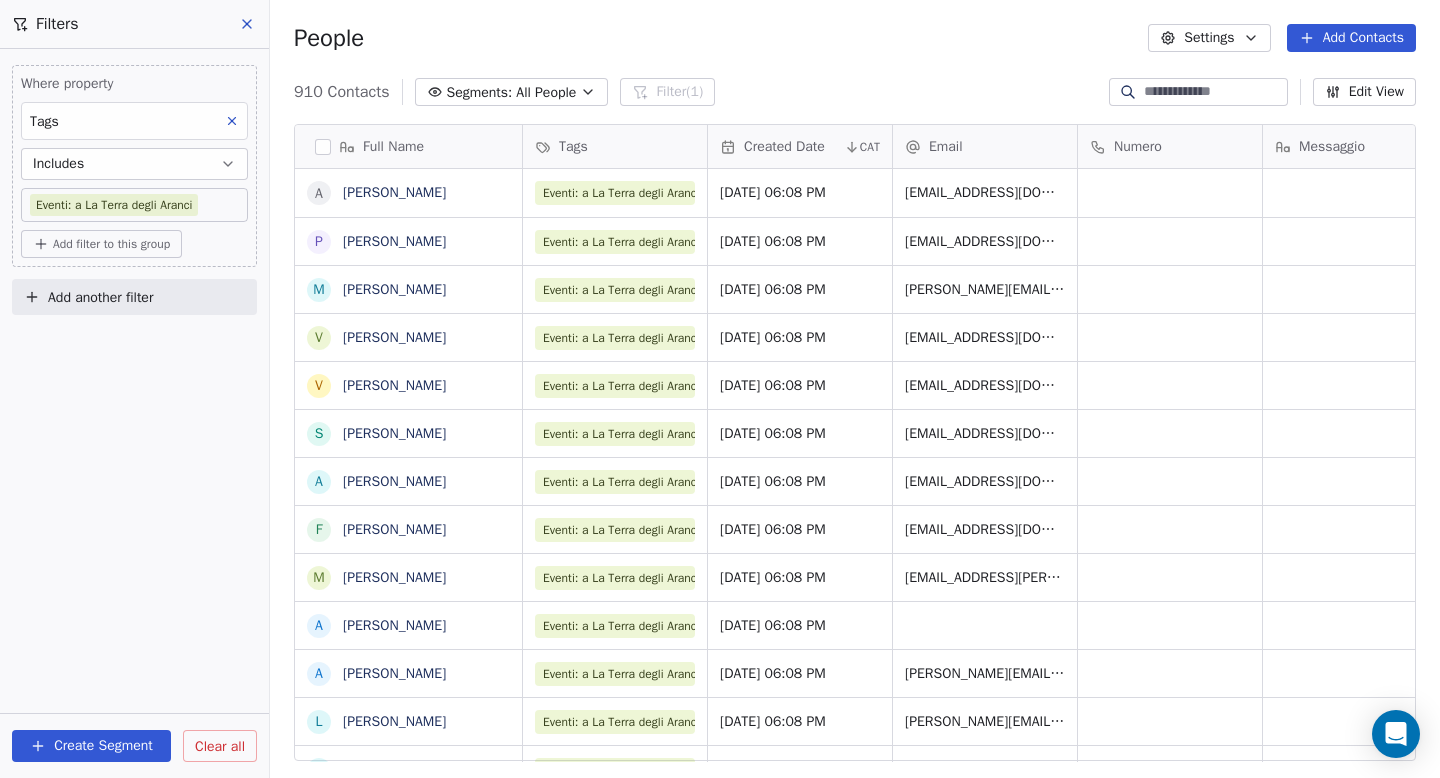 click on "Add another filter" at bounding box center [100, 297] 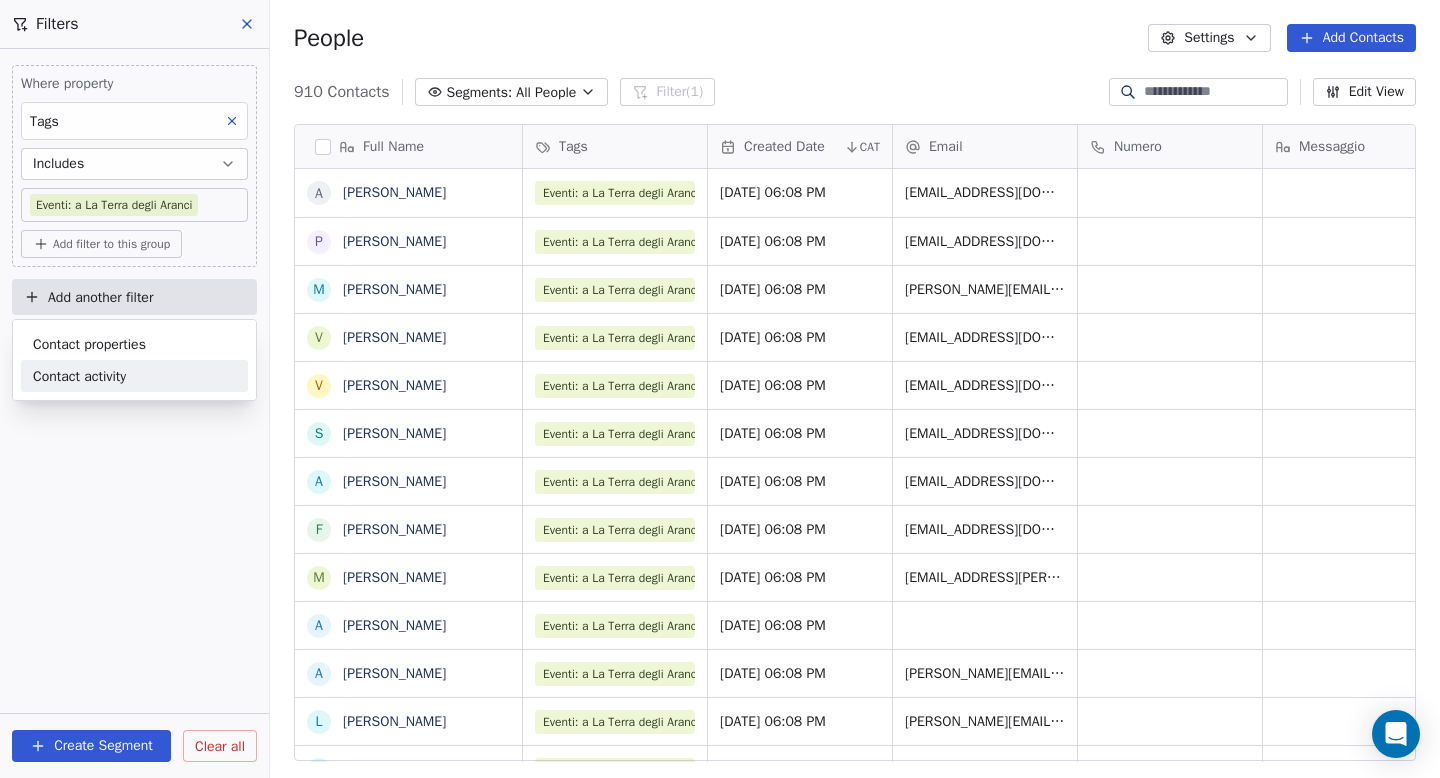 click on "La Terra degli Aranci Contacts People Marketing Workflows Campaigns Sales Sequences Soon Tools Apps AI Agents Help & Support Filters Where property   Tags   Includes Eventi: a La Terra degli Aranci Add filter to this group Add another filter  Create Segment Clear all People Settings  Add Contacts 910 Contacts Segments: All People Filter  (1) Edit View Tag Export Full Name A [PERSON_NAME] P [PERSON_NAME] M [PERSON_NAME] v [PERSON_NAME] V [PERSON_NAME] S [PERSON_NAME] a [PERSON_NAME] F [PERSON_NAME] M [PERSON_NAME] A [PERSON_NAME] vivo A [PERSON_NAME] L [PERSON_NAME] N [PERSON_NAME] P [PERSON_NAME] V [PERSON_NAME] D [PERSON_NAME] A [PERSON_NAME] M [PERSON_NAME] l [PERSON_NAME] B [PERSON_NAME] D [PERSON_NAME] R [PERSON_NAME] M [PERSON_NAME] F [PERSON_NAME] M [PERSON_NAME] A [PERSON_NAME] R [PERSON_NAME] G [PERSON_NAME] F [PERSON_NAME] V [PERSON_NAME] F [PERSON_NAME] F [PERSON_NAME] s [PERSON_NAME][EMAIL_ADDRESS][DOMAIN_NAME] Tags Created Date CAT" at bounding box center (720, 389) 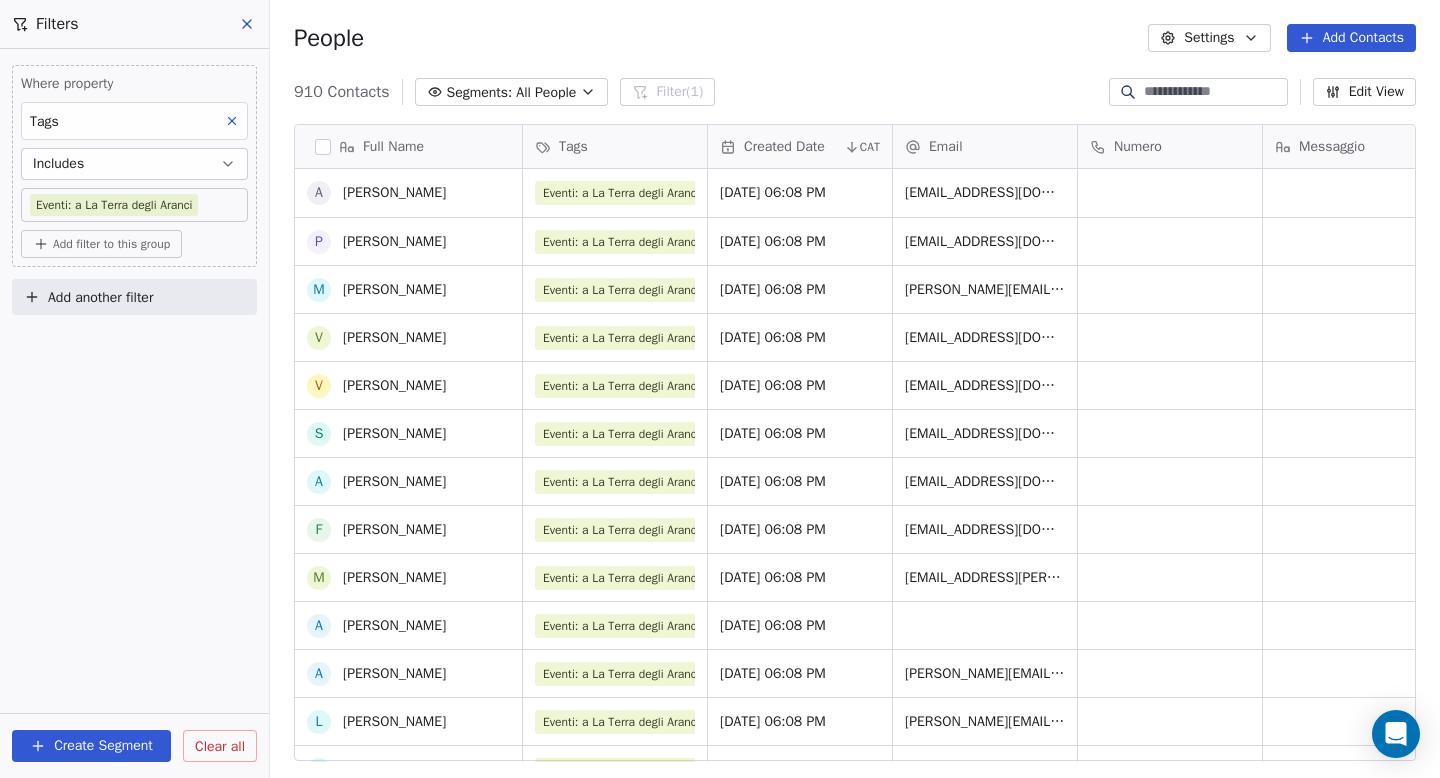scroll, scrollTop: 500, scrollLeft: 0, axis: vertical 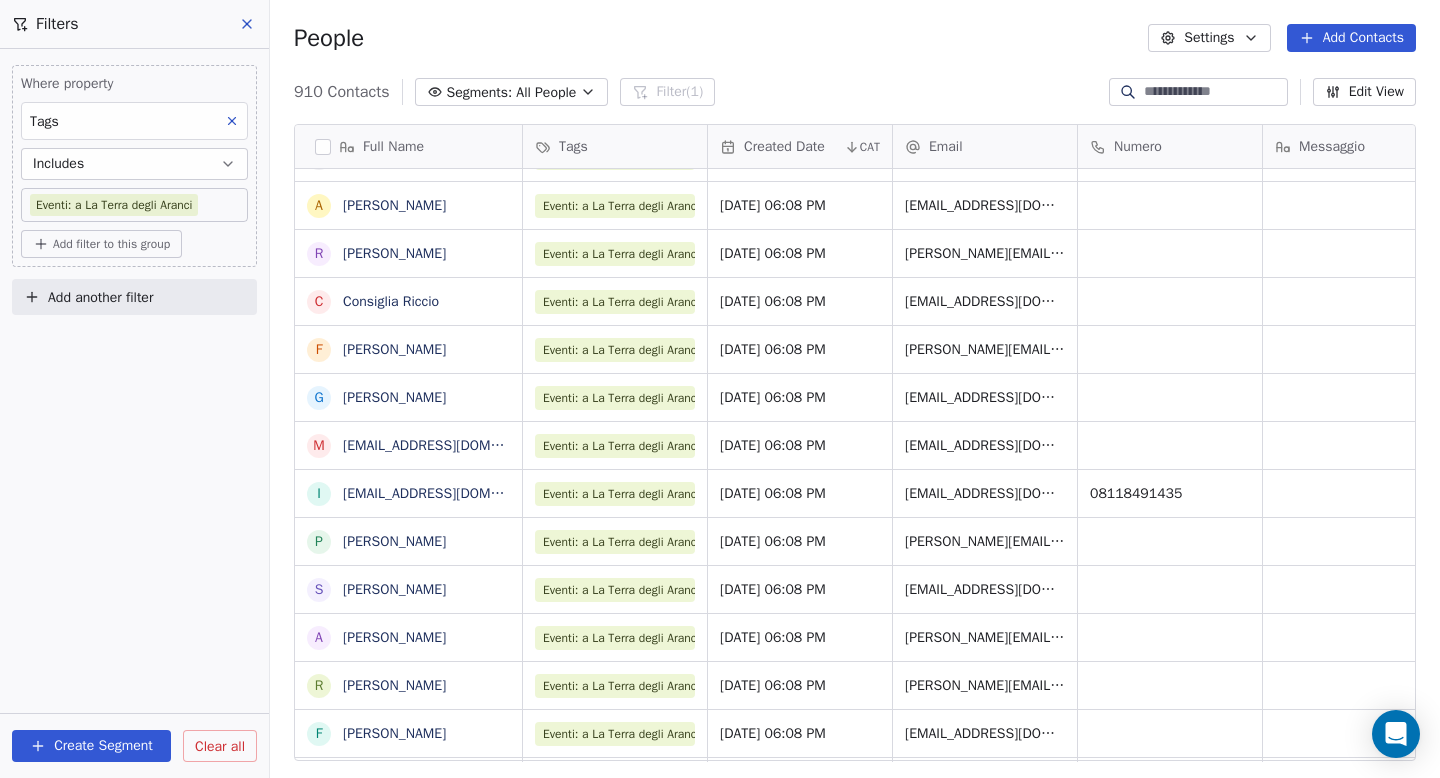 click on "Add another filter" at bounding box center (100, 297) 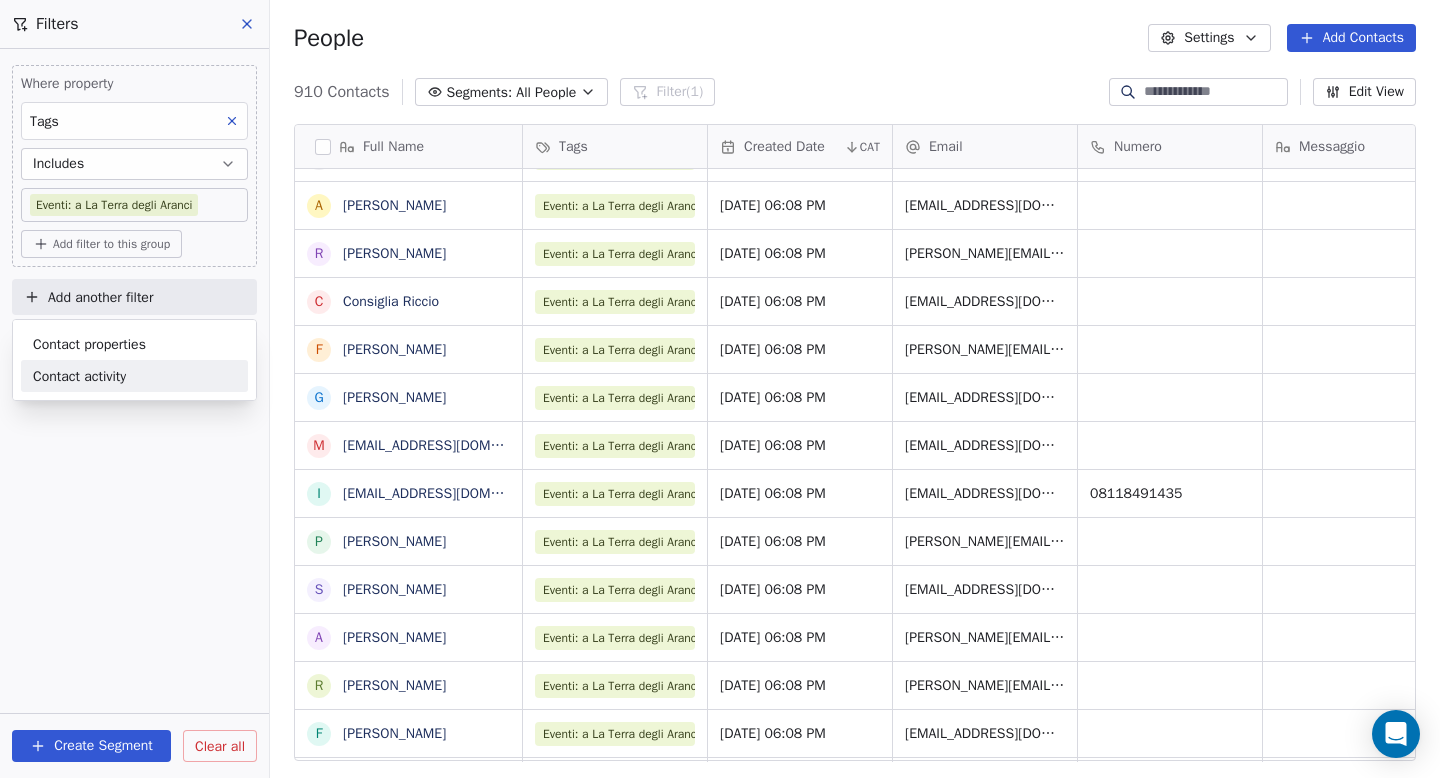 click on "La Terra degli Aranci Contacts People Marketing Workflows Campaigns Sales Sequences Soon Tools Apps AI Agents Help & Support Filters Where property   Tags   Includes Eventi: a La Terra degli Aranci Add filter to this group Add another filter  Create Segment Clear all People Settings  Add Contacts 910 Contacts Segments: All People Filter  (1) Edit View Tag Export Full Name p [EMAIL_ADDRESS][DOMAIN_NAME] i [DOMAIN_NAME][EMAIL_ADDRESS][DOMAIN_NAME] t [DOMAIN_NAME][EMAIL_ADDRESS][DOMAIN_NAME] F [PERSON_NAME] F [PERSON_NAME] I [PERSON_NAME] P [PERSON_NAME] G [PERSON_NAME] A [PERSON_NAME] D [PERSON_NAME] G [PERSON_NAME] I [PERSON_NAME] G [PERSON_NAME] E [PERSON_NAME] A [PERSON_NAME] A [PERSON_NAME] S [PERSON_NAME] G [PERSON_NAME] E [PERSON_NAME] a [EMAIL_ADDRESS][DOMAIN_NAME] D [PERSON_NAME] A [PERSON_NAME] R [PERSON_NAME] C [PERSON_NAME] F [PERSON_NAME] G [PERSON_NAME] m [EMAIL_ADDRESS][DOMAIN_NAME] i [EMAIL_ADDRESS][DOMAIN_NAME] P [PERSON_NAME] S [PERSON_NAME] A [PERSON_NAME] R [PERSON_NAME] F G A A" at bounding box center [720, 389] 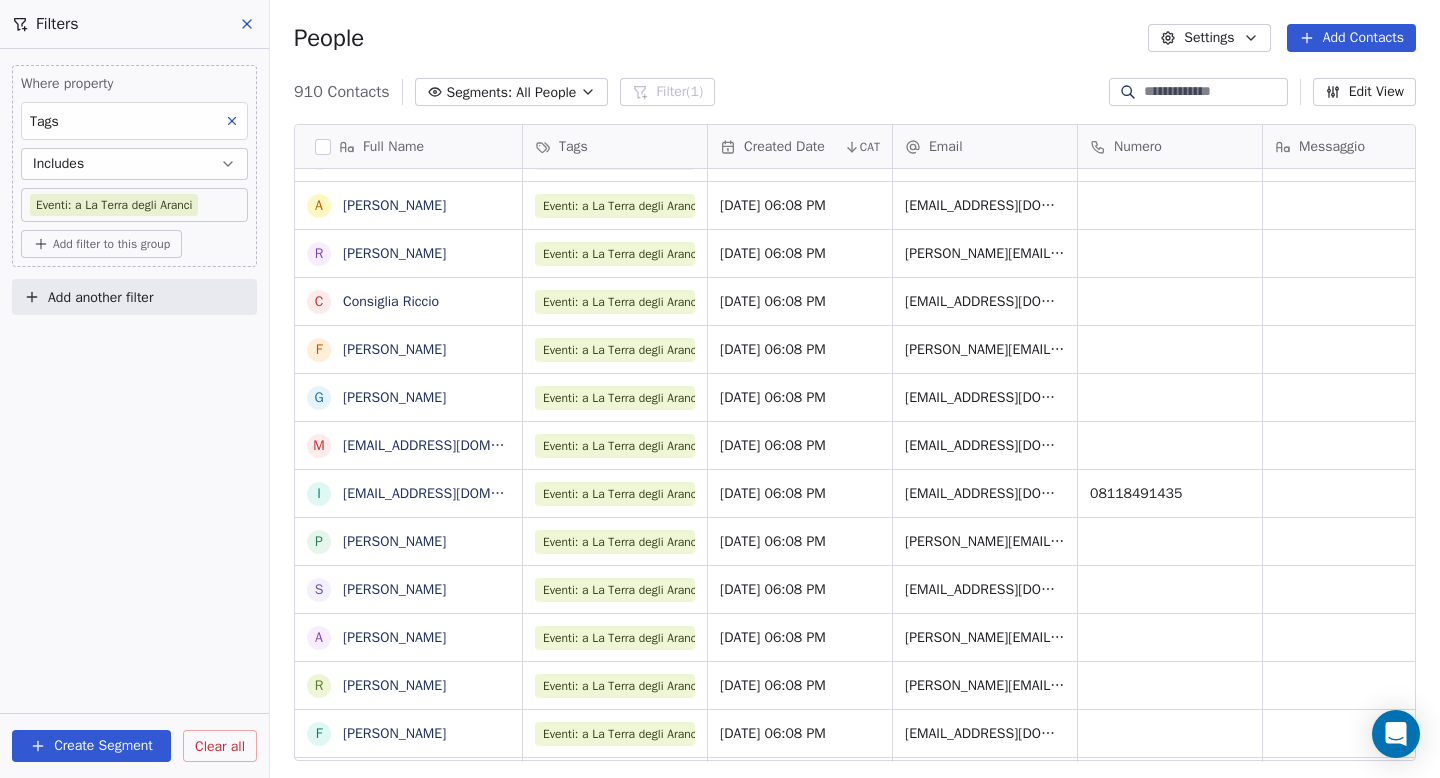 click on "Create Segment" at bounding box center (91, 746) 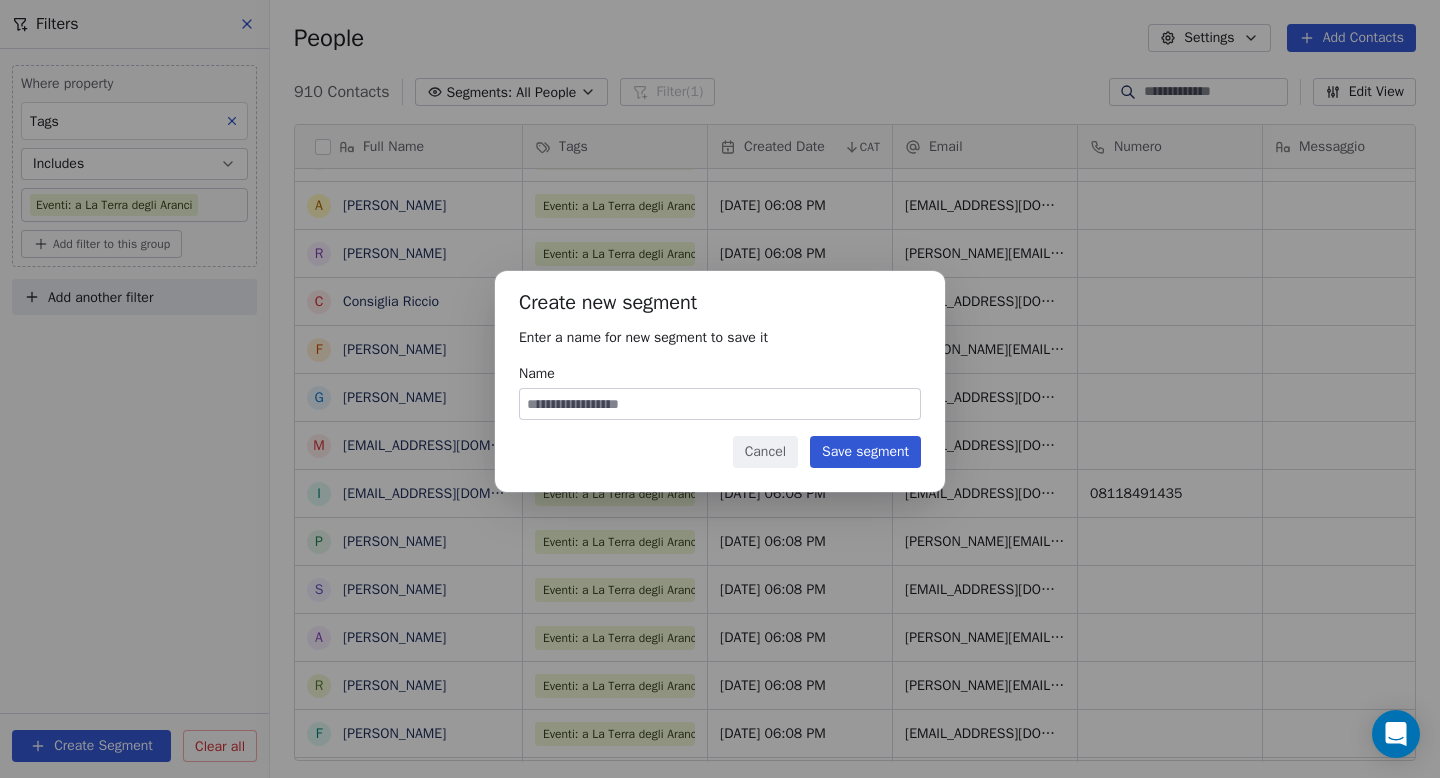 click on "Name" at bounding box center [720, 404] 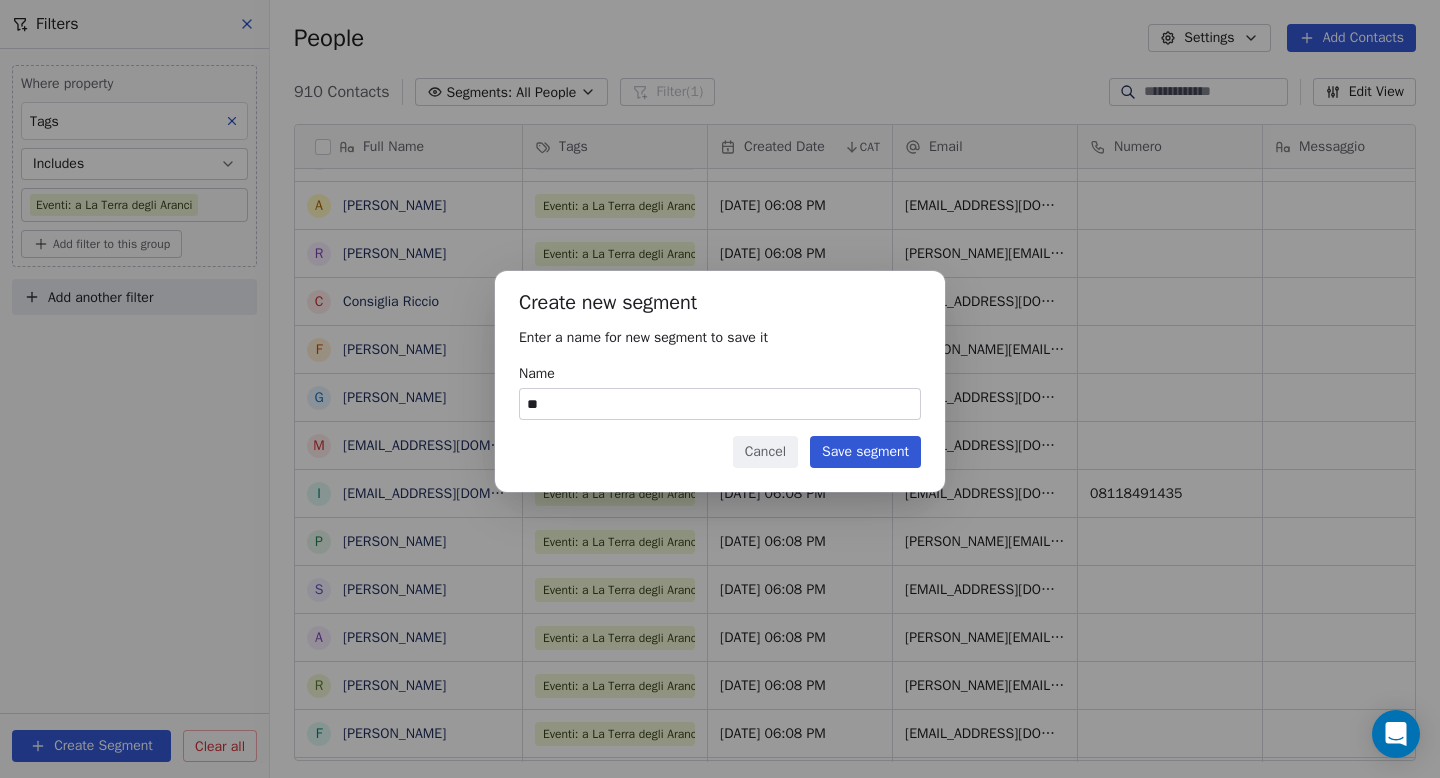 type on "*" 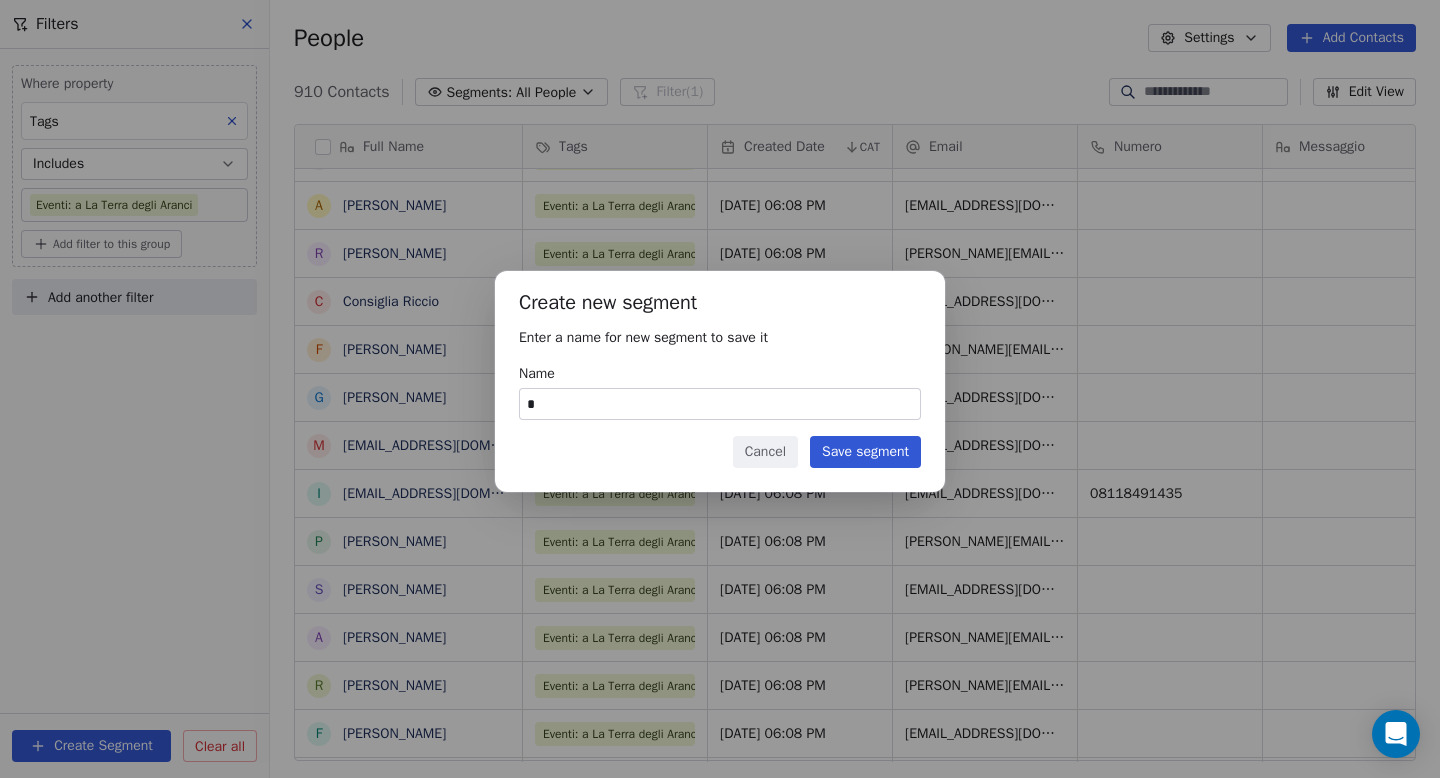 type 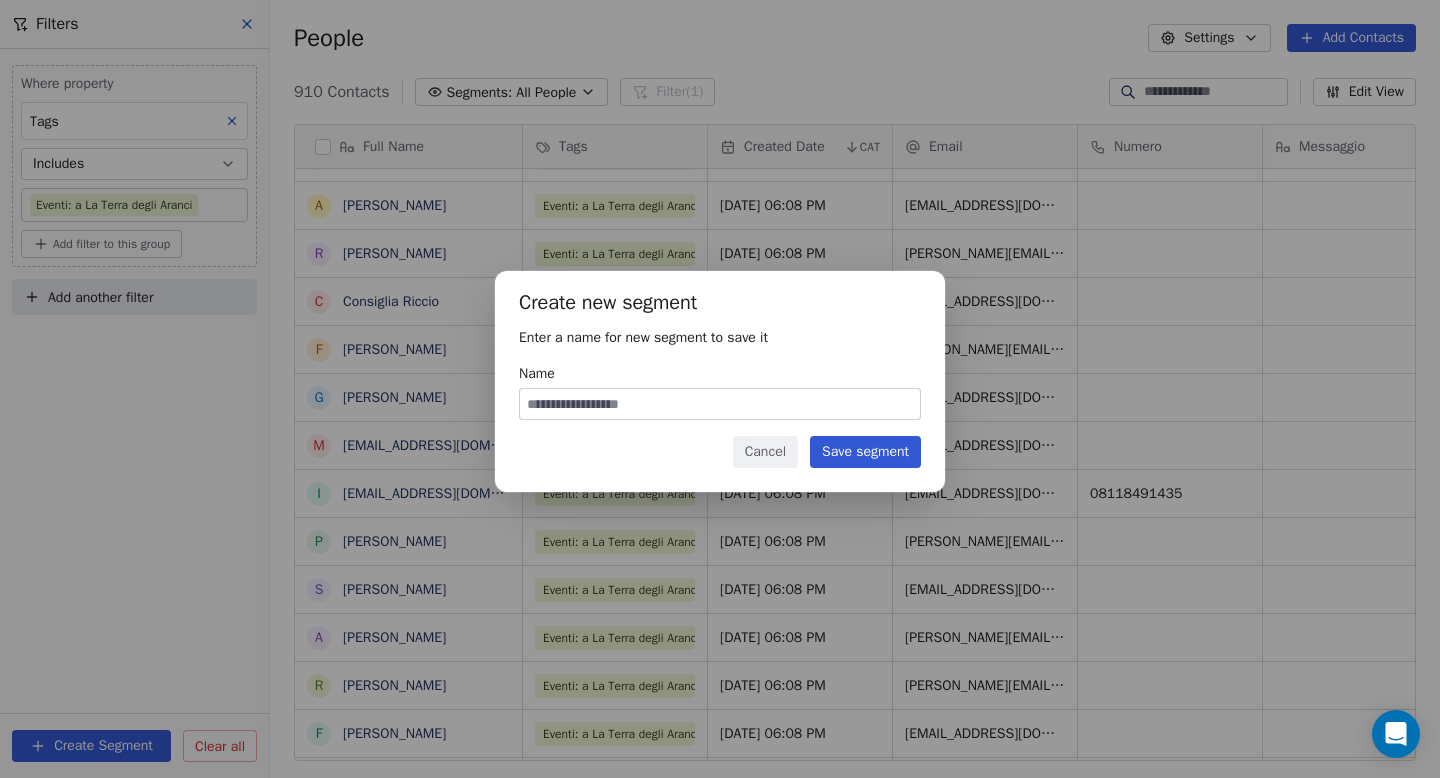 click on "Cancel" at bounding box center [765, 452] 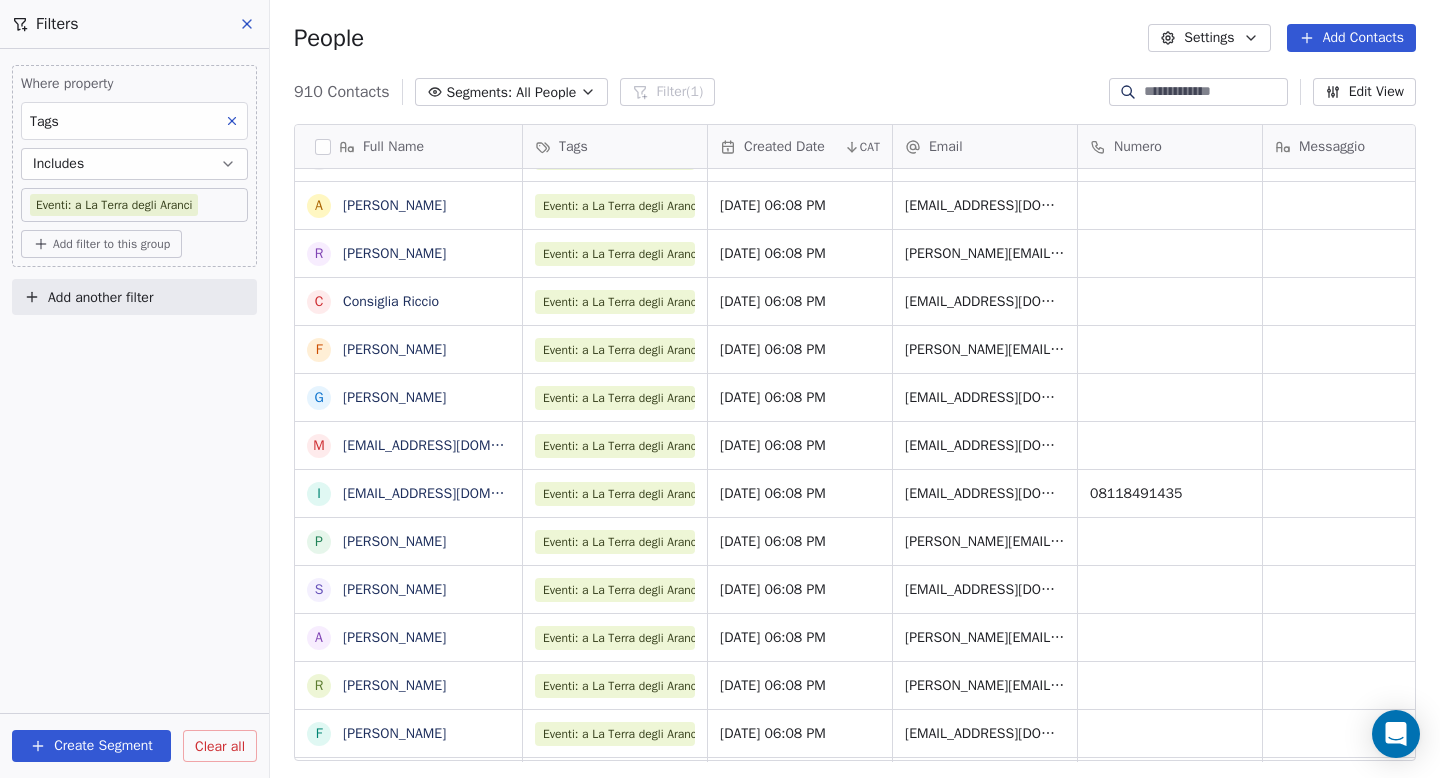 click 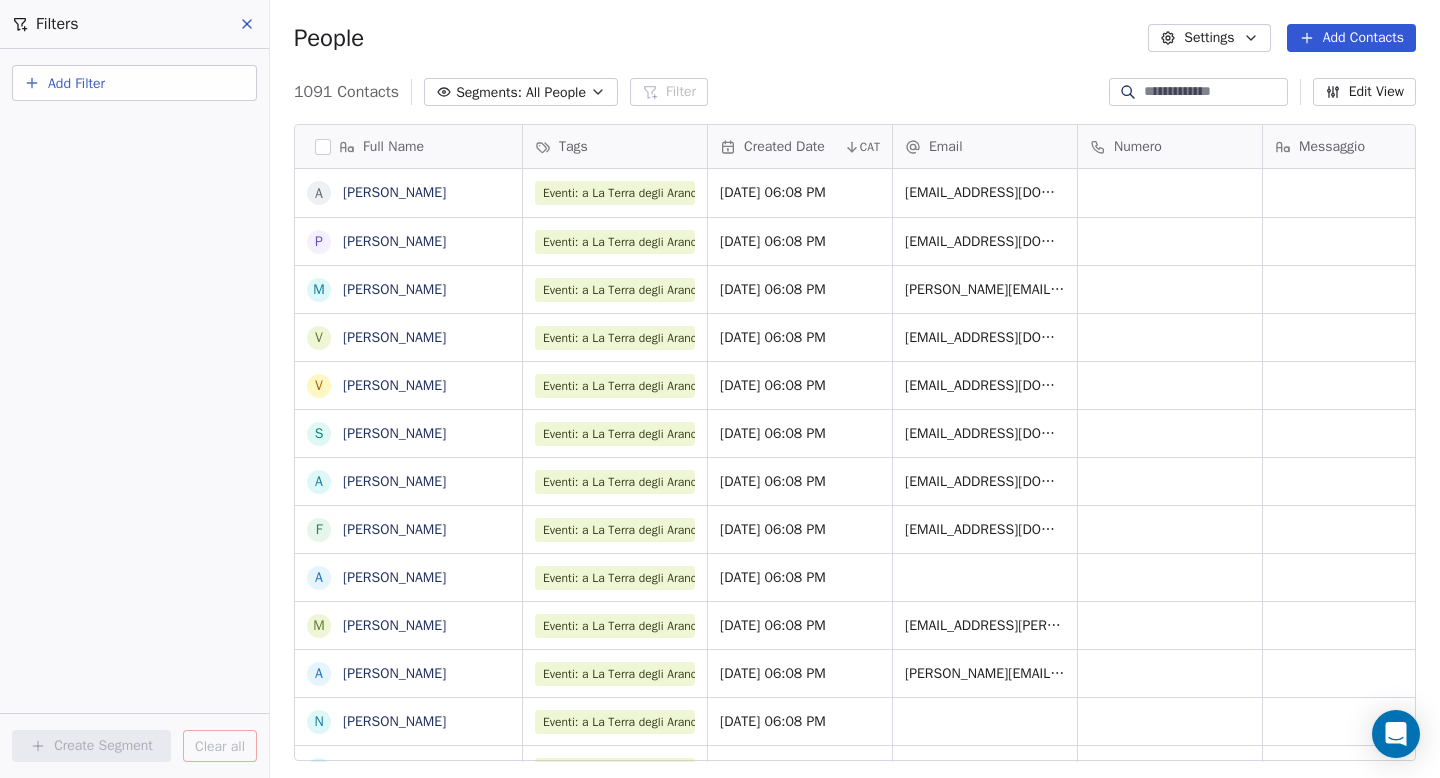 click 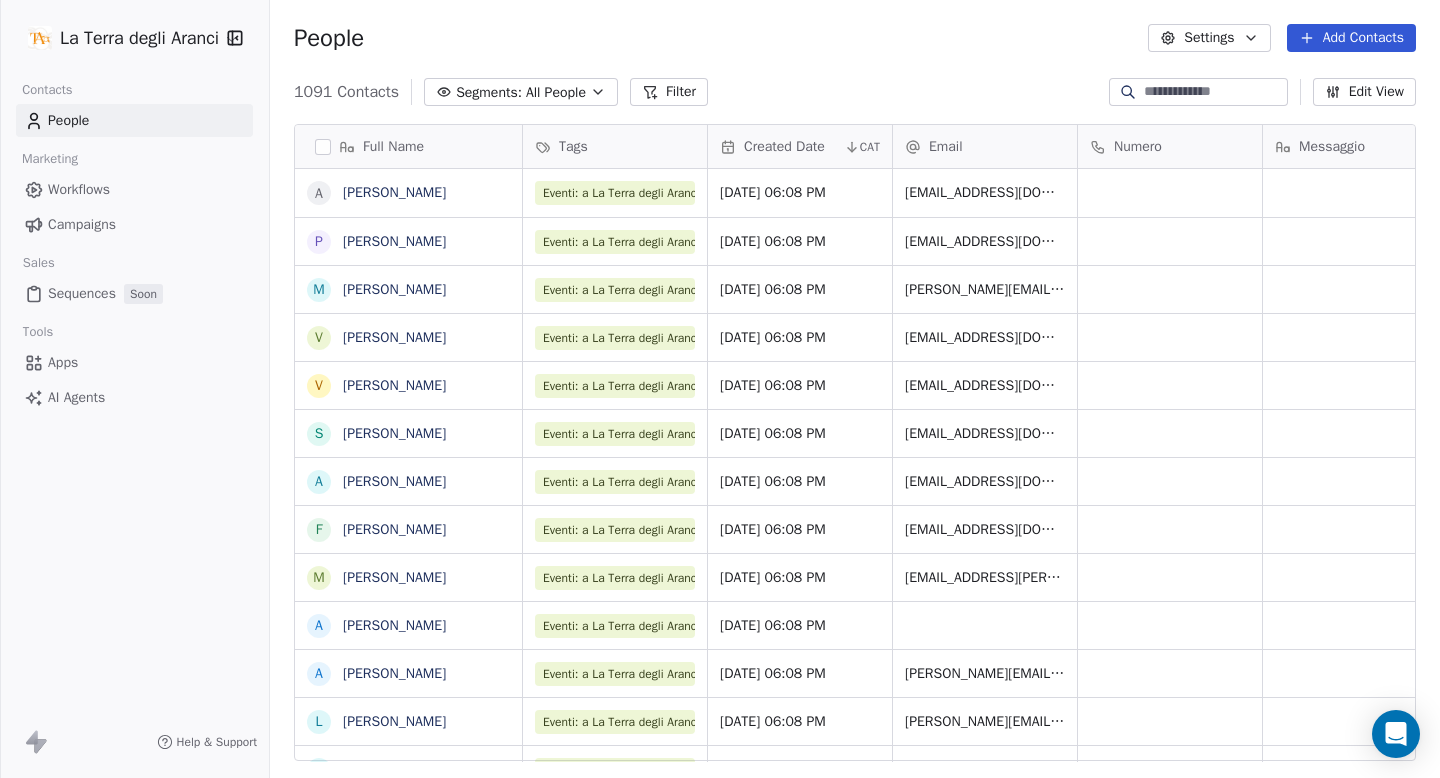 click on "Campaigns" at bounding box center (82, 224) 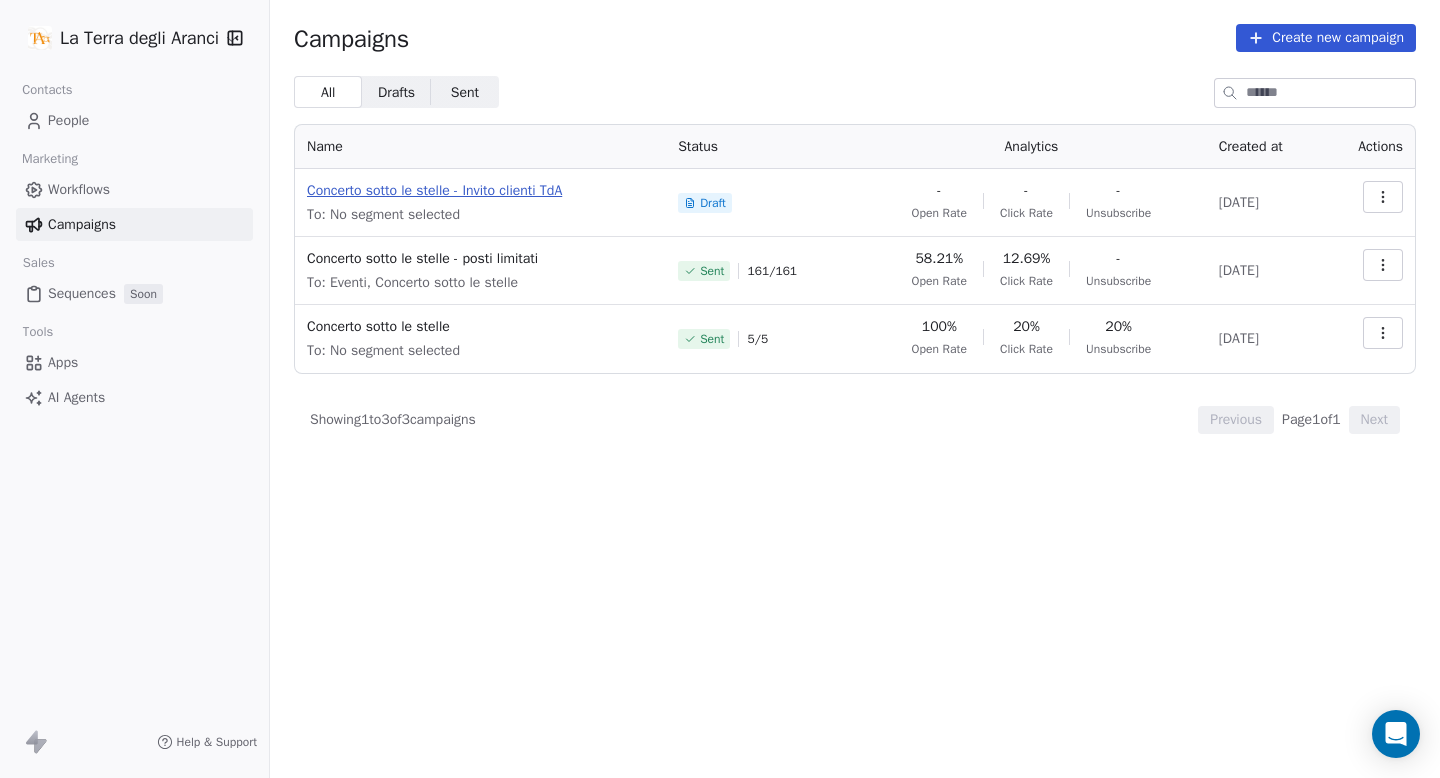 click on "Concerto sotto le stelle - Invito clienti TdA" at bounding box center [480, 191] 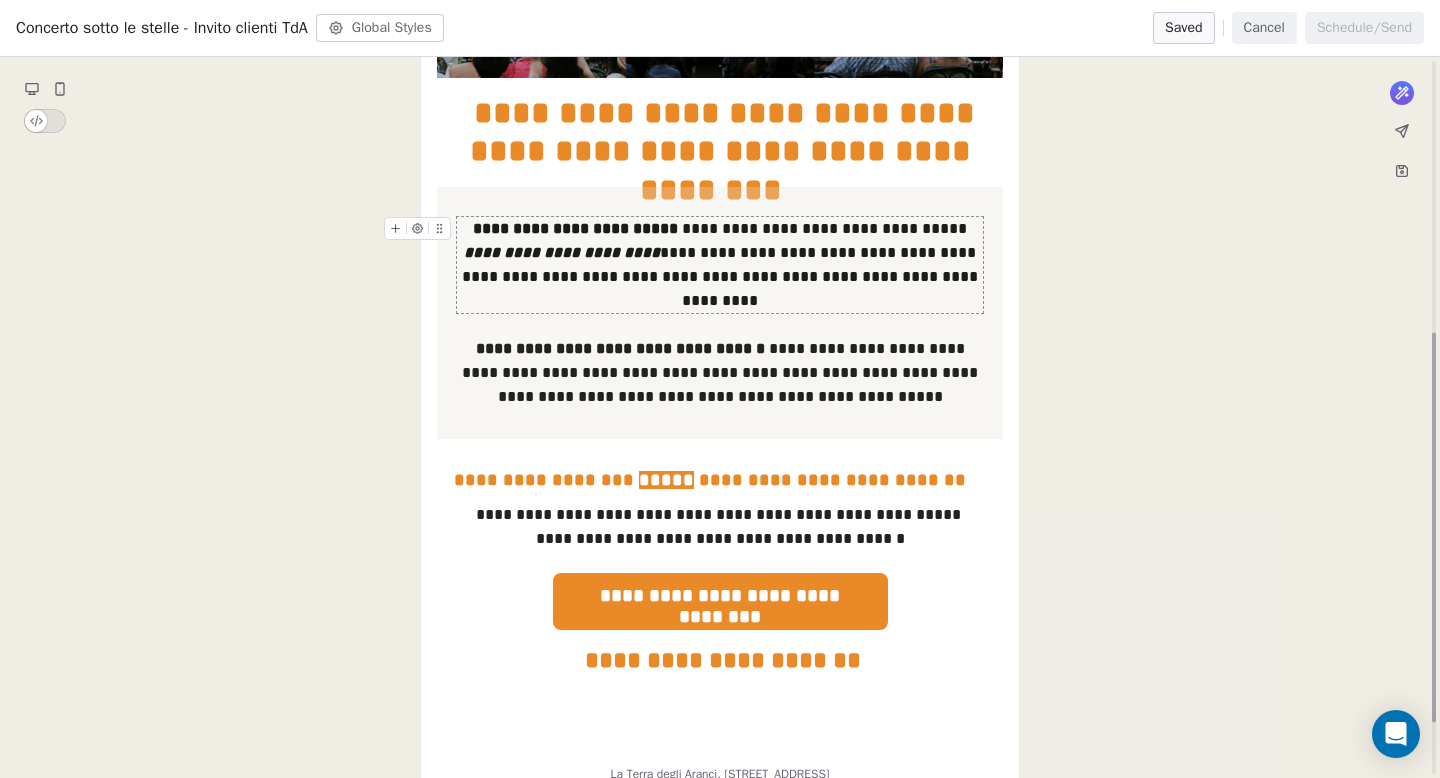 scroll, scrollTop: 595, scrollLeft: 0, axis: vertical 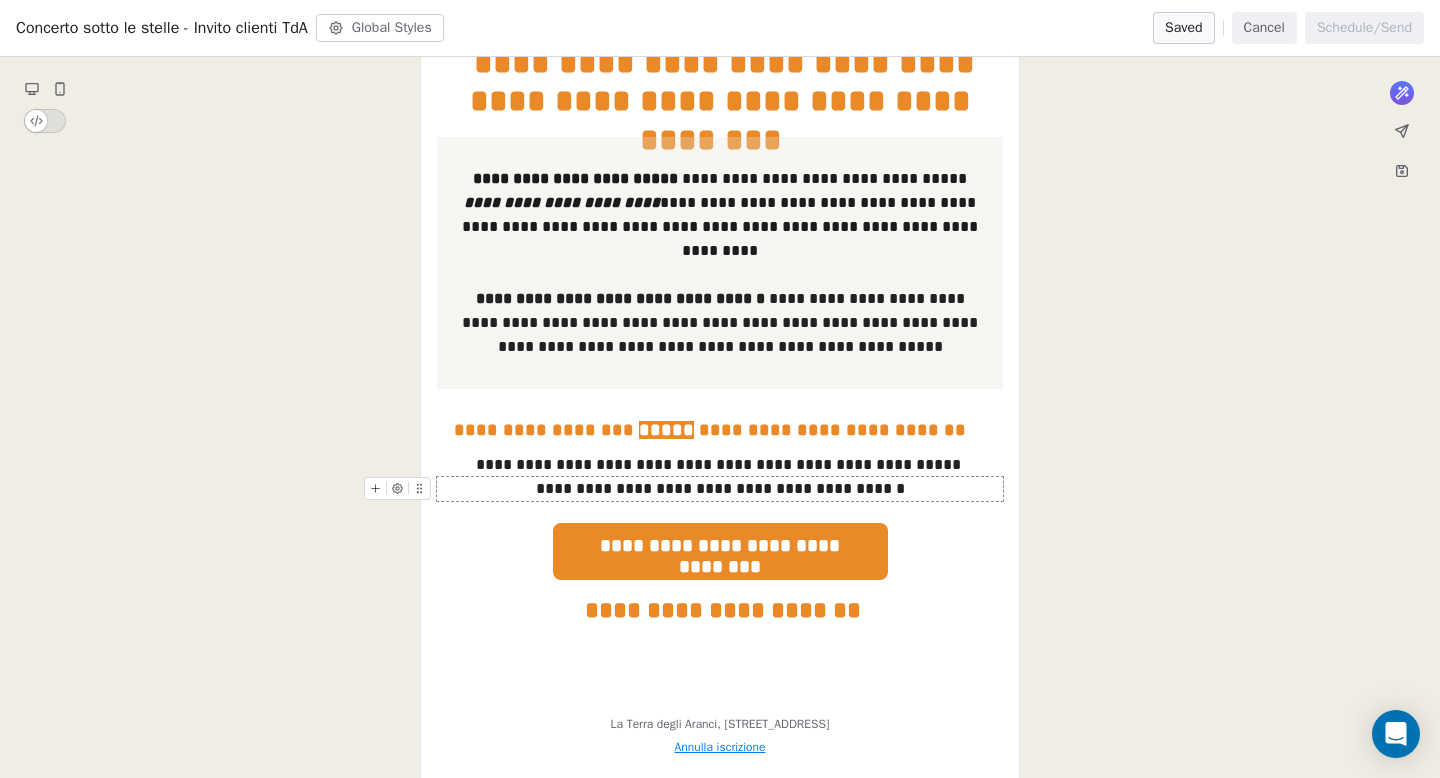 click 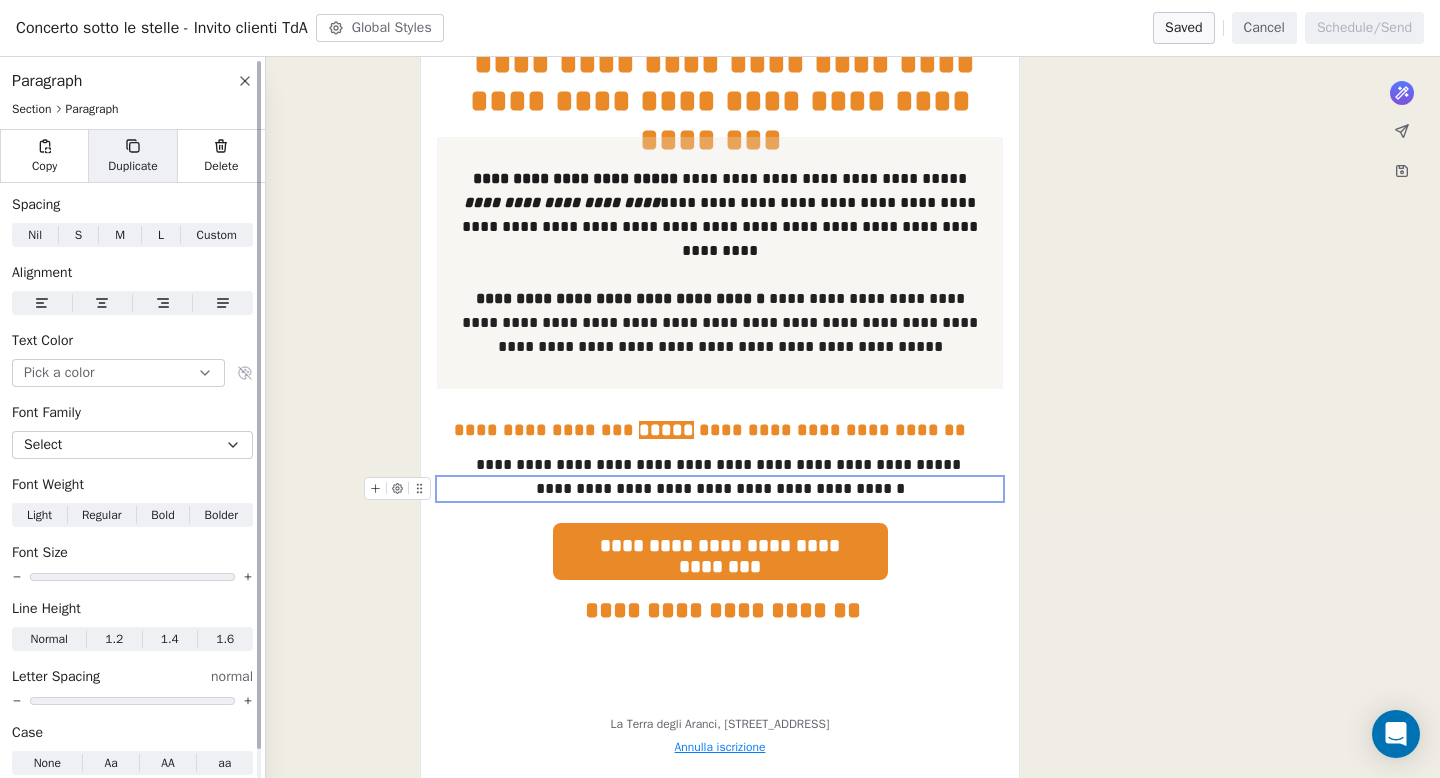 click on "Duplicate" at bounding box center (132, 156) 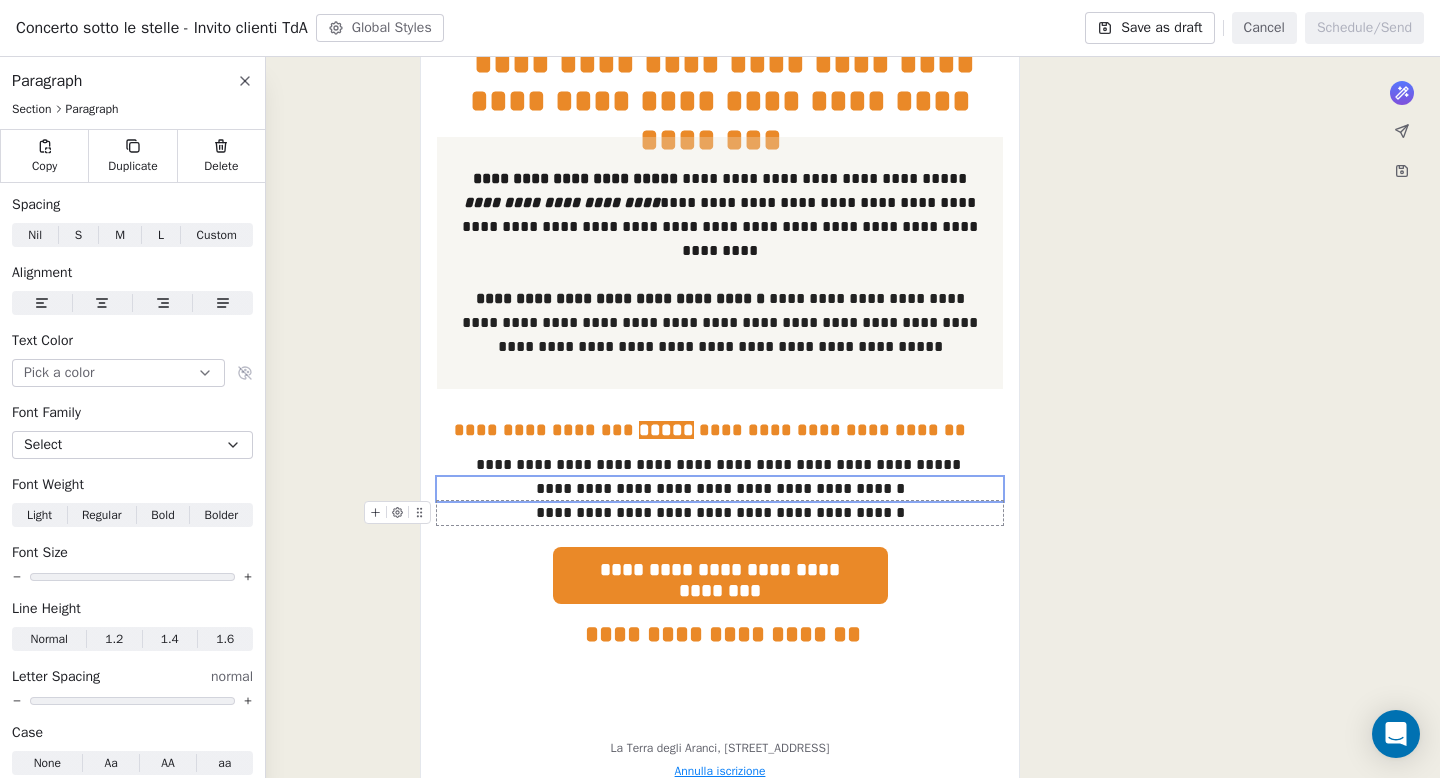 click on "**********" at bounding box center [720, 513] 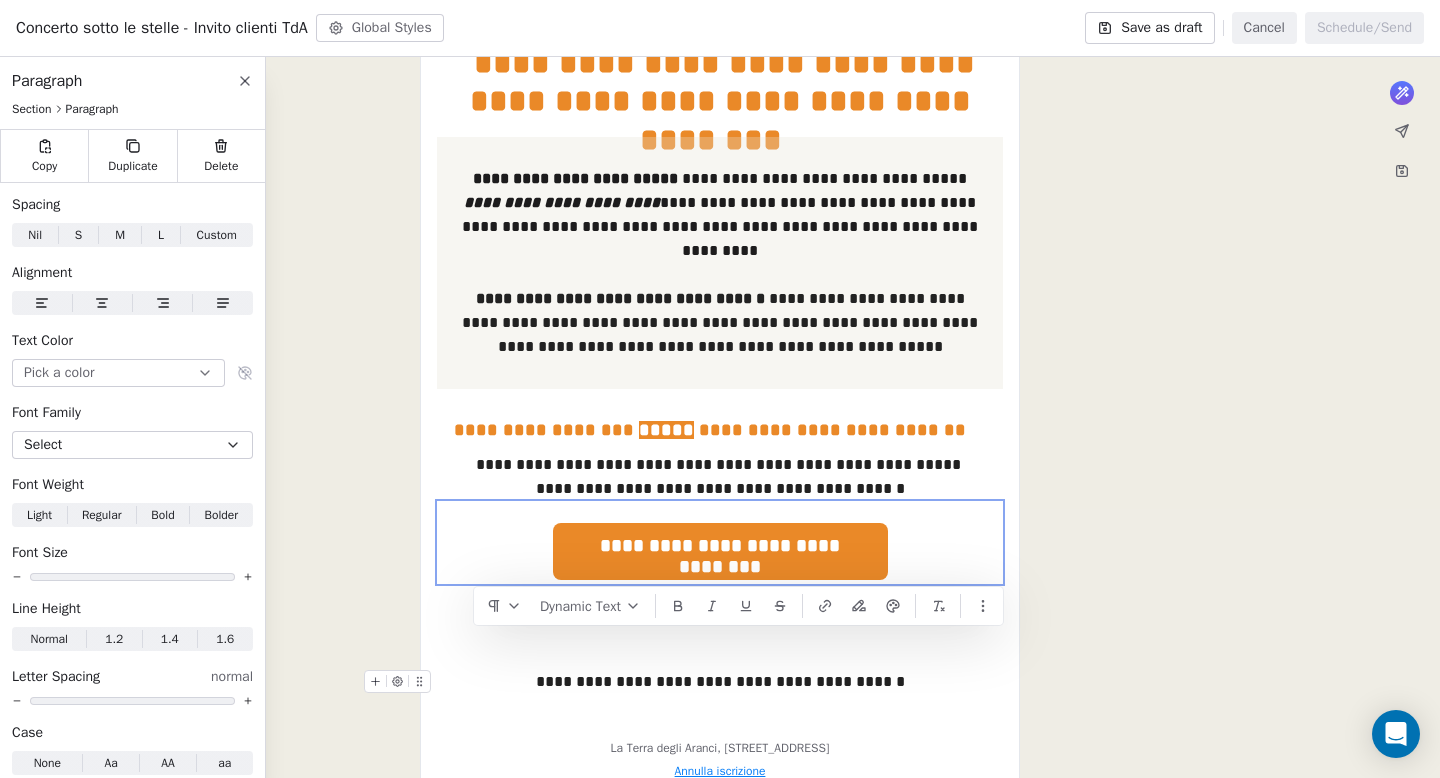 click on "**********" at bounding box center [720, 682] 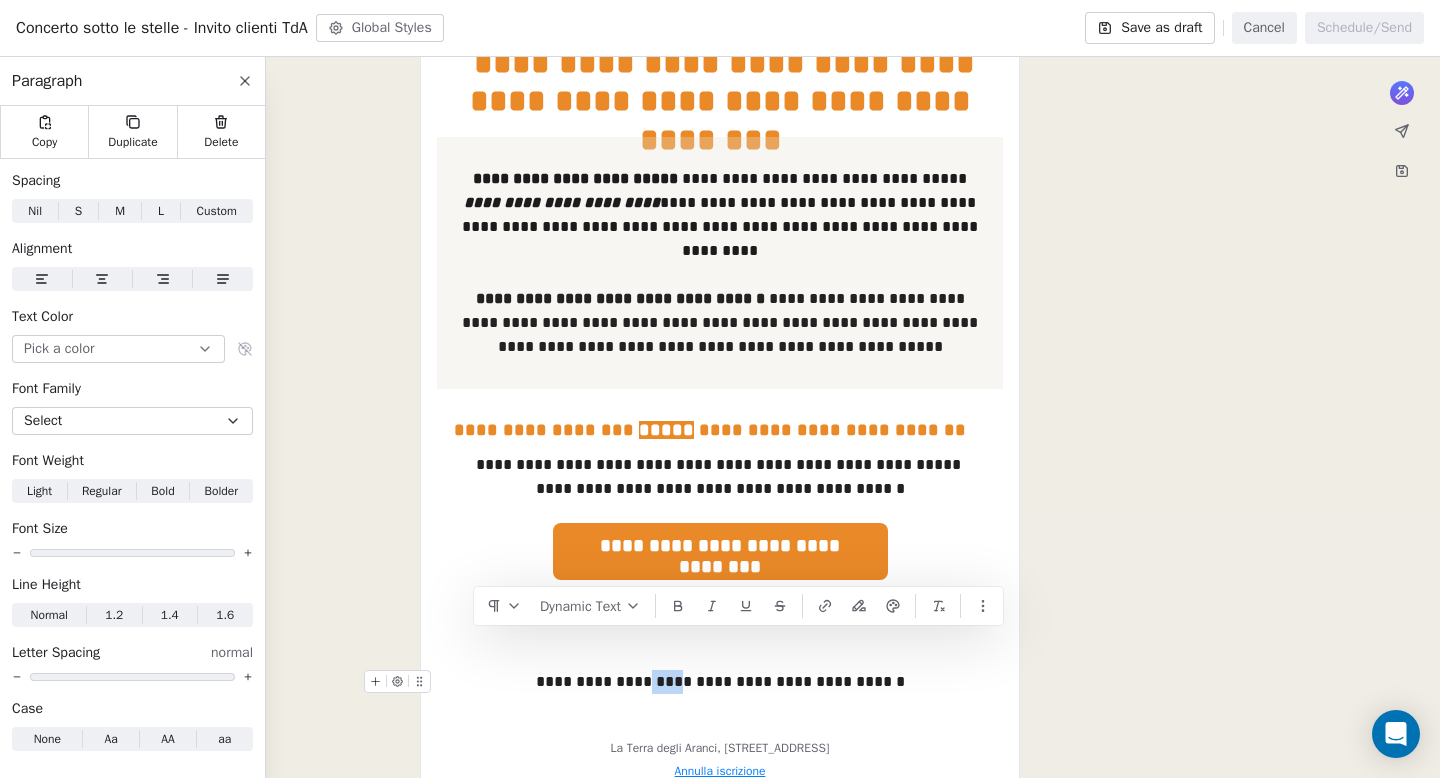 click on "**********" at bounding box center [720, 682] 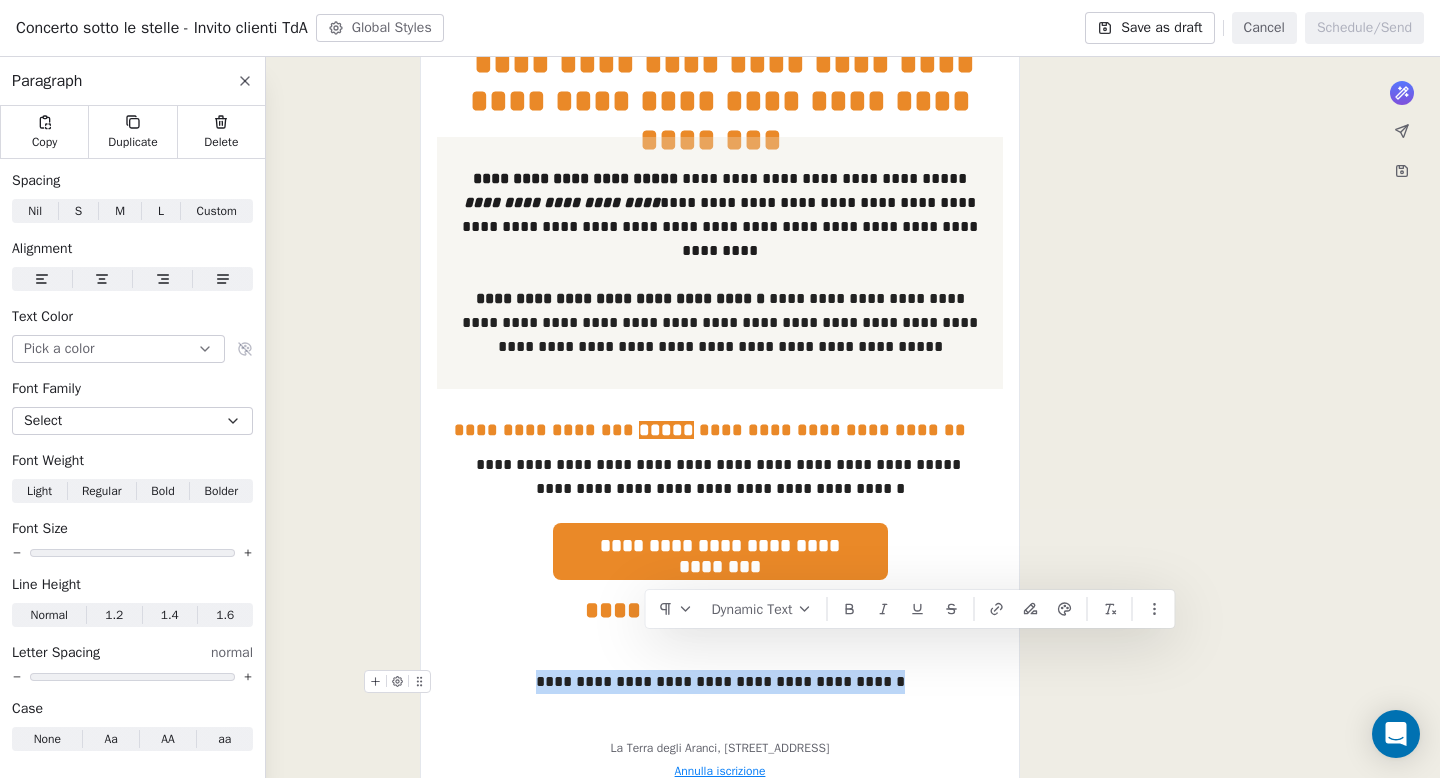 click on "**********" at bounding box center [720, 682] 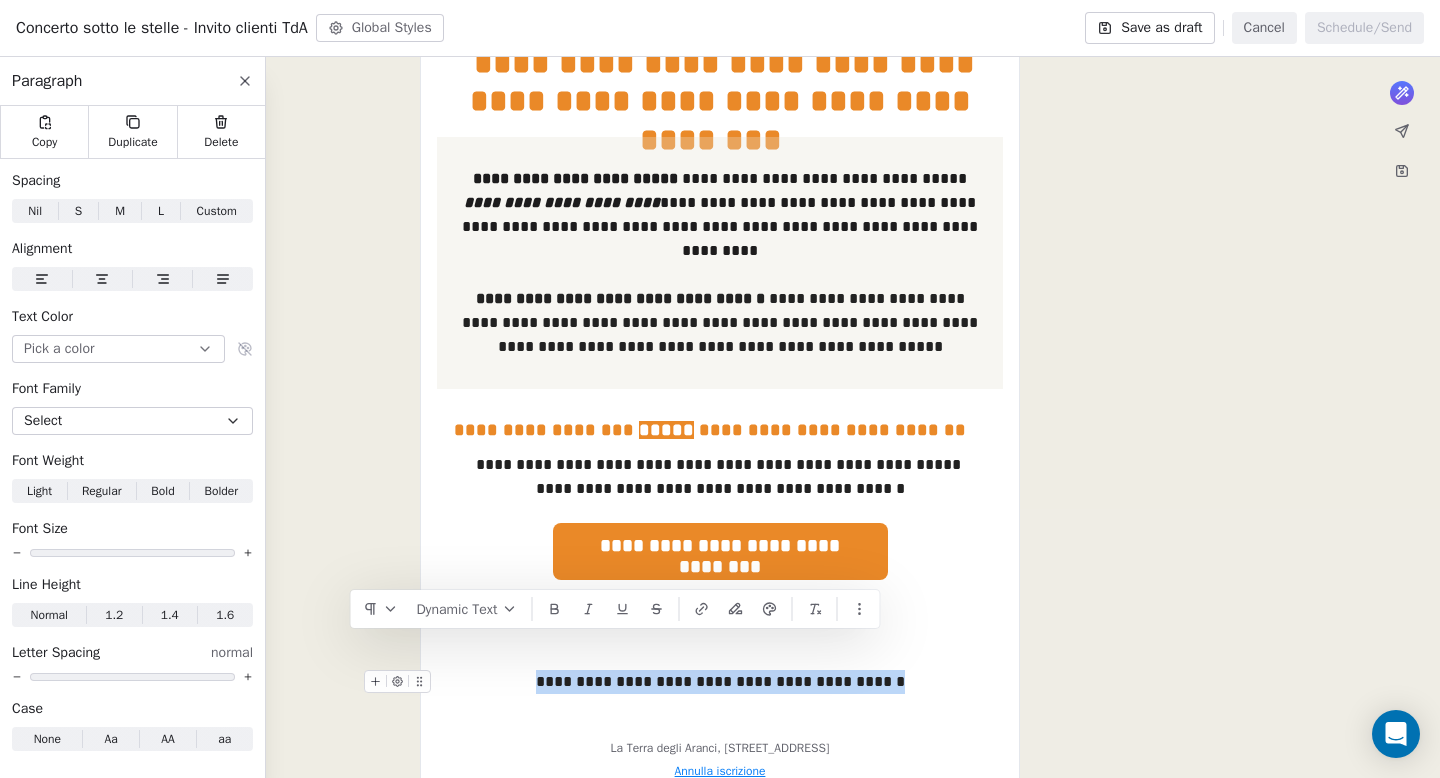 type 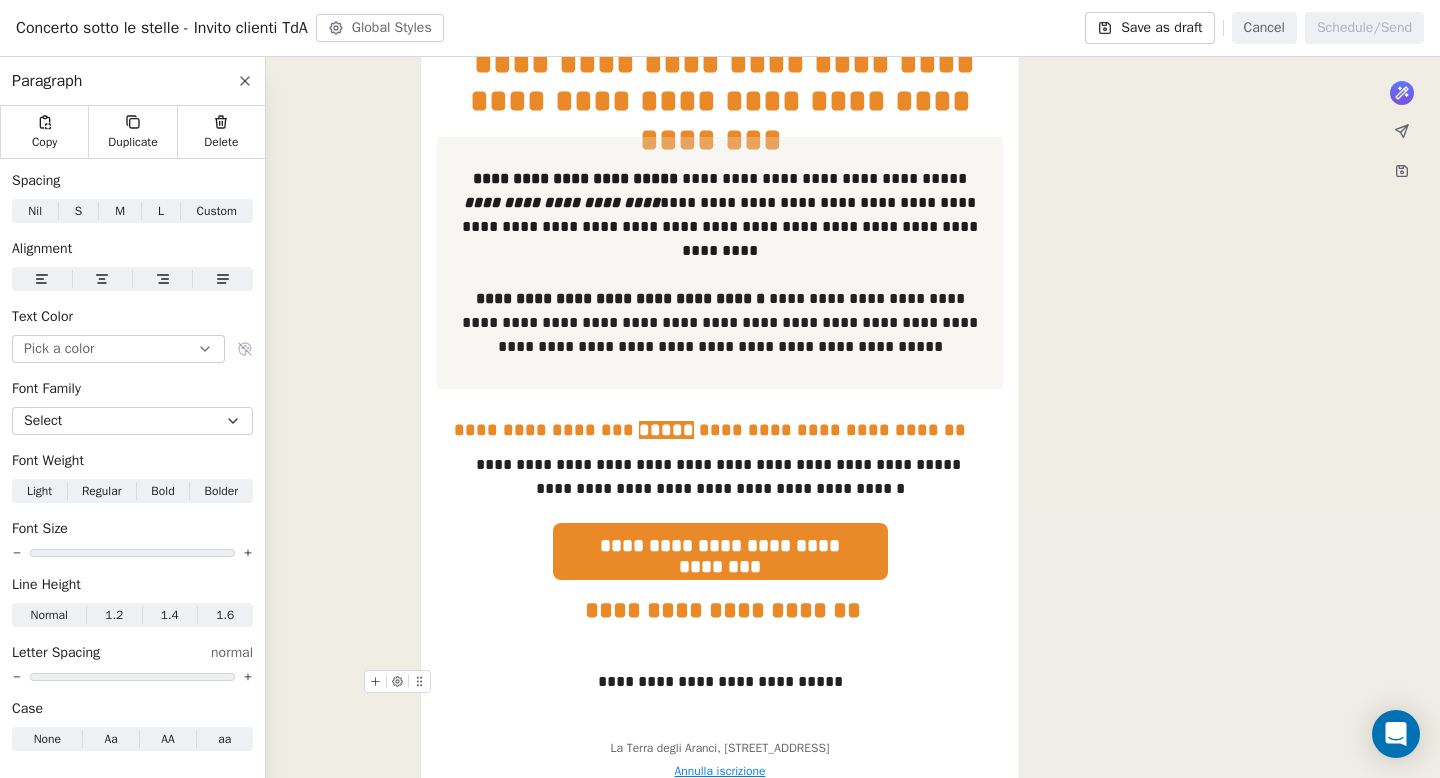 click on "**********" at bounding box center (720, 682) 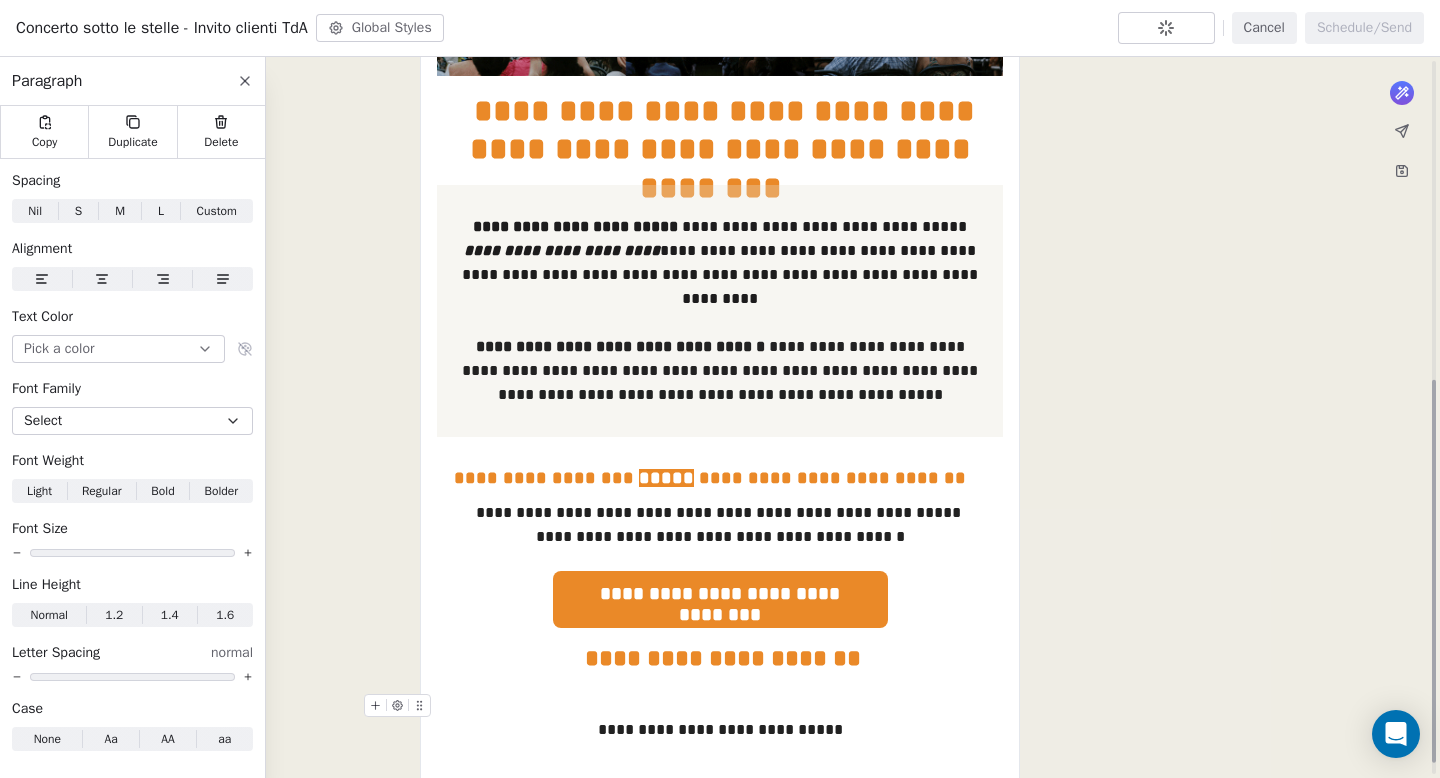 scroll, scrollTop: 619, scrollLeft: 0, axis: vertical 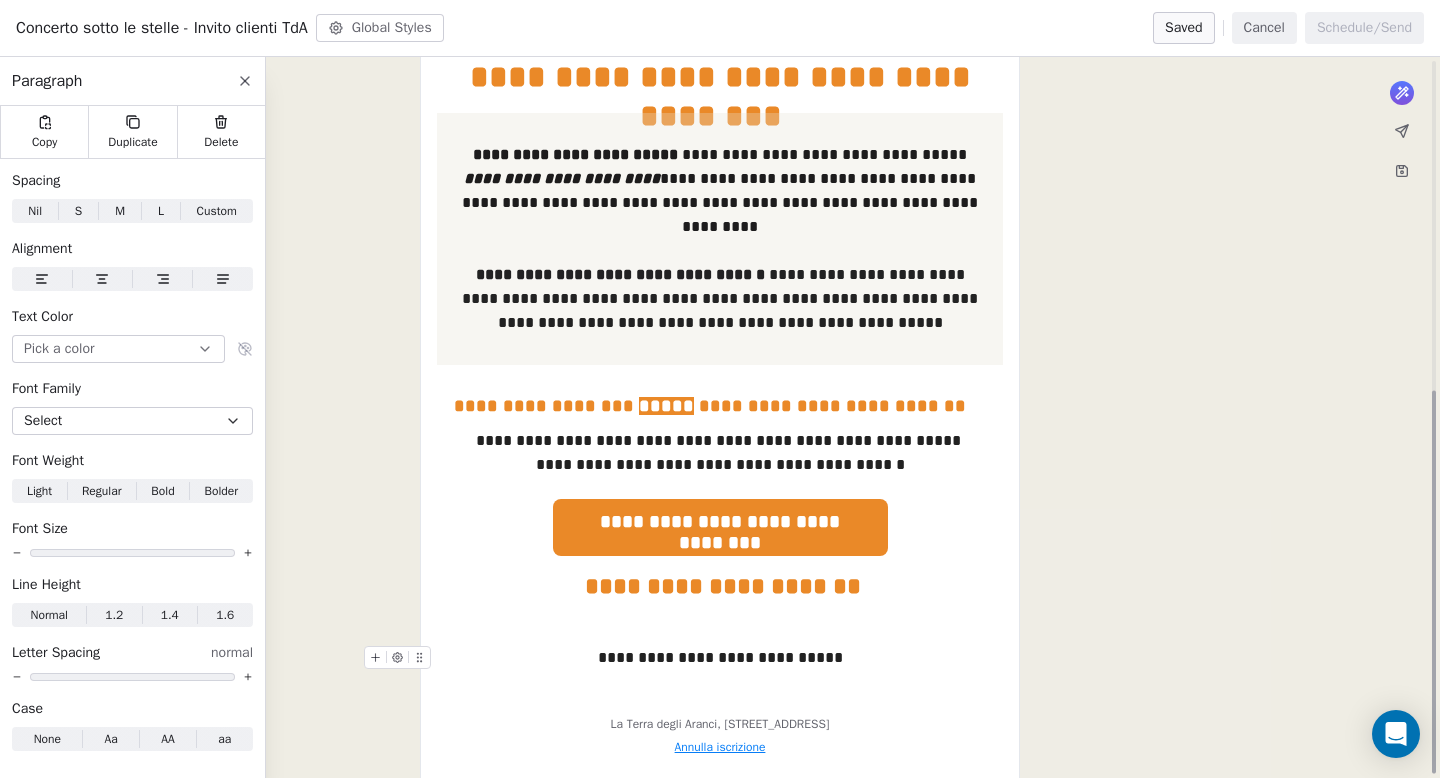 click on "**********" at bounding box center [720, 658] 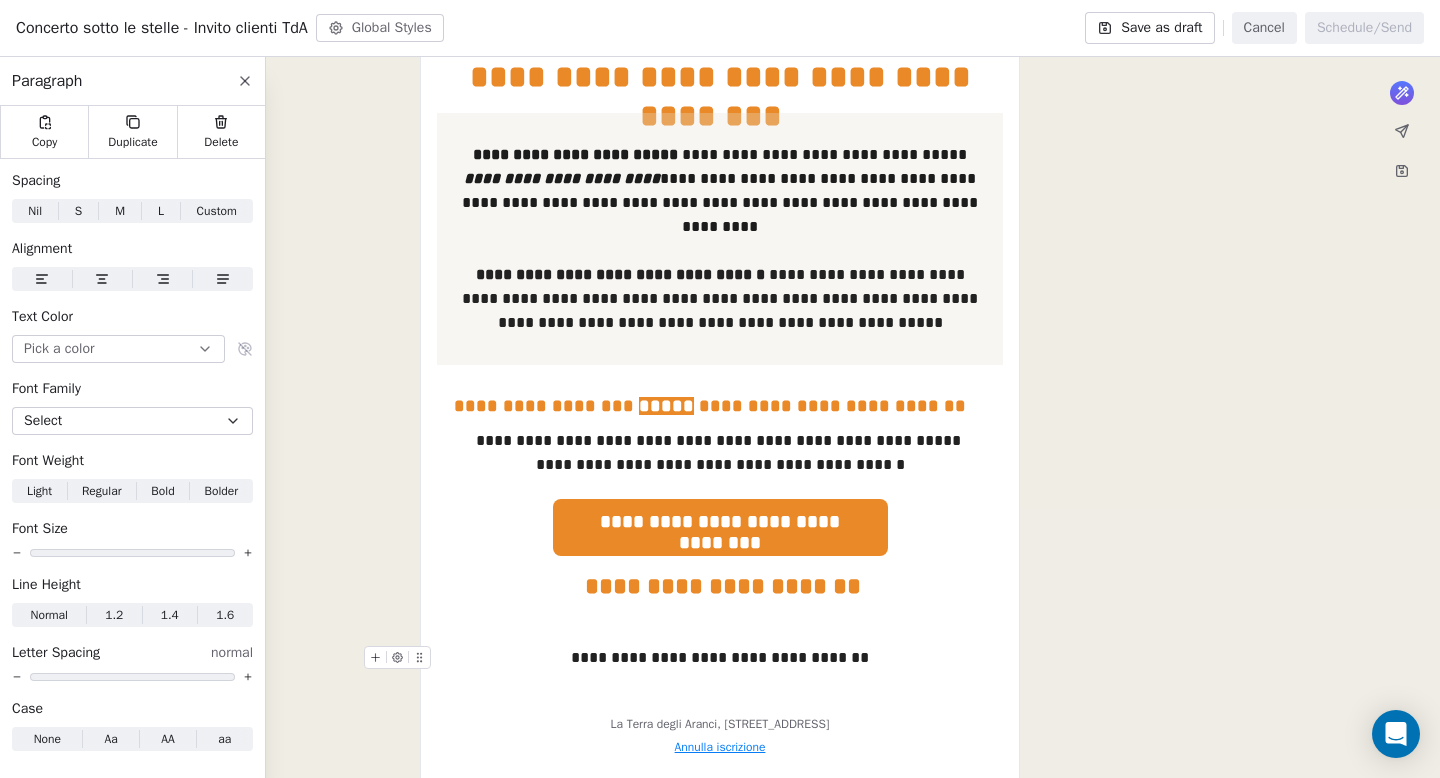click on "**********" at bounding box center [720, 658] 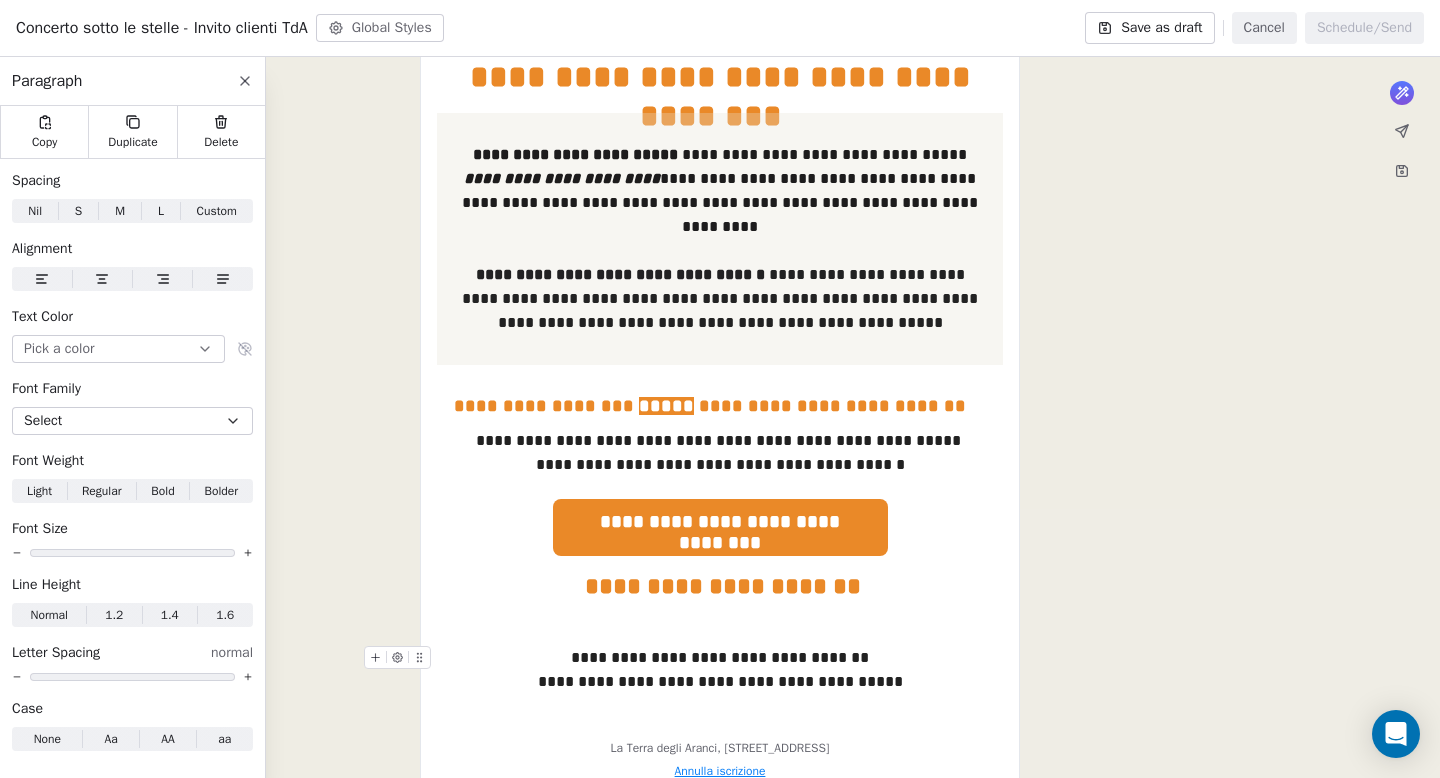 click on "**********" at bounding box center (720, 198) 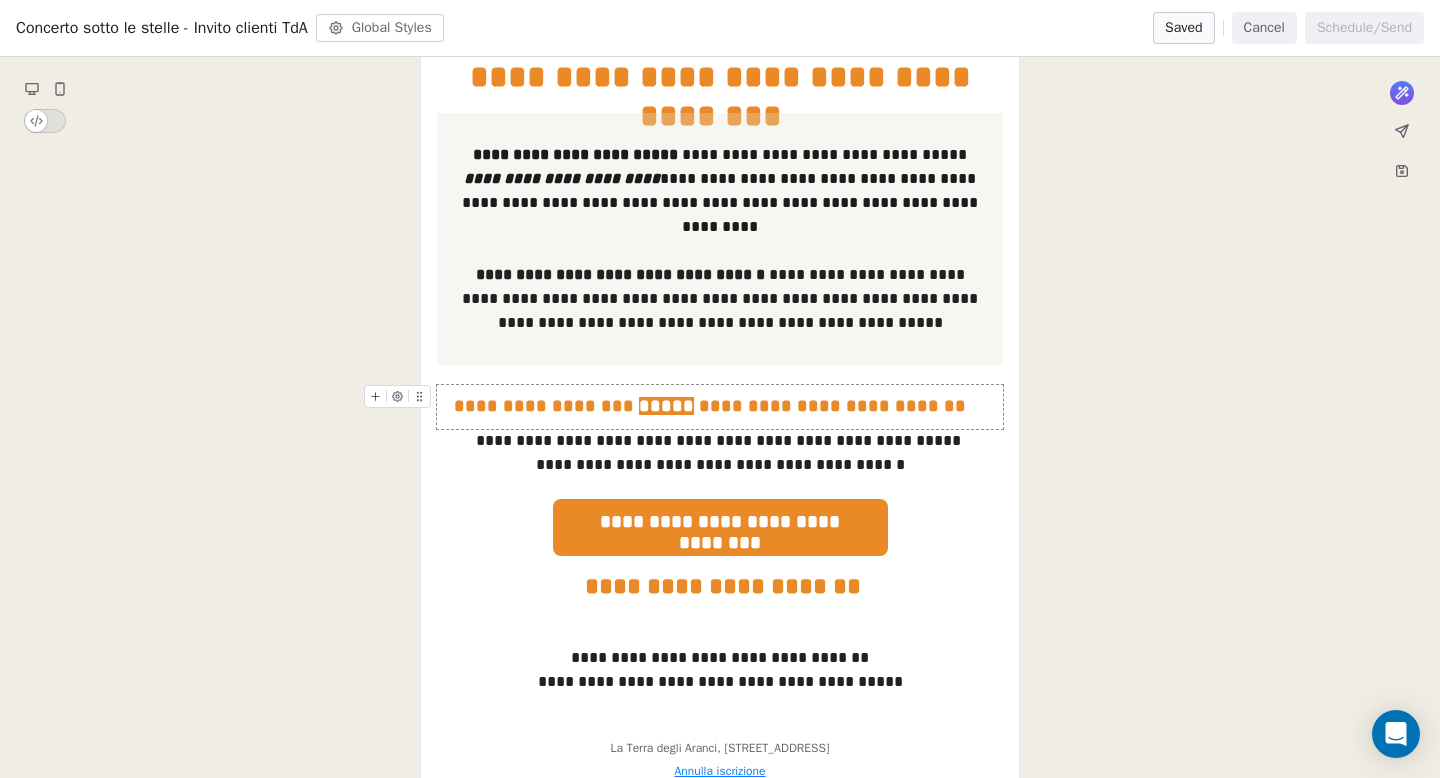 click on "**********" at bounding box center (720, 198) 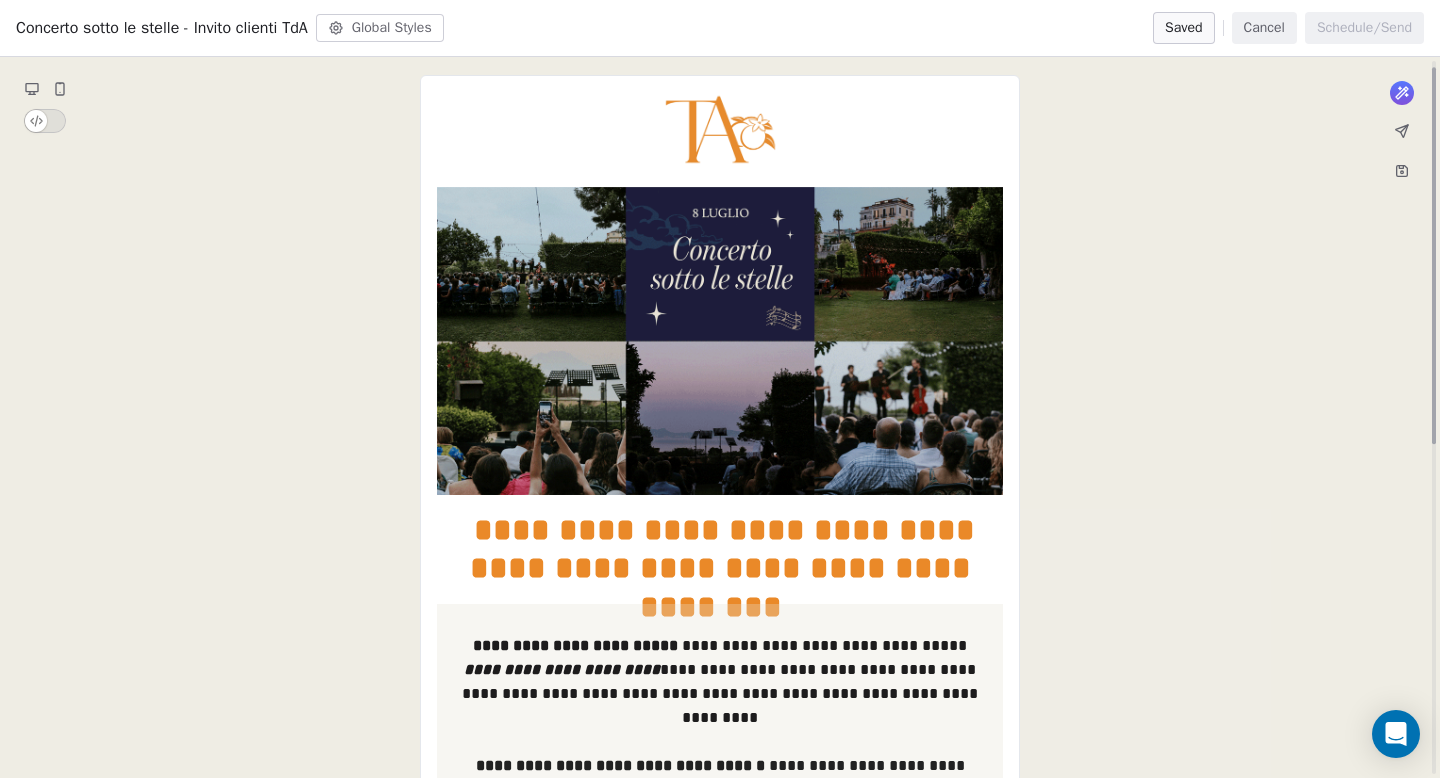 scroll, scrollTop: 0, scrollLeft: 0, axis: both 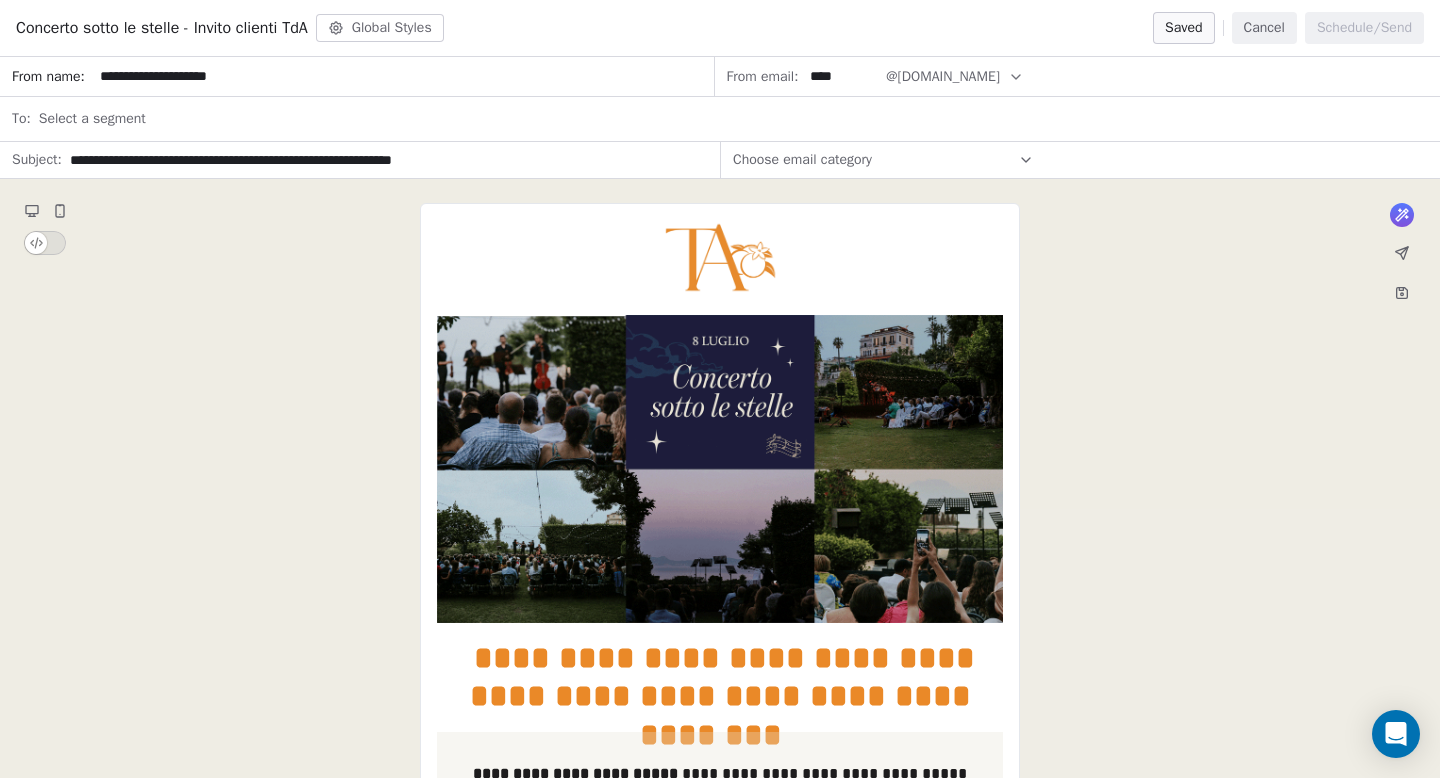 click on "Select a segment" at bounding box center [92, 119] 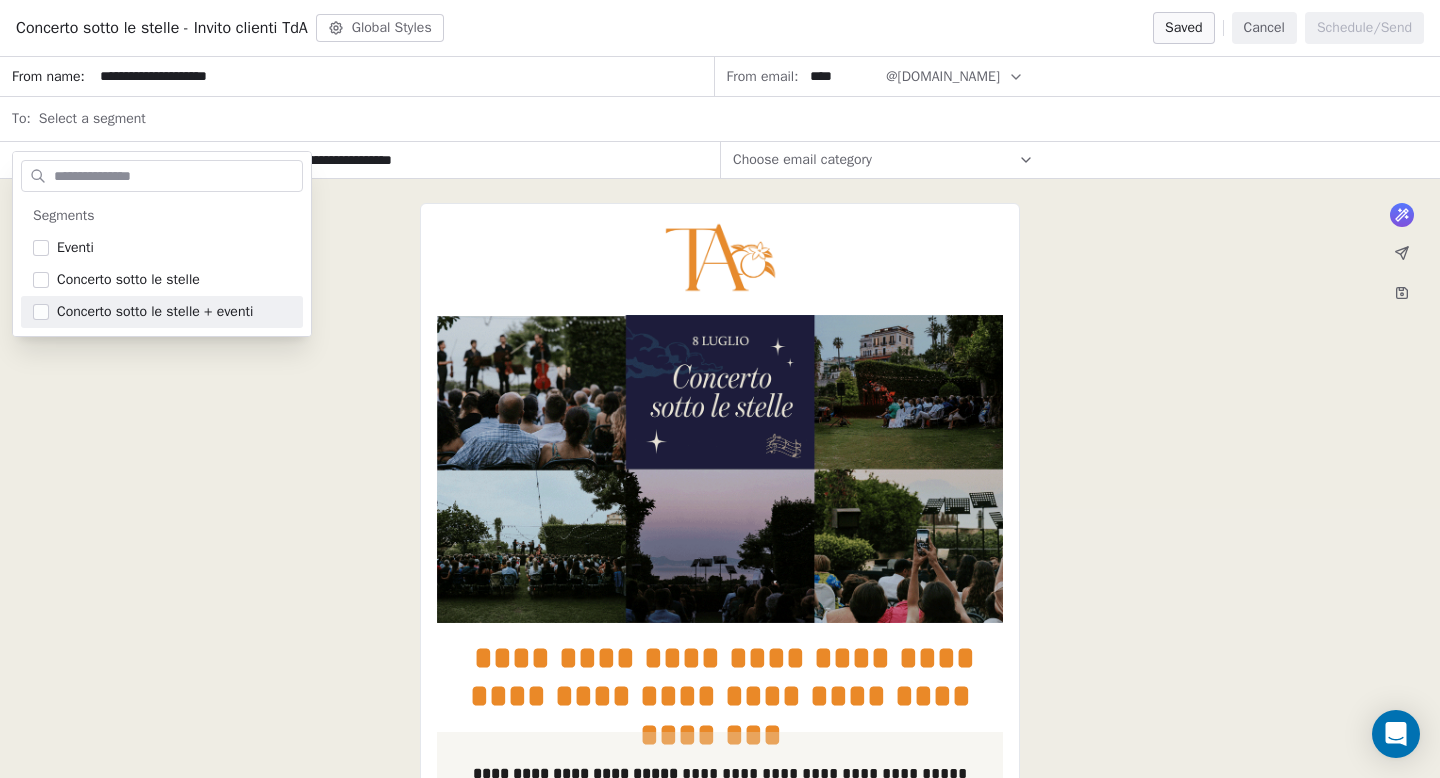 drag, startPoint x: 163, startPoint y: 366, endPoint x: 171, endPoint y: 349, distance: 18.788294 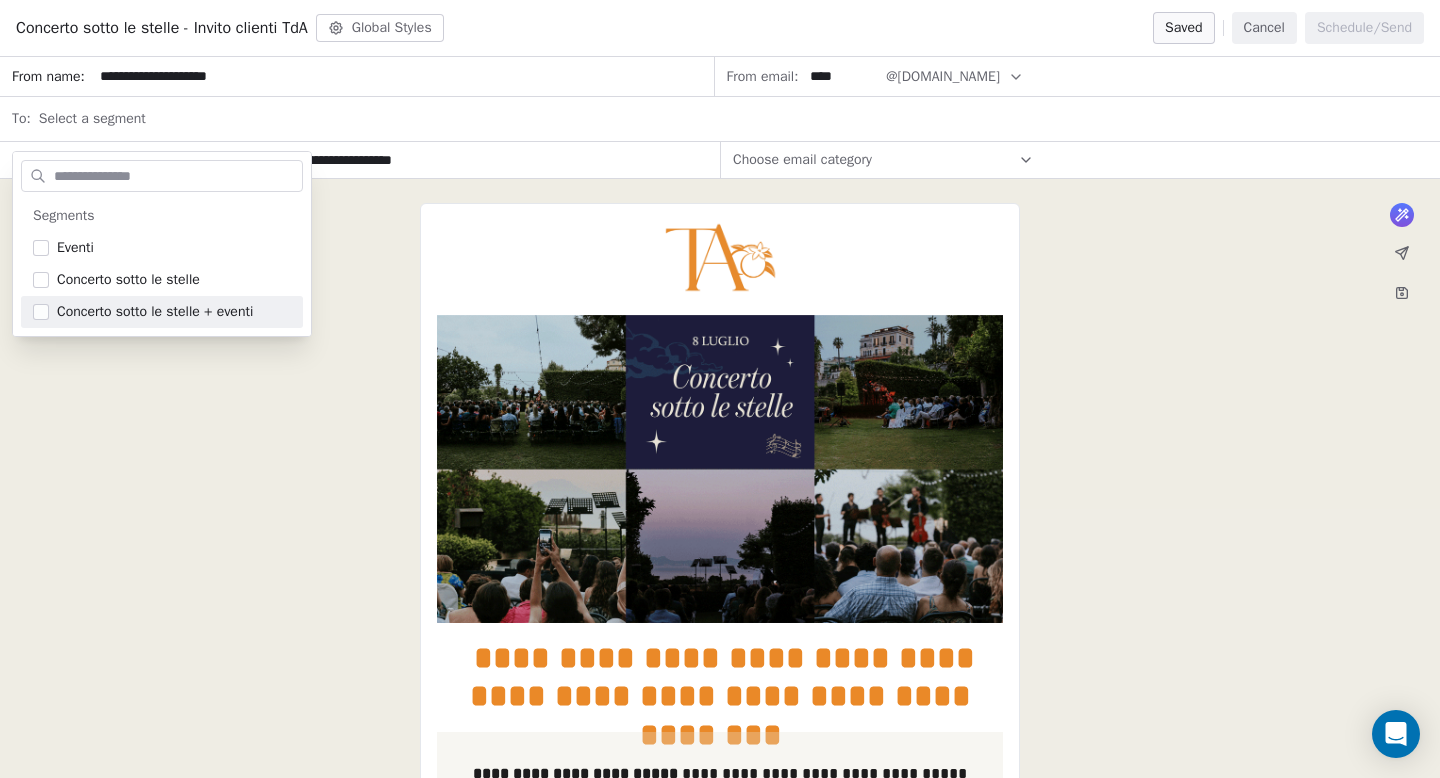 click on "**********" at bounding box center [720, 817] 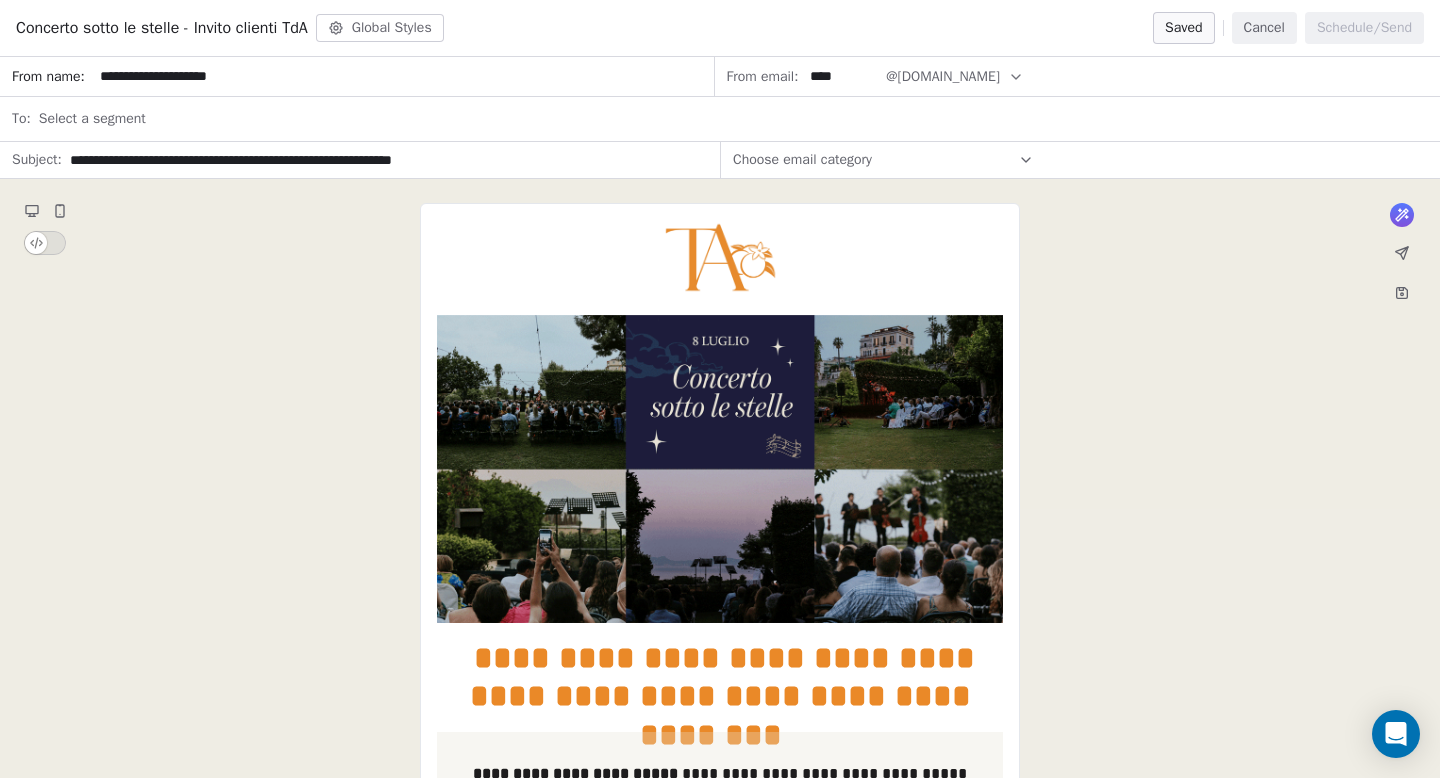 click on "Cancel" at bounding box center (1264, 28) 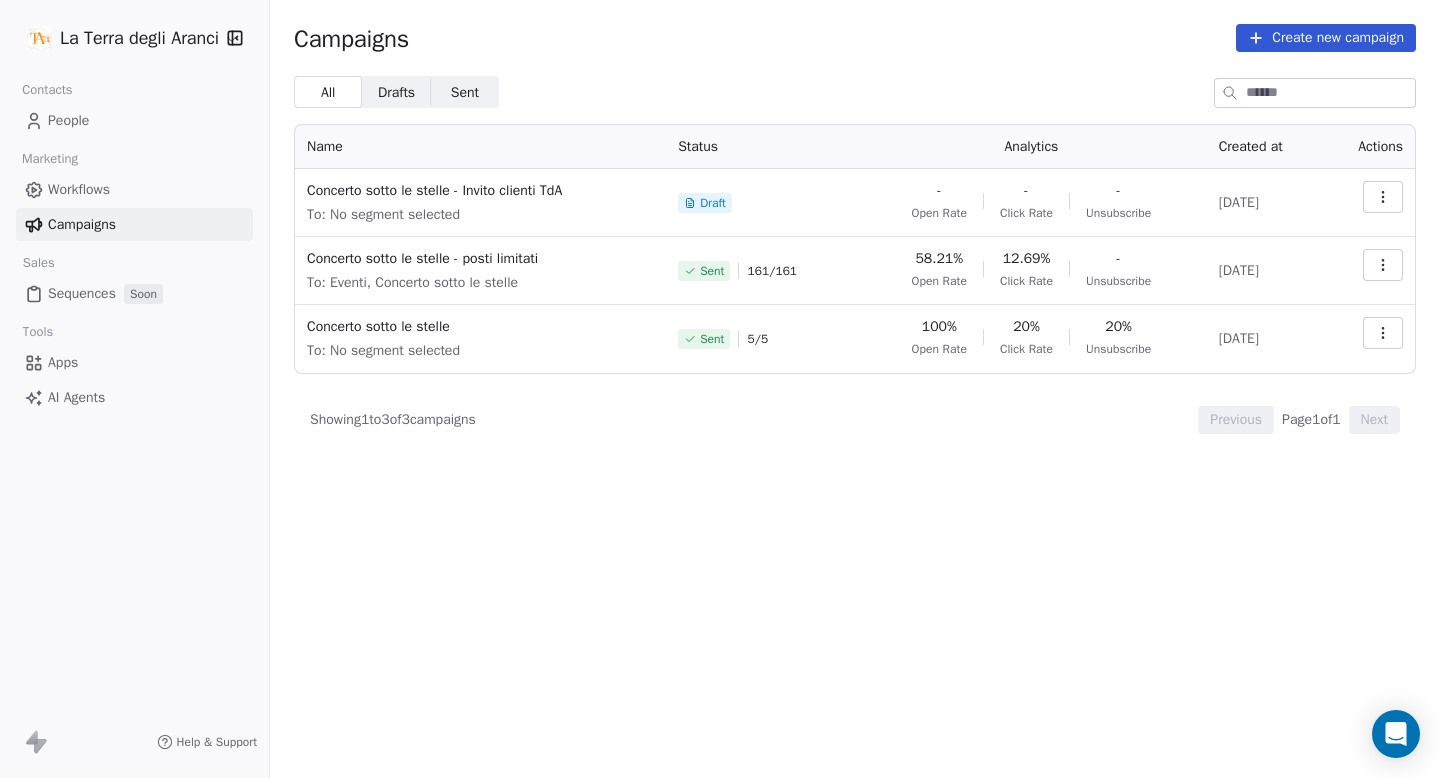 click on "People" at bounding box center [68, 120] 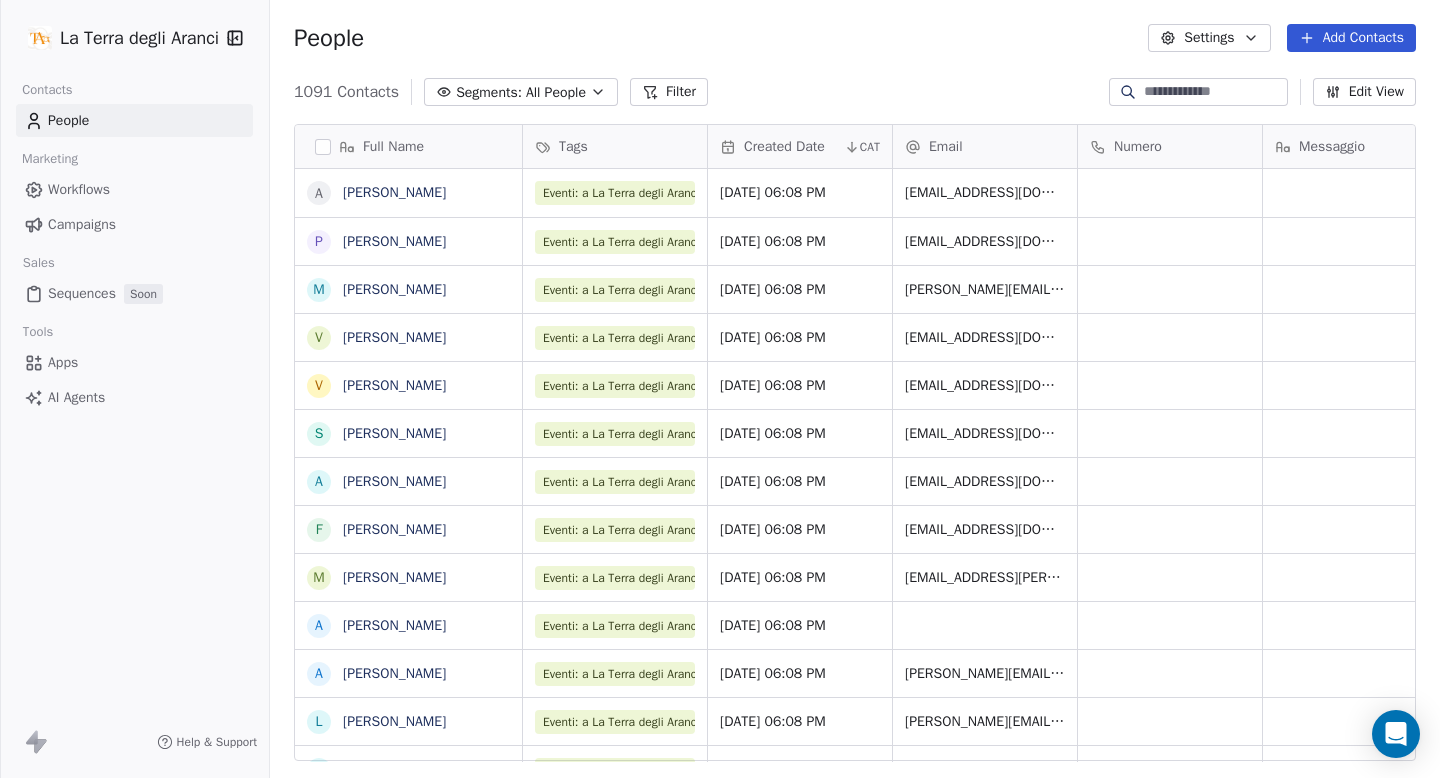 scroll, scrollTop: 16, scrollLeft: 16, axis: both 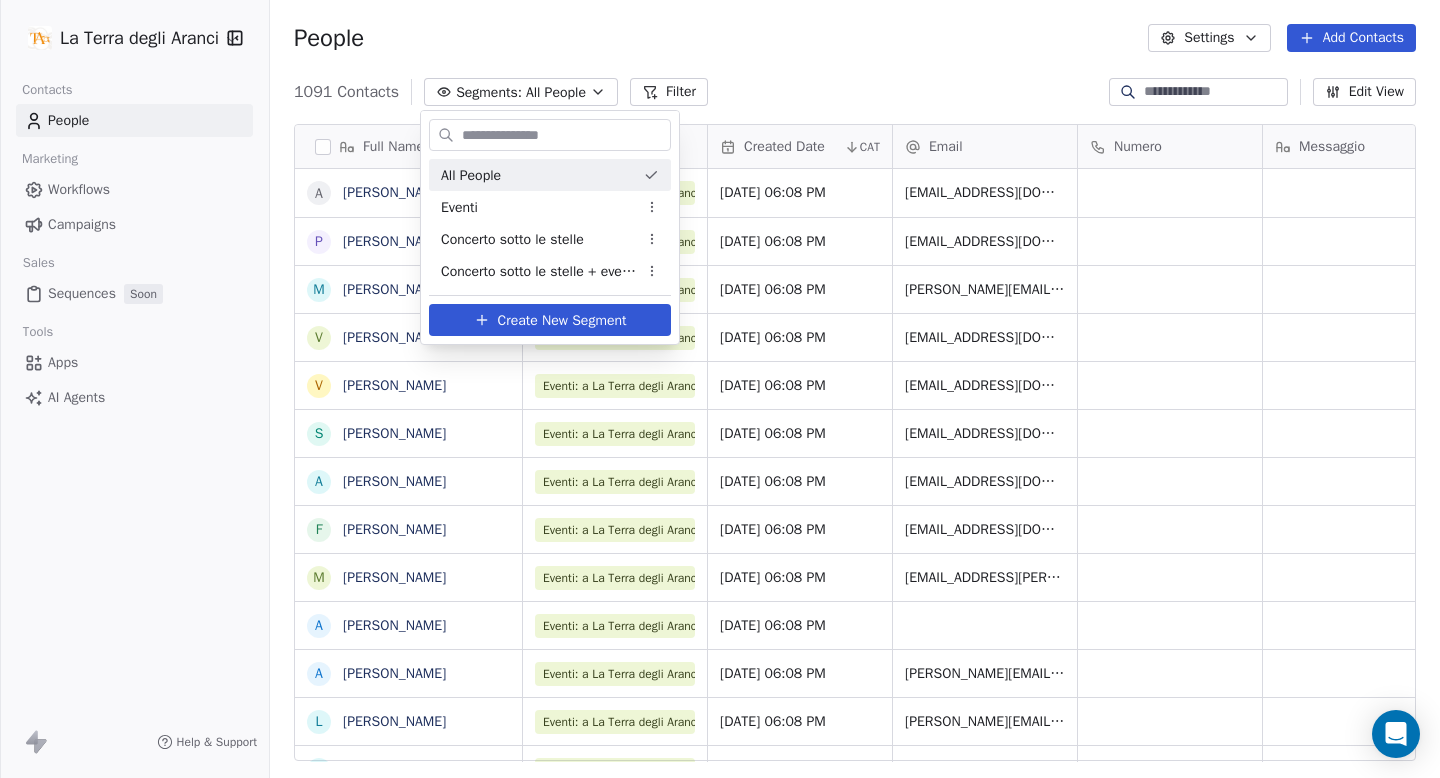 click on "La Terra degli Aranci Contacts People Marketing Workflows Campaigns Sales Sequences Soon Tools Apps AI Agents Help & Support People Settings  Add Contacts 1091 Contacts Segments: All People Filter  Edit View Tag Export Full Name A [PERSON_NAME] P [PERSON_NAME] M [PERSON_NAME] v [PERSON_NAME] V [PERSON_NAME] S [PERSON_NAME] a [PERSON_NAME] F [PERSON_NAME] M [PERSON_NAME] A [PERSON_NAME] vivo A [PERSON_NAME] L [PERSON_NAME] N [PERSON_NAME] P [PERSON_NAME] V [PERSON_NAME] D [PERSON_NAME] A [PERSON_NAME] M [PERSON_NAME] l [PERSON_NAME] B [PERSON_NAME] D [PERSON_NAME] R [PERSON_NAME] M [PERSON_NAME] F [PERSON_NAME] M [PERSON_NAME] A [PERSON_NAME] R [PERSON_NAME] G [PERSON_NAME] F [PERSON_NAME] V [PERSON_NAME] F [PERSON_NAME] F [PERSON_NAME] s [PERSON_NAME][EMAIL_ADDRESS][DOMAIN_NAME] Tags Created Date CAT Email Numero Messaggio Data appuntamento Status Privacy Eventi: a [GEOGRAPHIC_DATA] [DATE] 06:08 PM [EMAIL_ADDRESS][DOMAIN_NAME]" at bounding box center (720, 389) 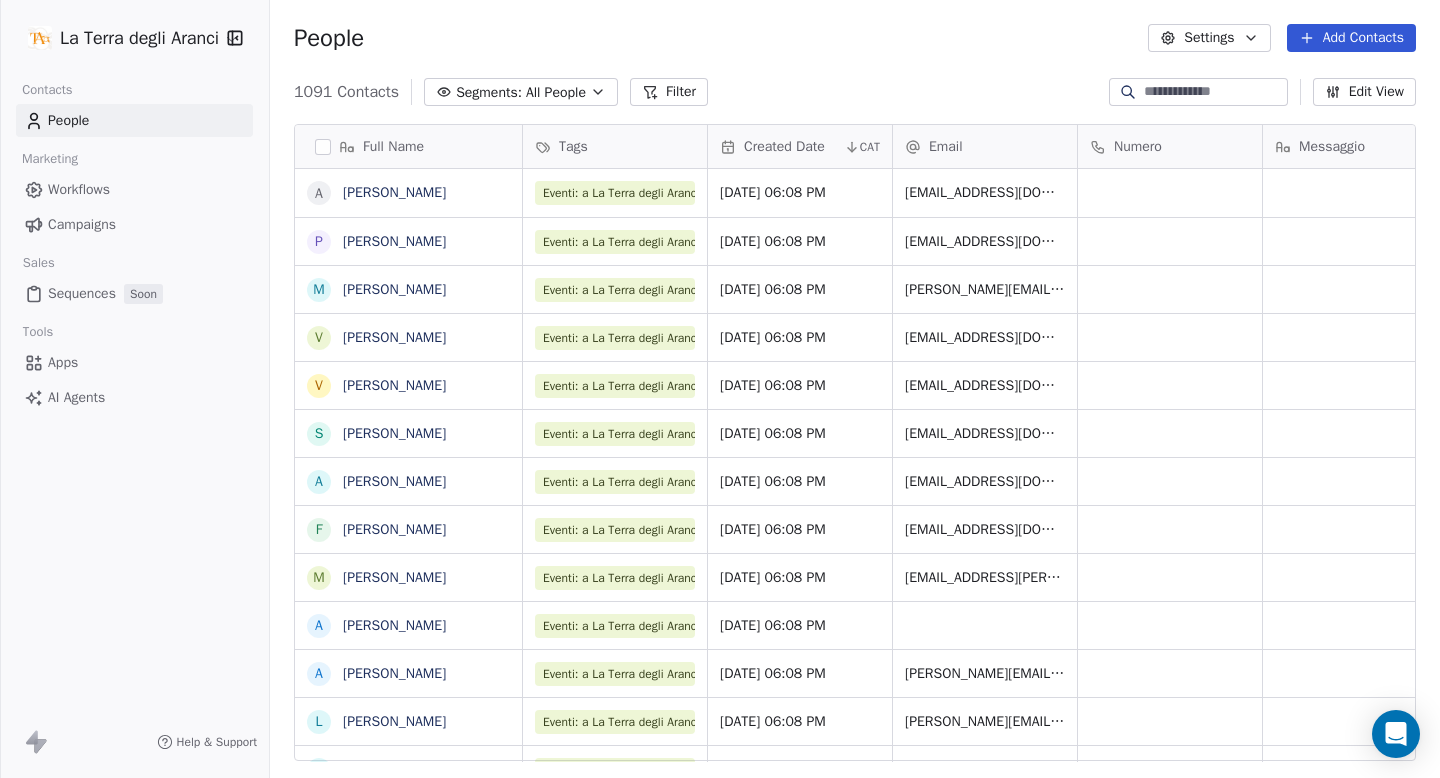 click on "Filter" at bounding box center [669, 92] 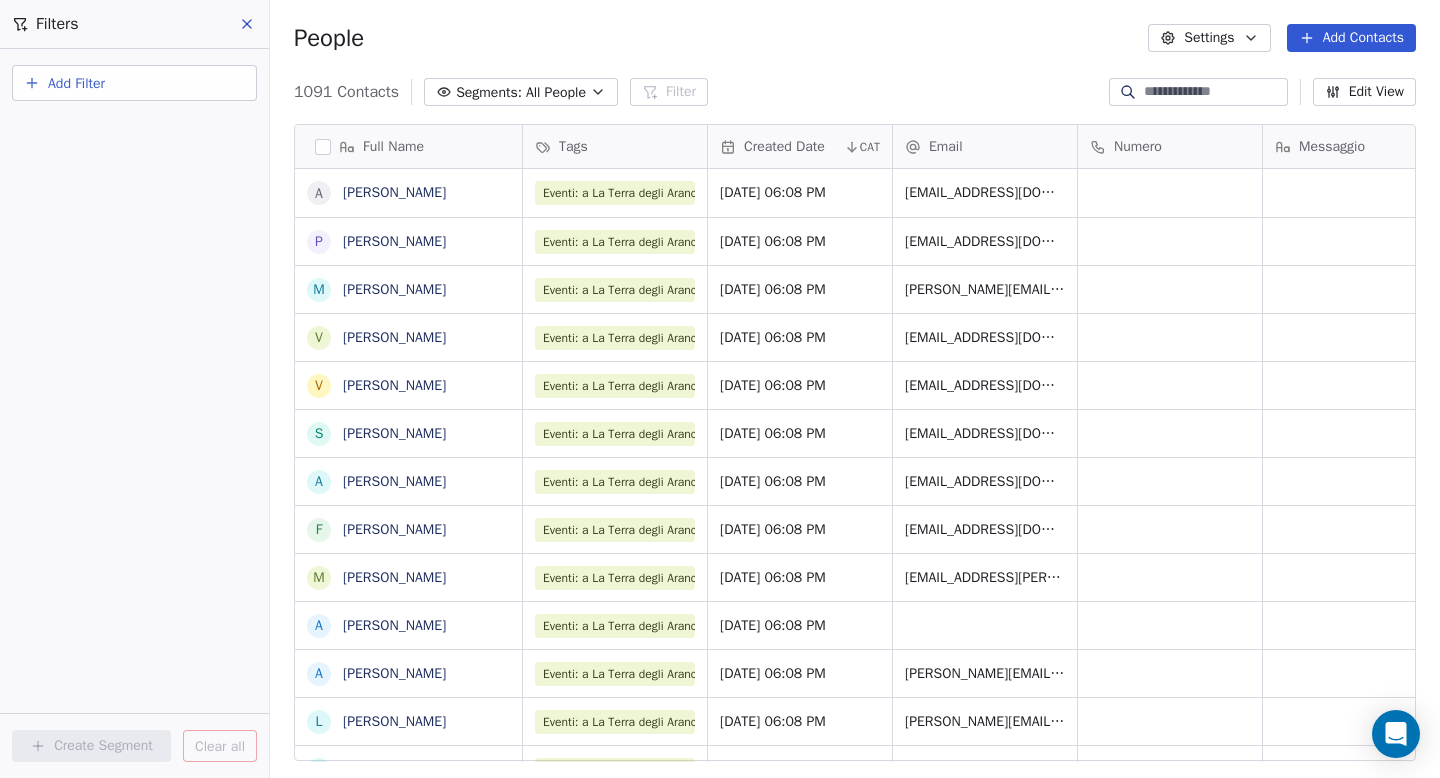 click on "Add Filter" at bounding box center (76, 83) 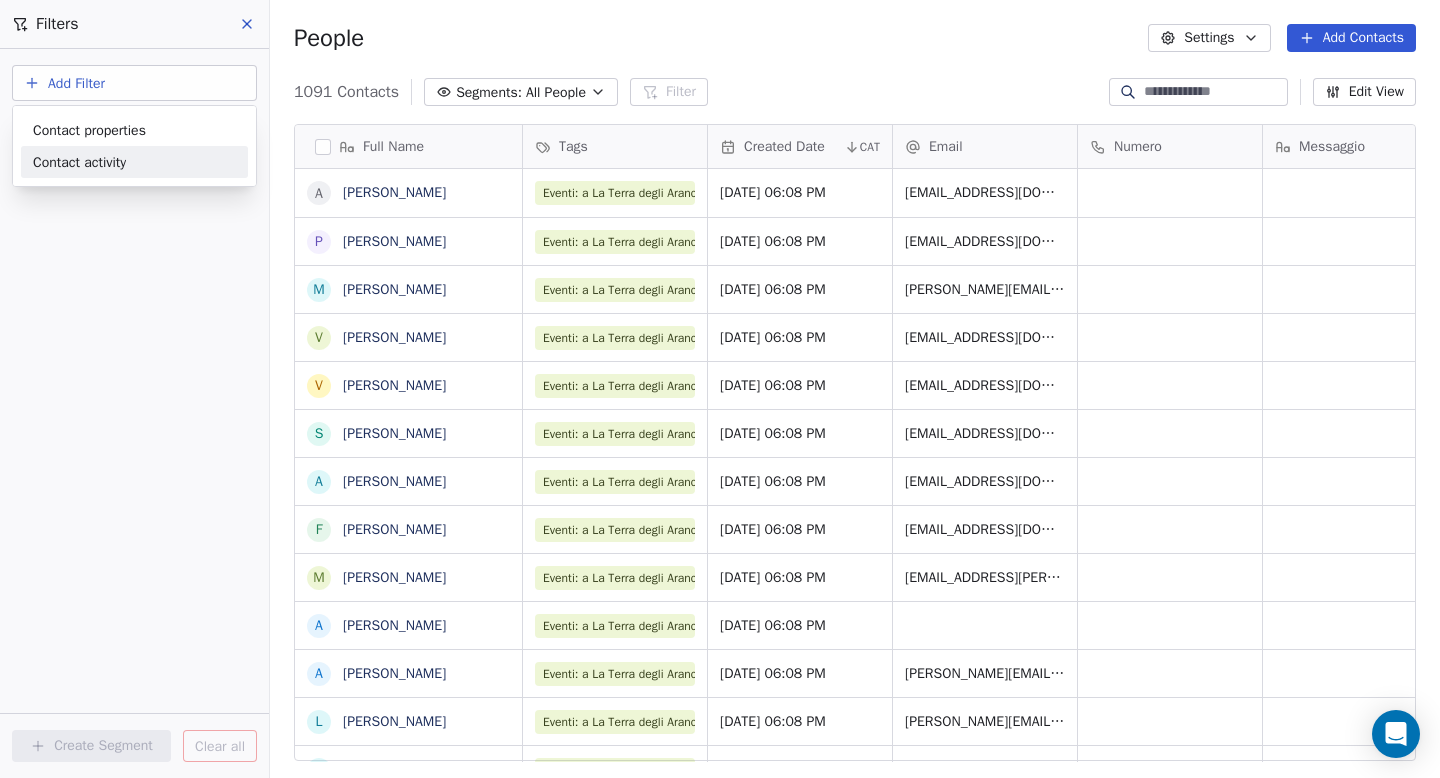 click on "Contact properties" at bounding box center (89, 130) 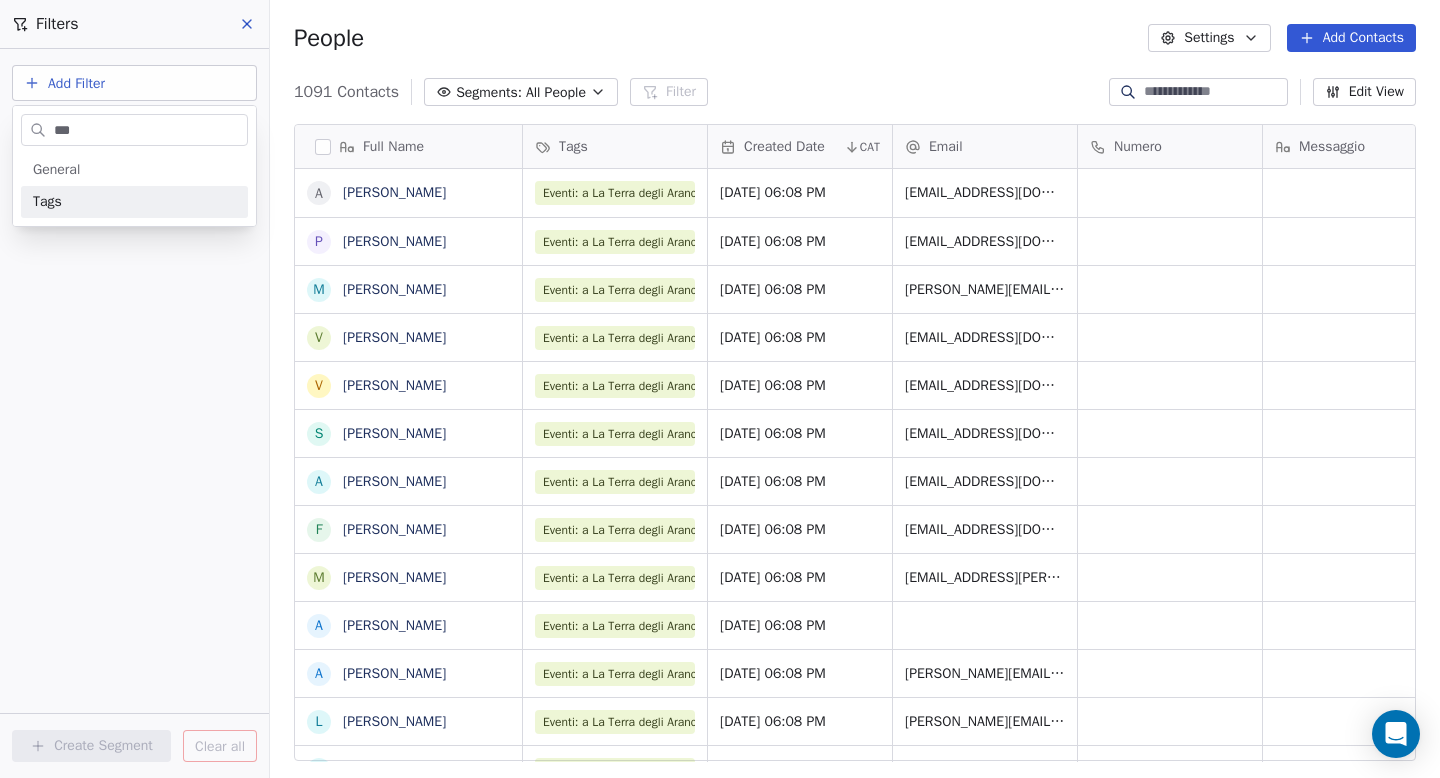type on "***" 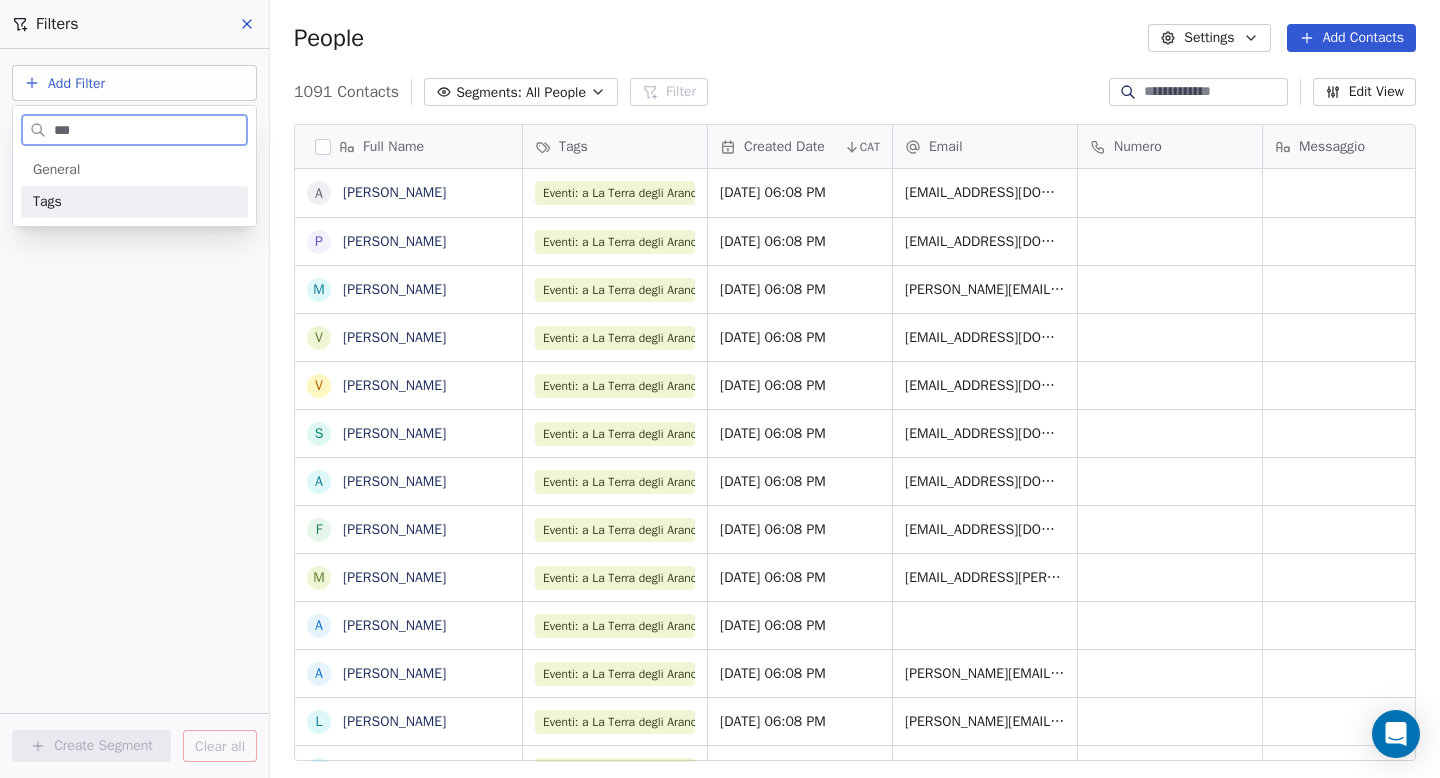 click on "Tags" at bounding box center (134, 202) 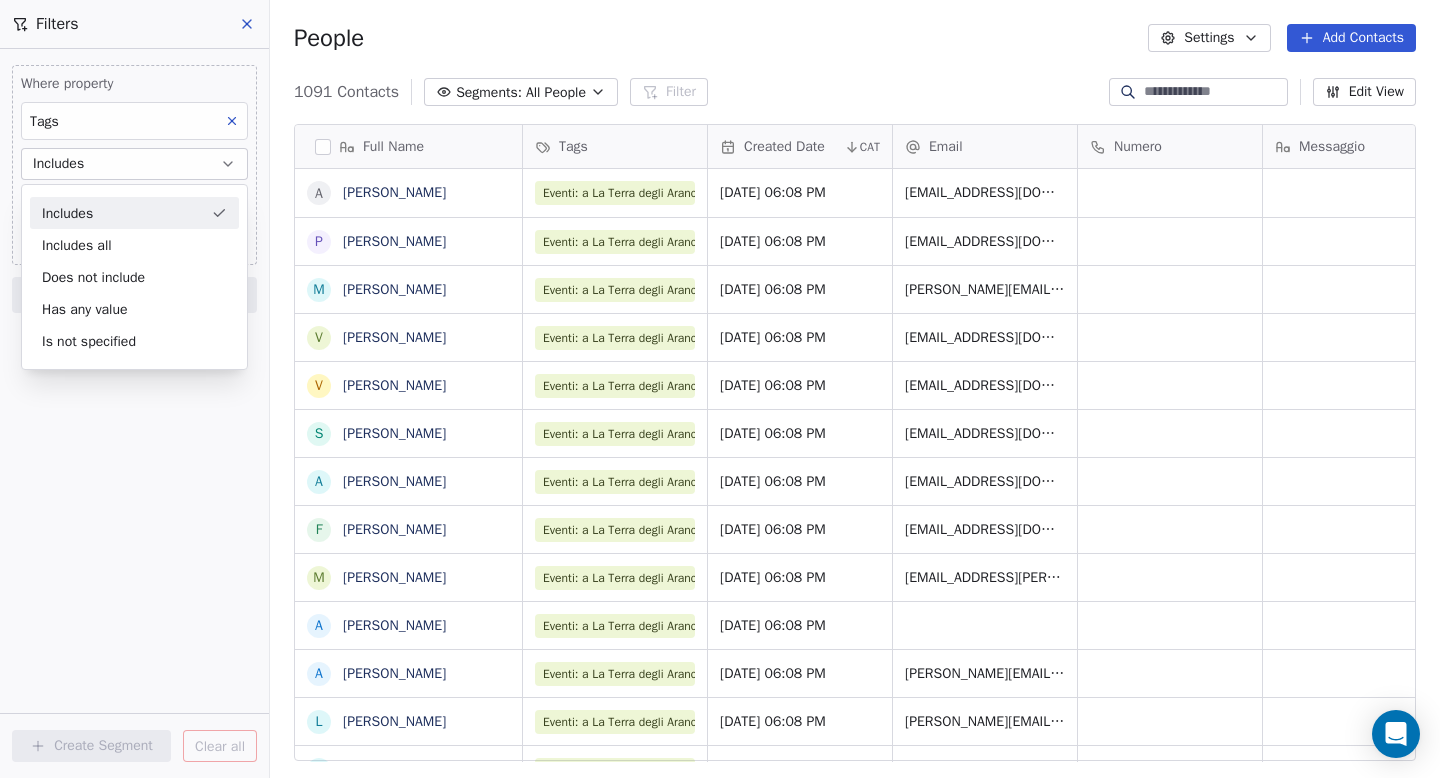 click on "Includes" at bounding box center (134, 213) 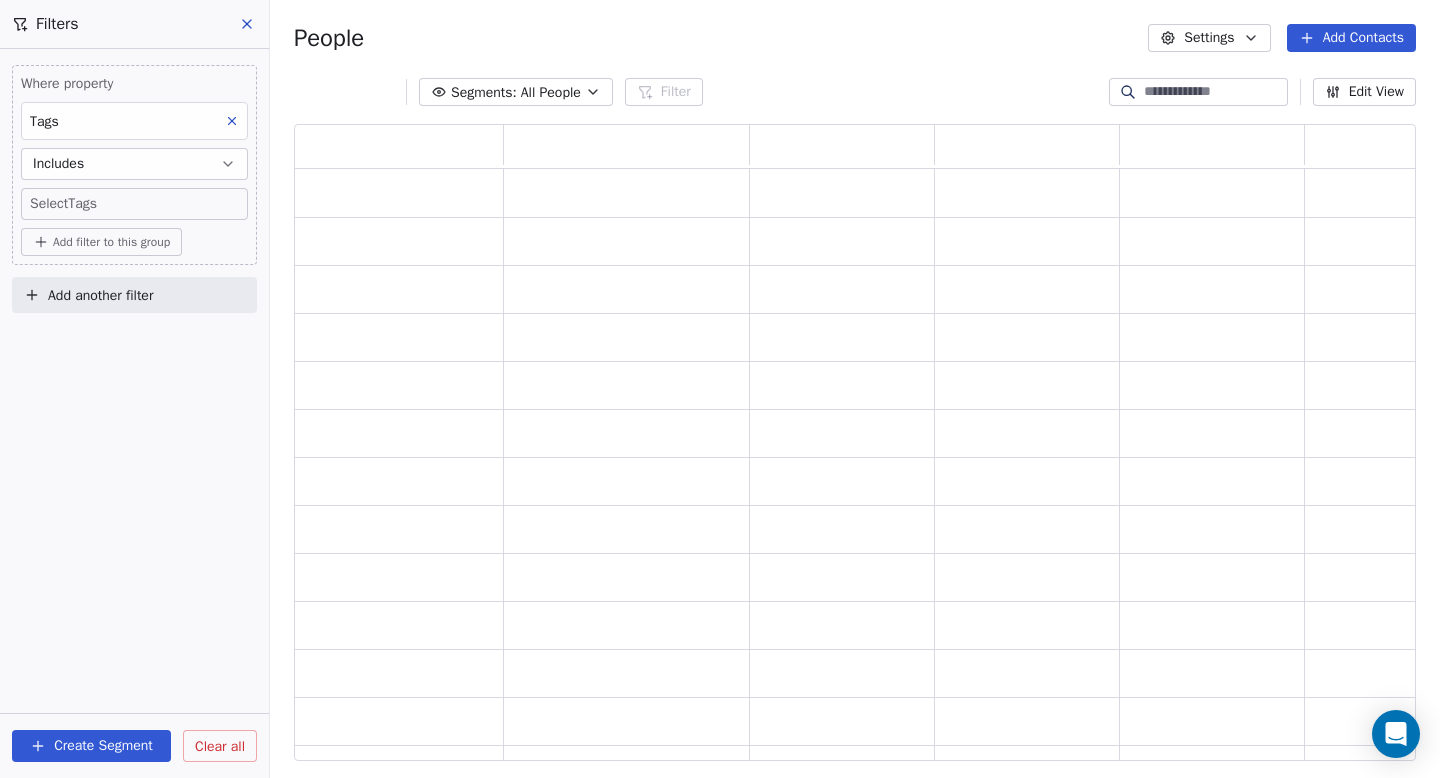 scroll, scrollTop: 16, scrollLeft: 16, axis: both 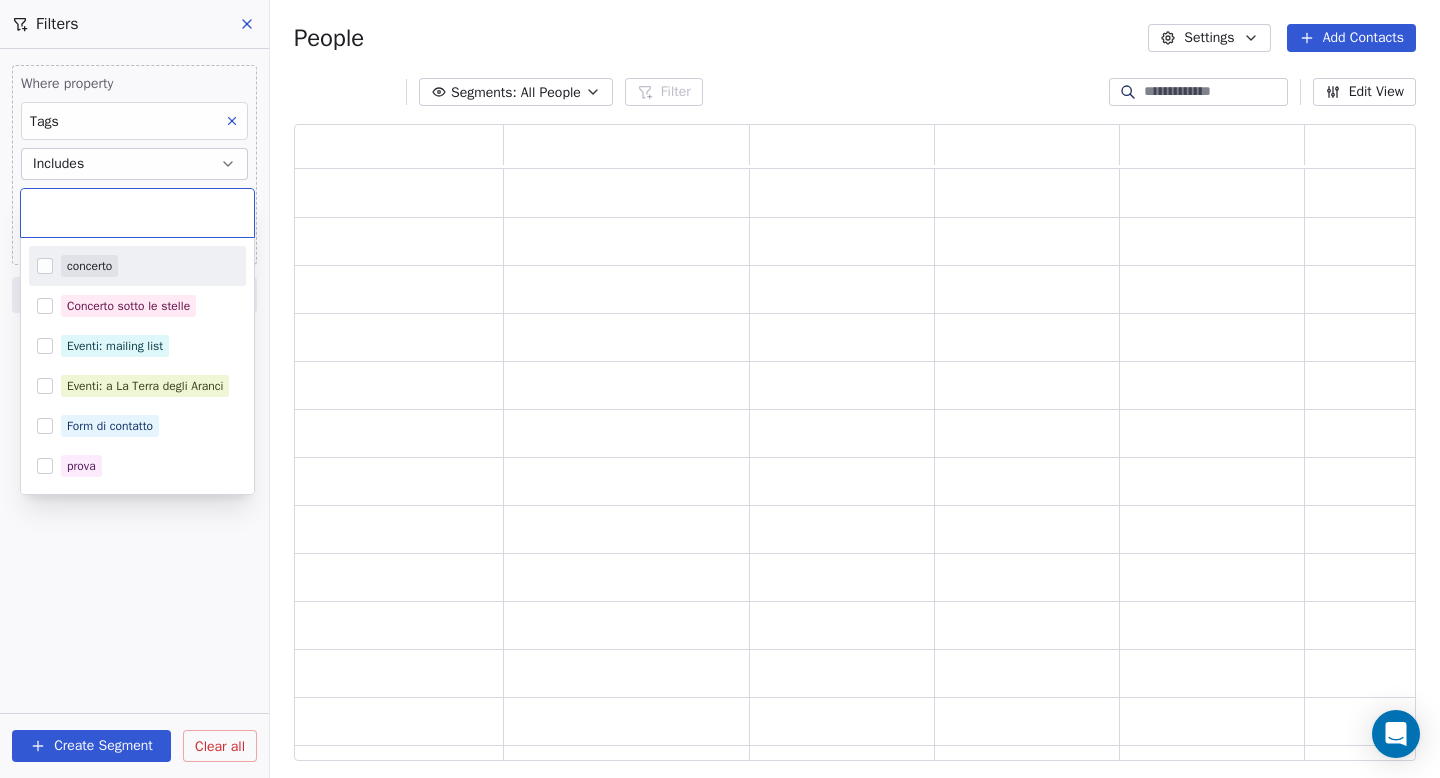 click on "La Terra degli Aranci Contacts People Marketing Workflows Campaigns Sales Sequences Soon Tools Apps AI Agents Help & Support Filters Where property   Tags   Includes Select  Tags Add filter to this group Add another filter  Create Segment Clear all People Settings  Add Contacts Segments: All People Filter  Edit View Tag Export
concerto Concerto sotto le stelle Eventi: mailing list Eventi: a La Terra degli Aranci Form di contatto prova" at bounding box center (720, 389) 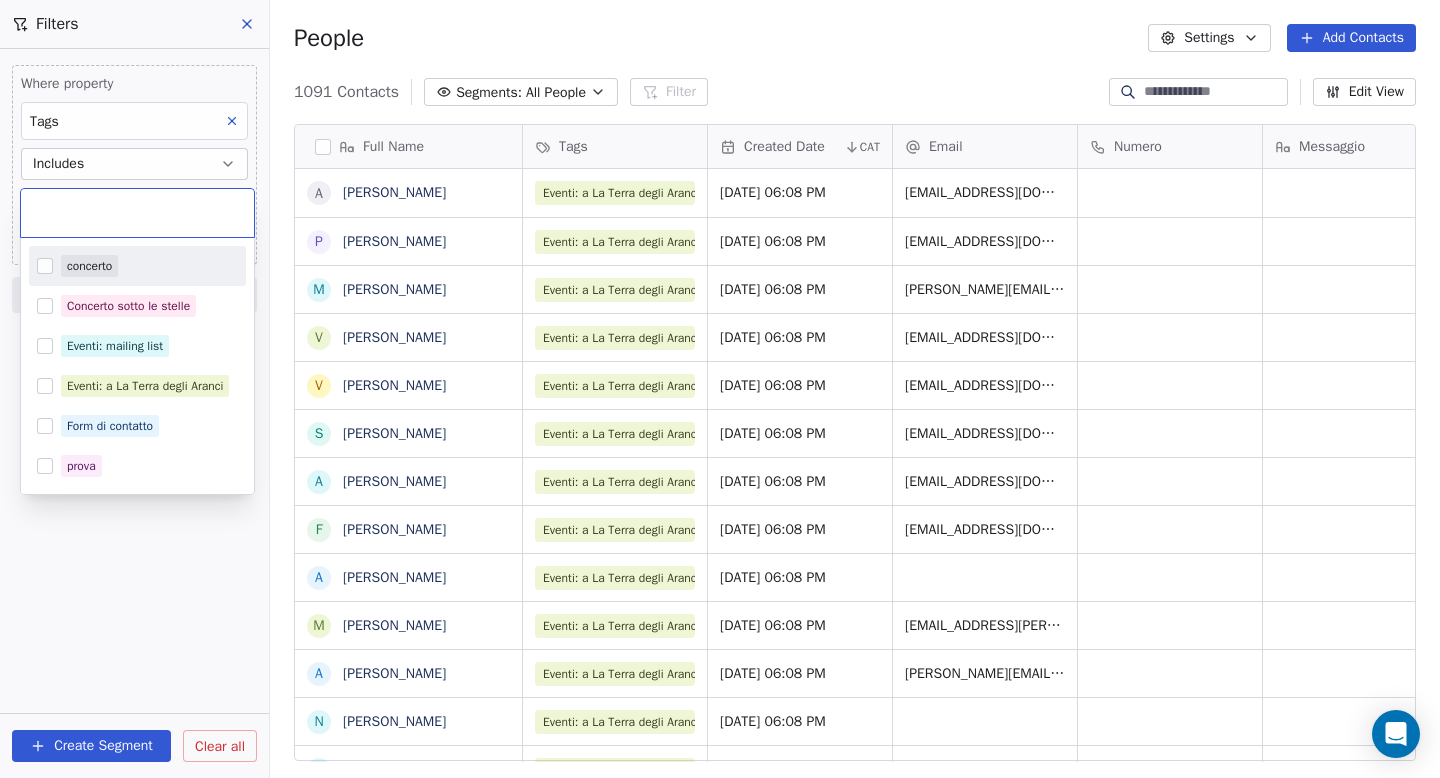 scroll, scrollTop: 16, scrollLeft: 16, axis: both 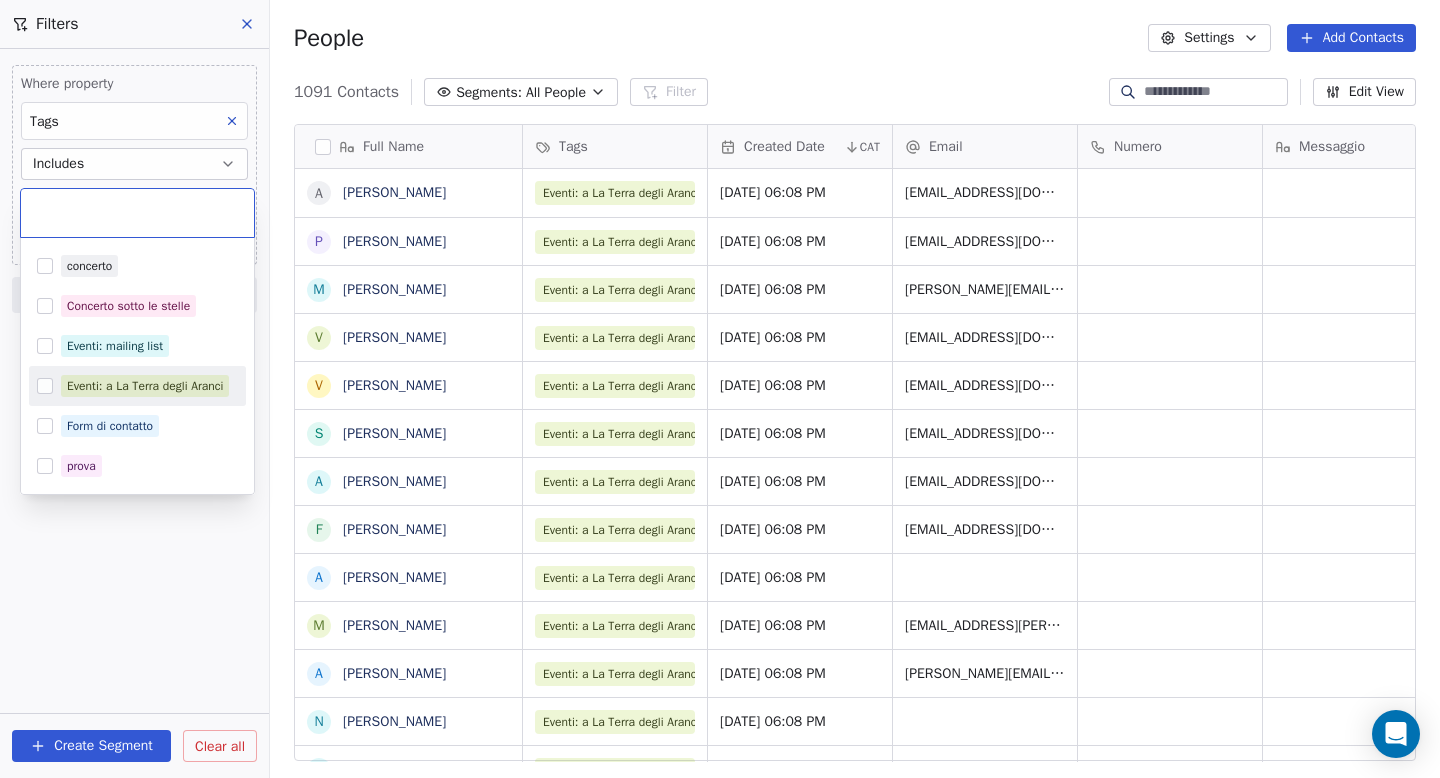 click on "Eventi: a La Terra degli Aranci" at bounding box center [145, 386] 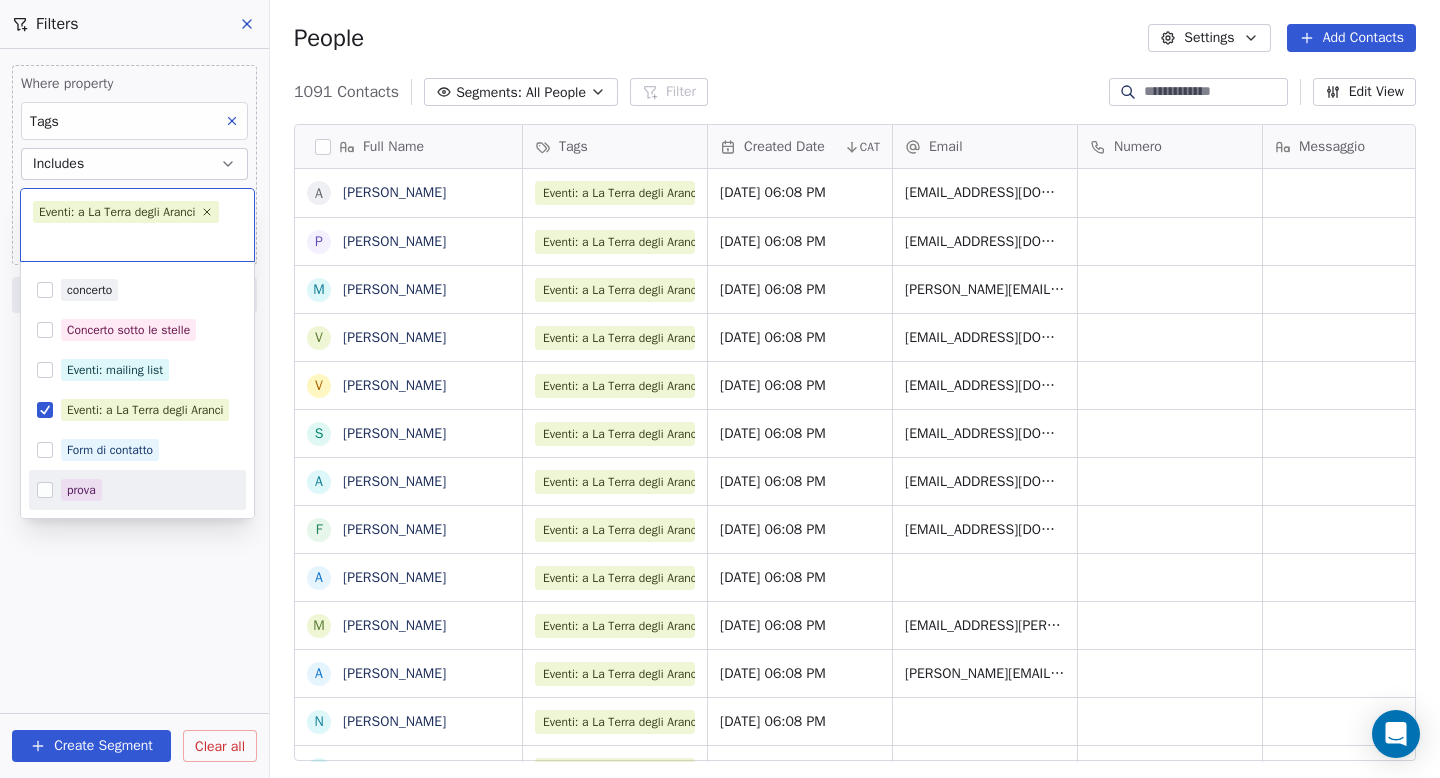 click on "La Terra degli Aranci Contacts People Marketing Workflows Campaigns Sales Sequences Soon Tools Apps AI Agents Help & Support Filters Where property   Tags   Includes Select  Tags Add filter to this group Add another filter  Create Segment Clear all People Settings  Add Contacts 1091 Contacts Segments: All People Filter  Edit View Tag Export Full Name A [PERSON_NAME] P [PERSON_NAME] M [PERSON_NAME] v [PERSON_NAME] V [PERSON_NAME] S [PERSON_NAME] a [PERSON_NAME] F [PERSON_NAME] A [PERSON_NAME] vivo M [PERSON_NAME] A [PERSON_NAME] N [PERSON_NAME] L [PERSON_NAME] P [PERSON_NAME] V [PERSON_NAME] D [PERSON_NAME] A [PERSON_NAME] l [PERSON_NAME] M [PERSON_NAME] [PERSON_NAME] D [PERSON_NAME] M [PERSON_NAME] R [PERSON_NAME] F [PERSON_NAME] M [PERSON_NAME] A [PERSON_NAME] R [PERSON_NAME] G [PERSON_NAME] F [PERSON_NAME] F [PERSON_NAME] V [PERSON_NAME] F [PERSON_NAME] s [PERSON_NAME][EMAIL_ADDRESS][DOMAIN_NAME] Tags Created Date CAT Email Numero Messaggio" at bounding box center [720, 389] 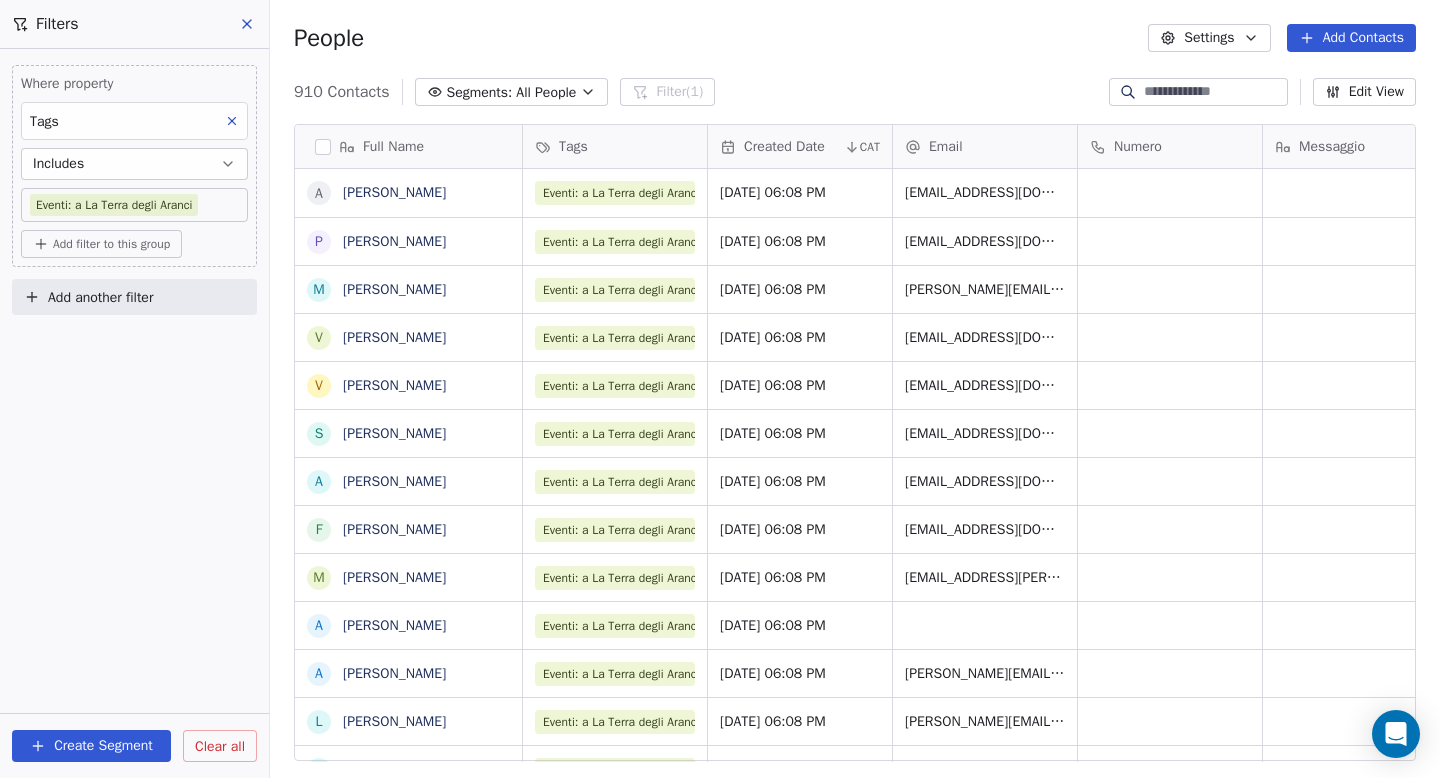click on "Add another filter" at bounding box center [100, 297] 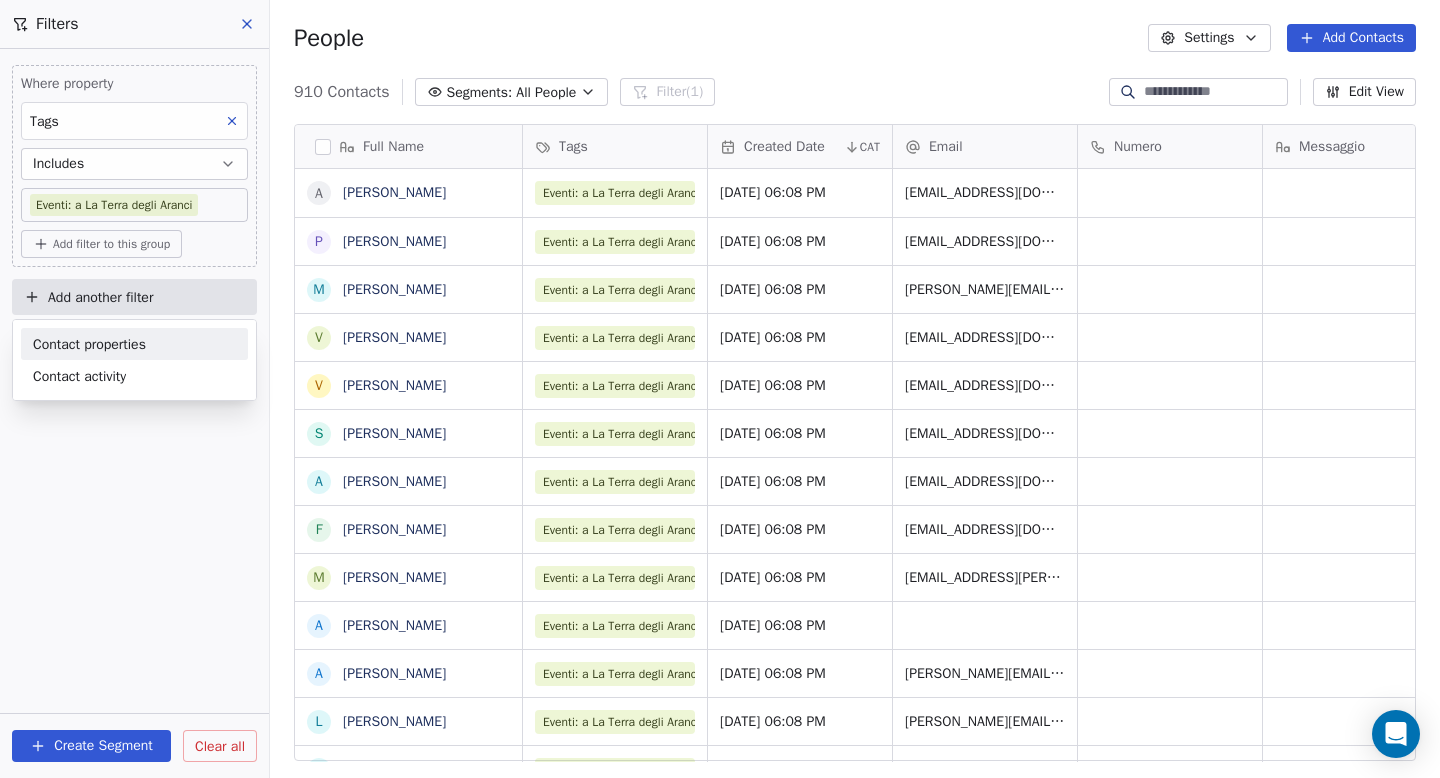 click on "Contact properties" at bounding box center (89, 344) 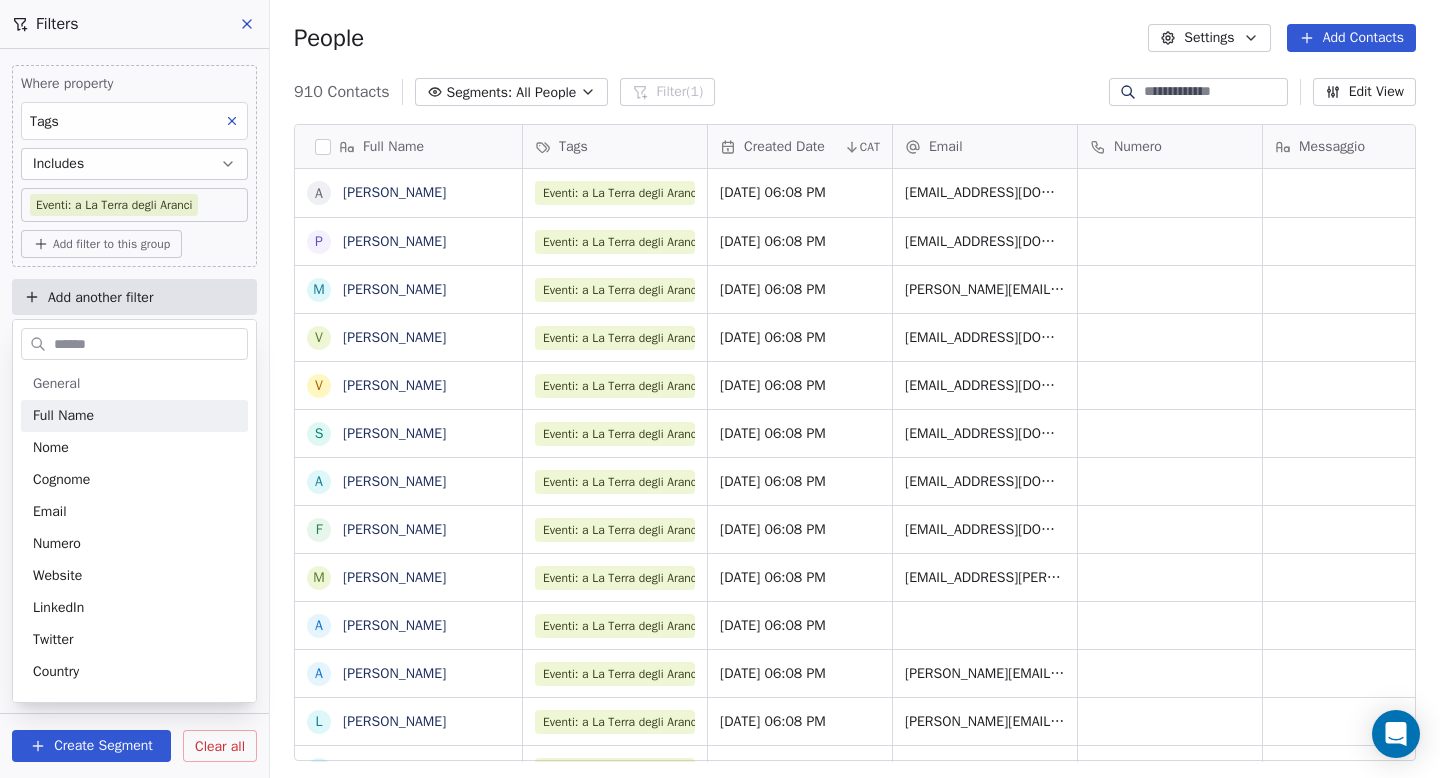 click at bounding box center (148, 344) 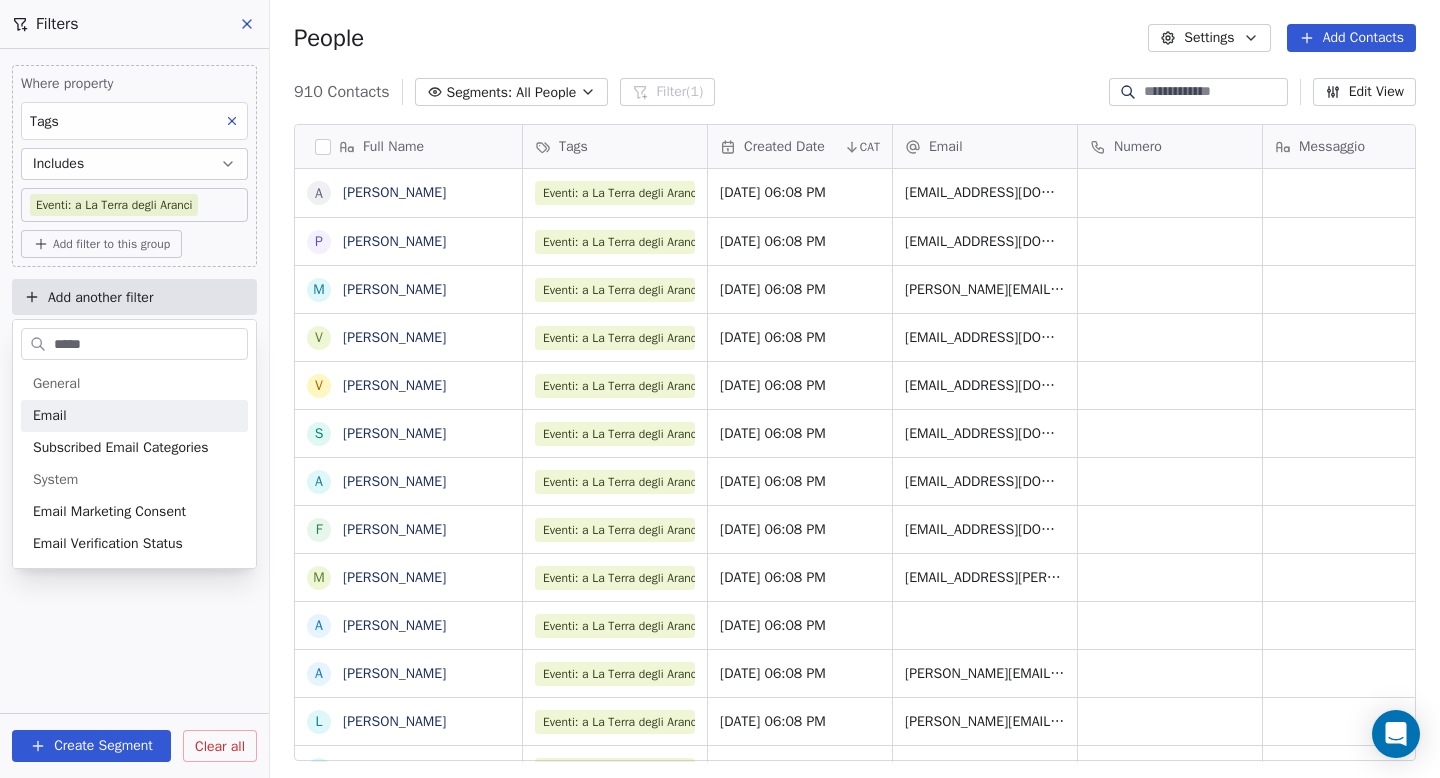 type on "*****" 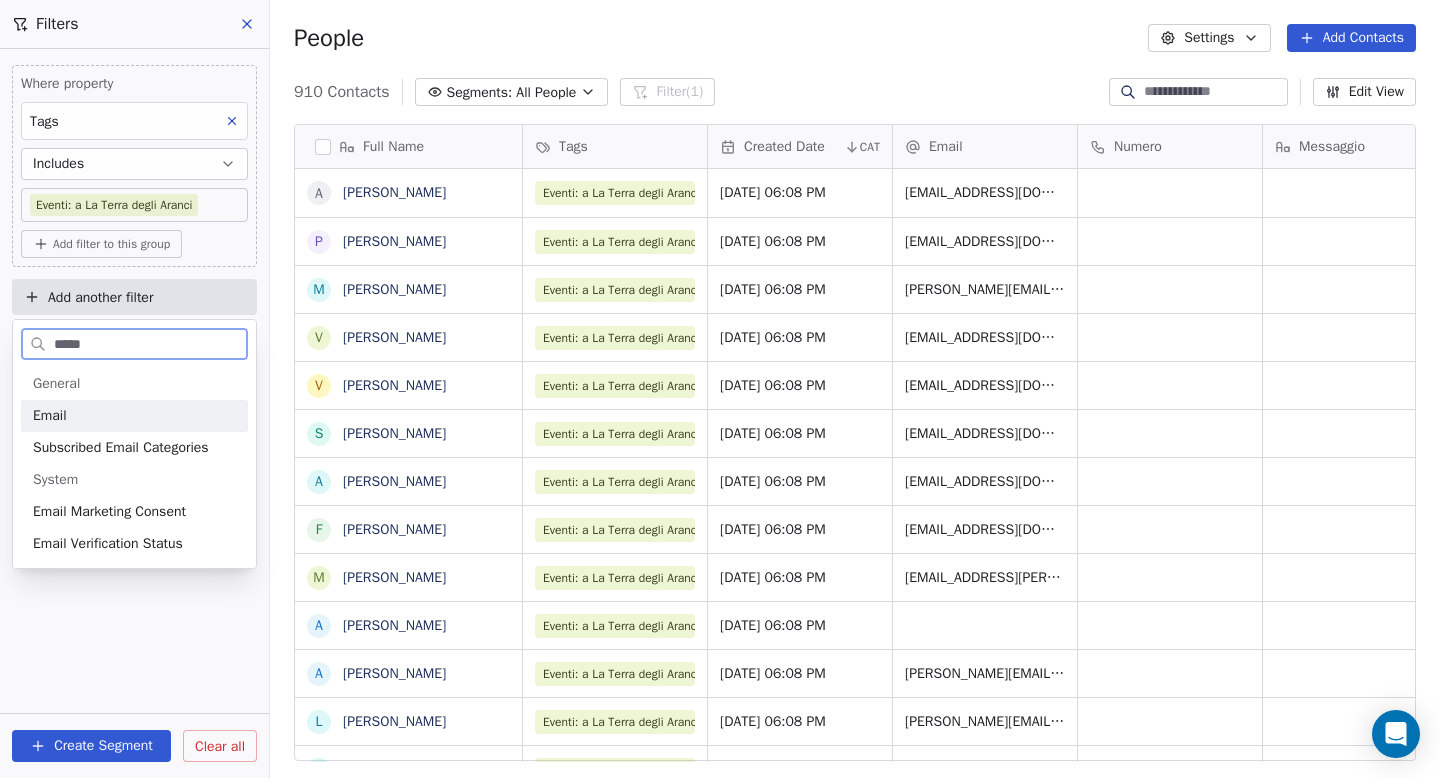 click on "Email" at bounding box center (50, 416) 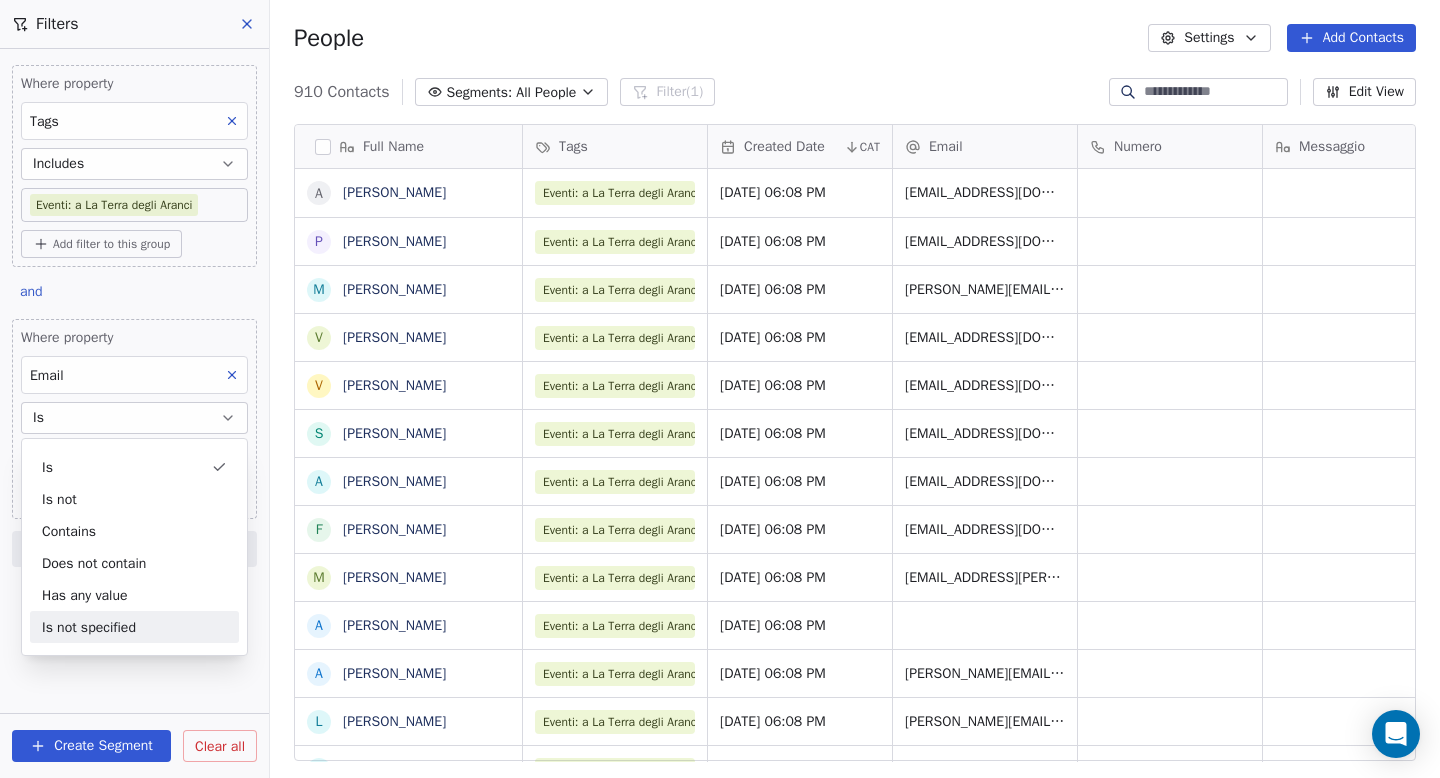 click on "Where property   Tags   Includes Eventi: a La Terra degli Aranci Add filter to this group and Where property   Email   Is Add filter to this group Add another filter  Create Segment Clear all" at bounding box center (134, 413) 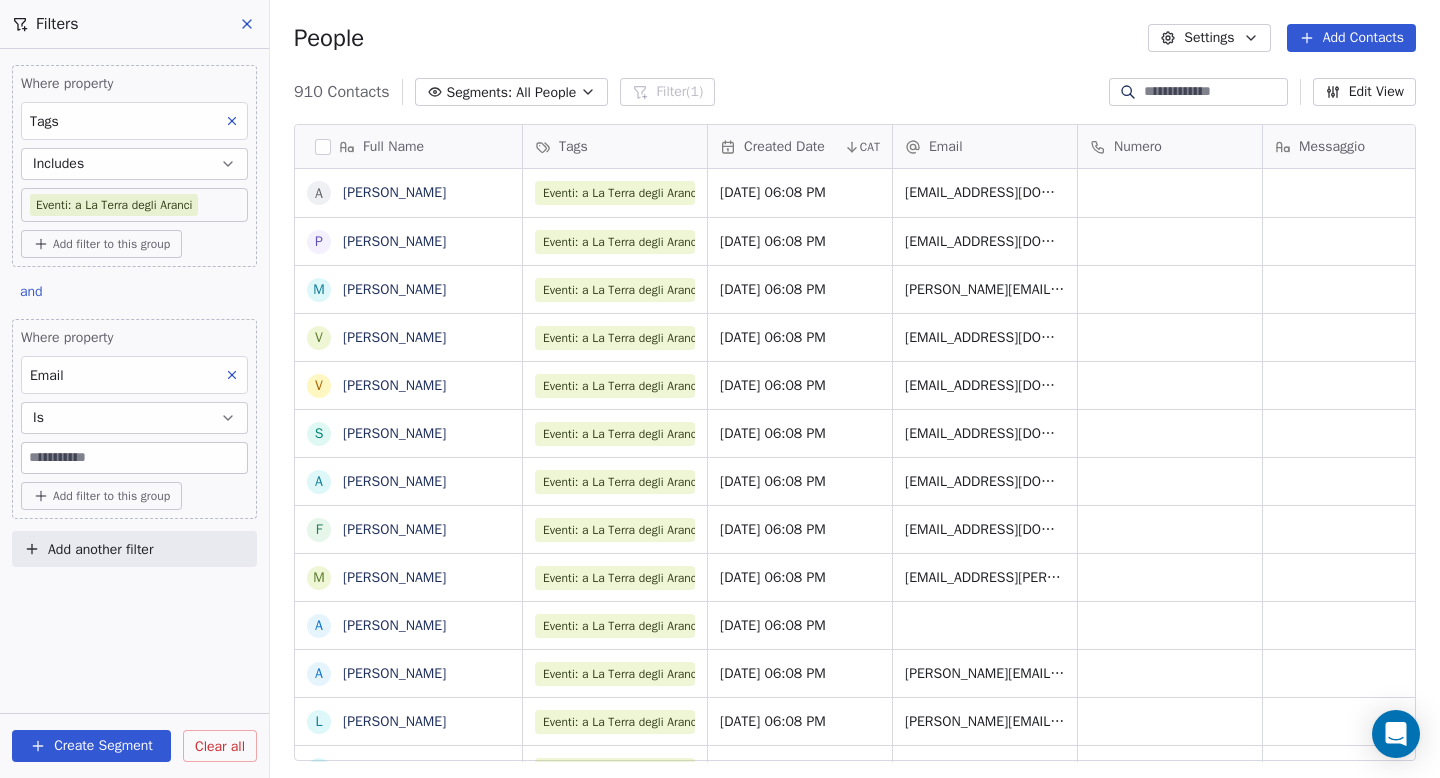 click at bounding box center [134, 458] 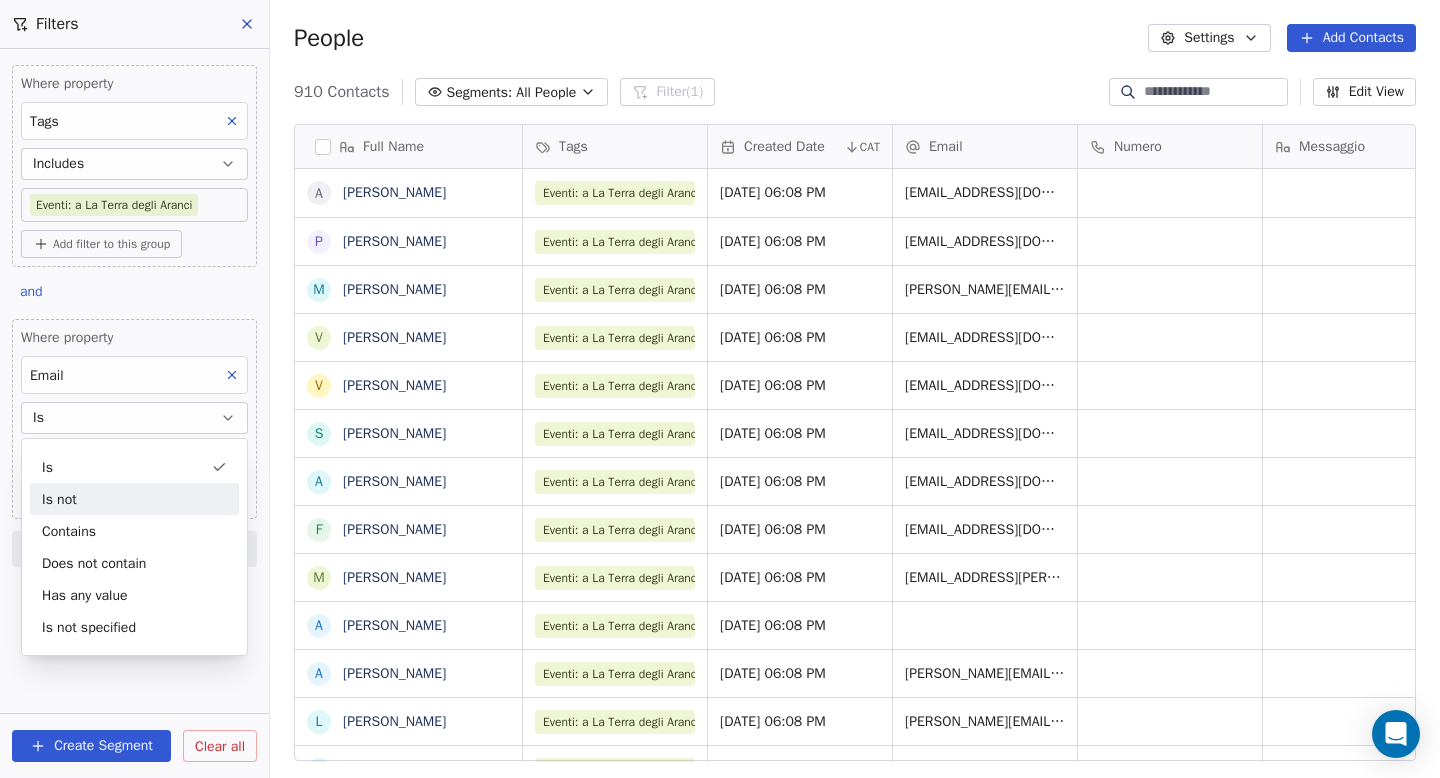 click on "Is not" at bounding box center (134, 499) 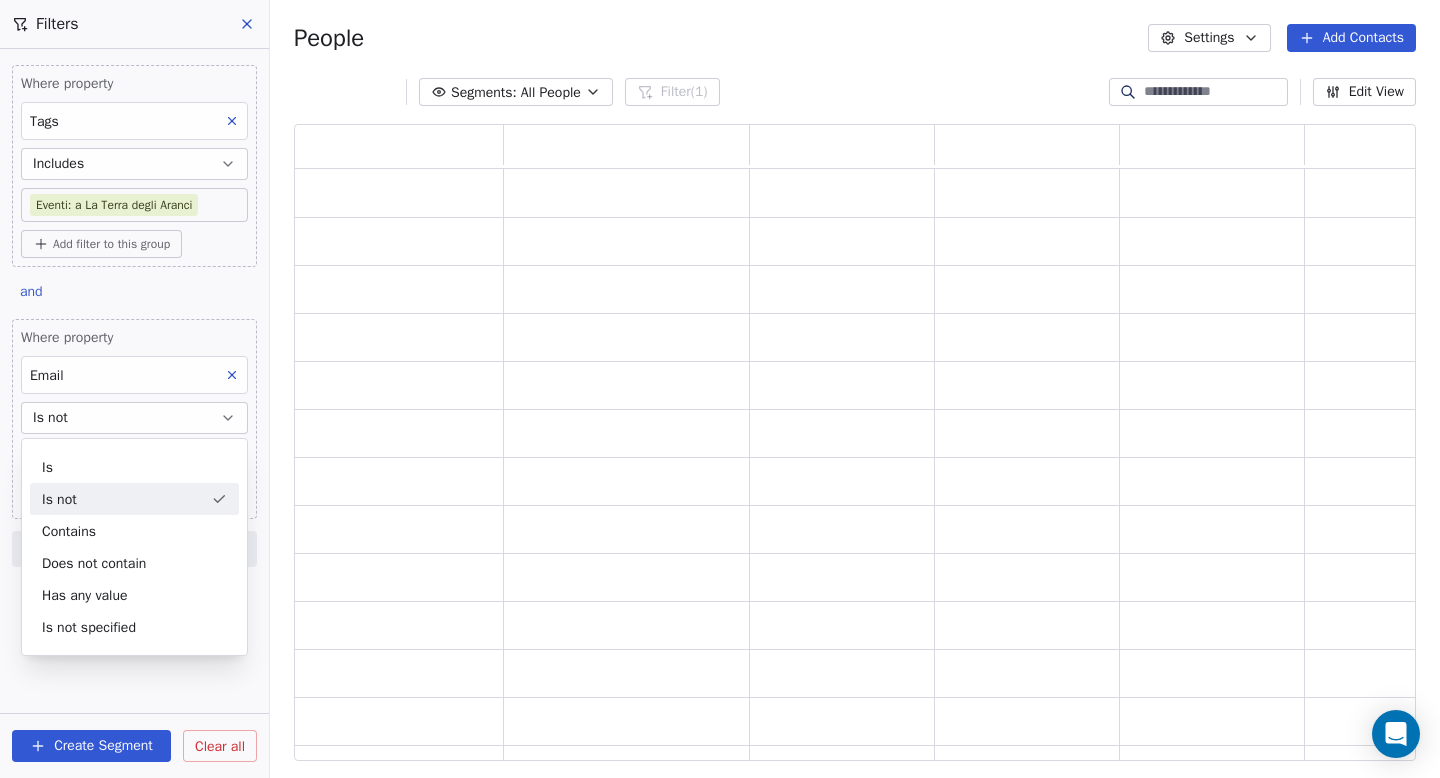scroll, scrollTop: 16, scrollLeft: 16, axis: both 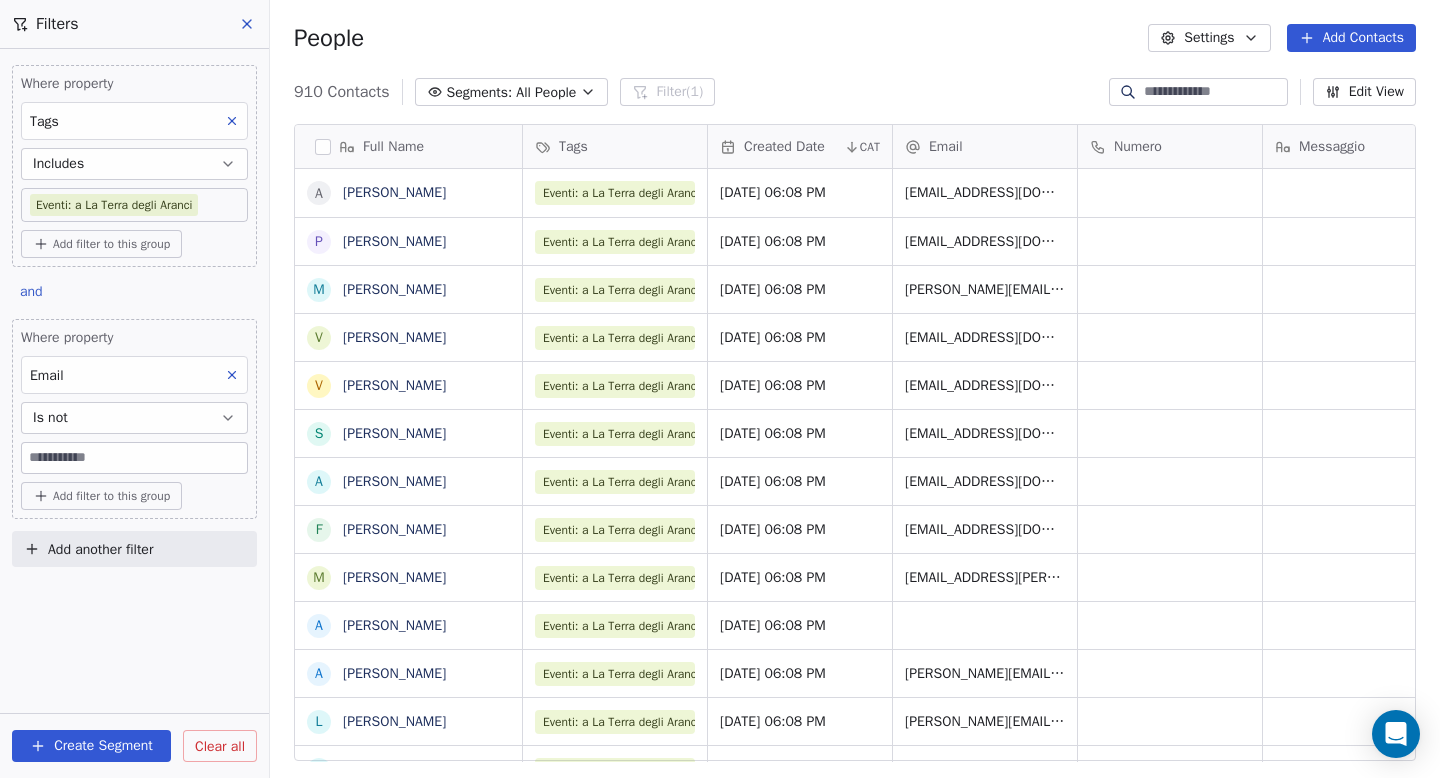 click on "Is not" at bounding box center (134, 418) 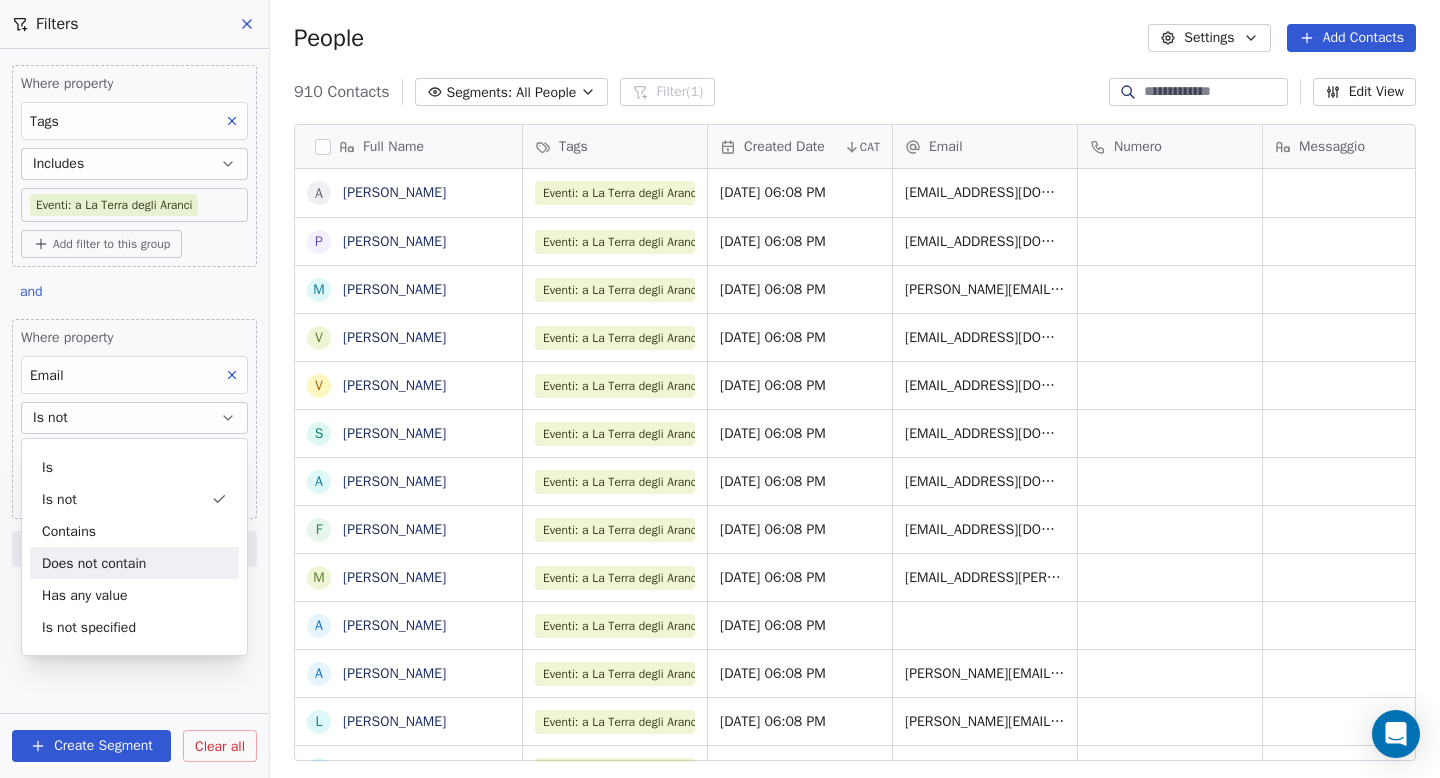 click on "Does not contain" at bounding box center [134, 563] 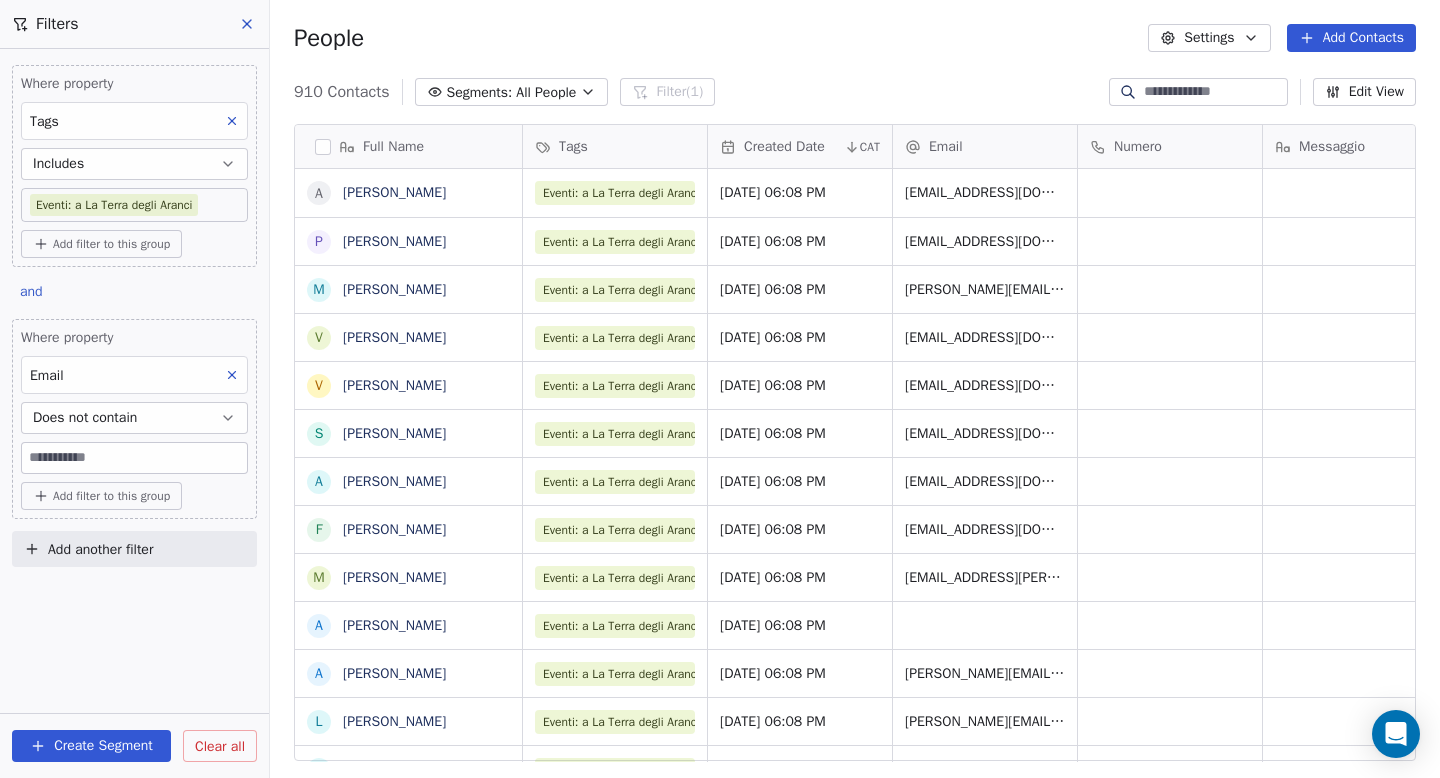 click on "Does not contain" at bounding box center (85, 418) 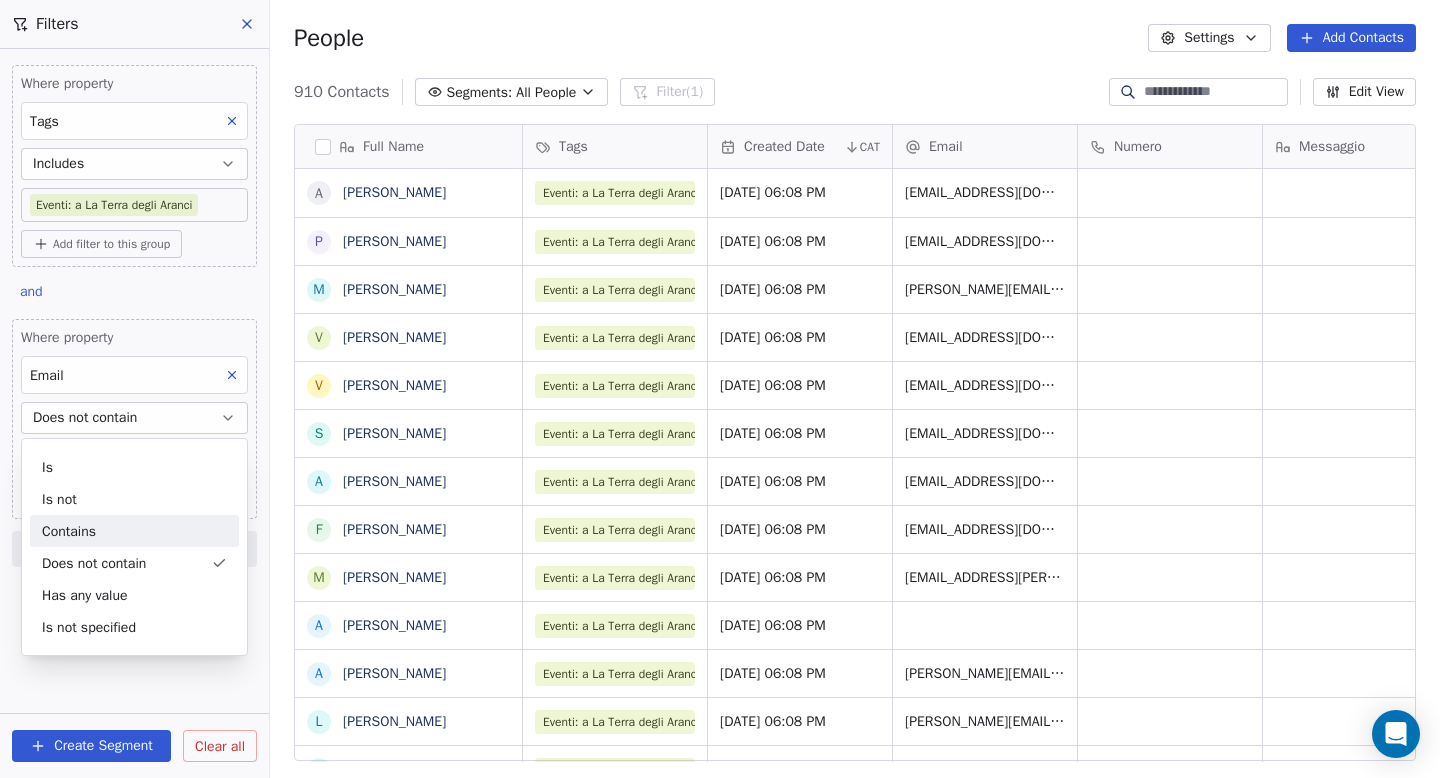 click on "Contains" at bounding box center (134, 531) 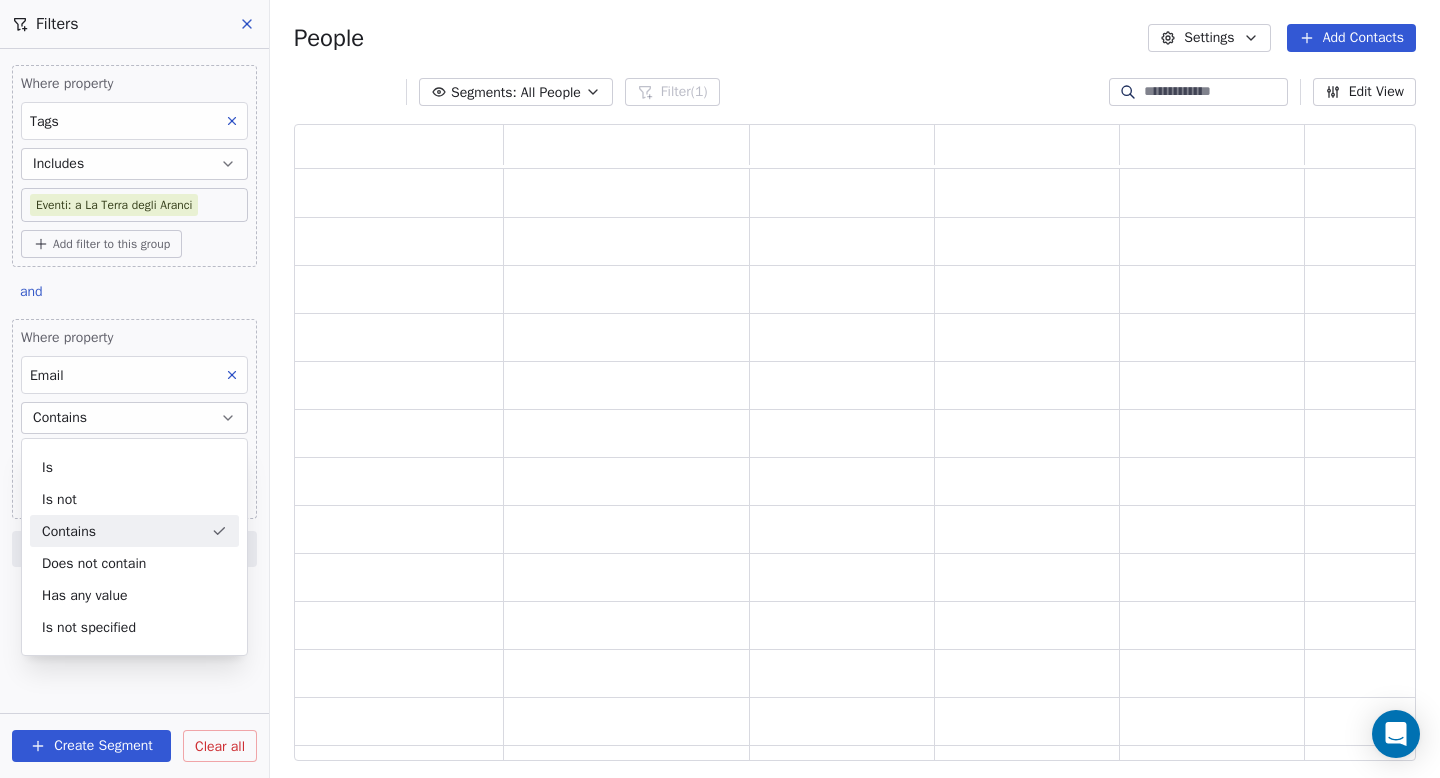 scroll, scrollTop: 16, scrollLeft: 16, axis: both 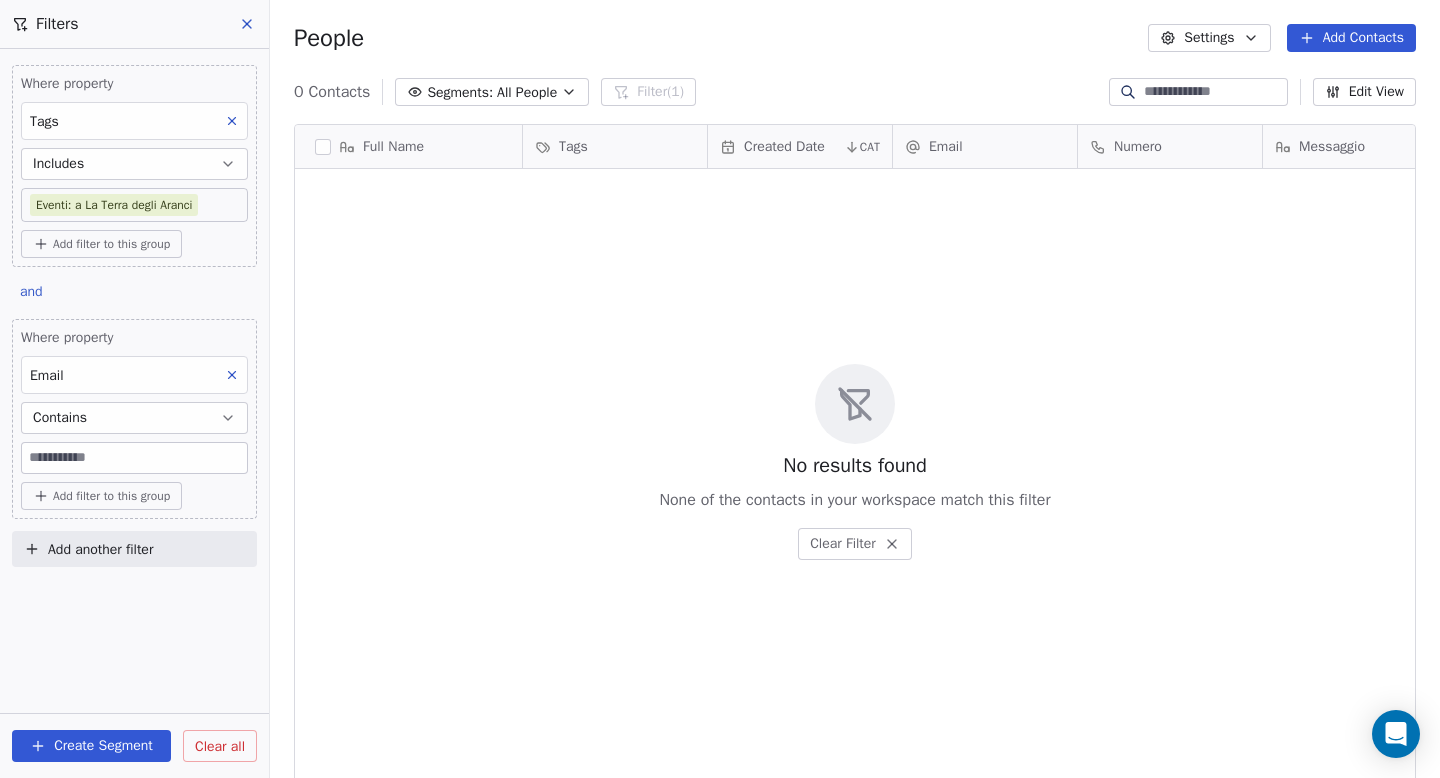 click at bounding box center [134, 458] 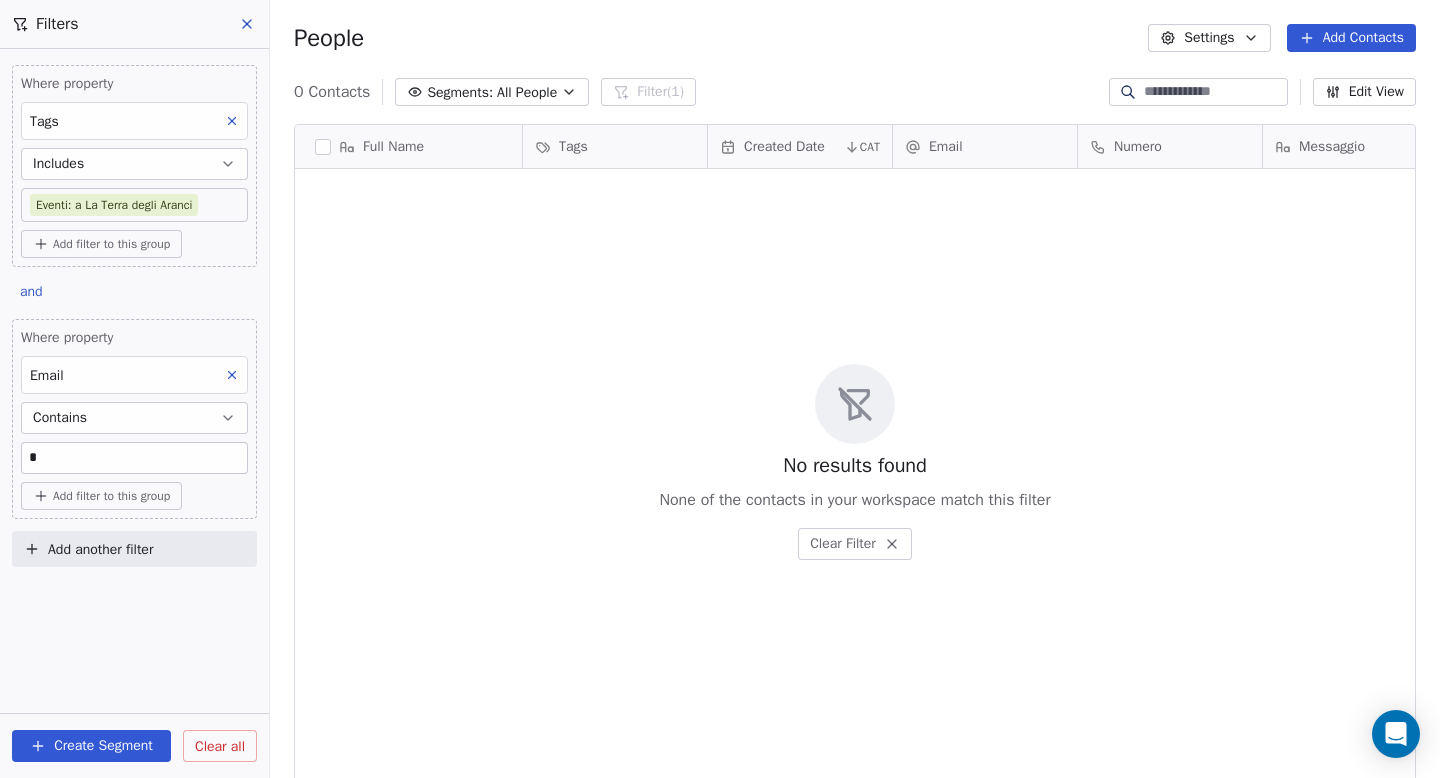 type on "*" 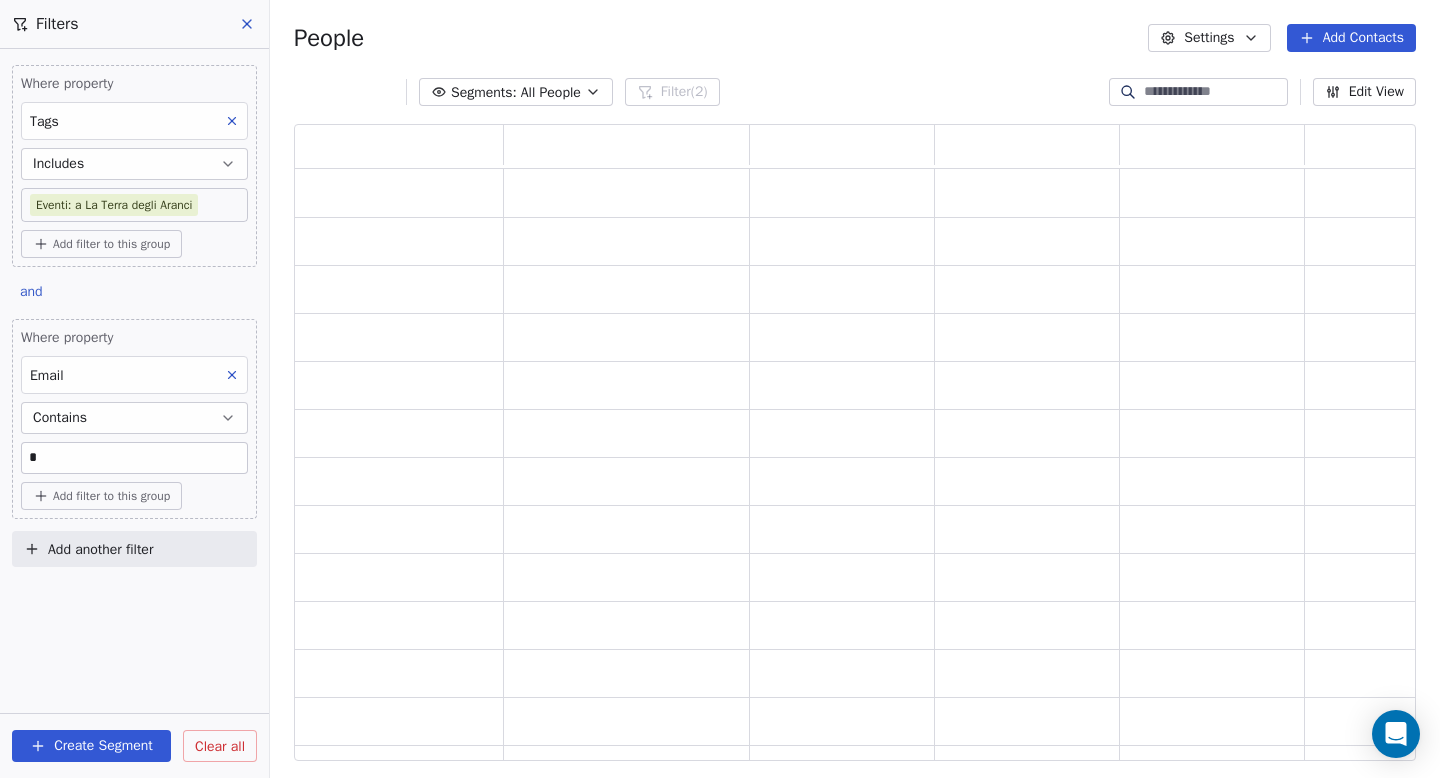 click on "Where property   Tags   Includes Eventi: a La Terra degli Aranci Add filter to this group and Where property   Email   Contains * Add filter to this group Add another filter  Create Segment Clear all" at bounding box center [134, 413] 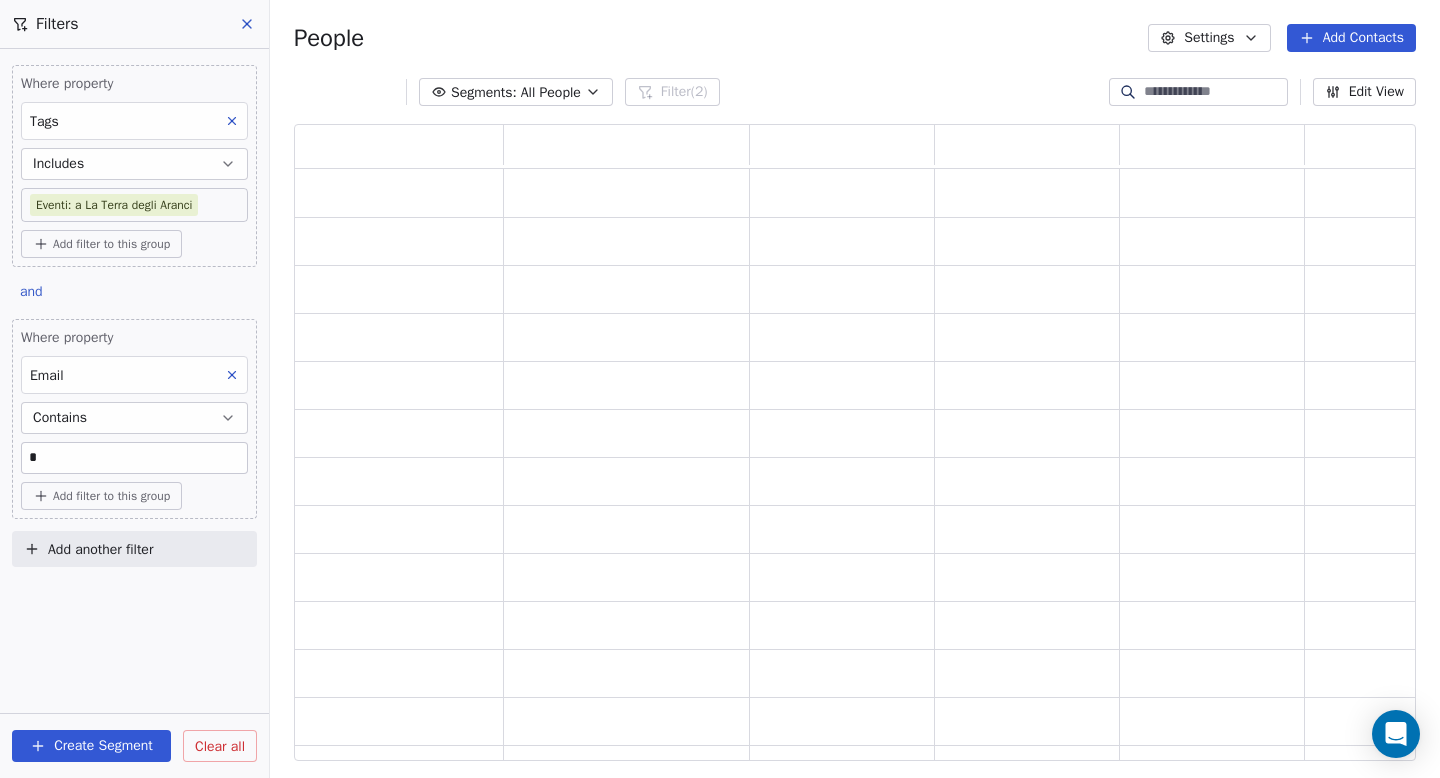 scroll, scrollTop: 16, scrollLeft: 16, axis: both 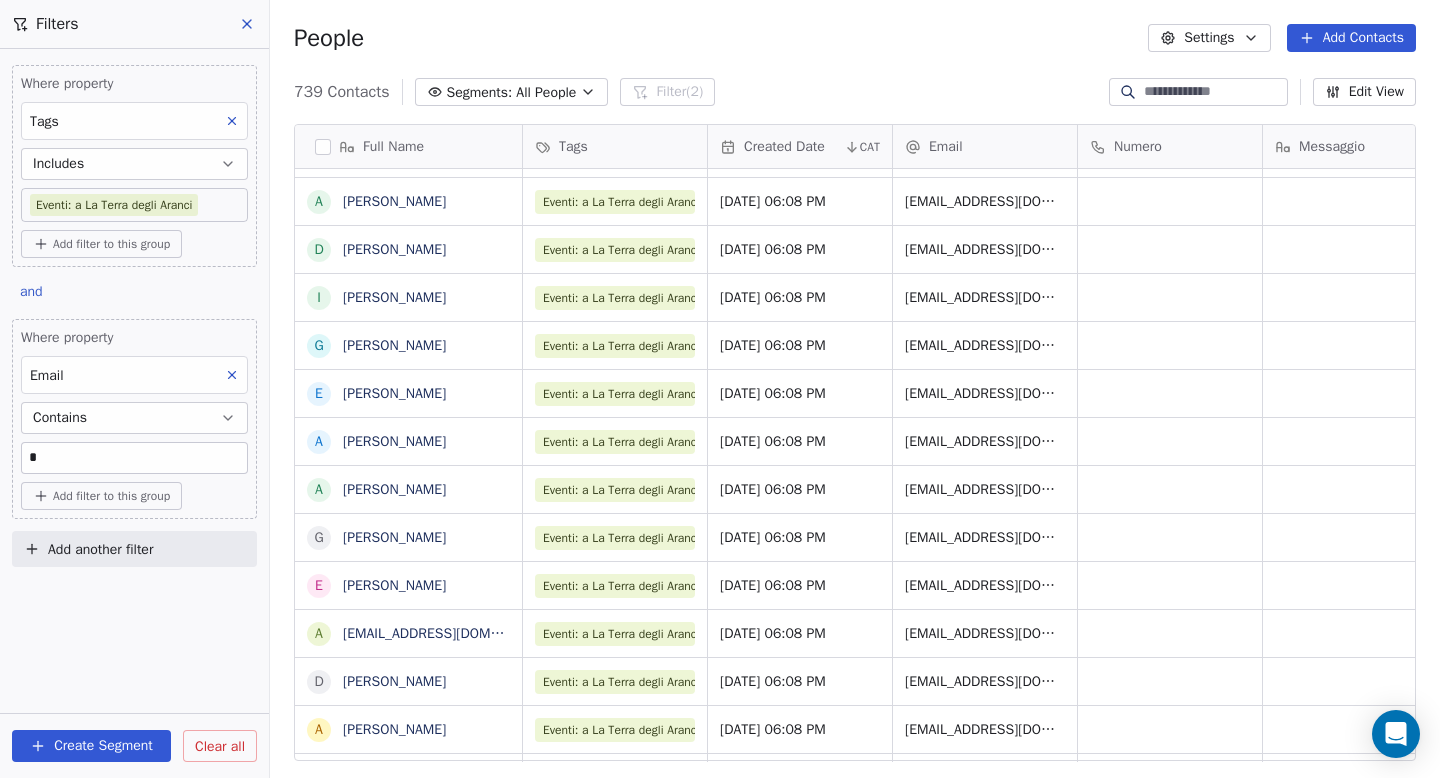 click on "Create Segment" at bounding box center (91, 746) 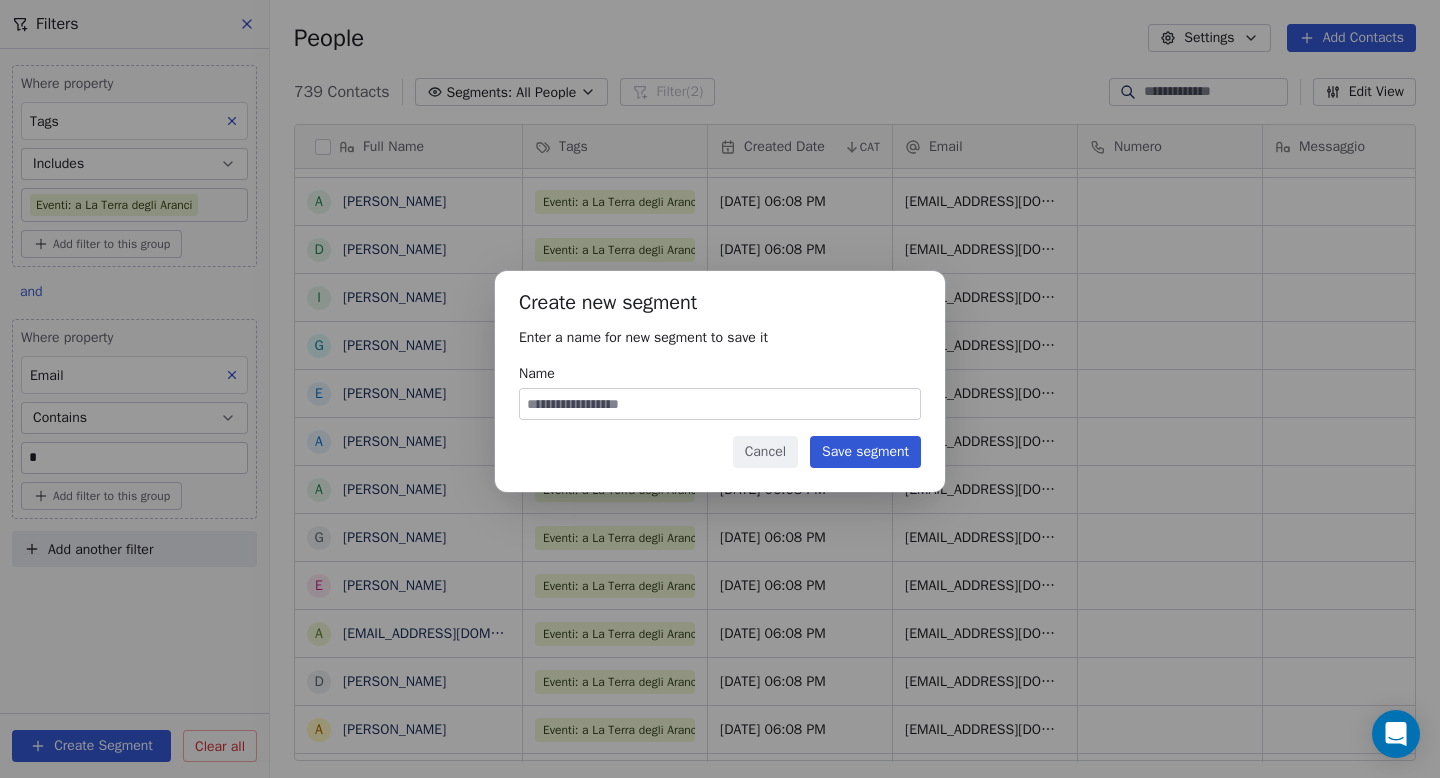 click on "Name" at bounding box center (720, 404) 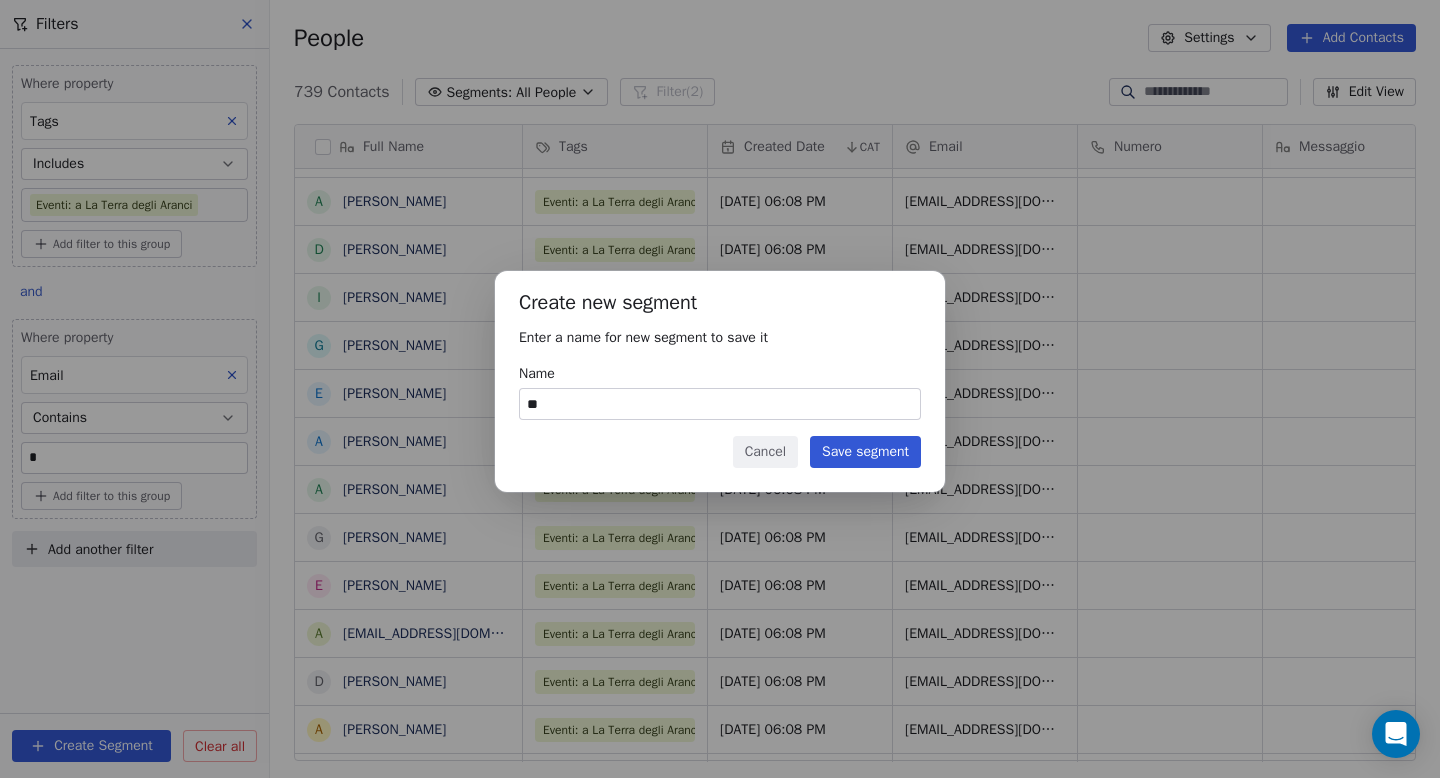 type on "*" 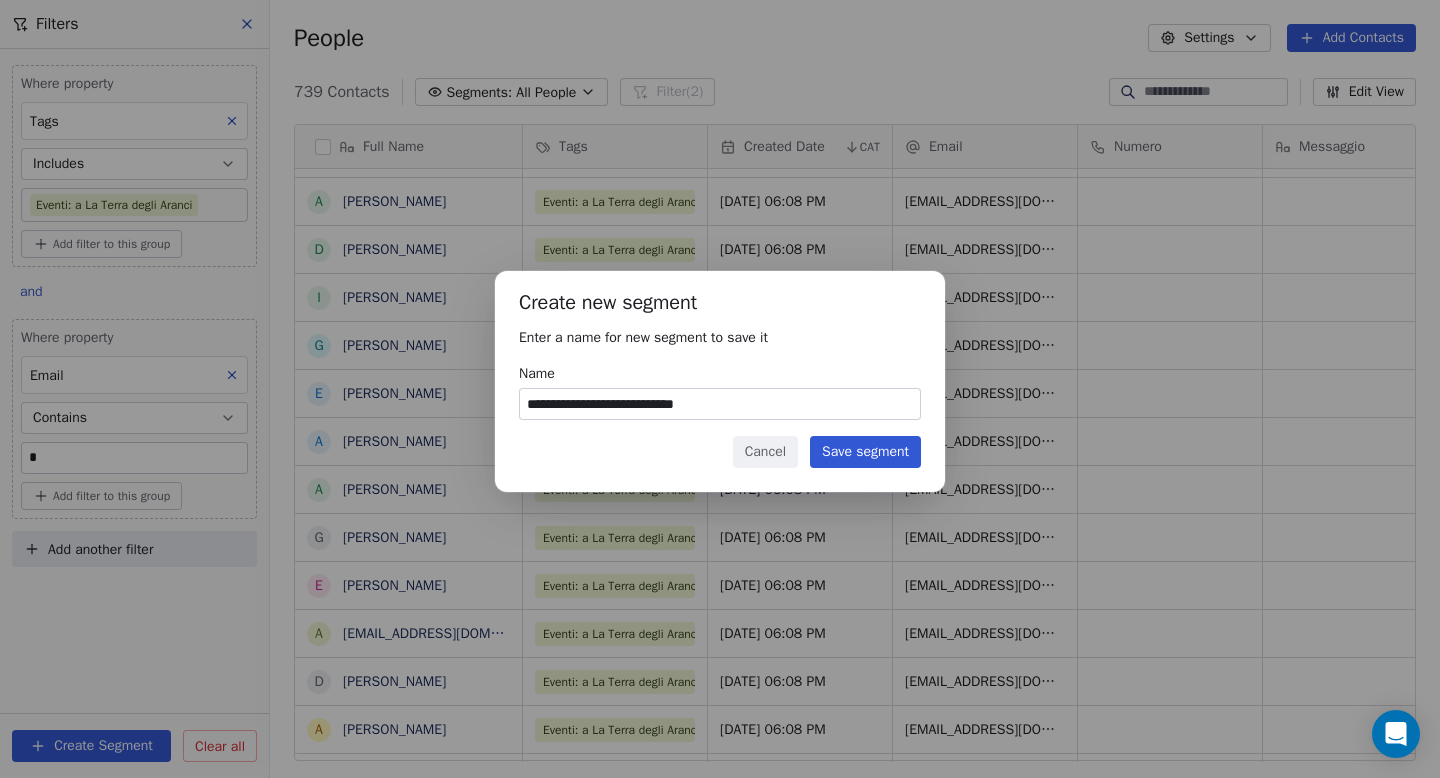 type on "**********" 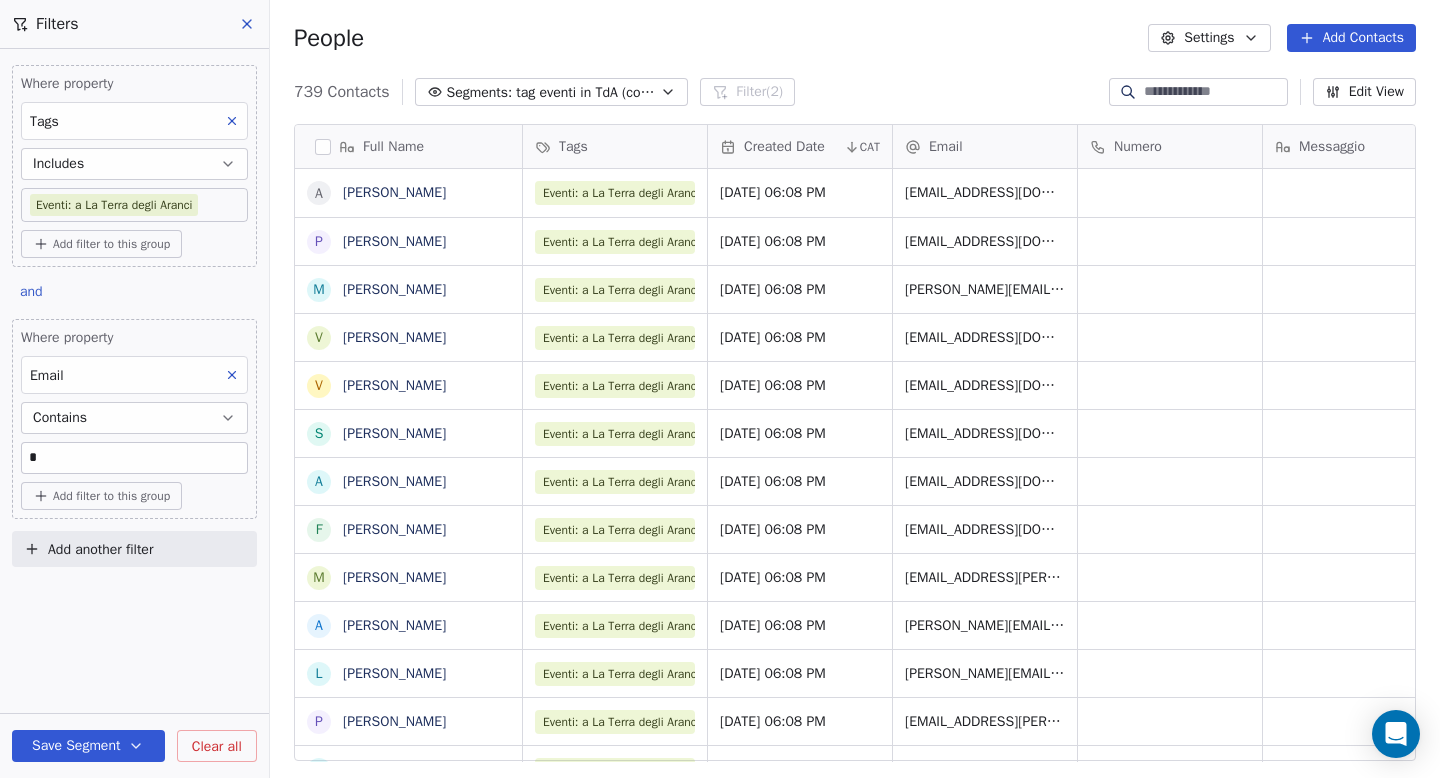 click 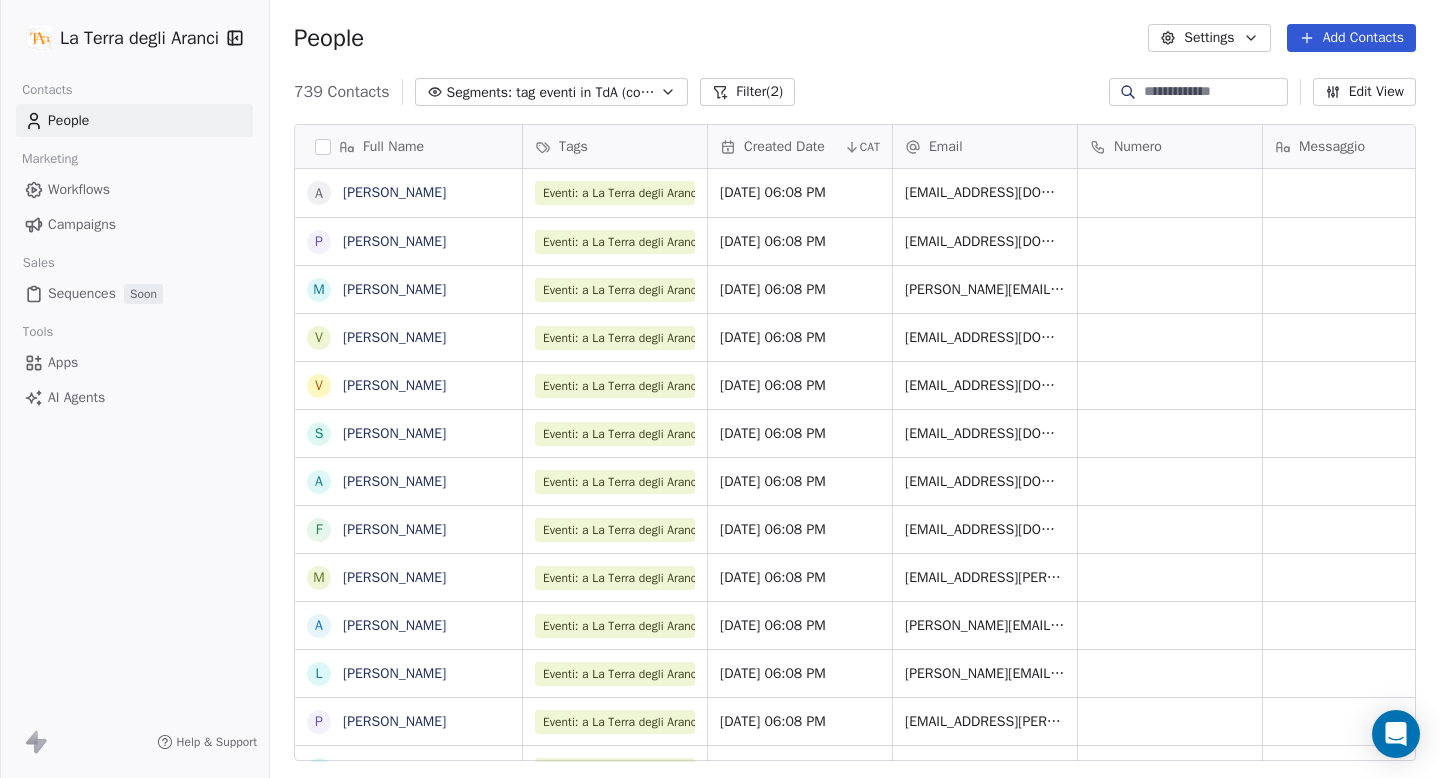click on "Campaigns" at bounding box center (82, 224) 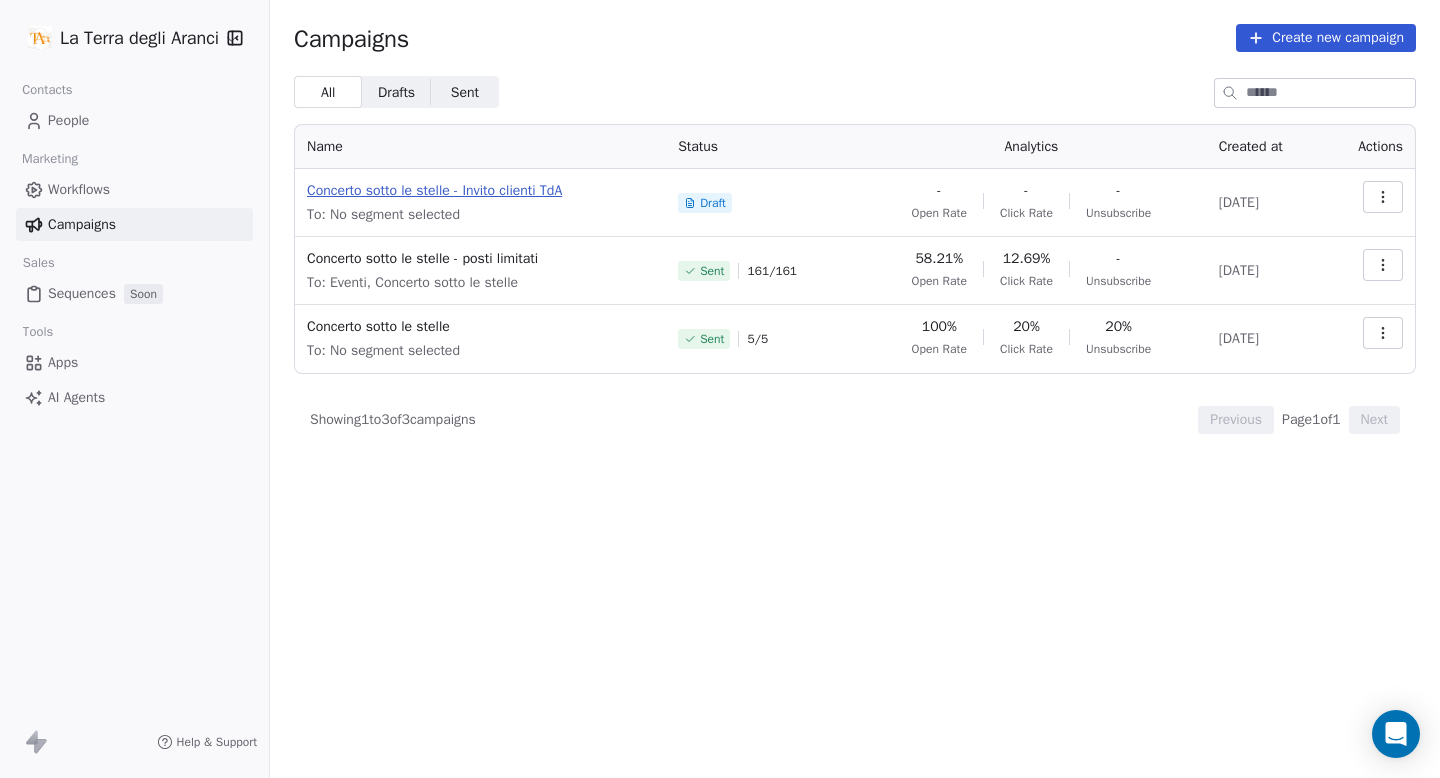 click on "Concerto sotto le stelle - Invito clienti TdA" at bounding box center (480, 191) 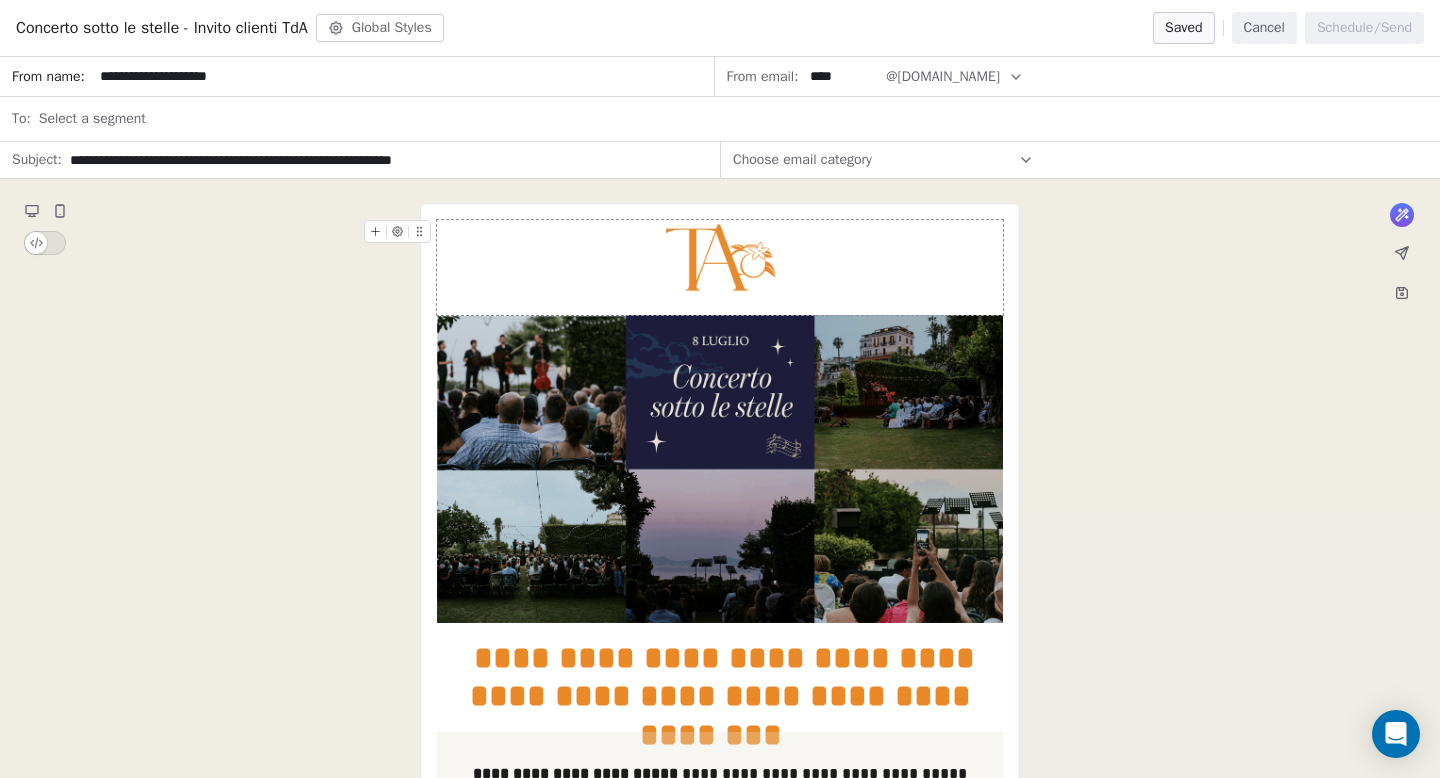 click on "Select a segment" at bounding box center (733, 119) 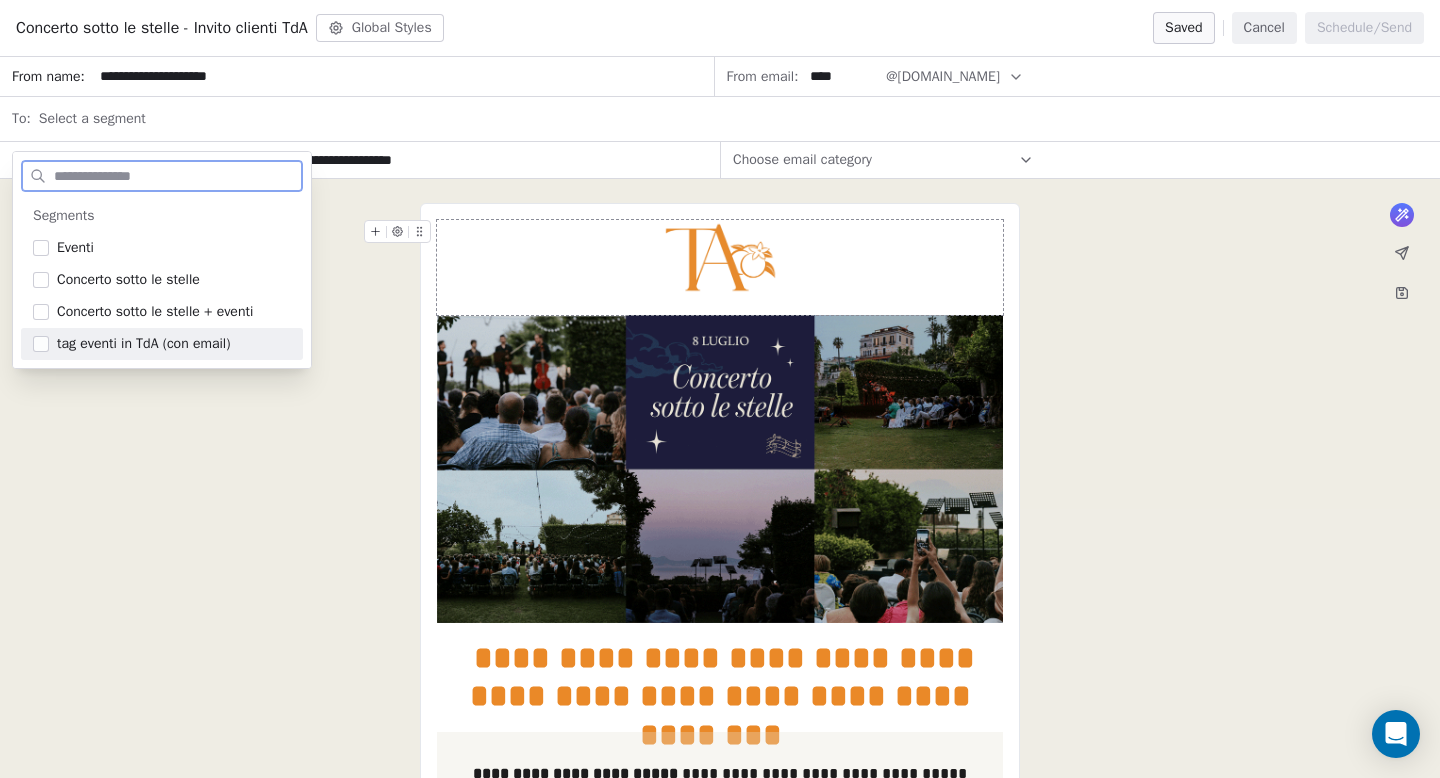 click on "tag eventi in TdA (con email)" at bounding box center [143, 344] 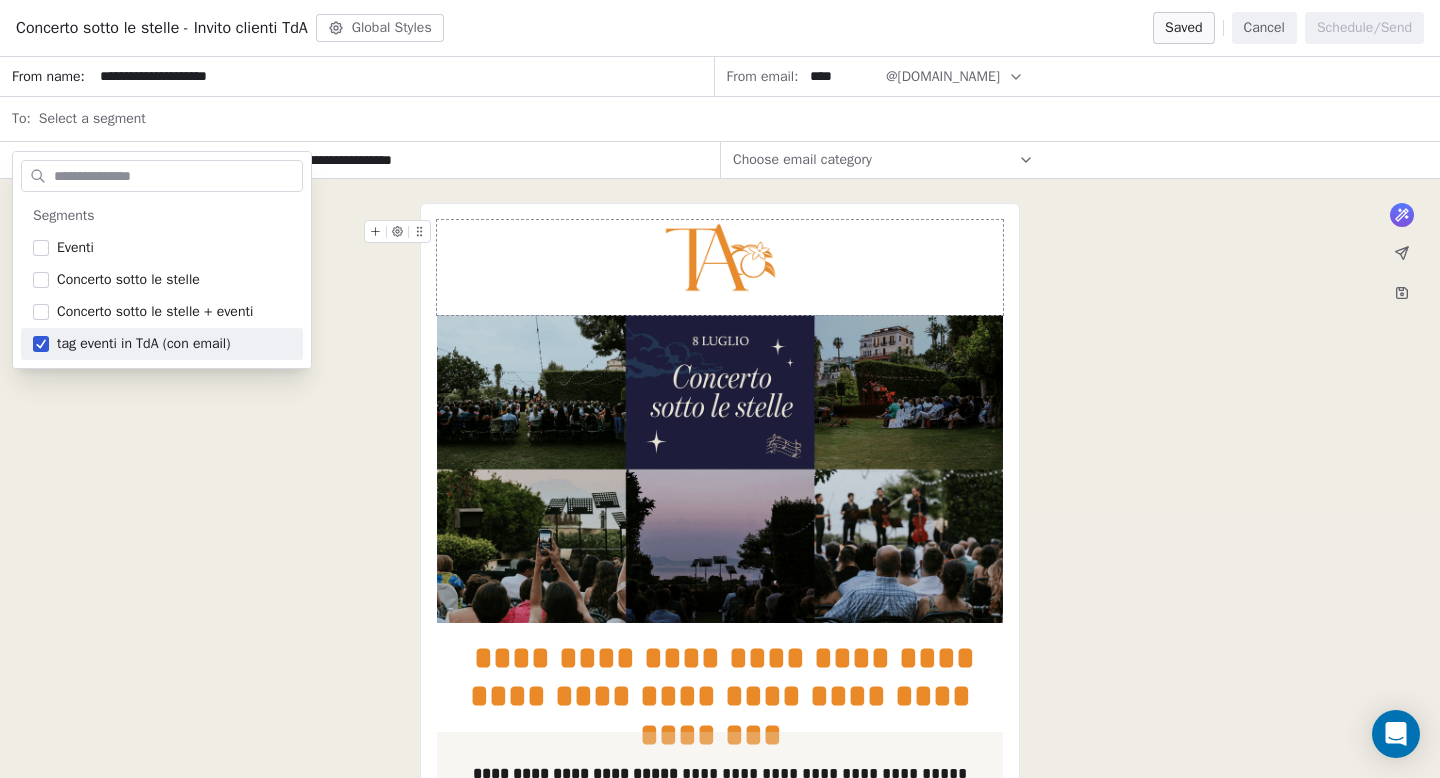 click on "**********" at bounding box center (720, 817) 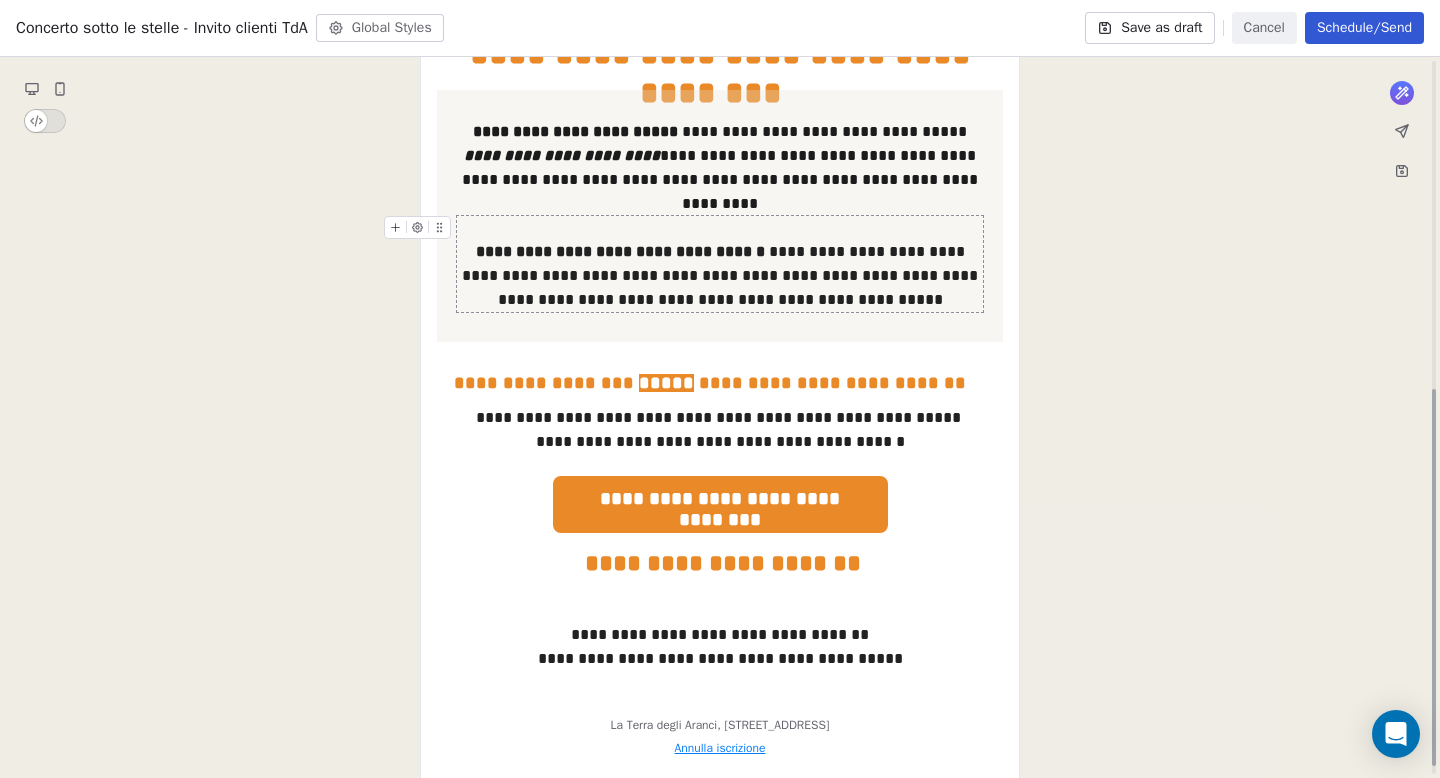 scroll, scrollTop: 643, scrollLeft: 0, axis: vertical 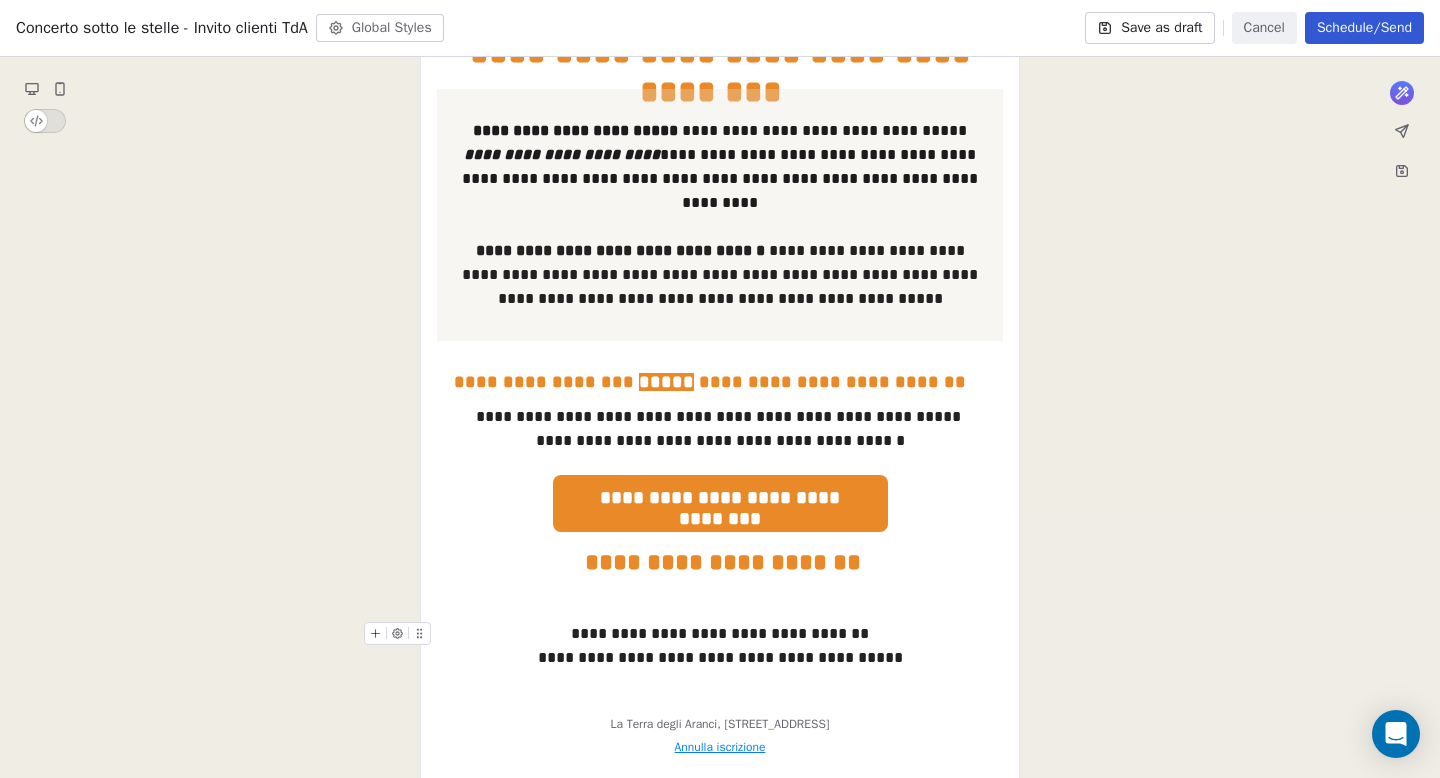 click on "**********" at bounding box center (720, 646) 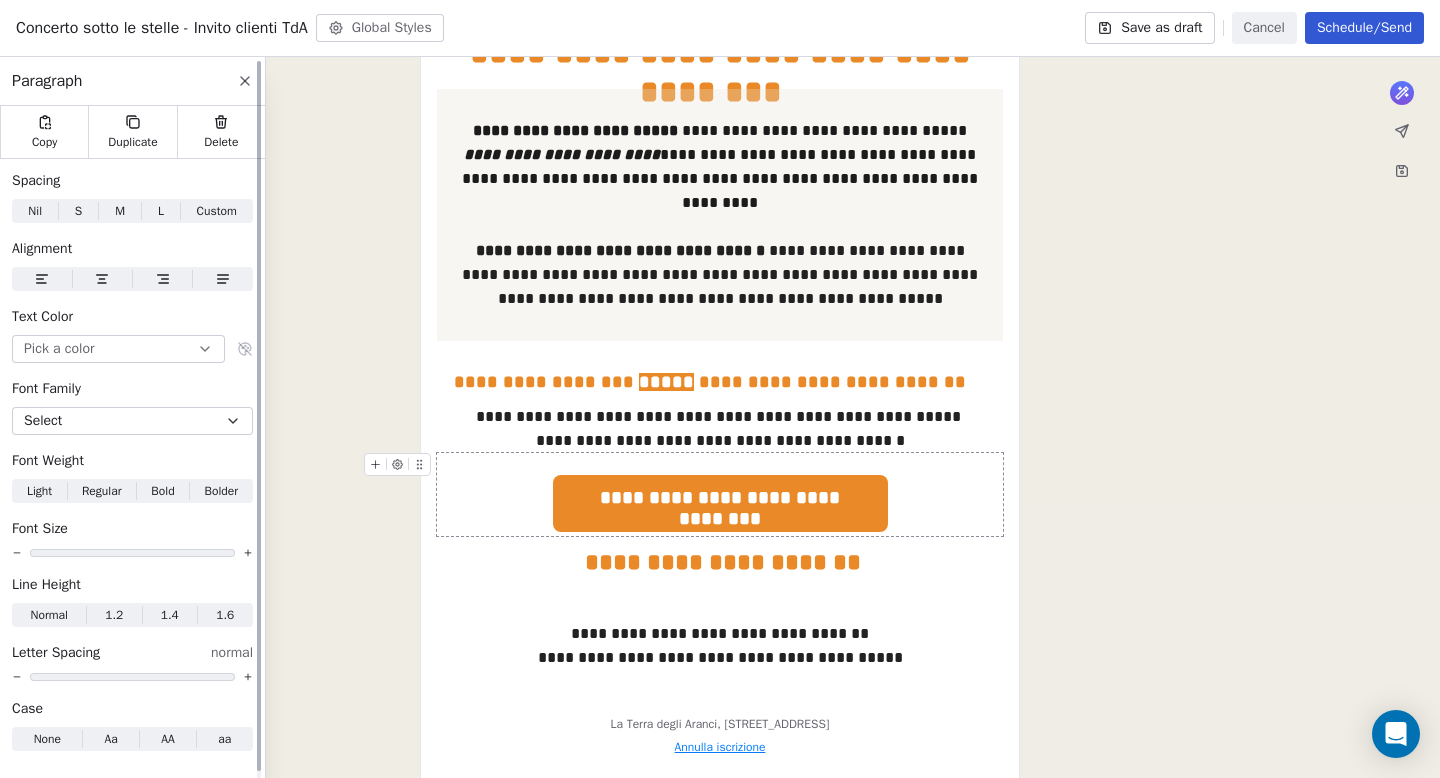 click on "Custom" at bounding box center [217, 211] 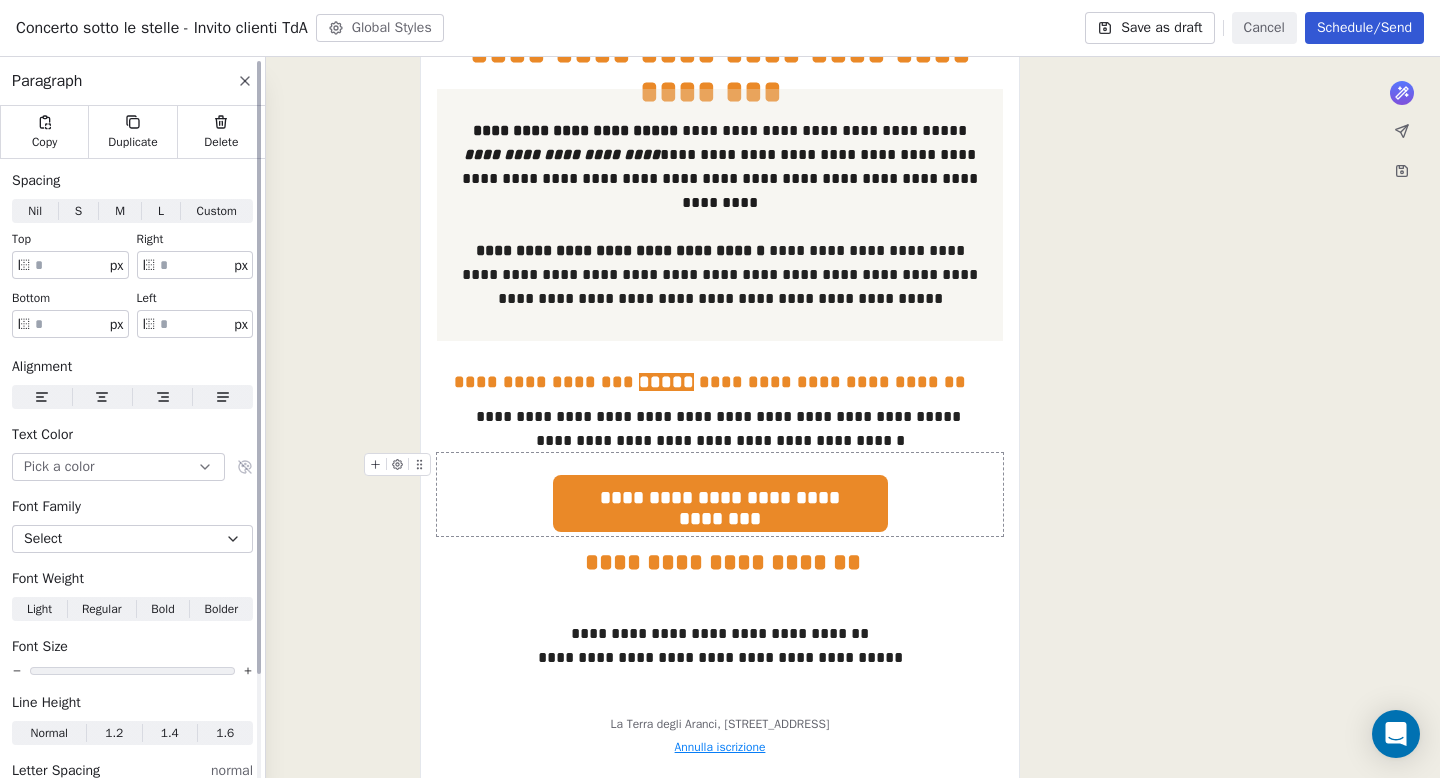 click at bounding box center [195, 324] 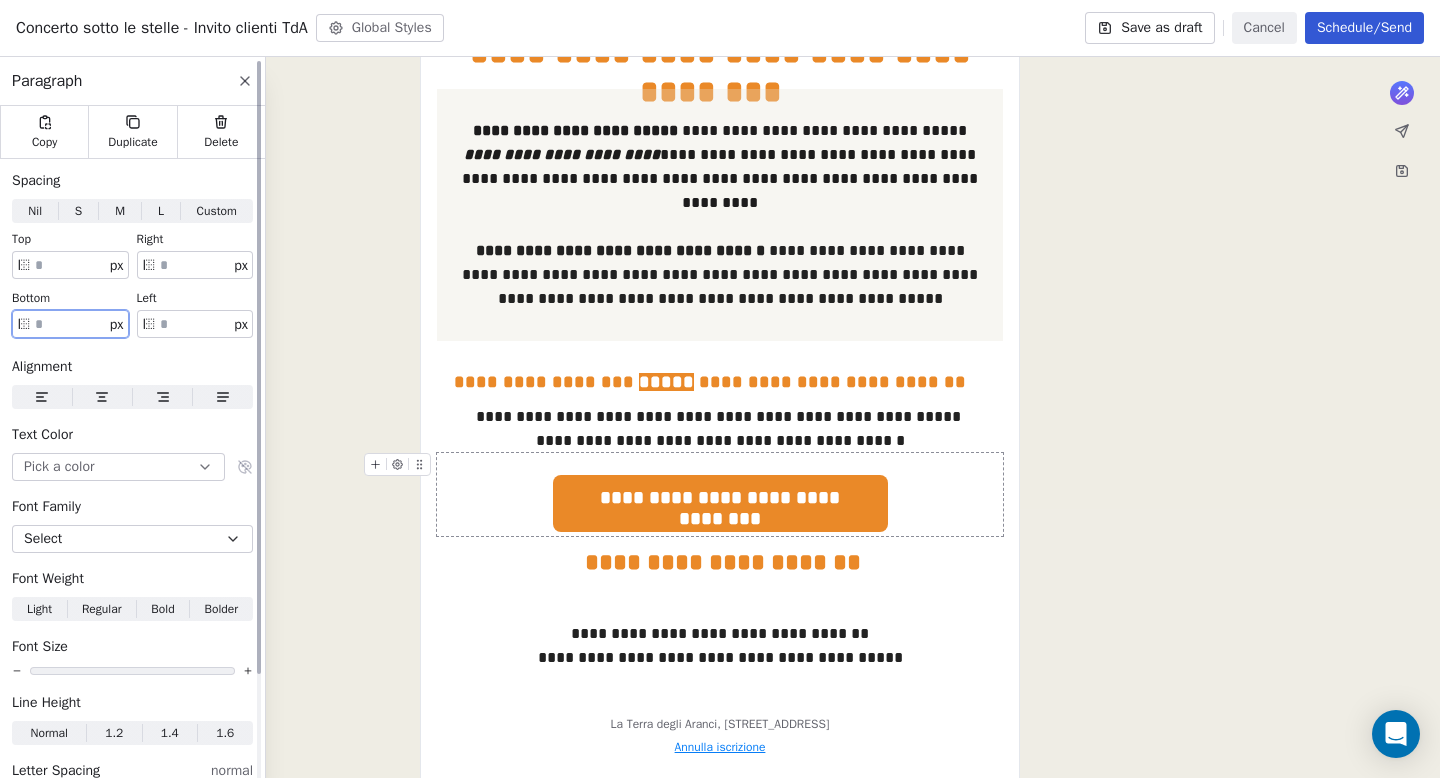 click at bounding box center [70, 324] 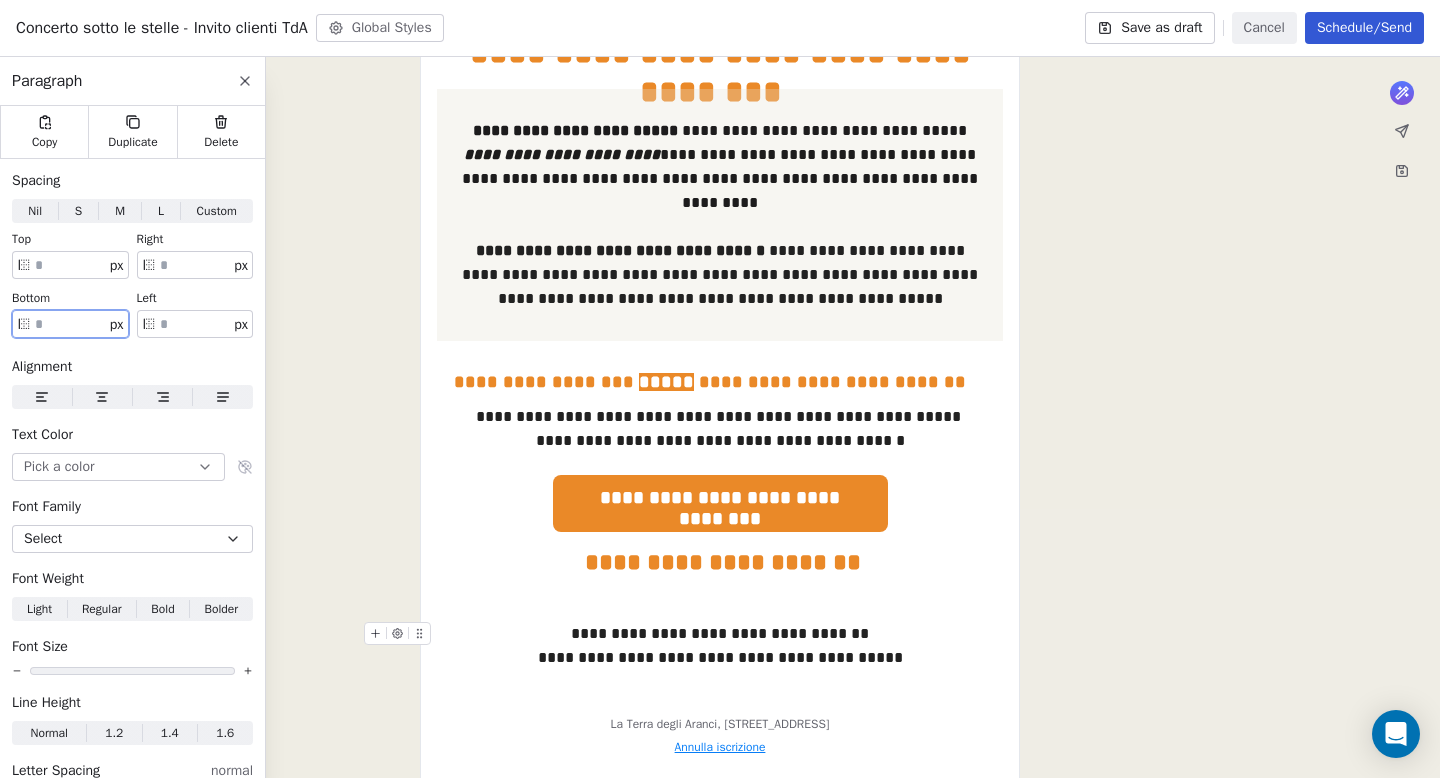 type 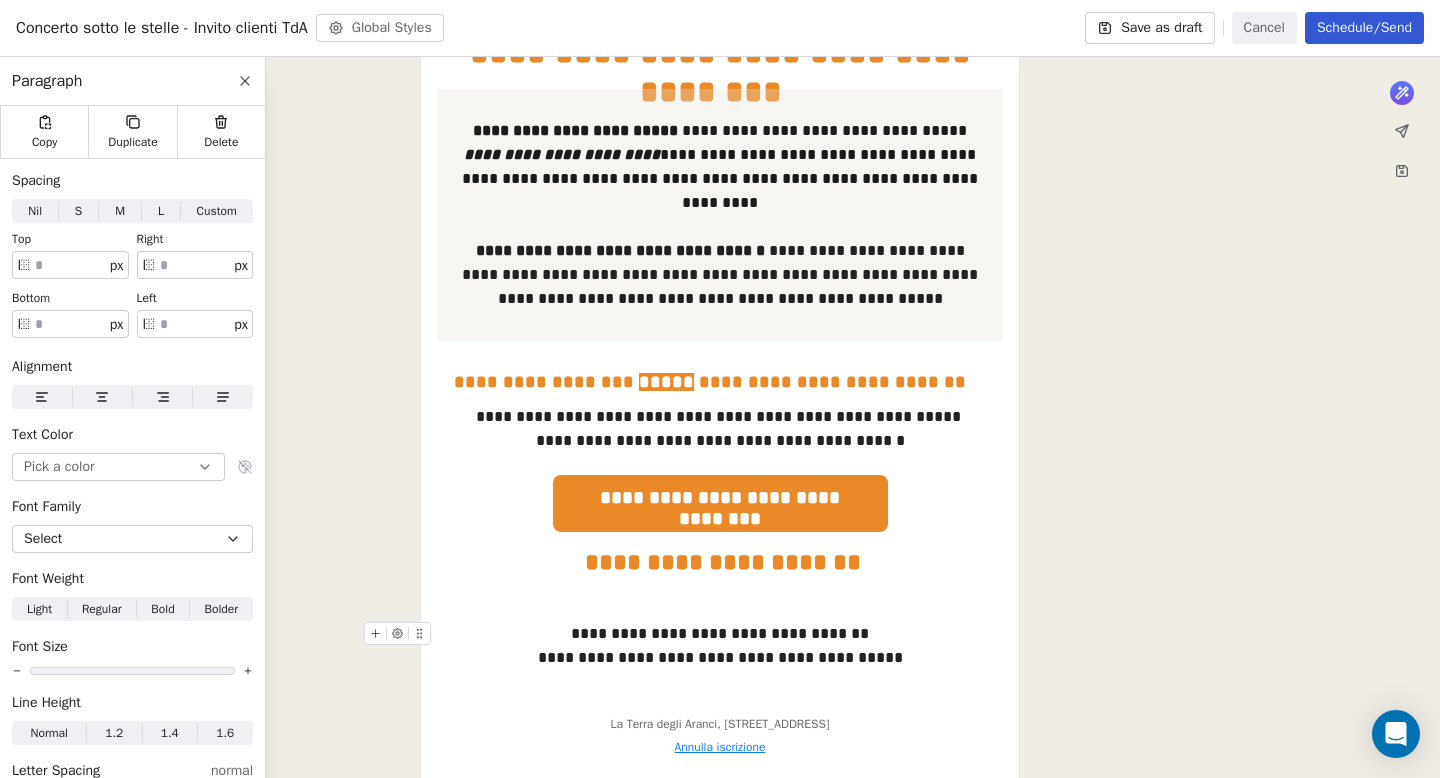 click on "**********" at bounding box center (720, 646) 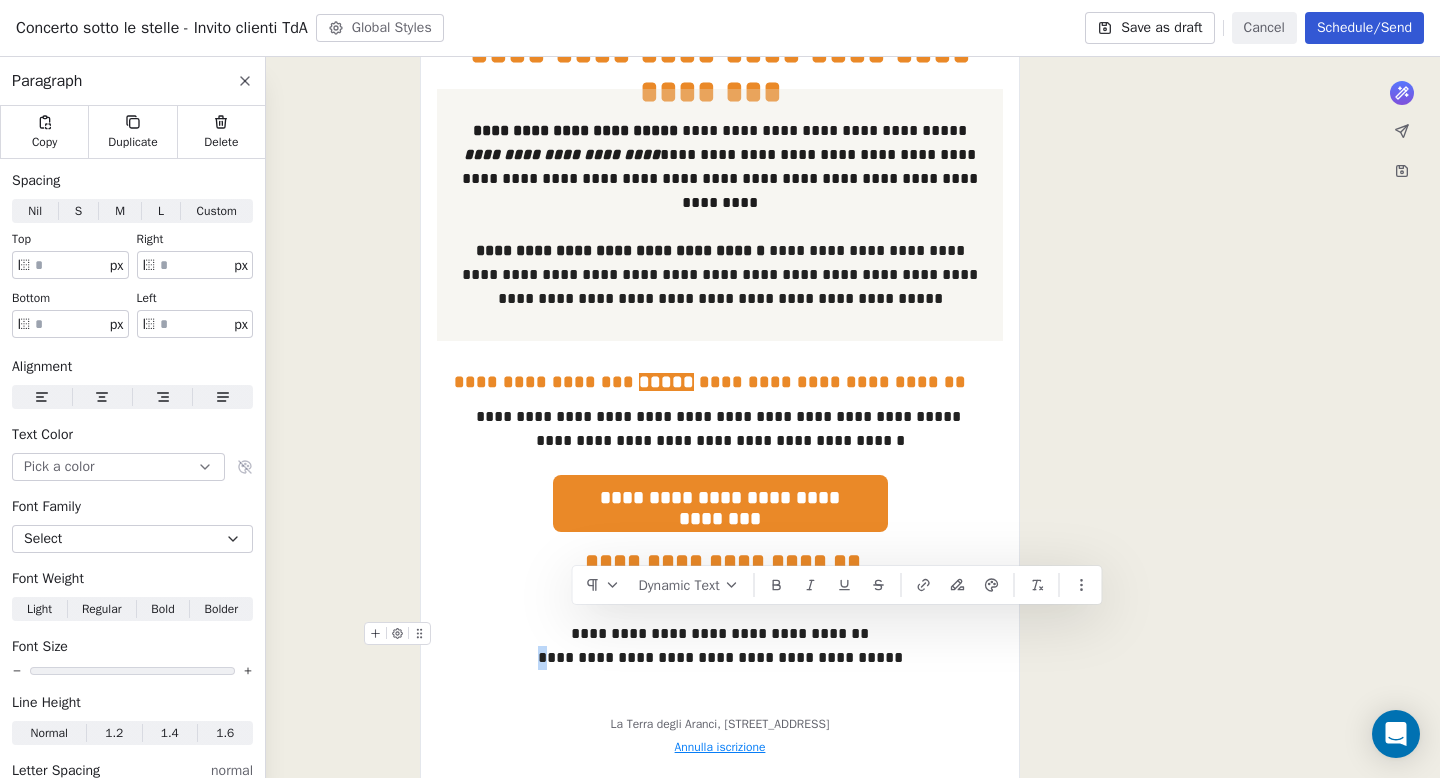 click on "**********" at bounding box center (720, 646) 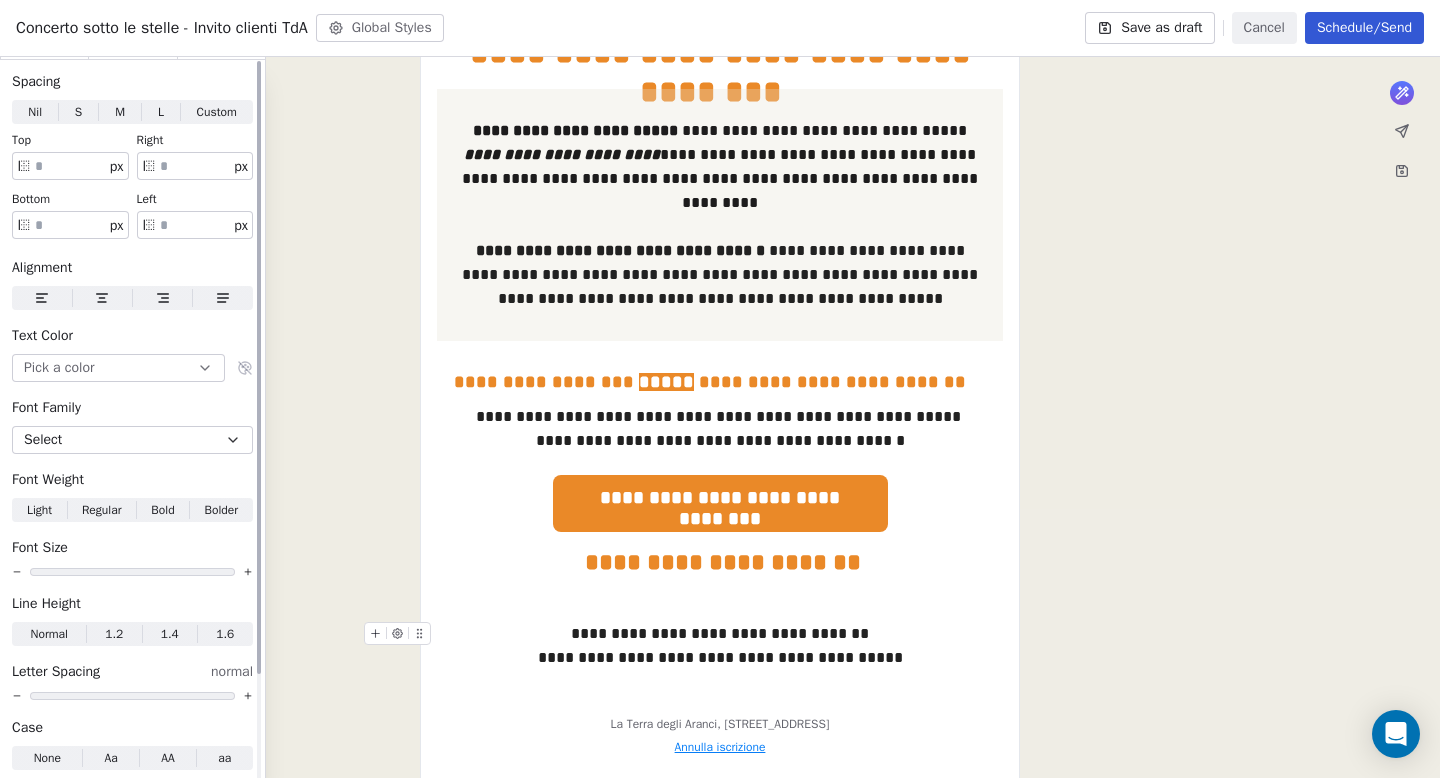 scroll, scrollTop: 100, scrollLeft: 0, axis: vertical 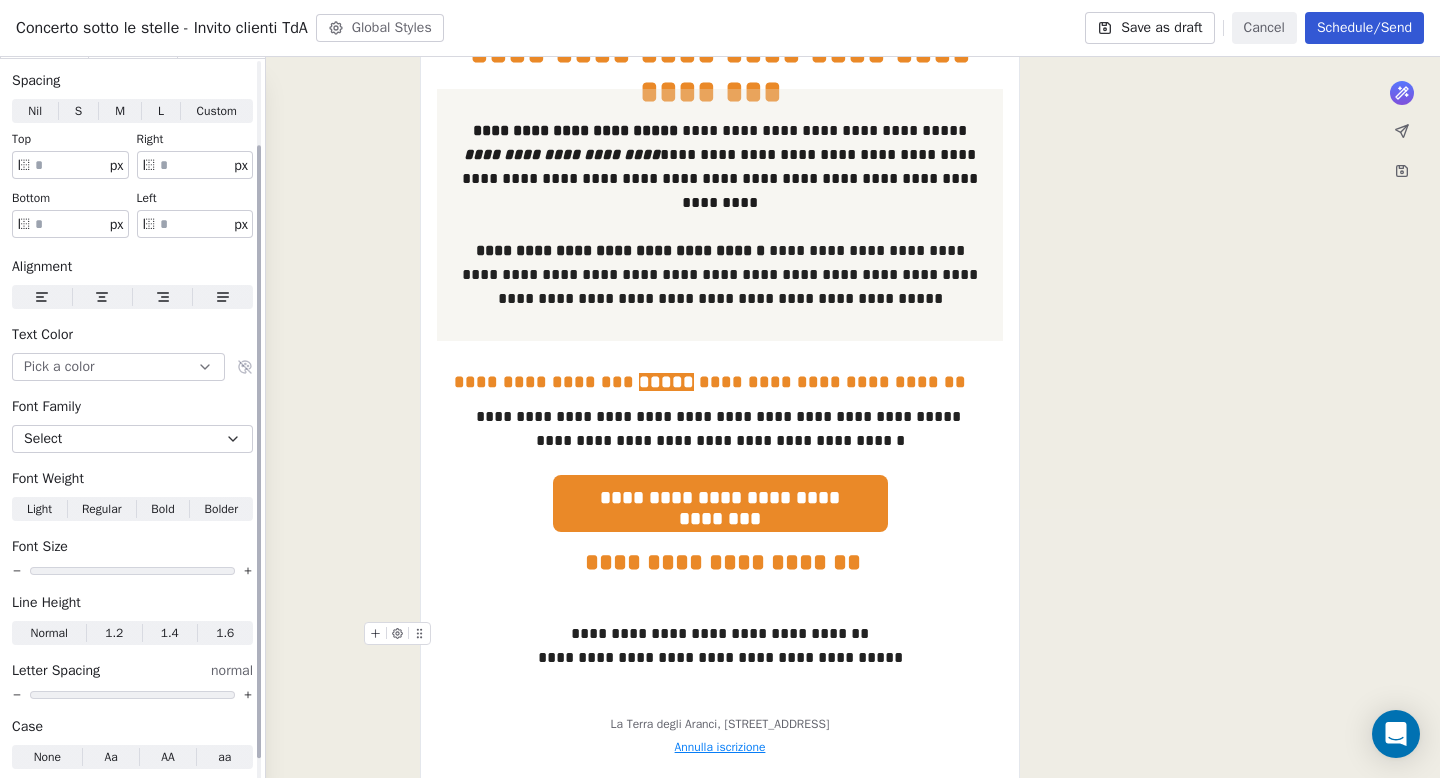 click on "Normal" at bounding box center (49, 633) 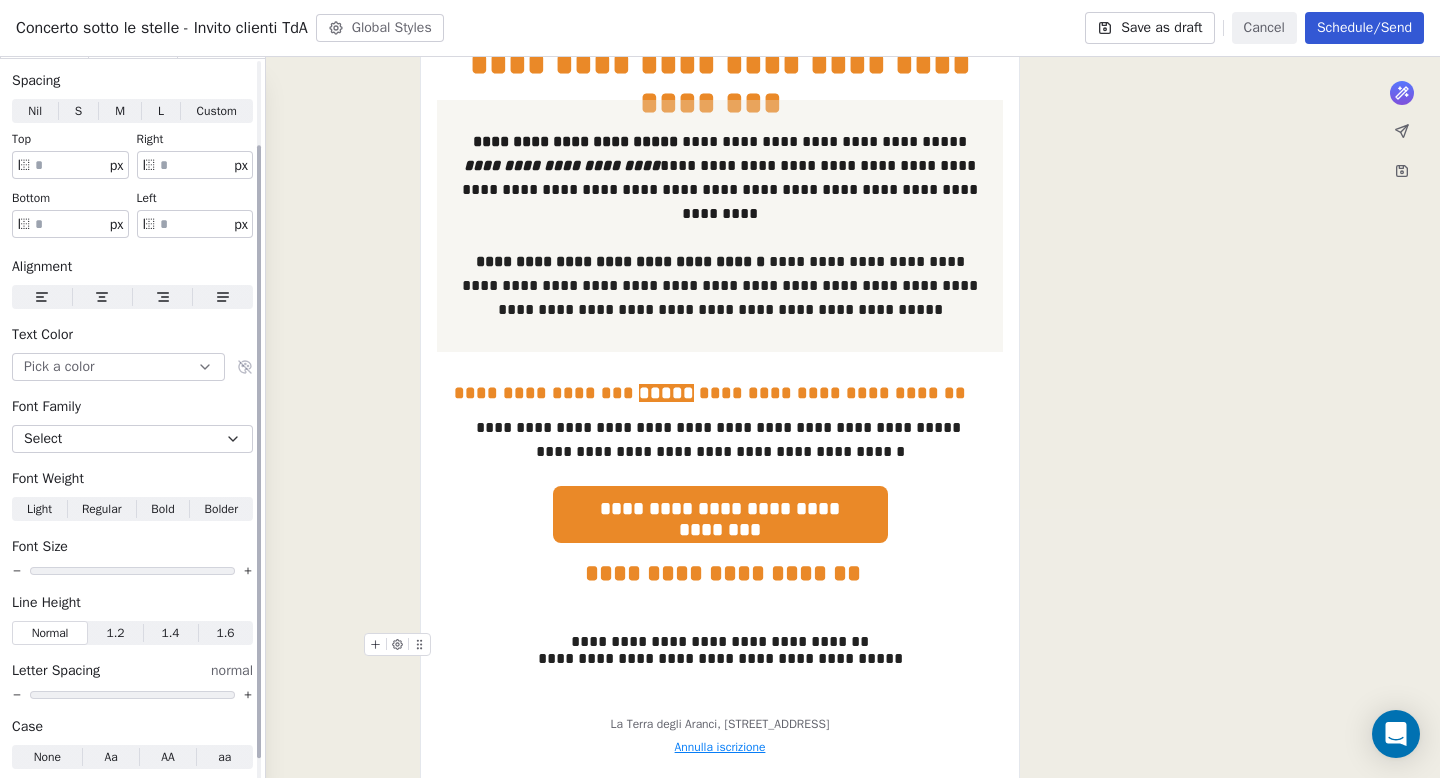 click on "1.2" at bounding box center [116, 633] 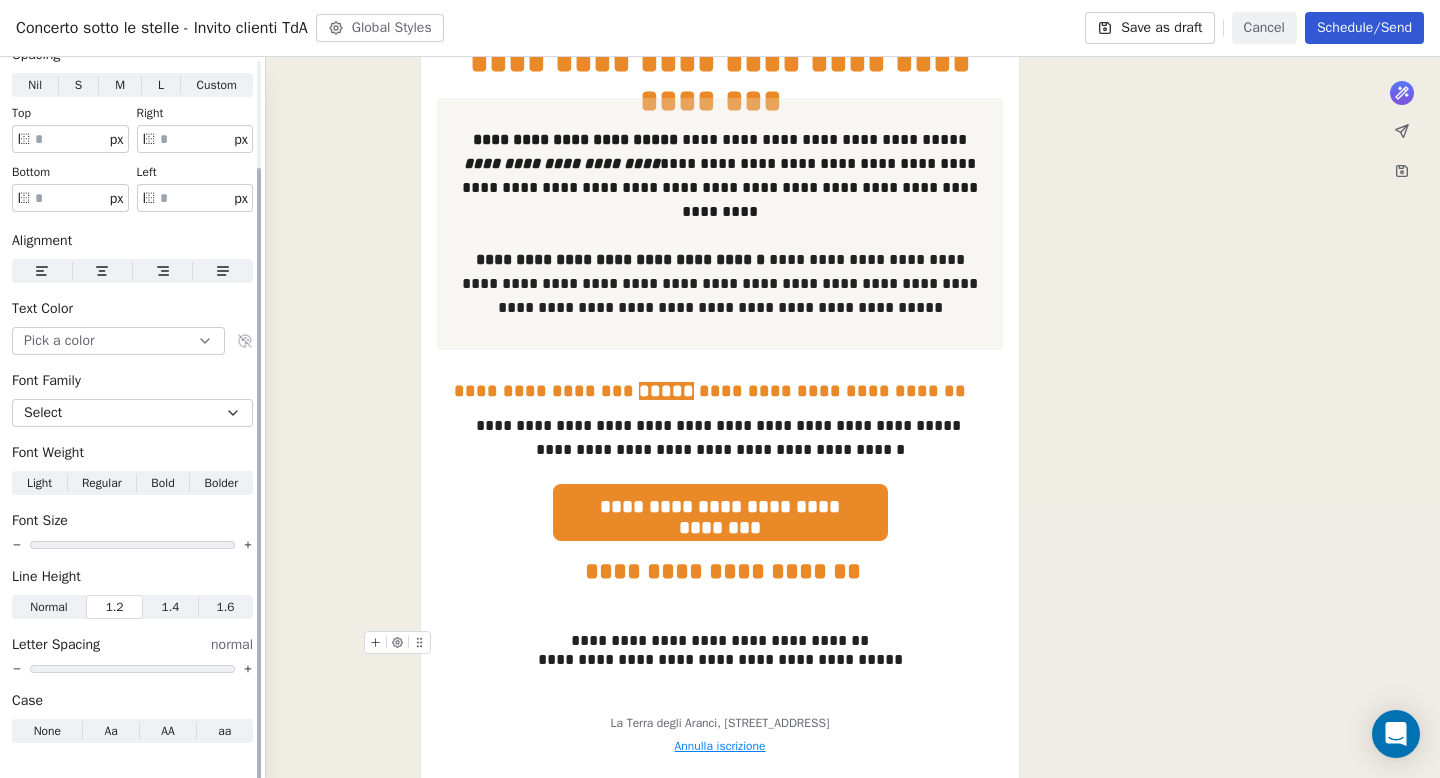 scroll, scrollTop: 127, scrollLeft: 0, axis: vertical 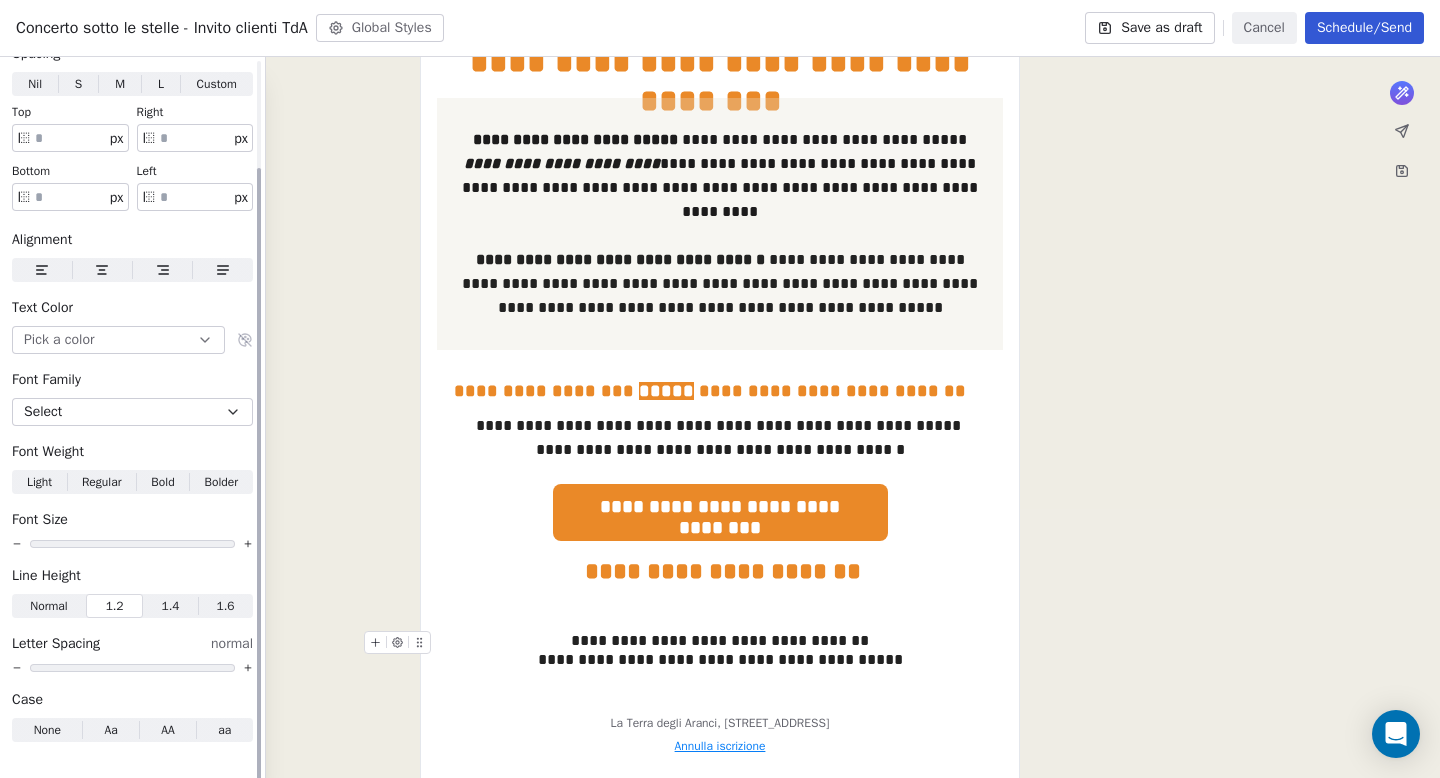 click on "None None" at bounding box center [47, 730] 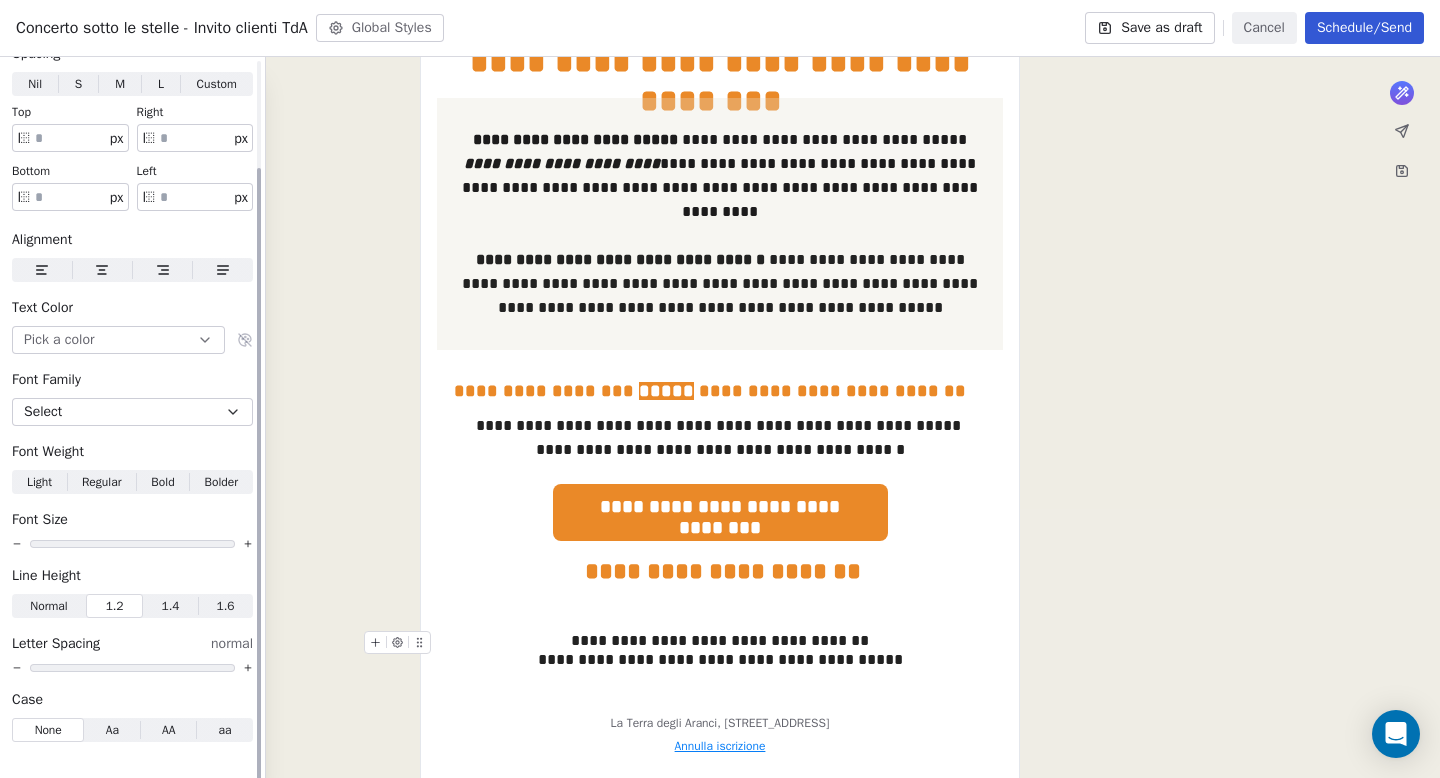 click on "Aa" at bounding box center [112, 730] 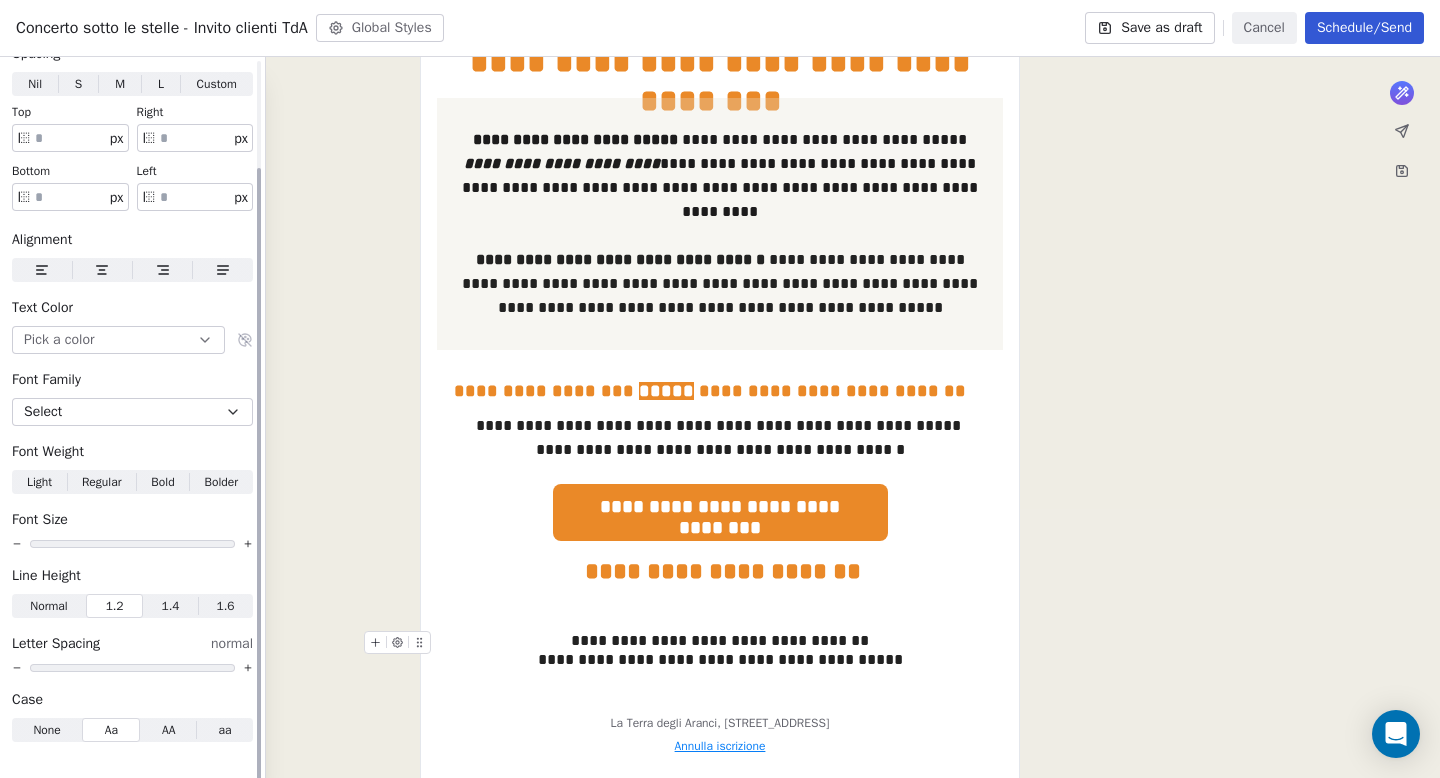 click on "None" at bounding box center [46, 730] 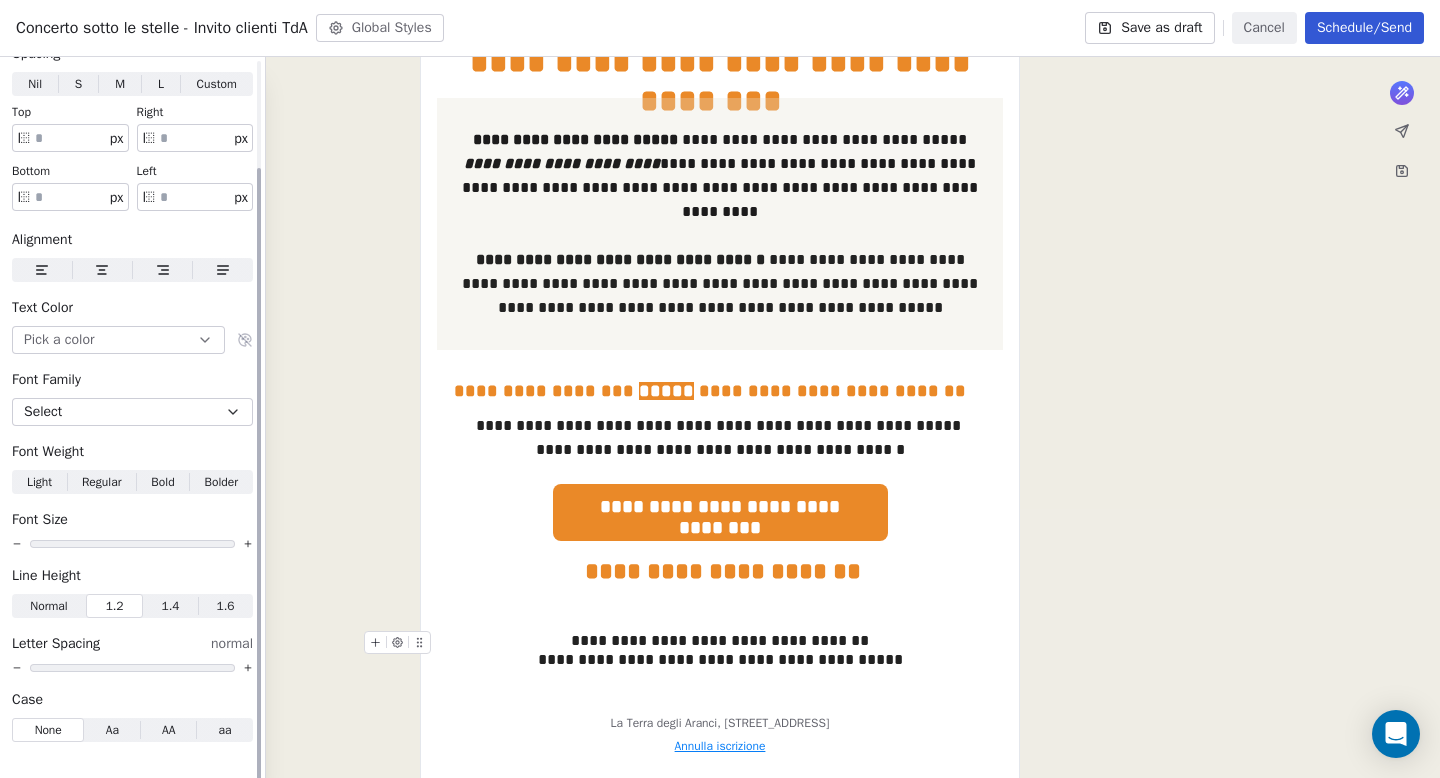click at bounding box center [132, 544] 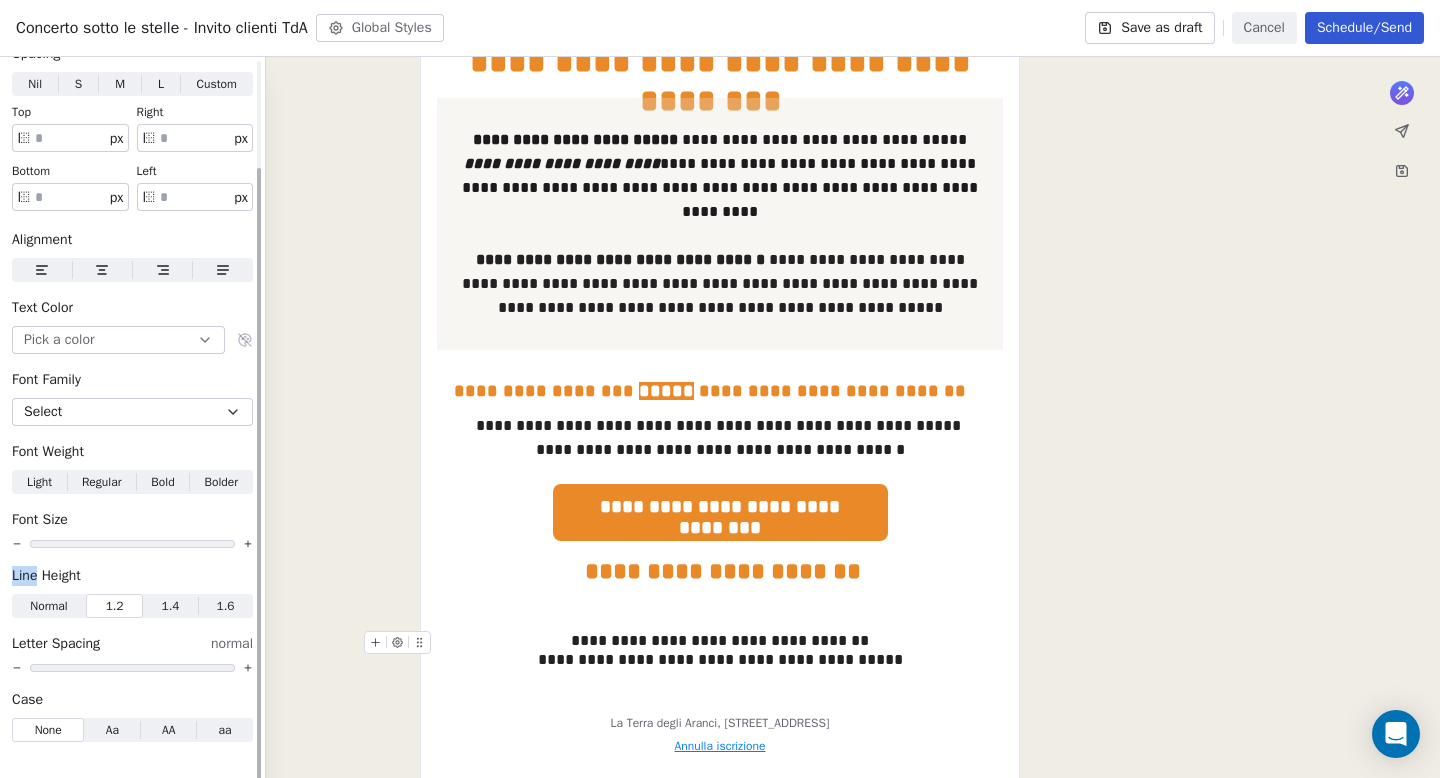 click 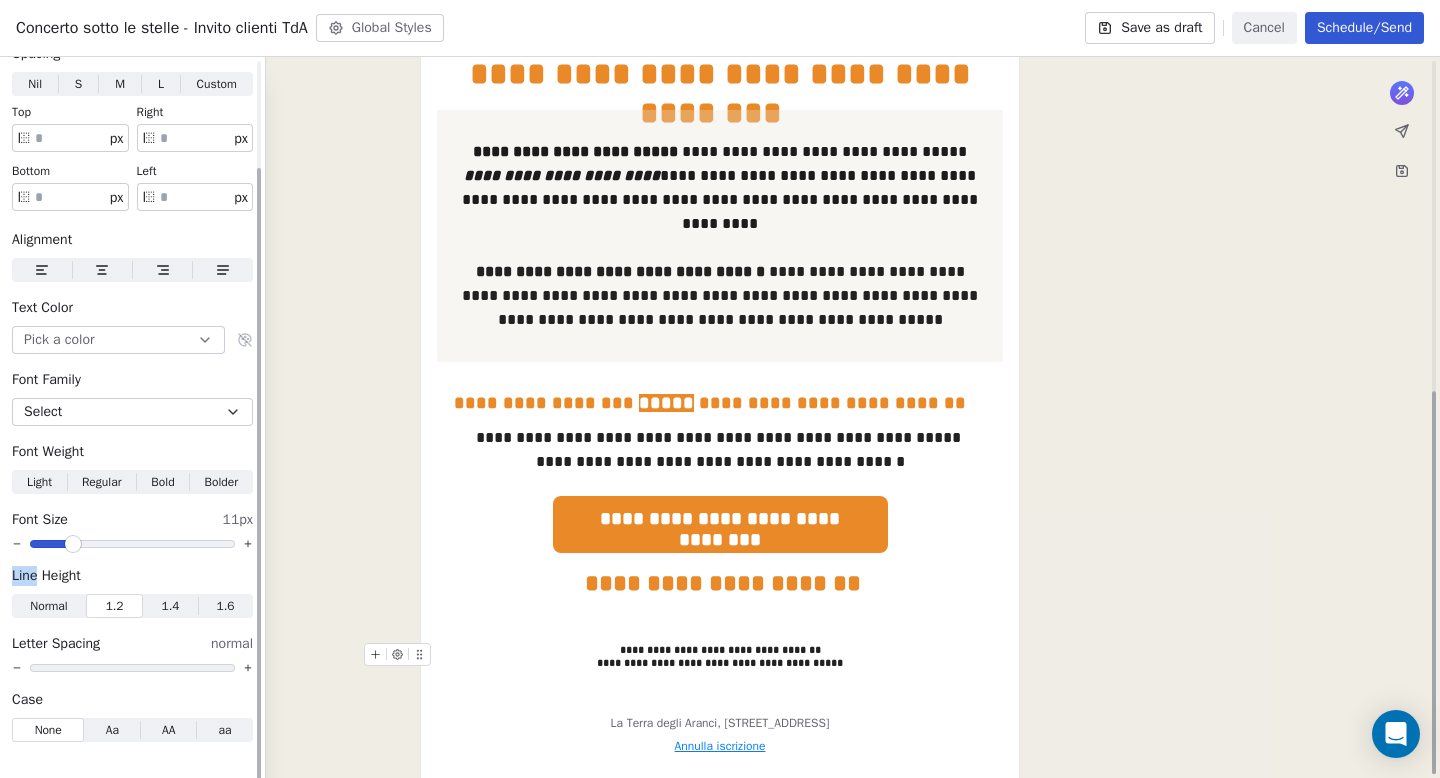 click at bounding box center [132, 544] 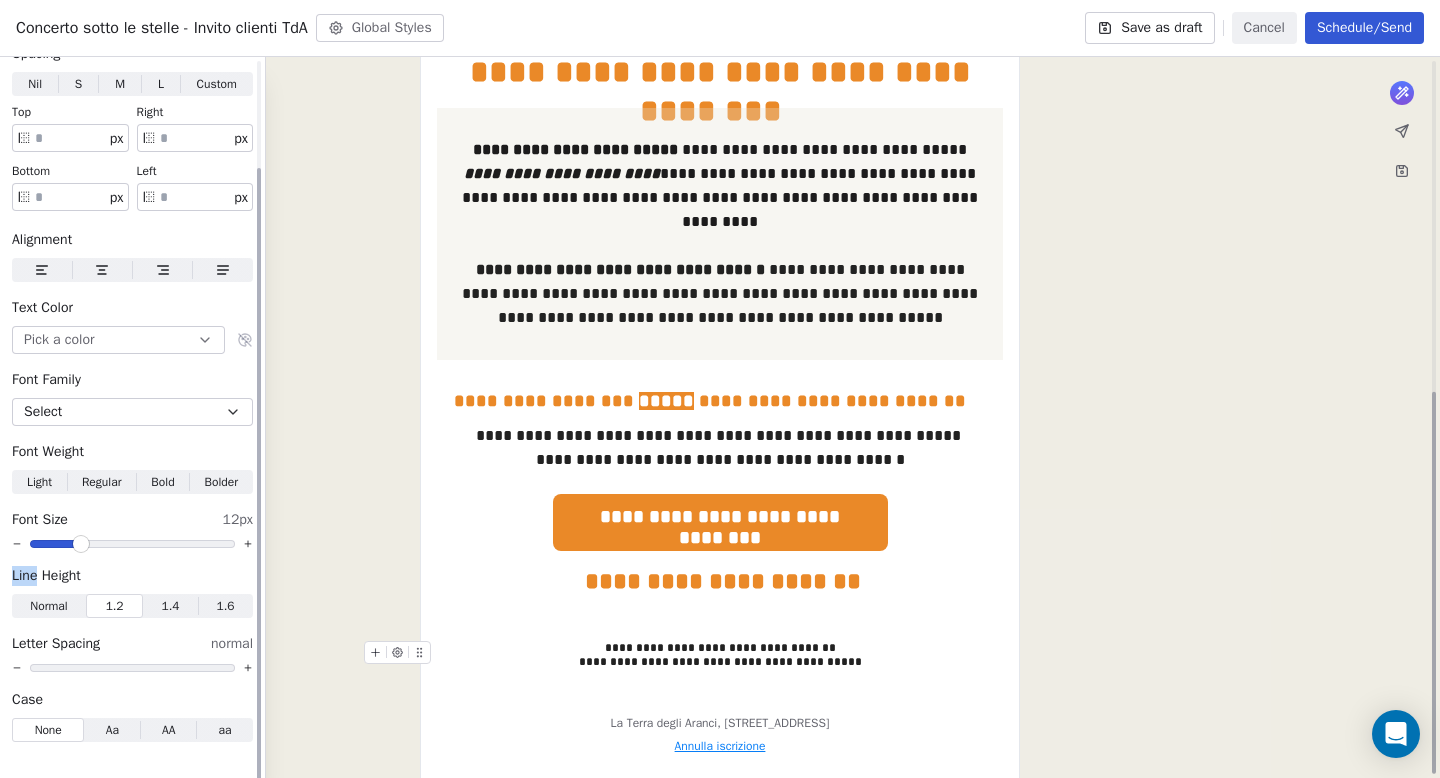 scroll, scrollTop: 627, scrollLeft: 0, axis: vertical 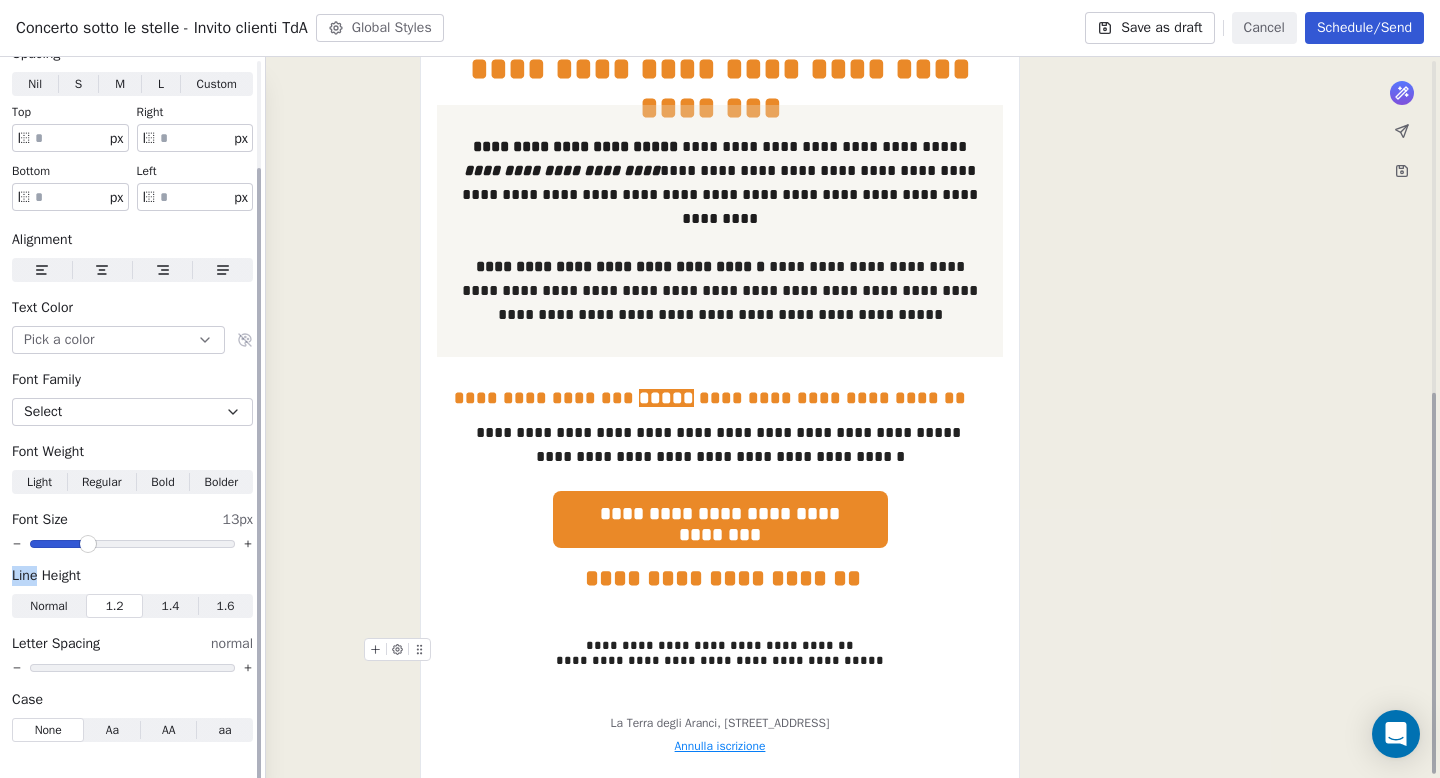 click at bounding box center (88, 544) 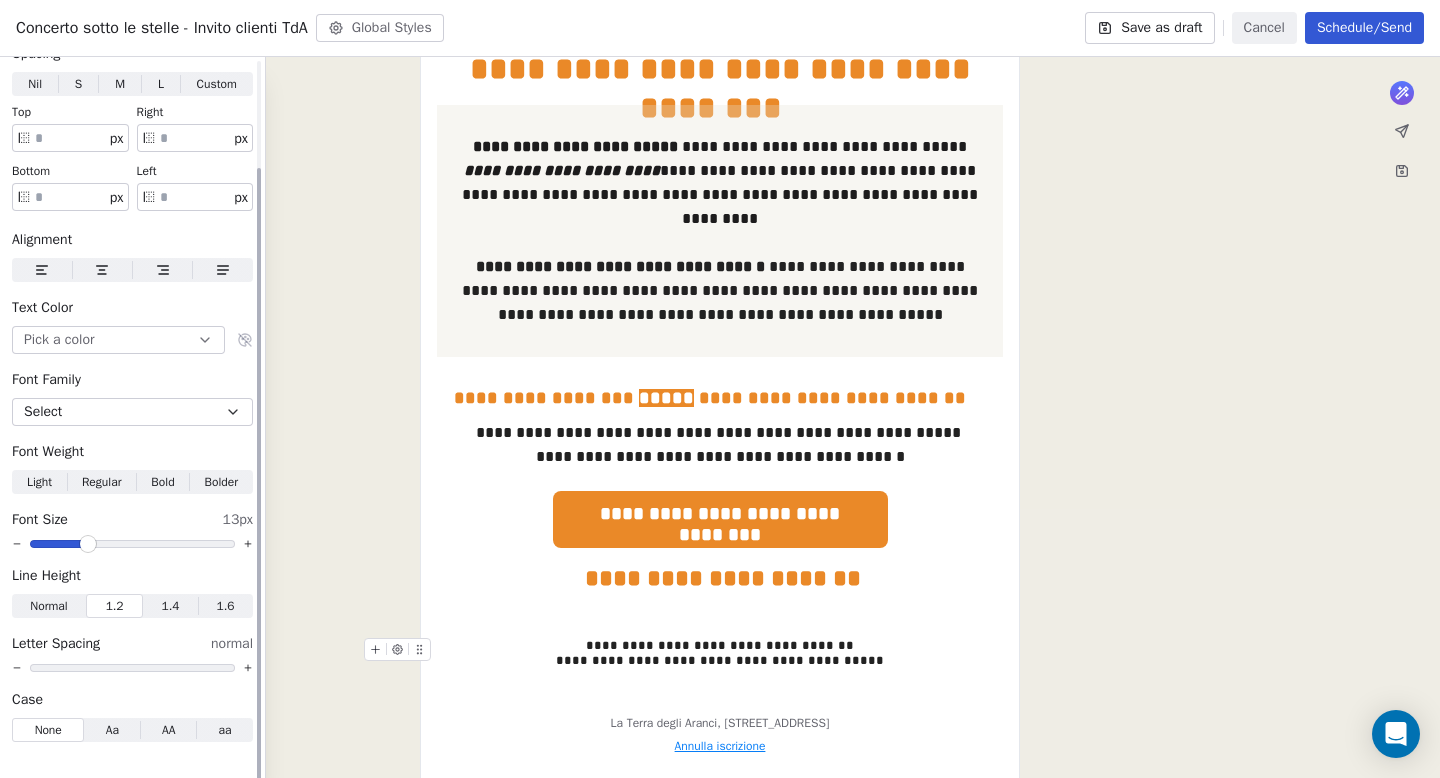 click at bounding box center [70, 197] 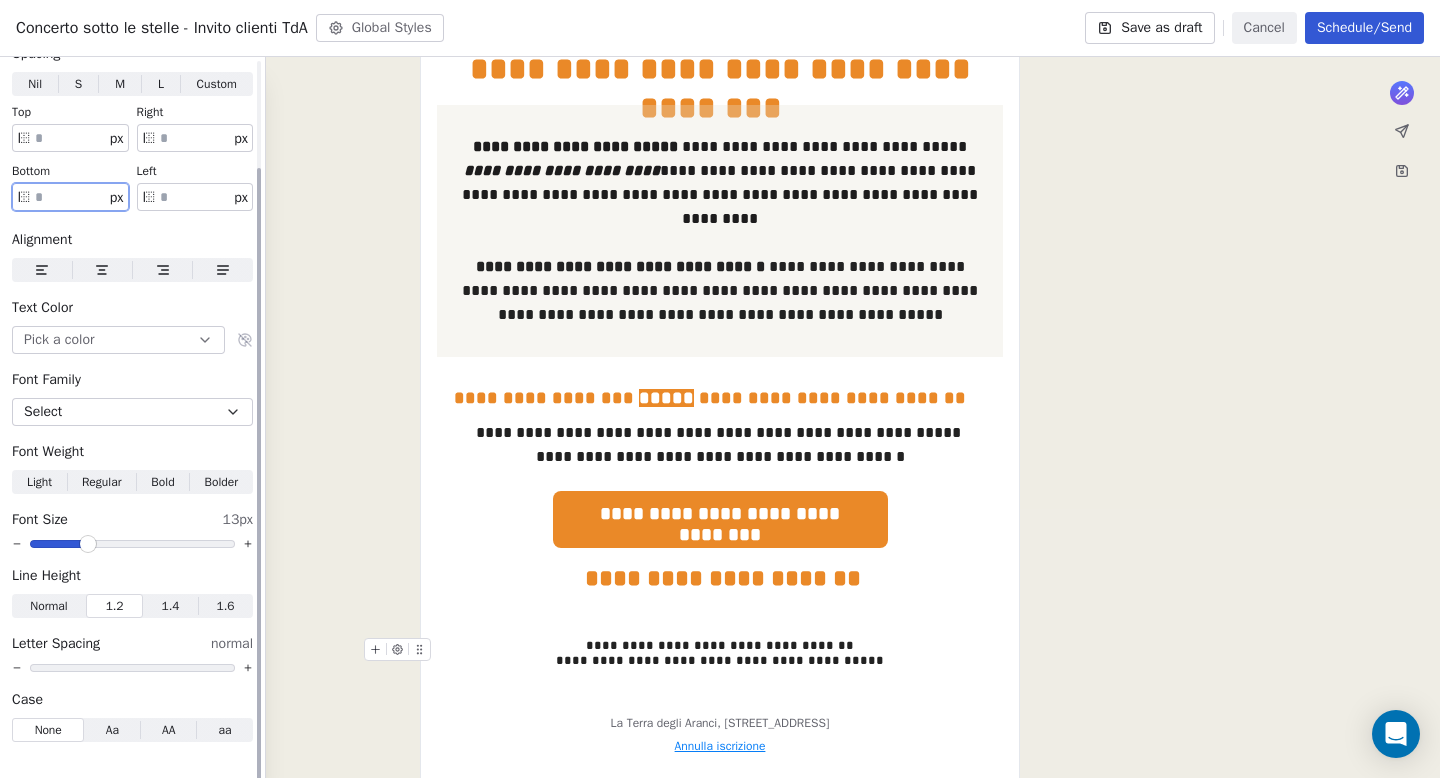 type on "*" 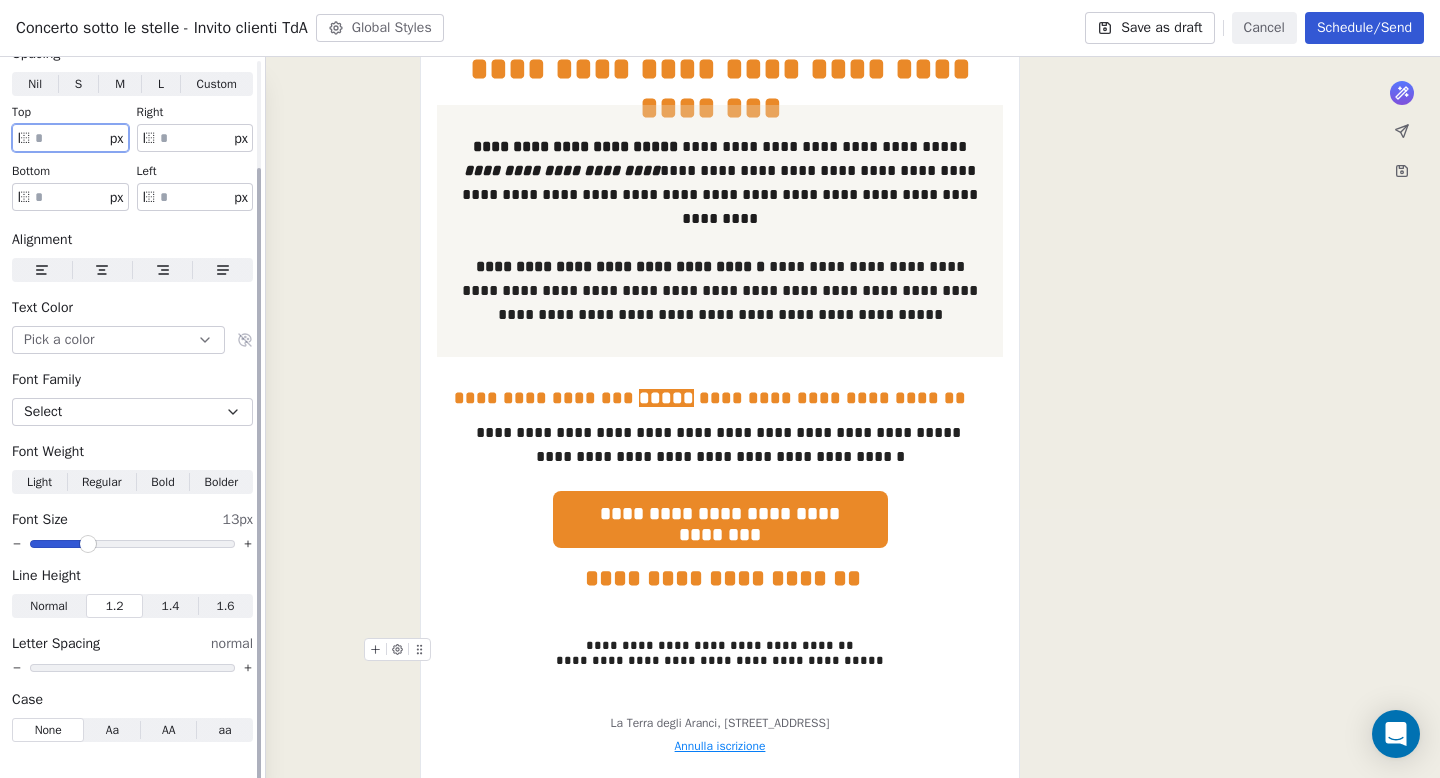 click at bounding box center [70, 138] 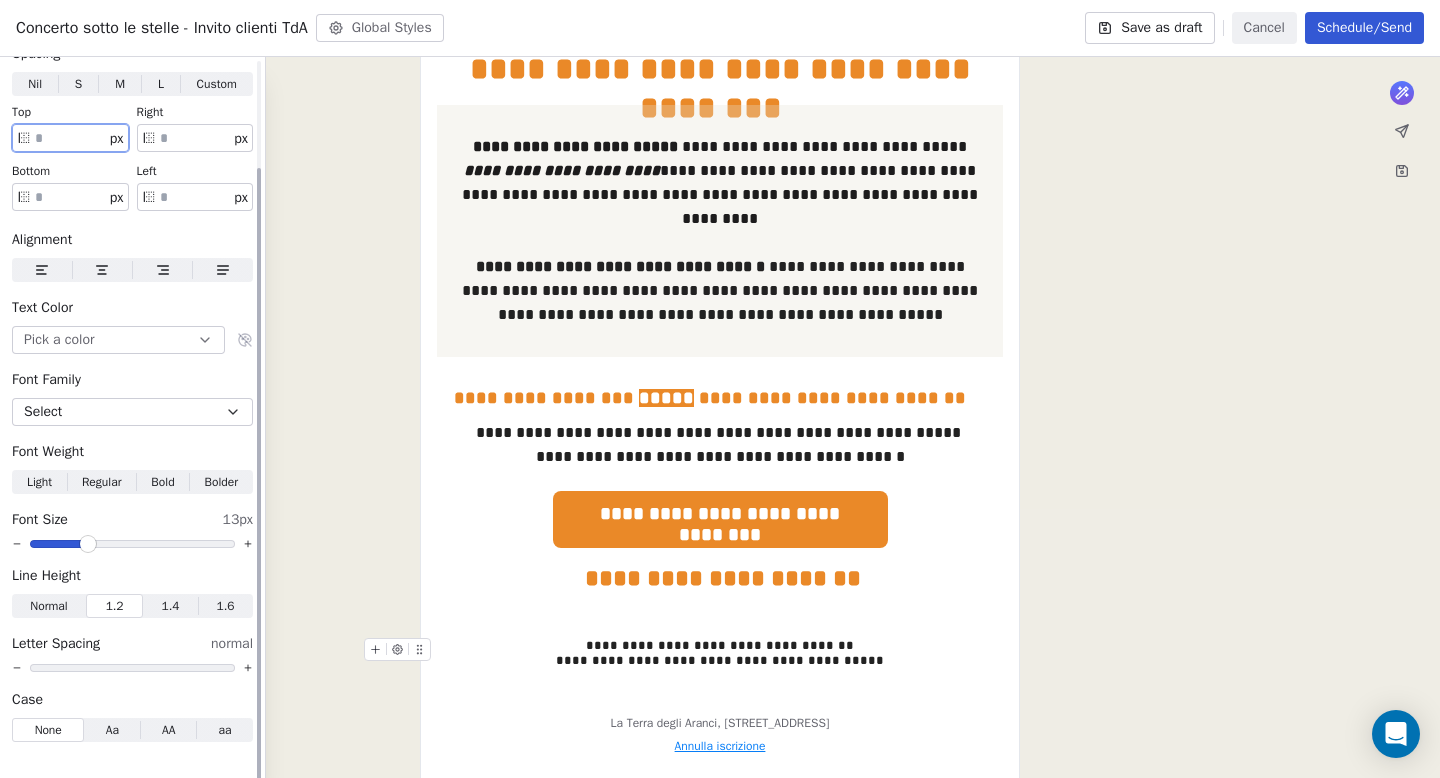 type on "*" 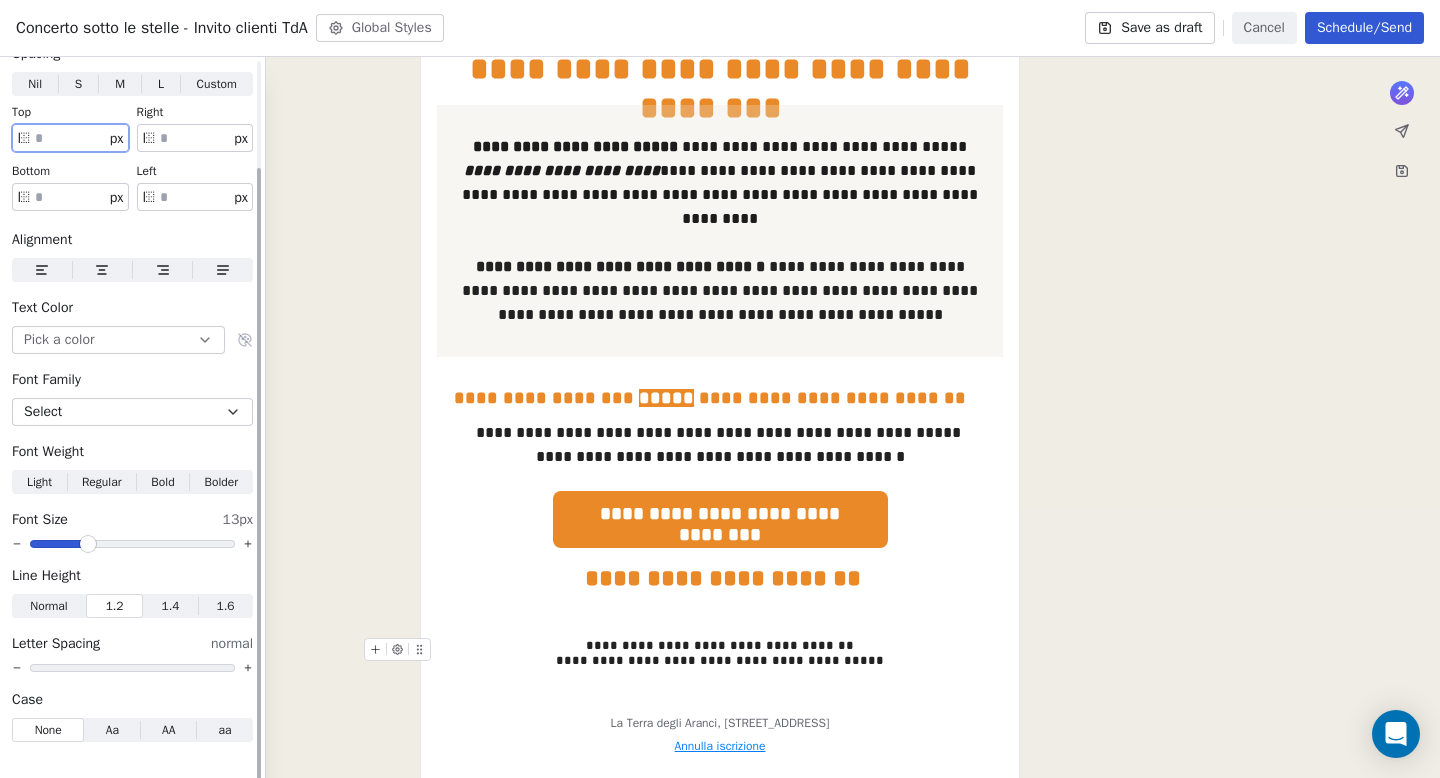 type 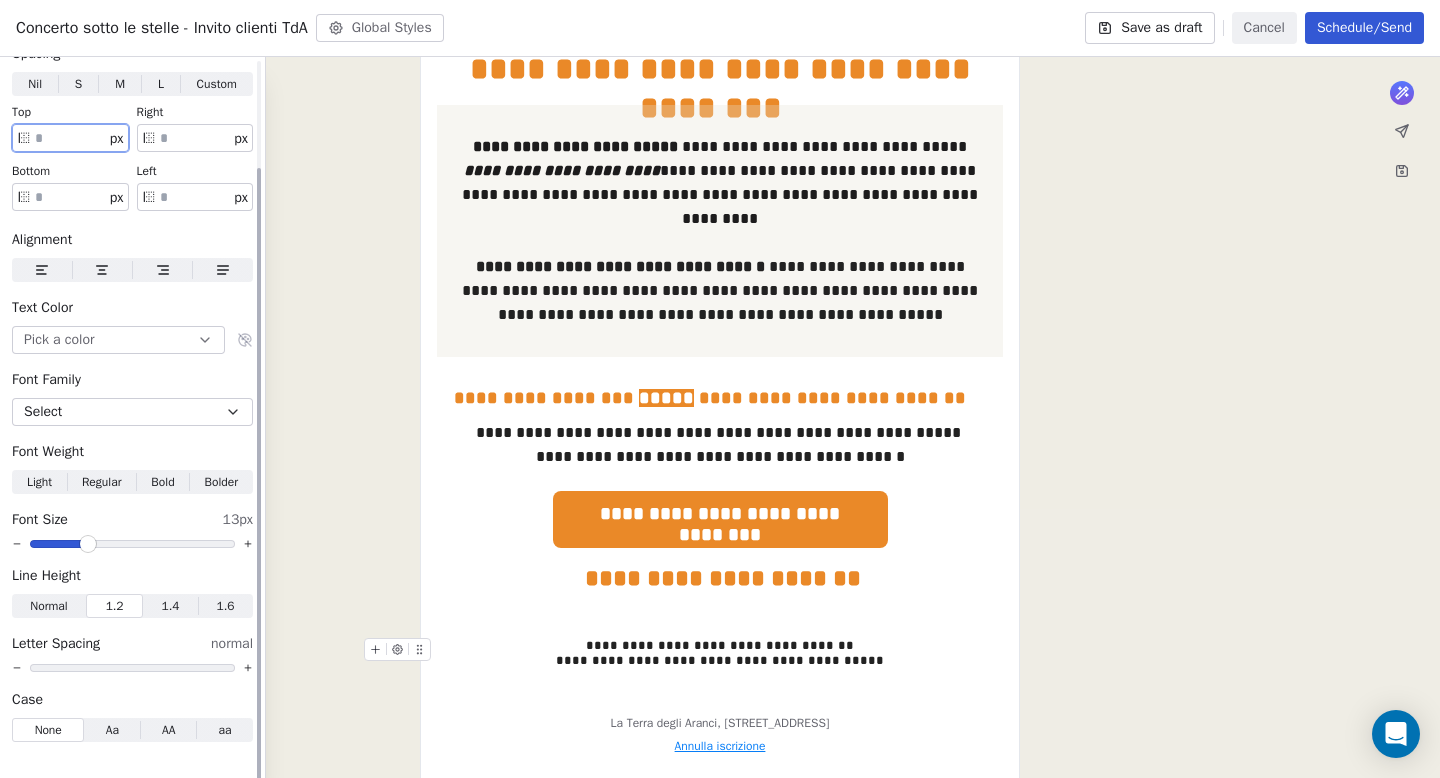 click on "Custom" at bounding box center [217, 84] 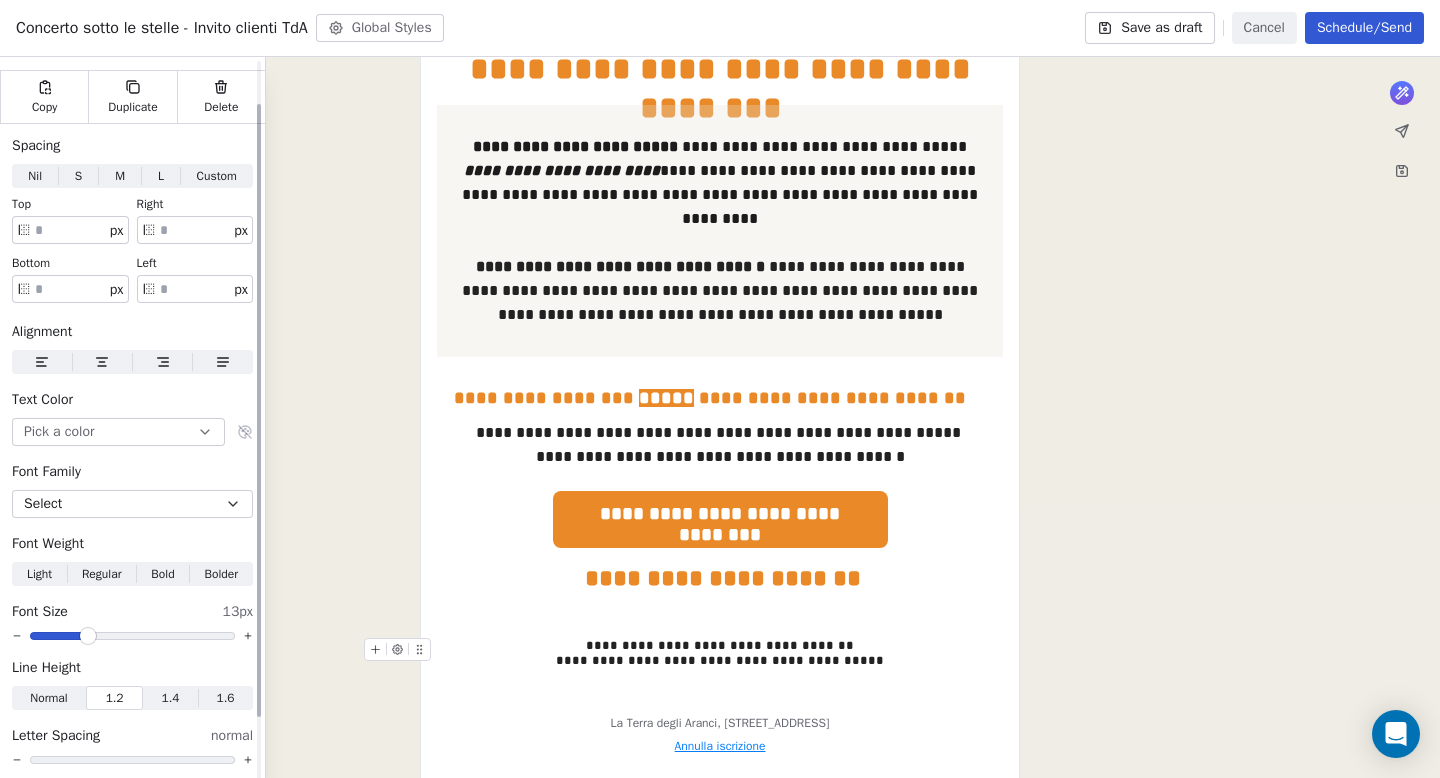 scroll, scrollTop: 27, scrollLeft: 0, axis: vertical 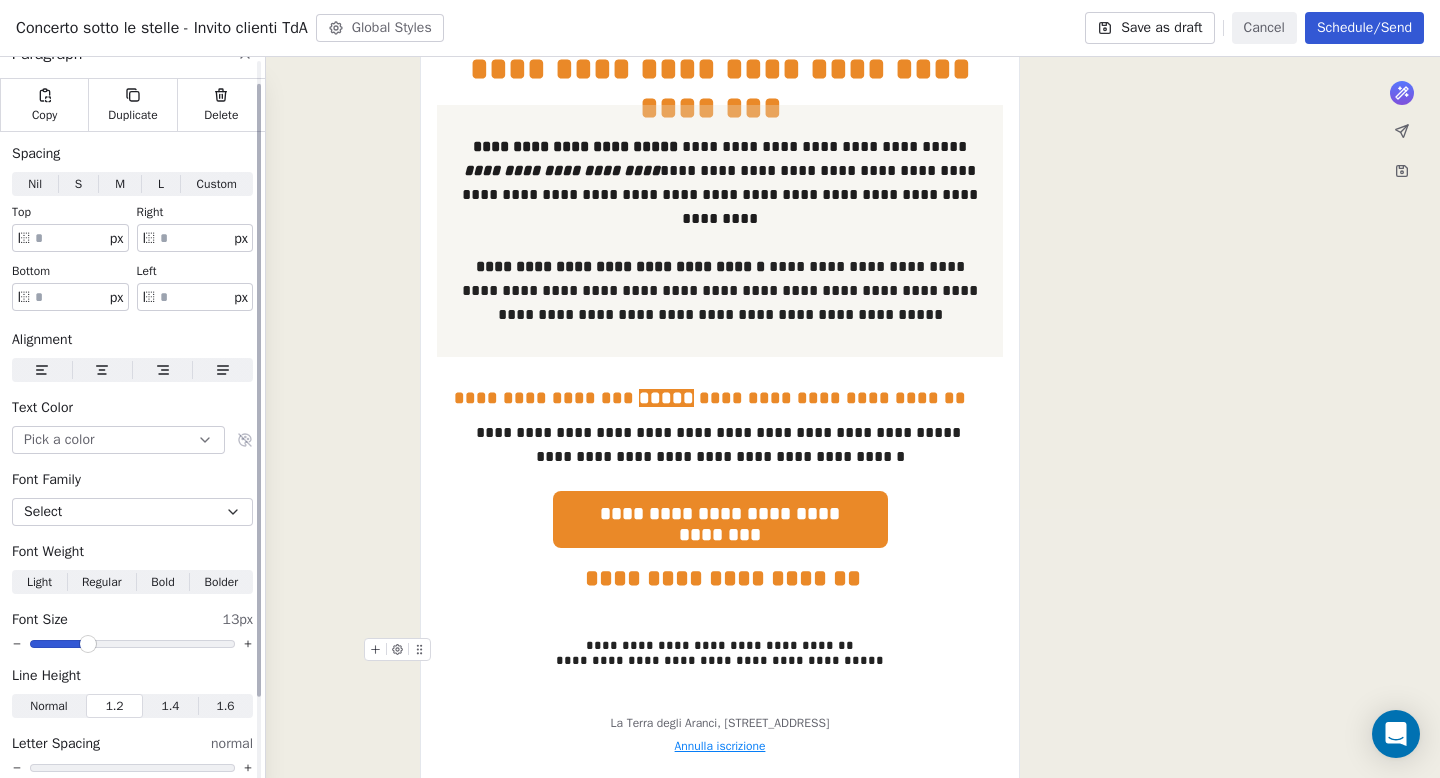 click at bounding box center (195, 297) 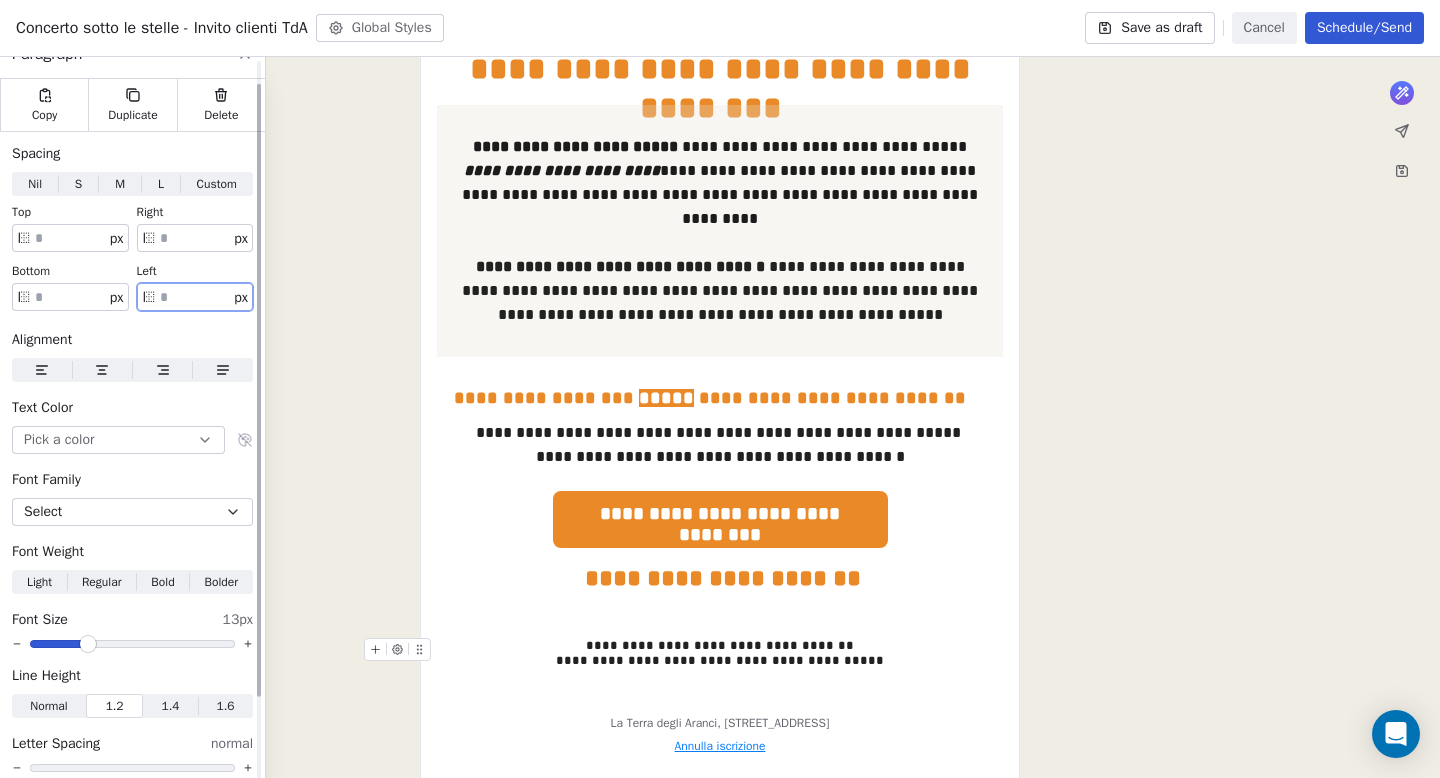 type on "***" 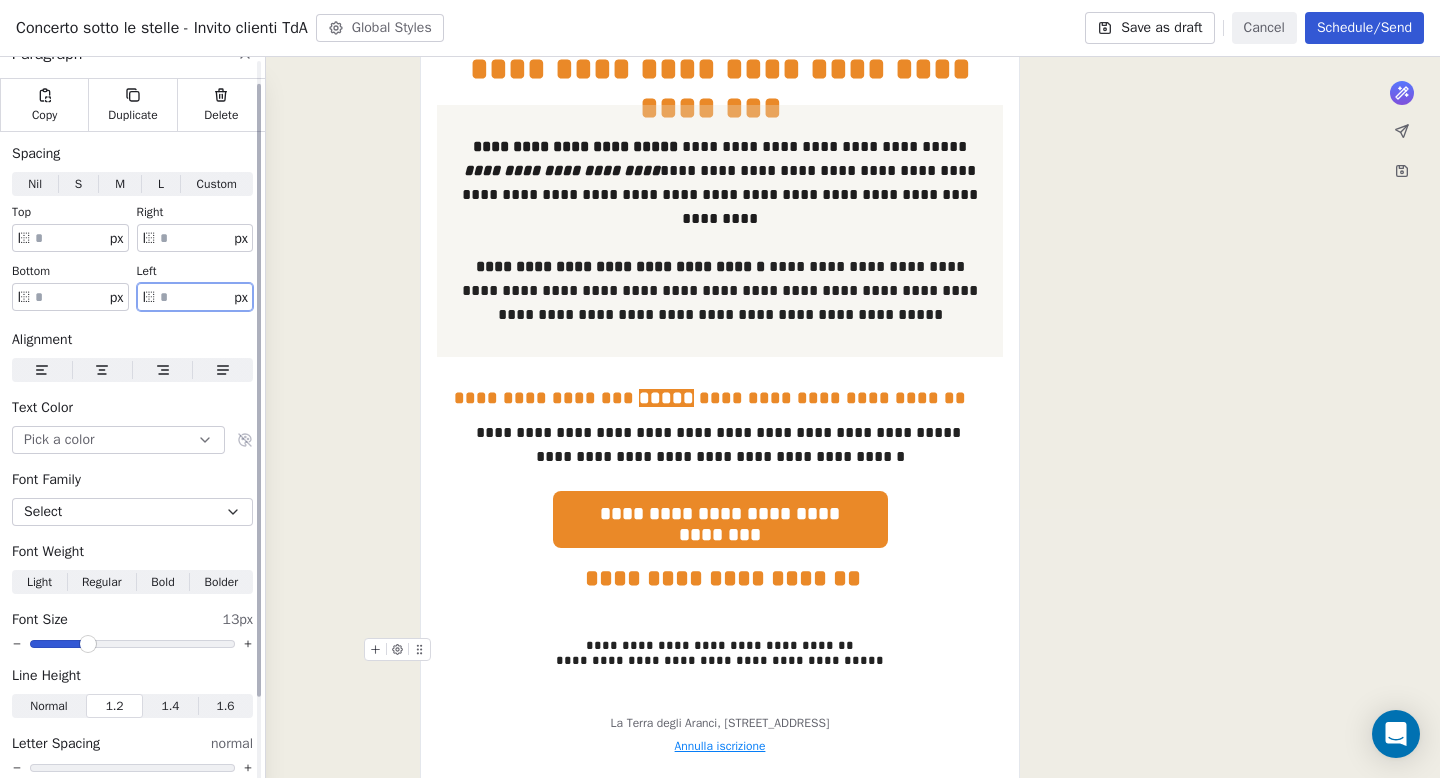 drag, startPoint x: 190, startPoint y: 297, endPoint x: 145, endPoint y: 297, distance: 45 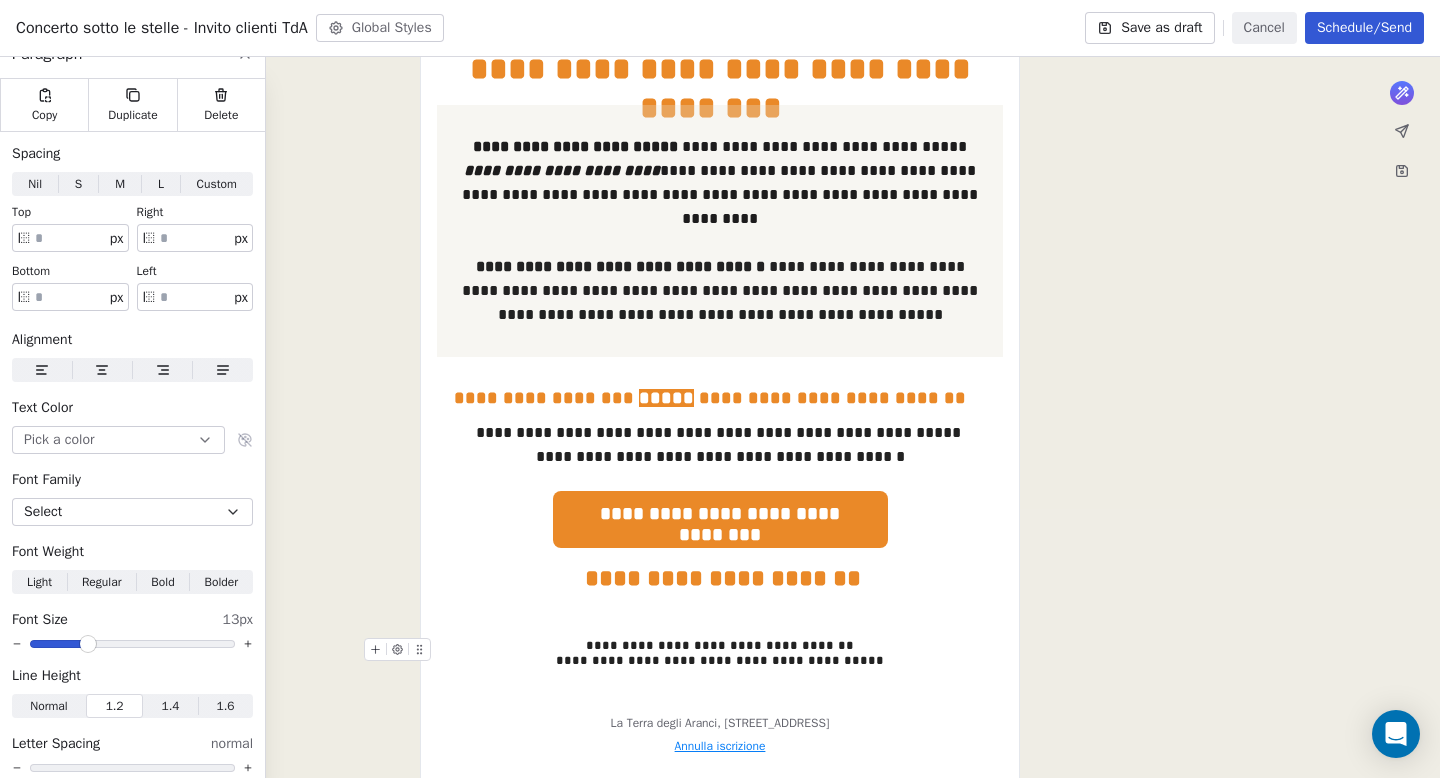 click 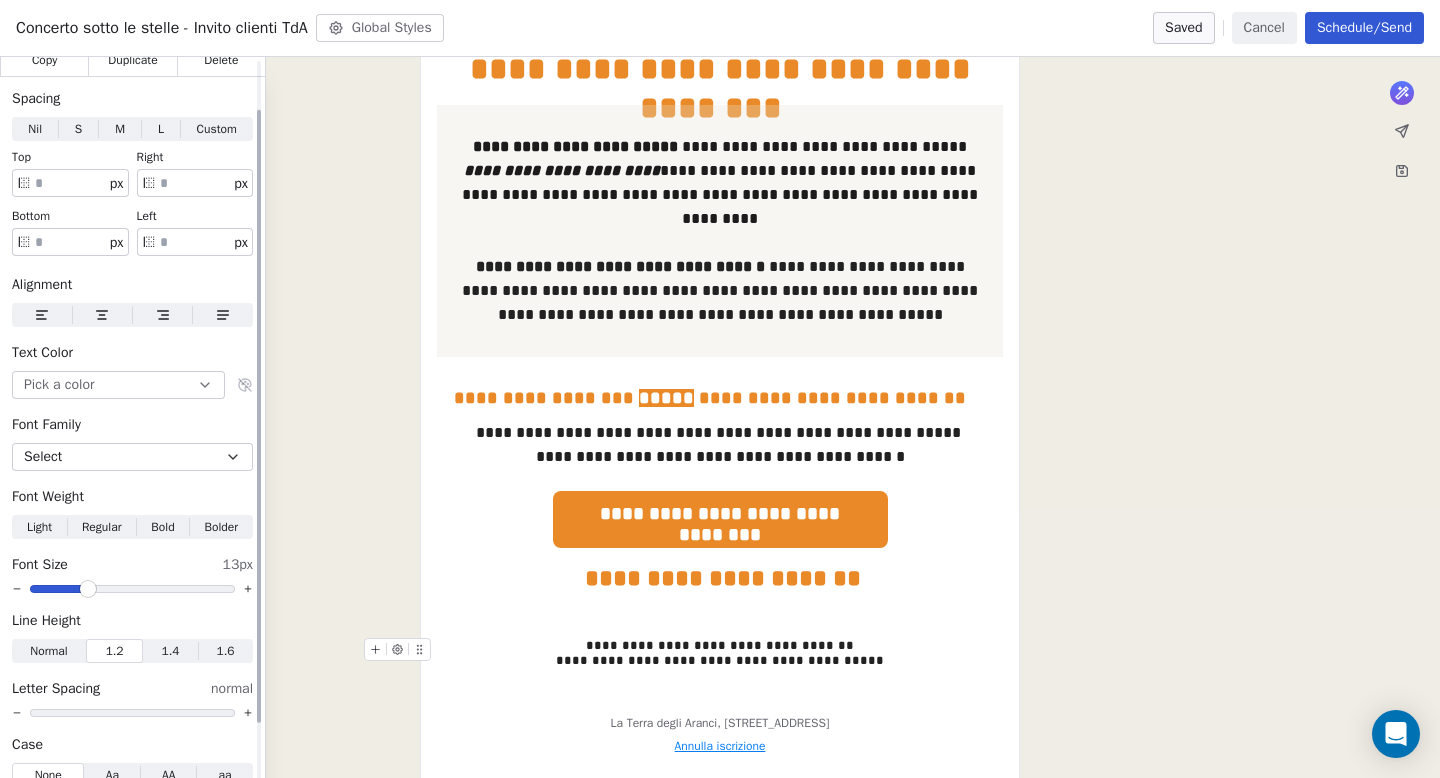scroll, scrollTop: 27, scrollLeft: 0, axis: vertical 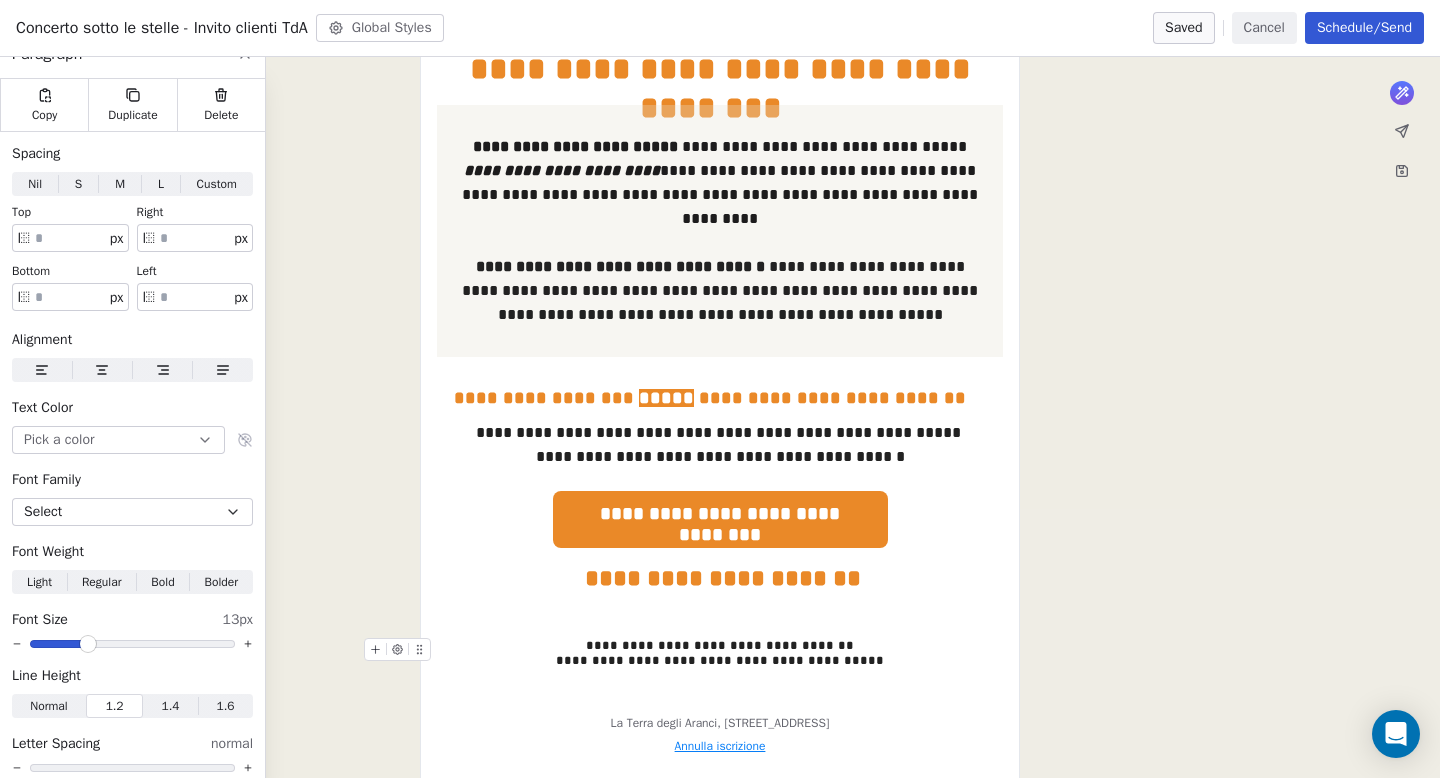 click at bounding box center [419, 649] 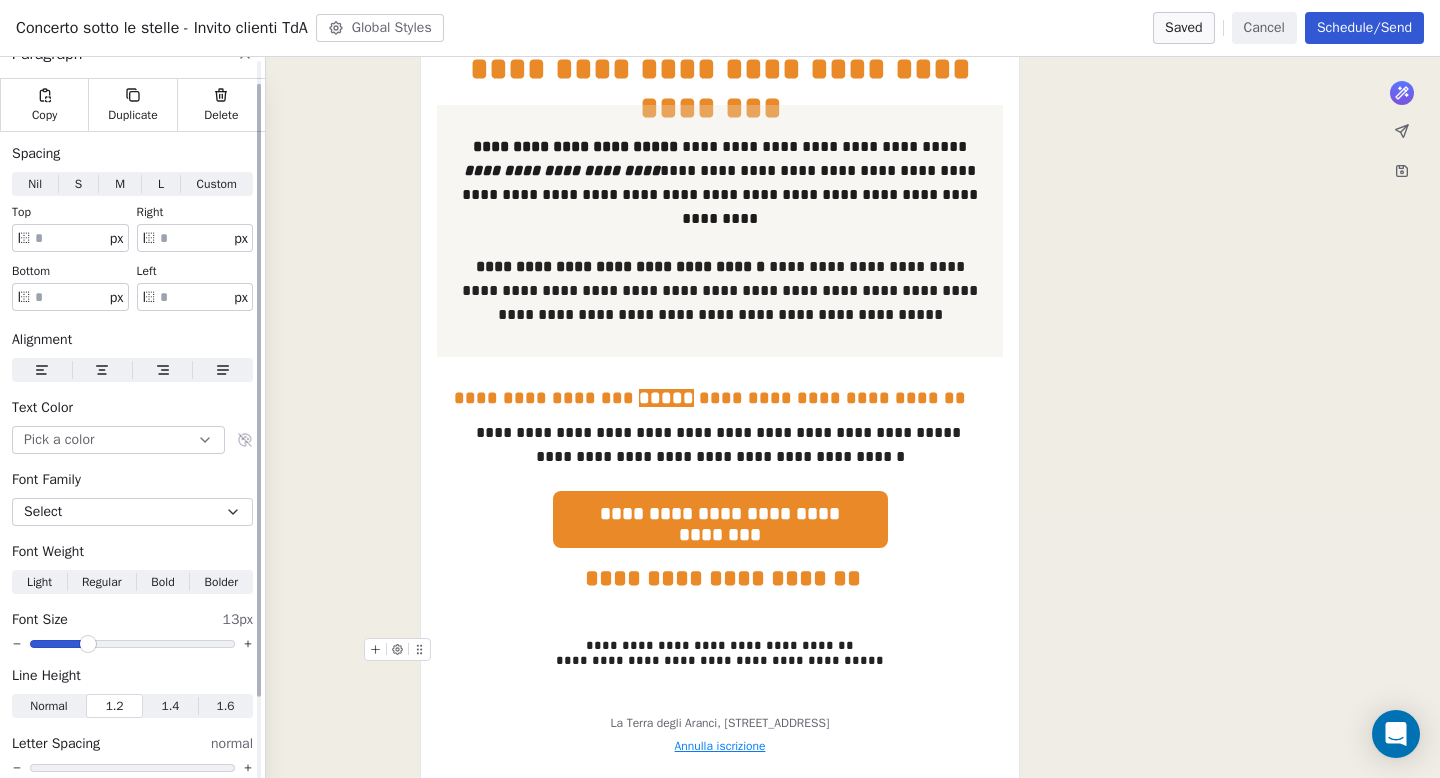 click at bounding box center [70, 238] 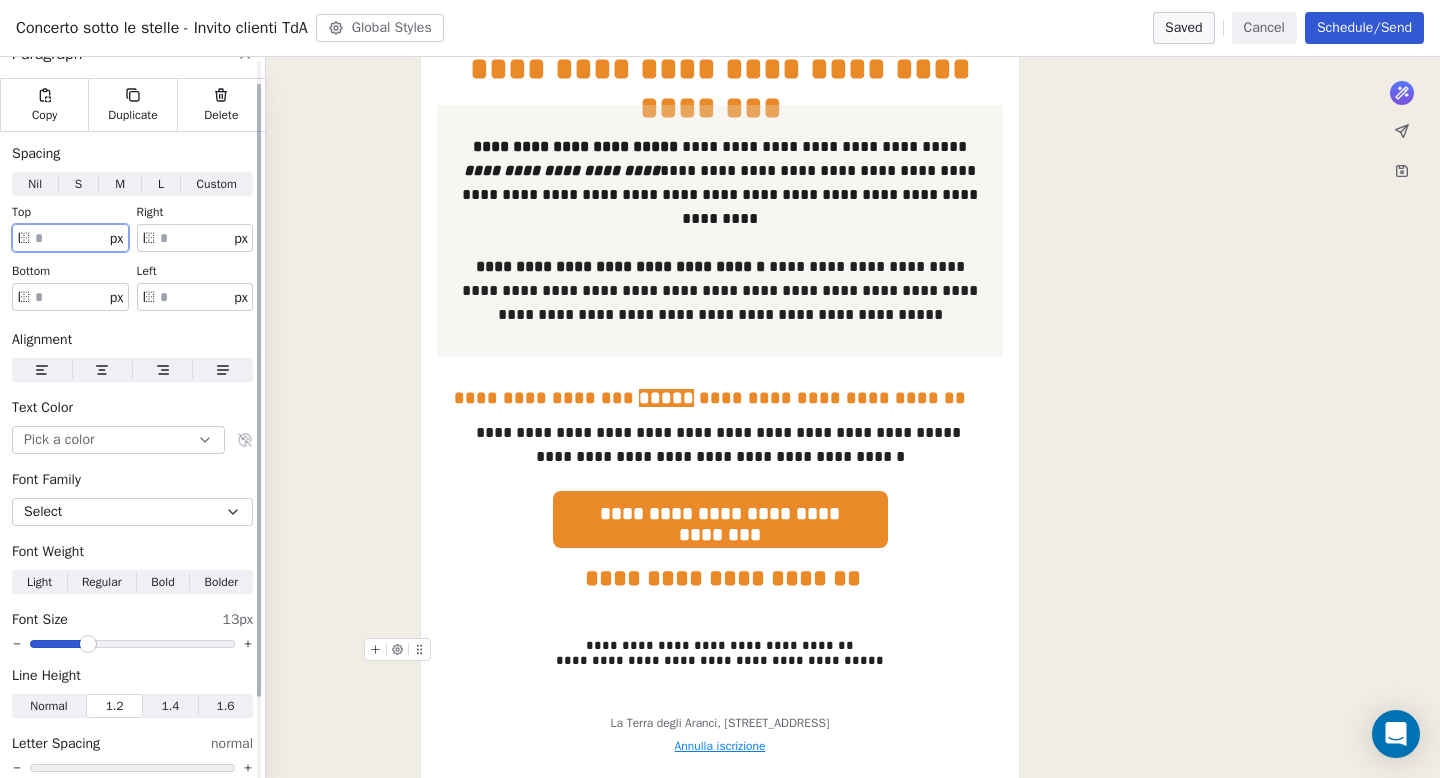 type on "***" 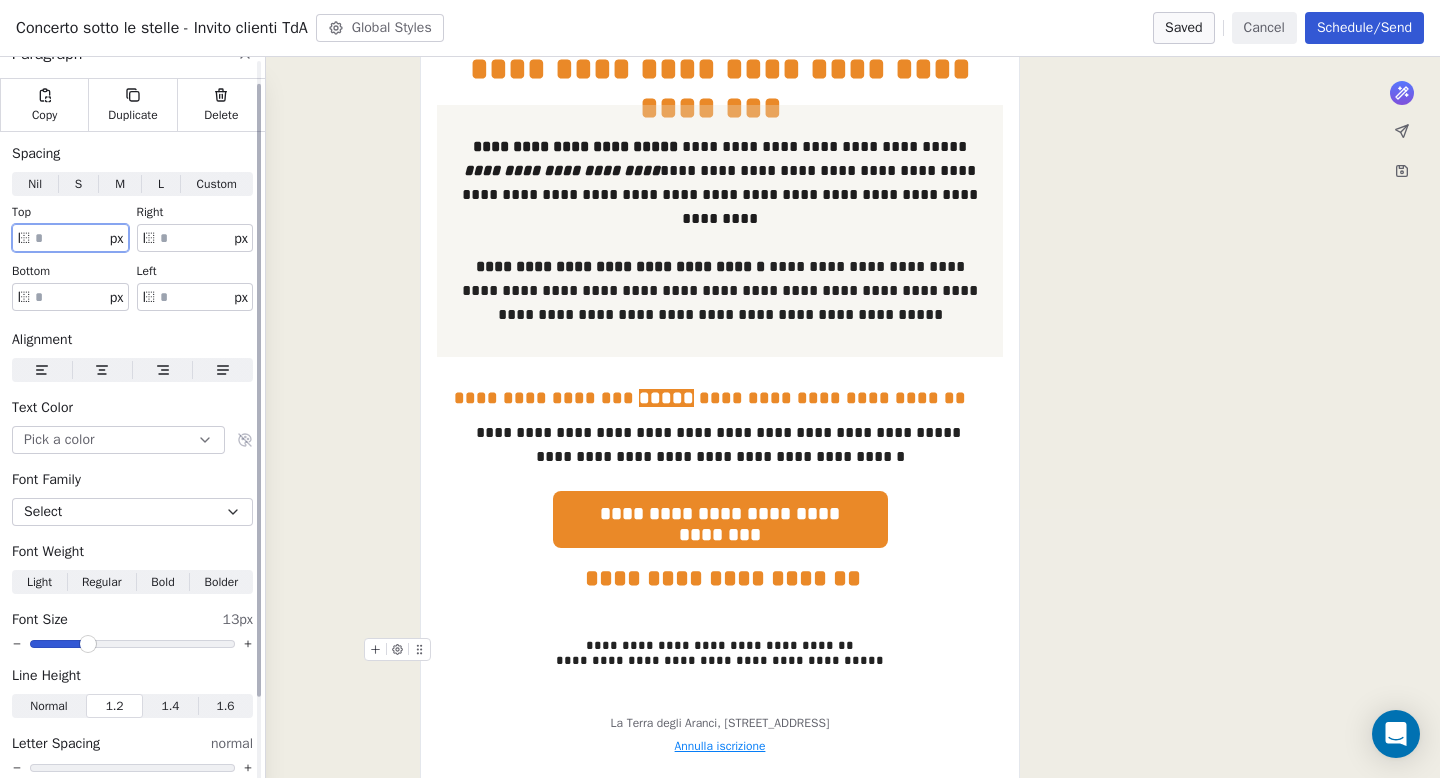 click on "Custom" at bounding box center [217, 184] 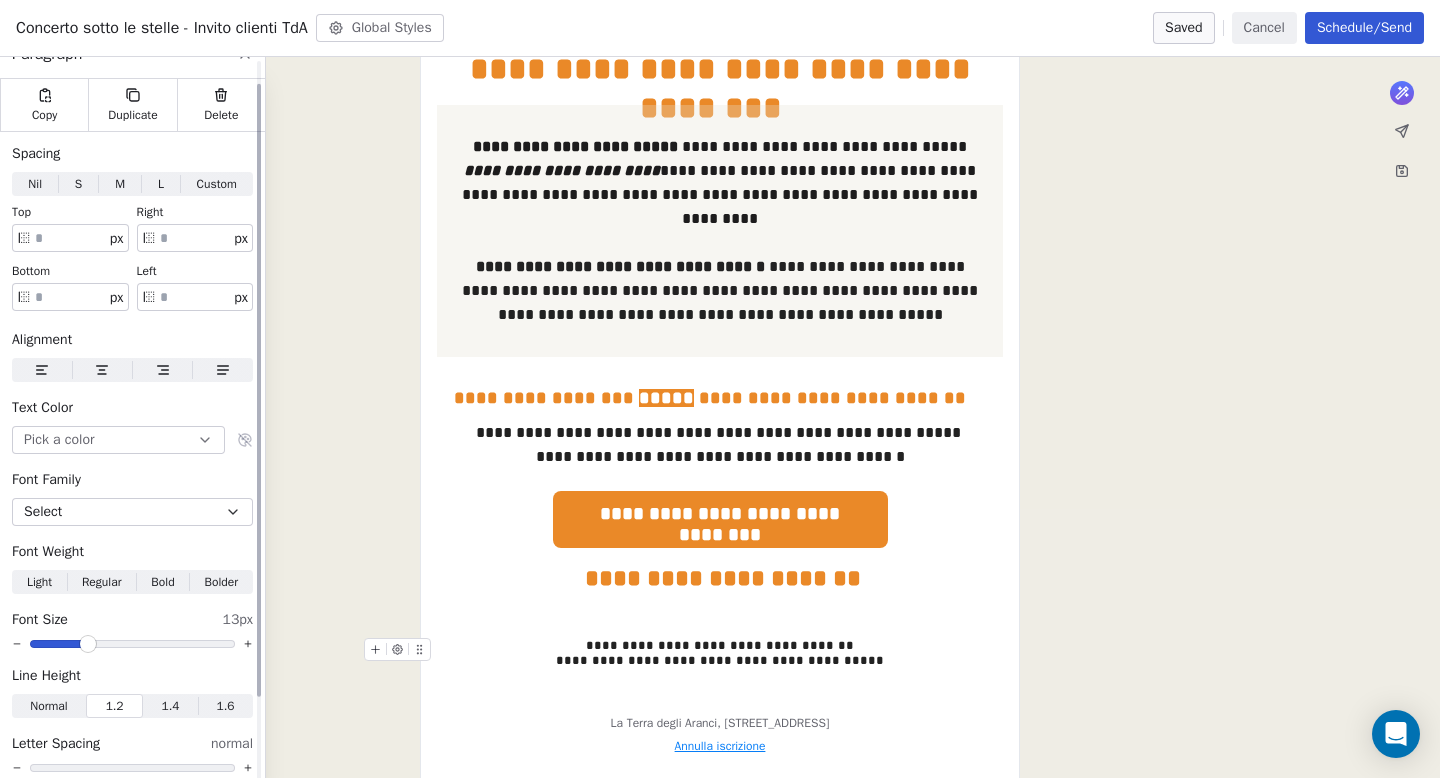click on "Custom" at bounding box center [217, 184] 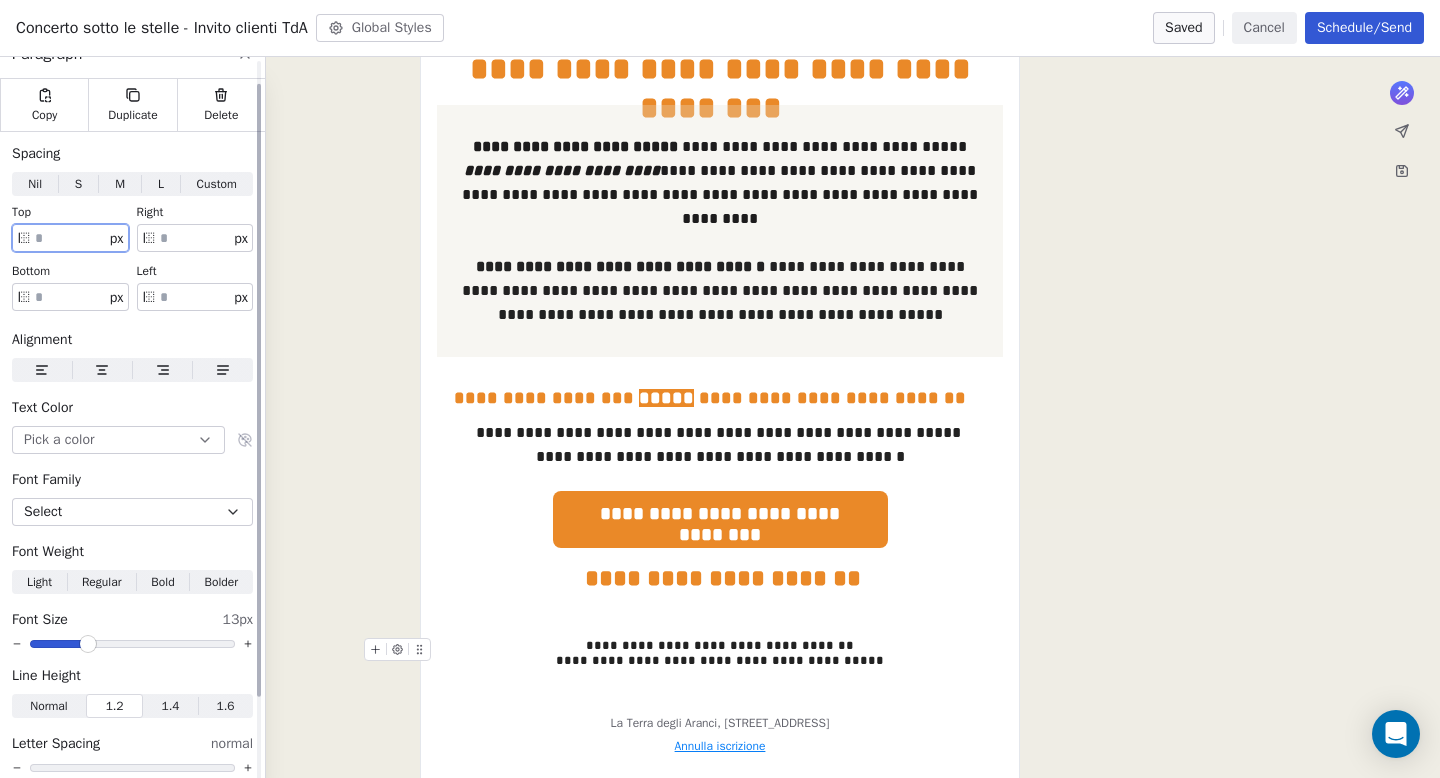 drag, startPoint x: 80, startPoint y: 233, endPoint x: 0, endPoint y: 257, distance: 83.52245 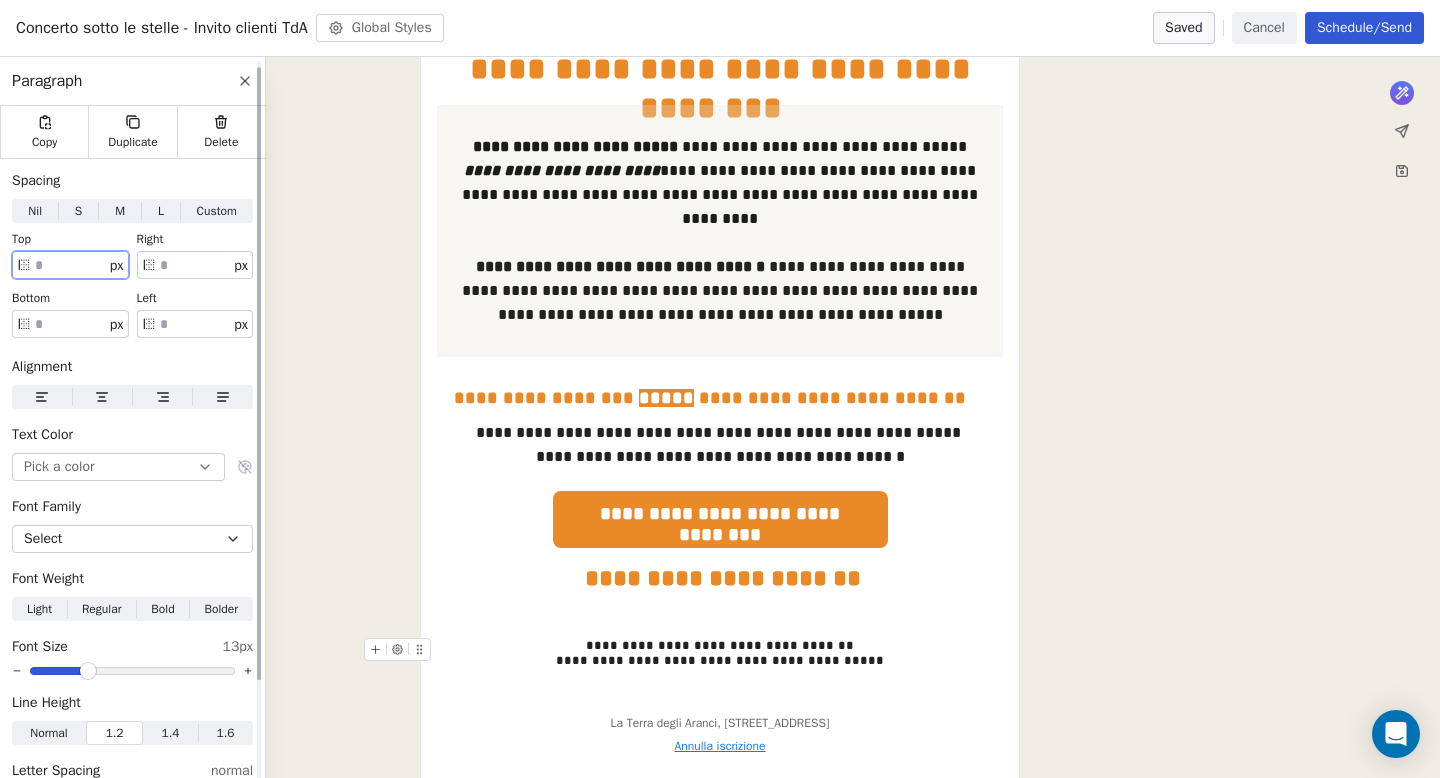 scroll, scrollTop: 0, scrollLeft: 0, axis: both 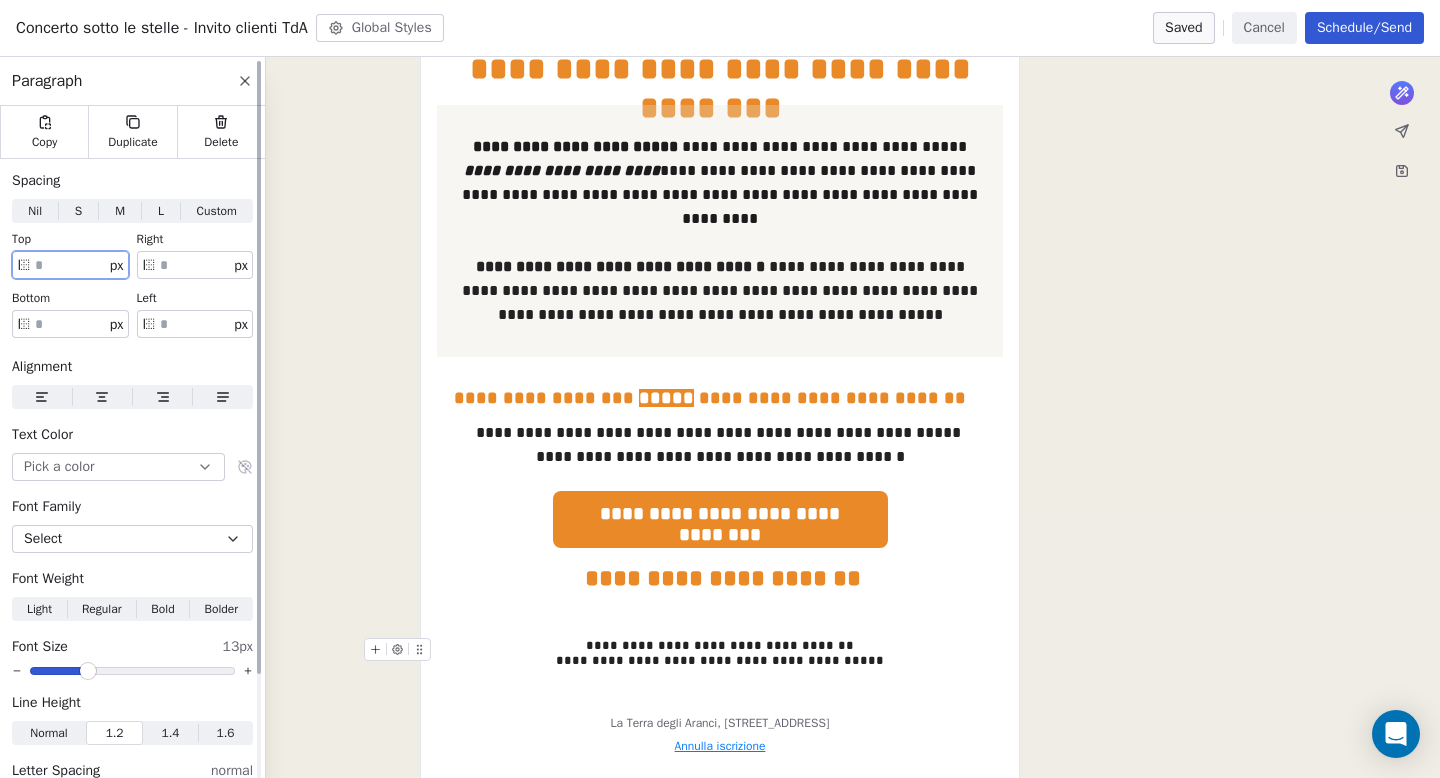 type 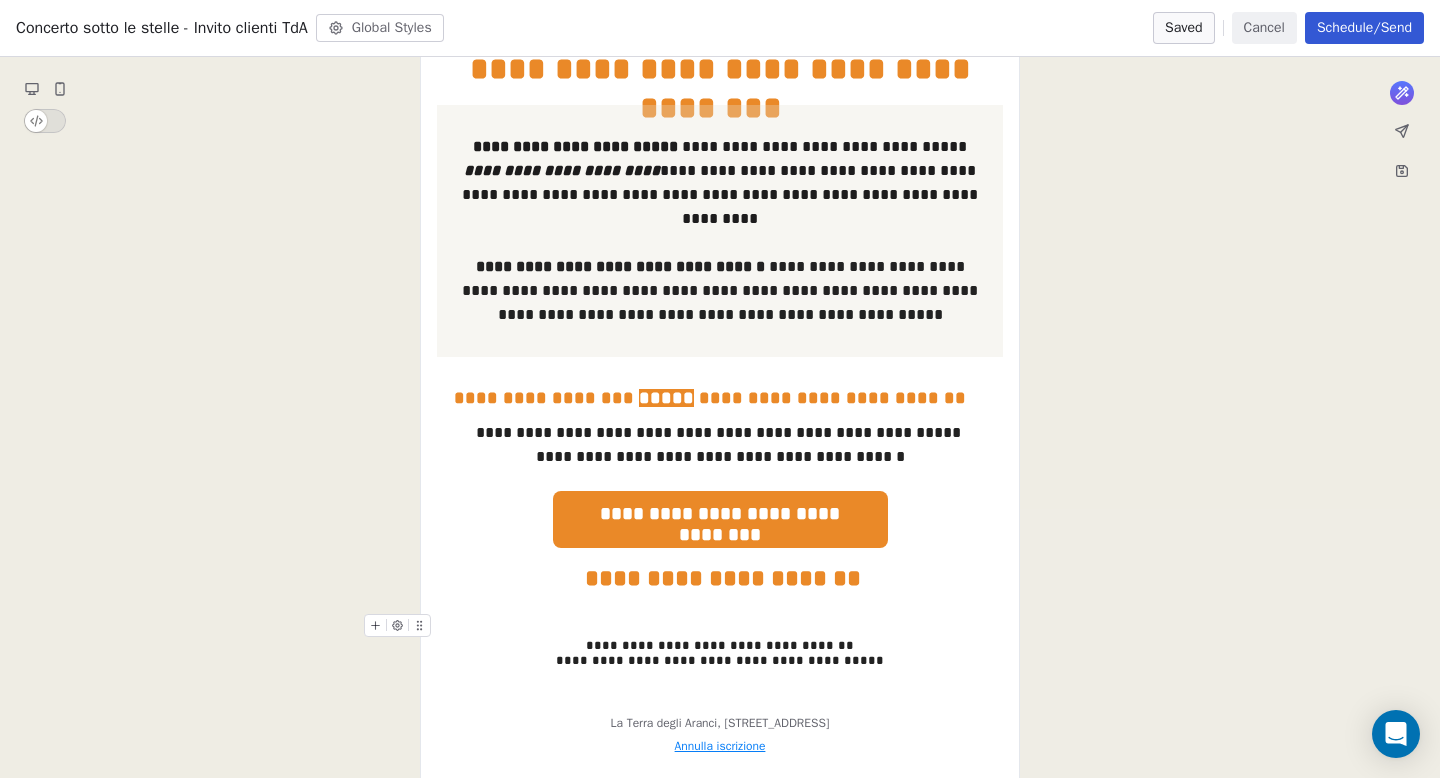 click 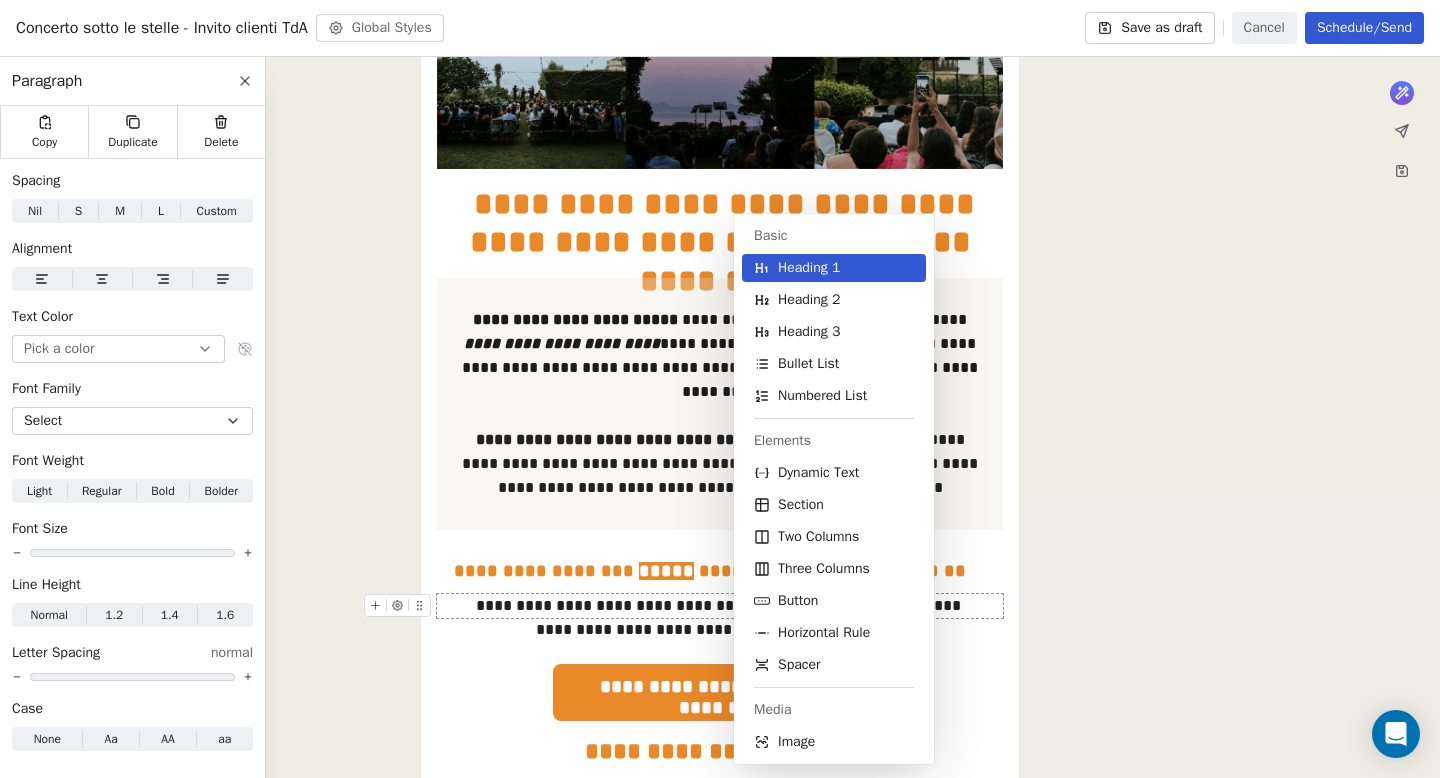 click on "**********" at bounding box center [720, 355] 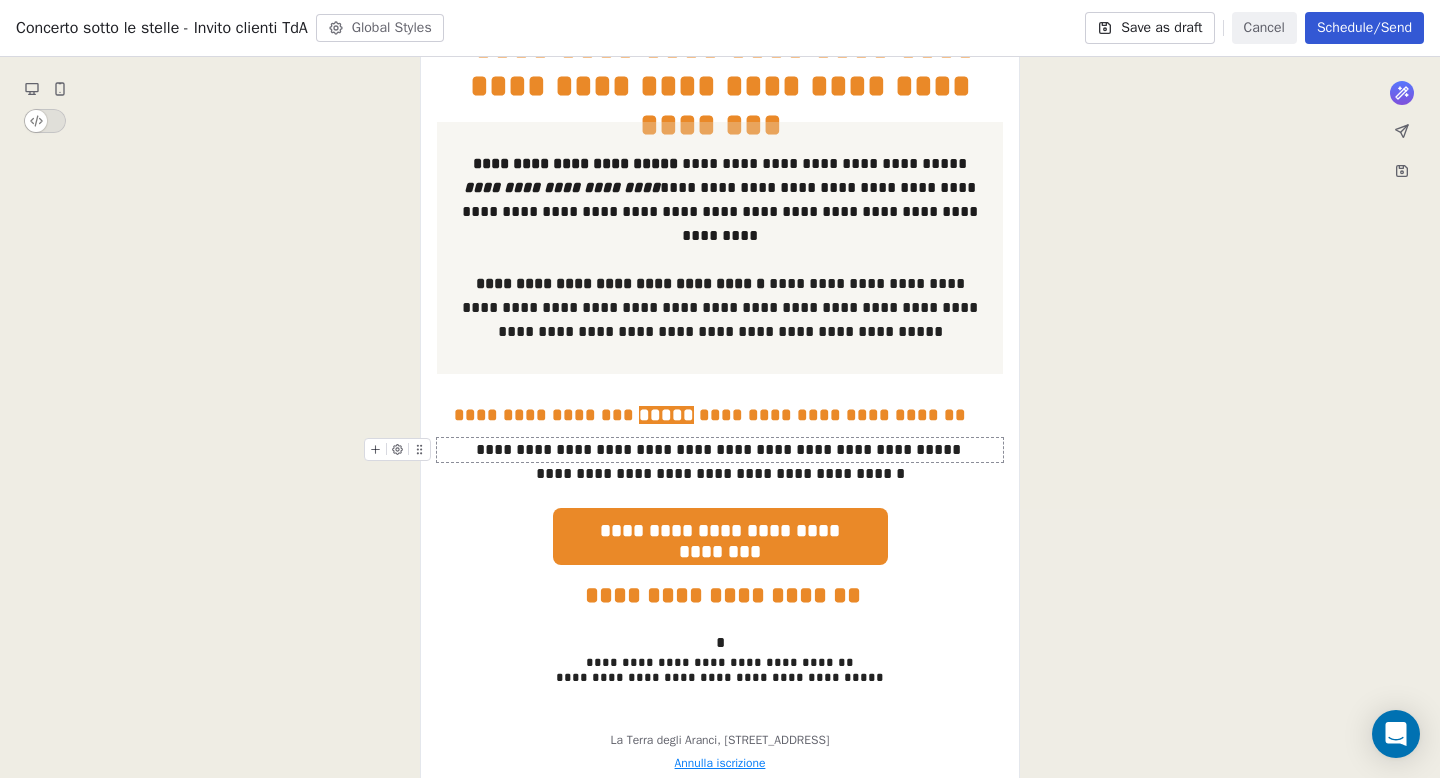 scroll, scrollTop: 627, scrollLeft: 0, axis: vertical 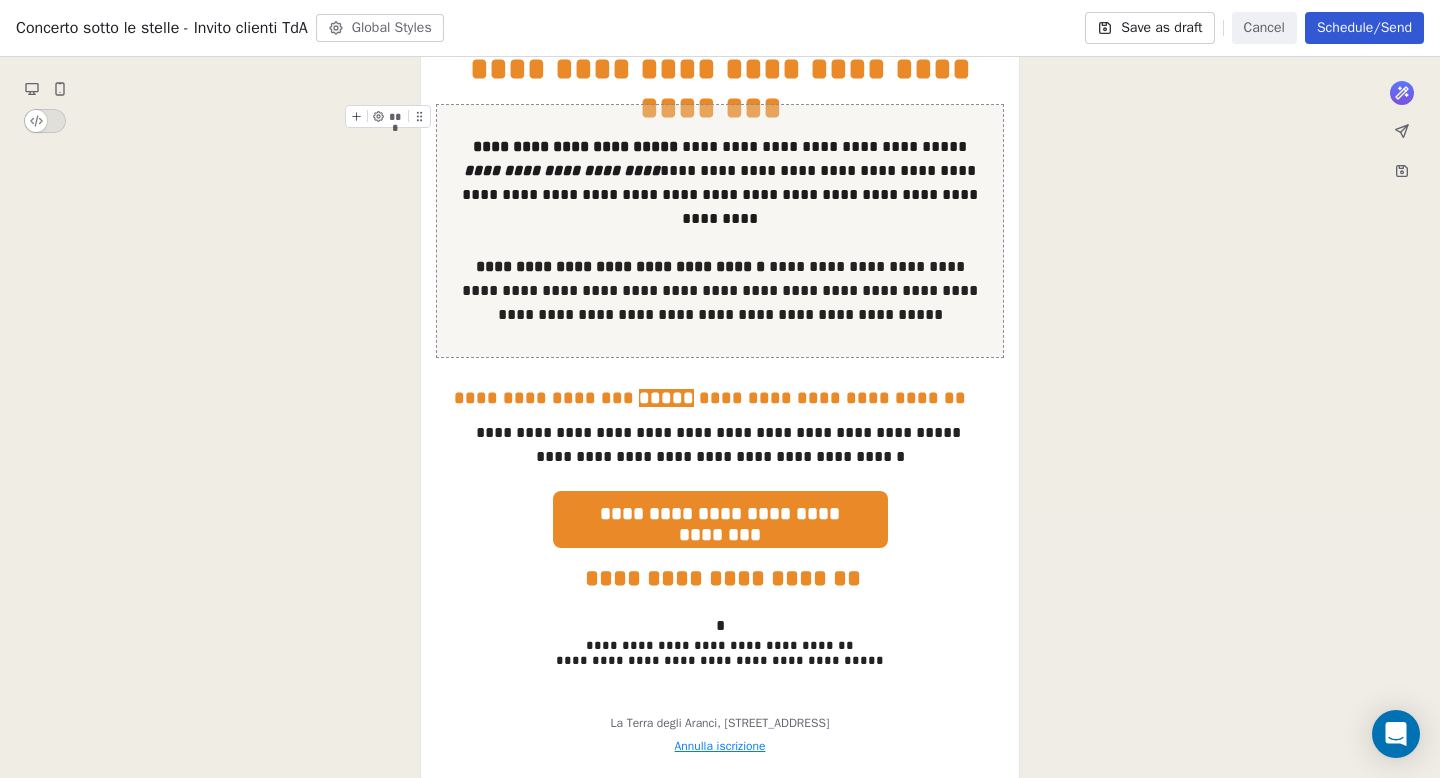 click on "**********" at bounding box center [720, 182] 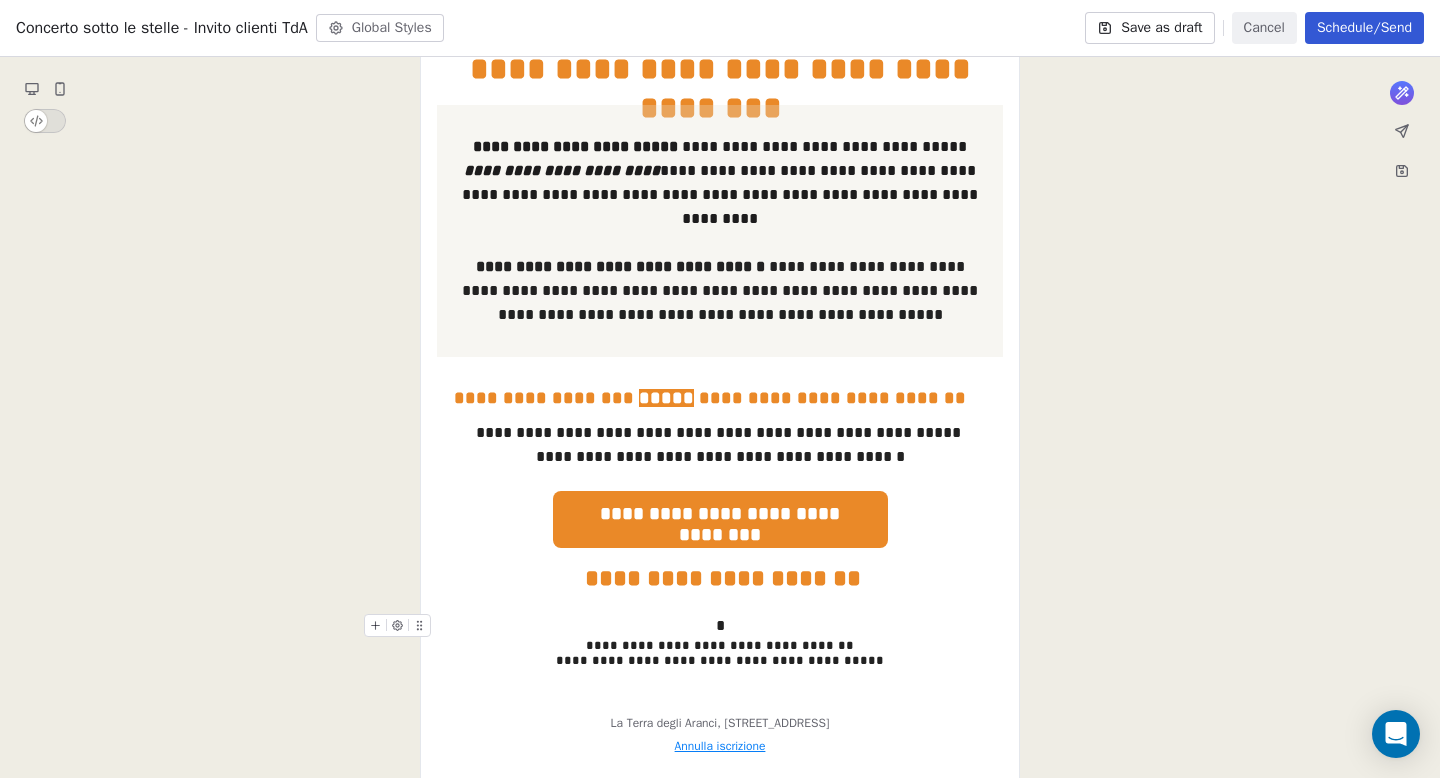 click on "*" at bounding box center (720, 626) 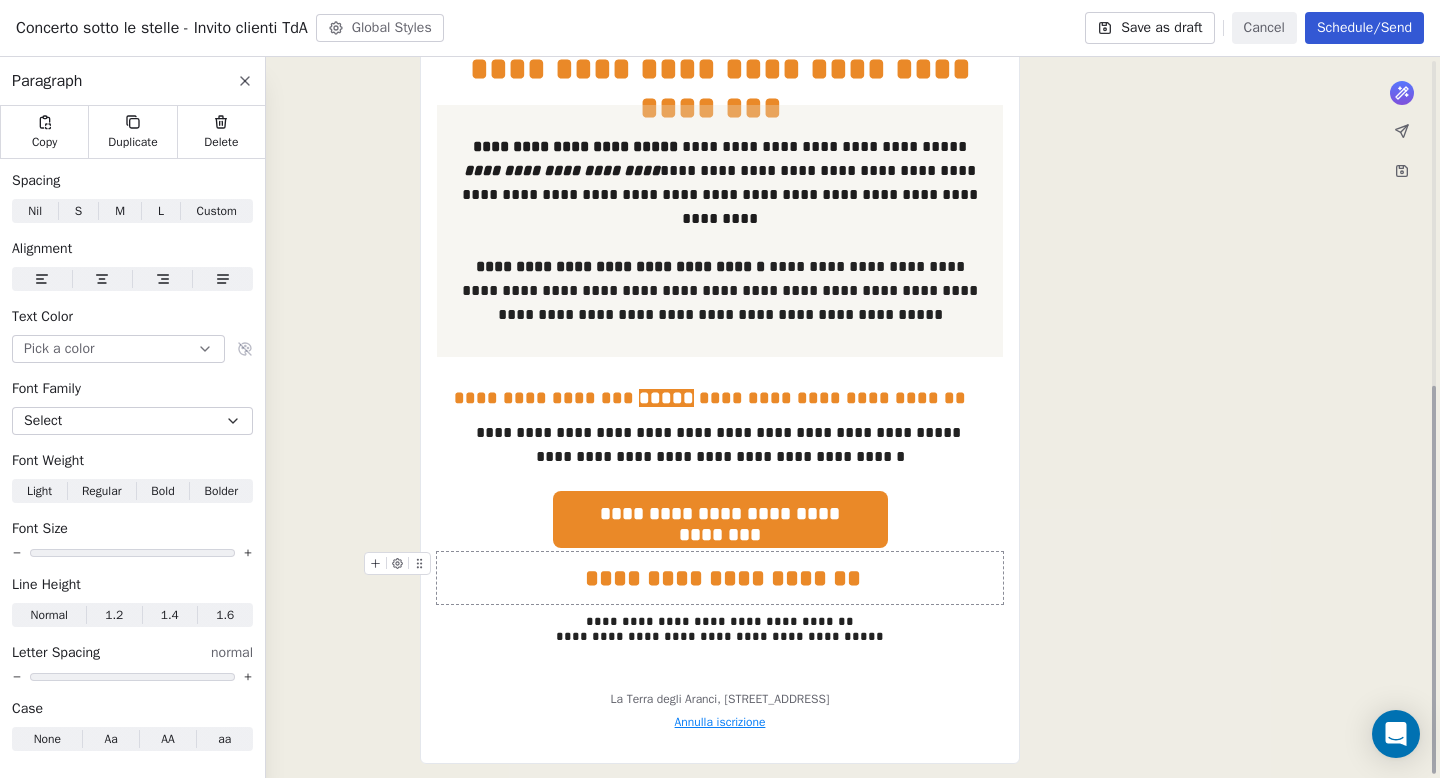 scroll, scrollTop: 603, scrollLeft: 0, axis: vertical 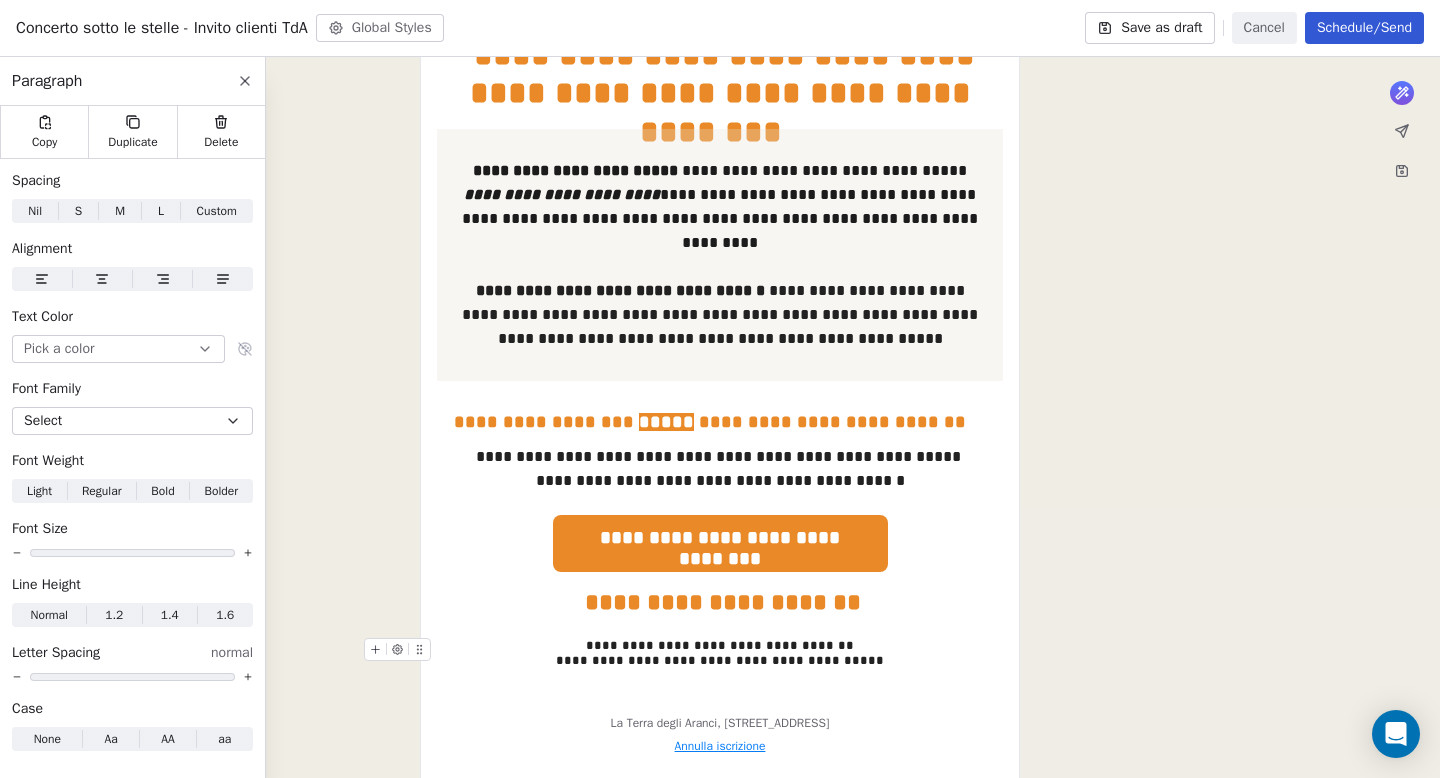 click on "**********" at bounding box center (720, 653) 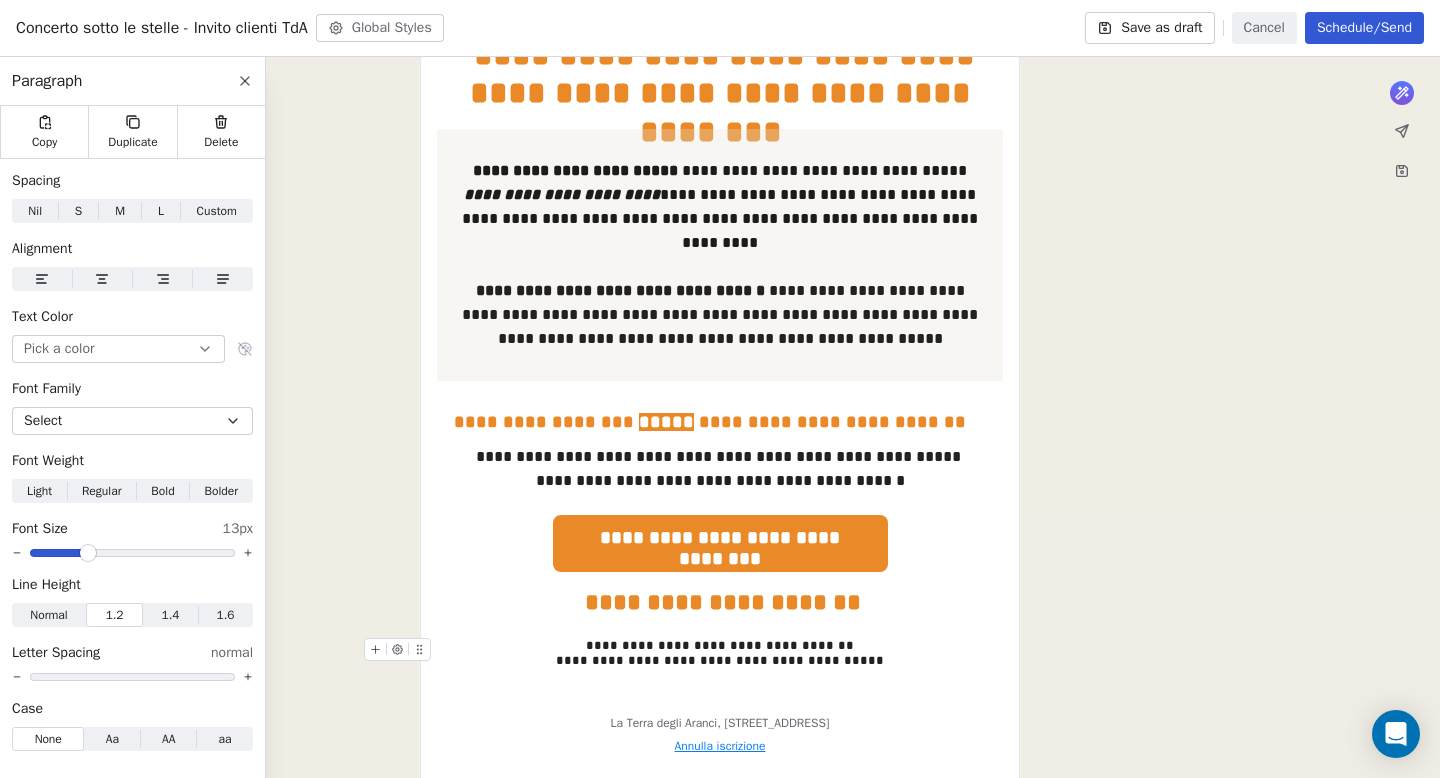 click on "**********" at bounding box center (720, 194) 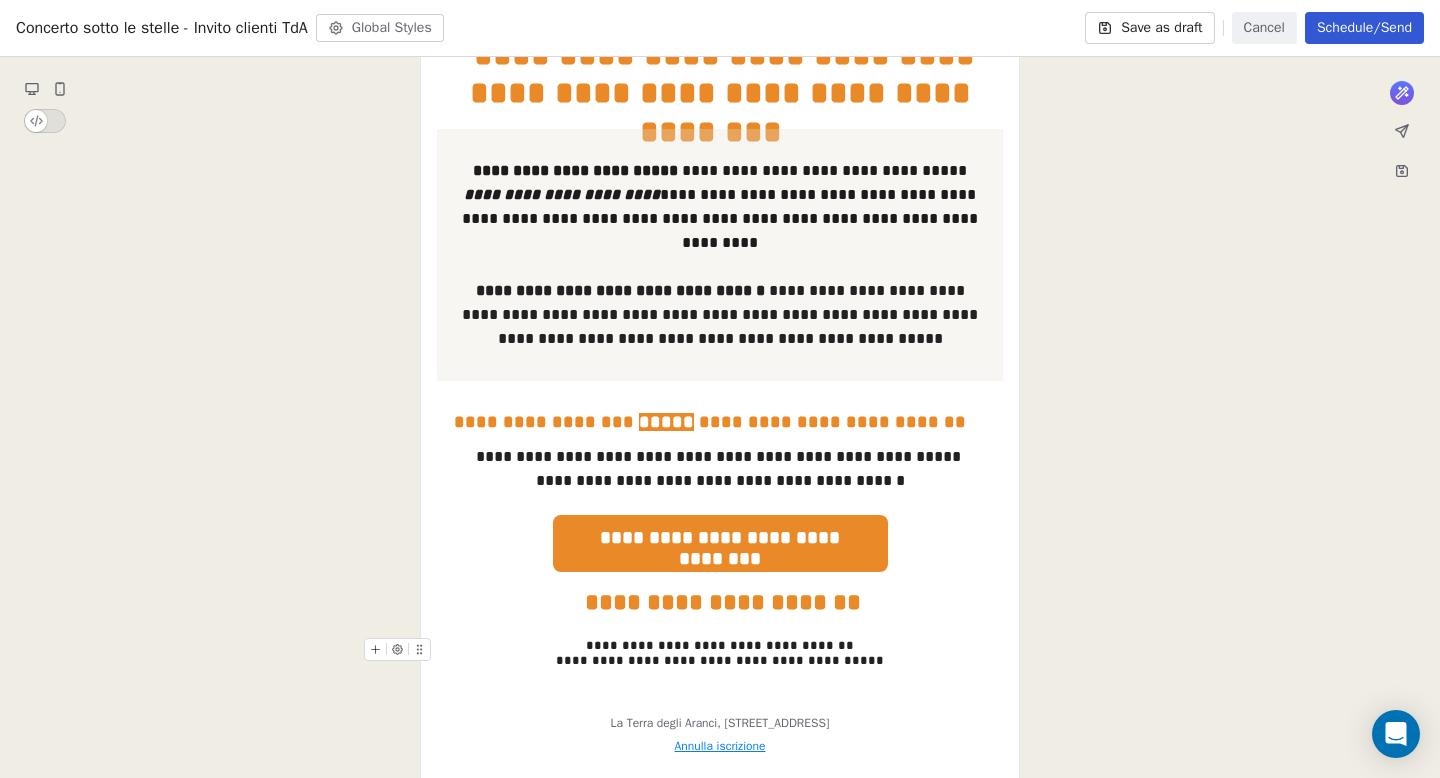 click 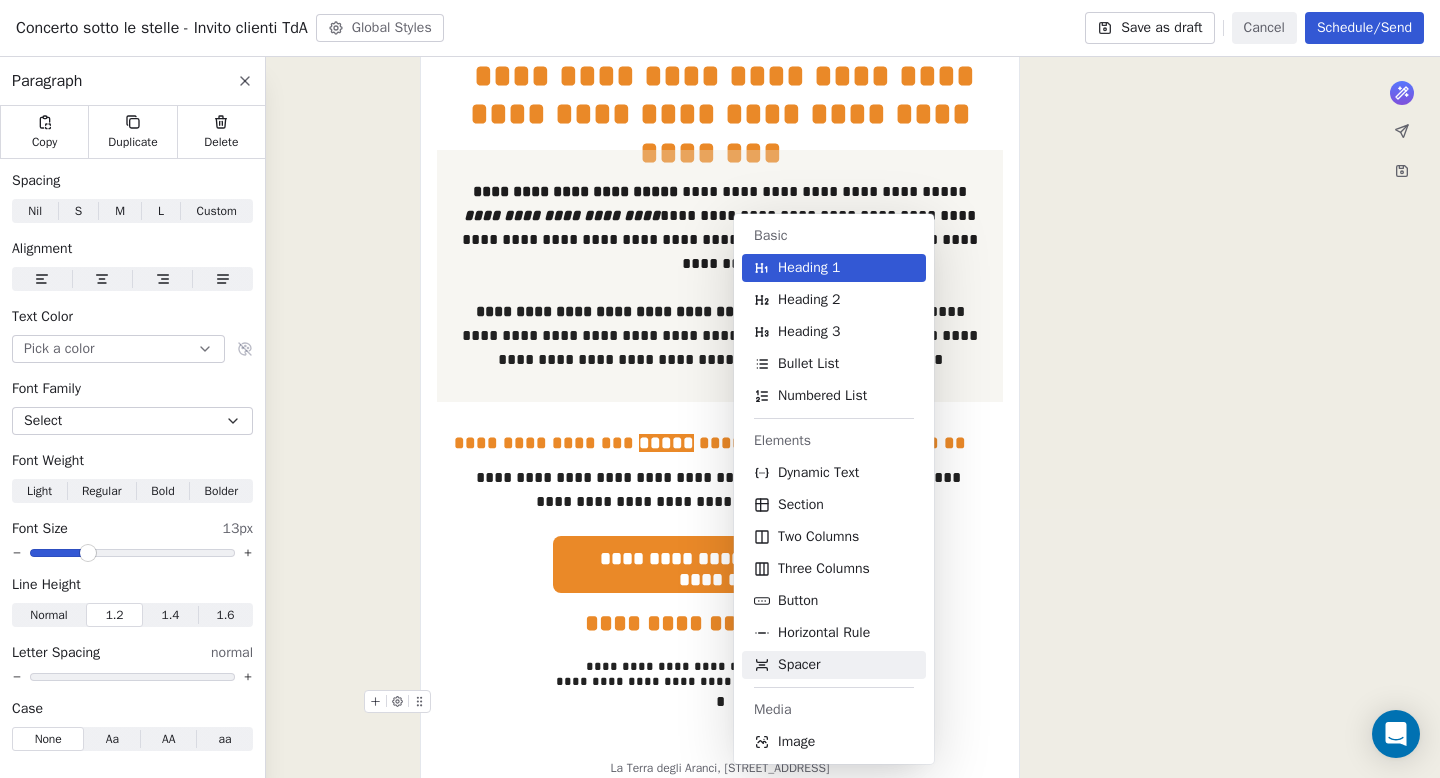 click on "Spacer" at bounding box center (799, 665) 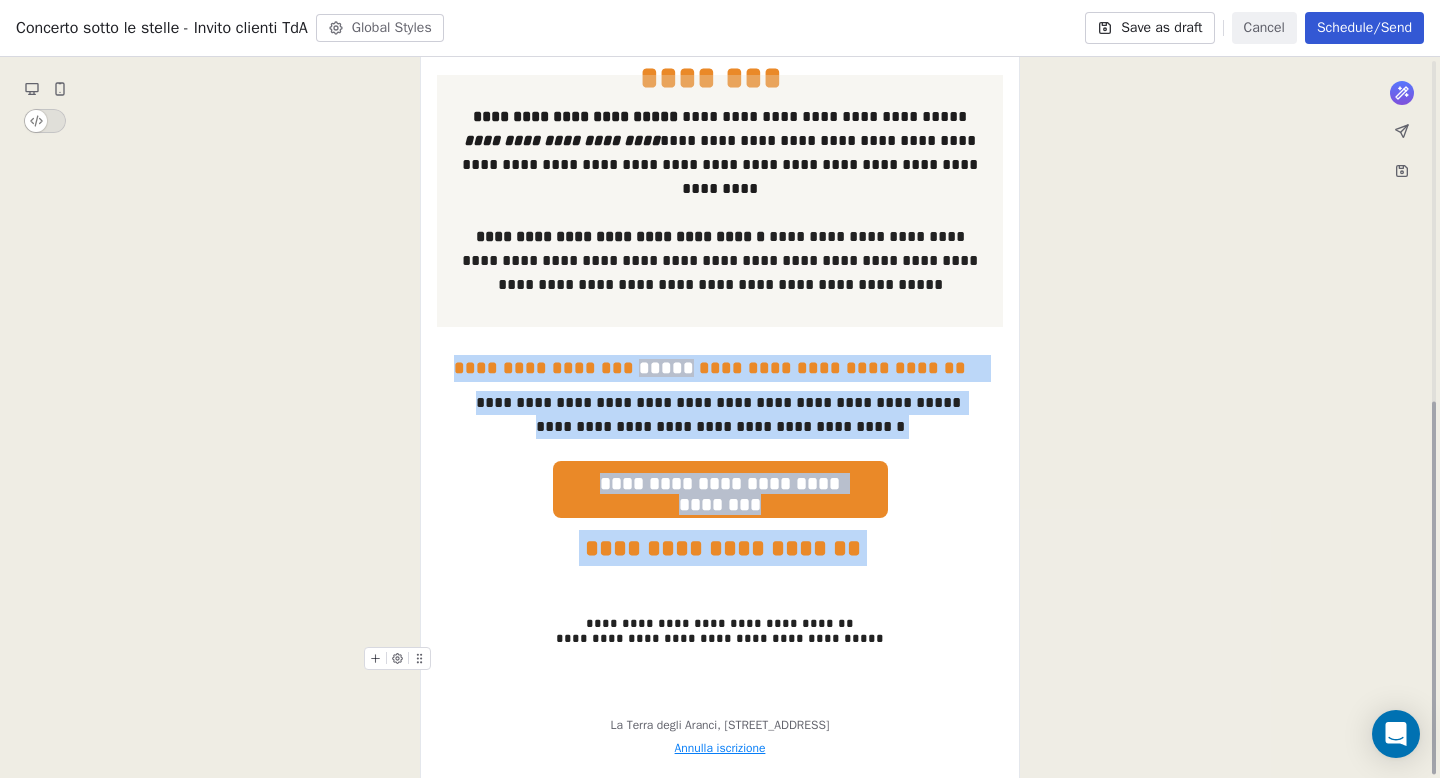 scroll, scrollTop: 659, scrollLeft: 0, axis: vertical 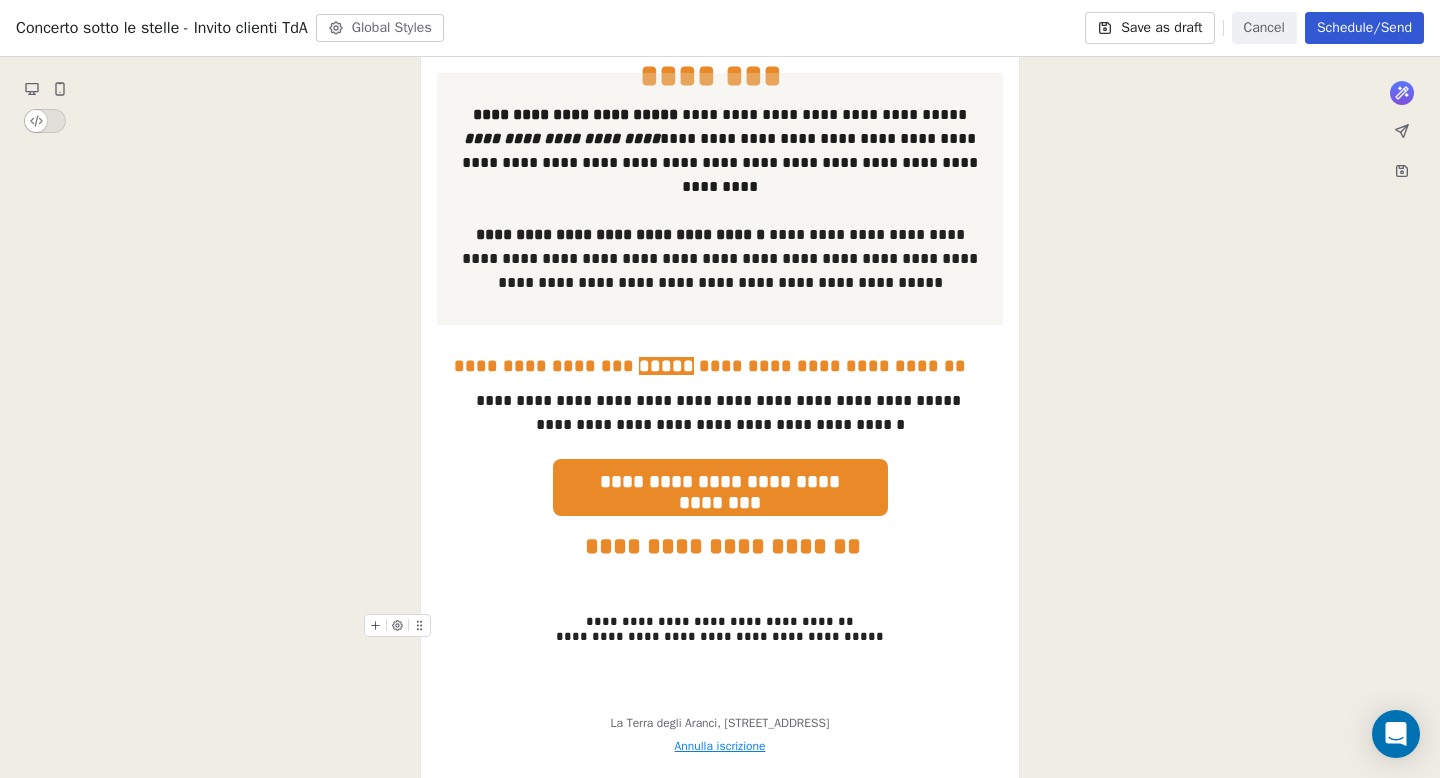 click on "**********" at bounding box center [720, 136] 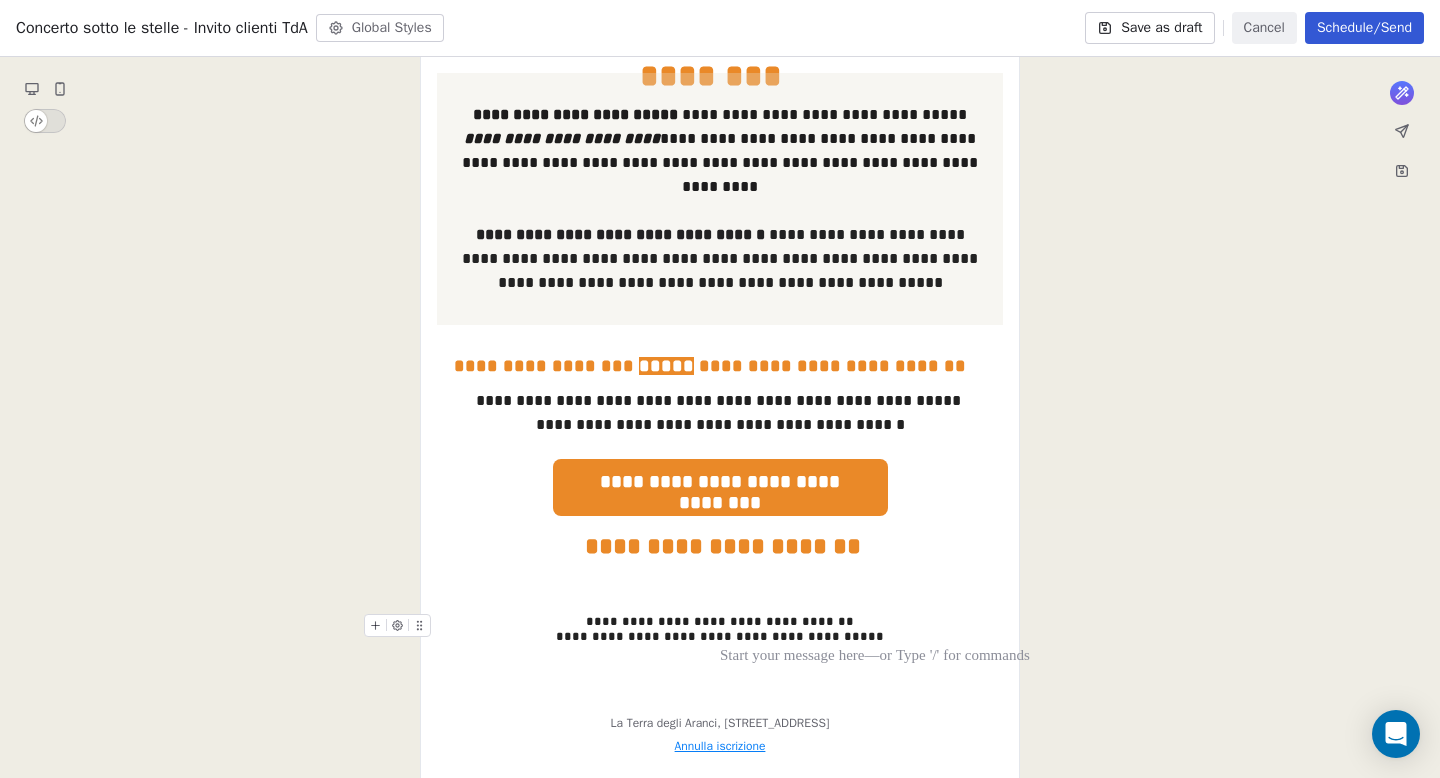 scroll, scrollTop: 635, scrollLeft: 0, axis: vertical 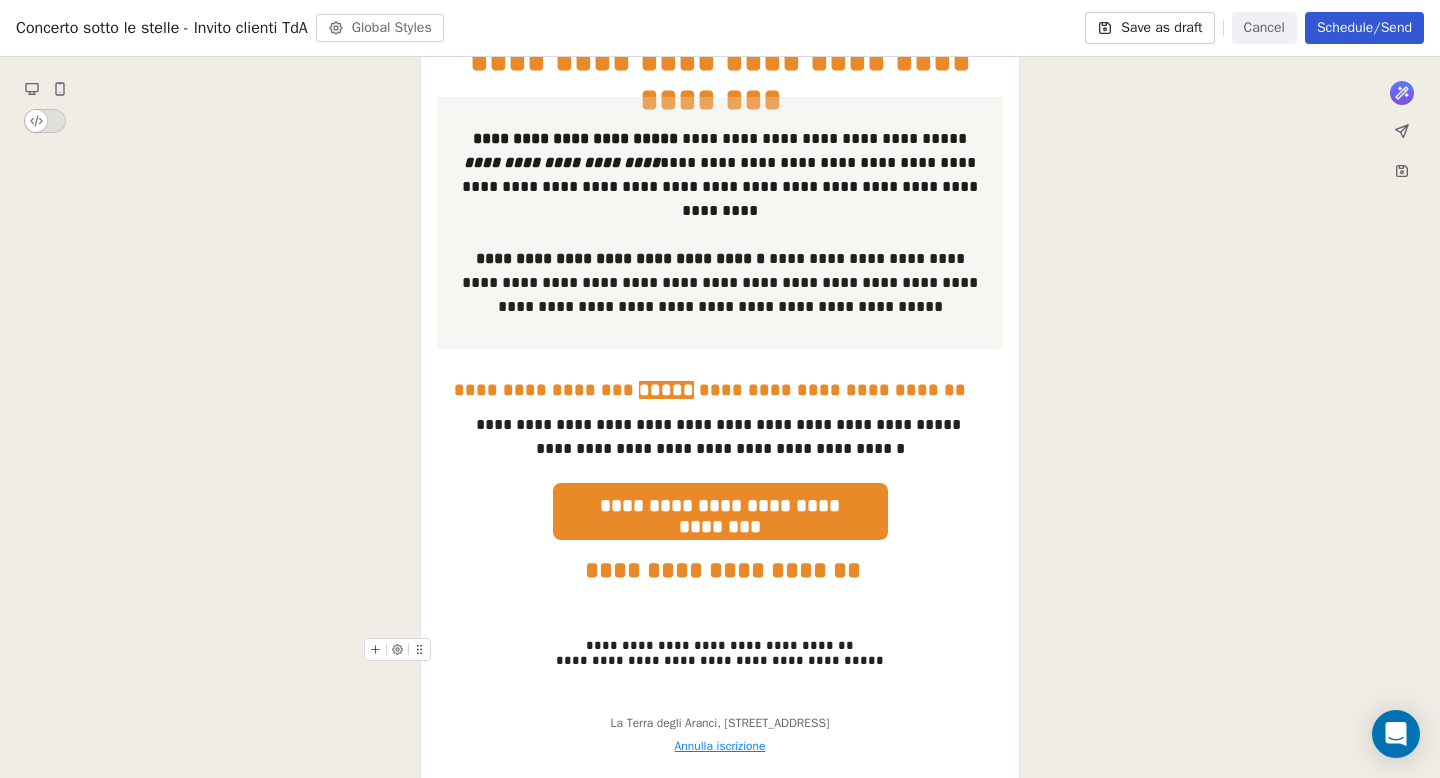 click on "**********" at bounding box center [720, 148] 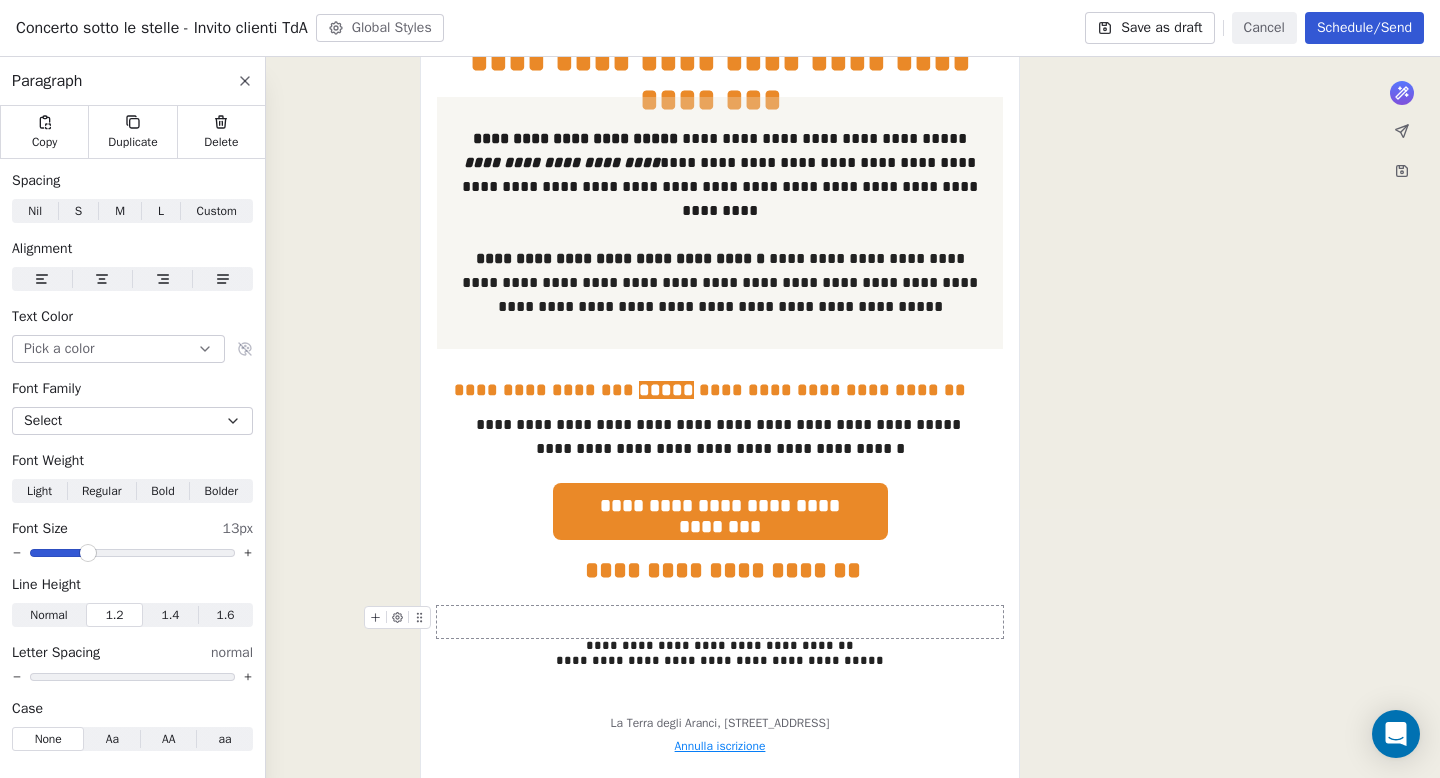 click at bounding box center (720, 622) 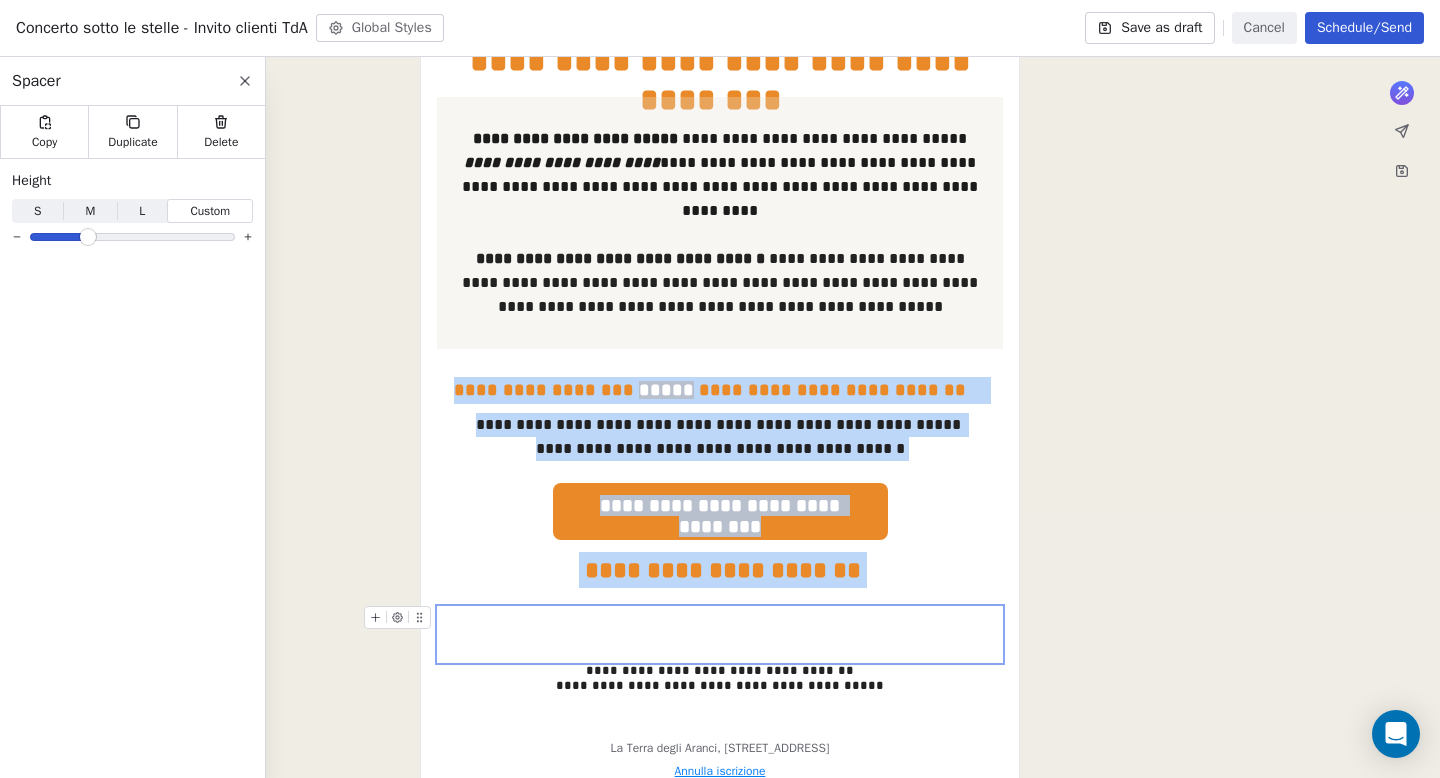click at bounding box center (88, 237) 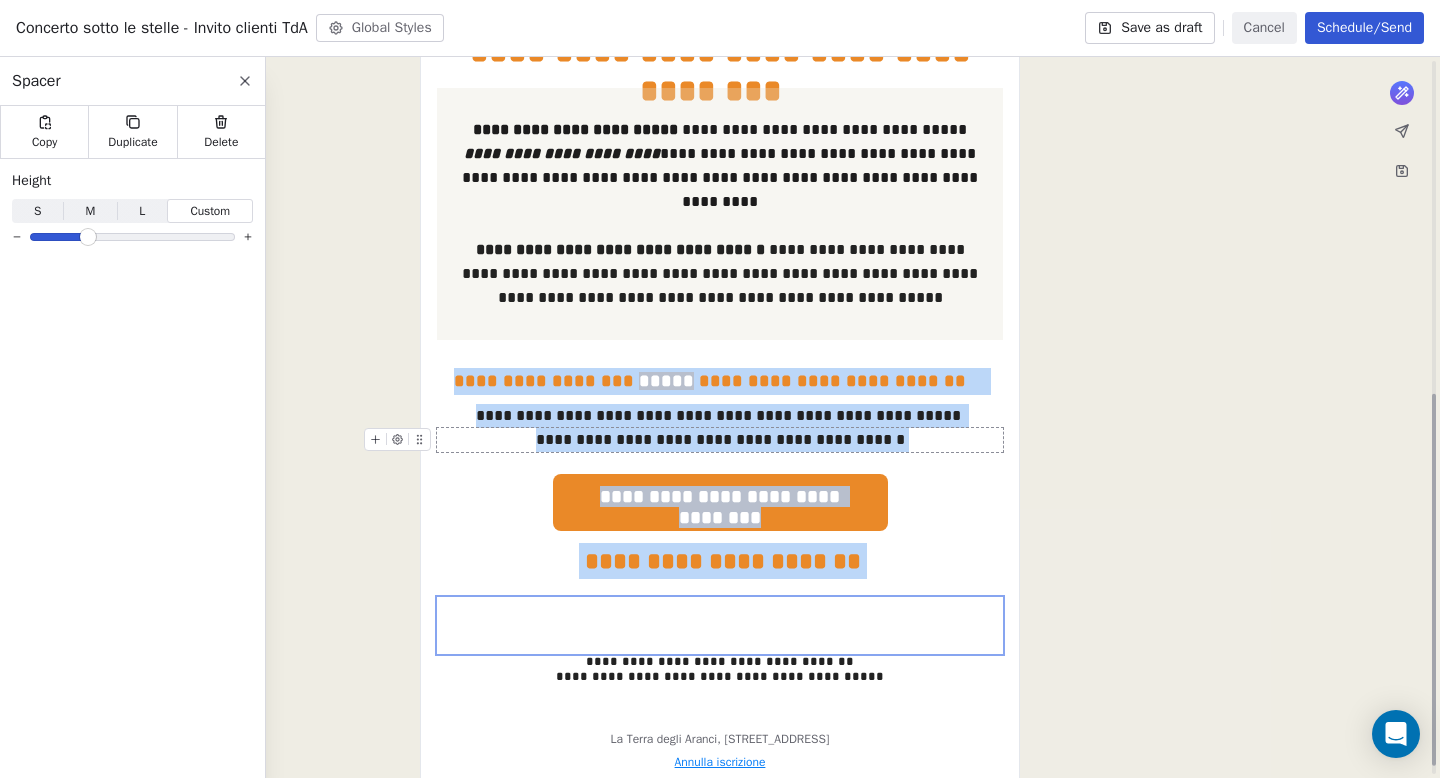 scroll, scrollTop: 660, scrollLeft: 0, axis: vertical 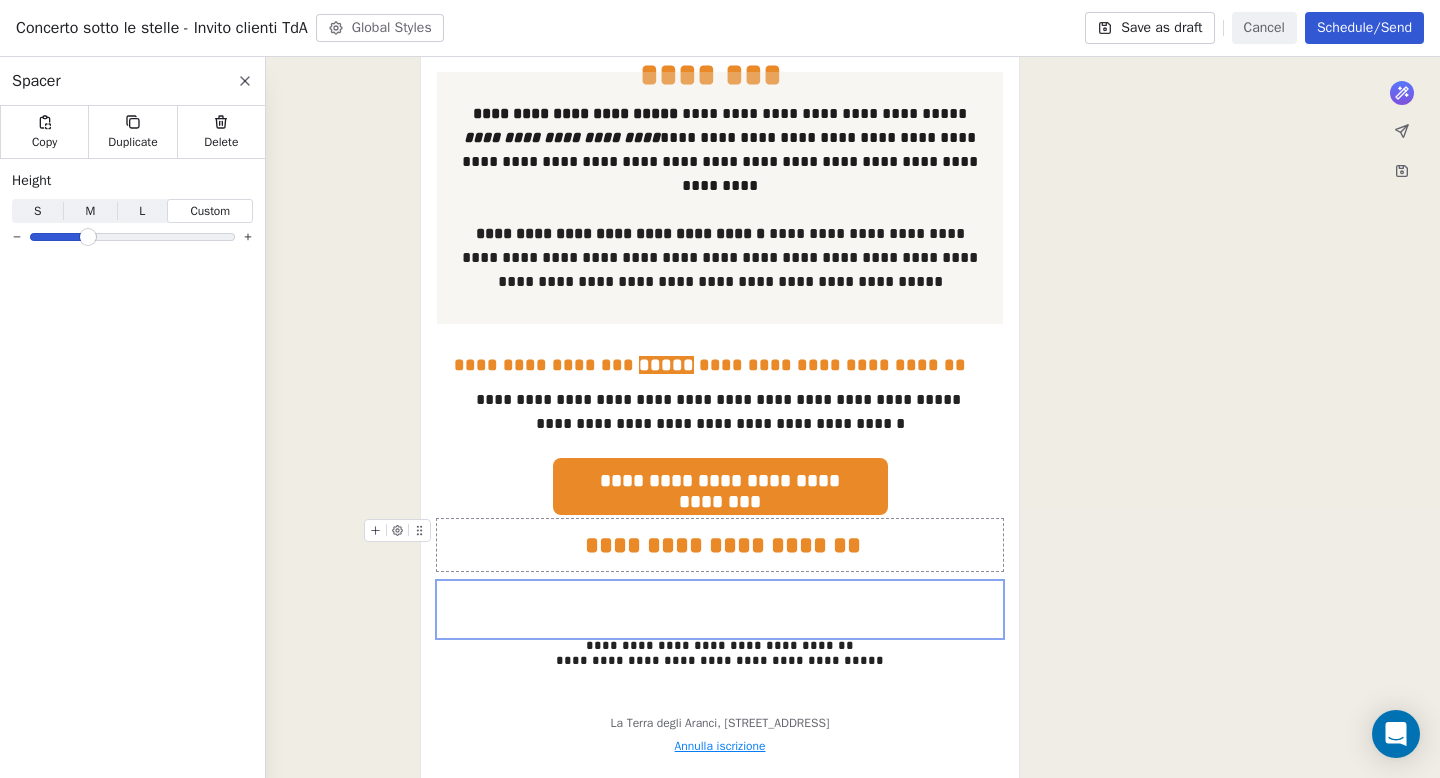 click on "**********" at bounding box center (720, 165) 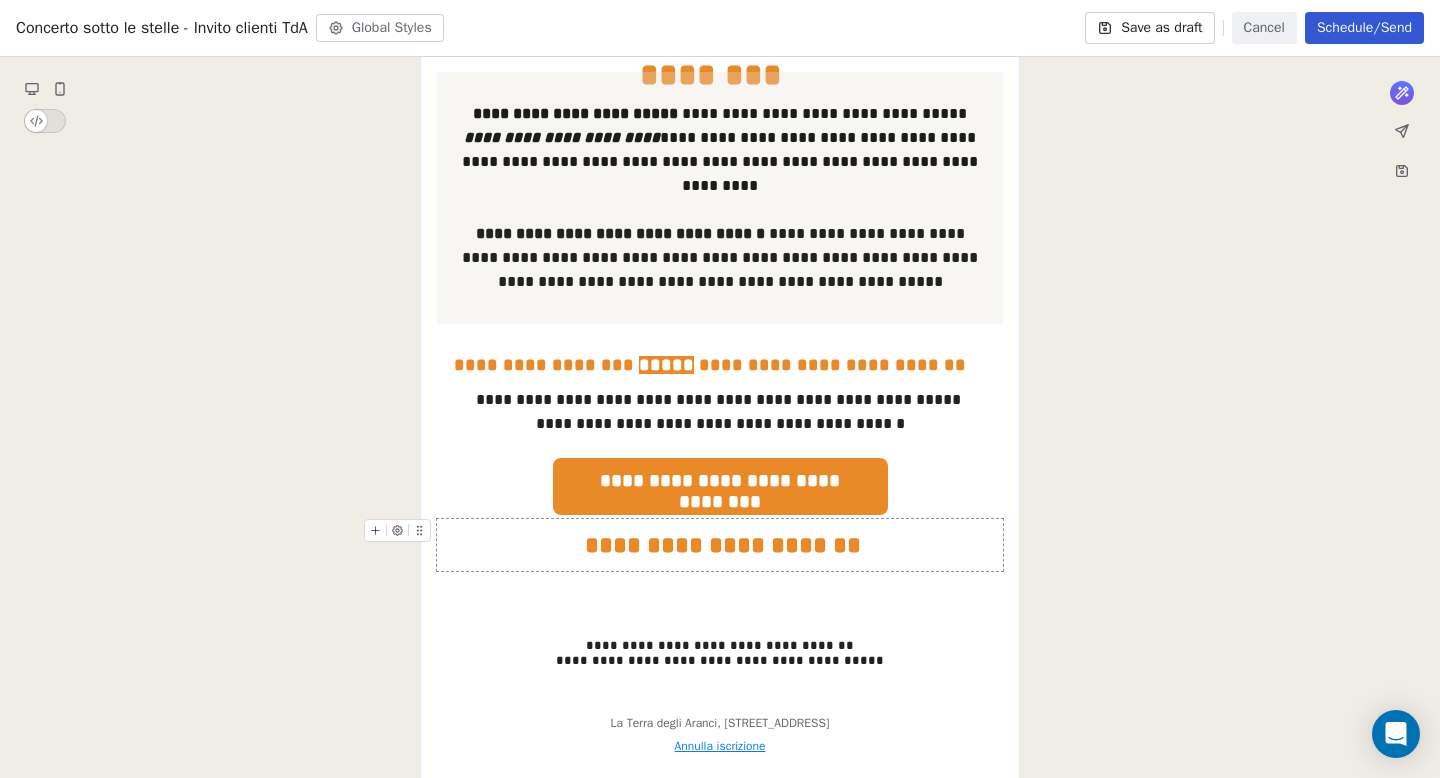 drag, startPoint x: 1224, startPoint y: 502, endPoint x: 1234, endPoint y: 493, distance: 13.453624 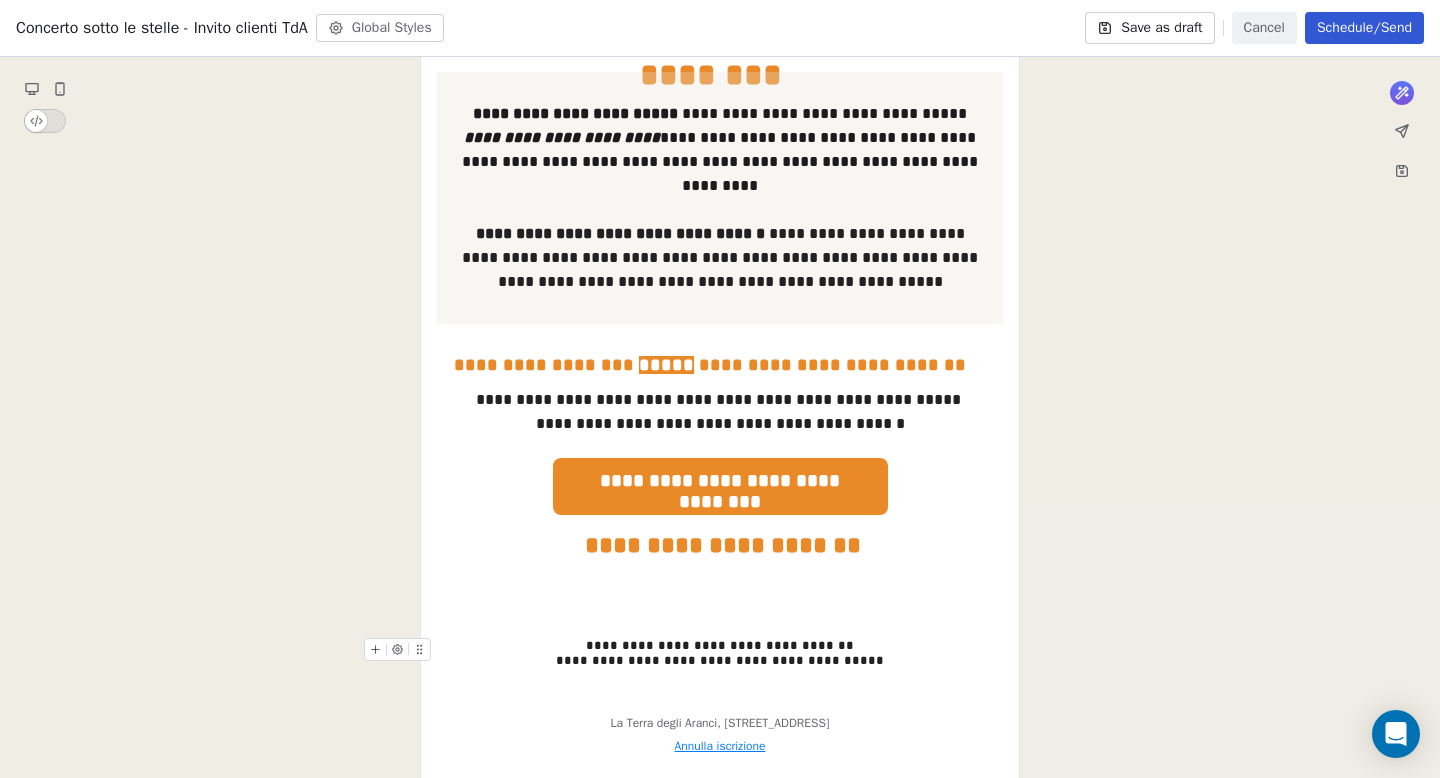 click at bounding box center [419, 649] 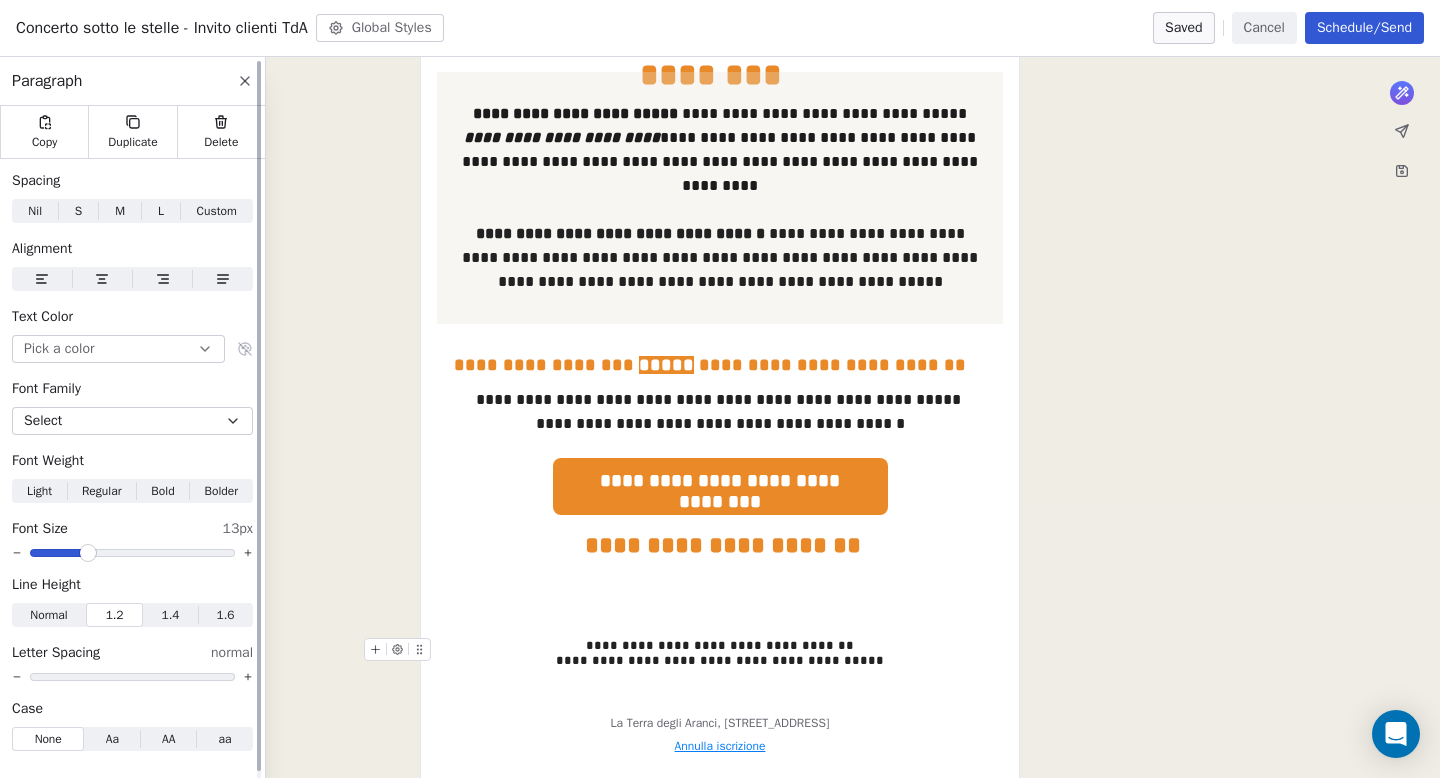 scroll, scrollTop: 10, scrollLeft: 0, axis: vertical 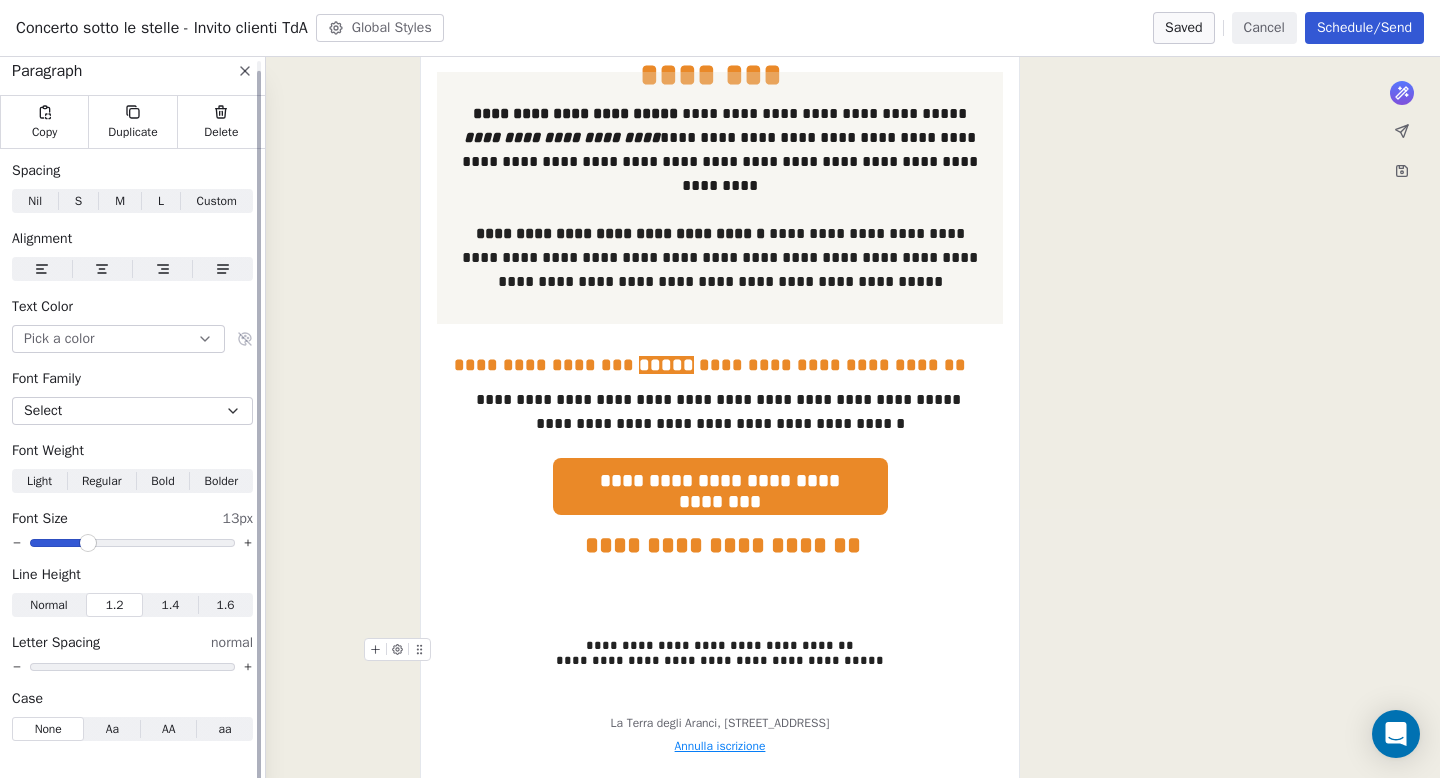 click on "Custom" at bounding box center [217, 201] 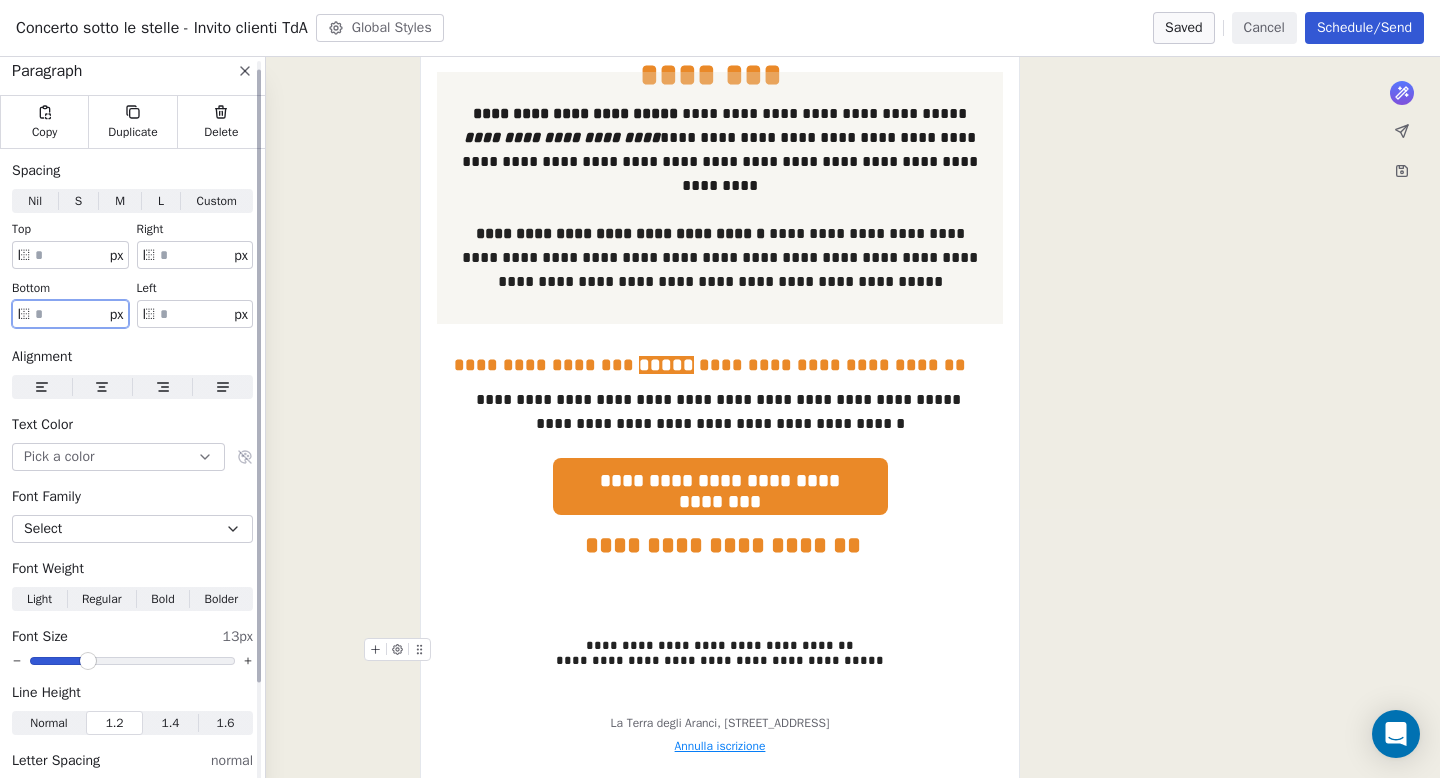 click at bounding box center (70, 314) 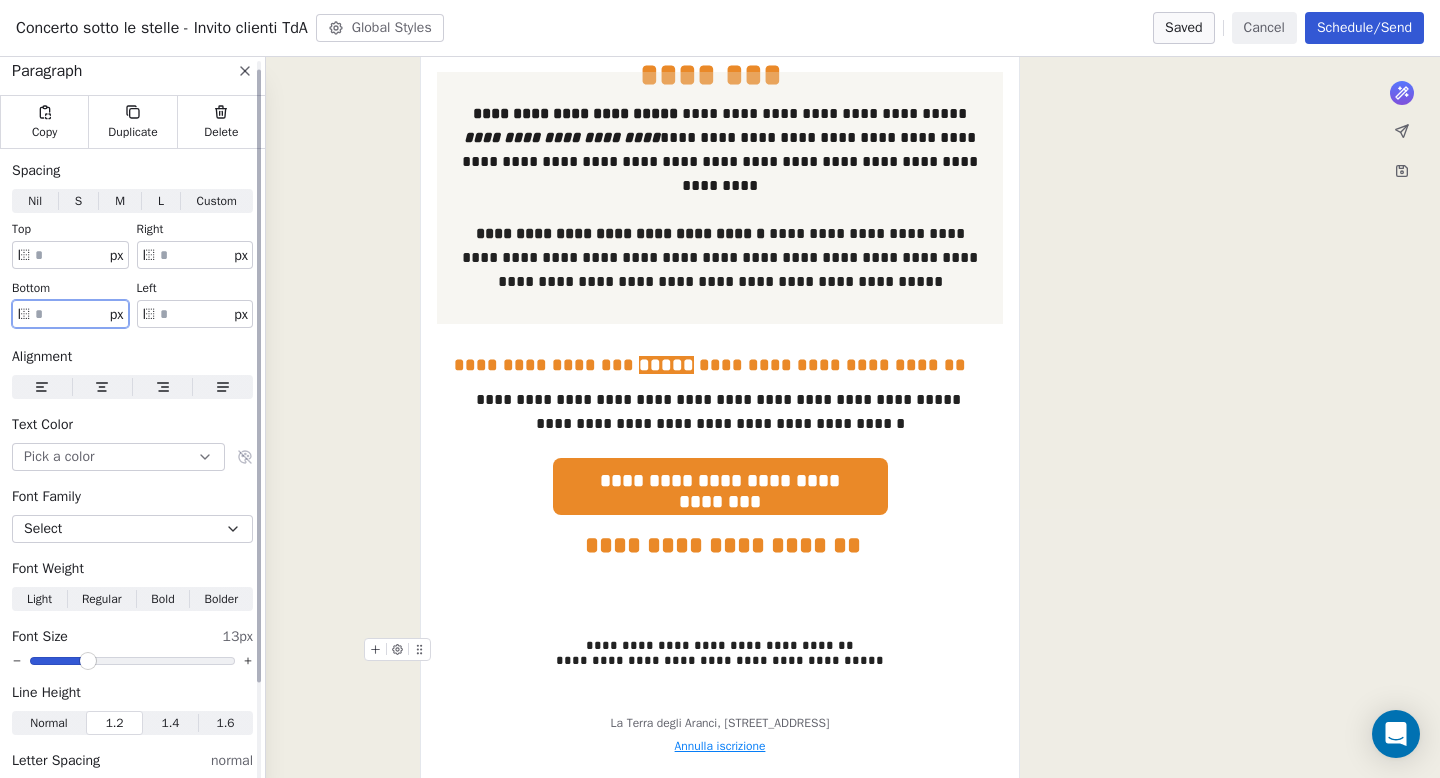 type on "*" 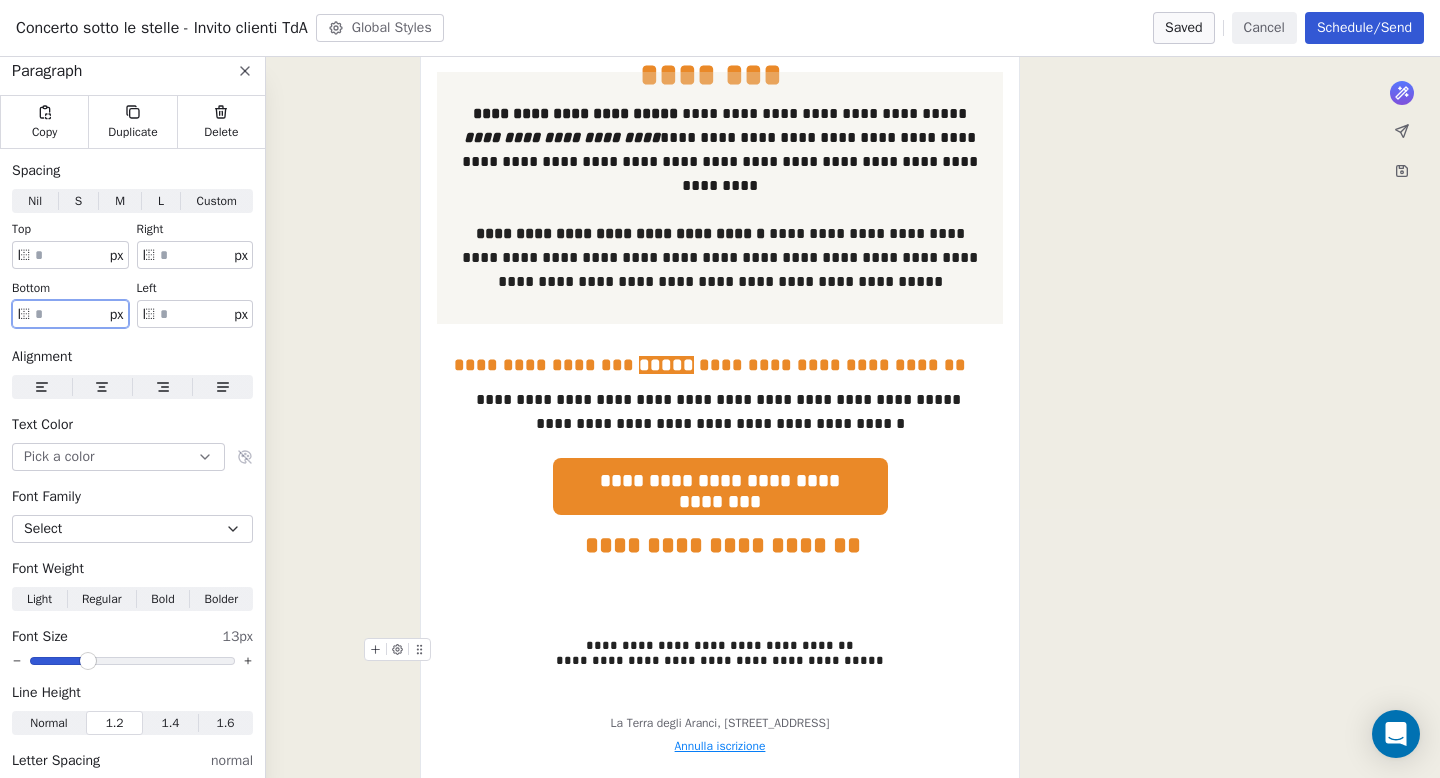 type 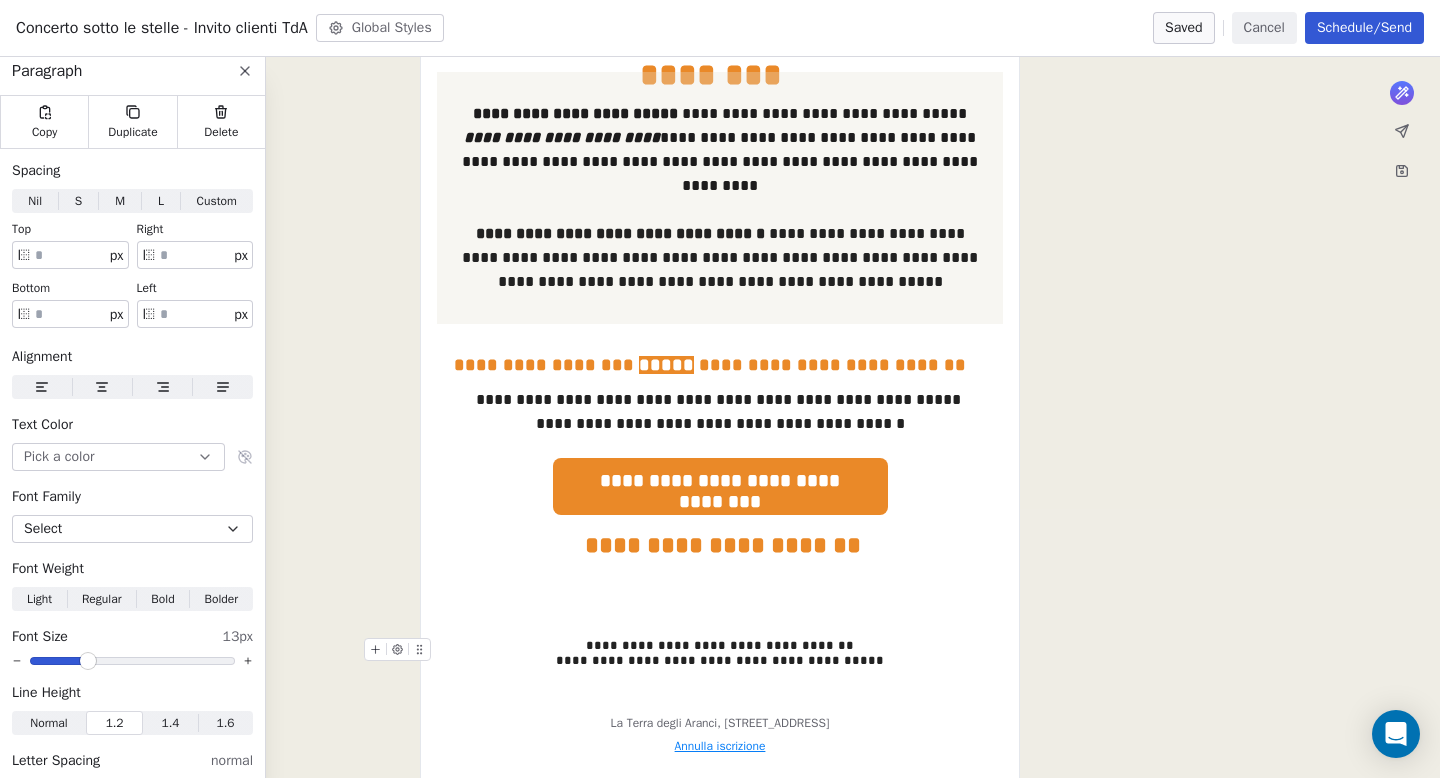 click on "**********" at bounding box center (720, 165) 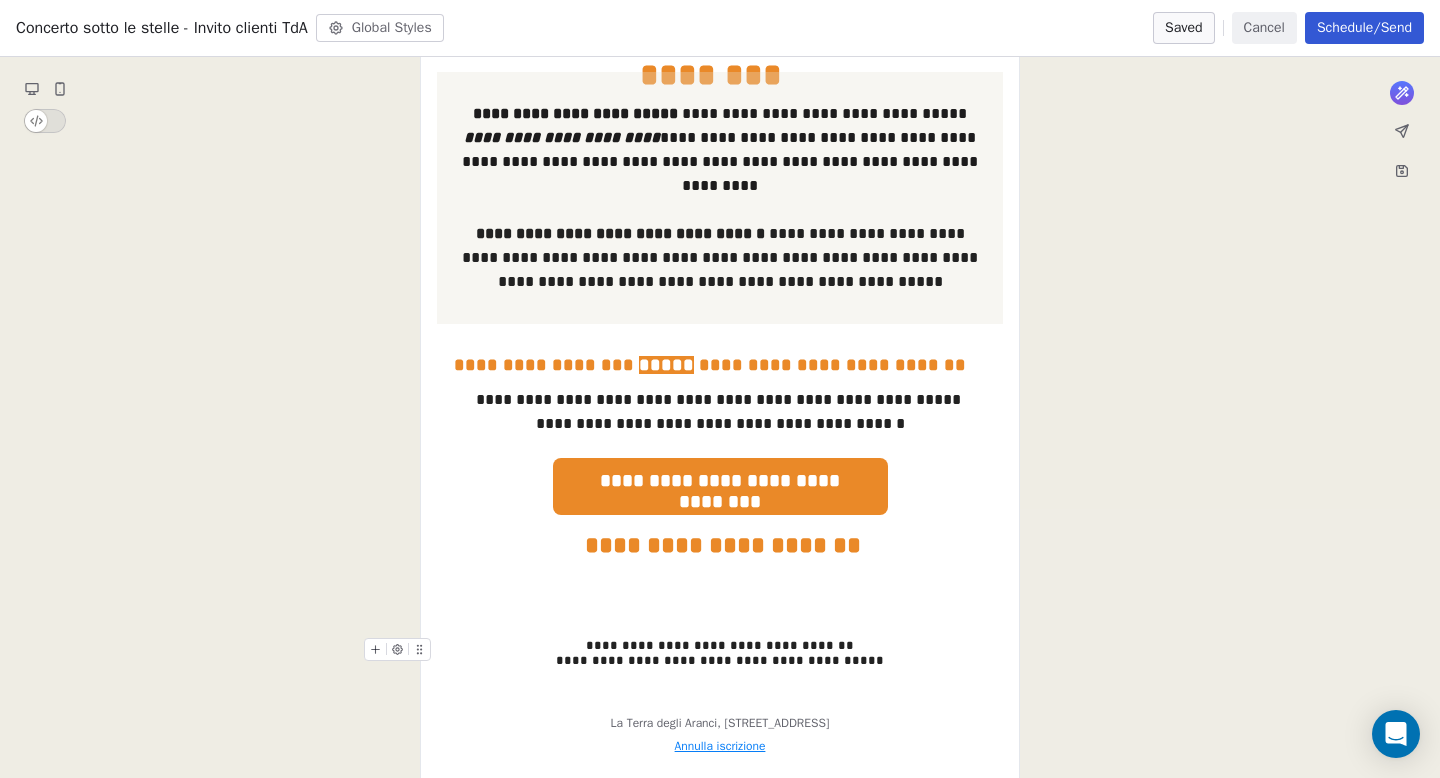 click on "**********" at bounding box center [720, 165] 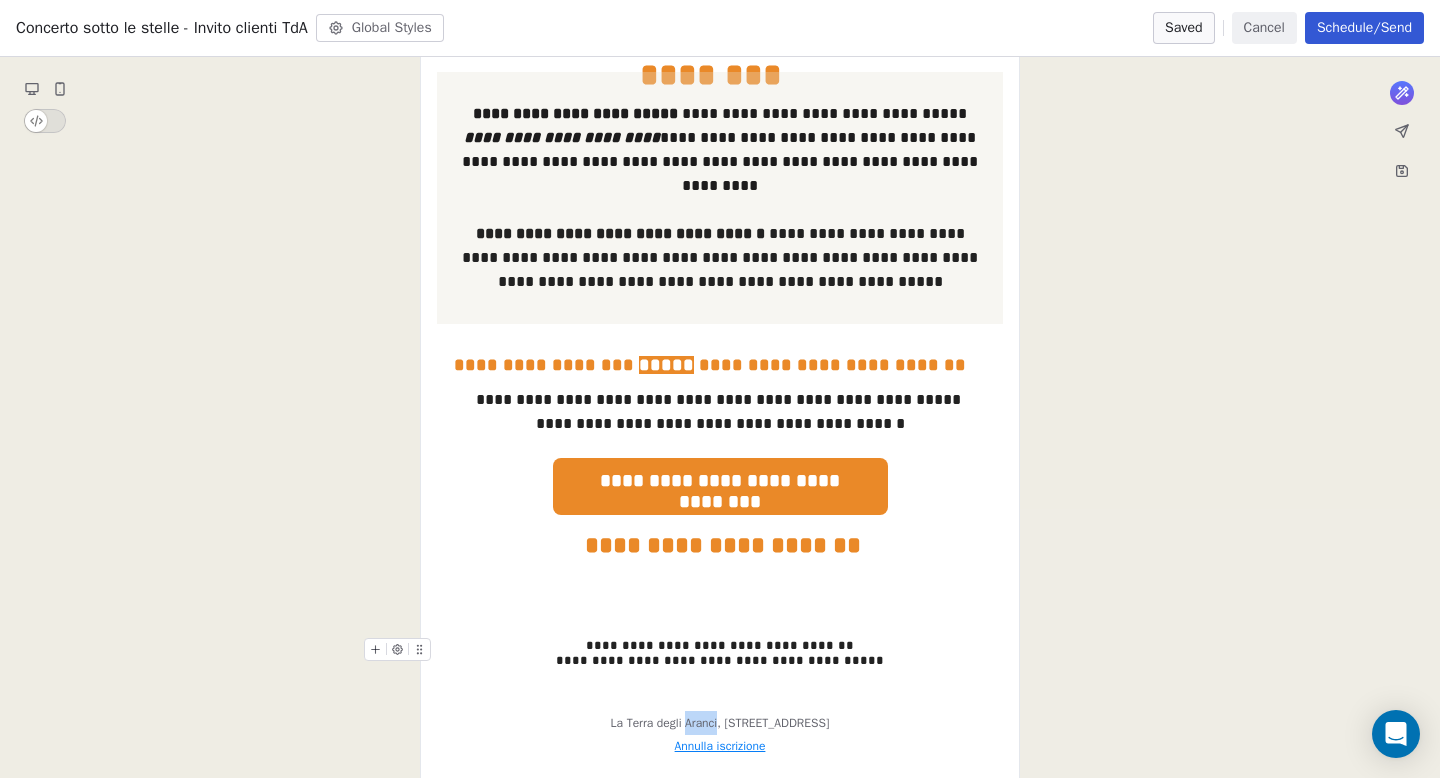 click on "**********" at bounding box center (720, 165) 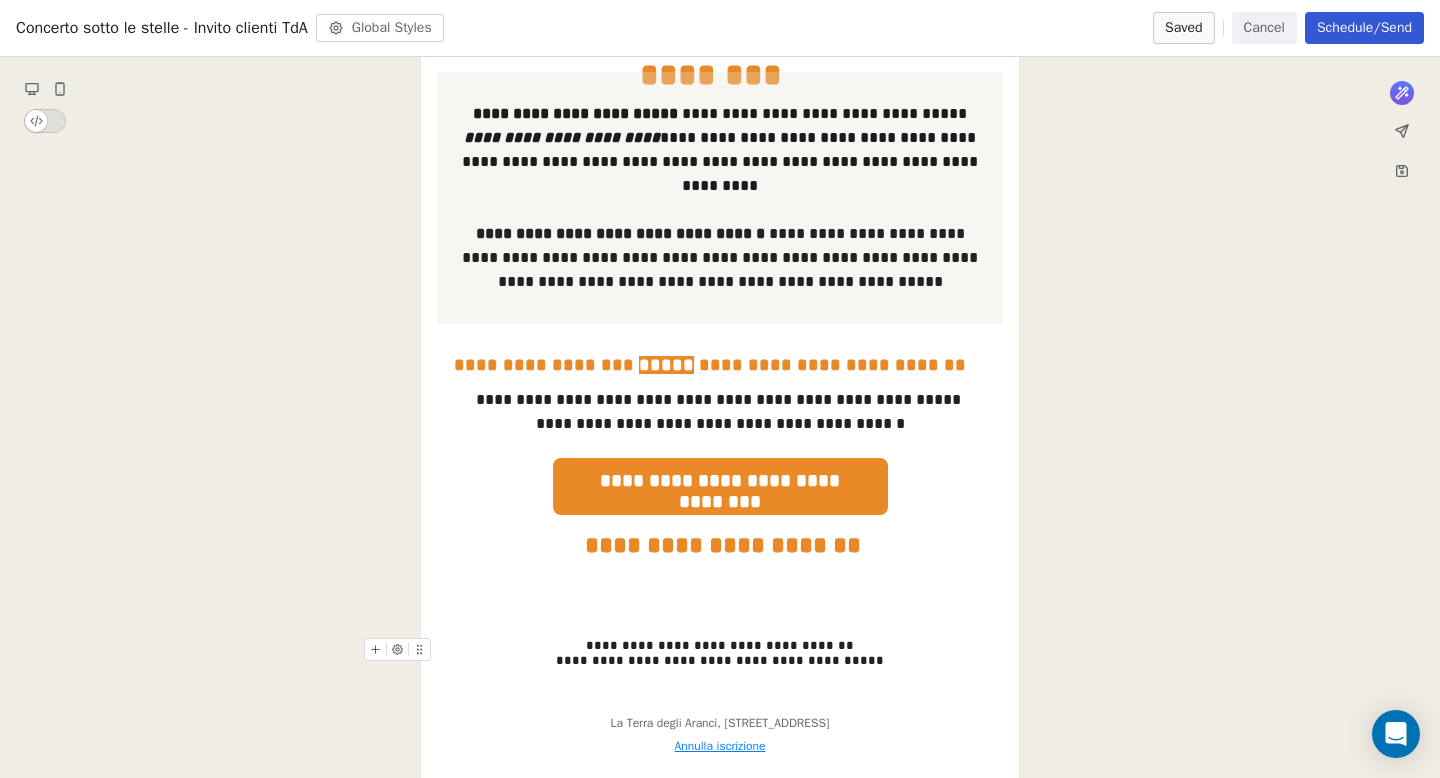 click on "**********" at bounding box center (720, 165) 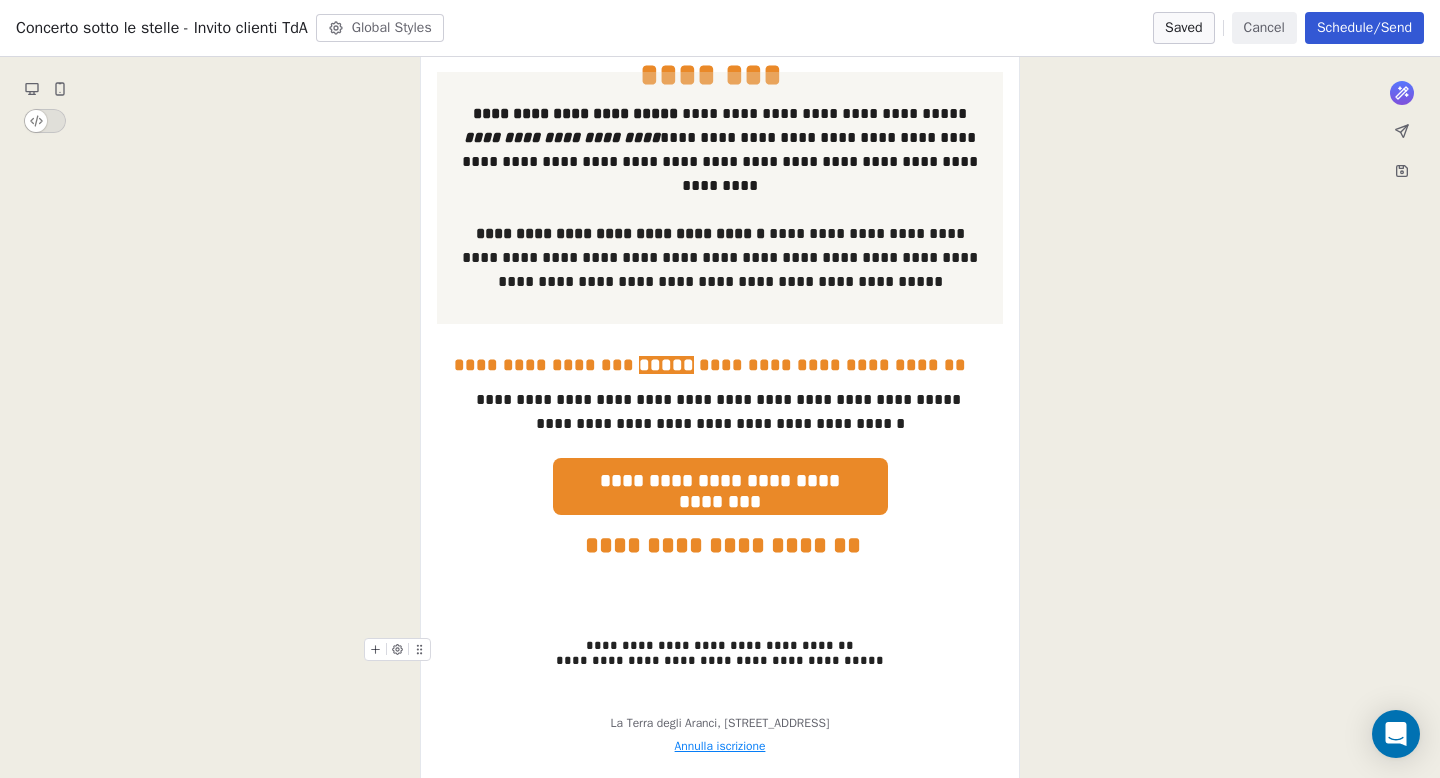 click 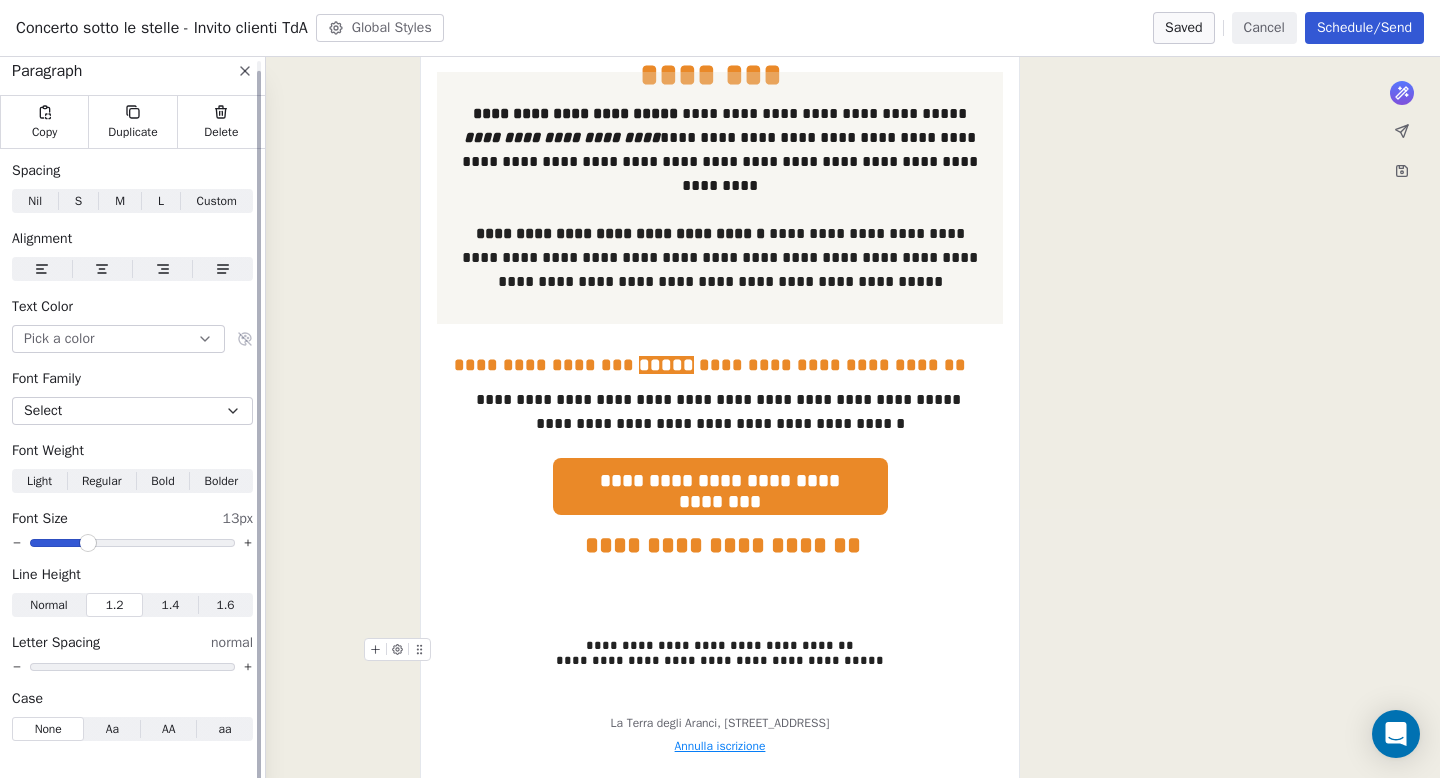 scroll, scrollTop: 0, scrollLeft: 0, axis: both 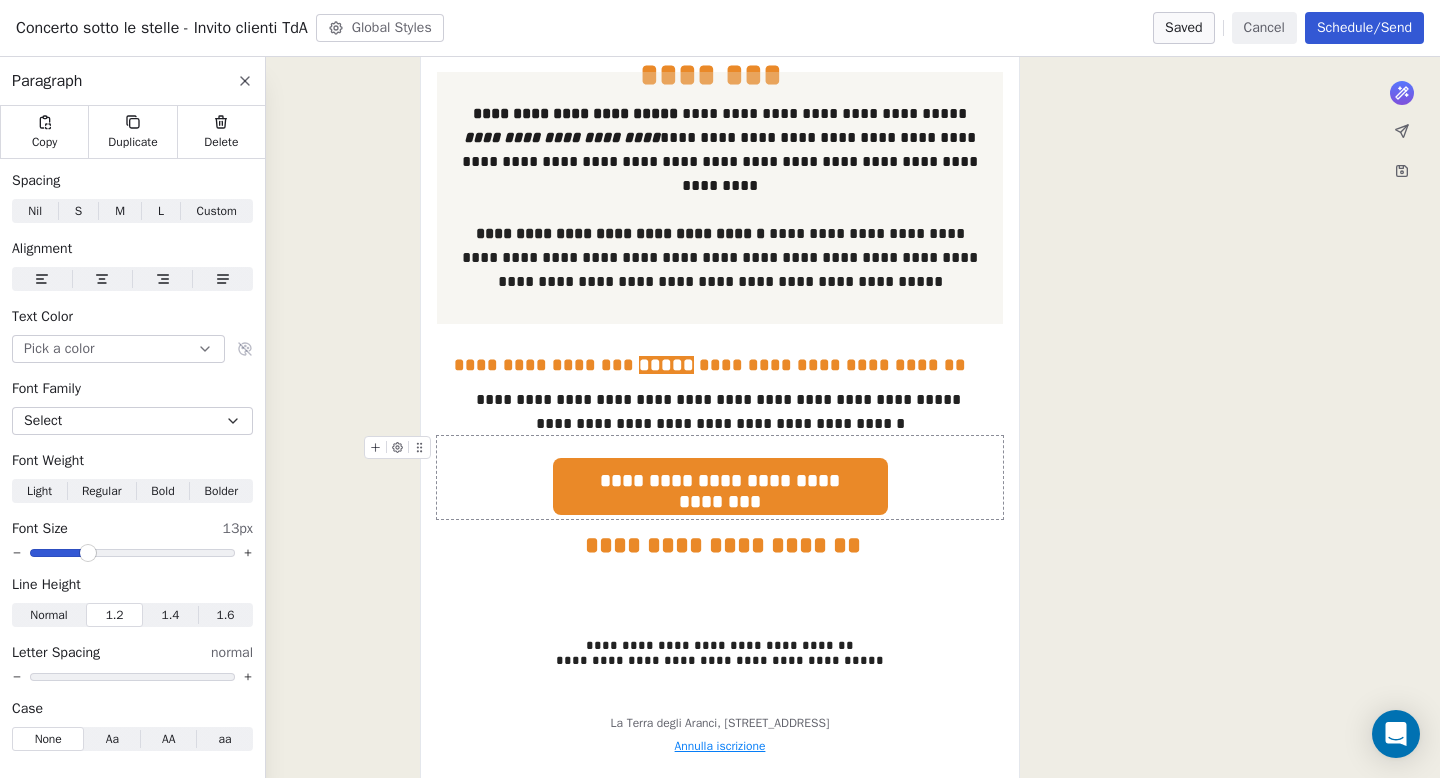 click on "**********" at bounding box center [720, 165] 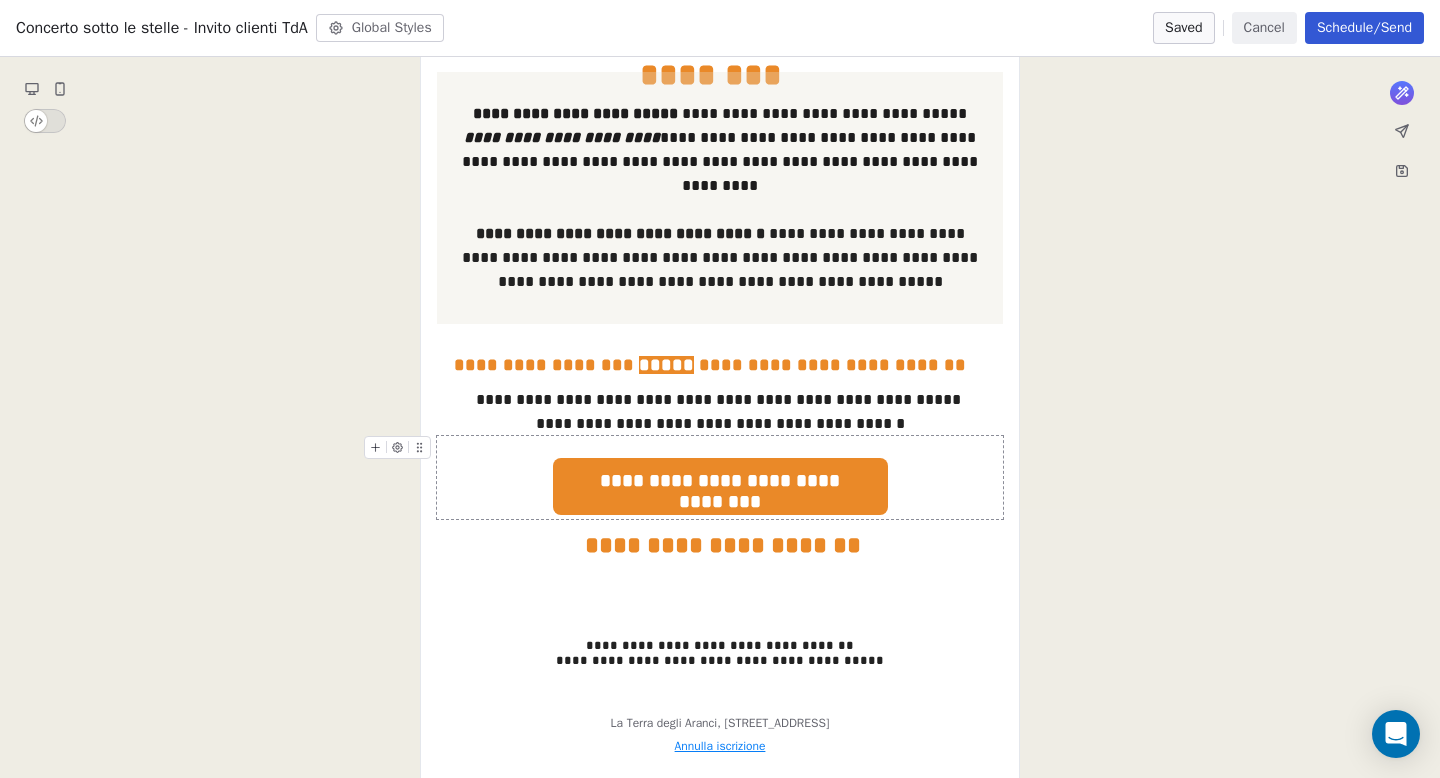 click on "**********" at bounding box center (720, 165) 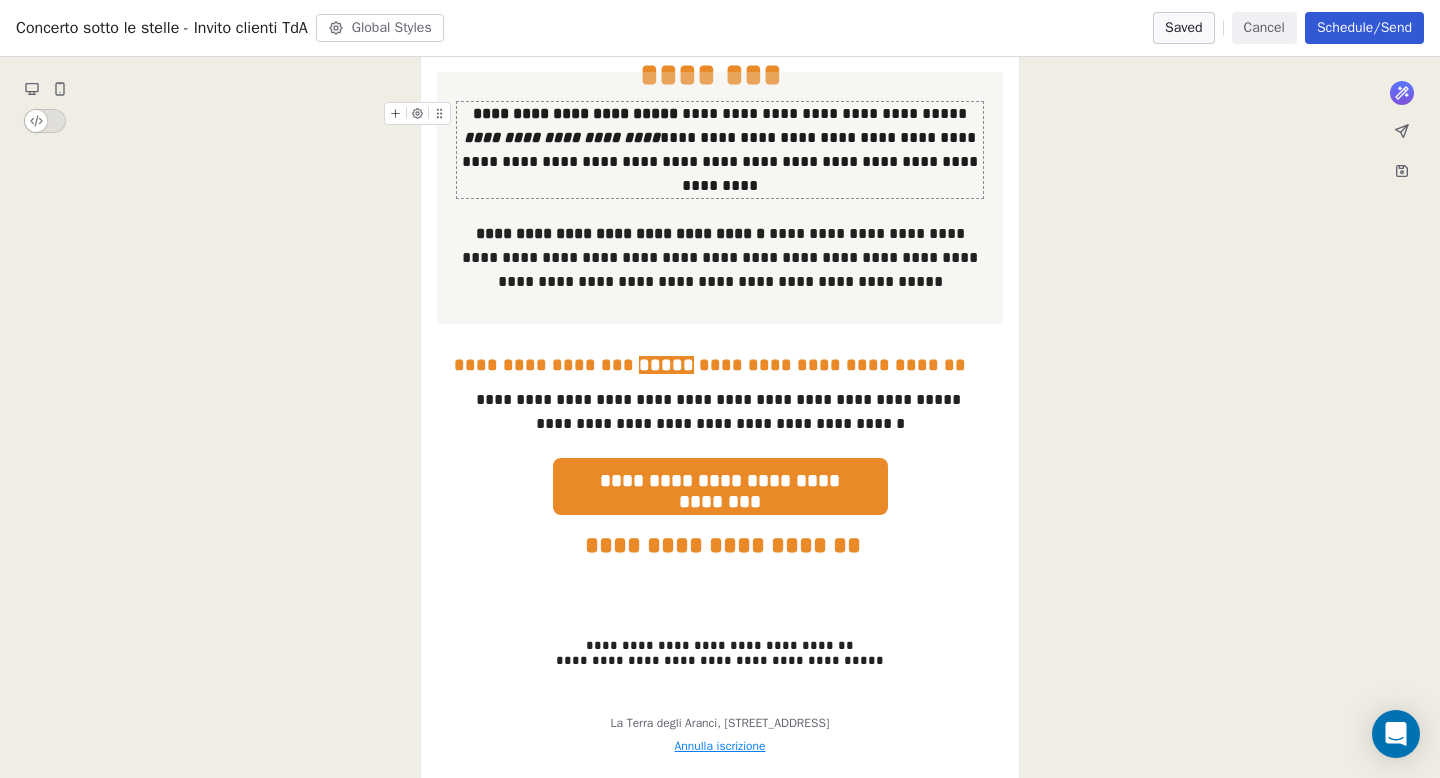click on "**********" at bounding box center [722, 149] 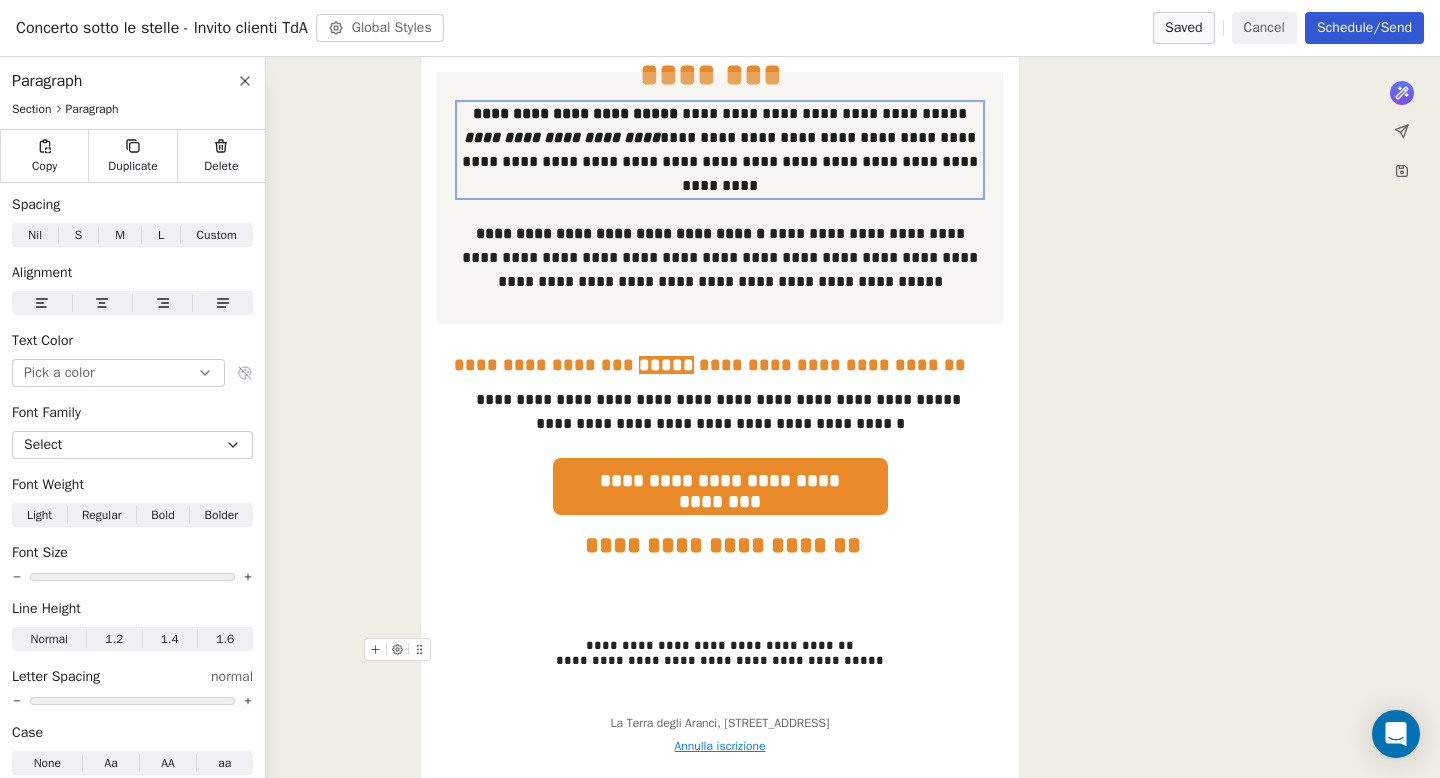 click on "**********" at bounding box center (720, 165) 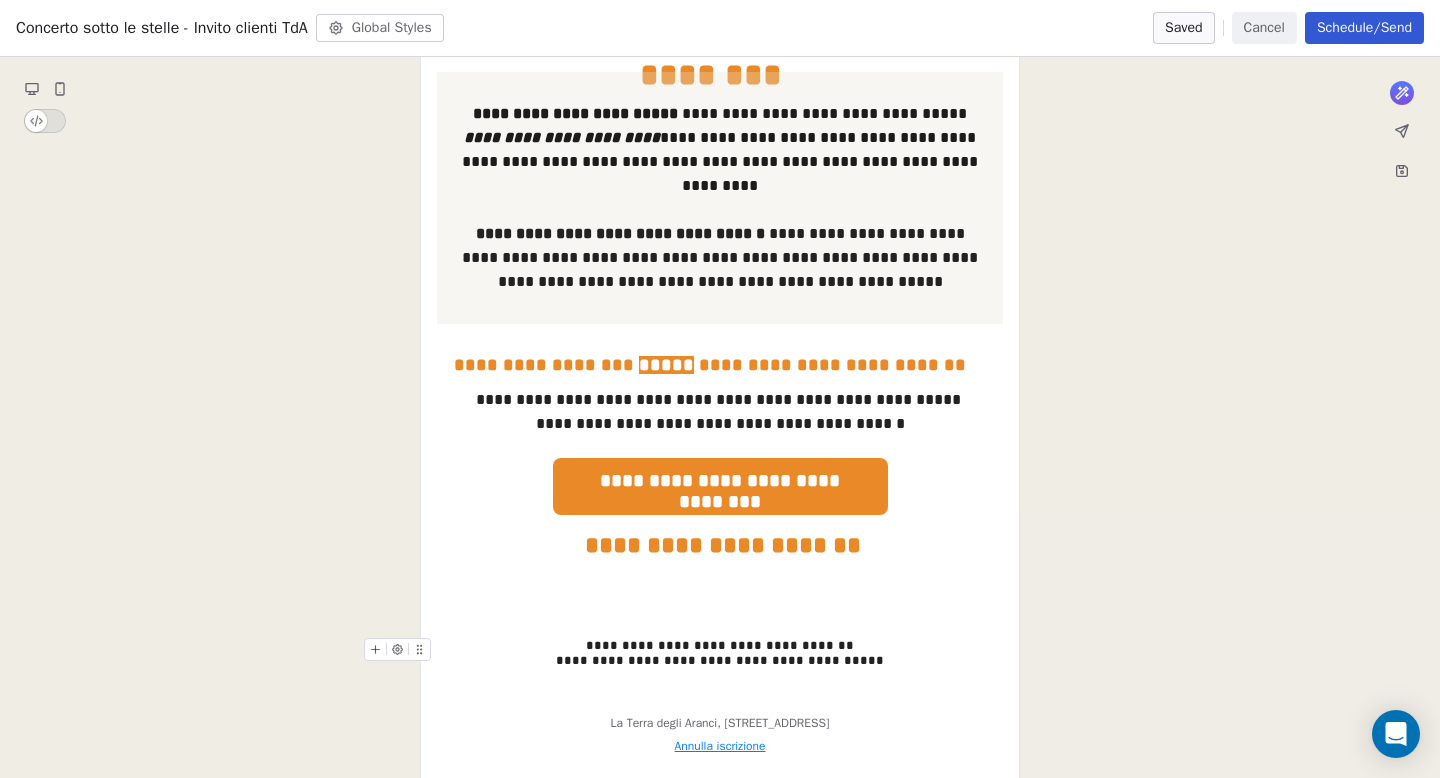 click on "**********" at bounding box center [720, 165] 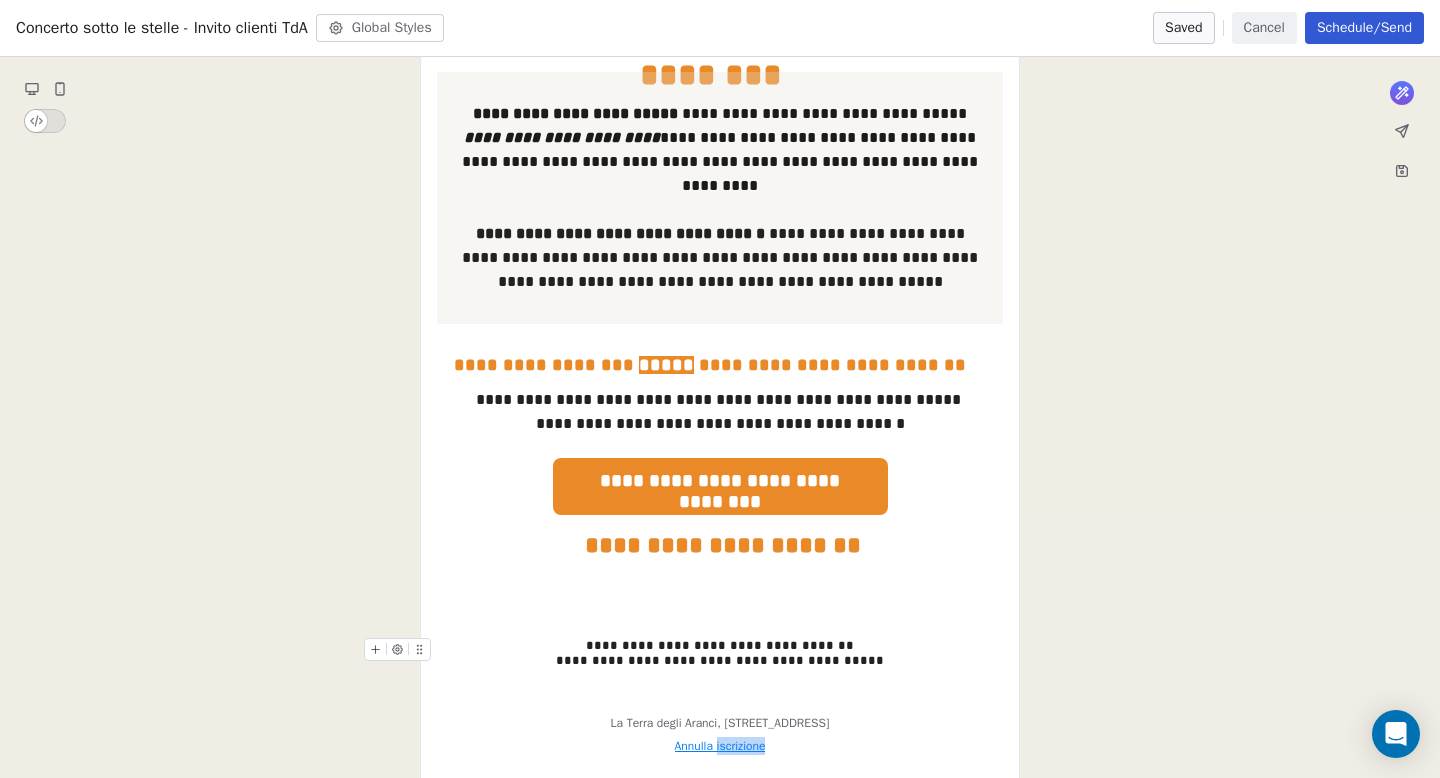 click on "**********" at bounding box center (720, 165) 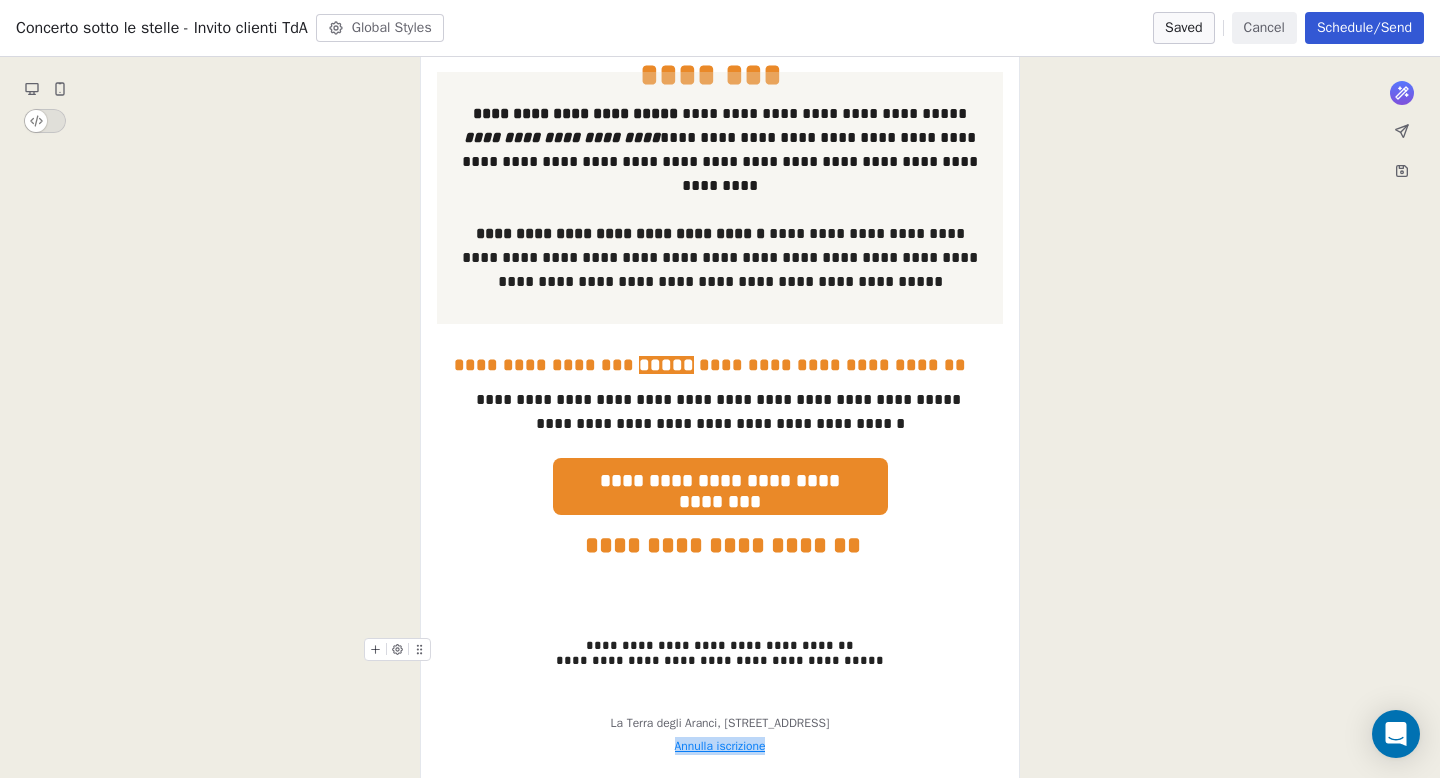 click on "**********" at bounding box center [720, 165] 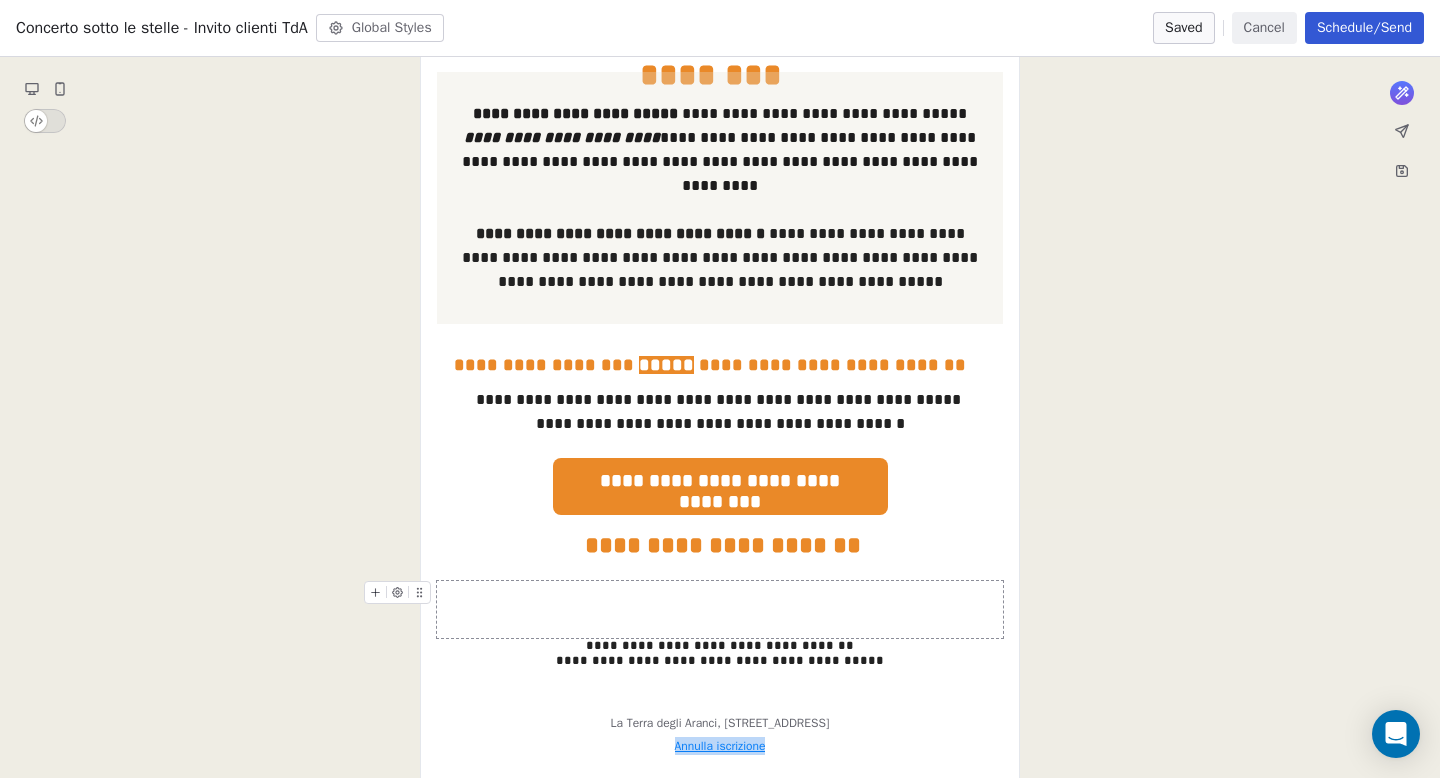 click at bounding box center (36, 121) 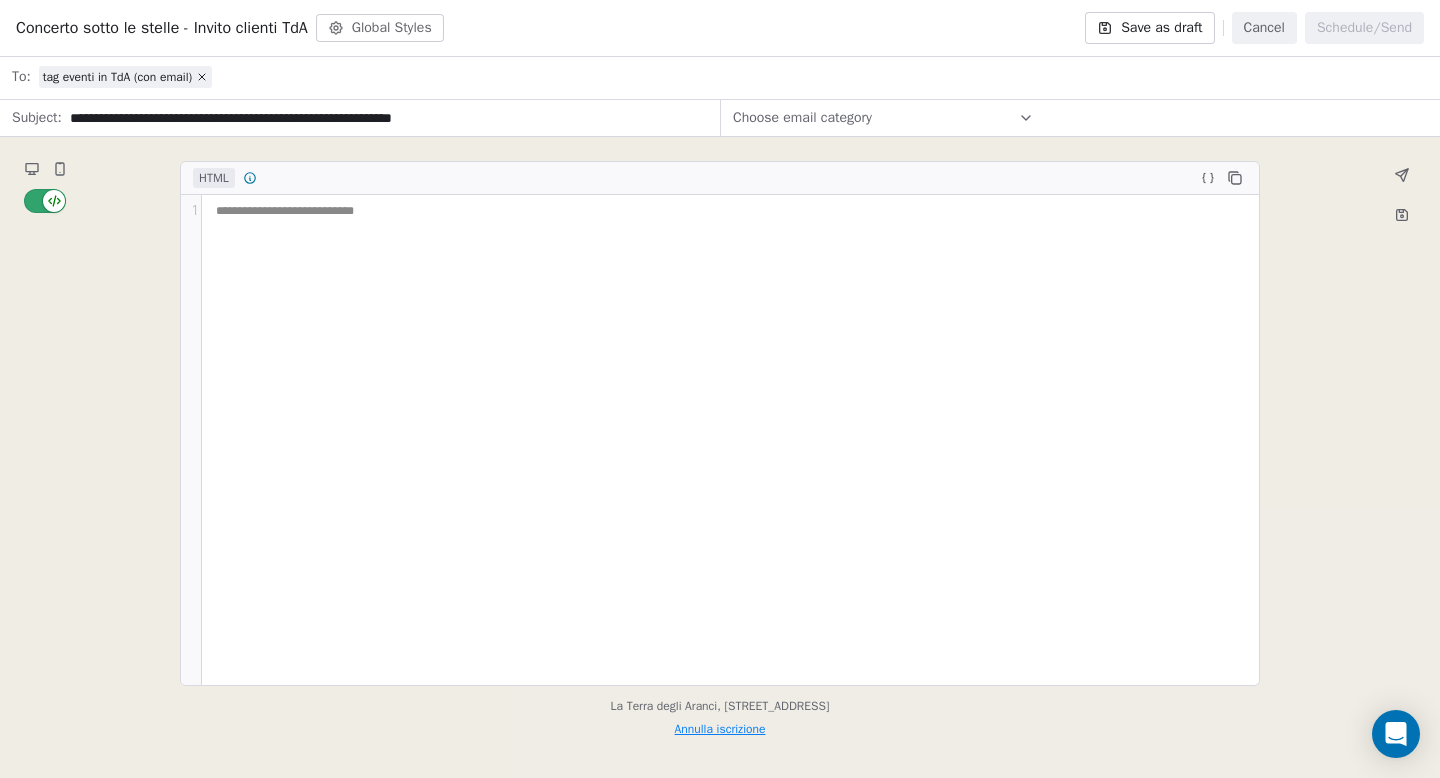 drag, startPoint x: 38, startPoint y: 204, endPoint x: 48, endPoint y: 200, distance: 10.770329 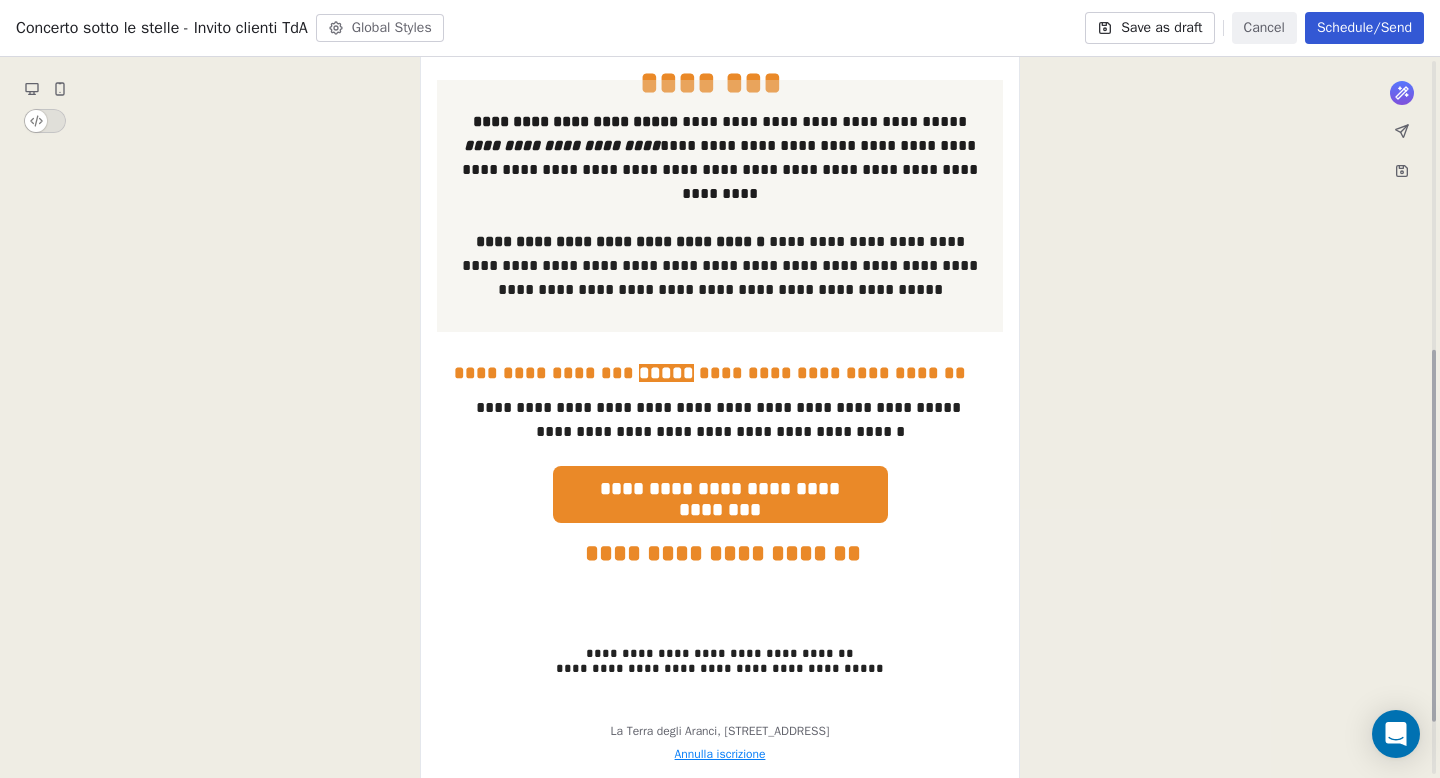scroll, scrollTop: 660, scrollLeft: 0, axis: vertical 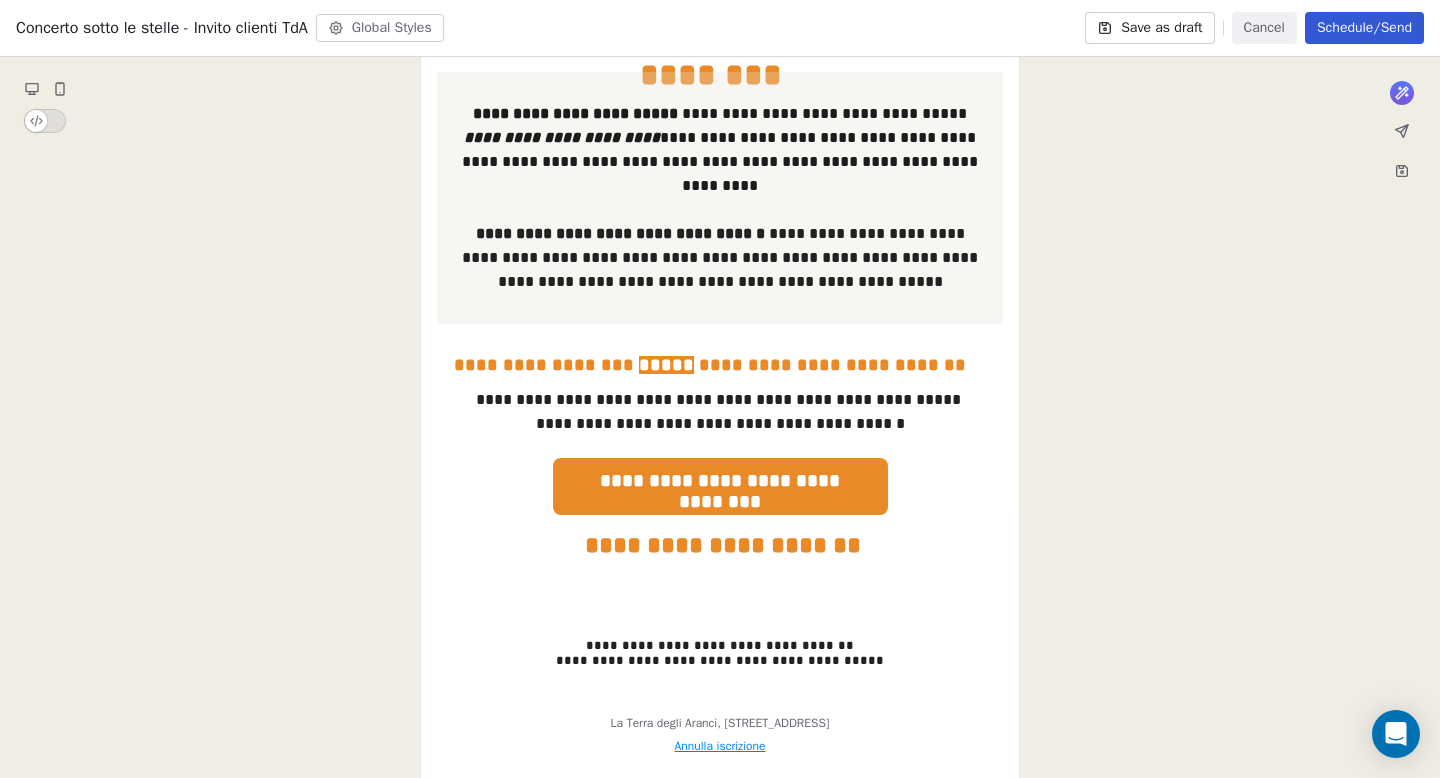 click on "Save as draft" at bounding box center (1149, 28) 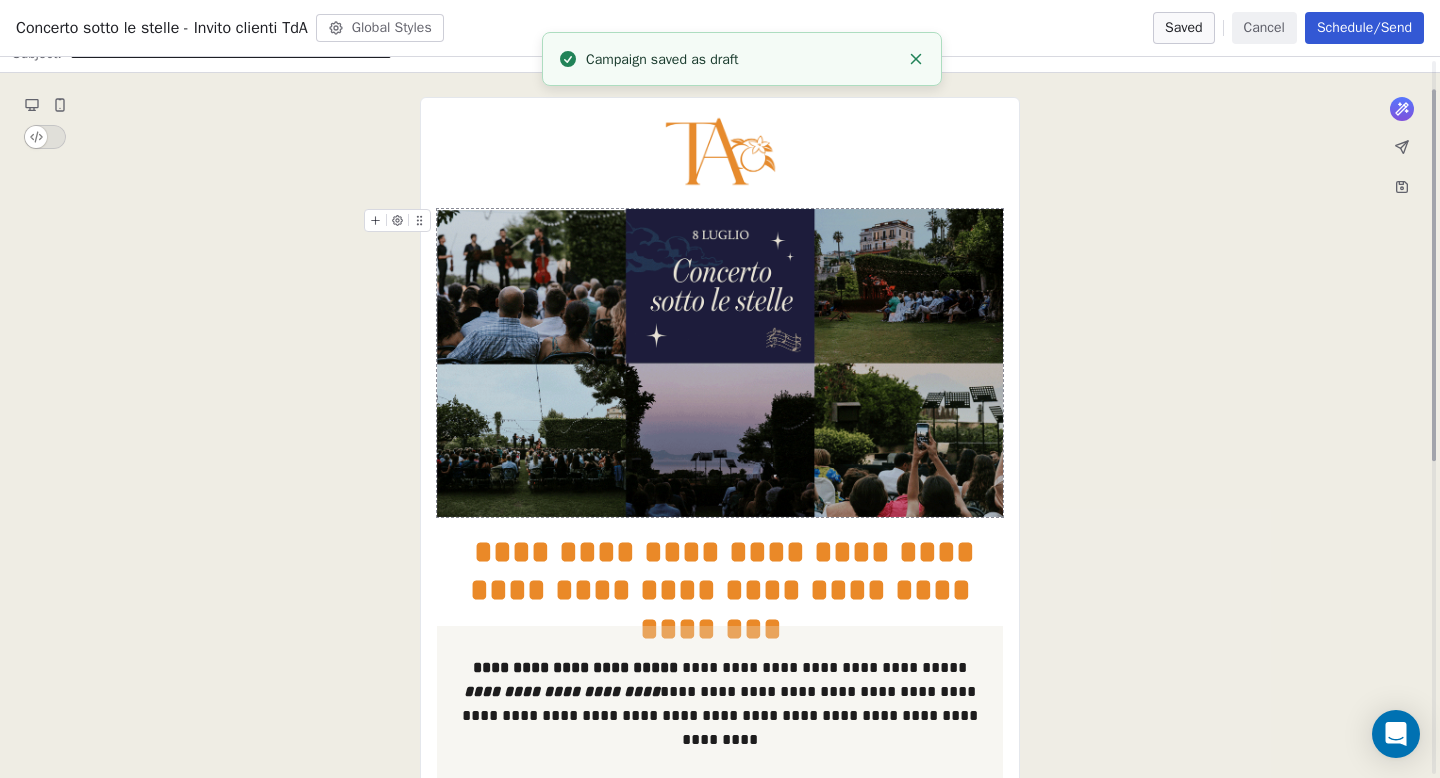 scroll, scrollTop: 0, scrollLeft: 0, axis: both 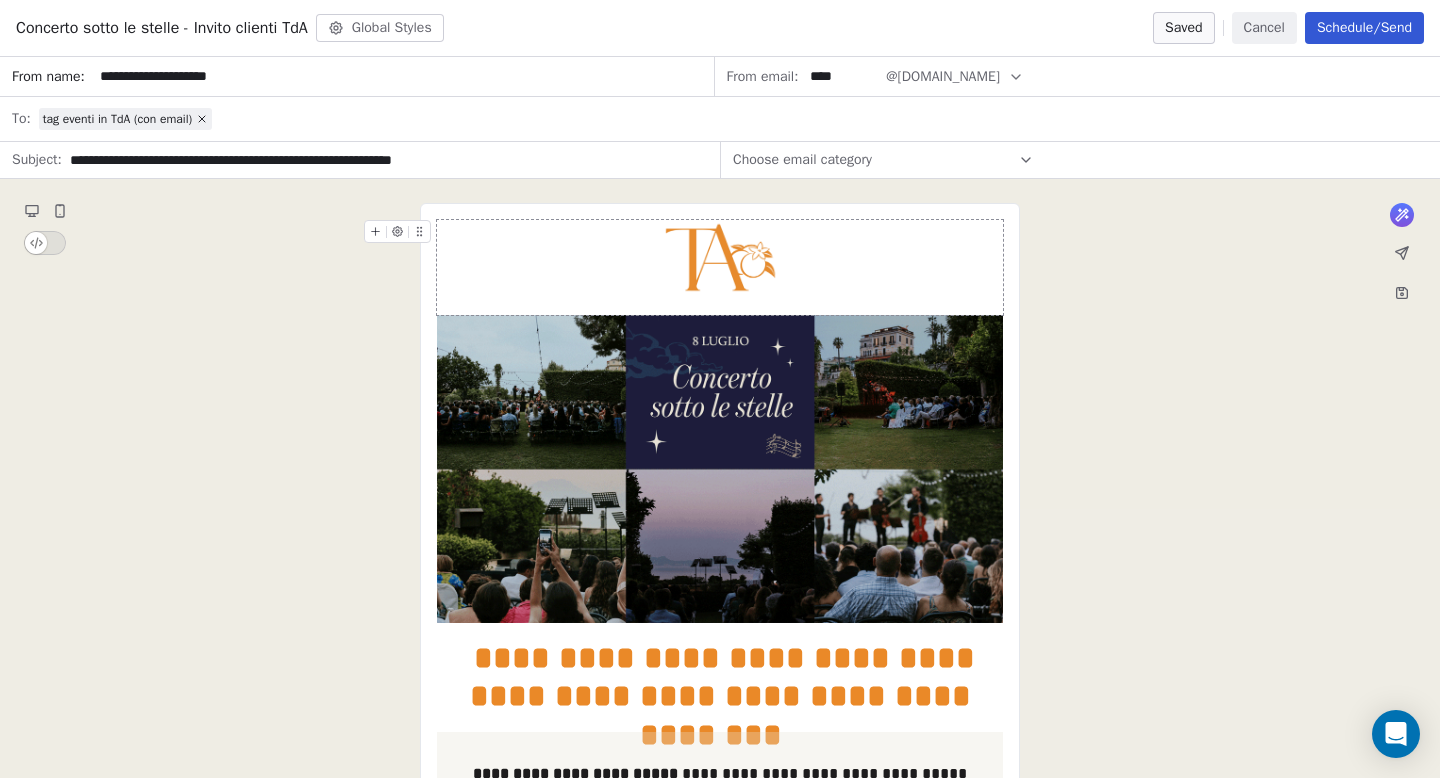click on "Global Styles" at bounding box center (380, 28) 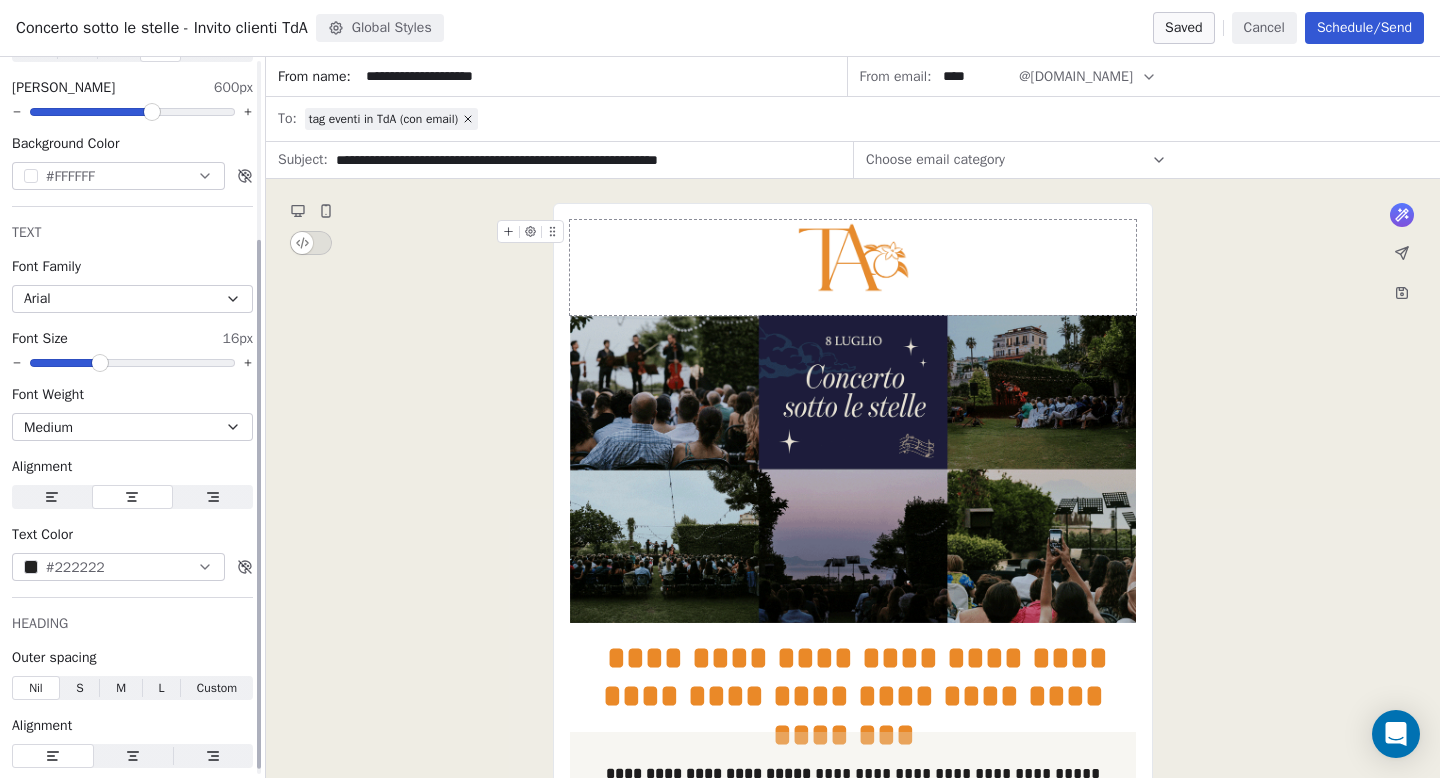 scroll, scrollTop: 250, scrollLeft: 0, axis: vertical 